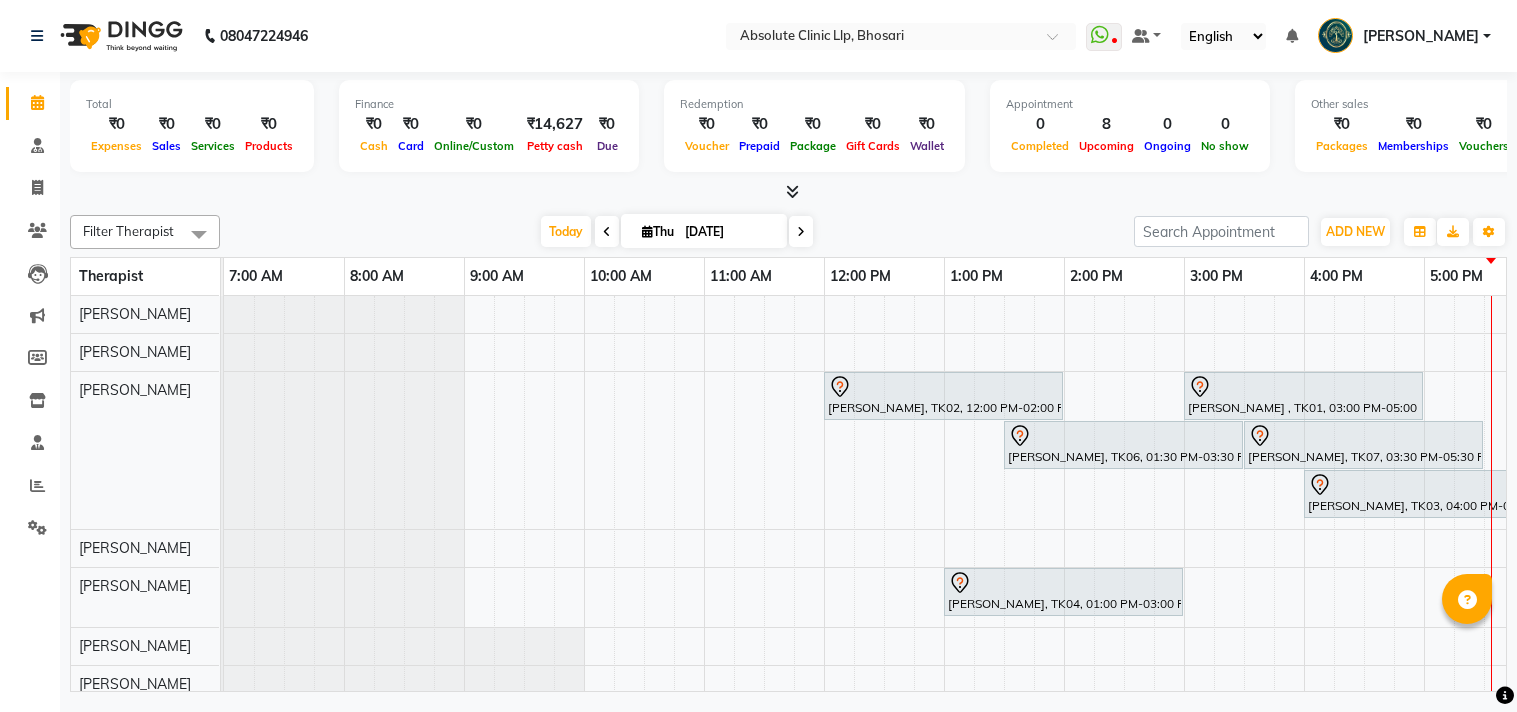 scroll, scrollTop: 0, scrollLeft: 0, axis: both 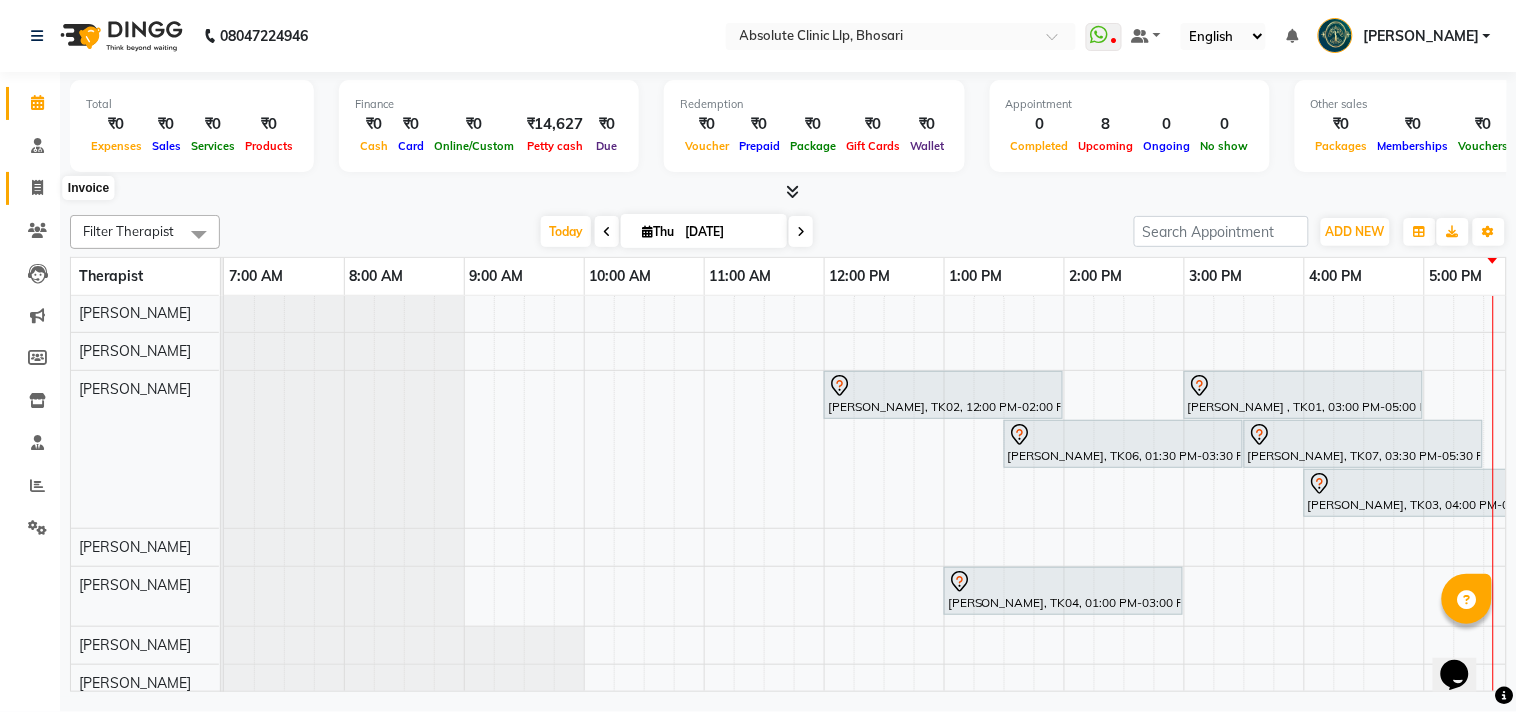 click 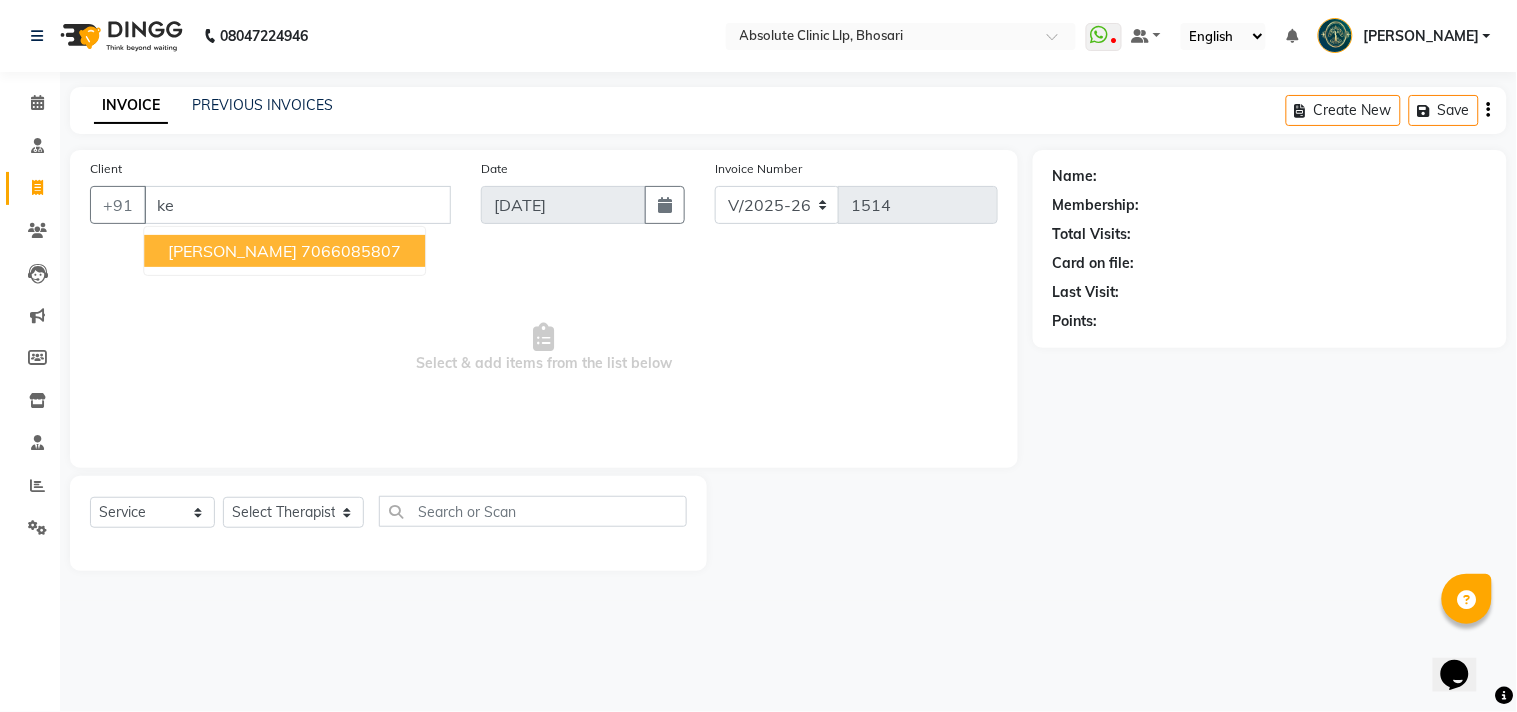 type on "k" 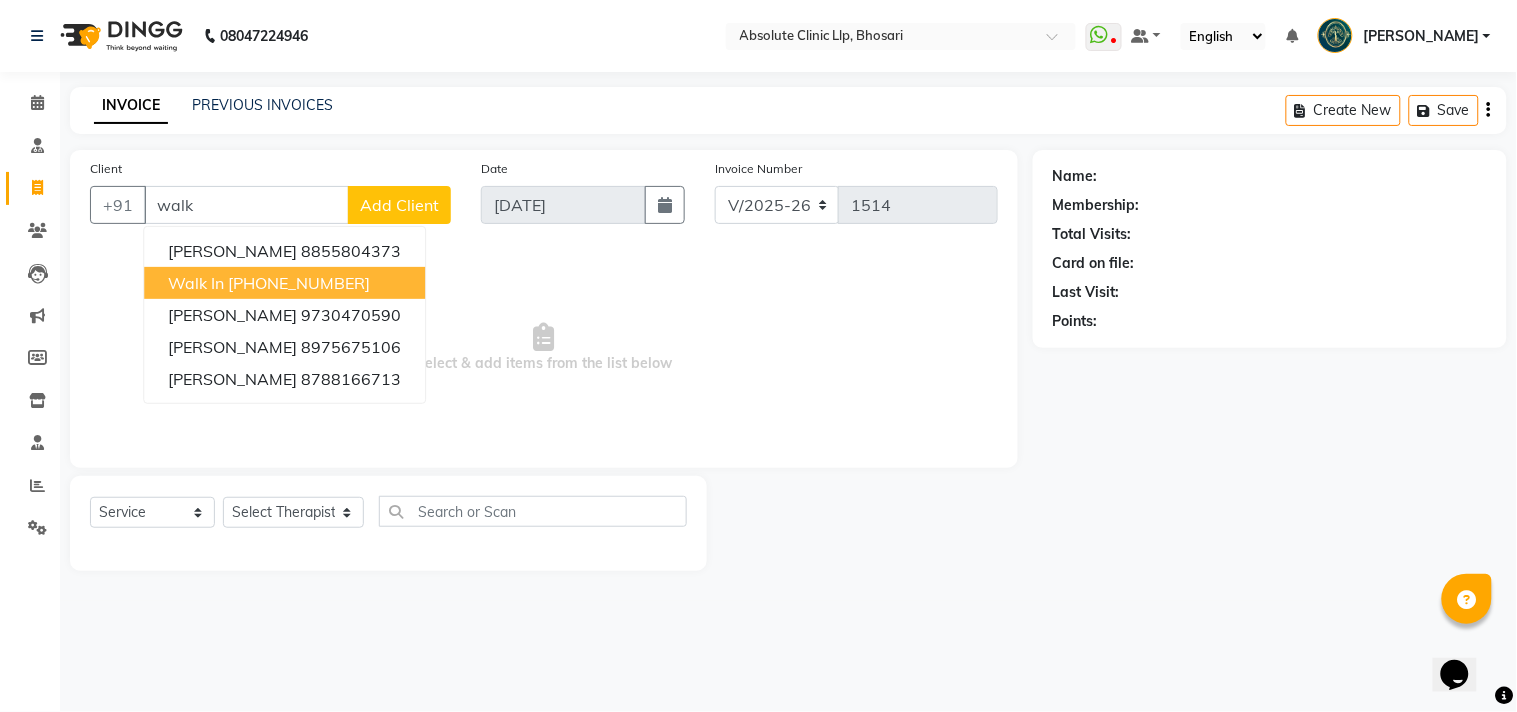 click on "[PHONE_NUMBER]" at bounding box center (299, 283) 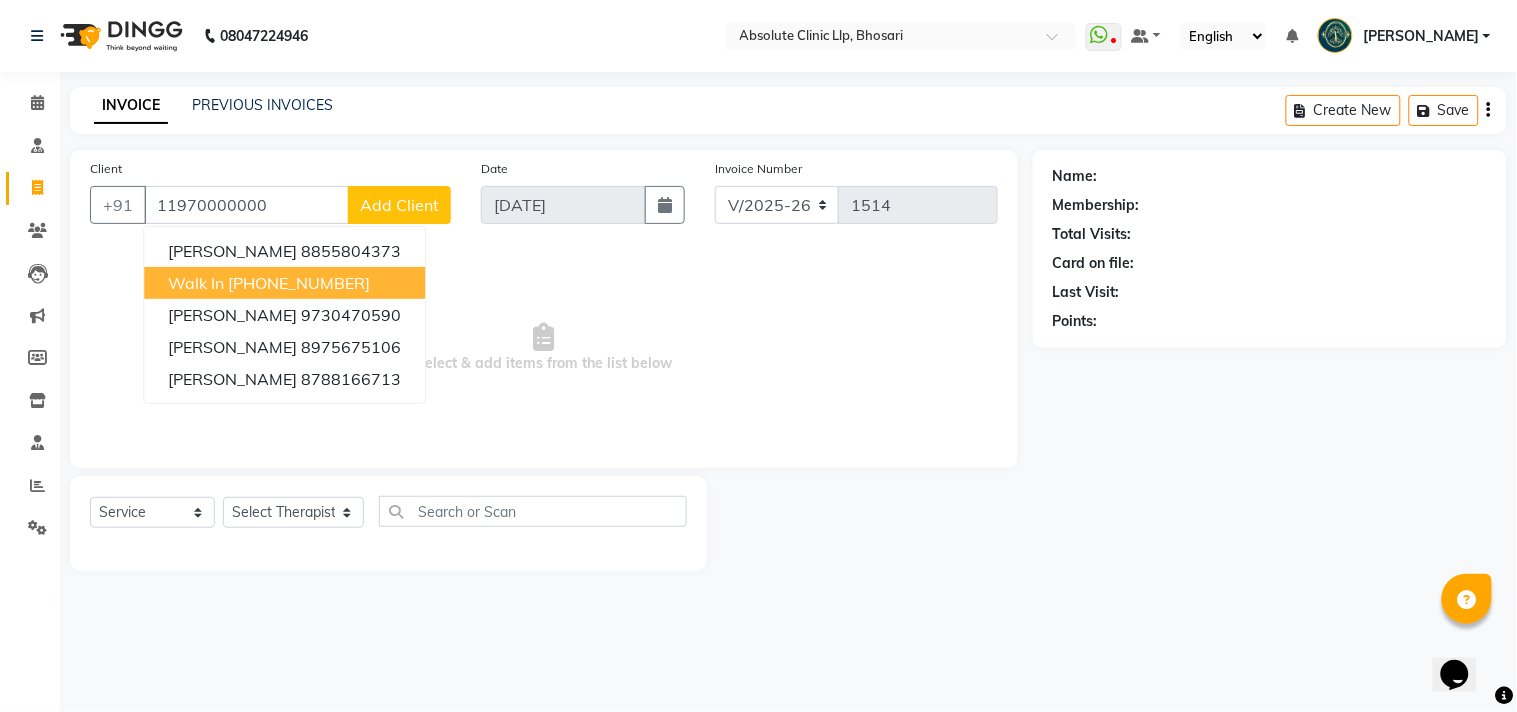 type on "11970000000" 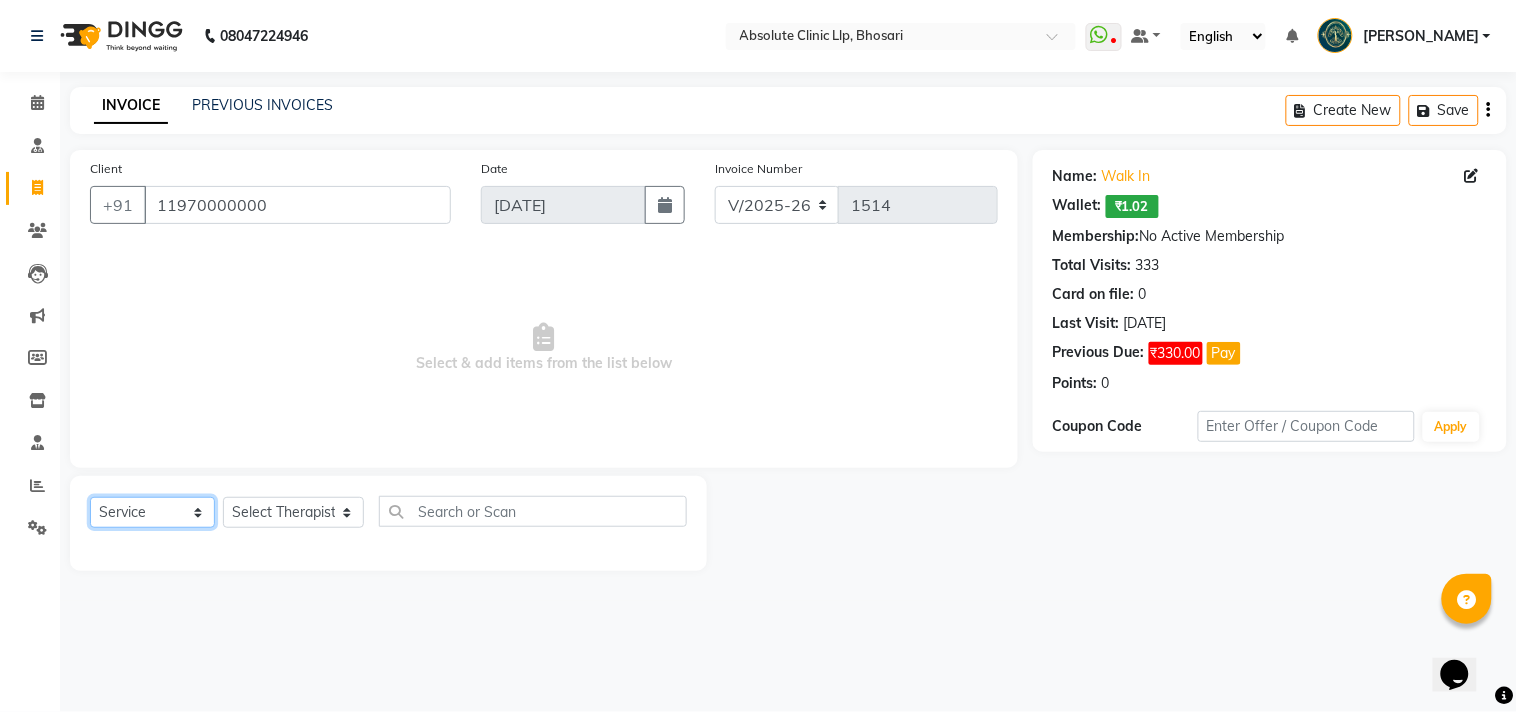 click on "Select  Service  Product  Membership  Package Voucher Prepaid Gift Card" 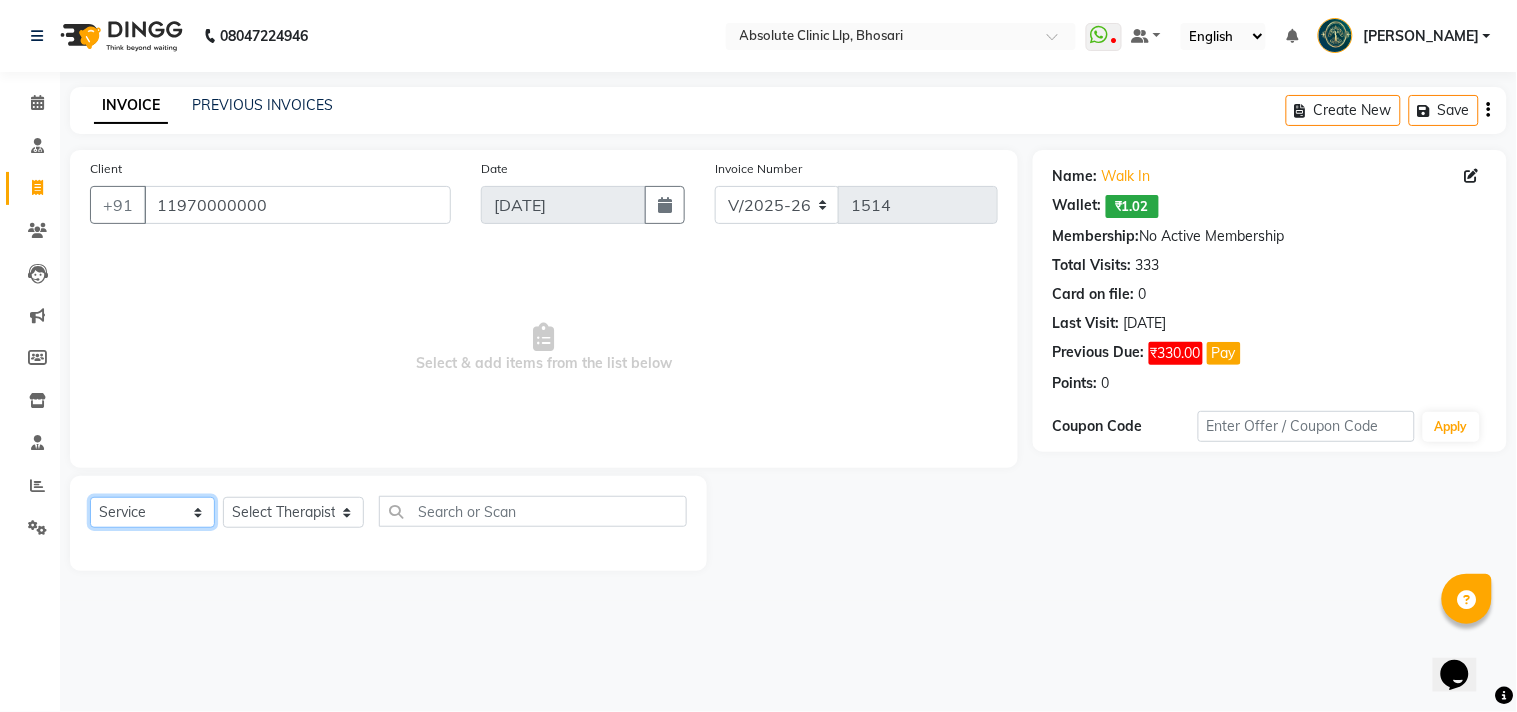 select on "product" 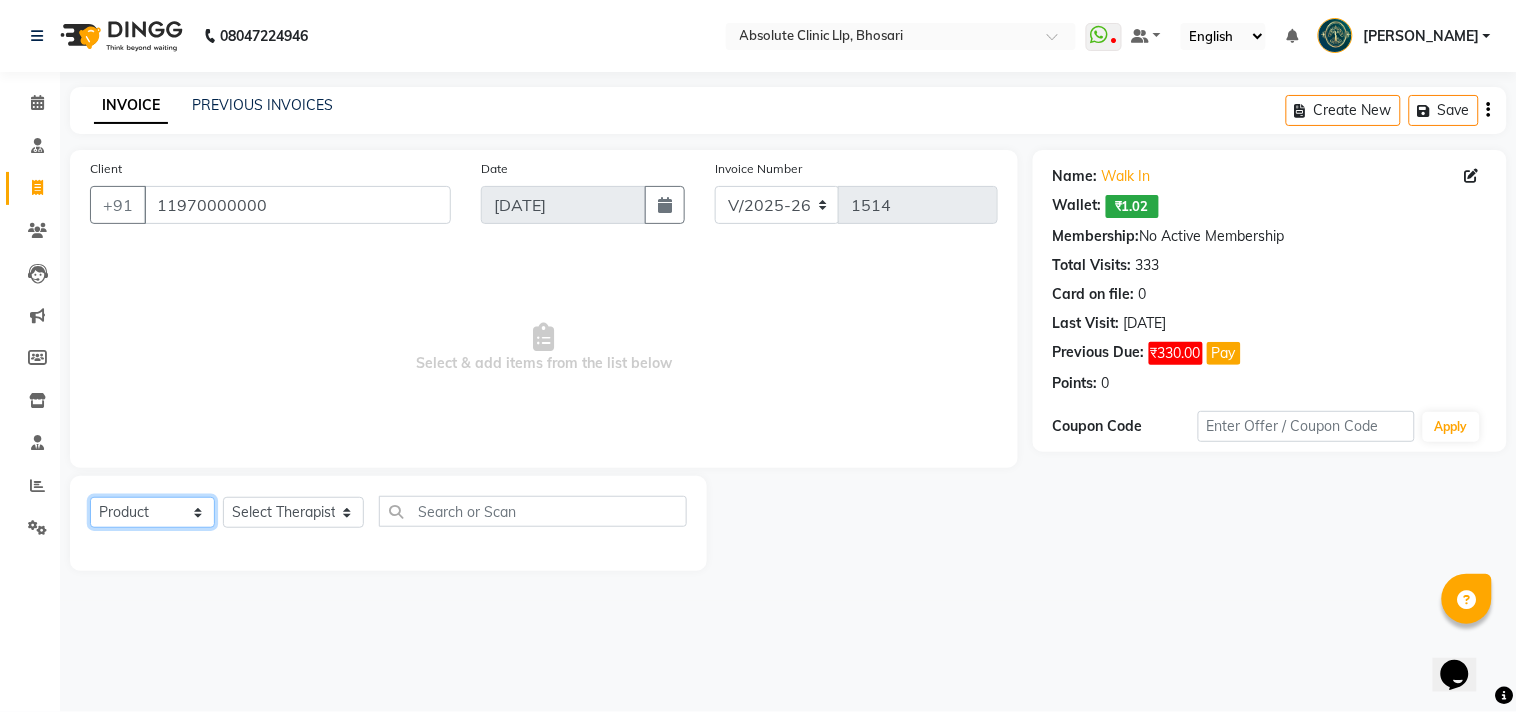 click on "Select  Service  Product  Membership  Package Voucher Prepaid Gift Card" 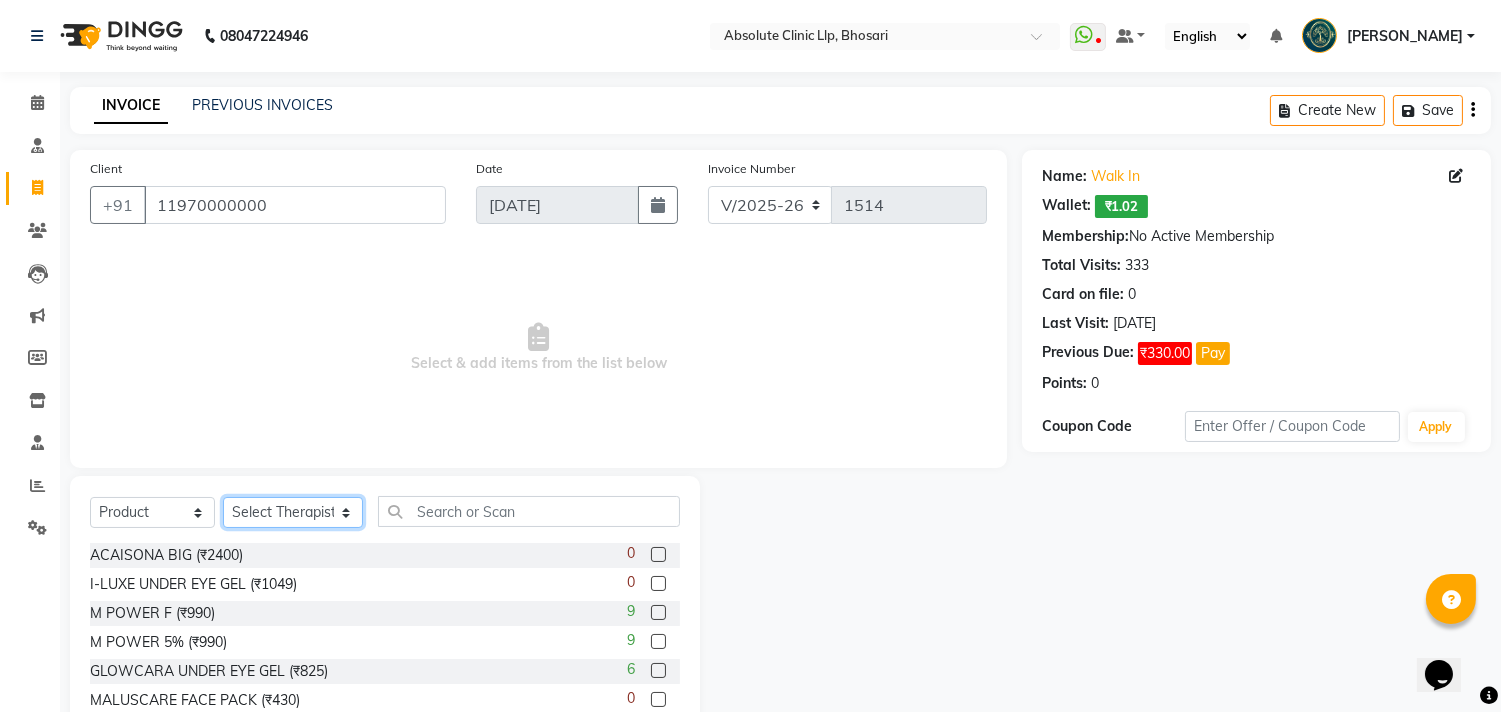 click on "Select Therapist [PERSON_NAME]	 [PERSON_NAME] [PERSON_NAME] [PERSON_NAME] [PERSON_NAME] [PERSON_NAME] Priyanka  More RECEPTION-[PERSON_NAME] prima [PERSON_NAME]	 [PERSON_NAME]	 Shekhar [PERSON_NAME] Naikre	 [PERSON_NAME]" 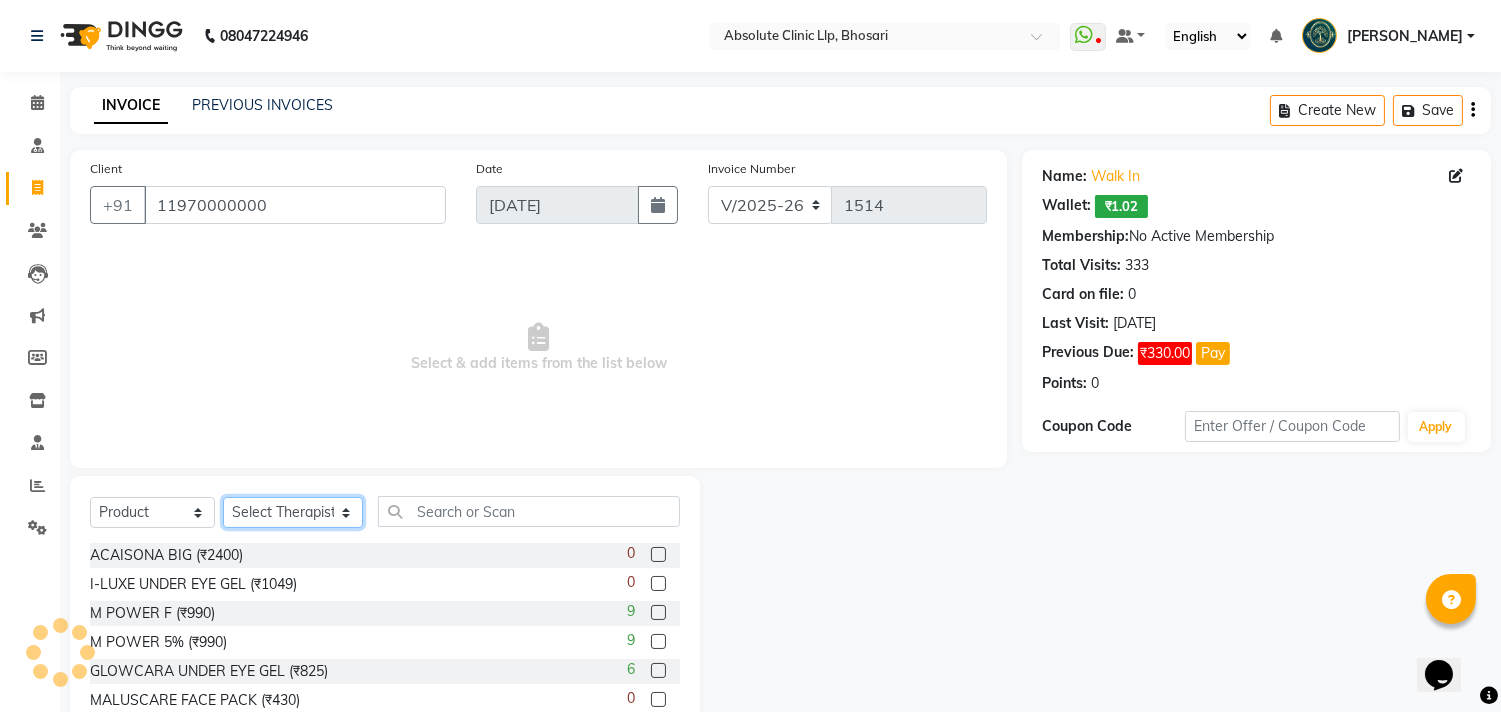 select on "44043" 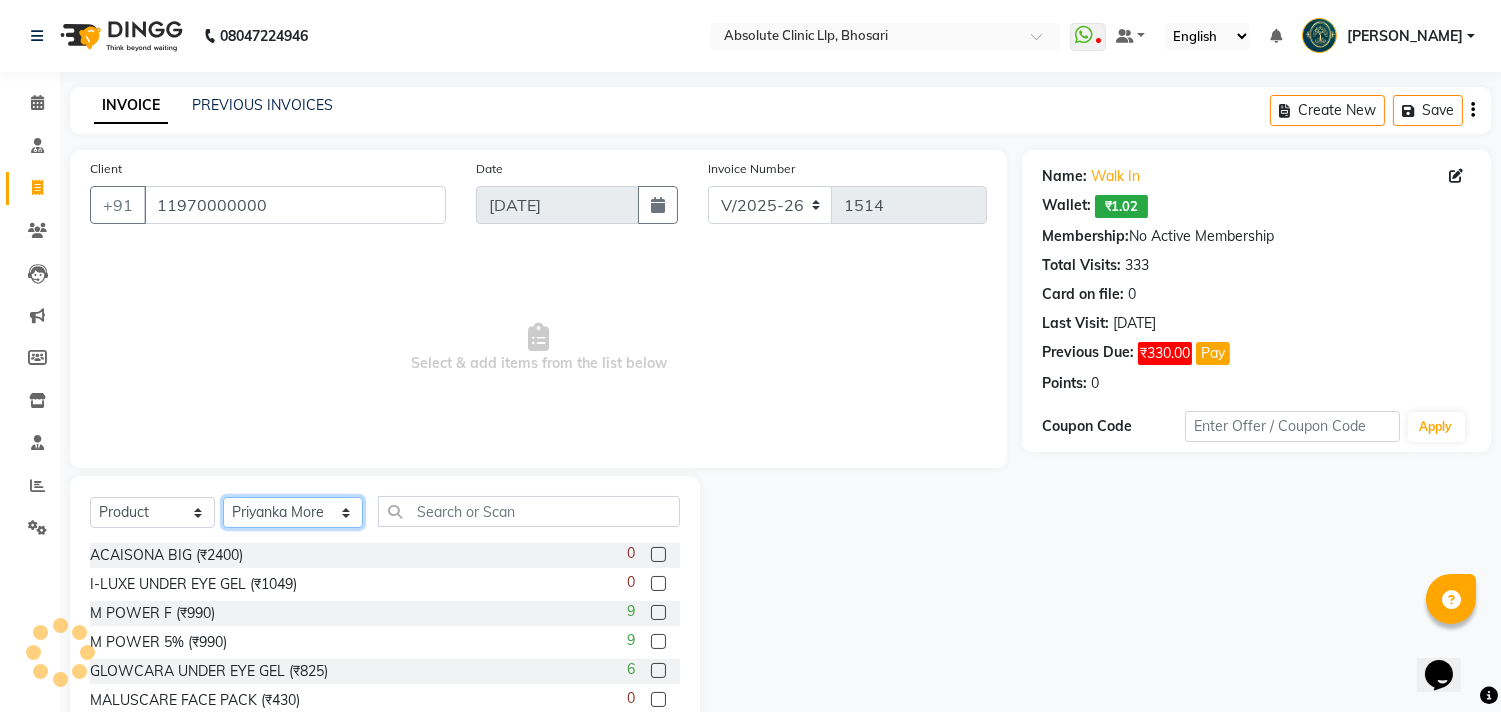 click on "Select Therapist [PERSON_NAME]	 [PERSON_NAME] [PERSON_NAME] [PERSON_NAME] [PERSON_NAME] [PERSON_NAME] Priyanka  More RECEPTION-[PERSON_NAME] prima [PERSON_NAME]	 [PERSON_NAME]	 Shekhar [PERSON_NAME] Naikre	 [PERSON_NAME]" 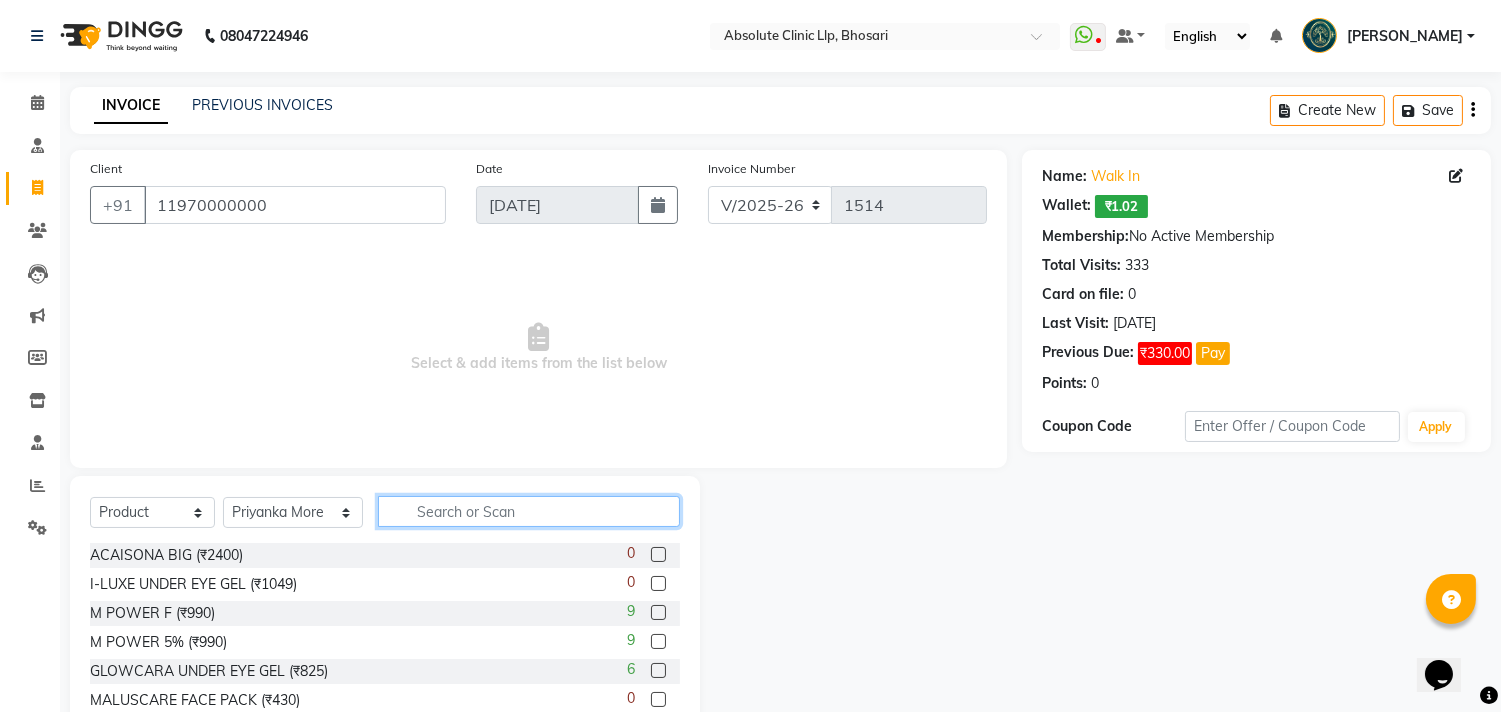 click 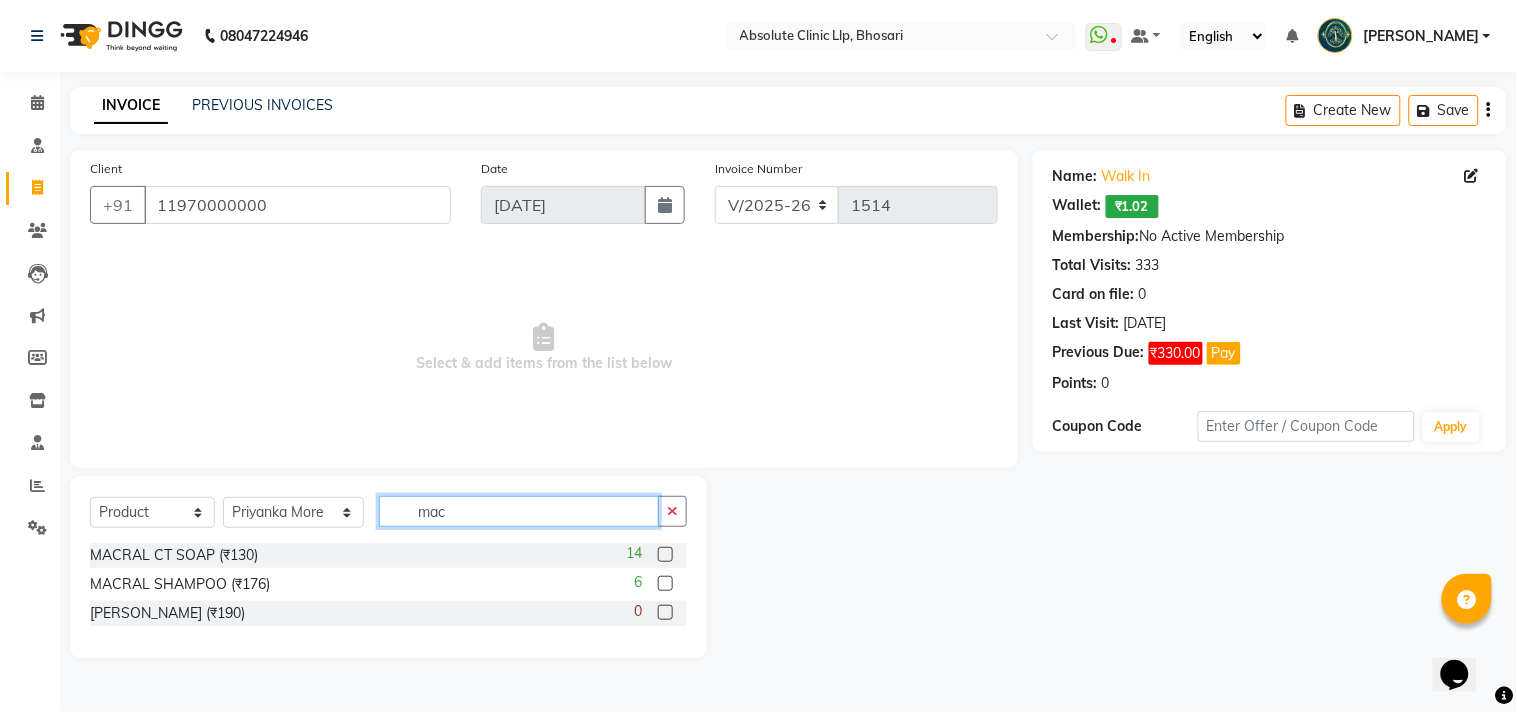 type on "mac" 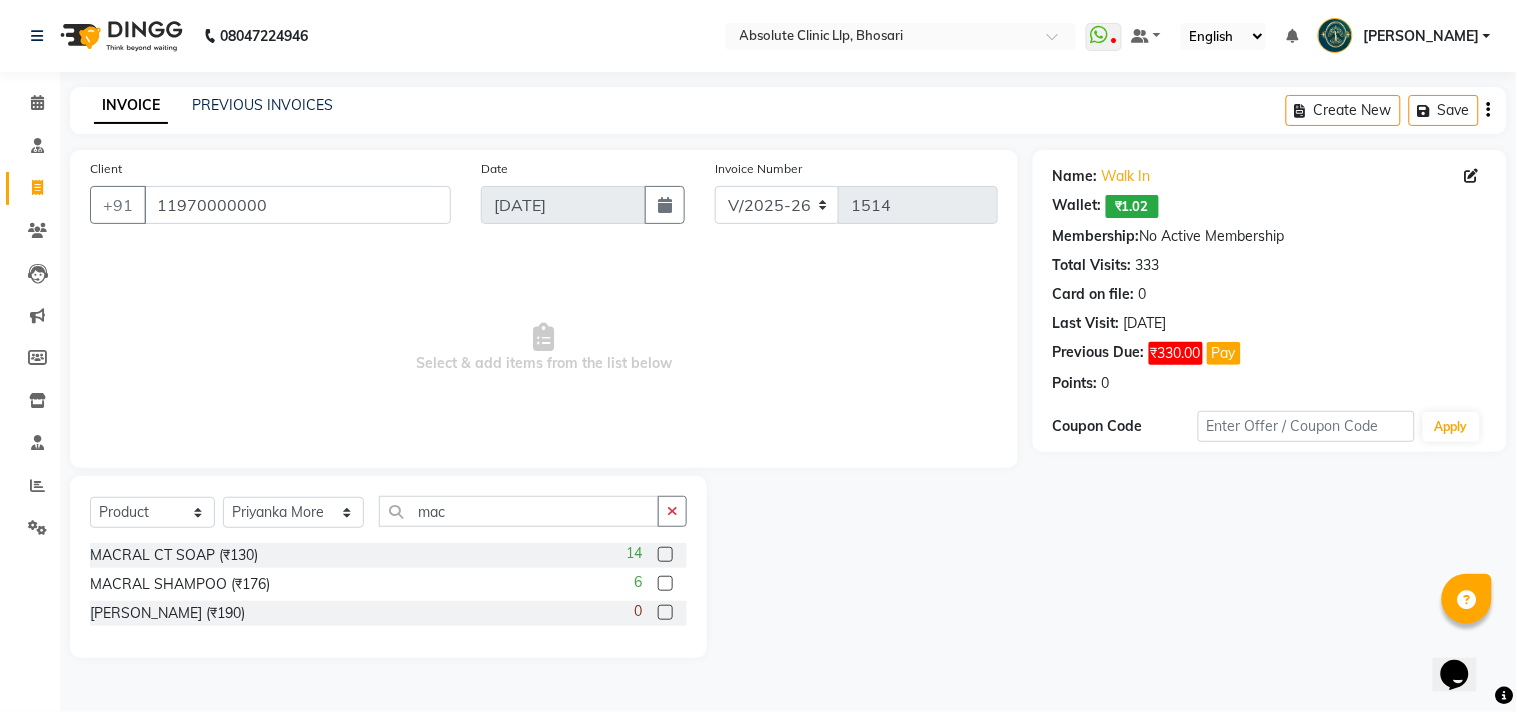 click 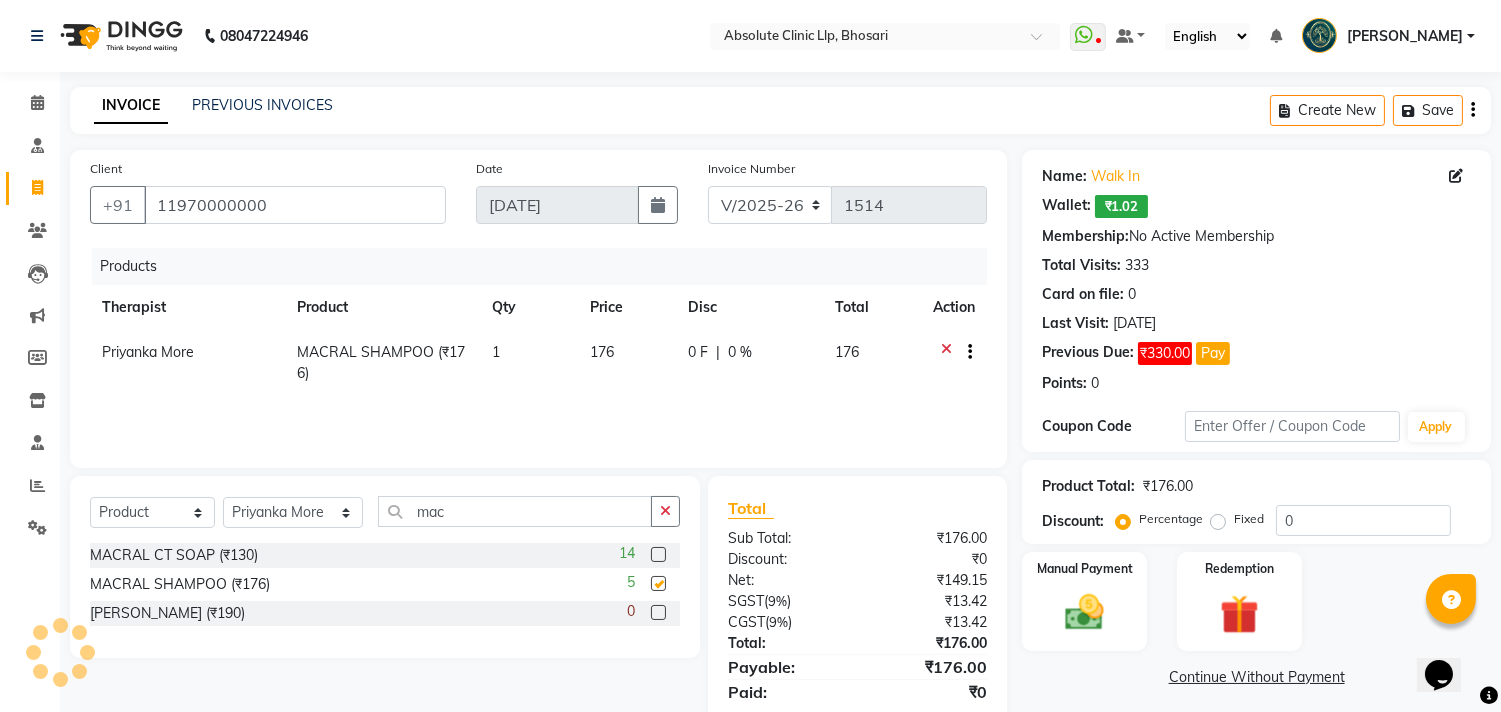 checkbox on "false" 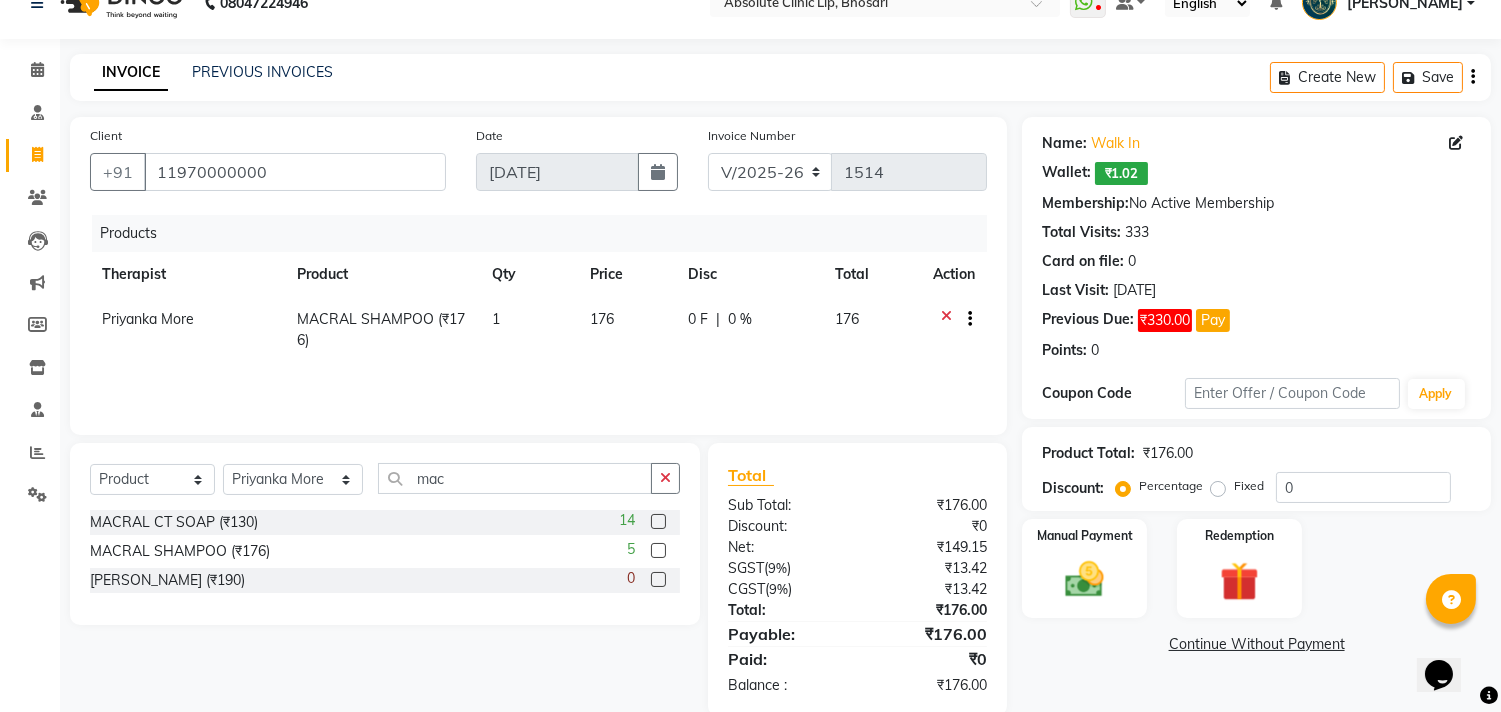 scroll, scrollTop: 66, scrollLeft: 0, axis: vertical 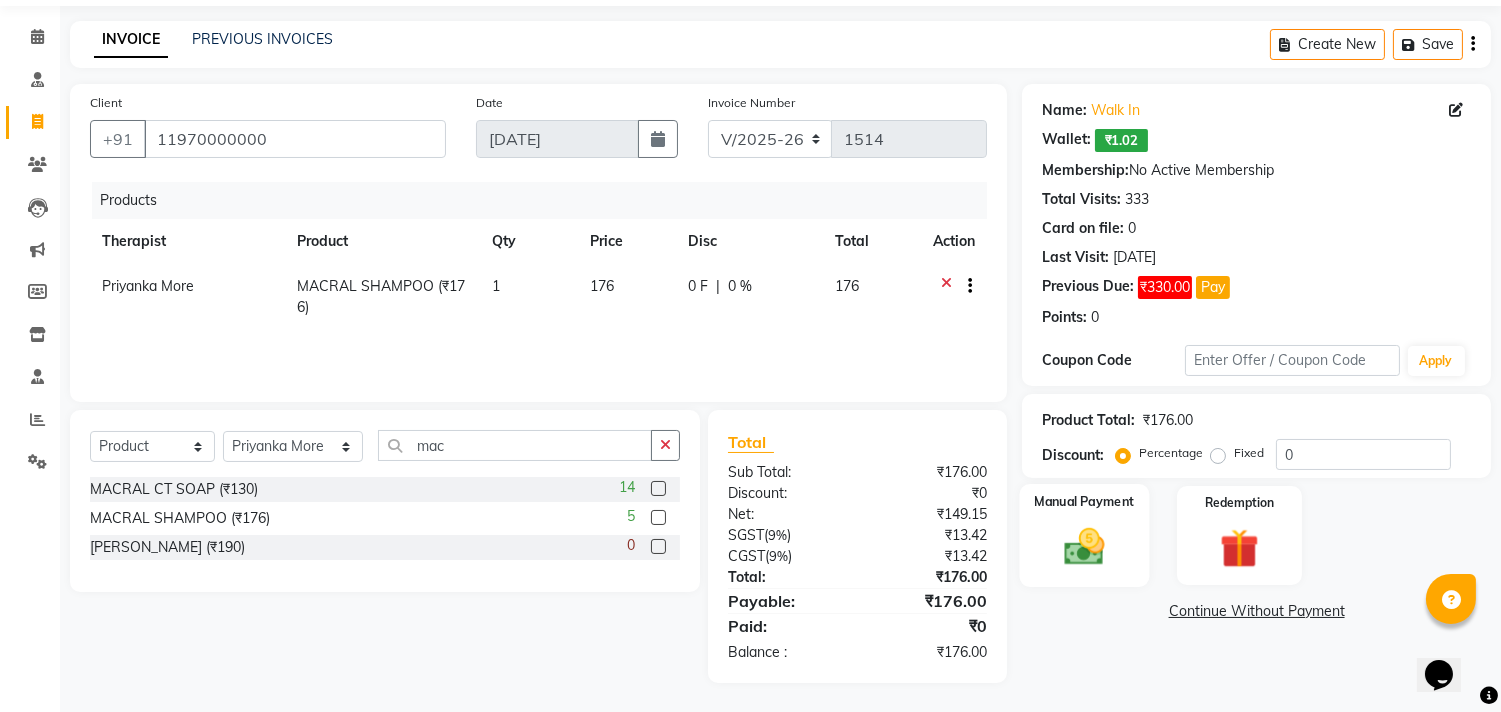 click 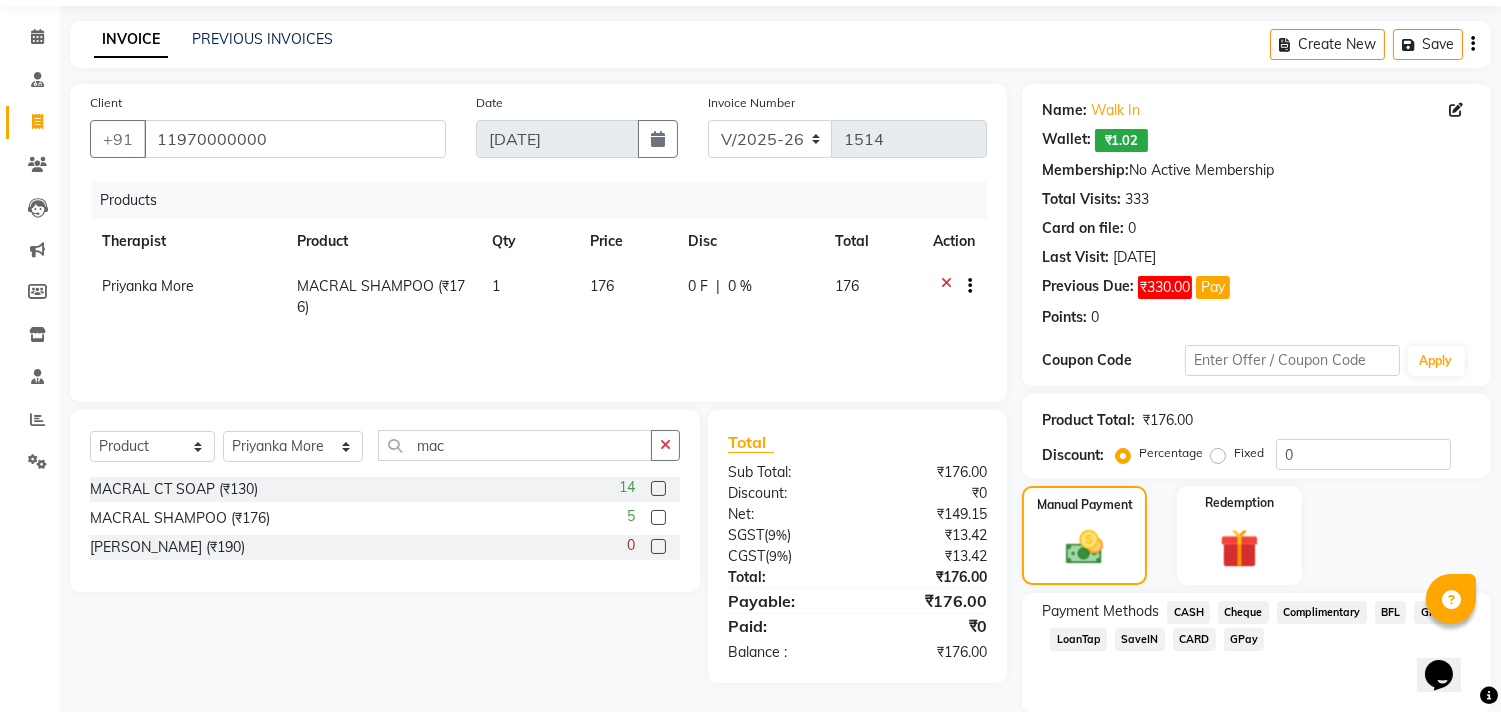 click on "CASH" 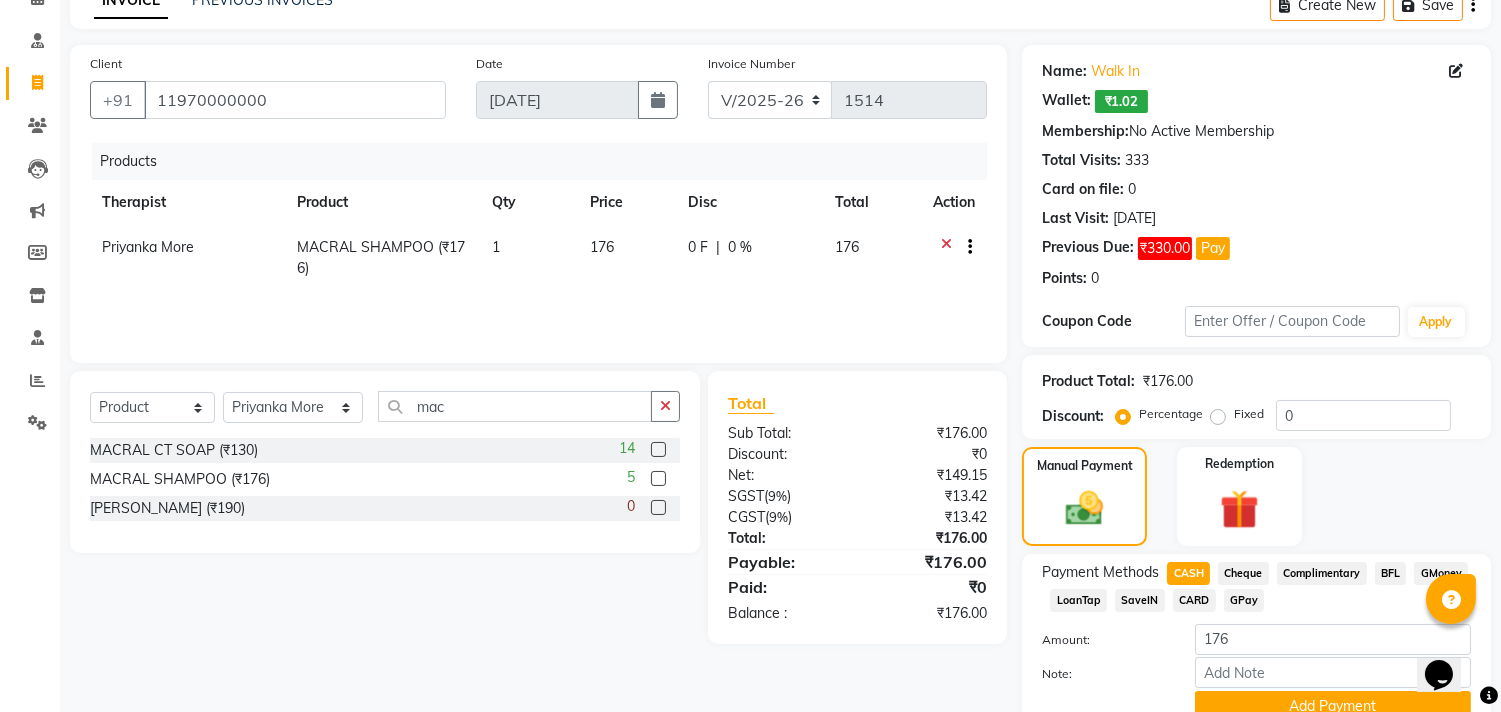 scroll, scrollTop: 194, scrollLeft: 0, axis: vertical 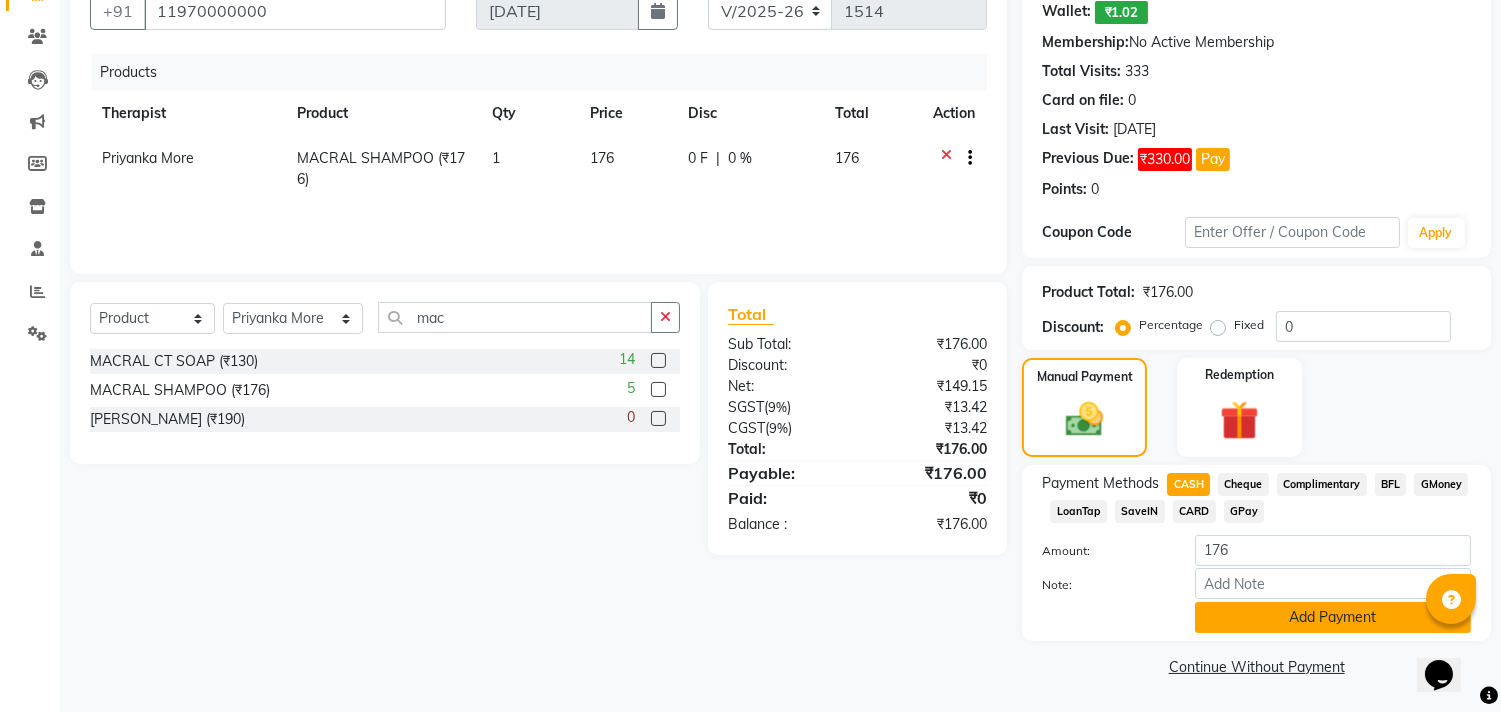 click on "Add Payment" 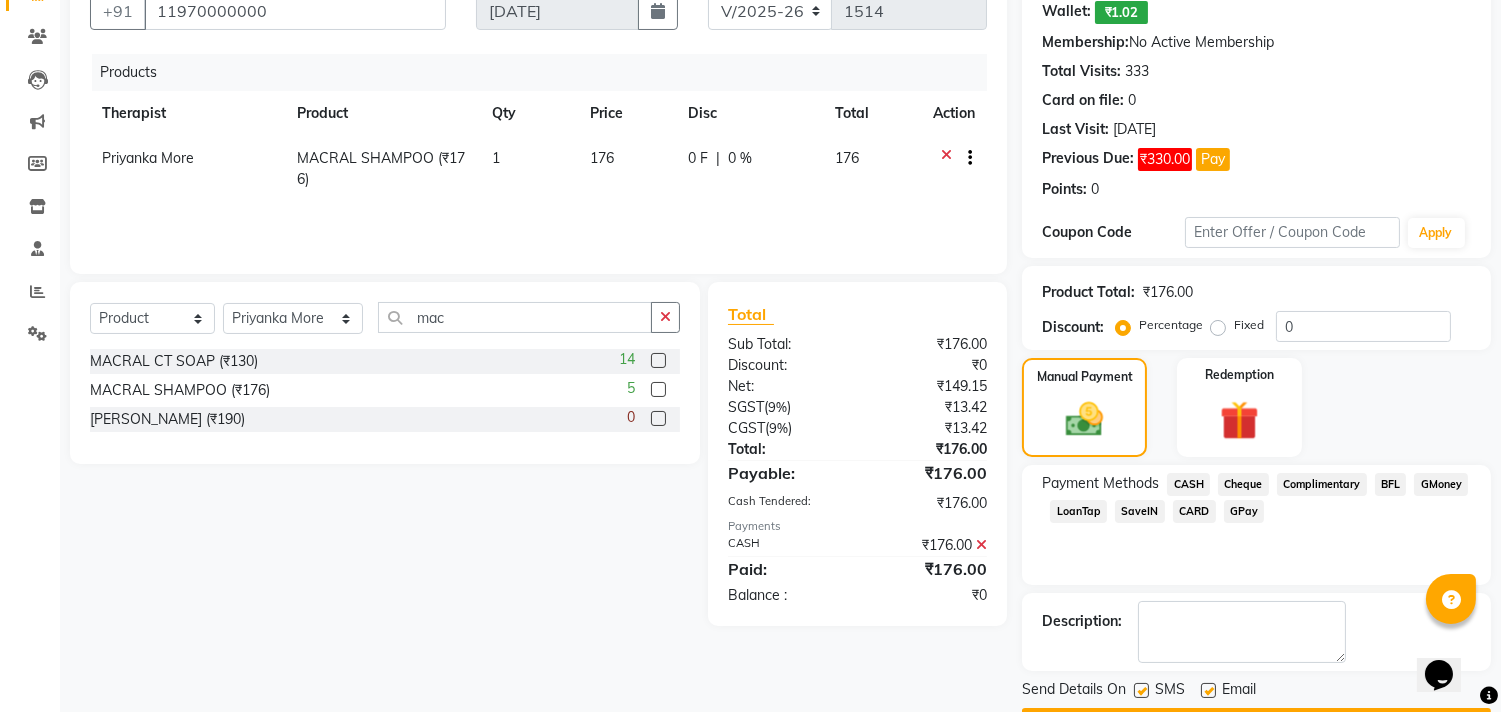 scroll, scrollTop: 250, scrollLeft: 0, axis: vertical 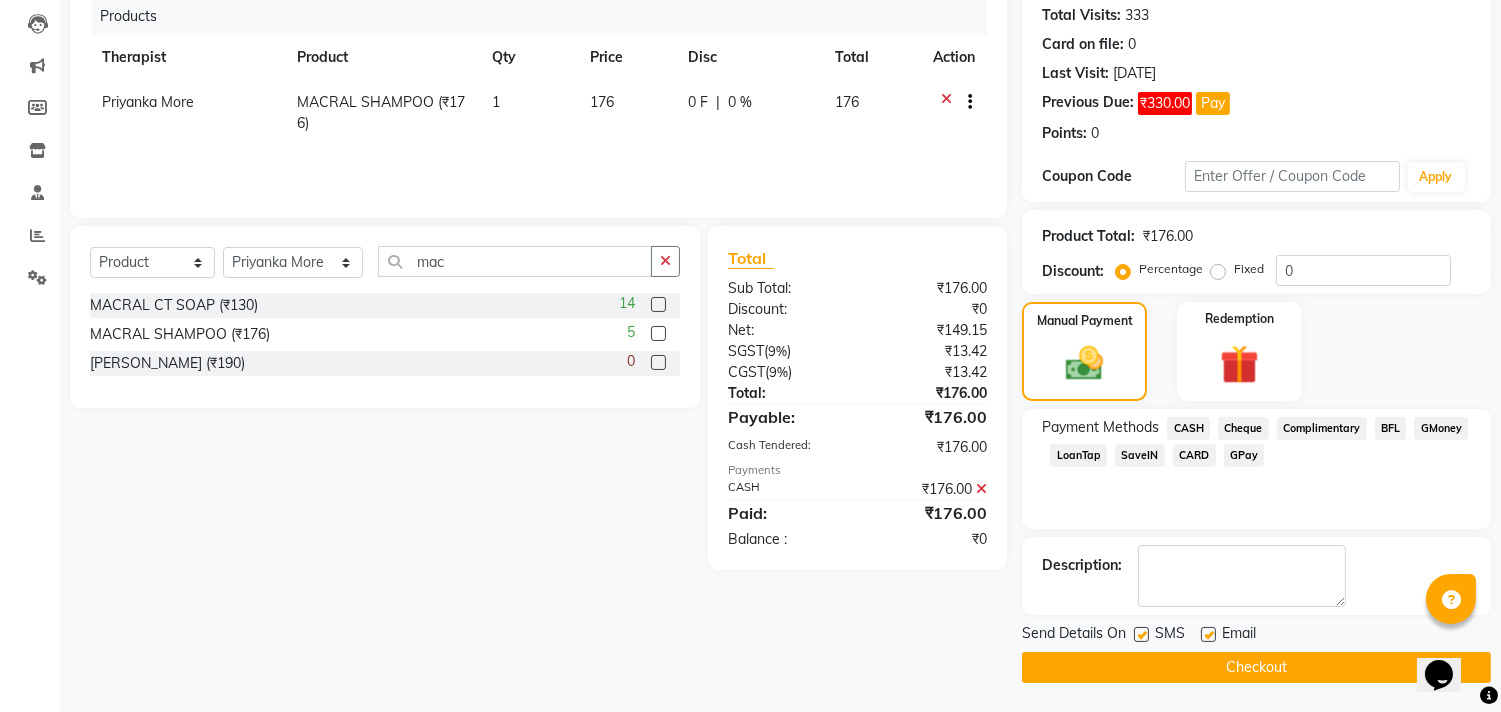 click 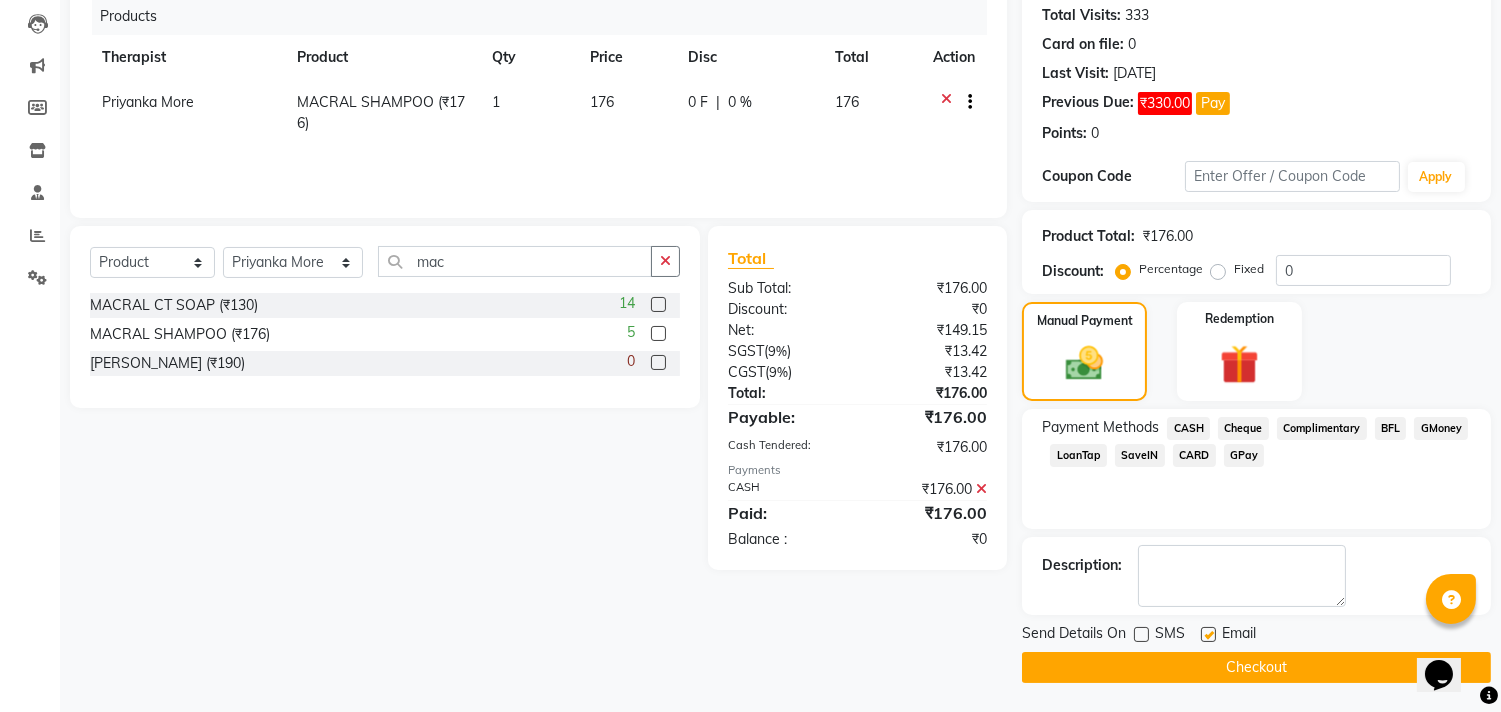 click 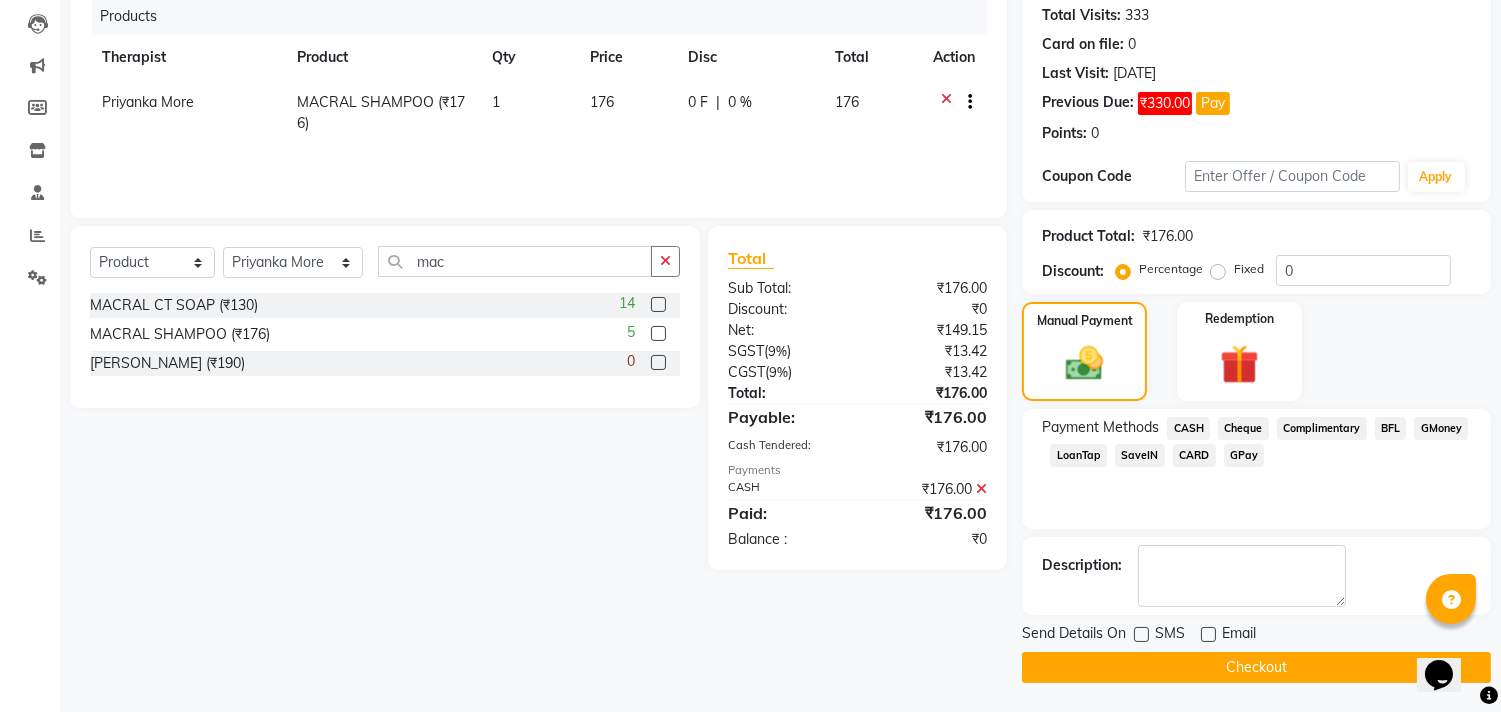 click on "Checkout" 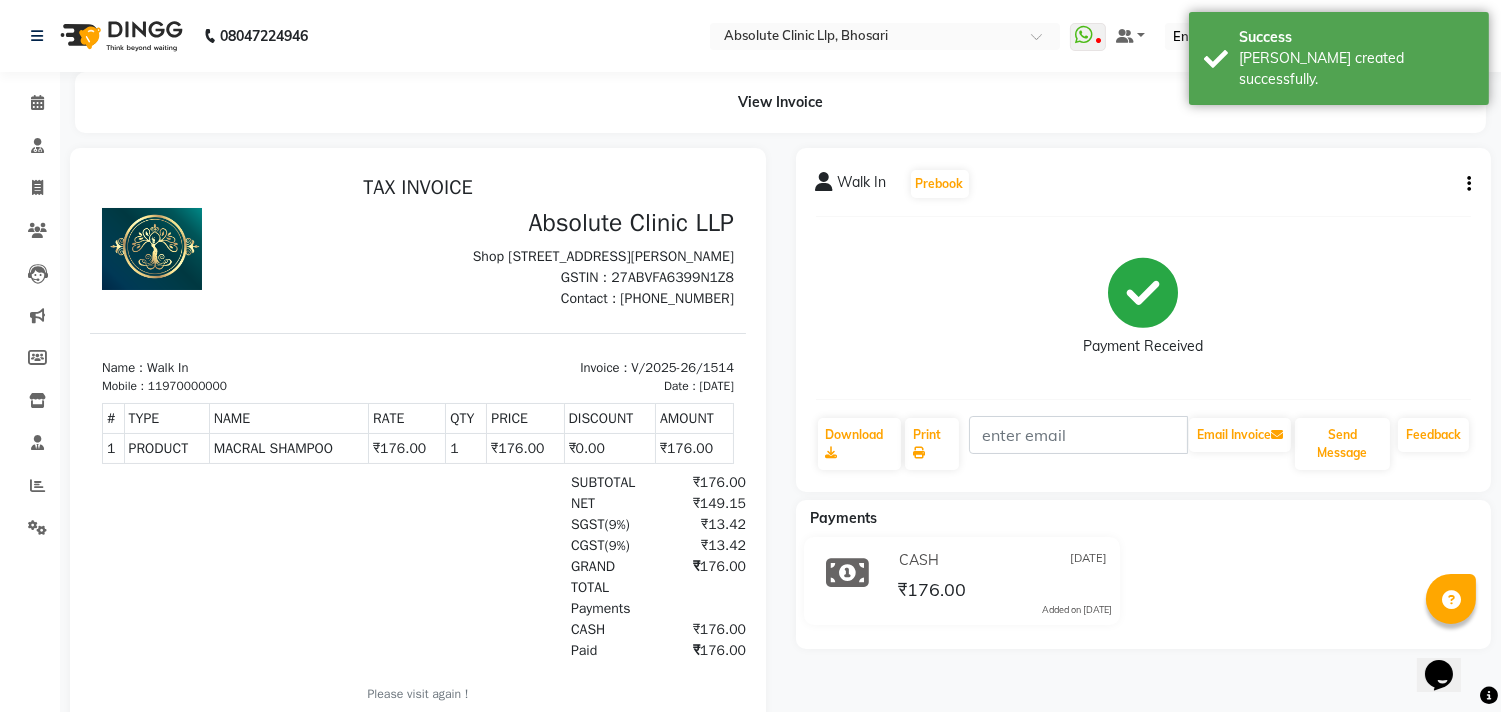 scroll, scrollTop: 0, scrollLeft: 0, axis: both 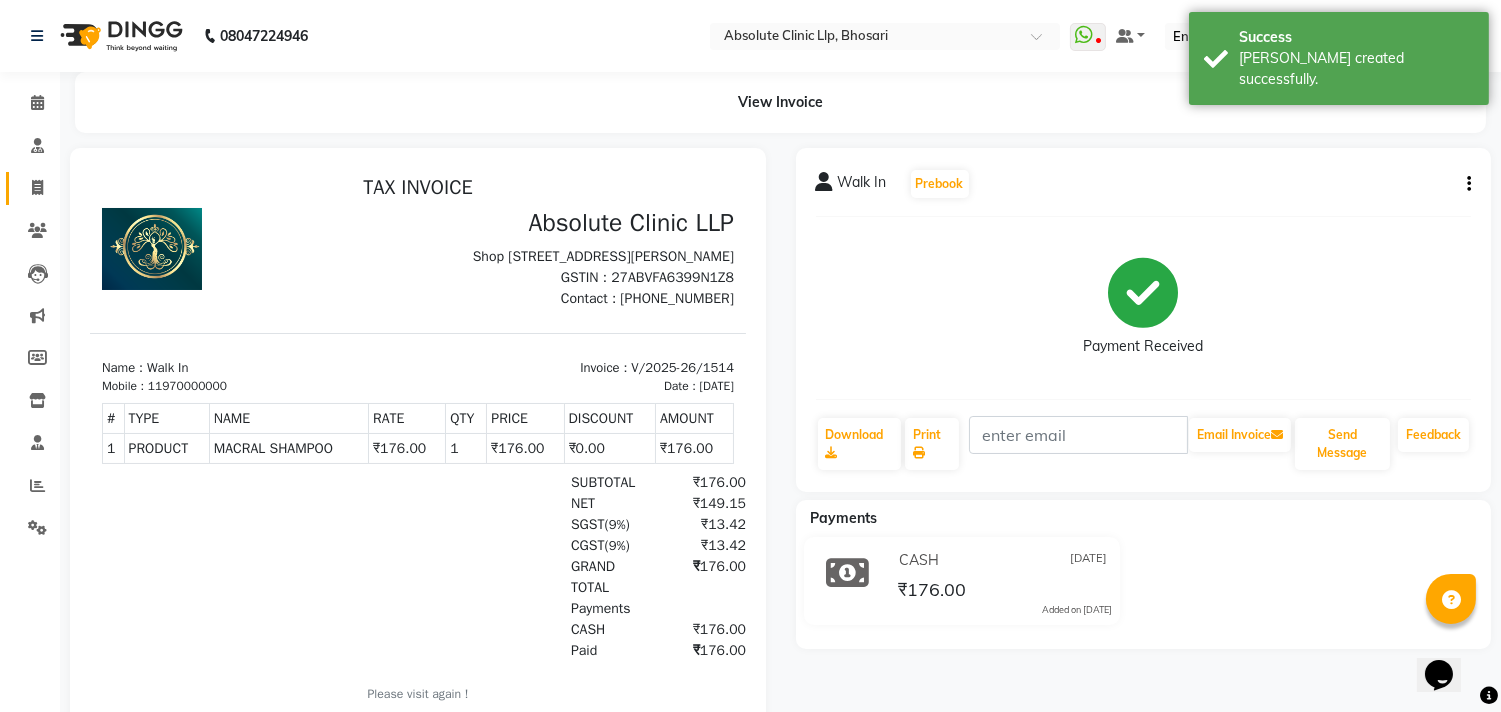 click 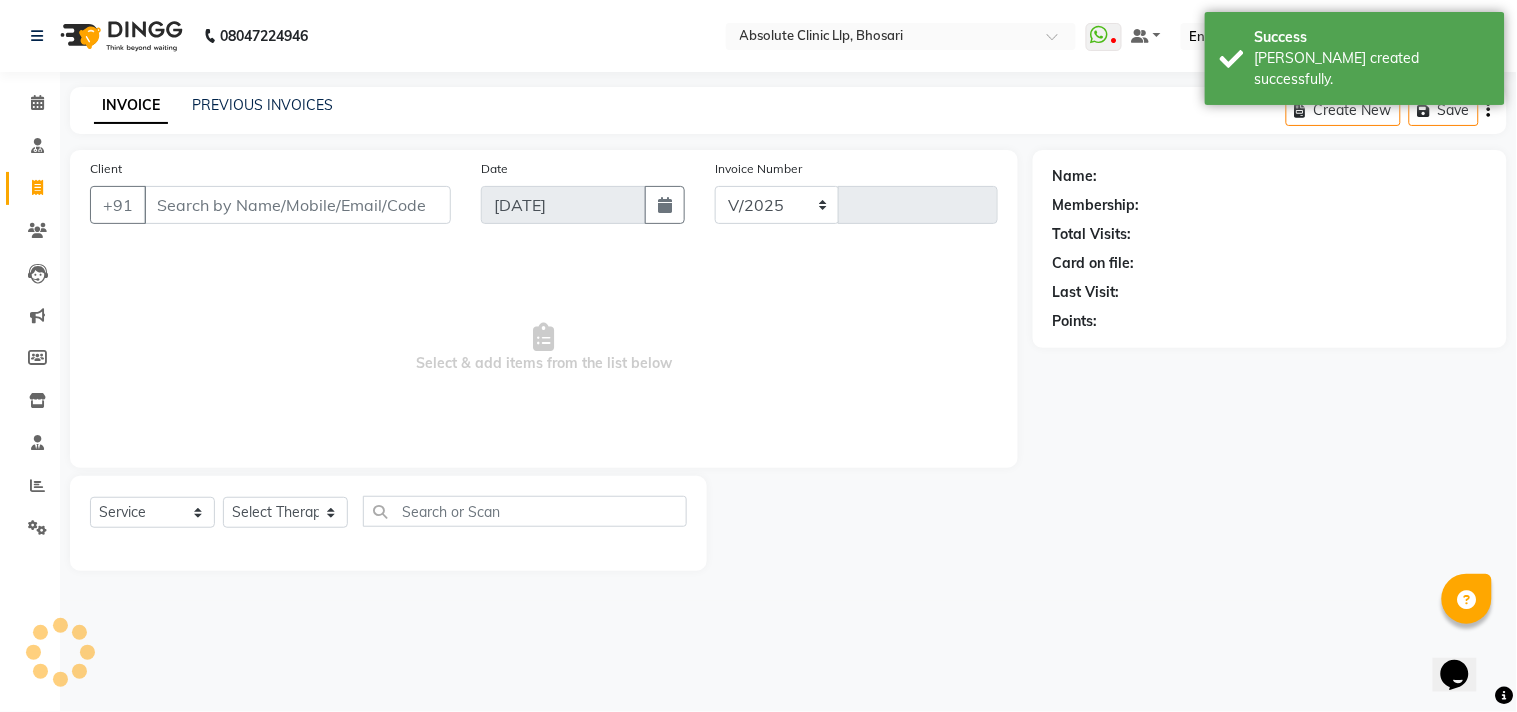 select on "4706" 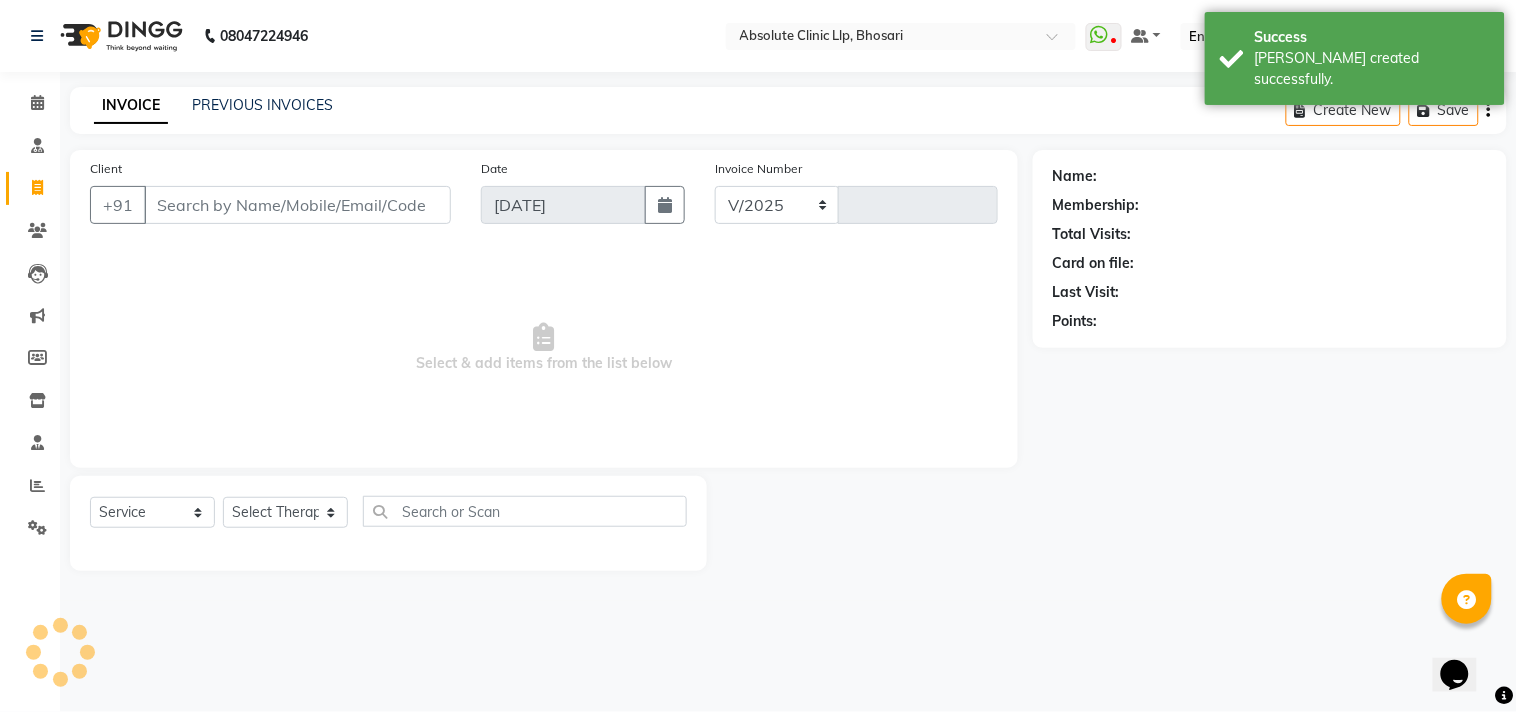 type on "1515" 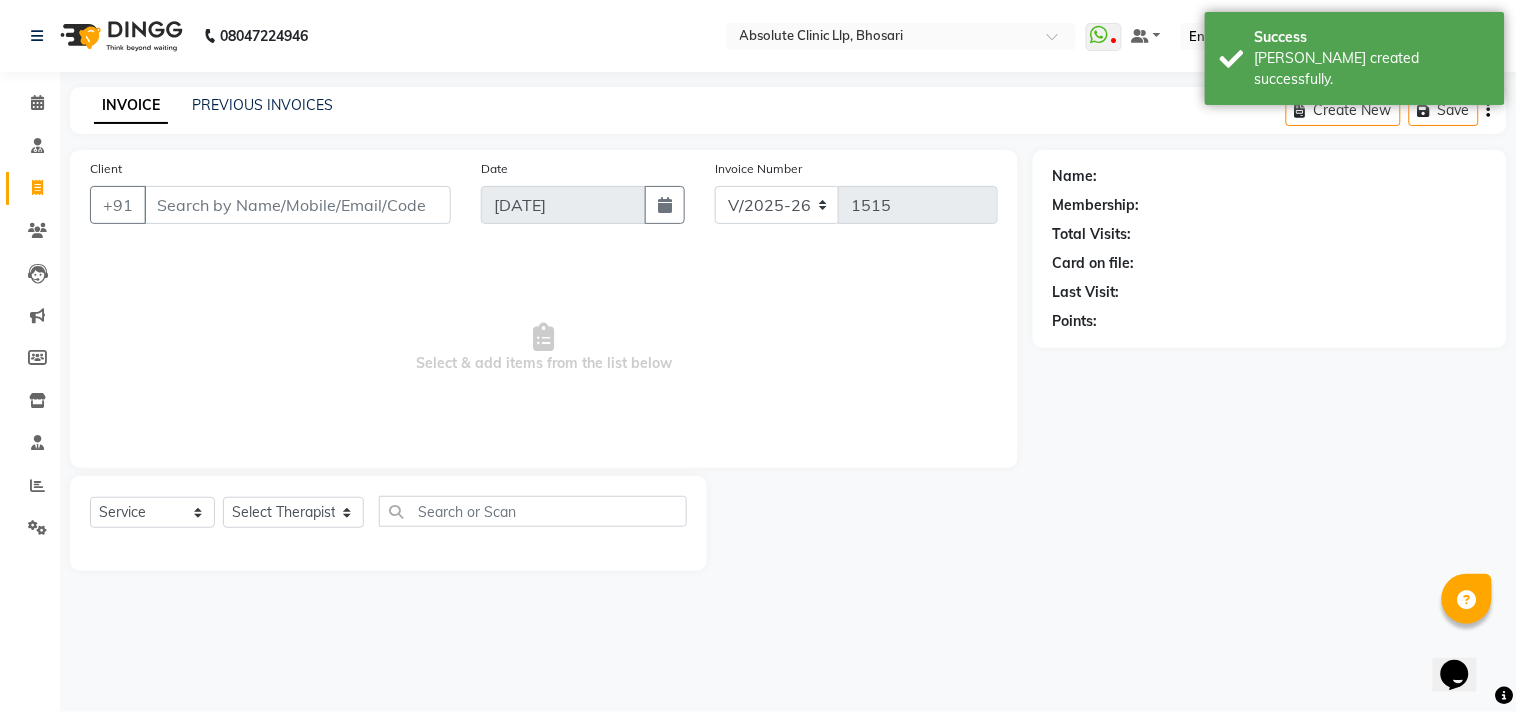 click on "Client" at bounding box center [297, 205] 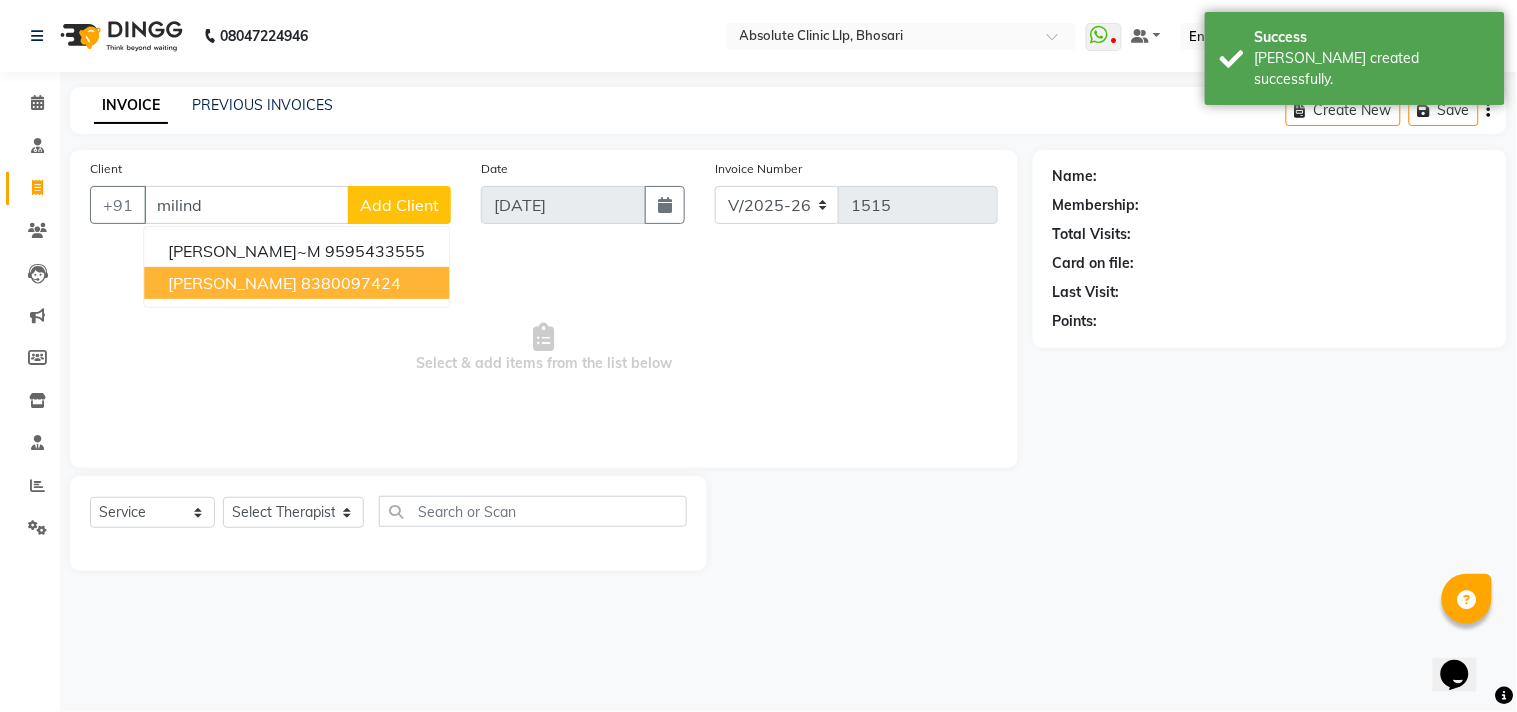 click on "[PERSON_NAME]" at bounding box center (232, 283) 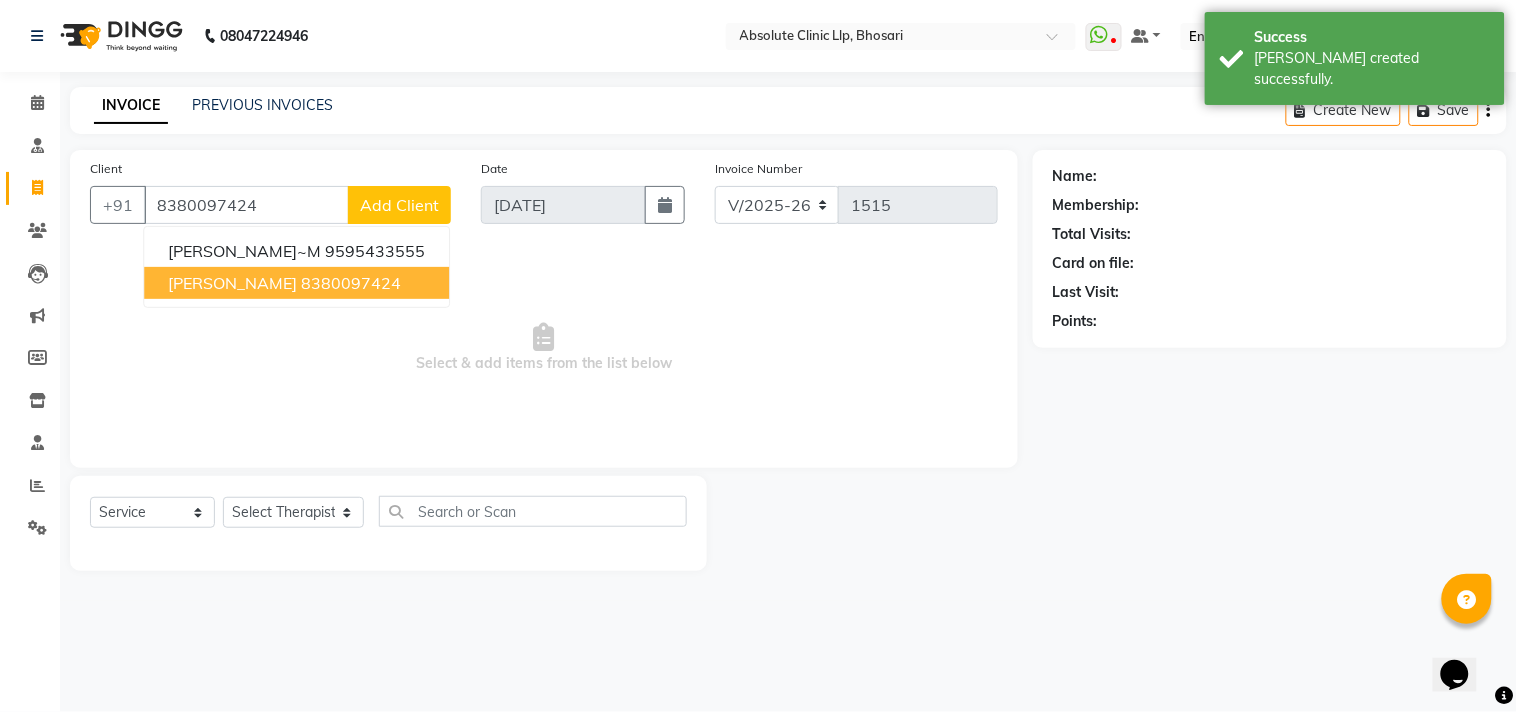 type on "8380097424" 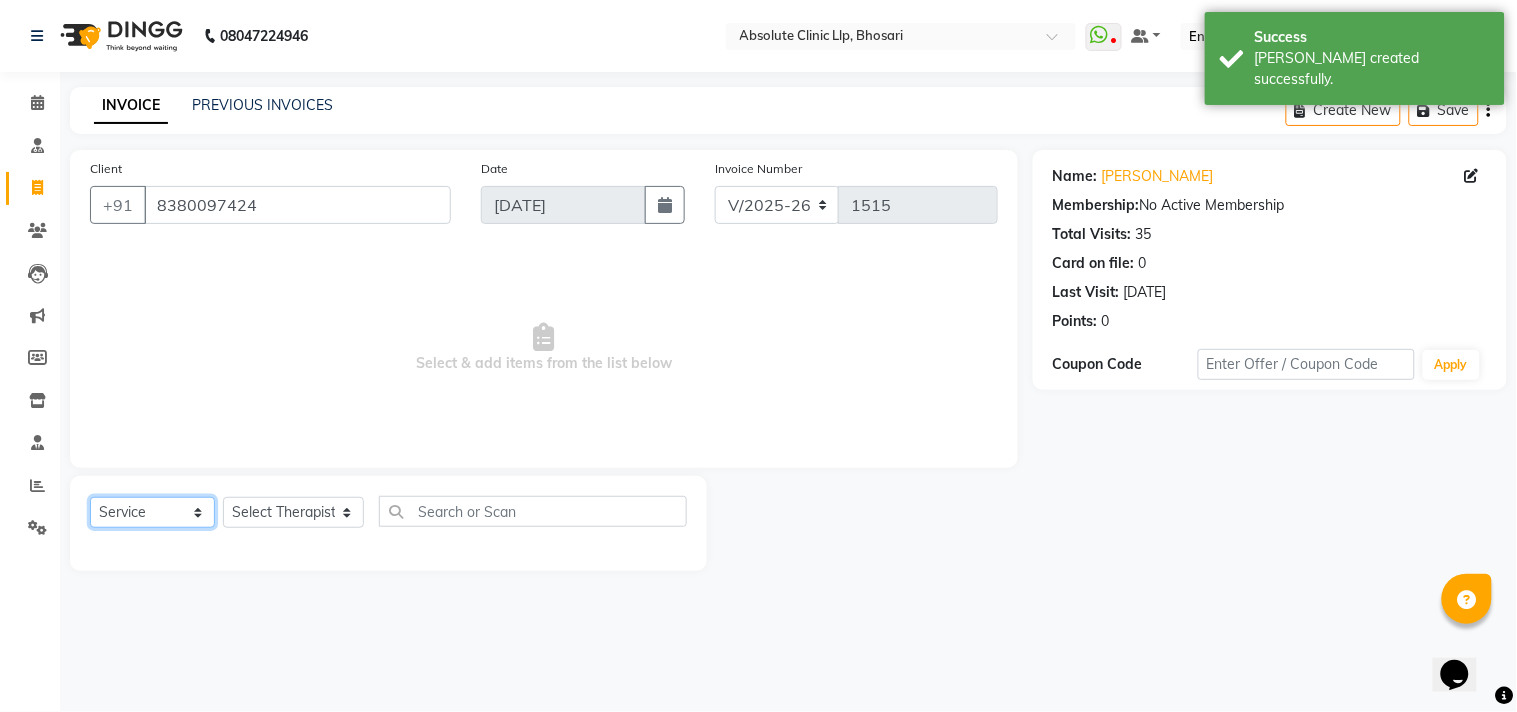 drag, startPoint x: 135, startPoint y: 521, endPoint x: 142, endPoint y: 507, distance: 15.652476 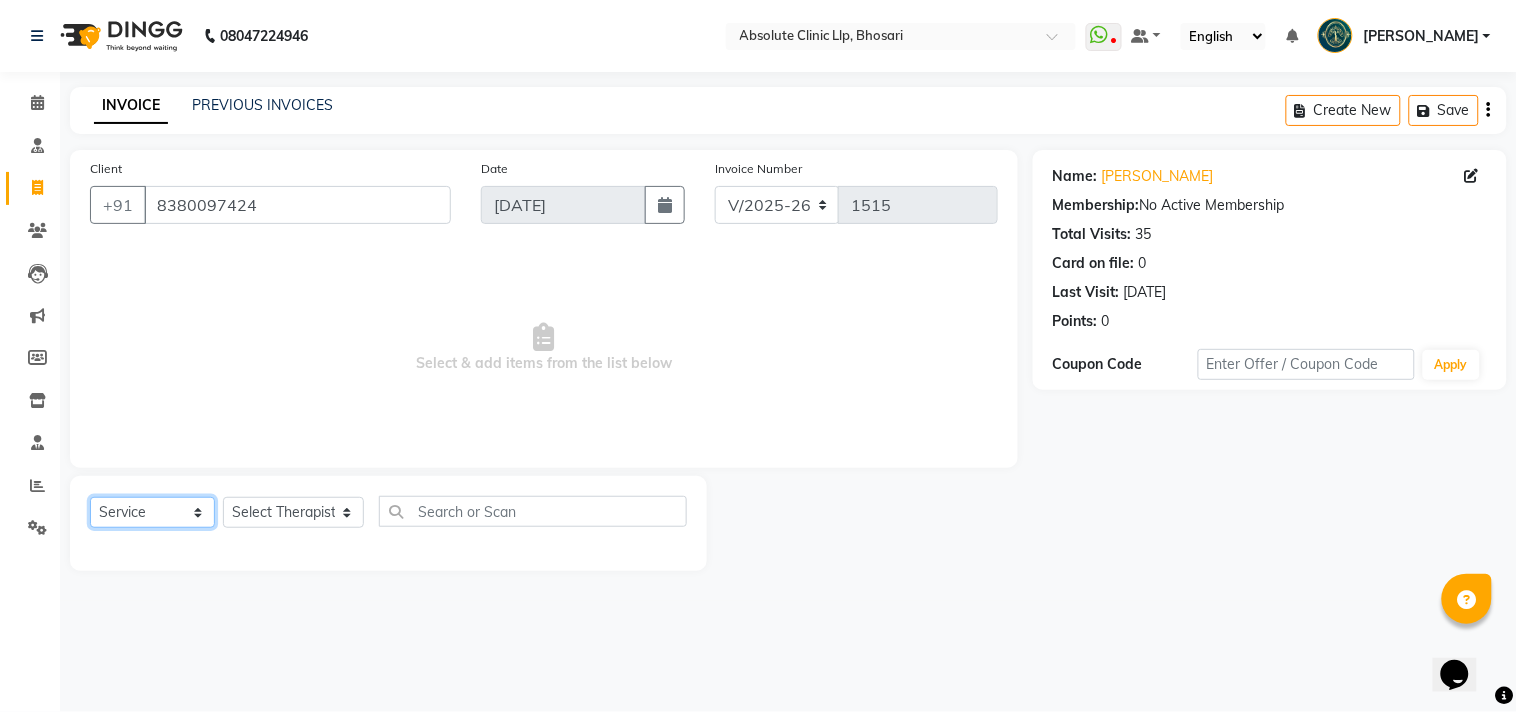 select on "product" 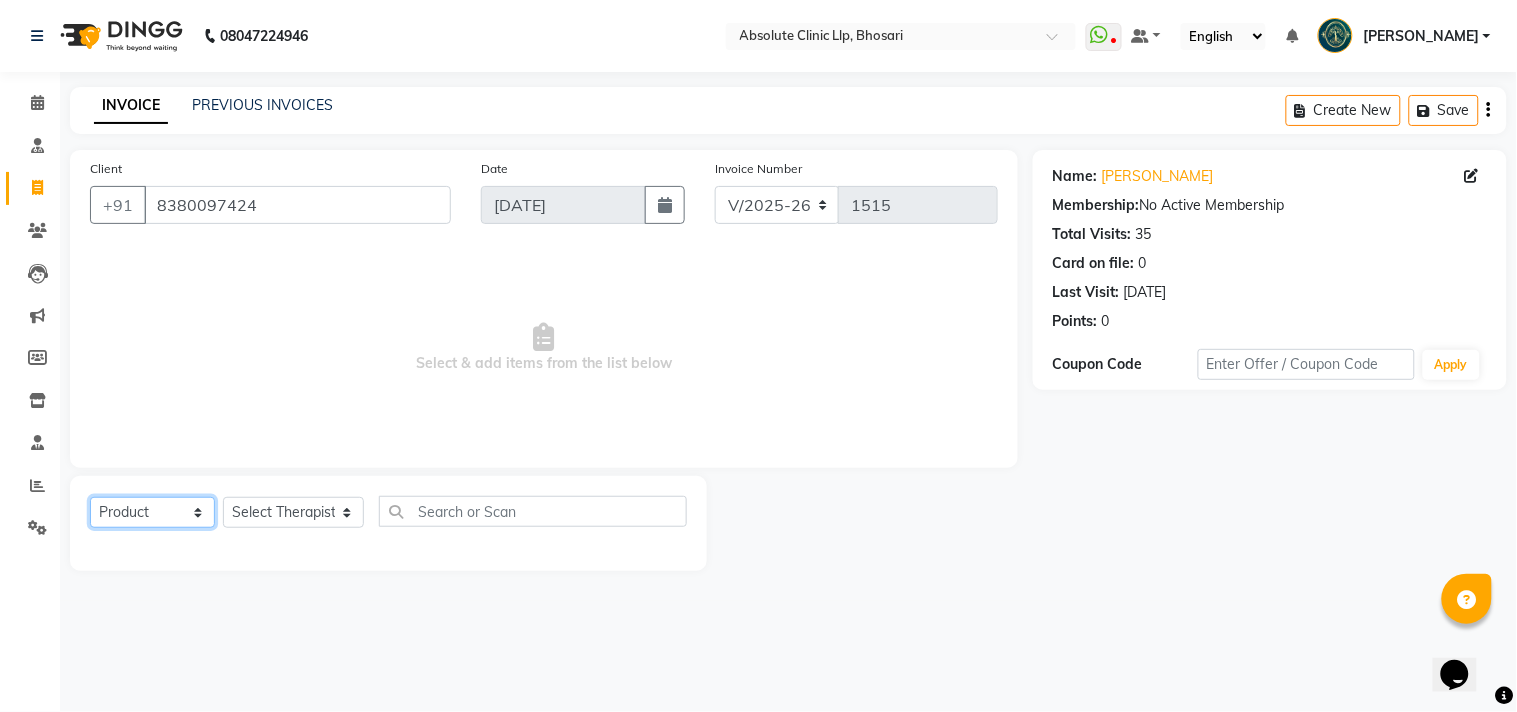 click on "Select  Service  Product  Membership  Package Voucher Prepaid Gift Card" 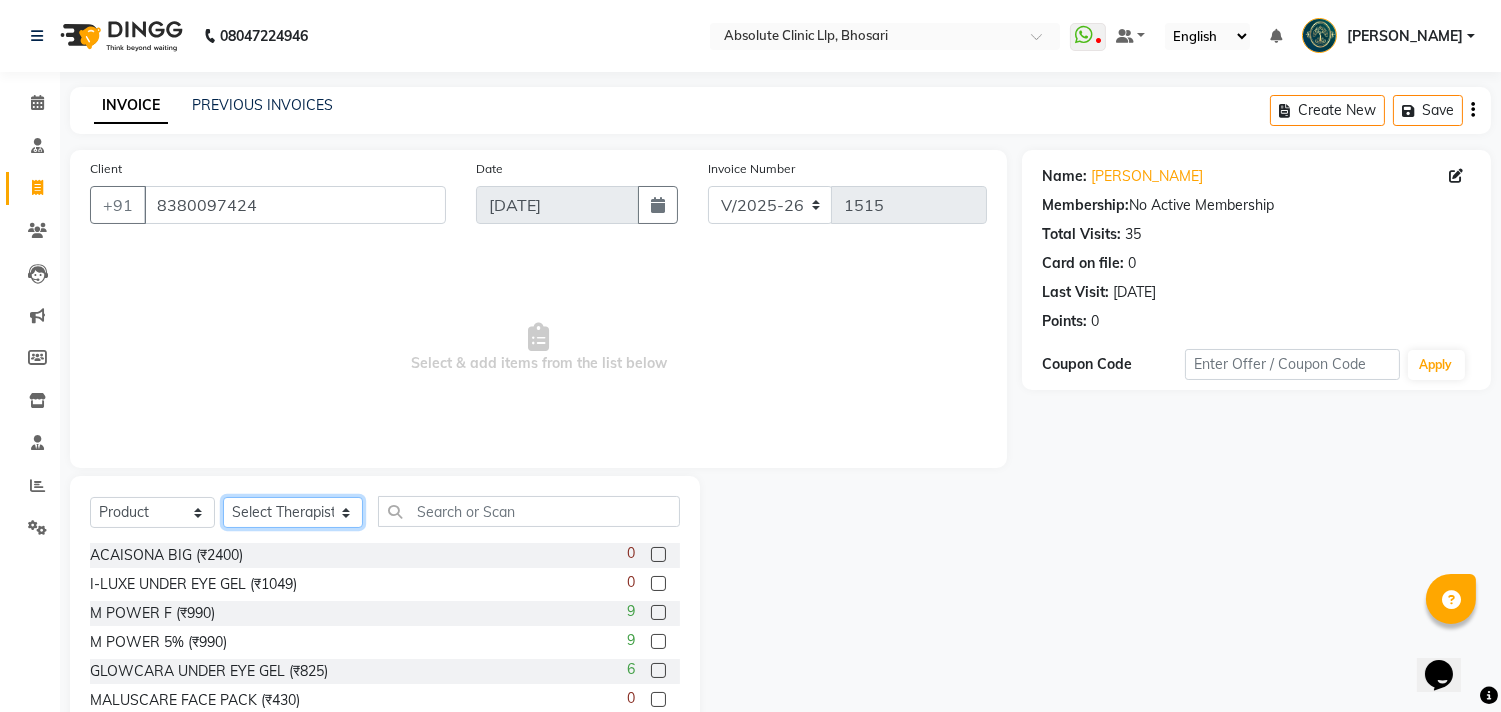 click on "Select Therapist [PERSON_NAME]	 [PERSON_NAME] [PERSON_NAME] [PERSON_NAME] [PERSON_NAME] [PERSON_NAME] Priyanka  More RECEPTION-[PERSON_NAME] prima [PERSON_NAME]	 [PERSON_NAME]	 Shekhar [PERSON_NAME] Naikre	 [PERSON_NAME]" 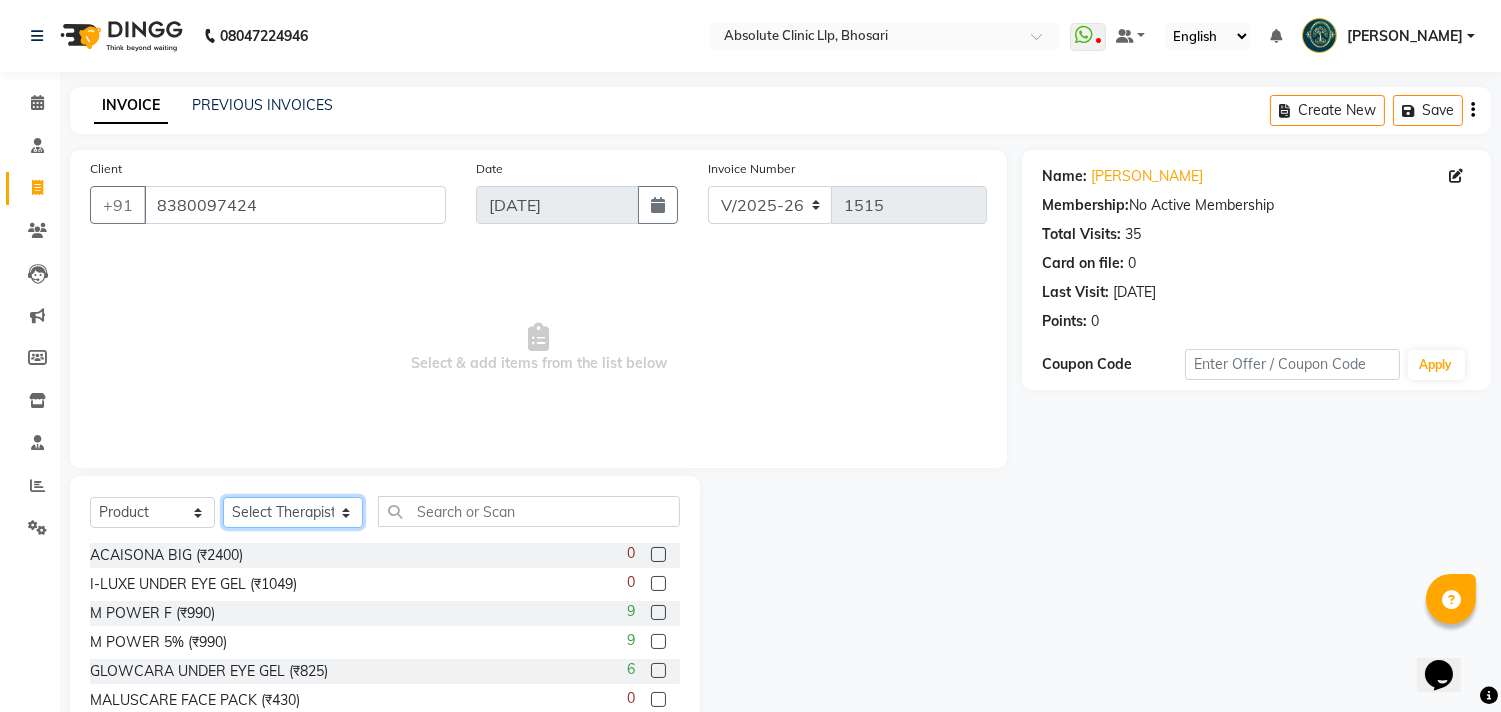select on "44043" 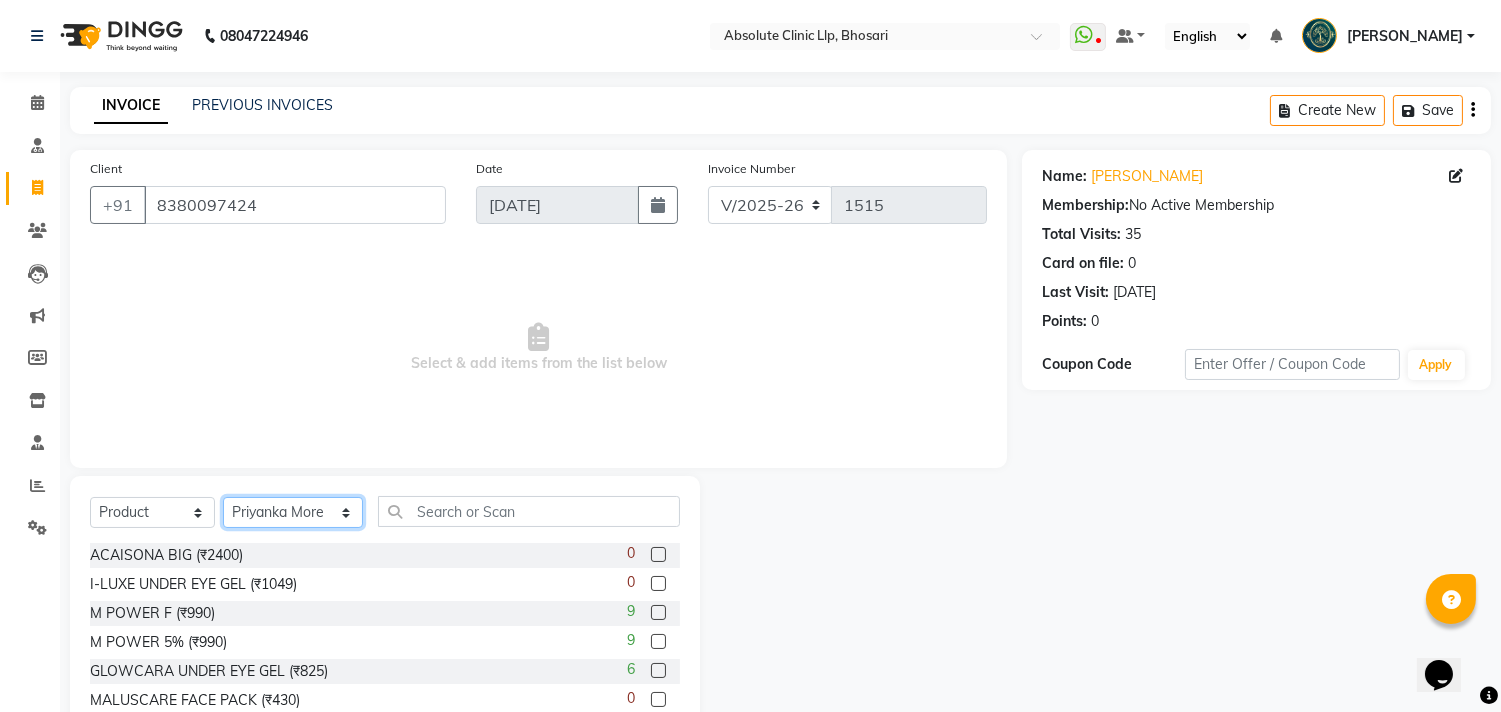 click on "Select Therapist [PERSON_NAME]	 [PERSON_NAME] [PERSON_NAME] [PERSON_NAME] [PERSON_NAME] [PERSON_NAME] Priyanka  More RECEPTION-[PERSON_NAME] prima [PERSON_NAME]	 [PERSON_NAME]	 Shekhar [PERSON_NAME] Naikre	 [PERSON_NAME]" 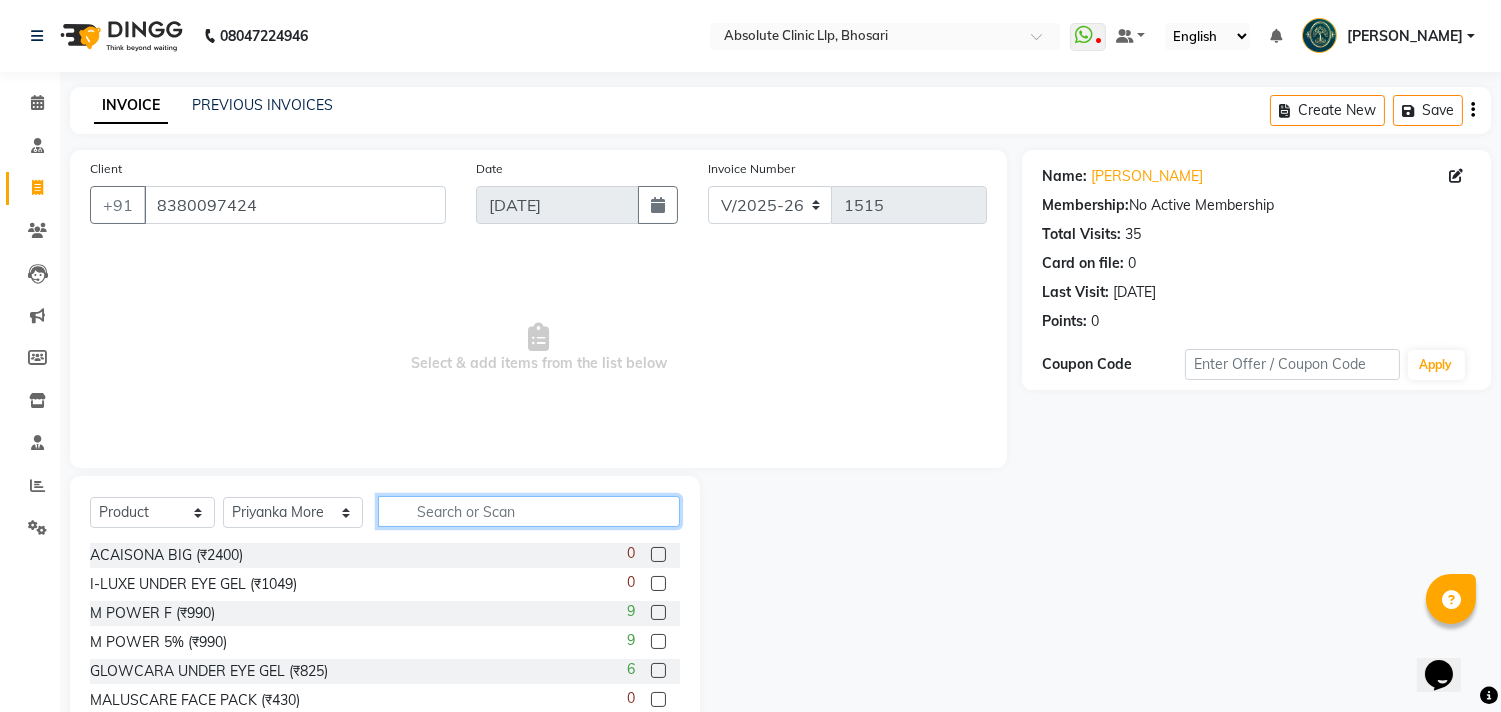 click 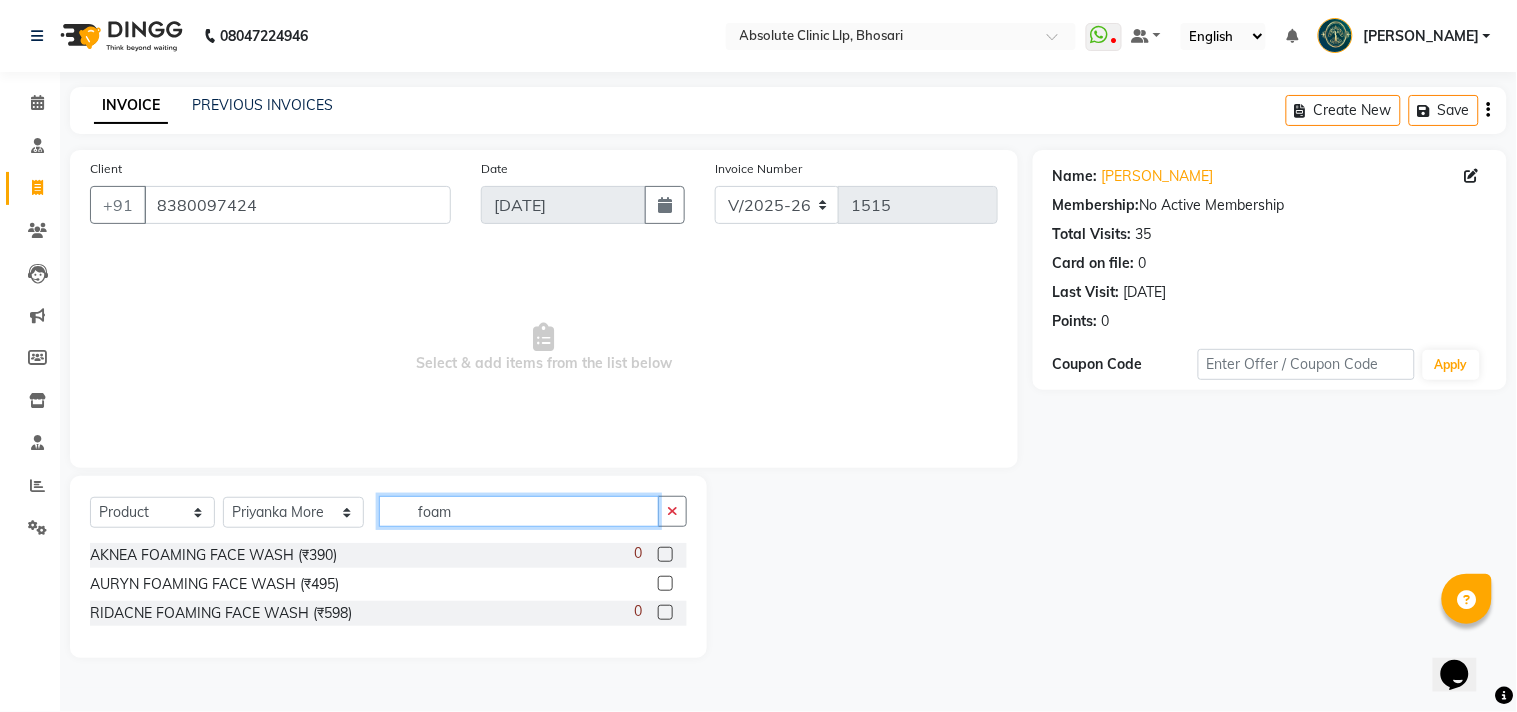 type on "foam" 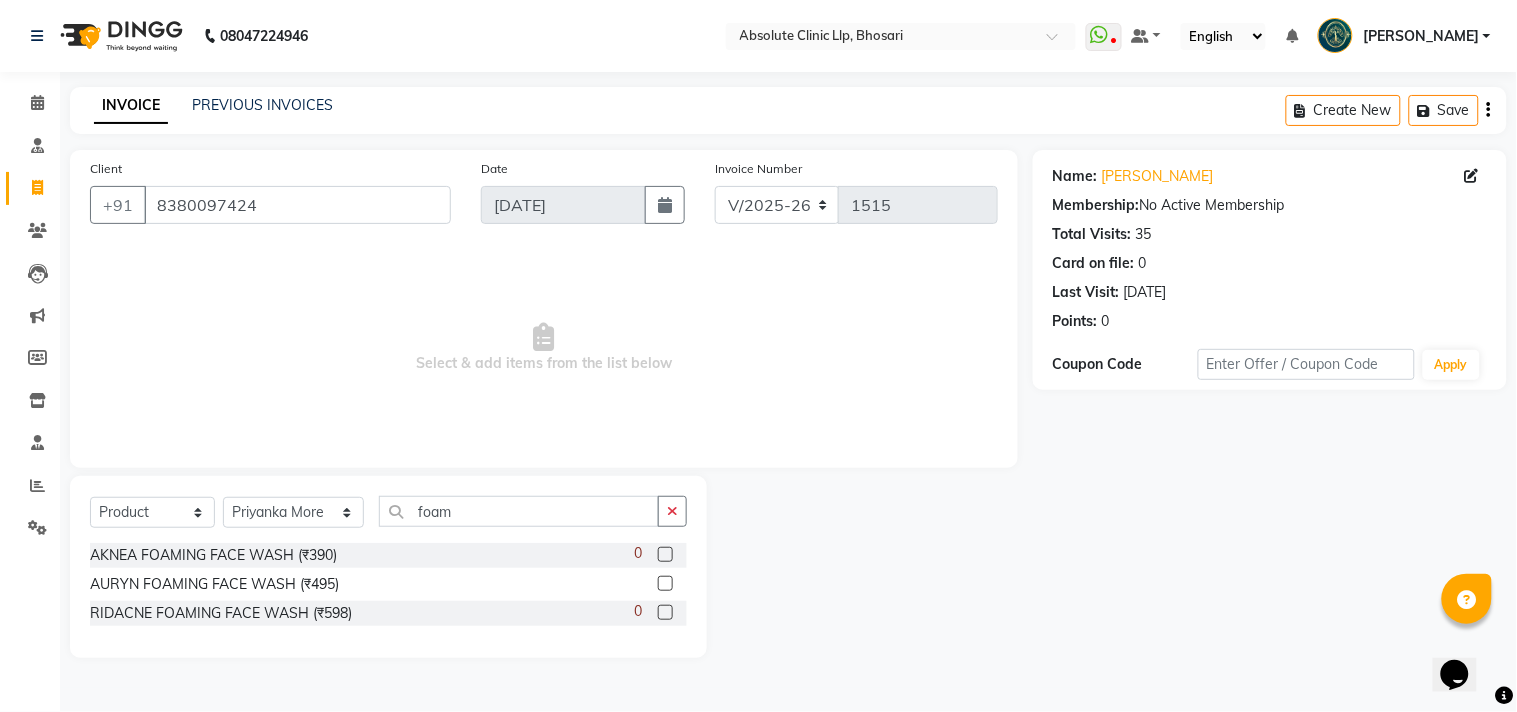 click 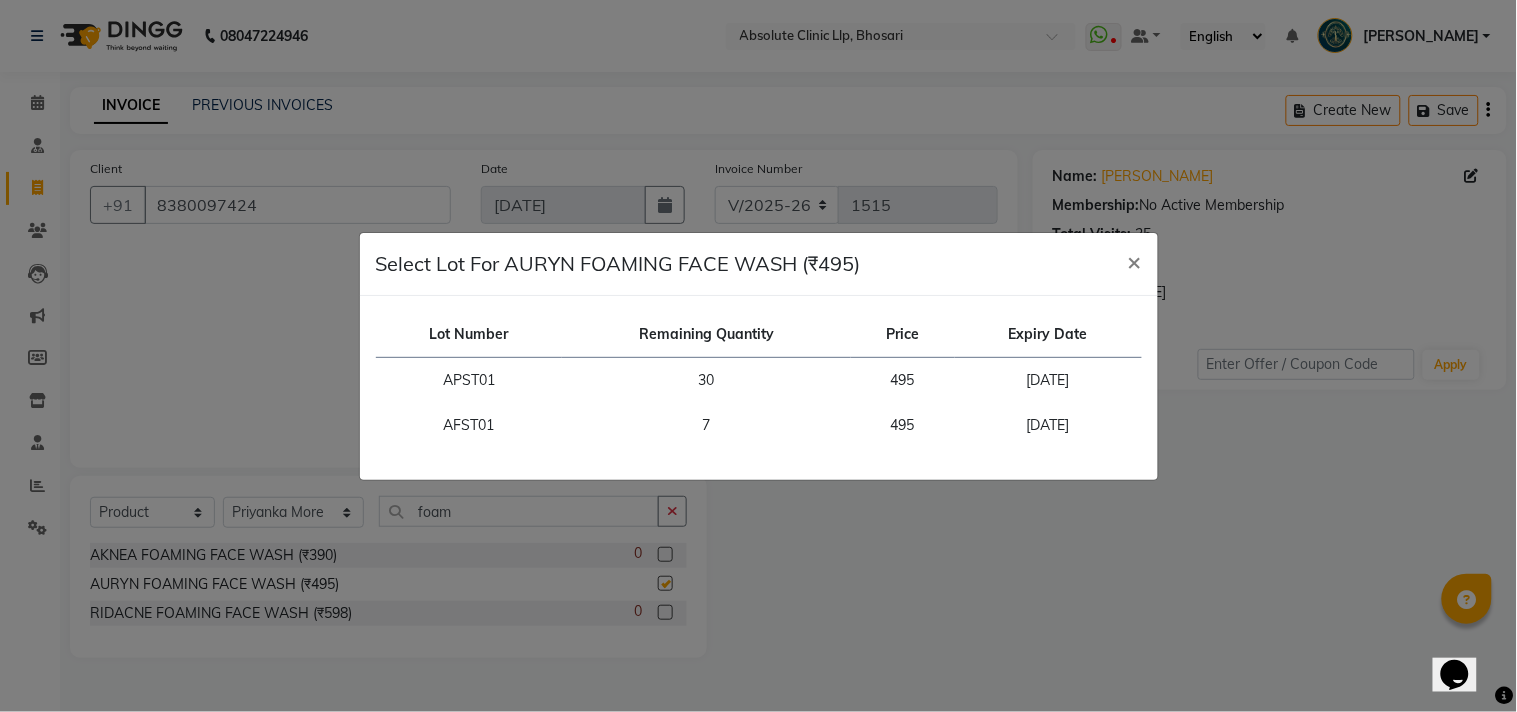 checkbox on "false" 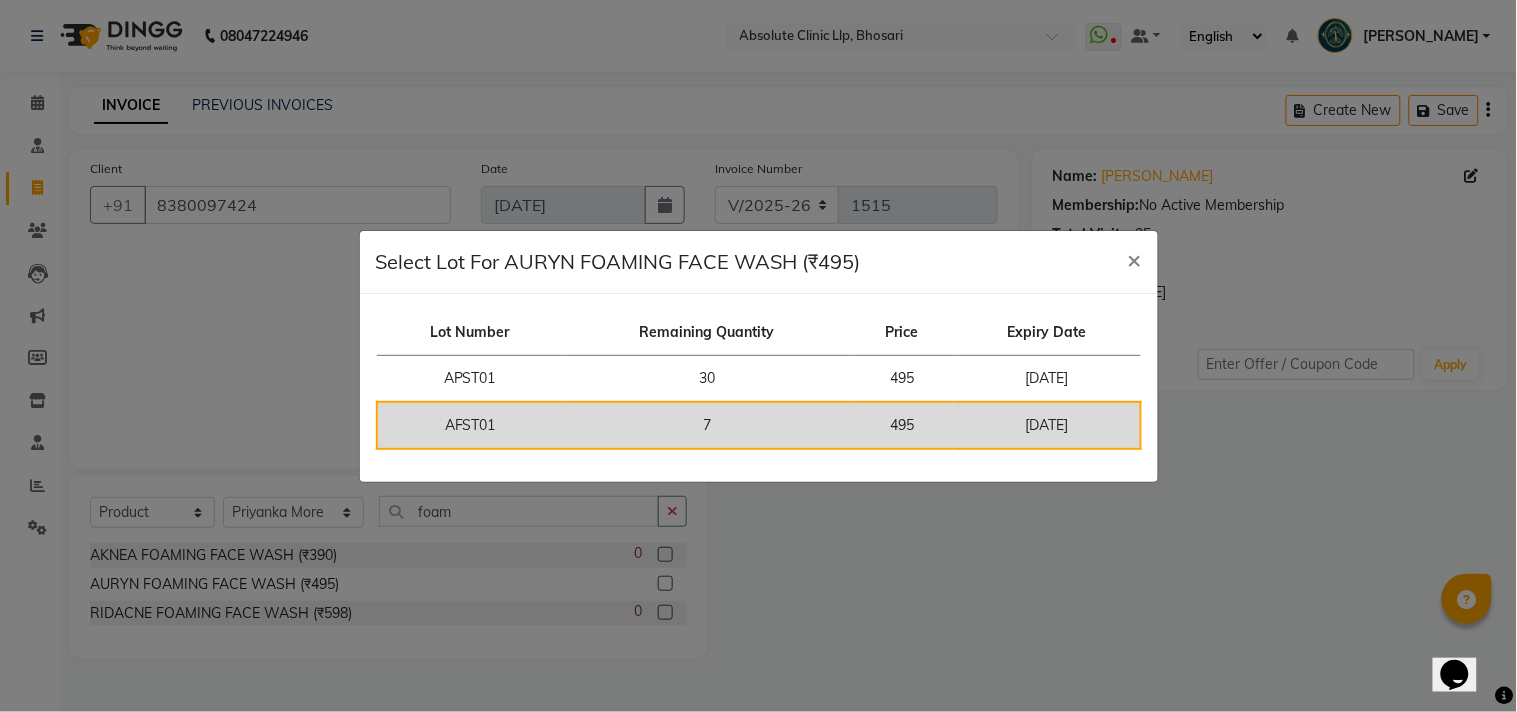 click on "7" 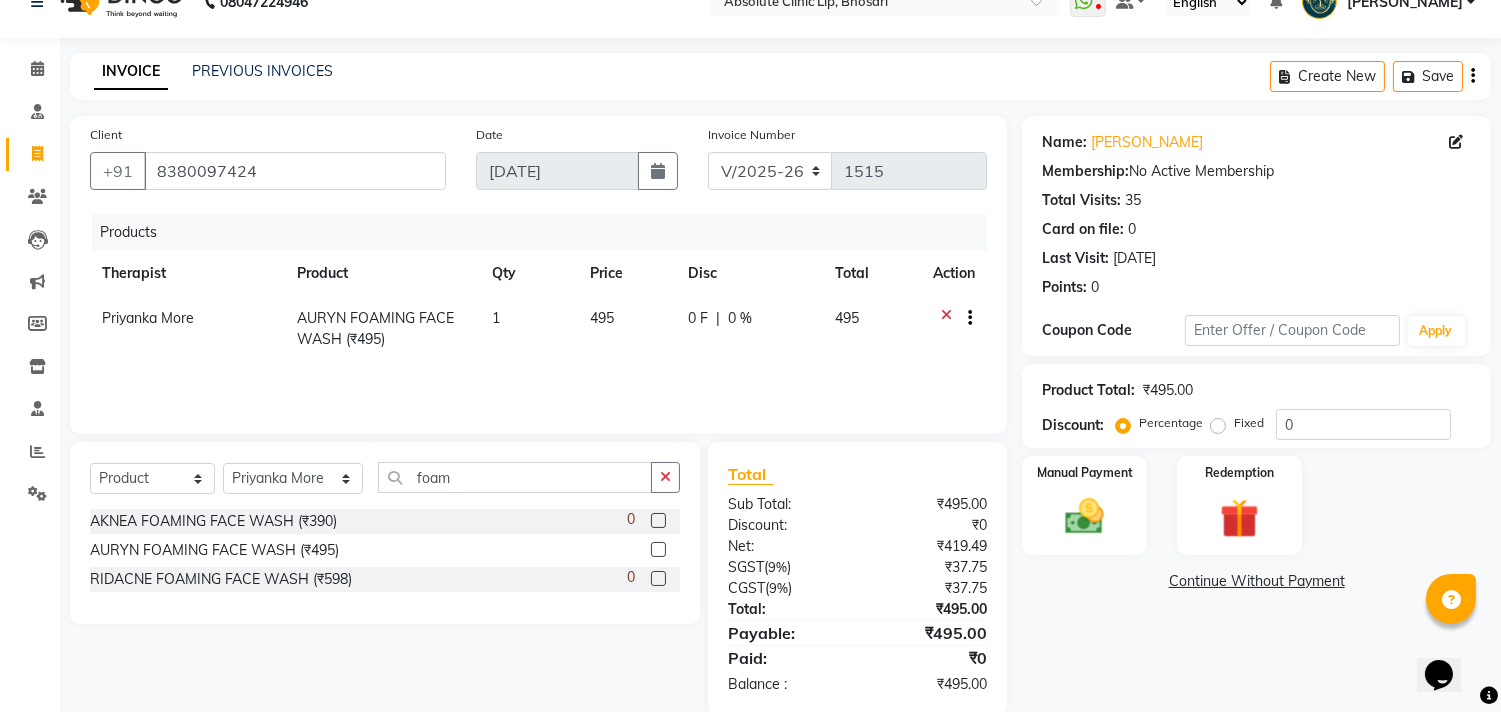 scroll, scrollTop: 66, scrollLeft: 0, axis: vertical 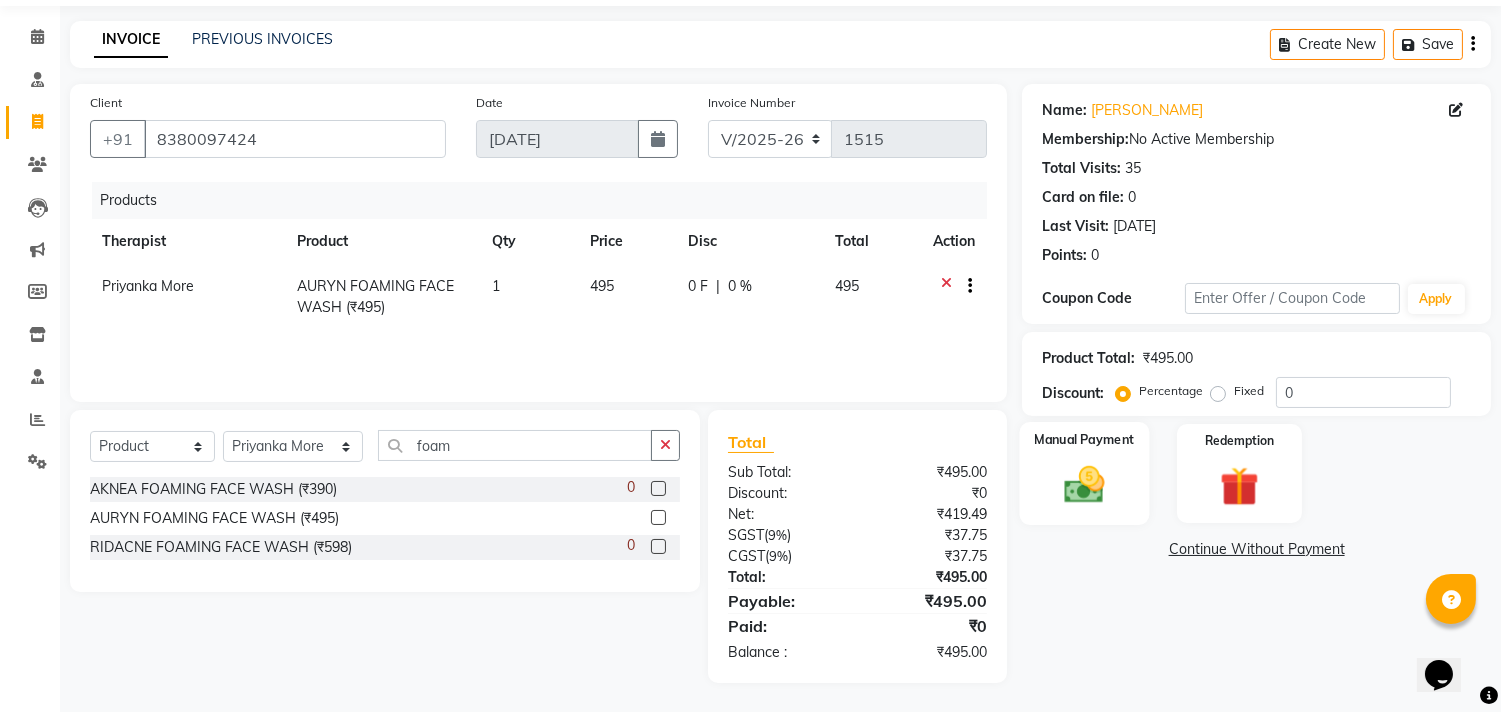 click 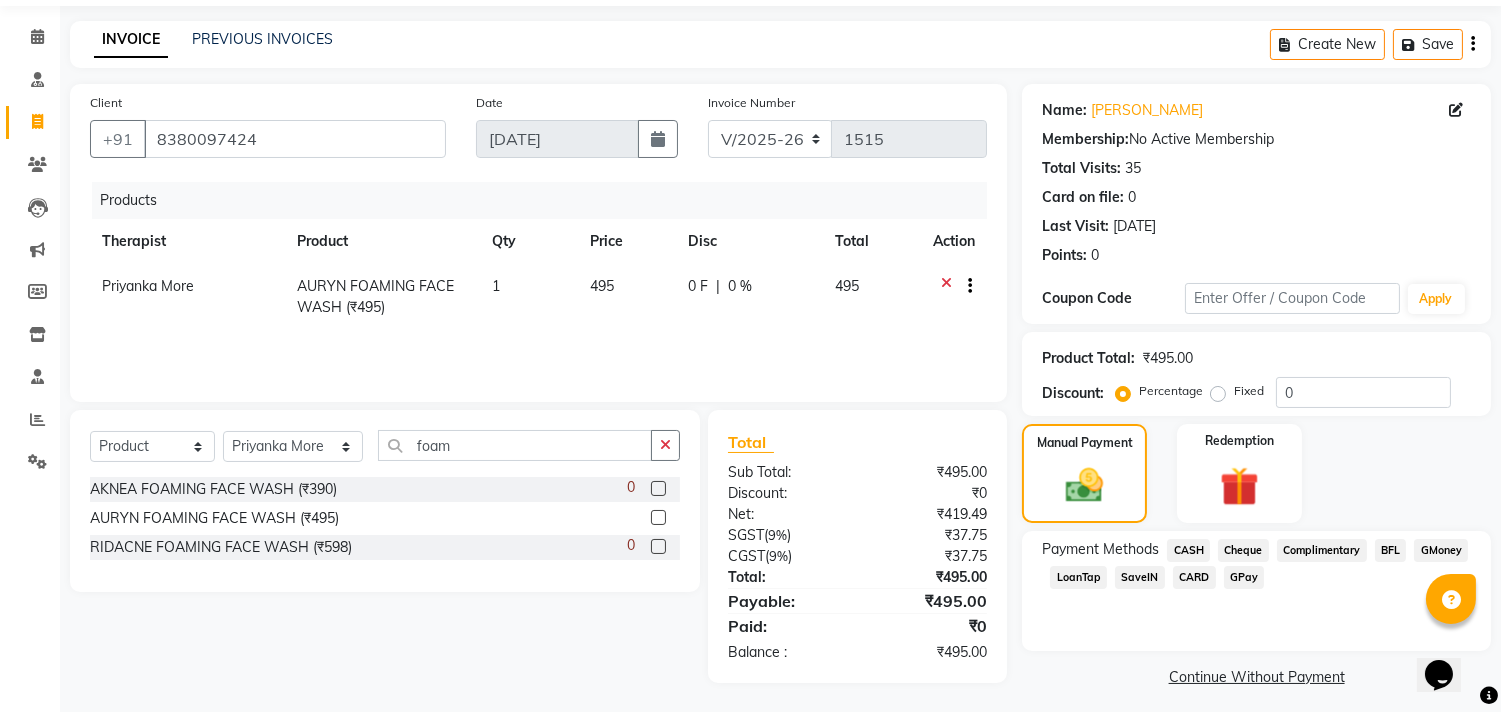 click on "GPay" 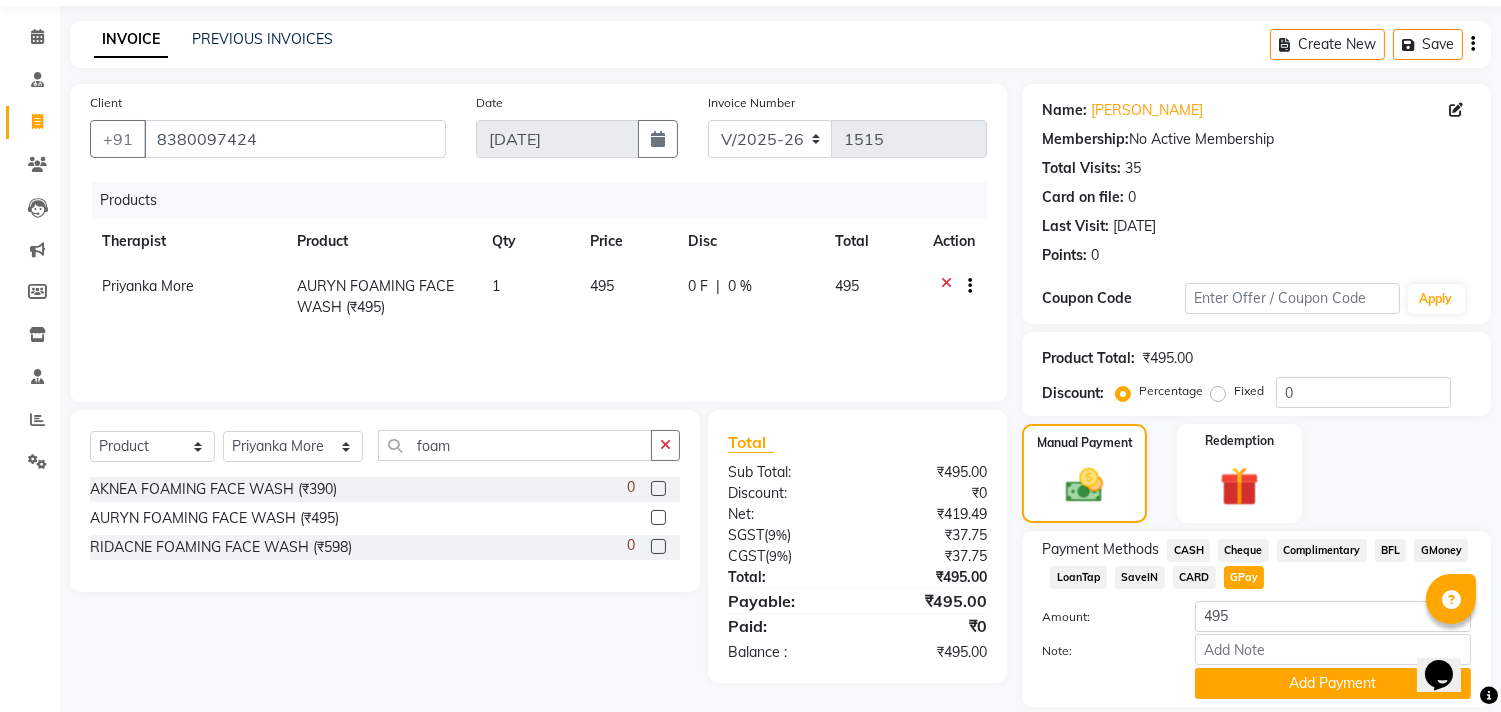scroll, scrollTop: 132, scrollLeft: 0, axis: vertical 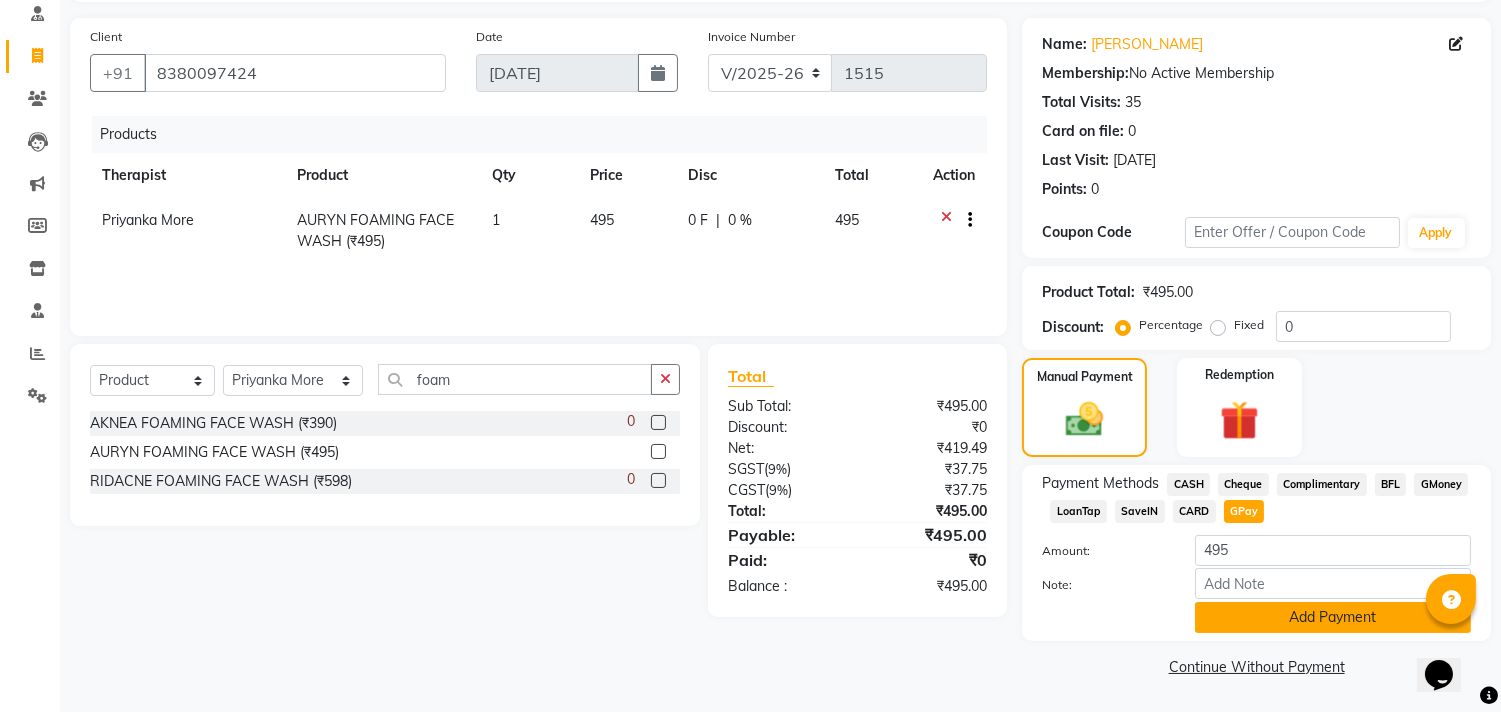 click on "Add Payment" 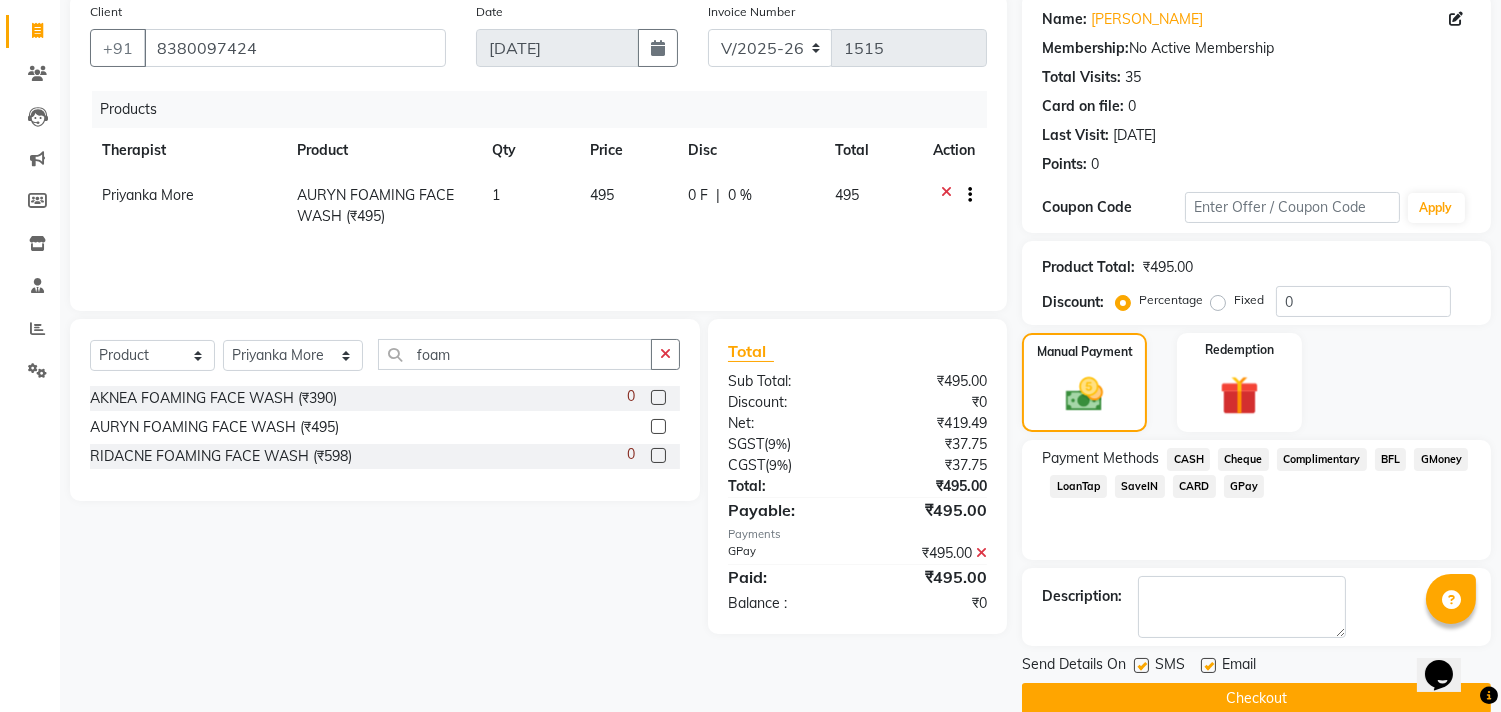 scroll, scrollTop: 187, scrollLeft: 0, axis: vertical 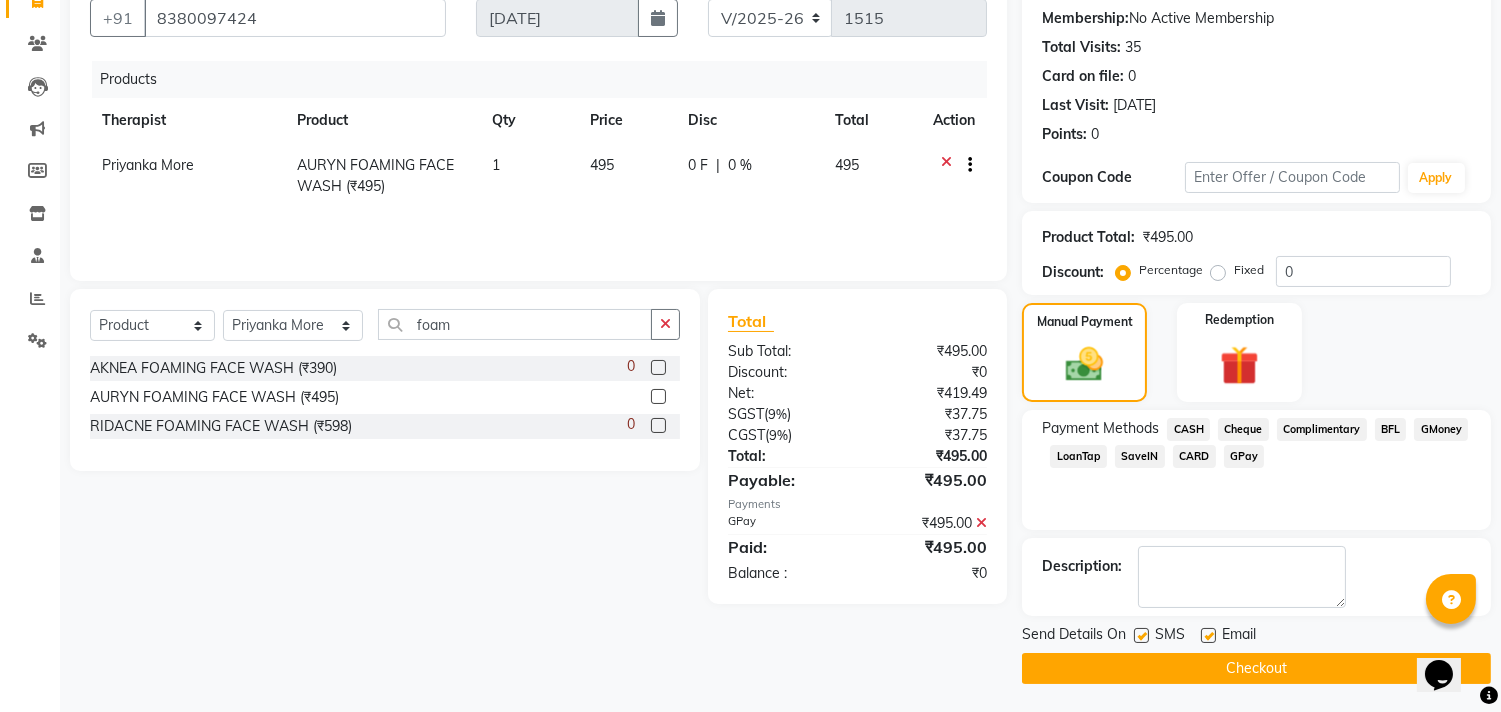 click 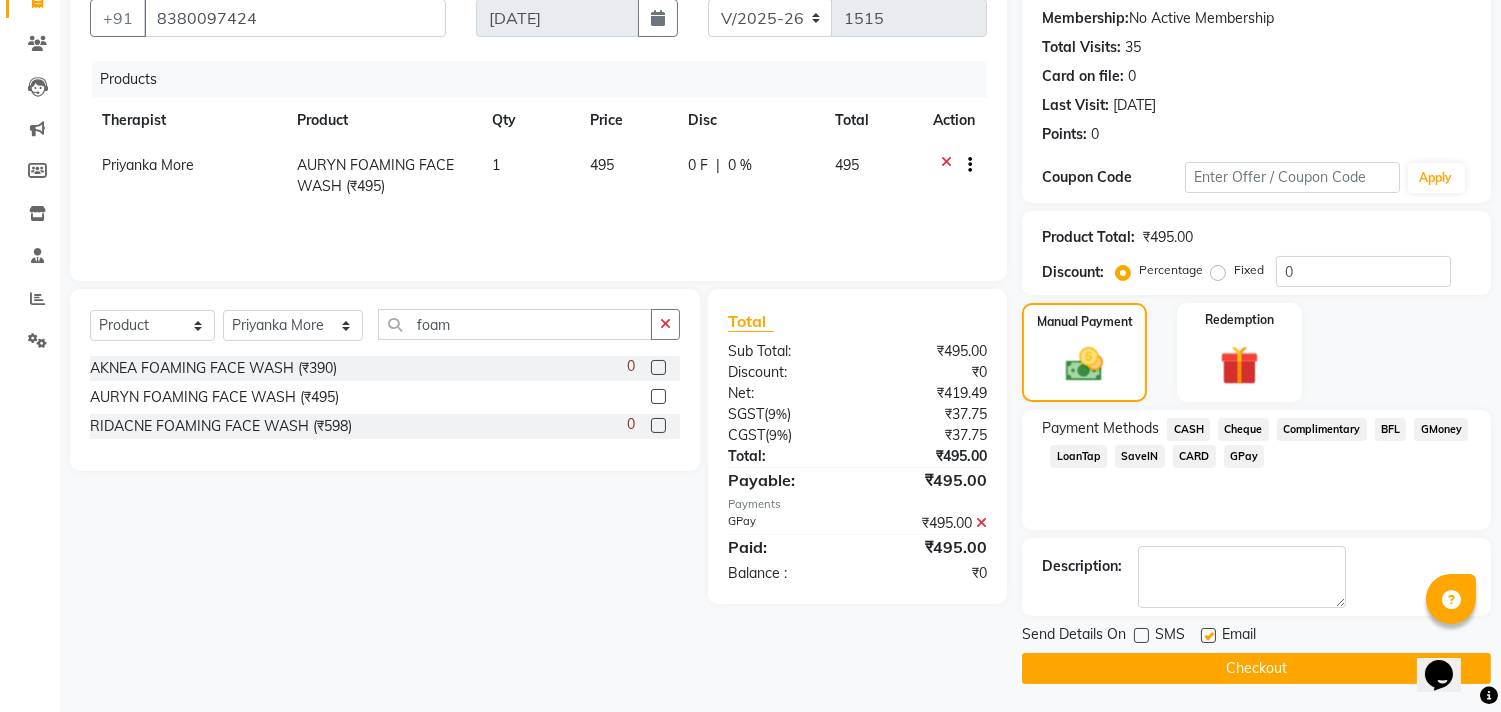click 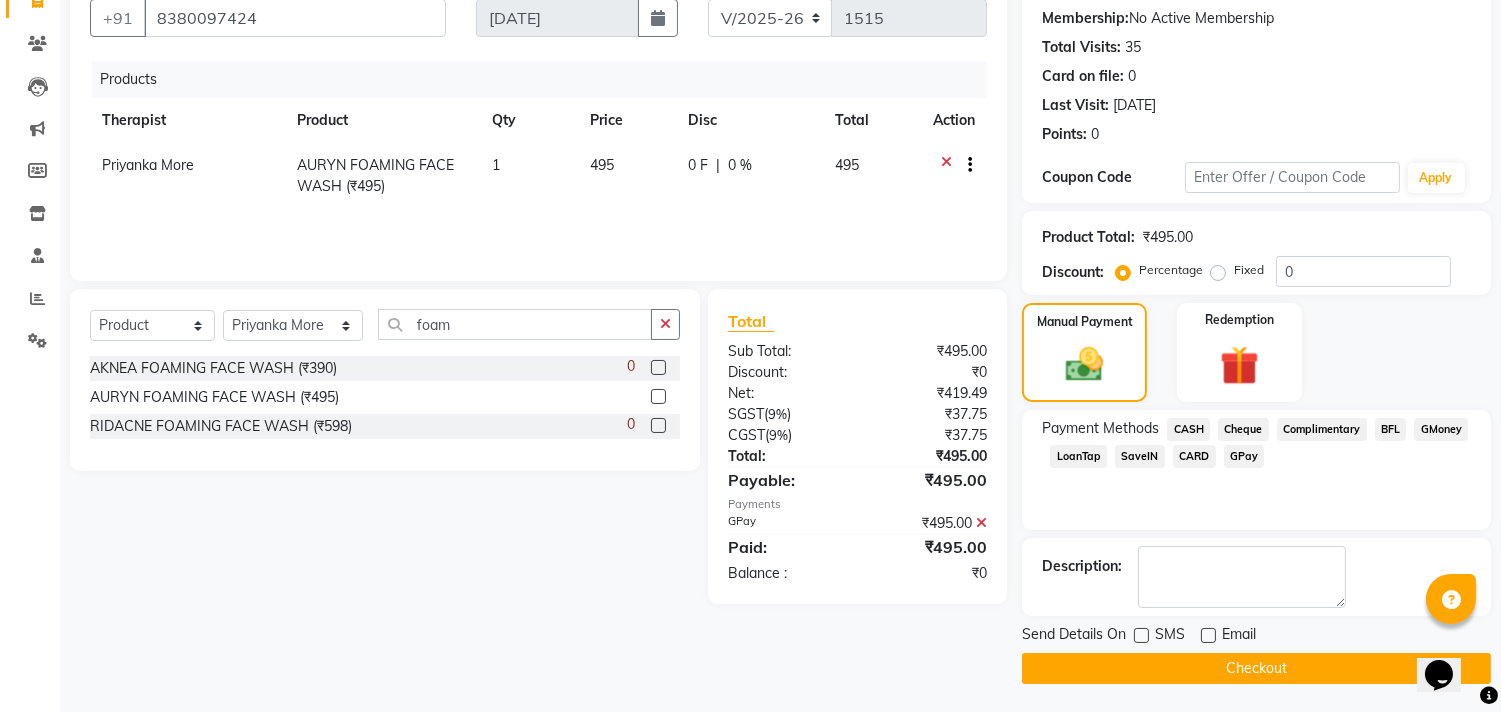 click on "Checkout" 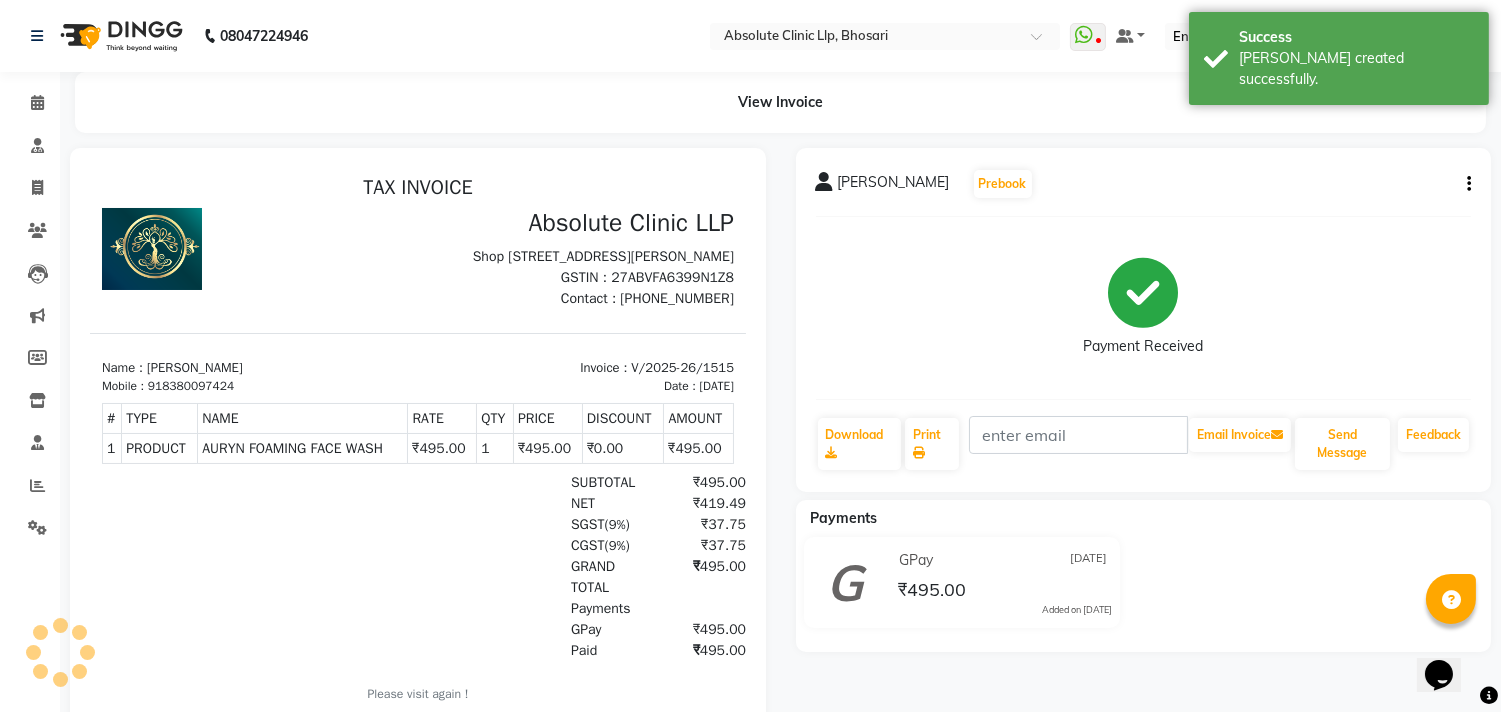 scroll, scrollTop: 0, scrollLeft: 0, axis: both 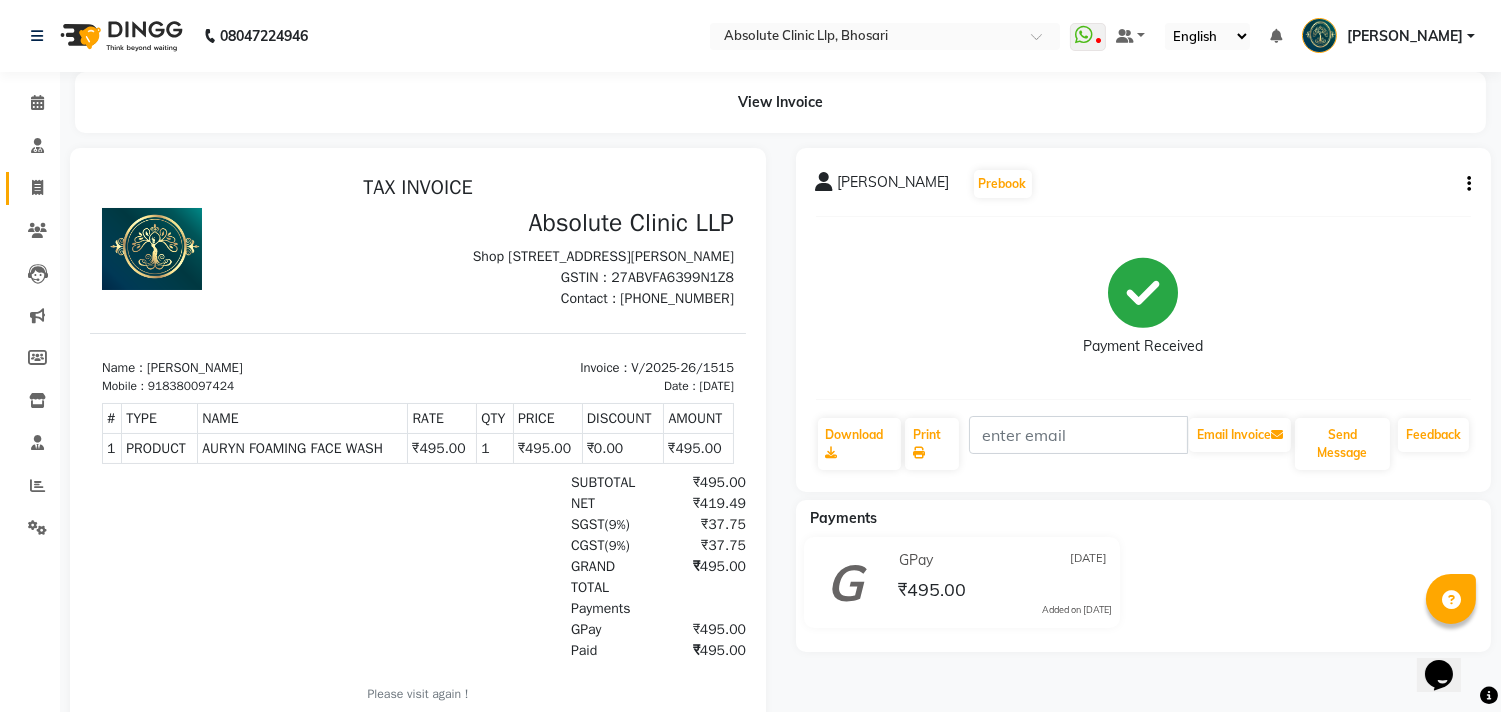 click on "Invoice" 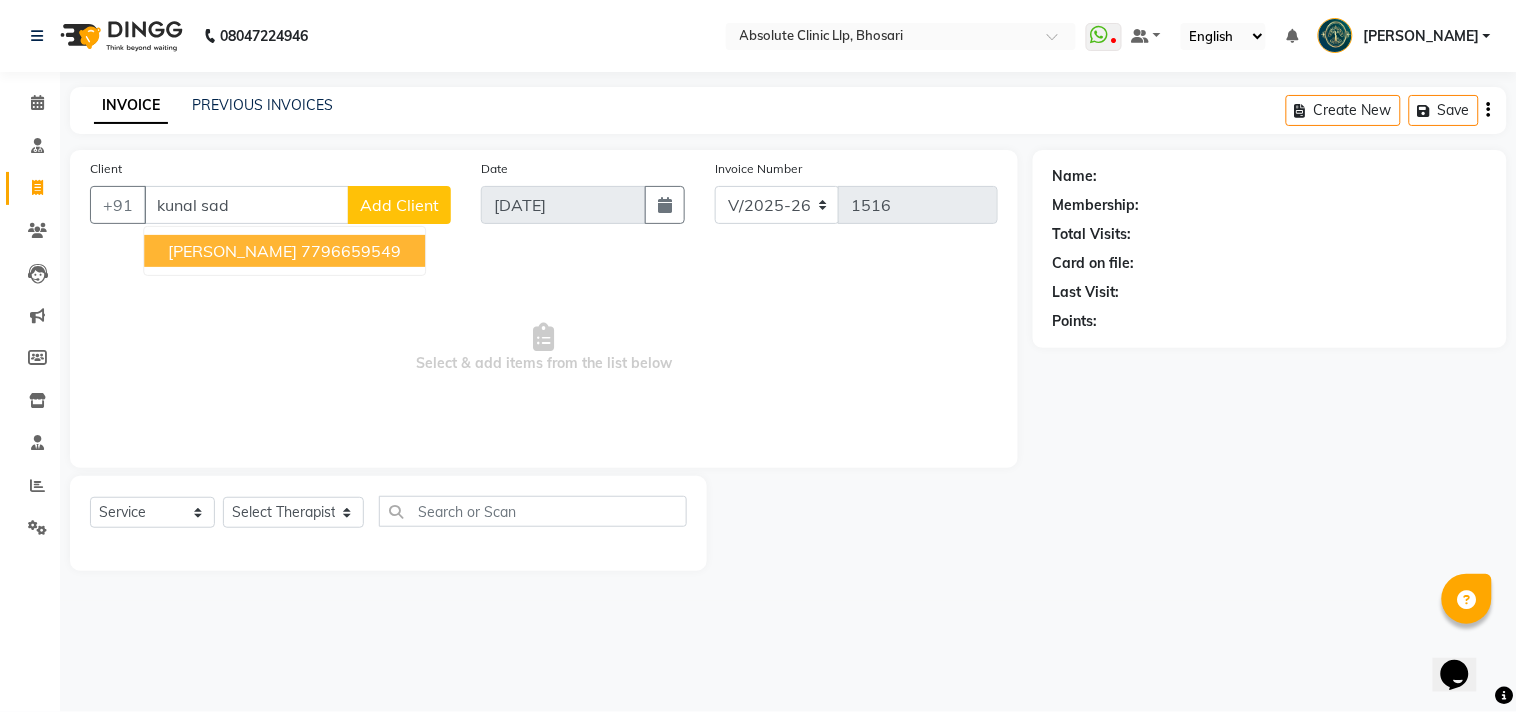 click on "[PERSON_NAME]" at bounding box center [232, 251] 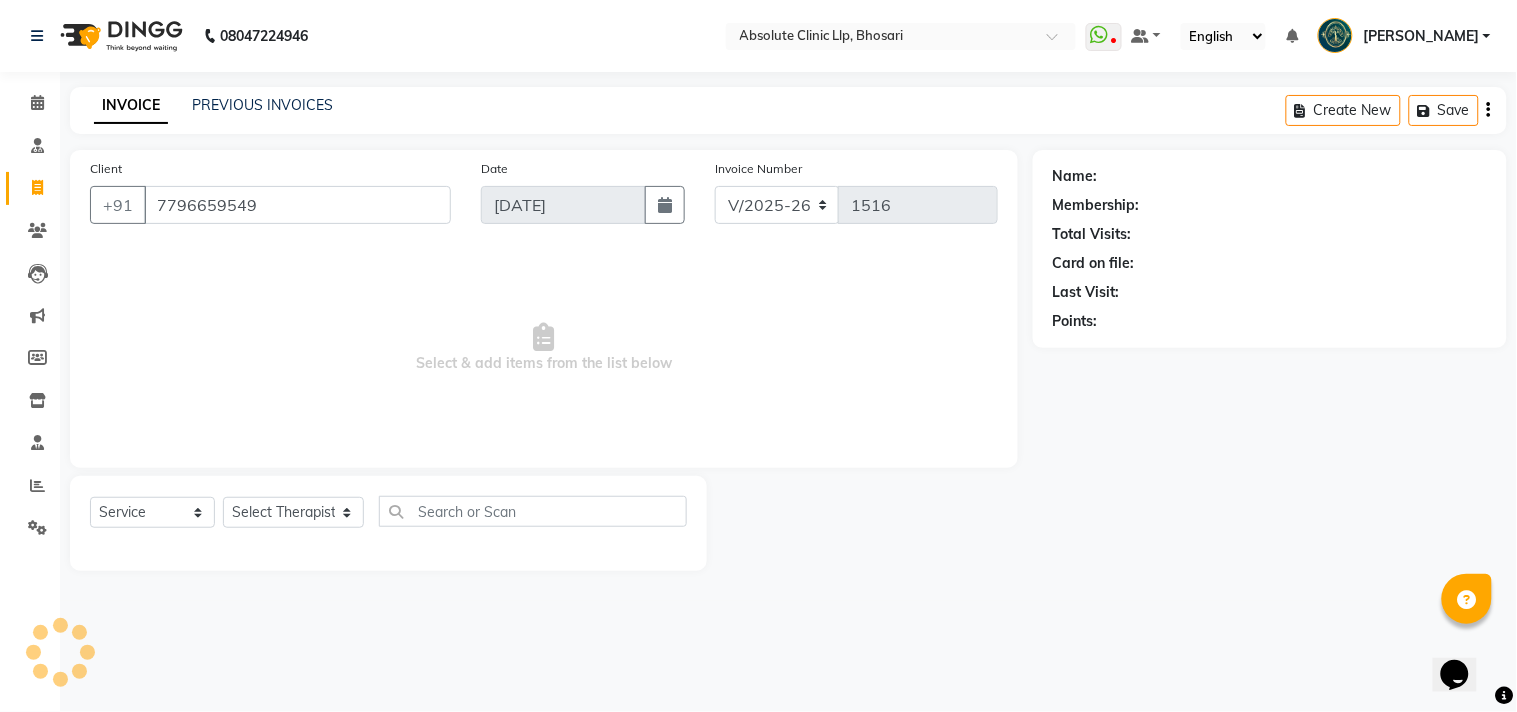 type on "7796659549" 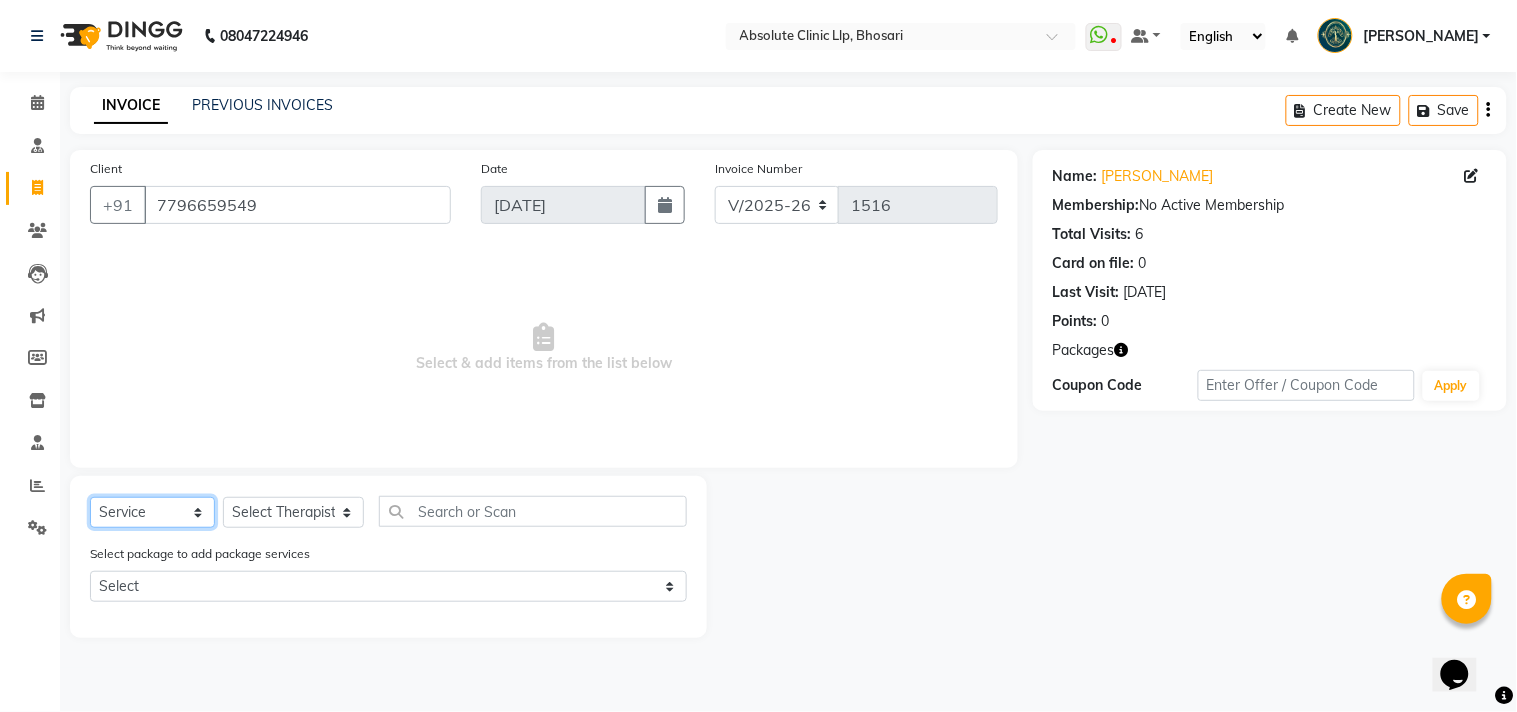 click on "Select  Service  Product  Membership  Package Voucher Prepaid Gift Card" 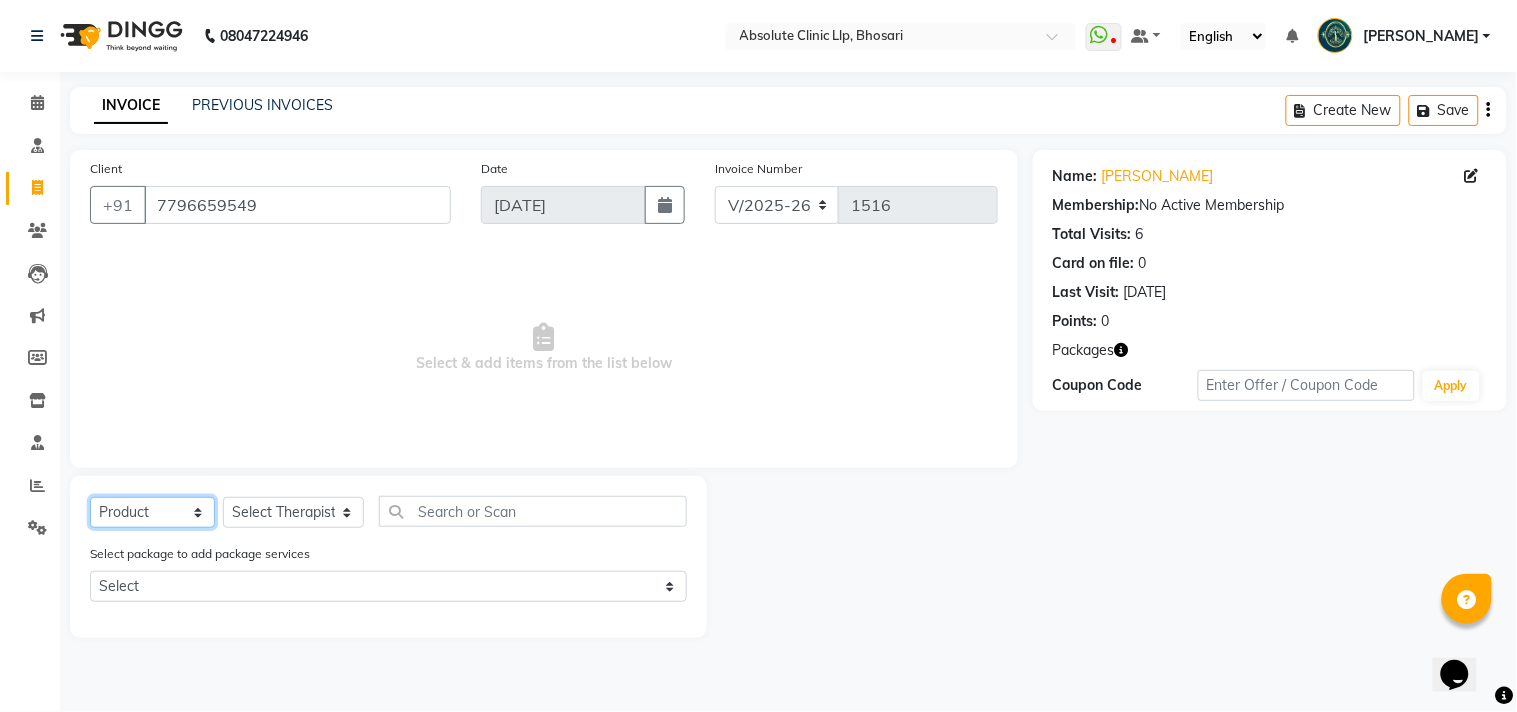 click on "Select  Service  Product  Membership  Package Voucher Prepaid Gift Card" 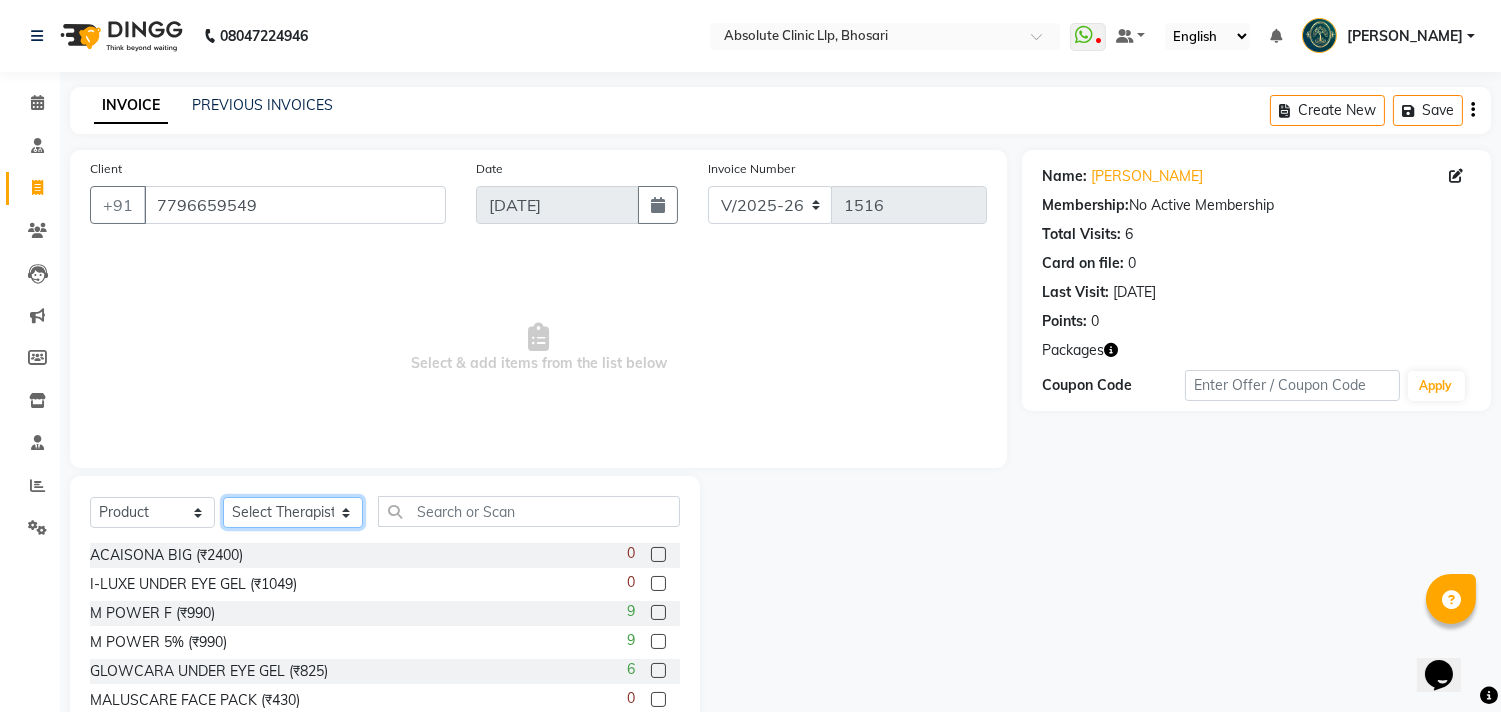 click on "Select Therapist [PERSON_NAME]	 [PERSON_NAME] [PERSON_NAME] [PERSON_NAME] [PERSON_NAME] [PERSON_NAME] Priyanka  More RECEPTION-[PERSON_NAME] prima [PERSON_NAME]	 [PERSON_NAME]	 Shekhar [PERSON_NAME] Naikre	 [PERSON_NAME]" 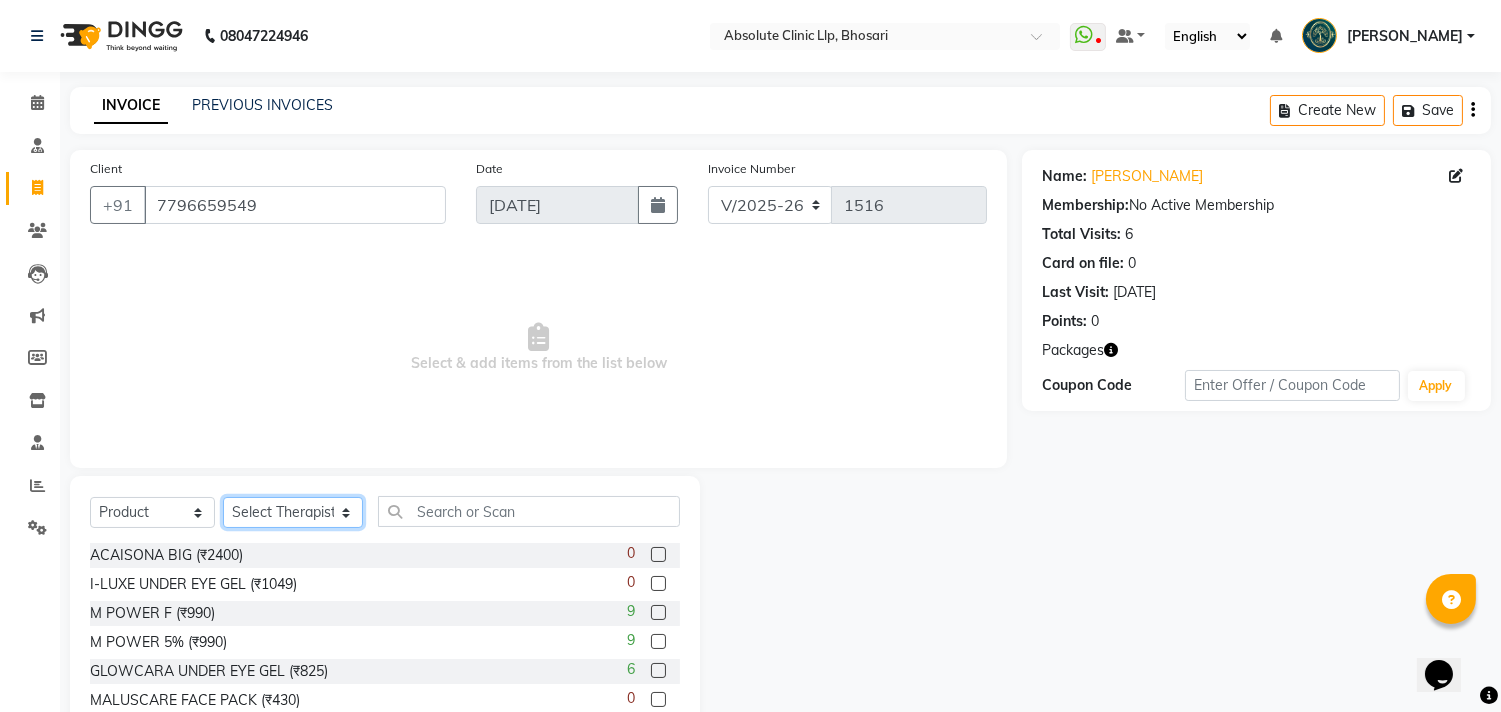 select on "27986" 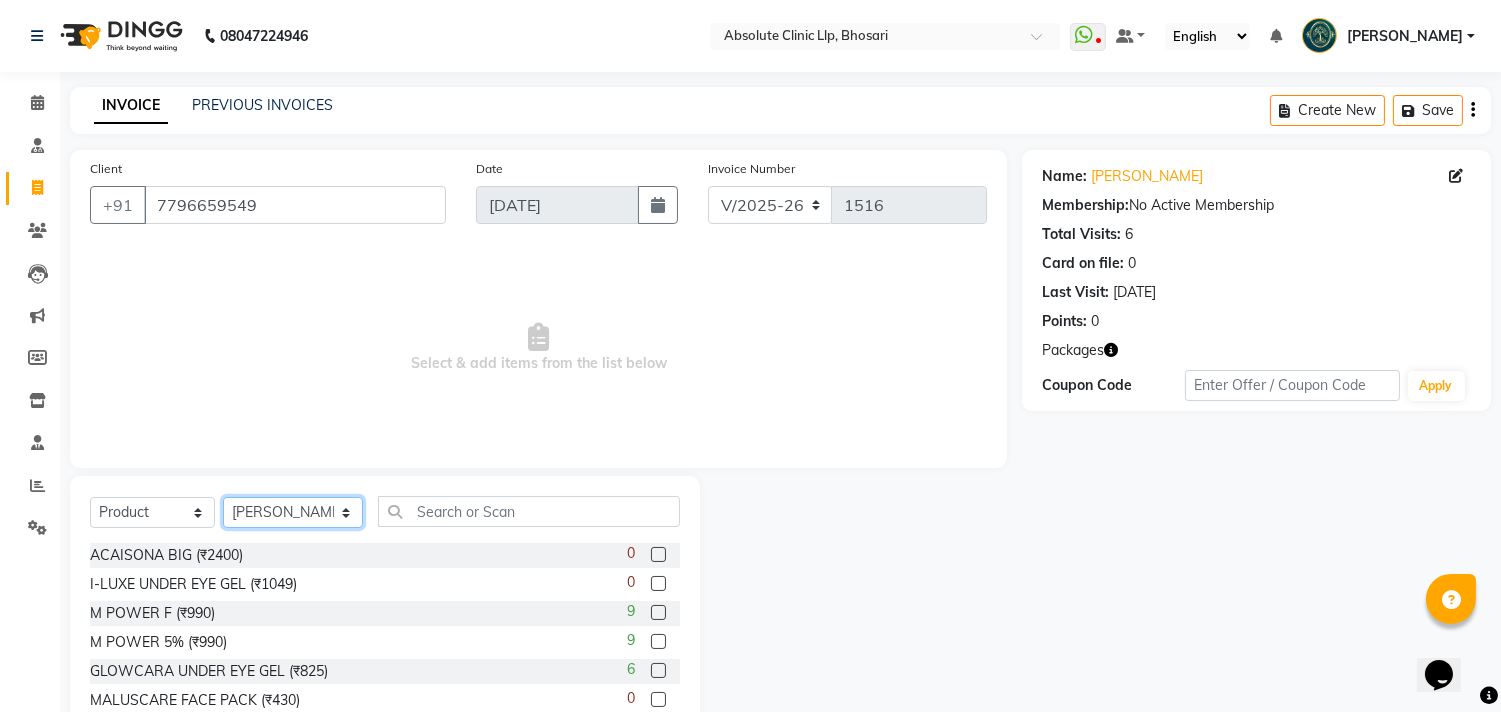 click on "Select Therapist [PERSON_NAME]	 [PERSON_NAME] [PERSON_NAME] [PERSON_NAME] [PERSON_NAME] [PERSON_NAME] Priyanka  More RECEPTION-[PERSON_NAME] prima [PERSON_NAME]	 [PERSON_NAME]	 Shekhar [PERSON_NAME] Naikre	 [PERSON_NAME]" 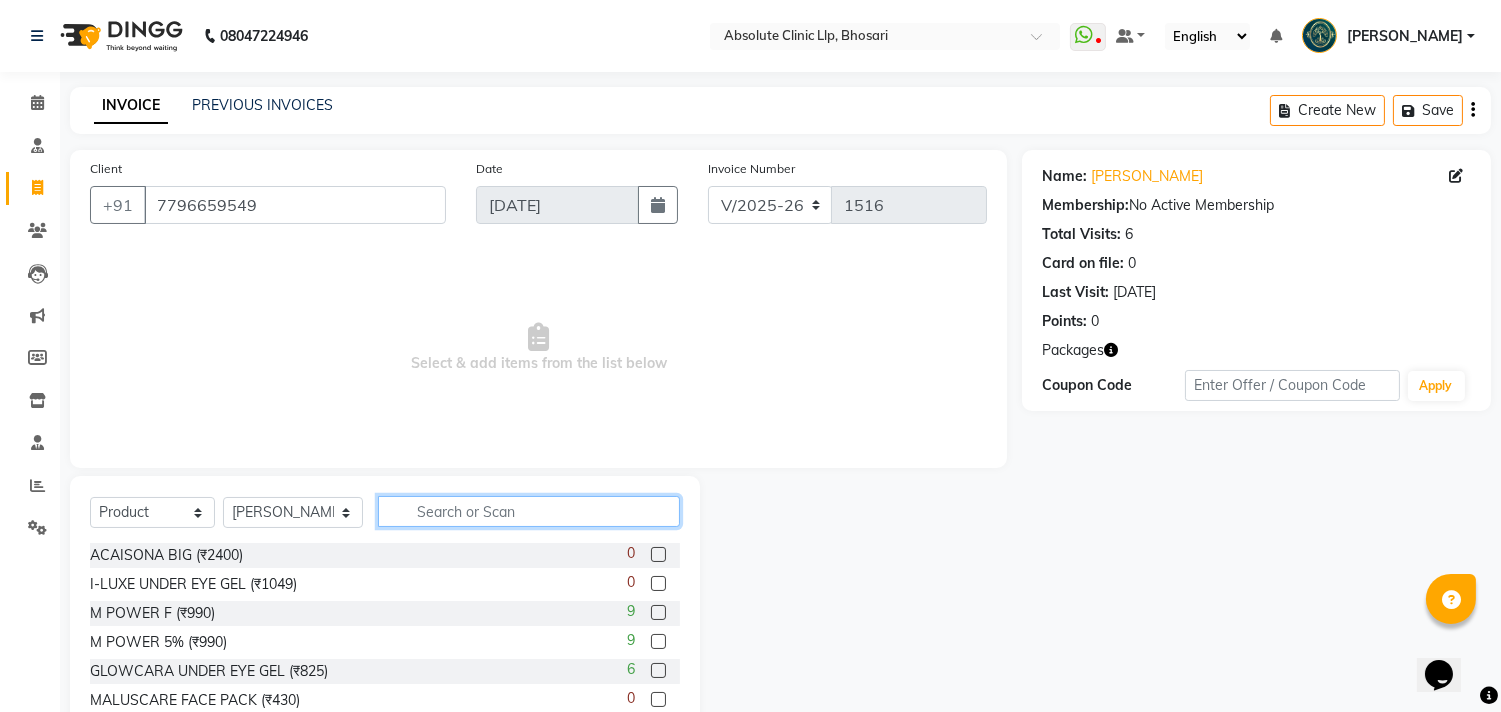click 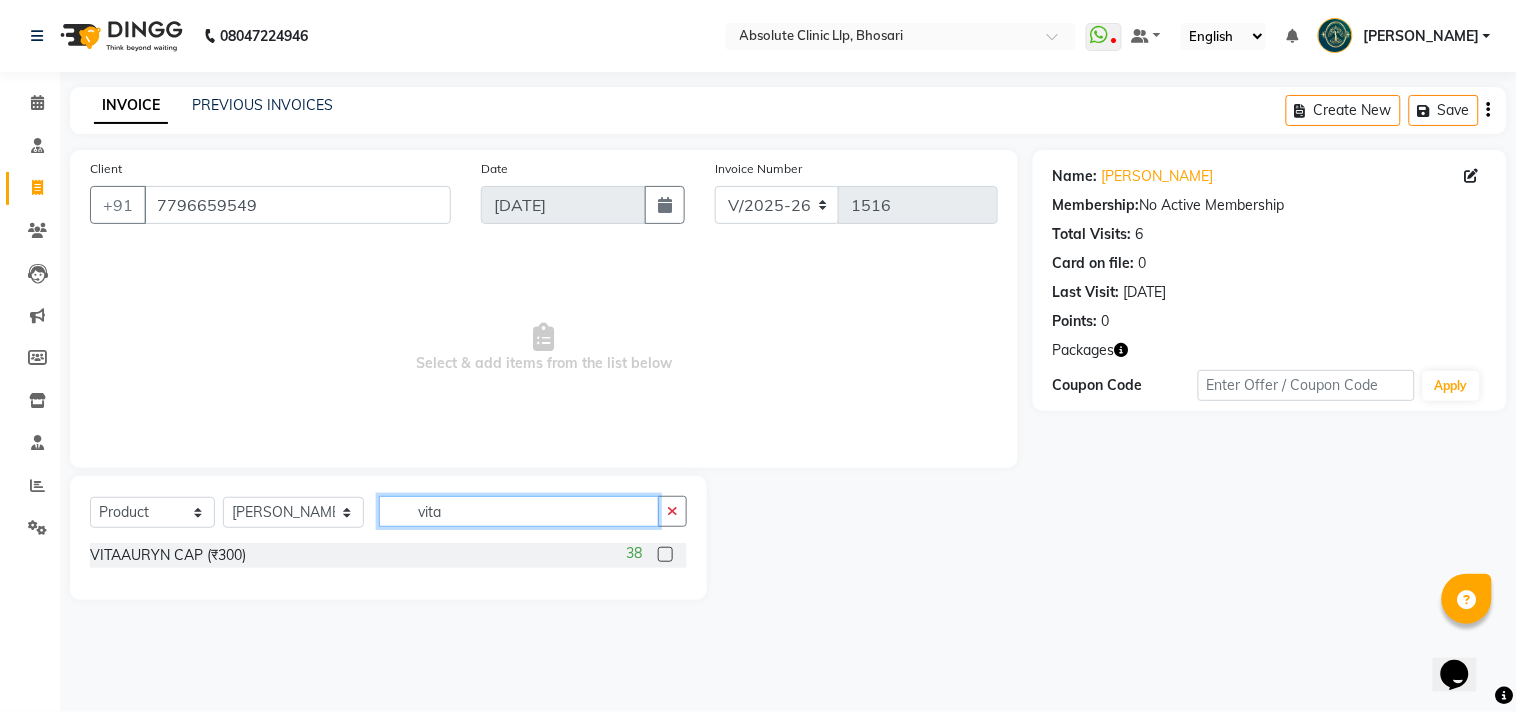 type on "vita" 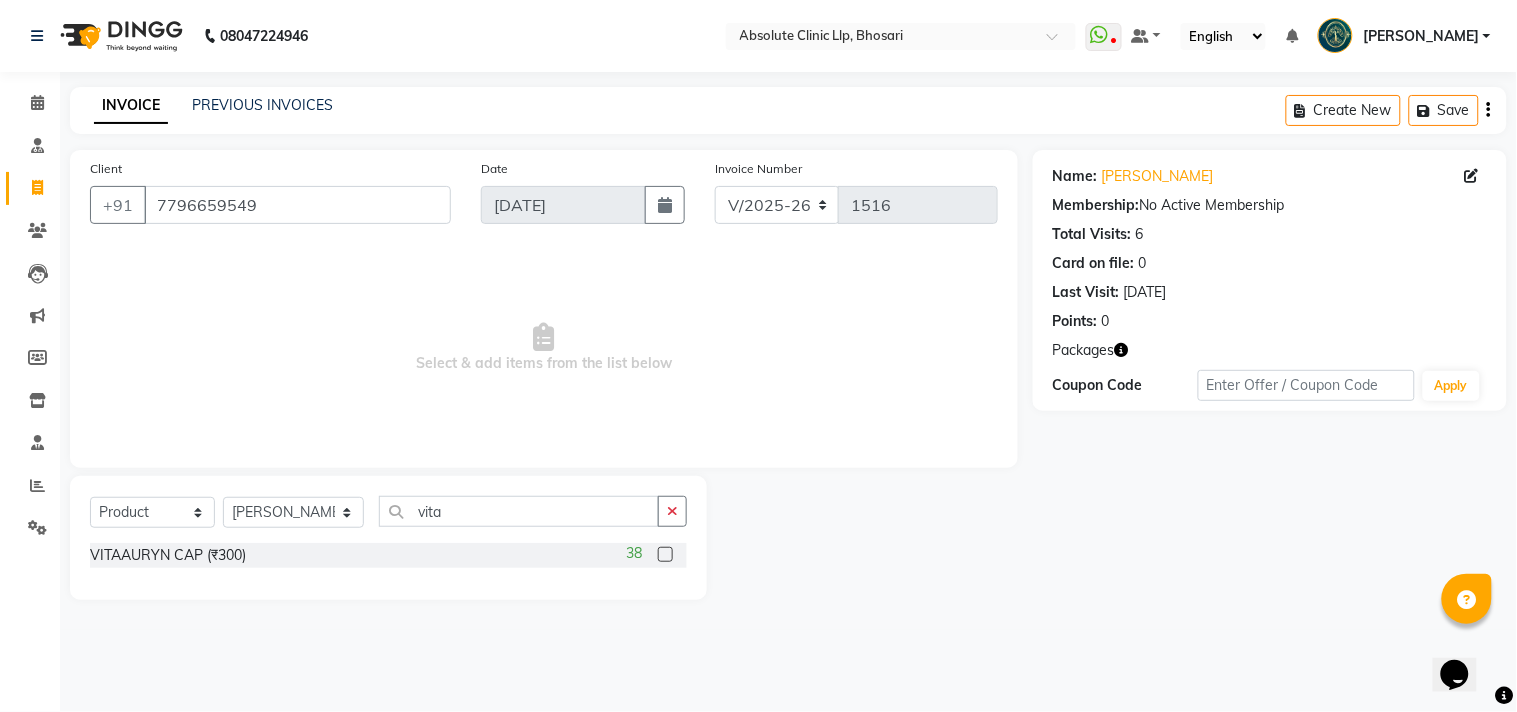 click 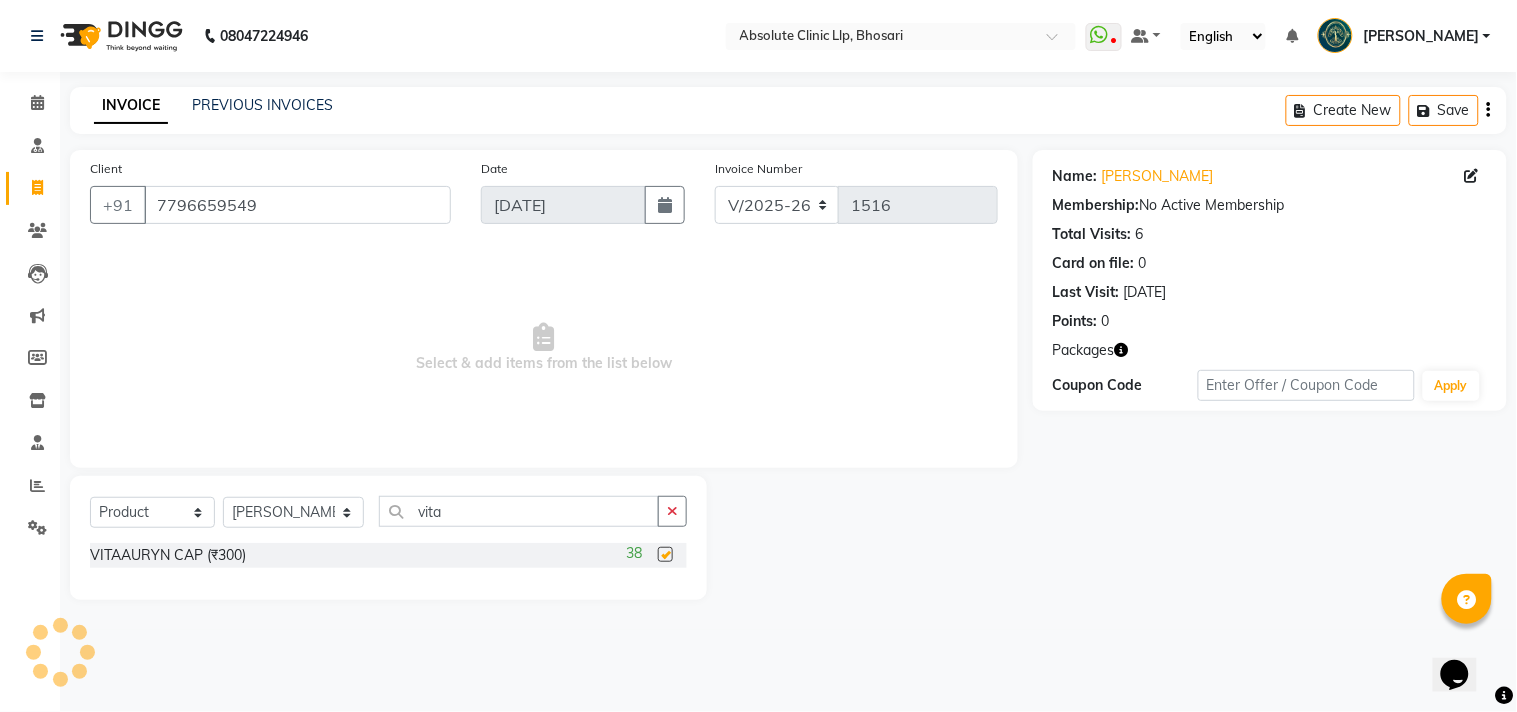 checkbox on "false" 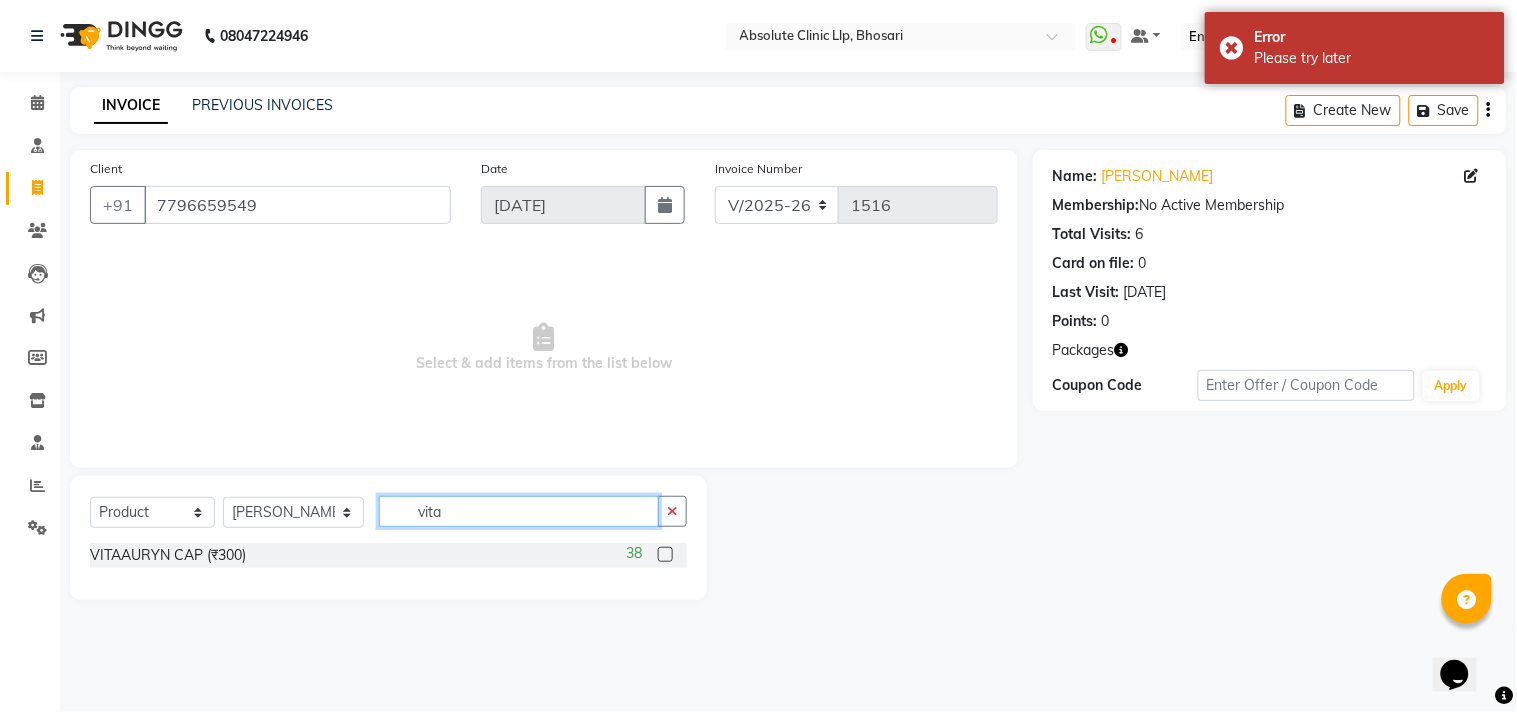 drag, startPoint x: 444, startPoint y: 508, endPoint x: 373, endPoint y: 532, distance: 74.94665 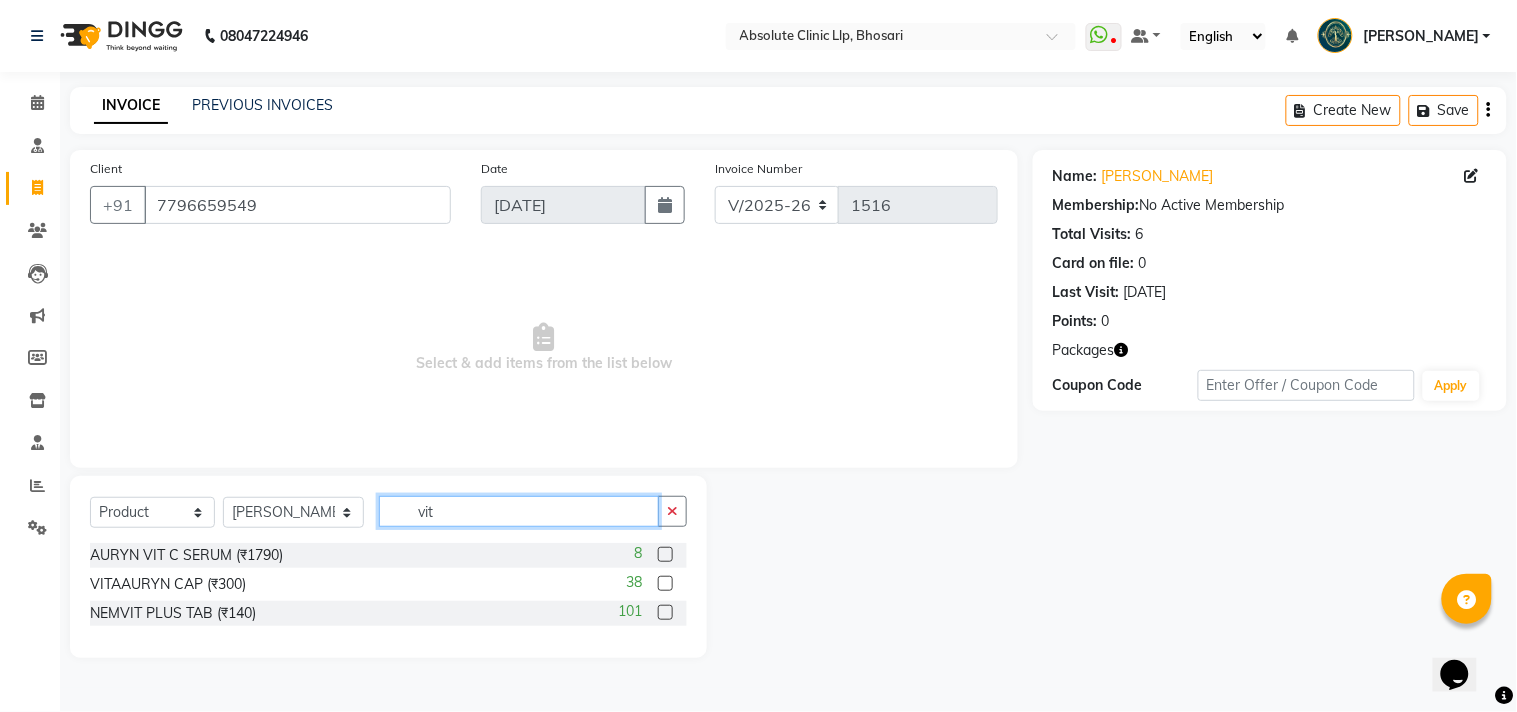 type on "vit" 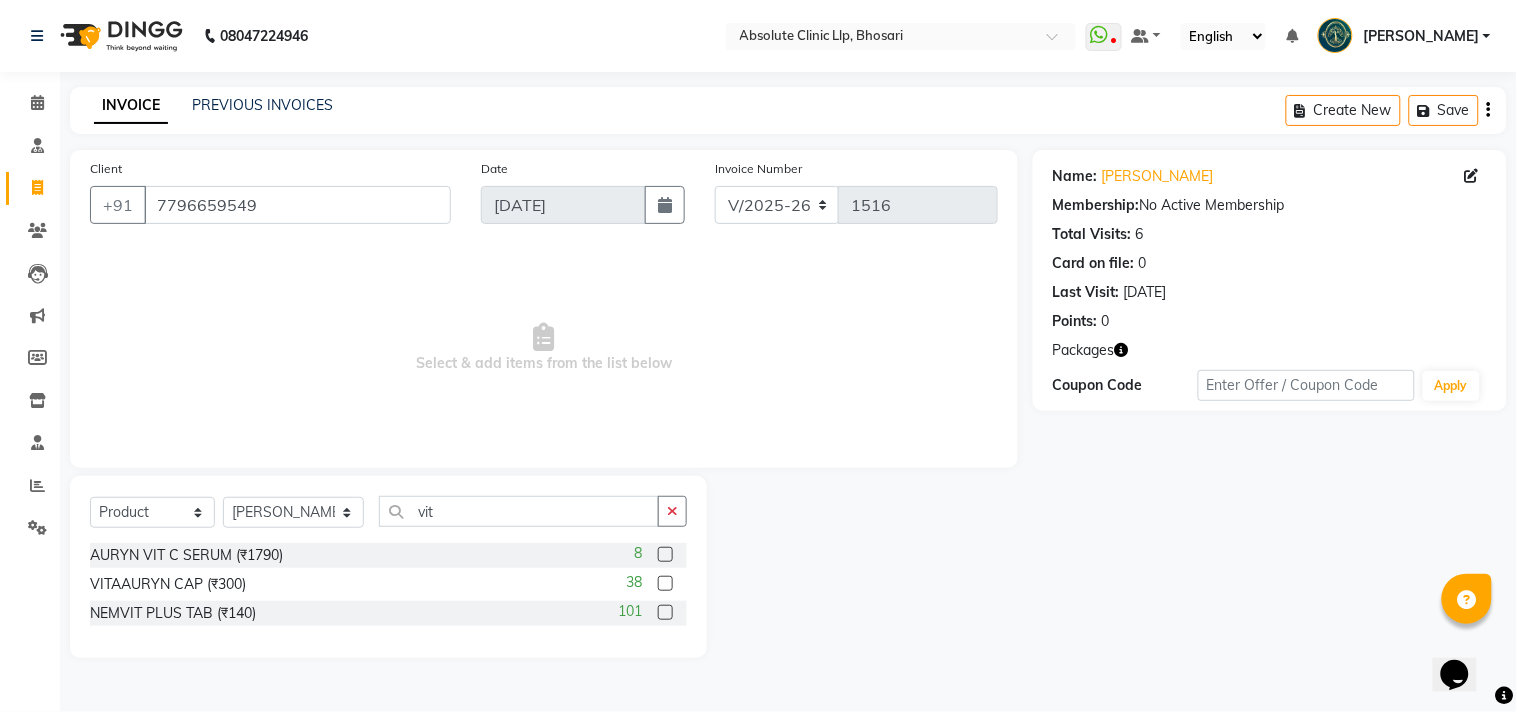 click 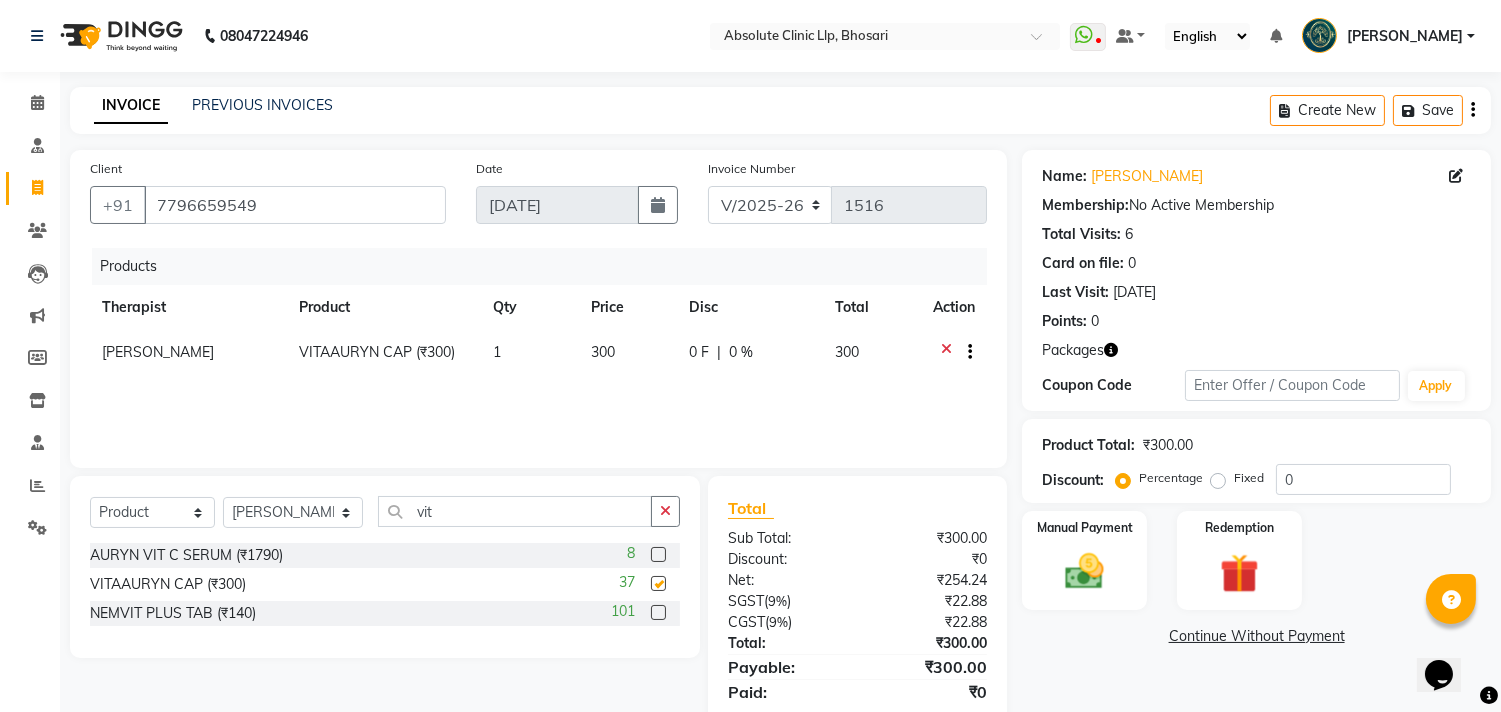 checkbox on "false" 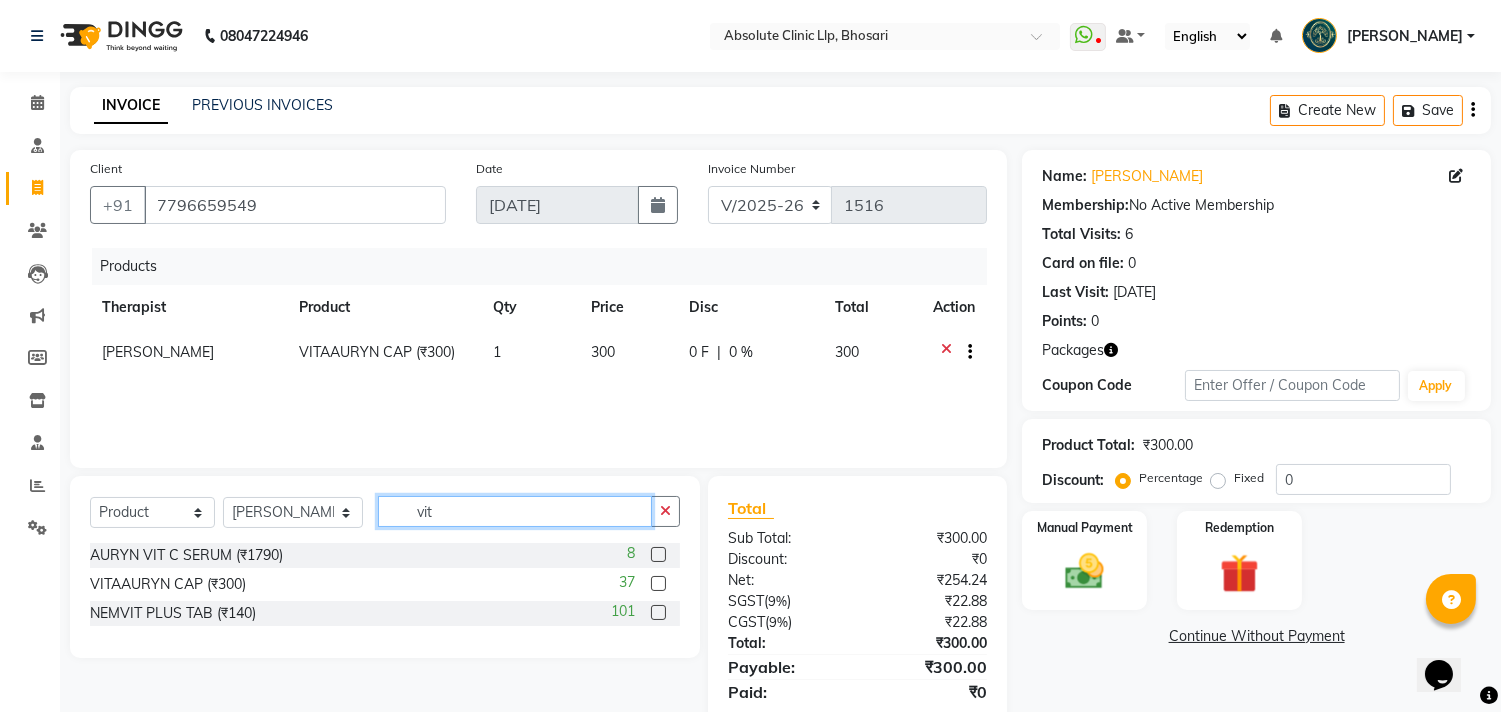 drag, startPoint x: 437, startPoint y: 504, endPoint x: 327, endPoint y: 506, distance: 110.01818 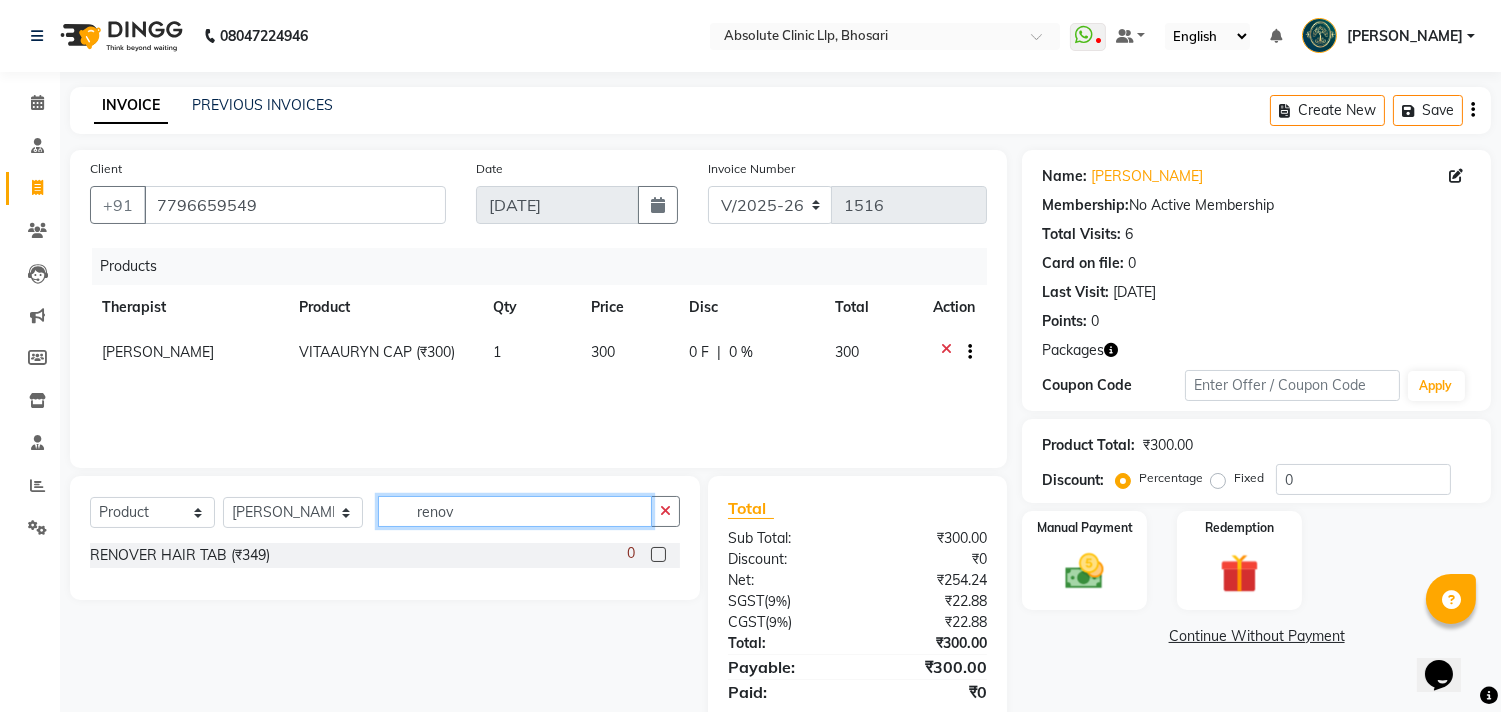 type on "renov" 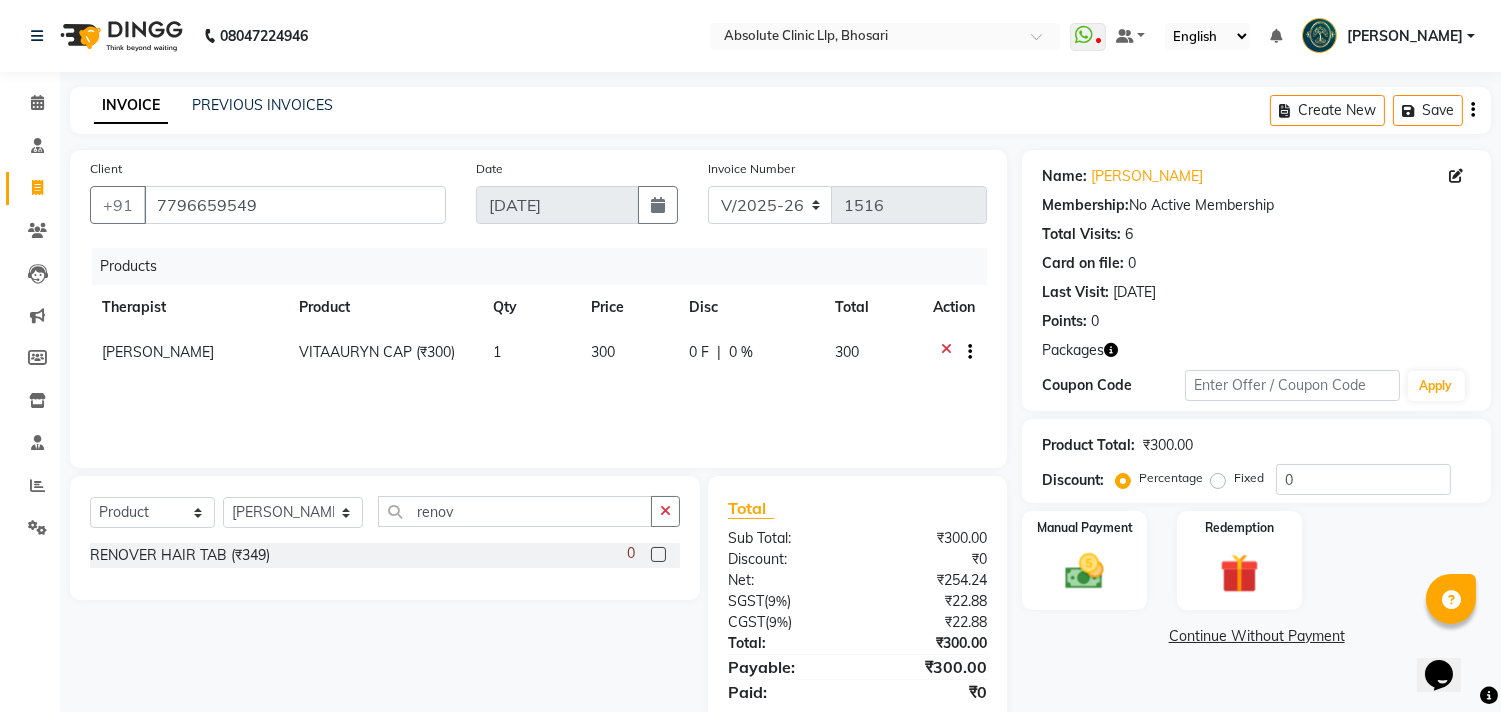 click 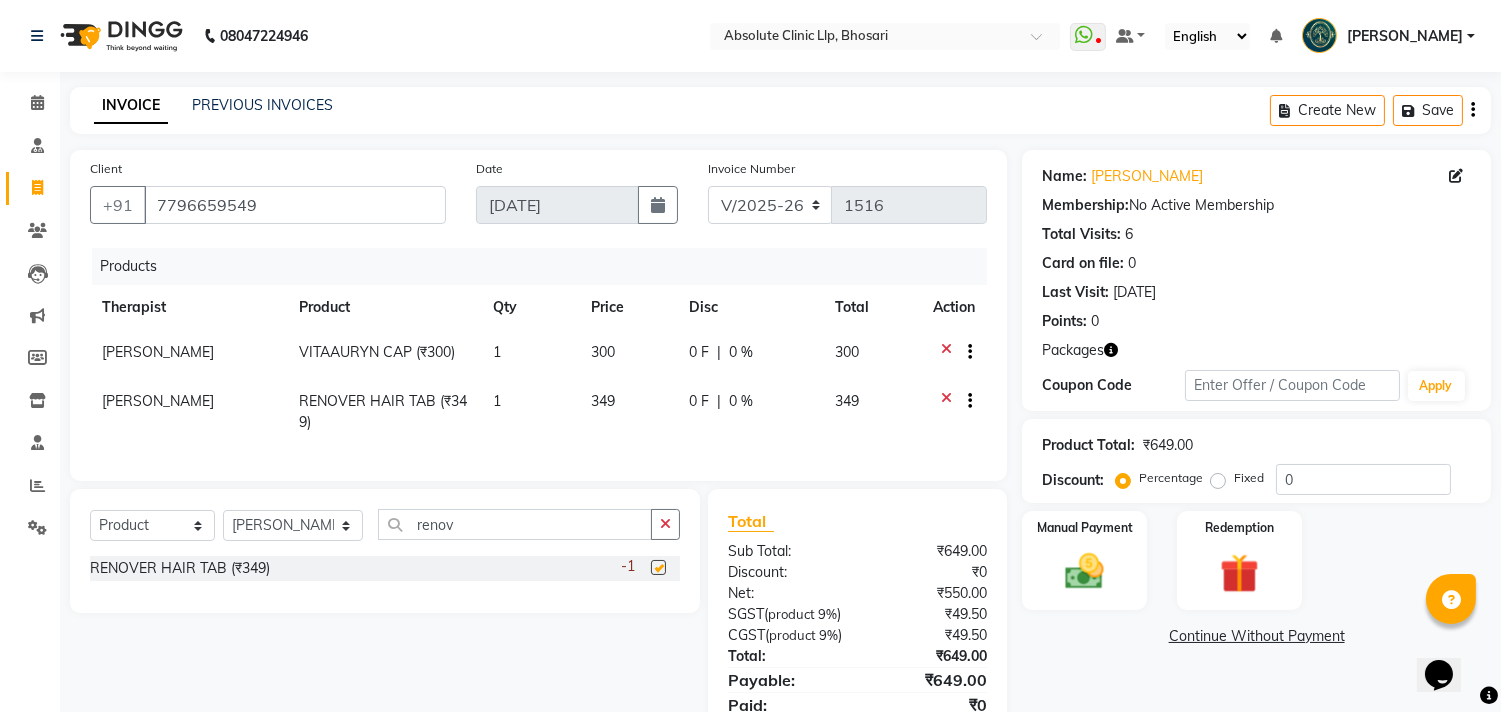 checkbox on "false" 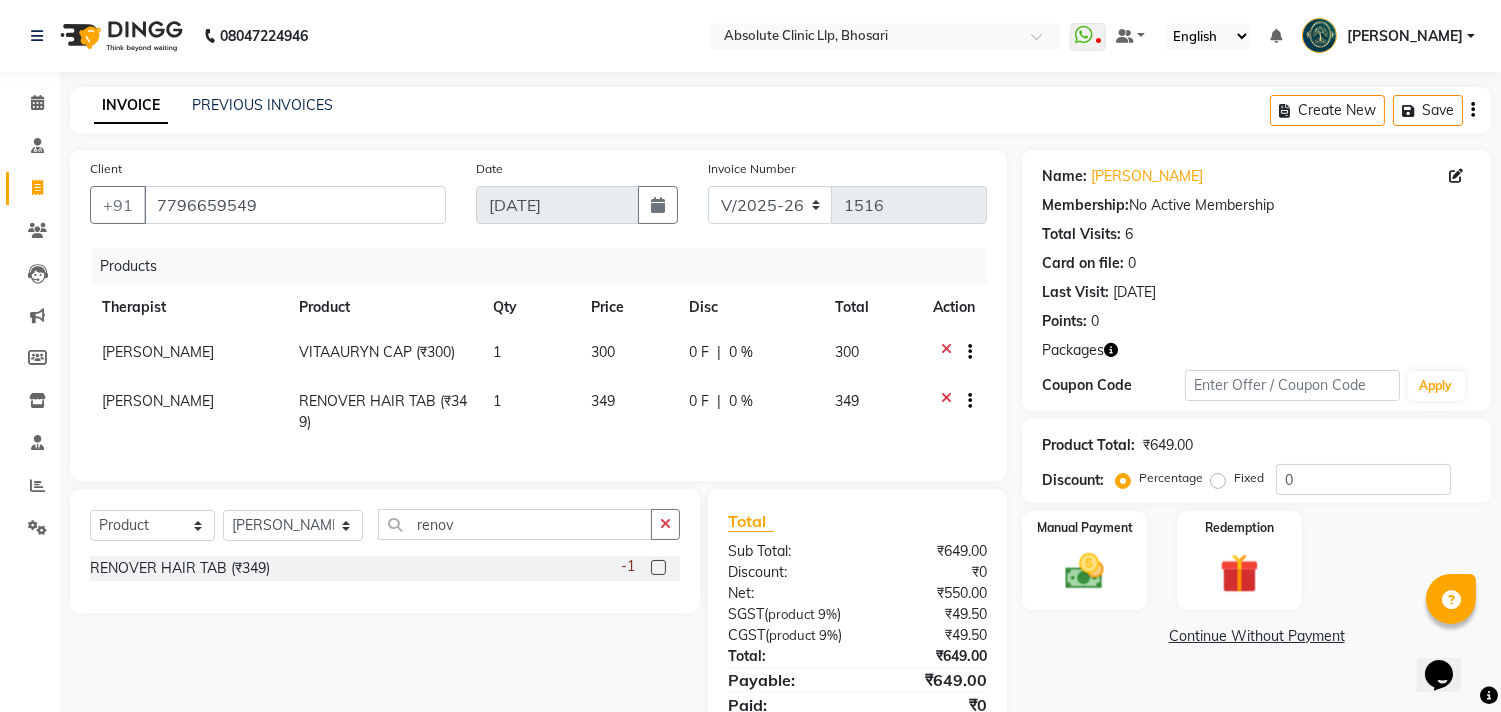 click on "1" 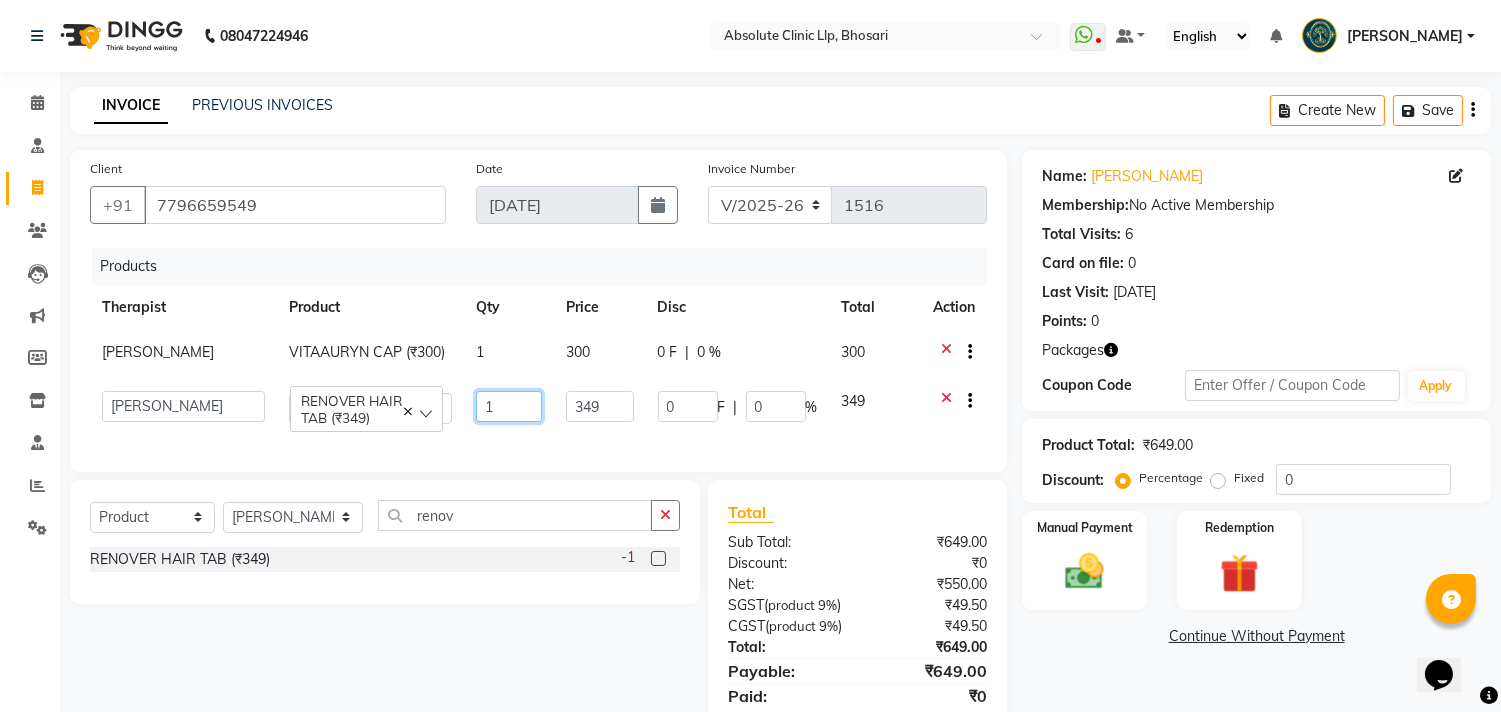 drag, startPoint x: 494, startPoint y: 400, endPoint x: 456, endPoint y: 406, distance: 38.470768 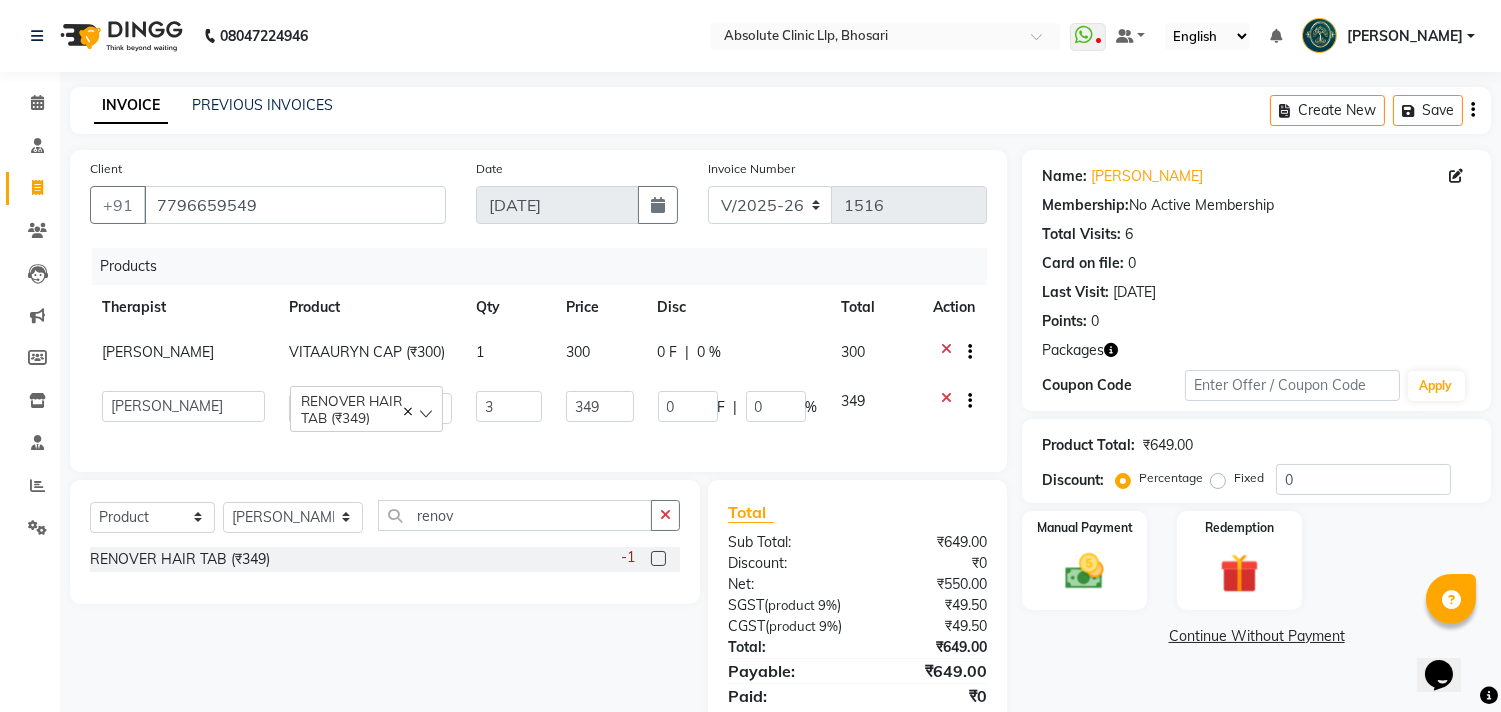 click on "Products Therapist Product Qty Price Disc Total Action [PERSON_NAME]	 VITAAURYN CAP (₹300) 1 300 0 F | 0 % 300  [PERSON_NAME]	   [PERSON_NAME]   [PERSON_NAME]   [PERSON_NAME]   [PERSON_NAME]   [PERSON_NAME]   Priyanka  More   RECEPTION-[PERSON_NAME] prima   [PERSON_NAME]	   [PERSON_NAME]	   Shekhar [PERSON_NAME]	   [PERSON_NAME]   RENOVER HAIR TAB (₹349)  3 349 0 F | 0 % 349" 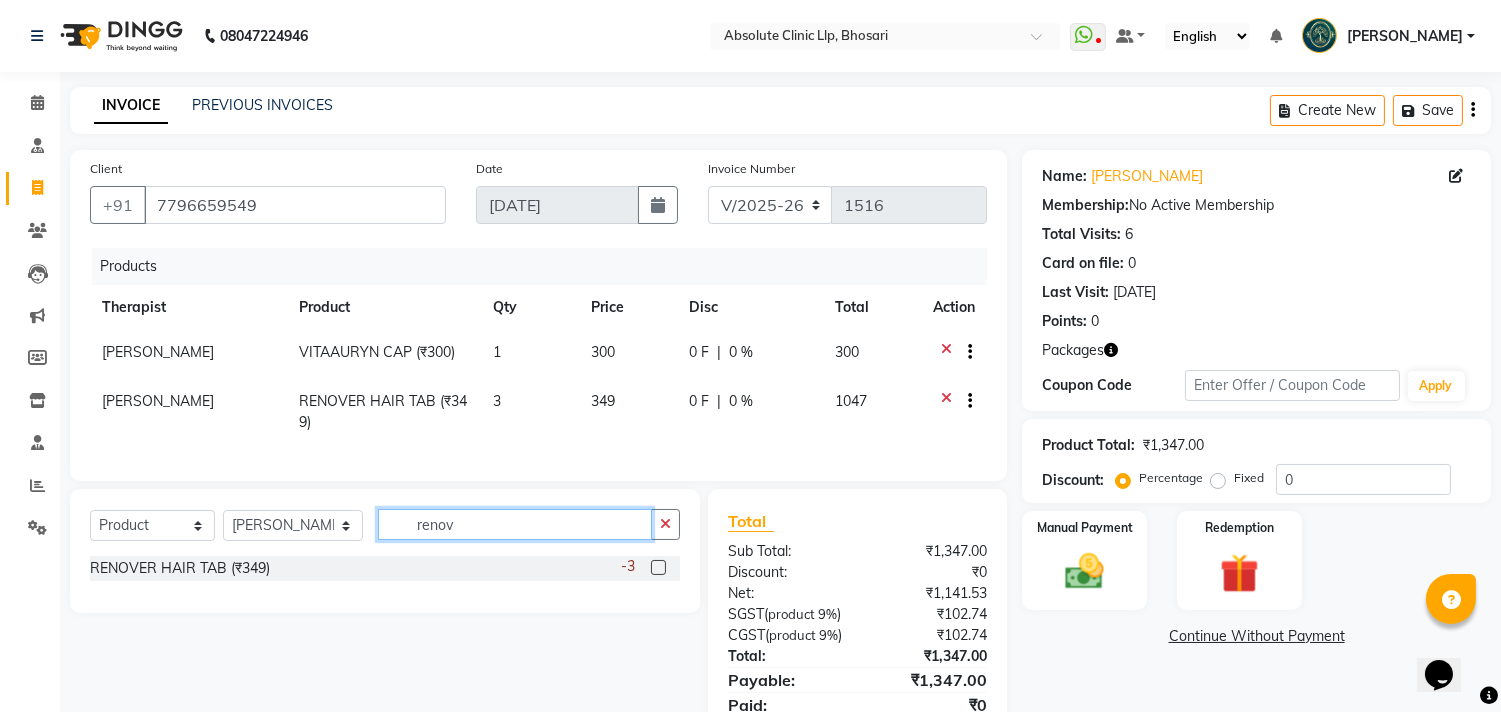 drag, startPoint x: 464, startPoint y: 535, endPoint x: 388, endPoint y: 540, distance: 76.1643 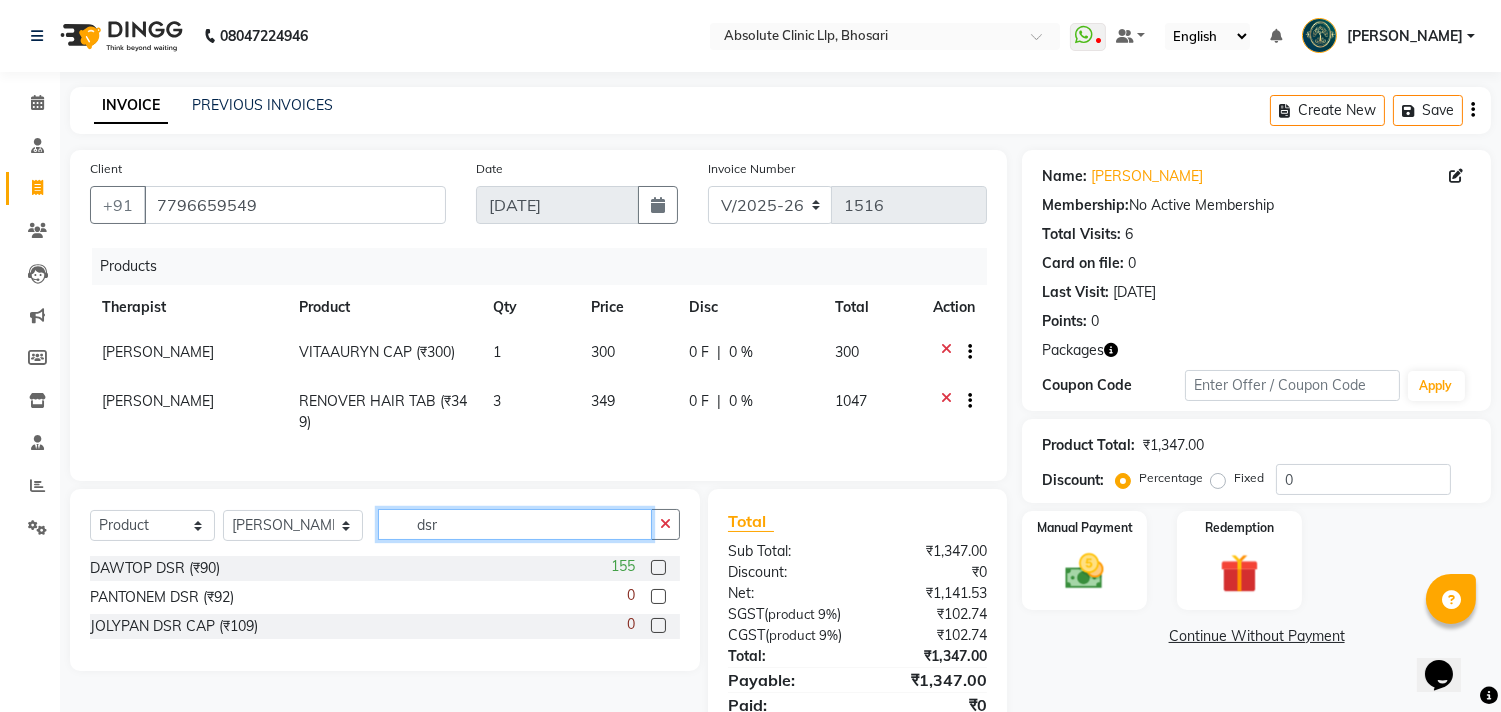type on "dsr" 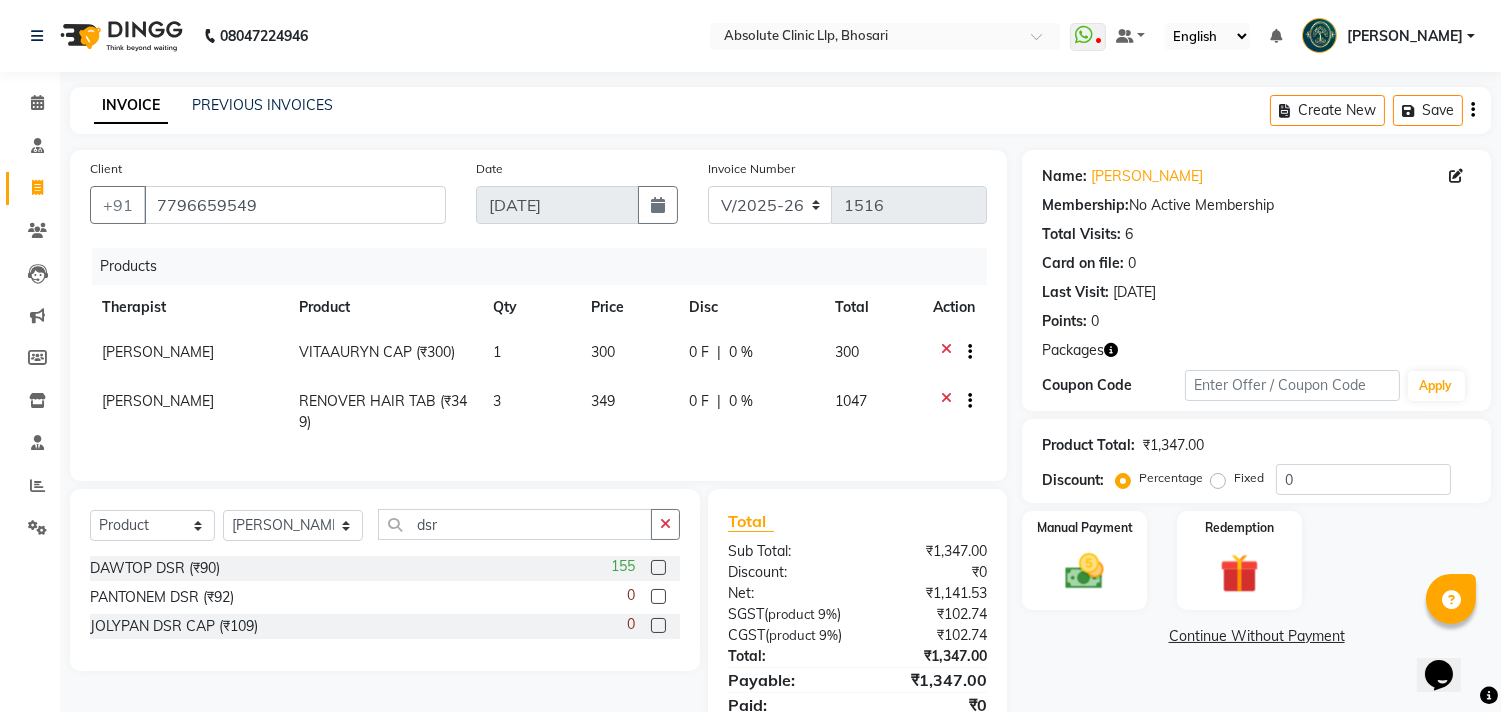 click 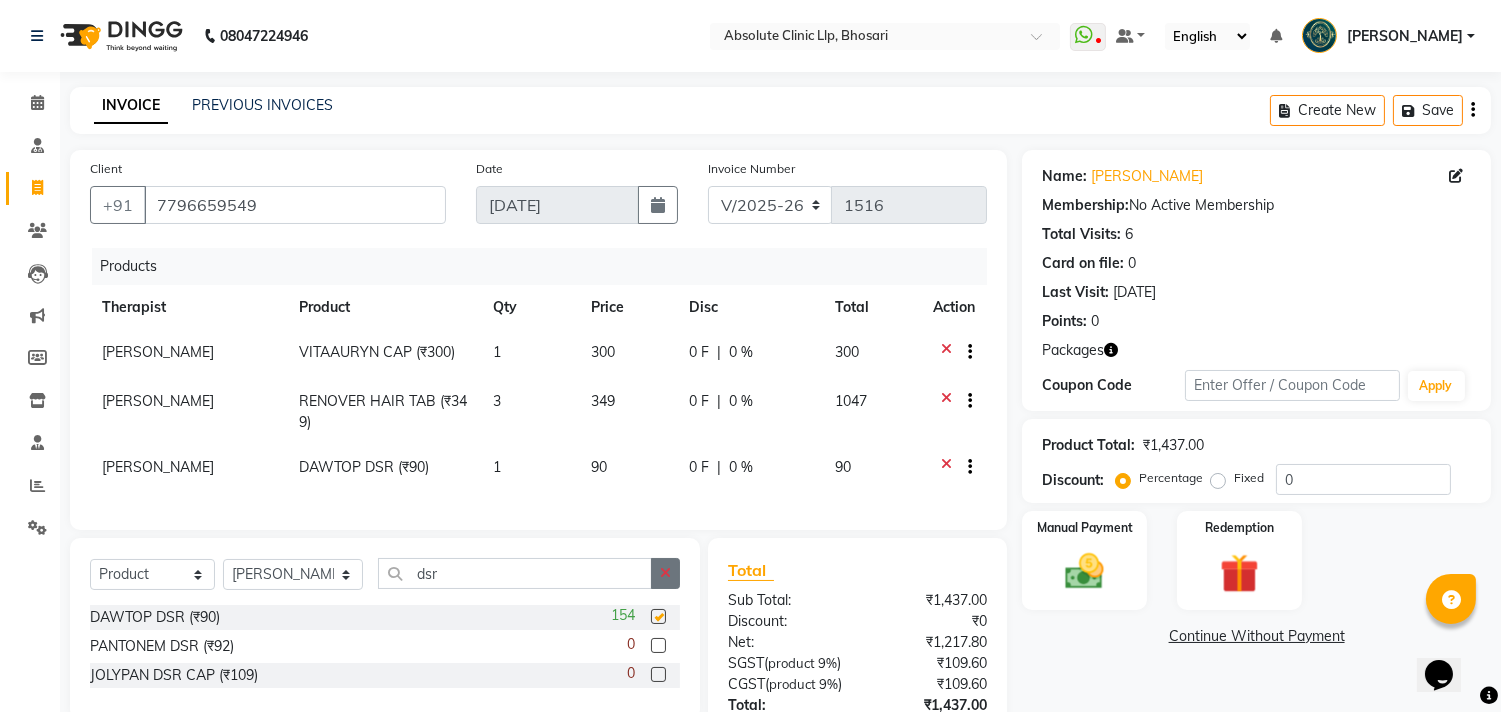 checkbox on "false" 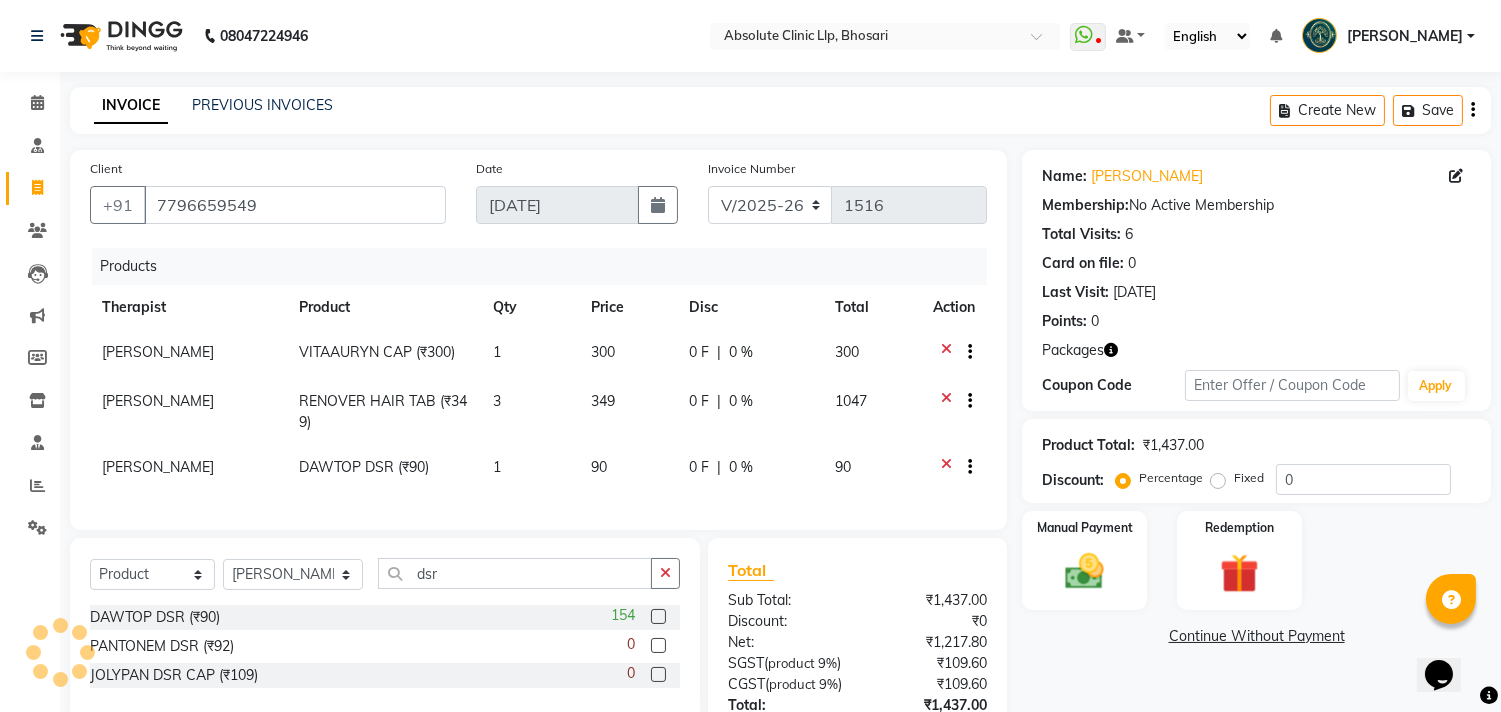 click on "1" 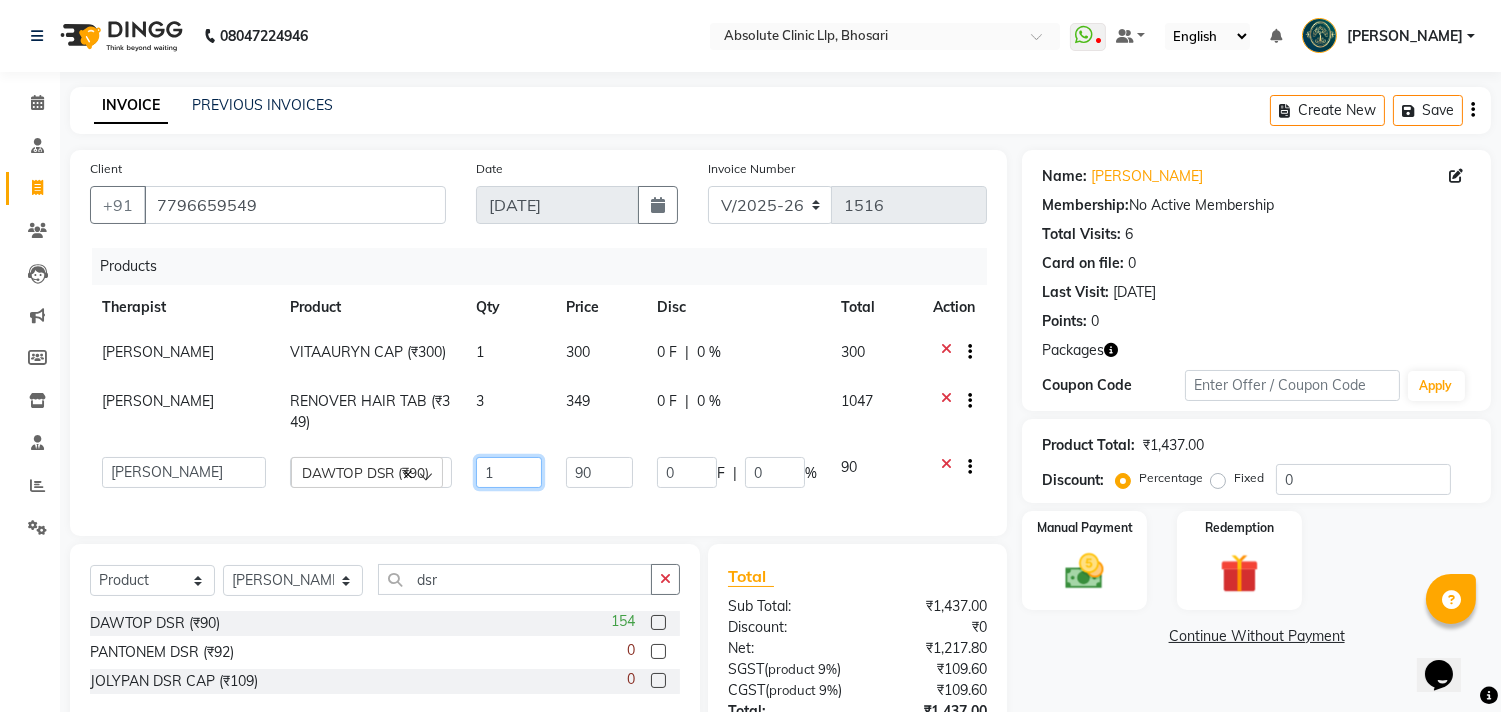 drag, startPoint x: 485, startPoint y: 474, endPoint x: 457, endPoint y: 476, distance: 28.071337 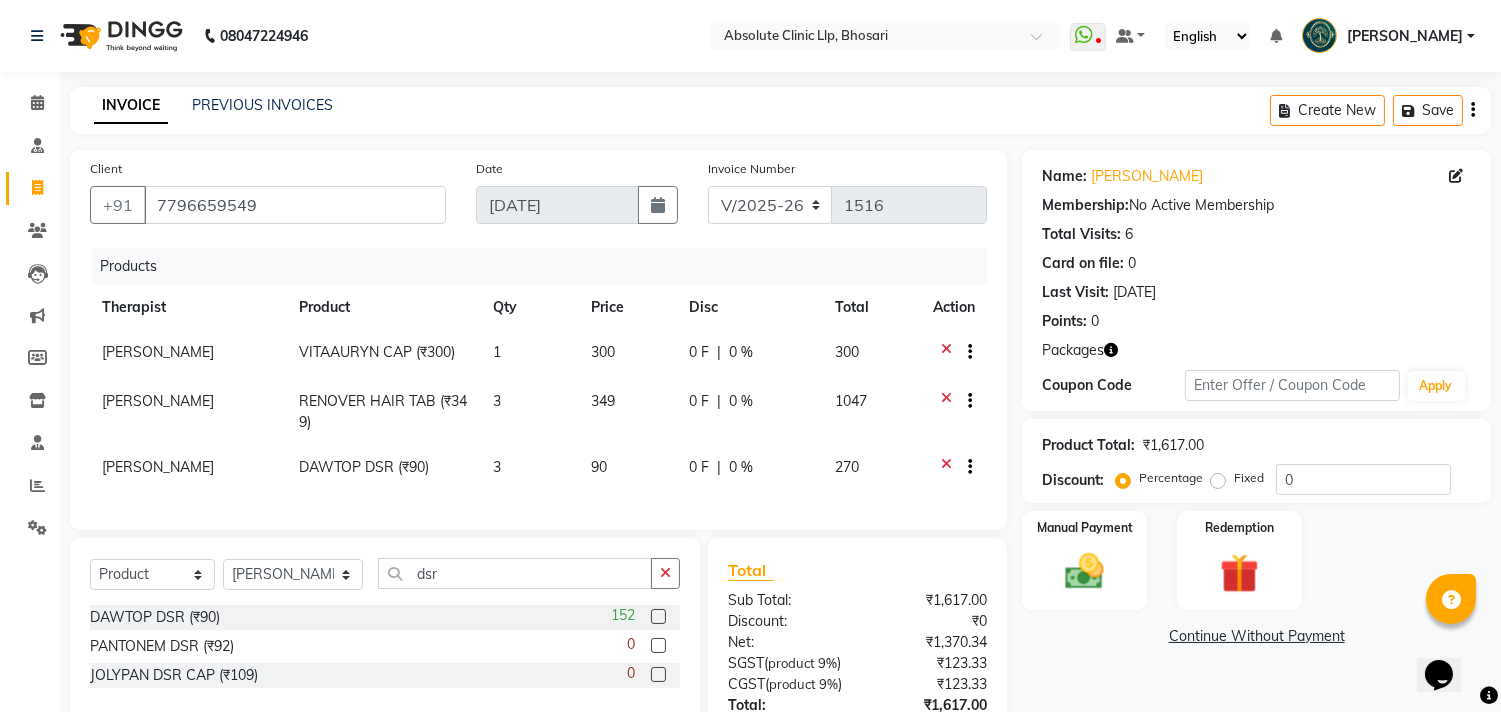 click on "[PERSON_NAME]	 VITAAURYN CAP (₹300) 1 300 0 F | 0 % 300" 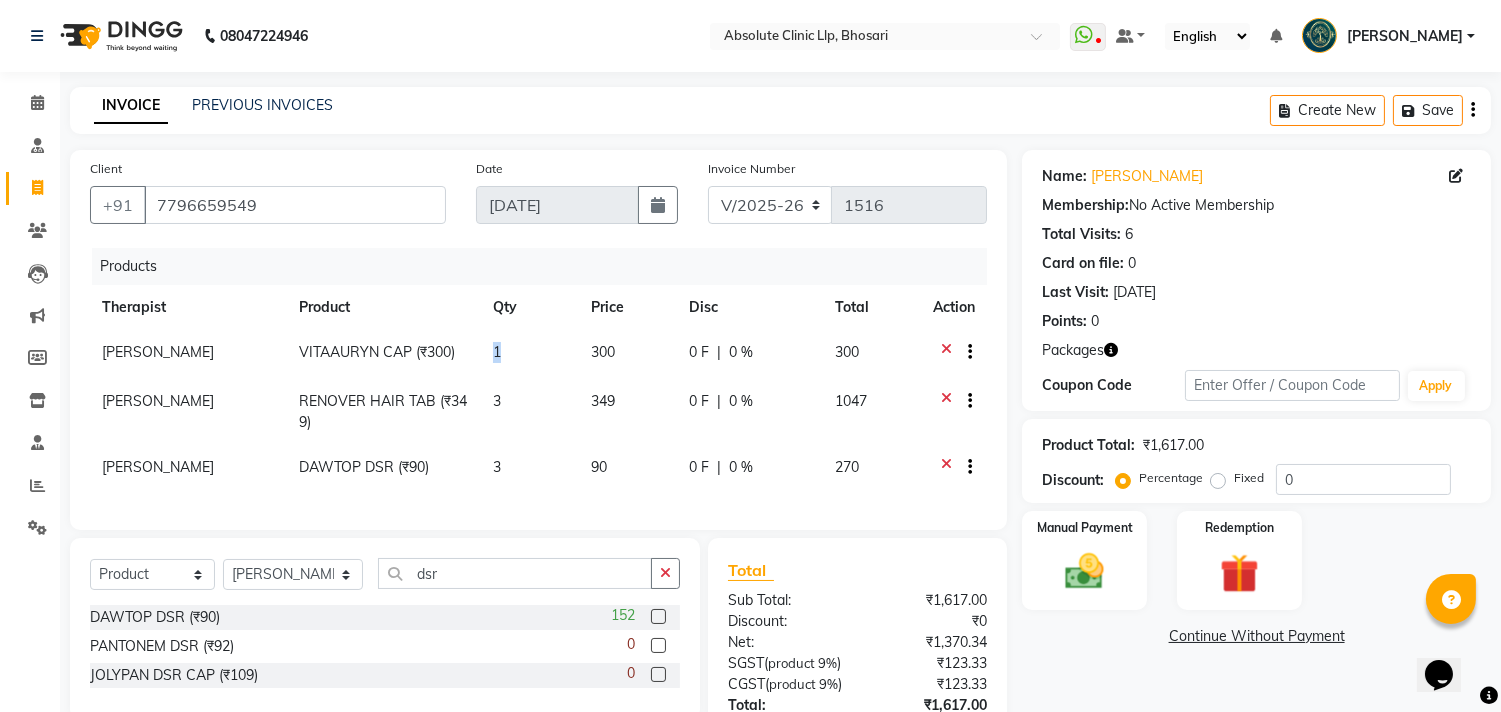 drag, startPoint x: 498, startPoint y: 355, endPoint x: 453, endPoint y: 362, distance: 45.54119 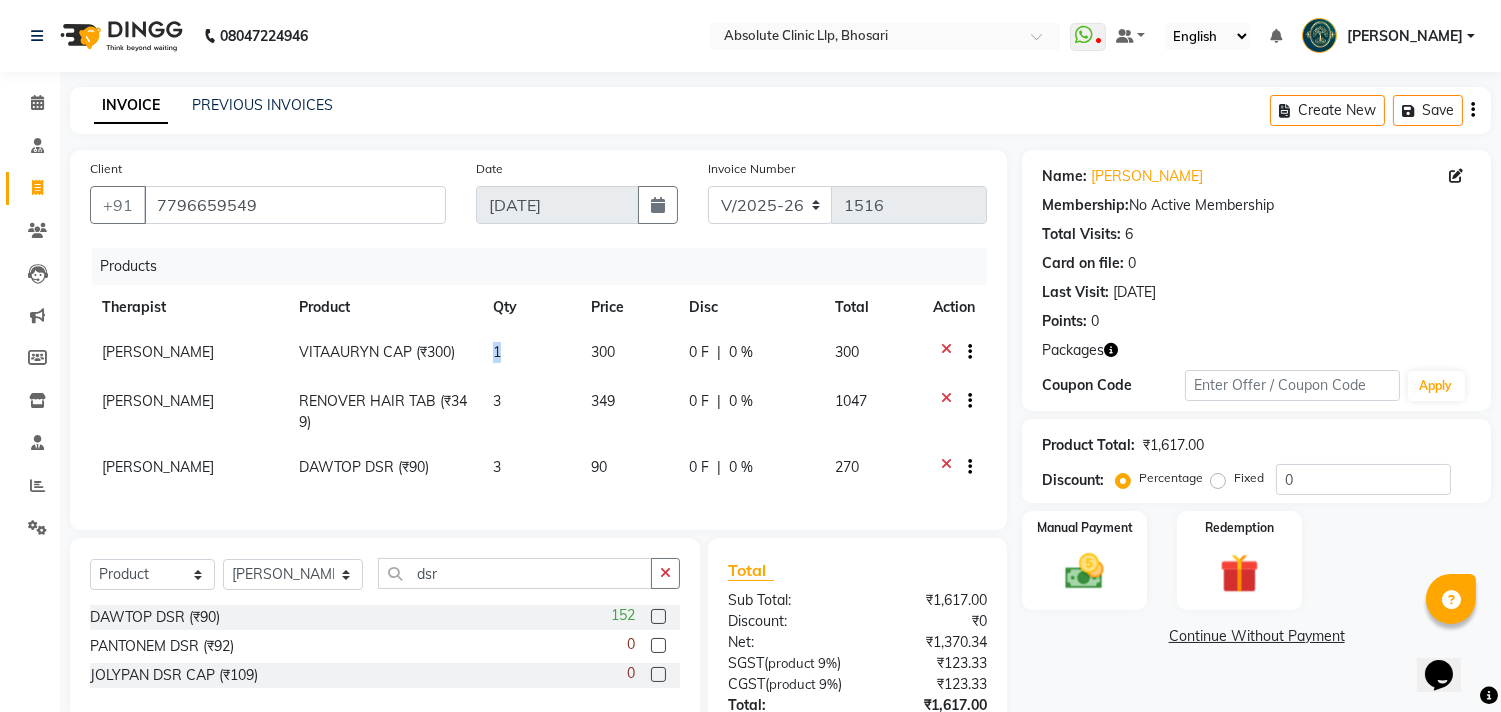 click on "1" 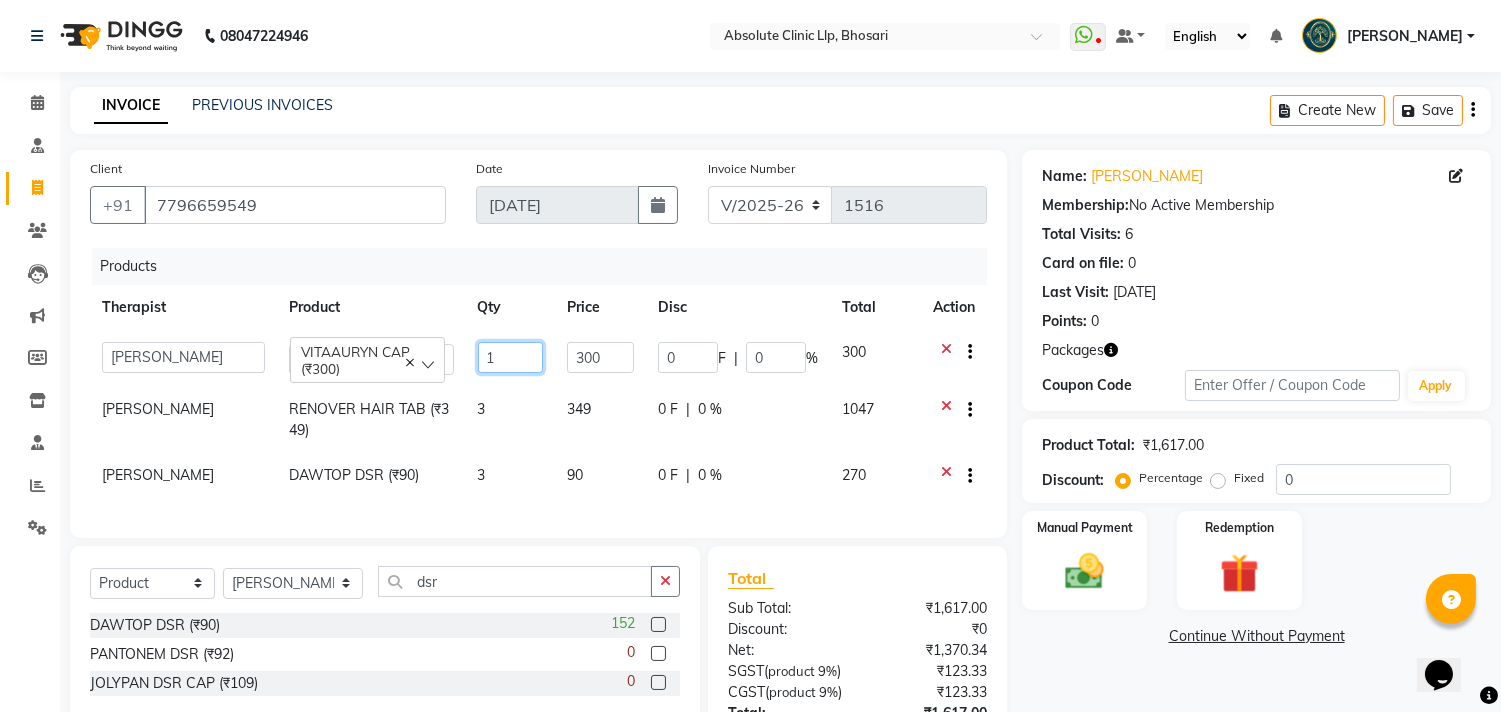drag, startPoint x: 508, startPoint y: 360, endPoint x: 467, endPoint y: 363, distance: 41.109608 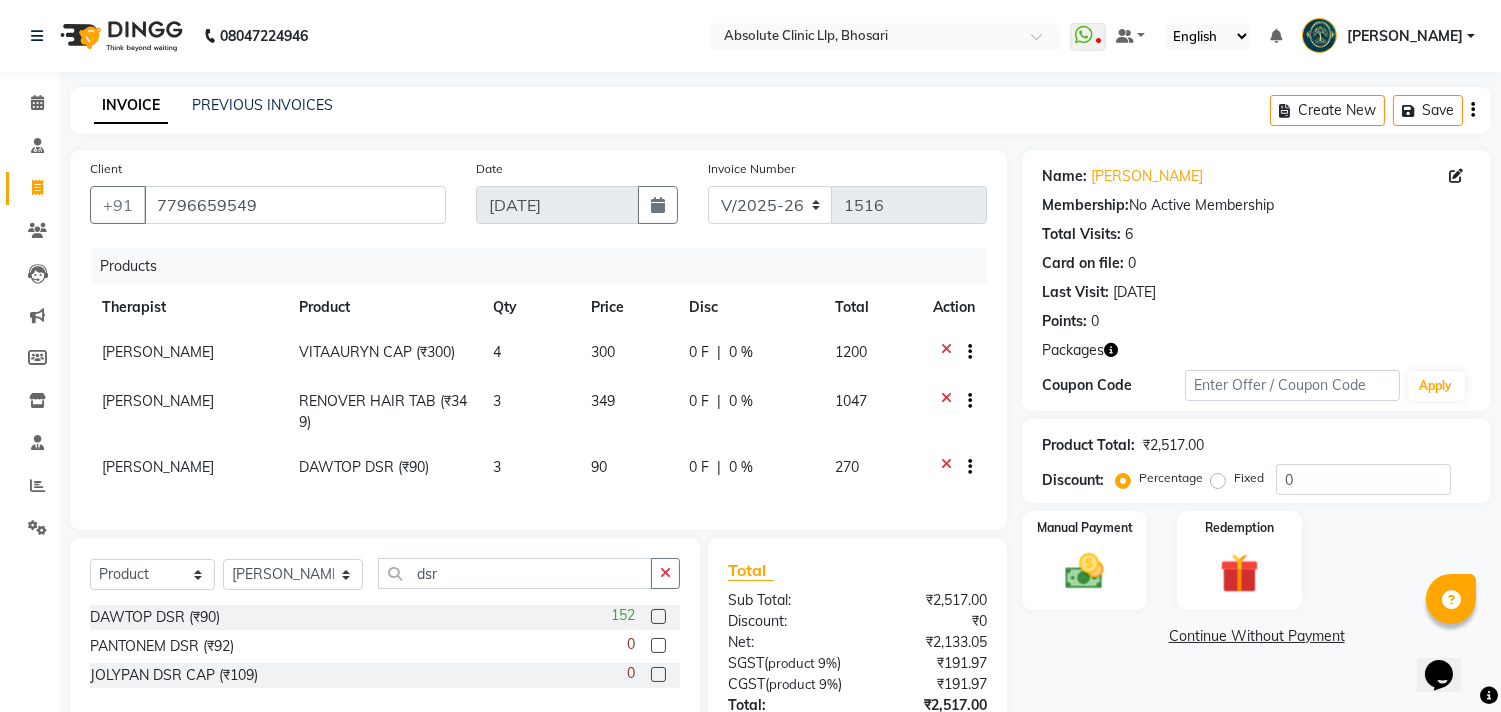 click on "3" 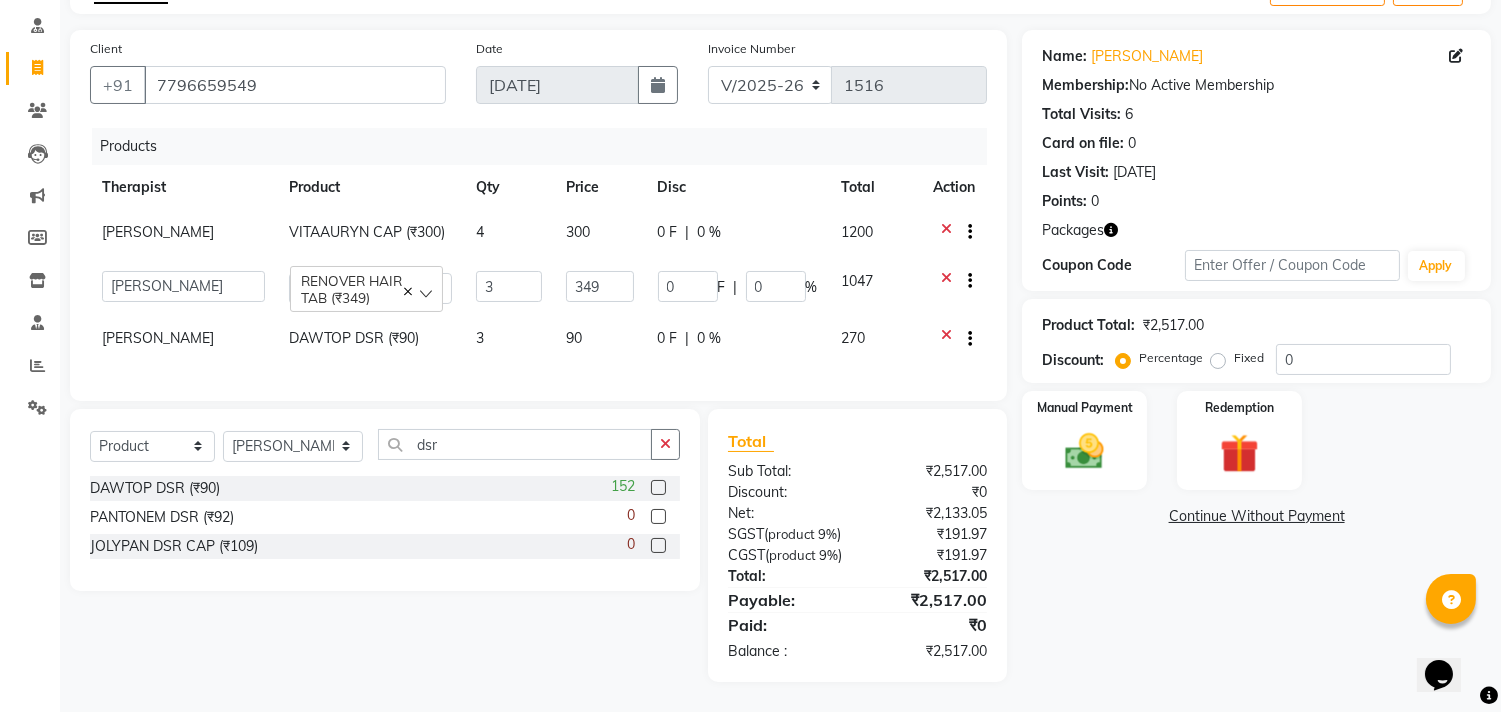 scroll, scrollTop: 180, scrollLeft: 0, axis: vertical 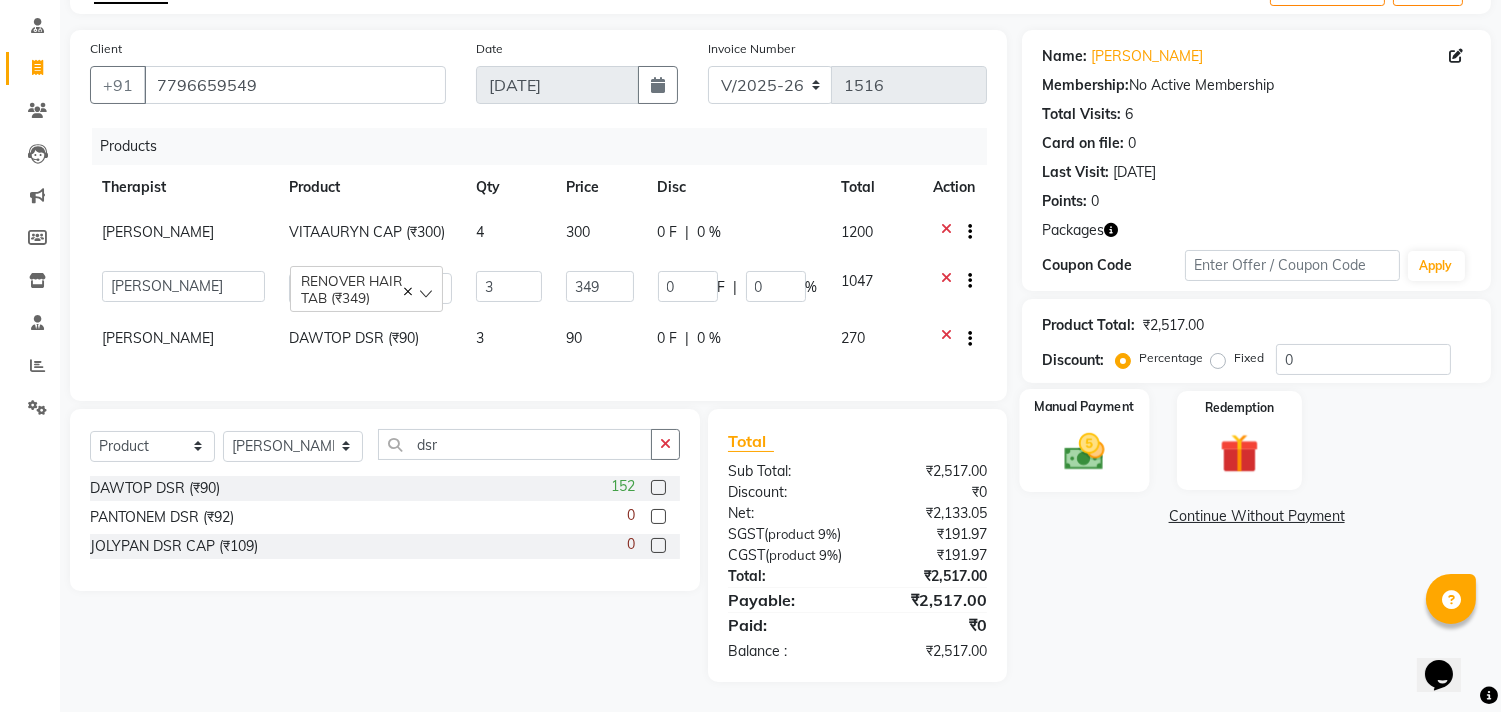 click 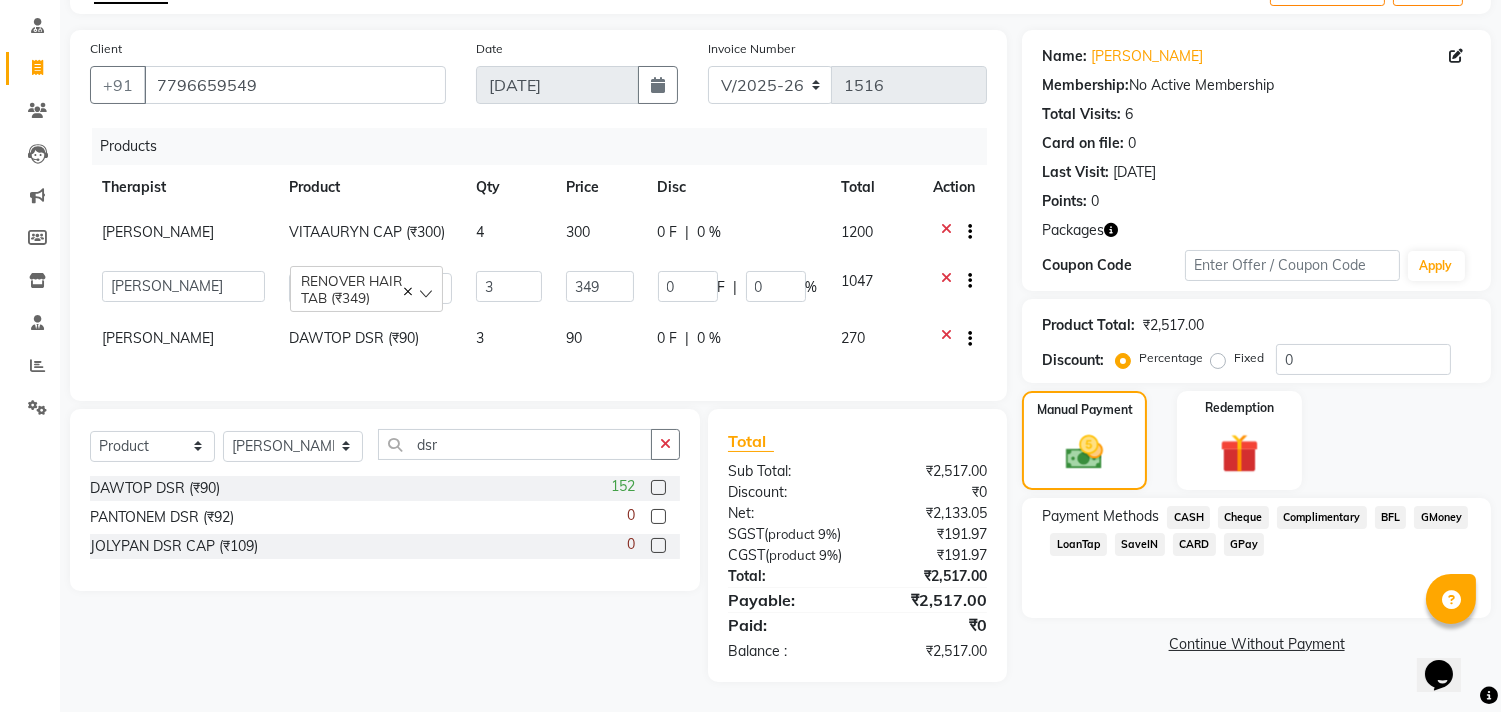 click on "GPay" 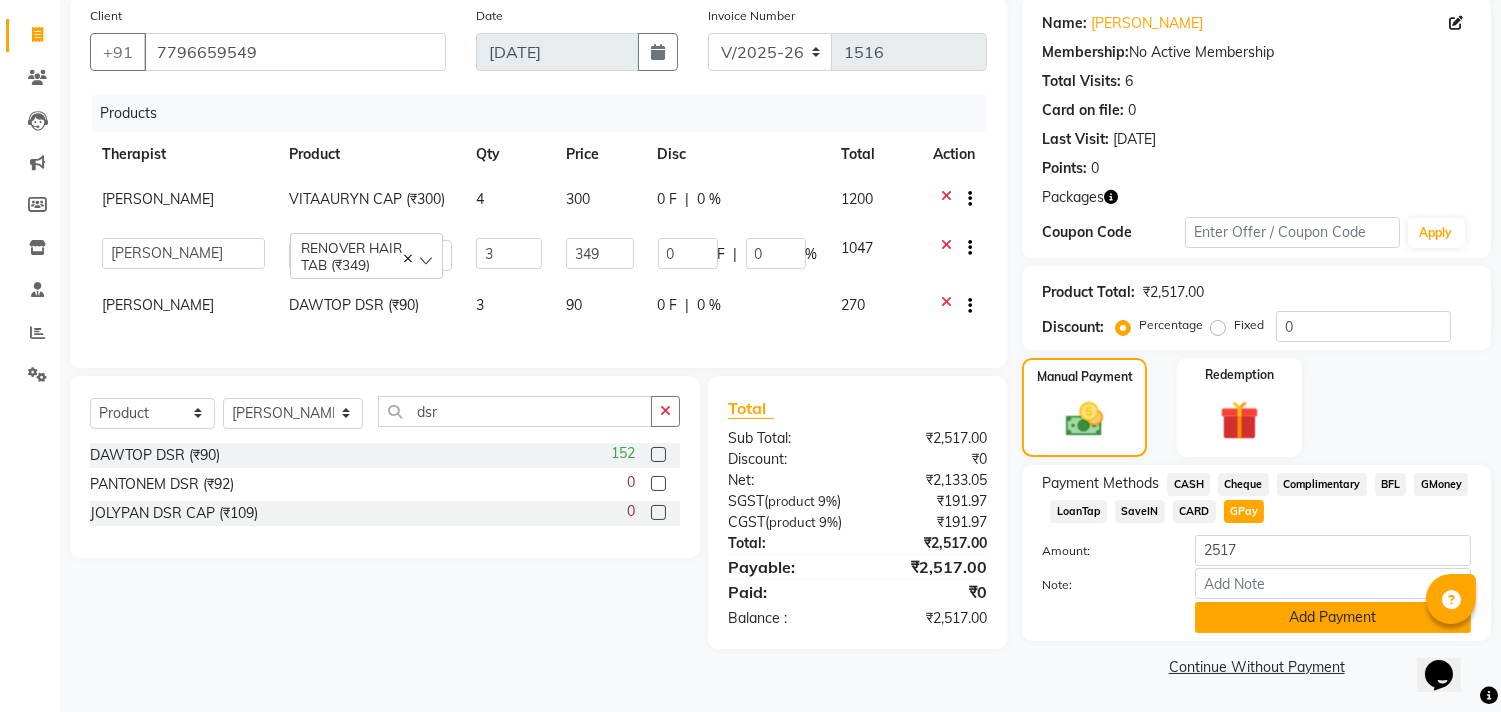 click on "Add Payment" 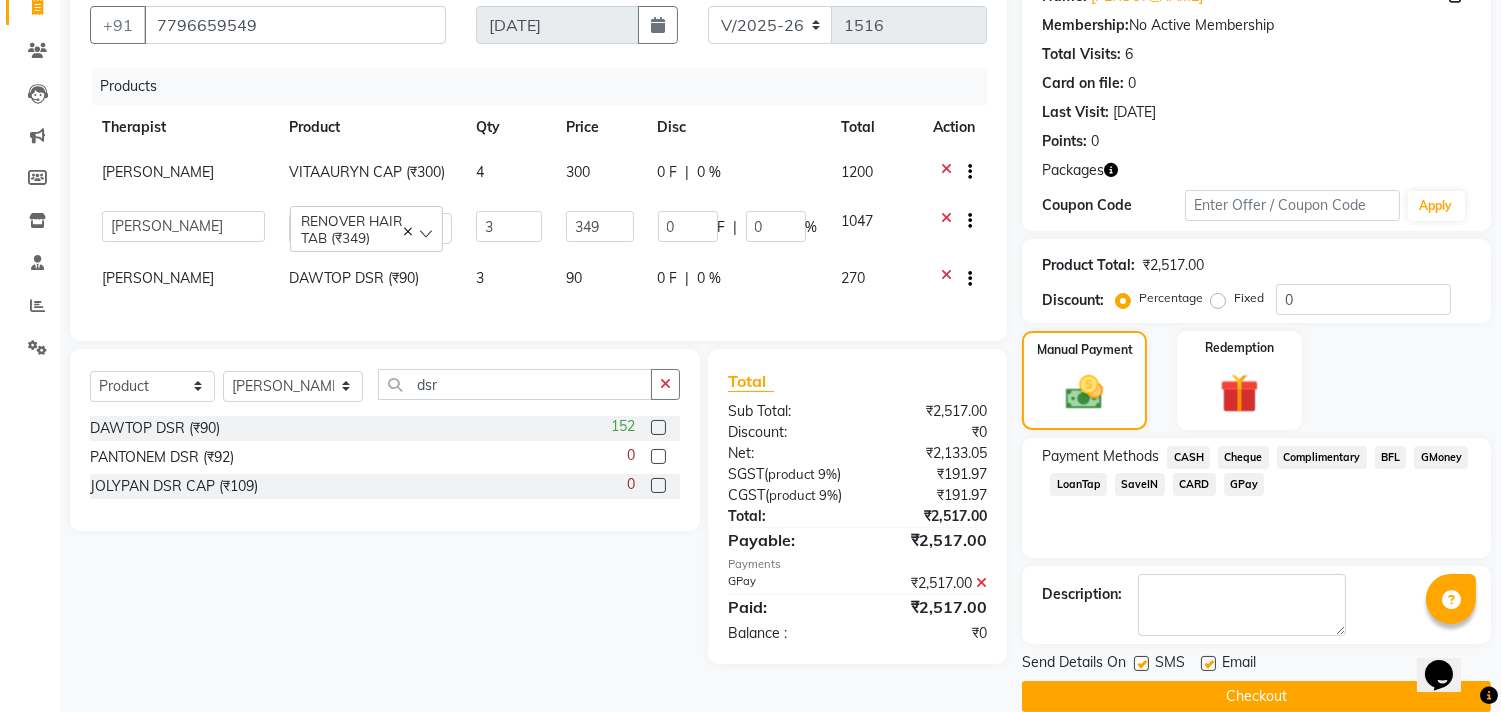 scroll, scrollTop: 222, scrollLeft: 0, axis: vertical 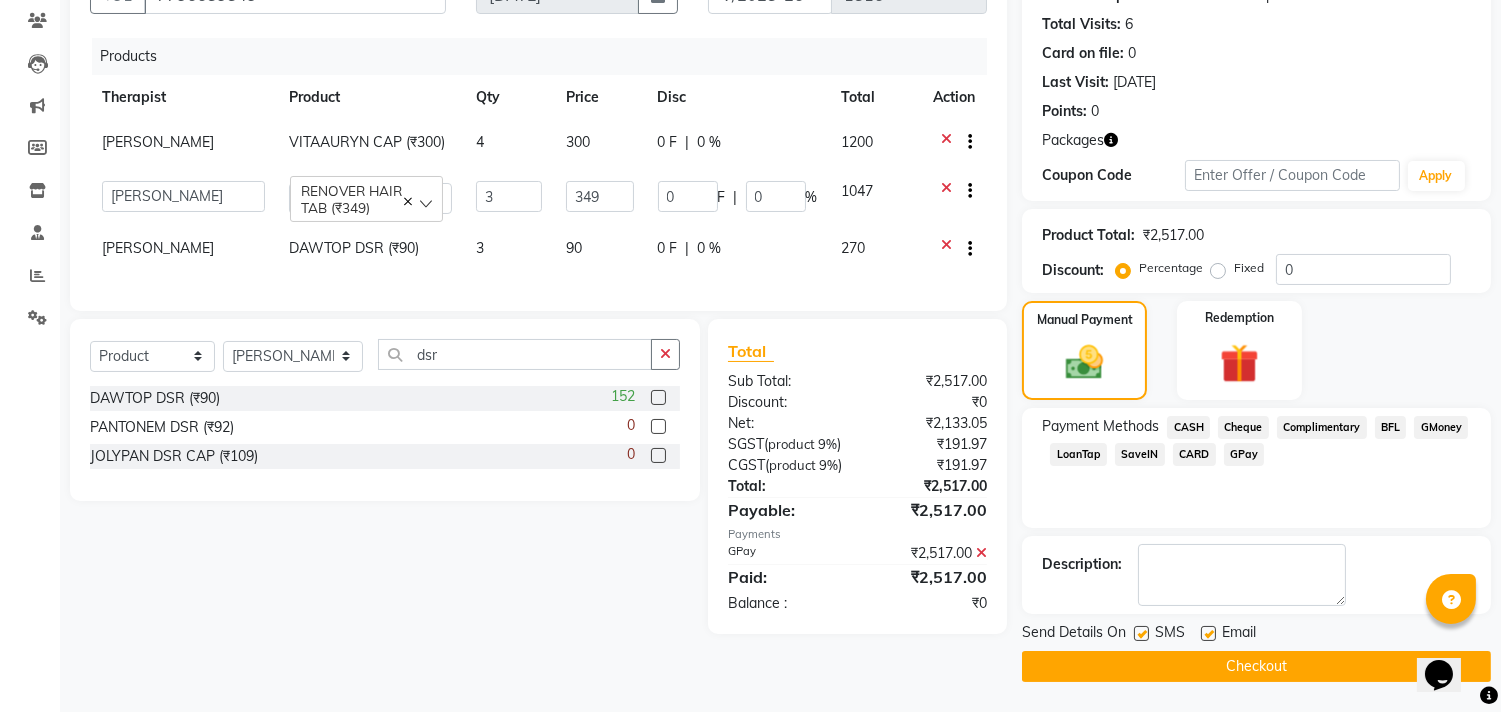 click 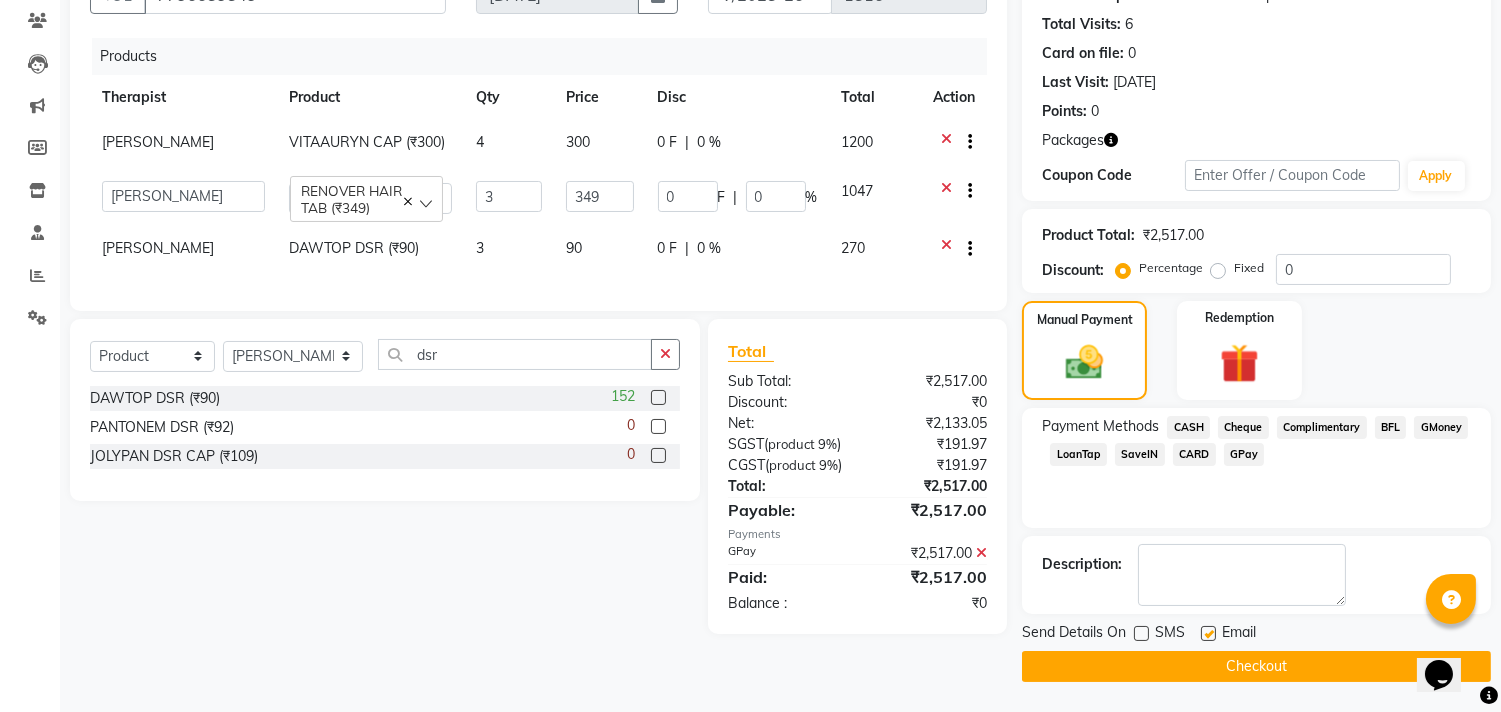 click 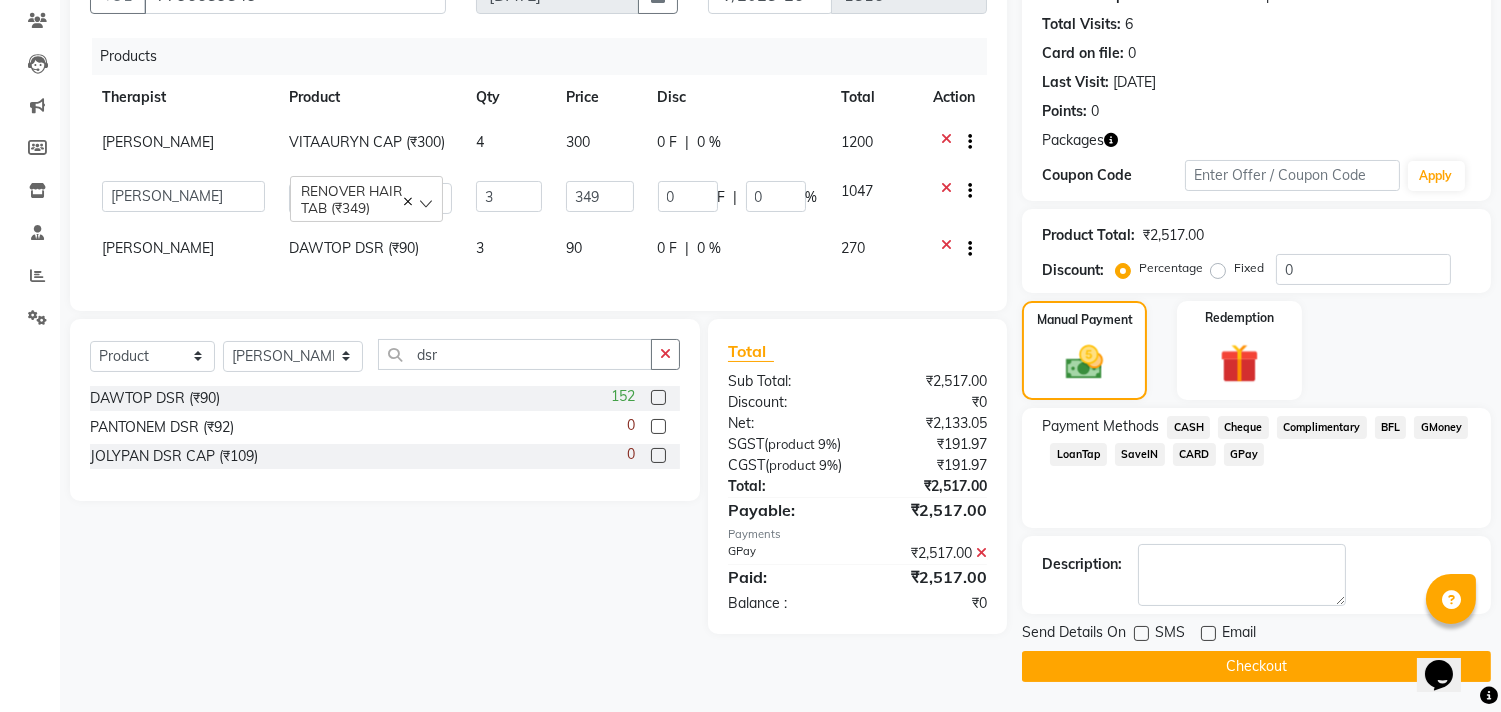 click on "Checkout" 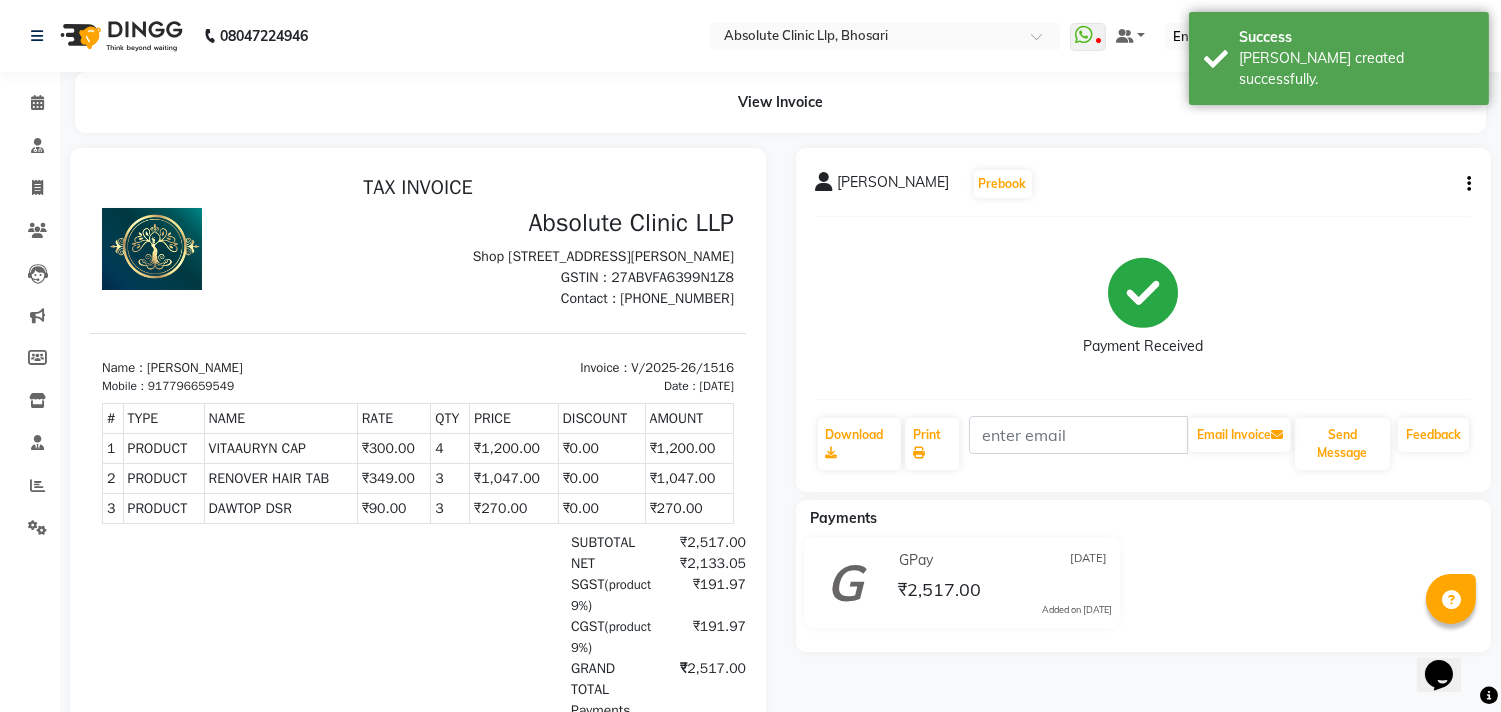 scroll, scrollTop: 0, scrollLeft: 0, axis: both 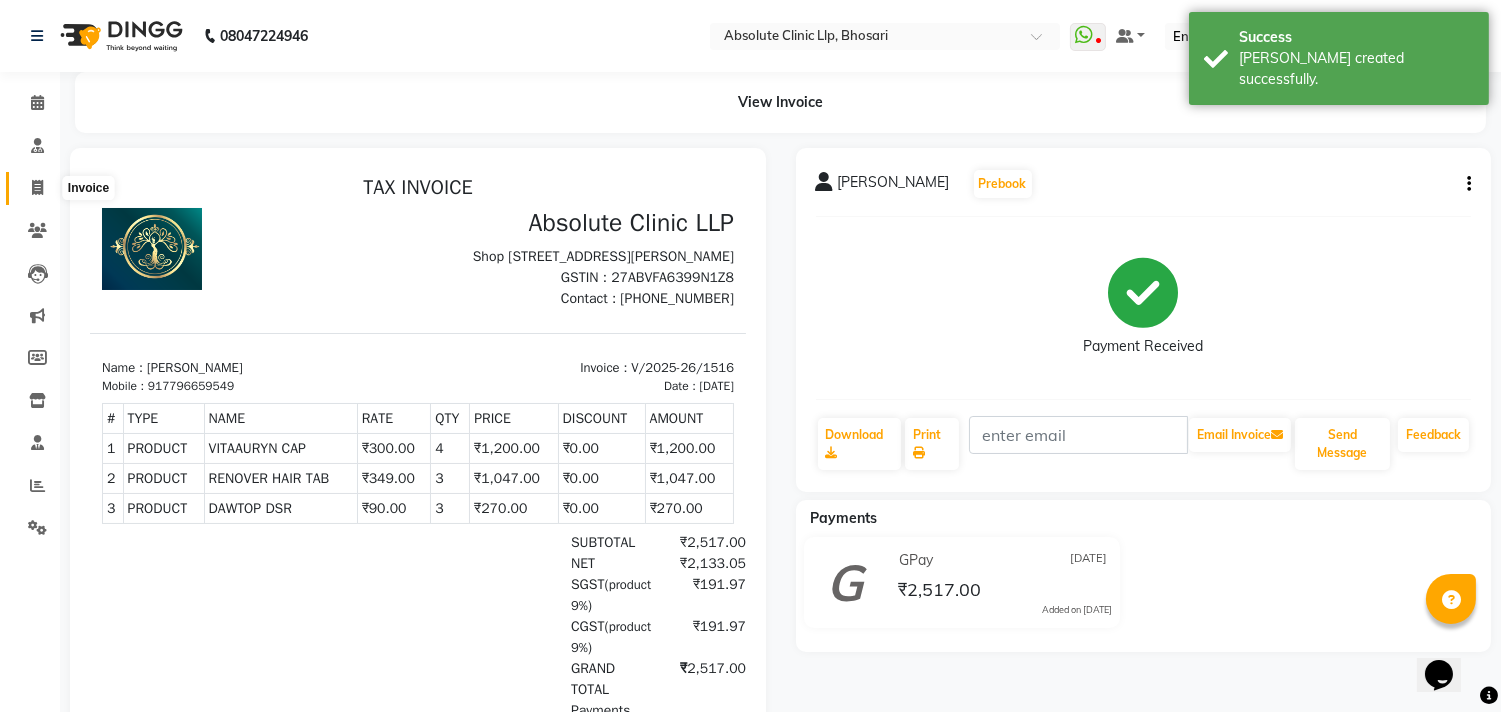 click 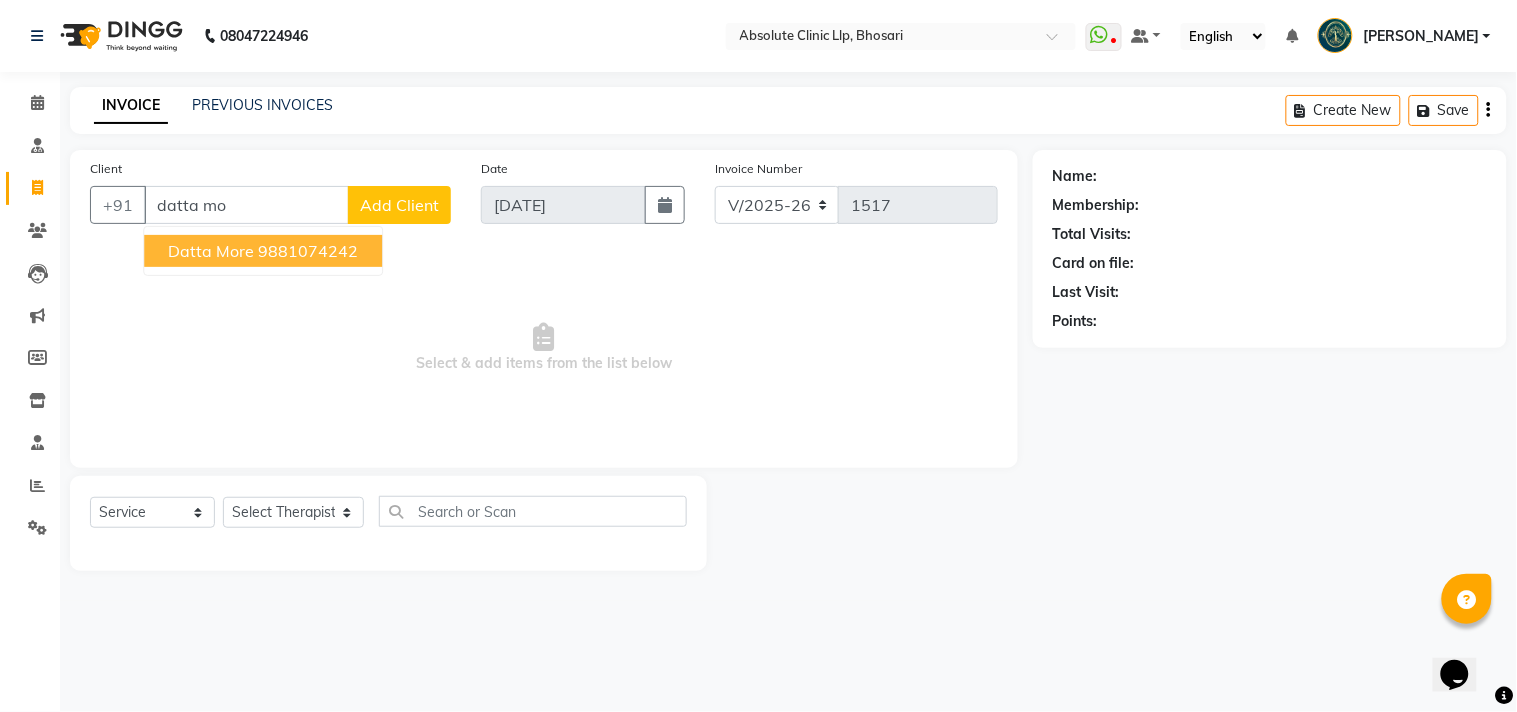 click on "Datta More" at bounding box center [211, 251] 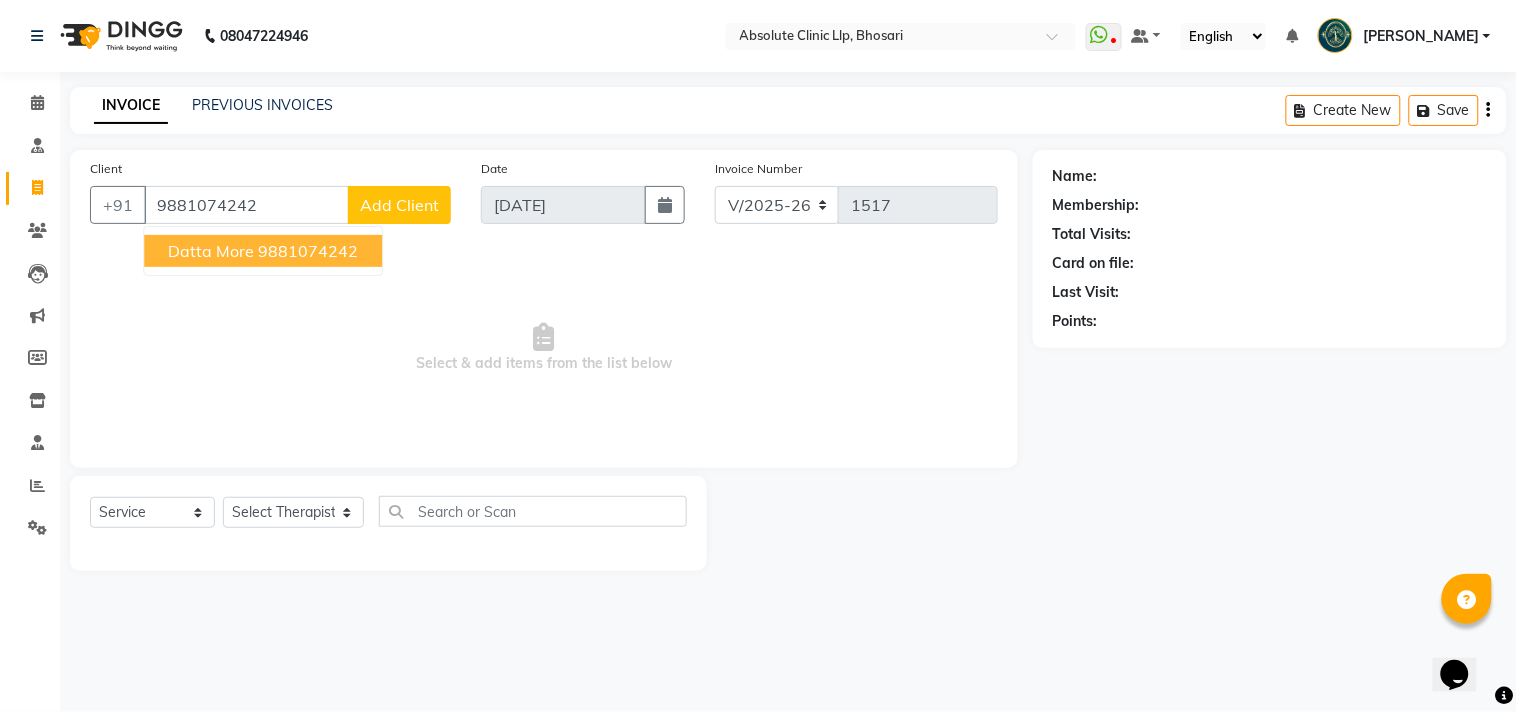 type on "9881074242" 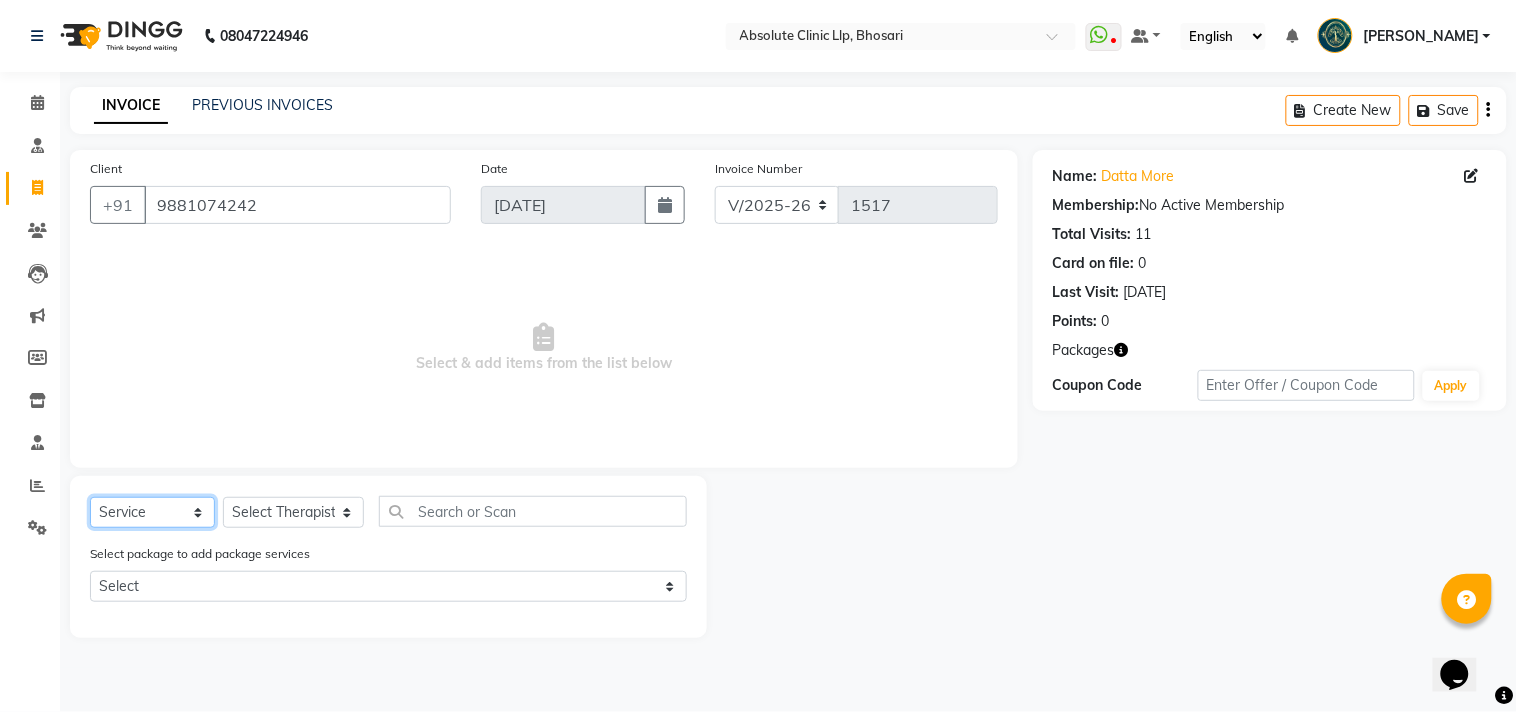 click on "Select  Service  Product  Membership  Package Voucher Prepaid Gift Card" 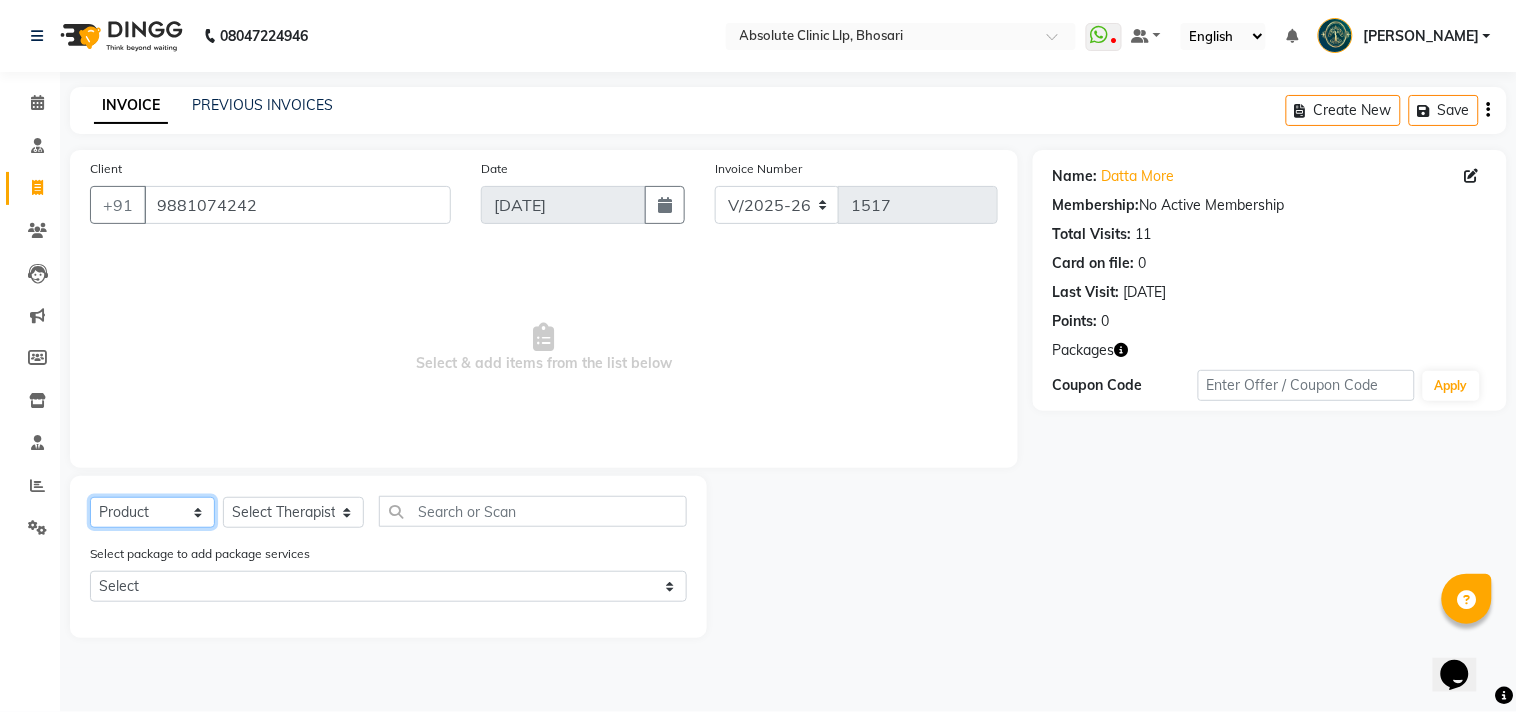 click on "Select  Service  Product  Membership  Package Voucher Prepaid Gift Card" 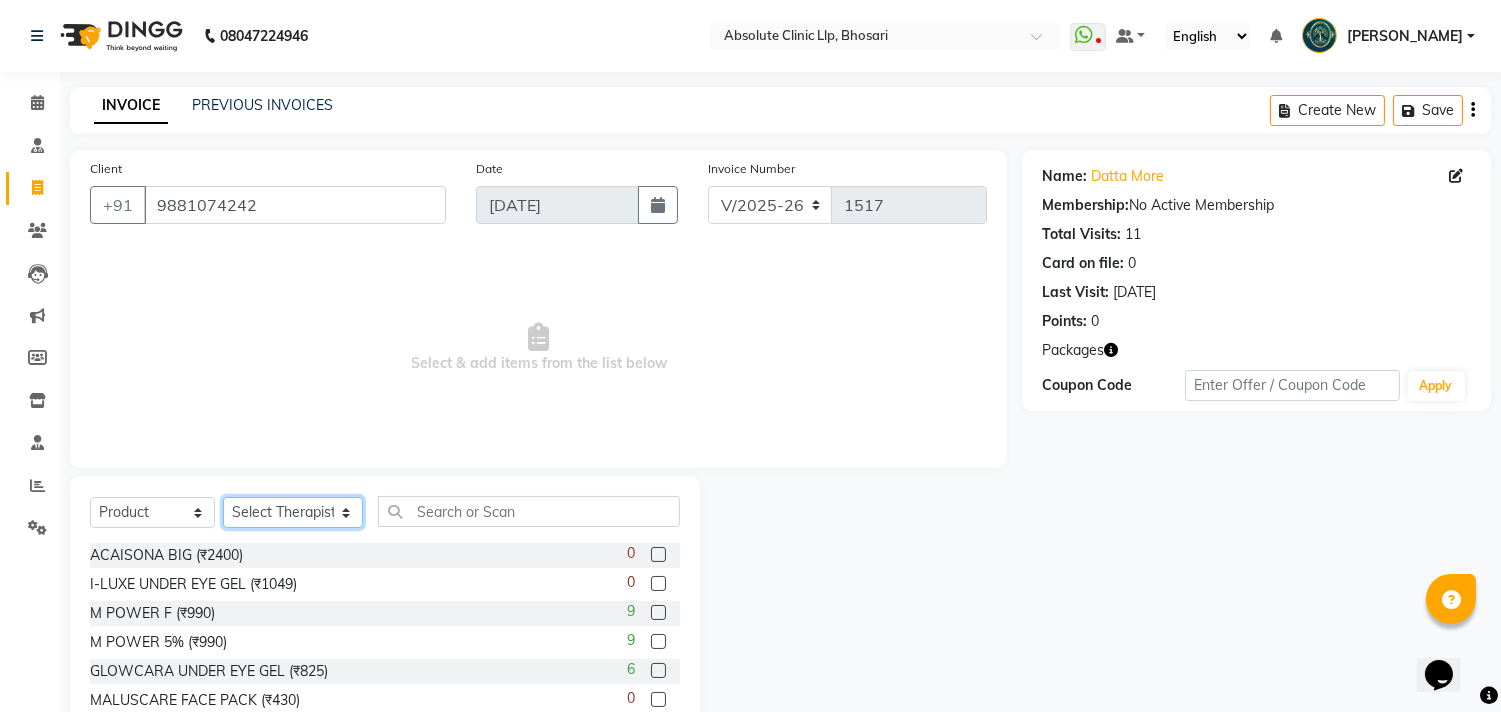 click on "Select Therapist [PERSON_NAME]	 [PERSON_NAME] [PERSON_NAME] [PERSON_NAME] [PERSON_NAME] [PERSON_NAME] Priyanka  More RECEPTION-[PERSON_NAME] prima [PERSON_NAME]	 [PERSON_NAME]	 Shekhar [PERSON_NAME] Naikre	 [PERSON_NAME]" 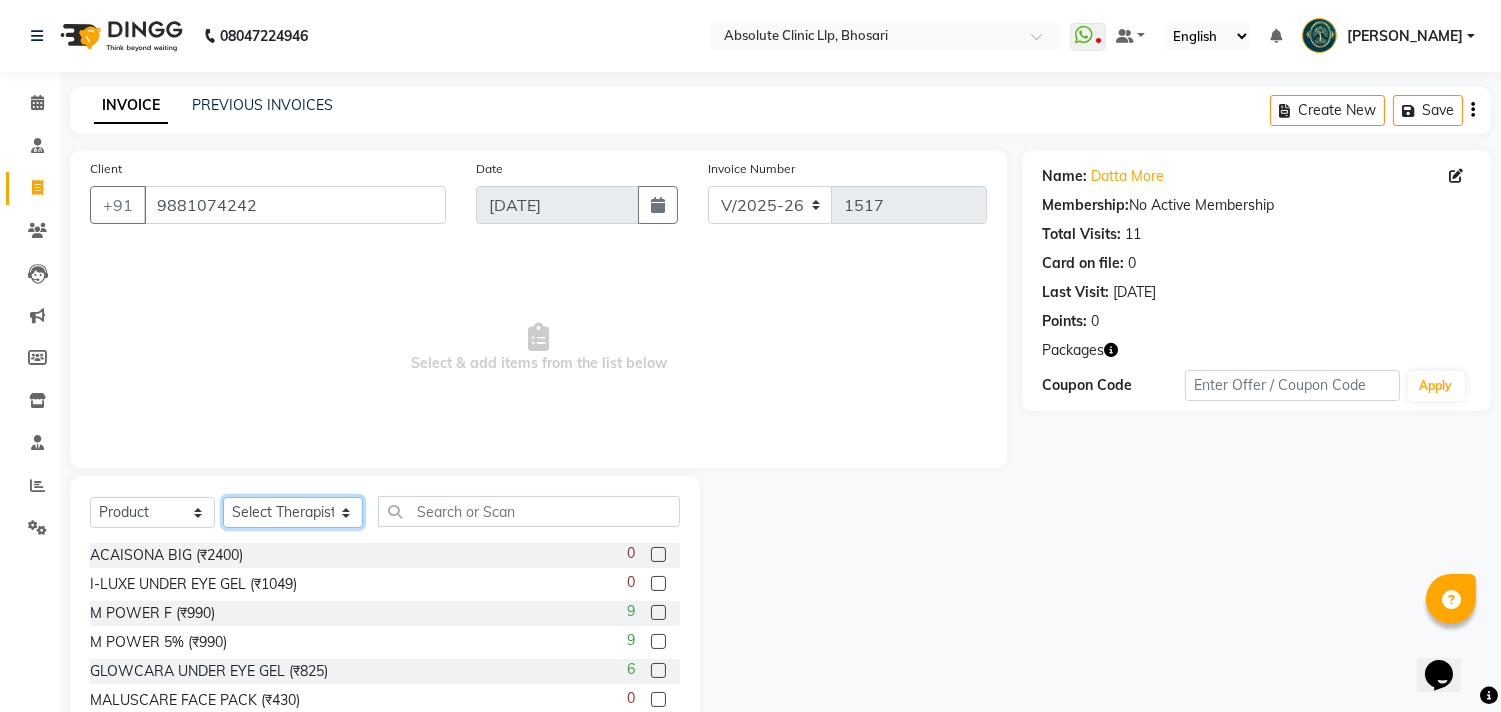 select on "70435" 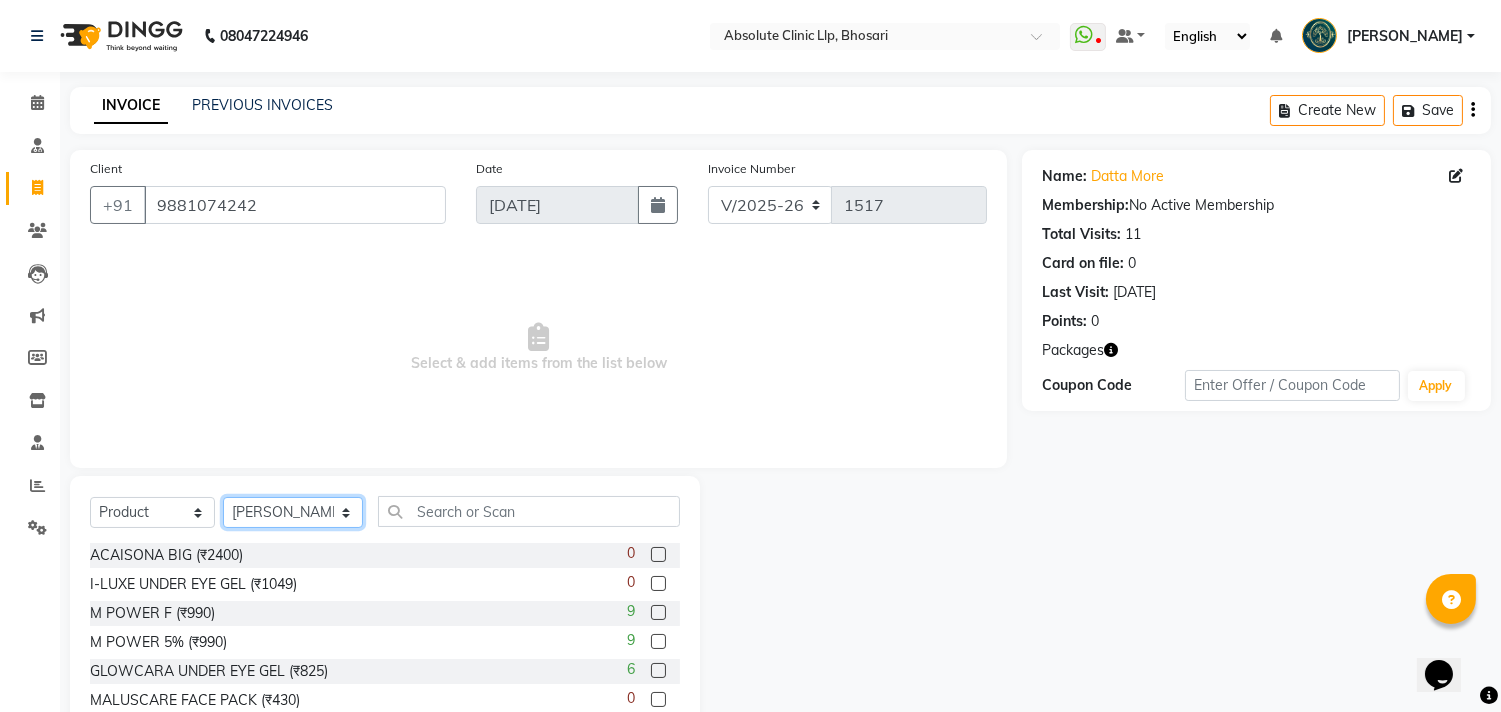 click on "Select Therapist [PERSON_NAME]	 [PERSON_NAME] [PERSON_NAME] [PERSON_NAME] [PERSON_NAME] [PERSON_NAME] Priyanka  More RECEPTION-[PERSON_NAME] prima [PERSON_NAME]	 [PERSON_NAME]	 Shekhar [PERSON_NAME] Naikre	 [PERSON_NAME]" 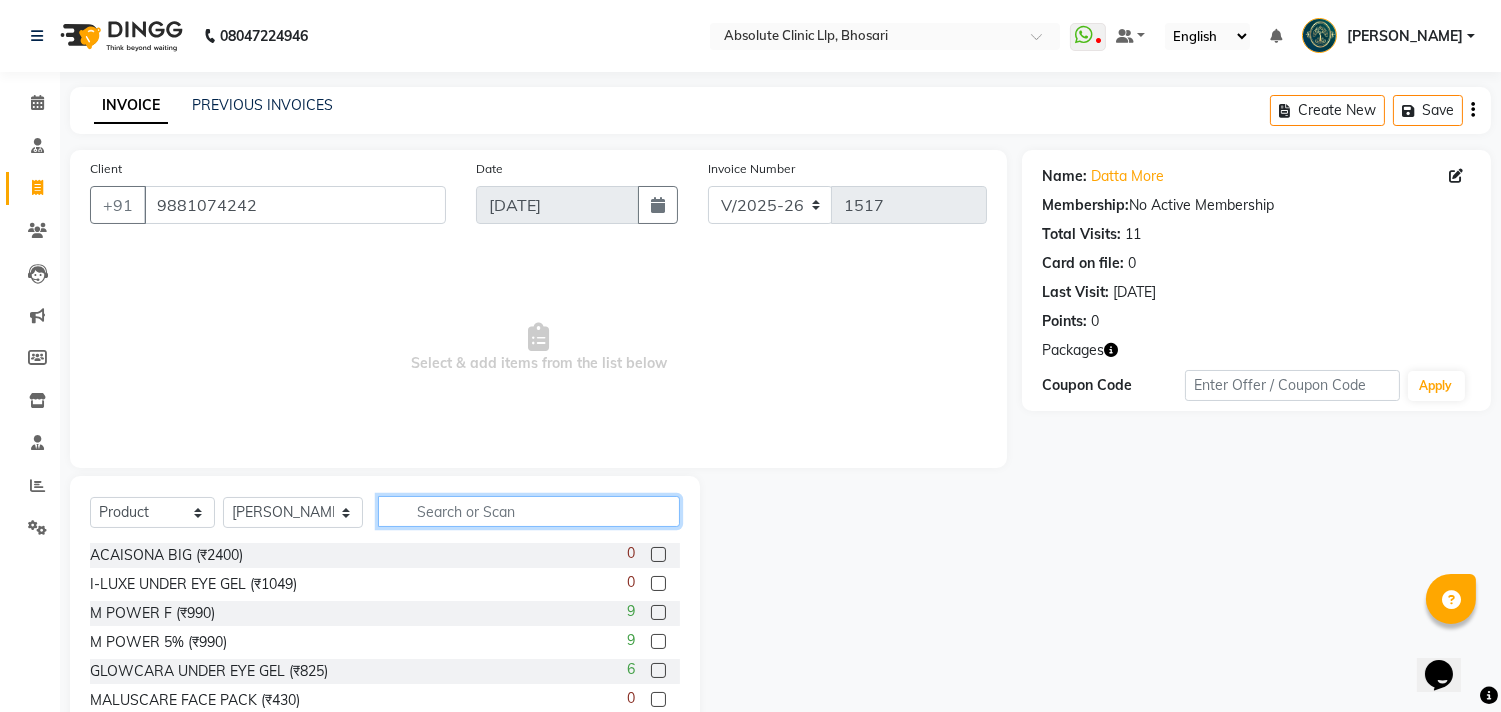 click 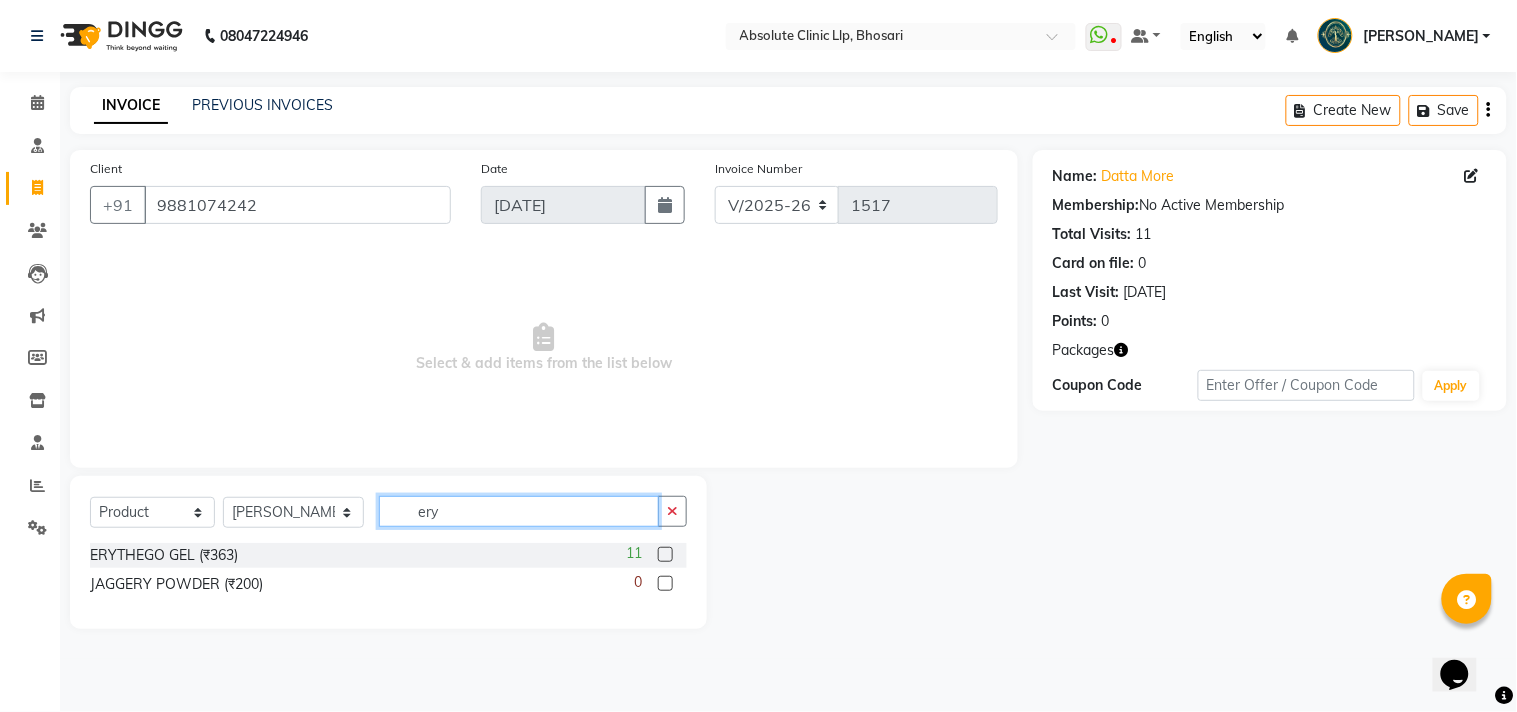 type on "ery" 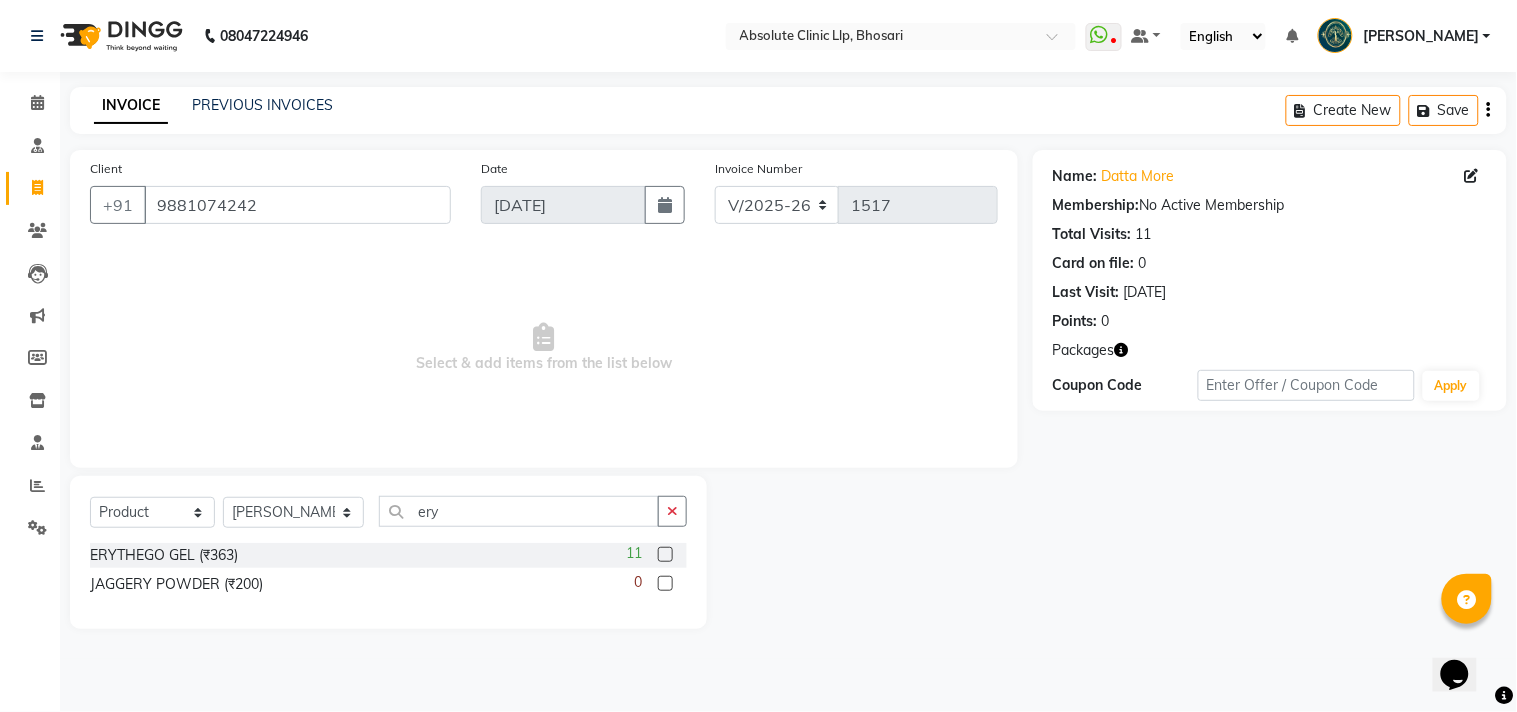 click 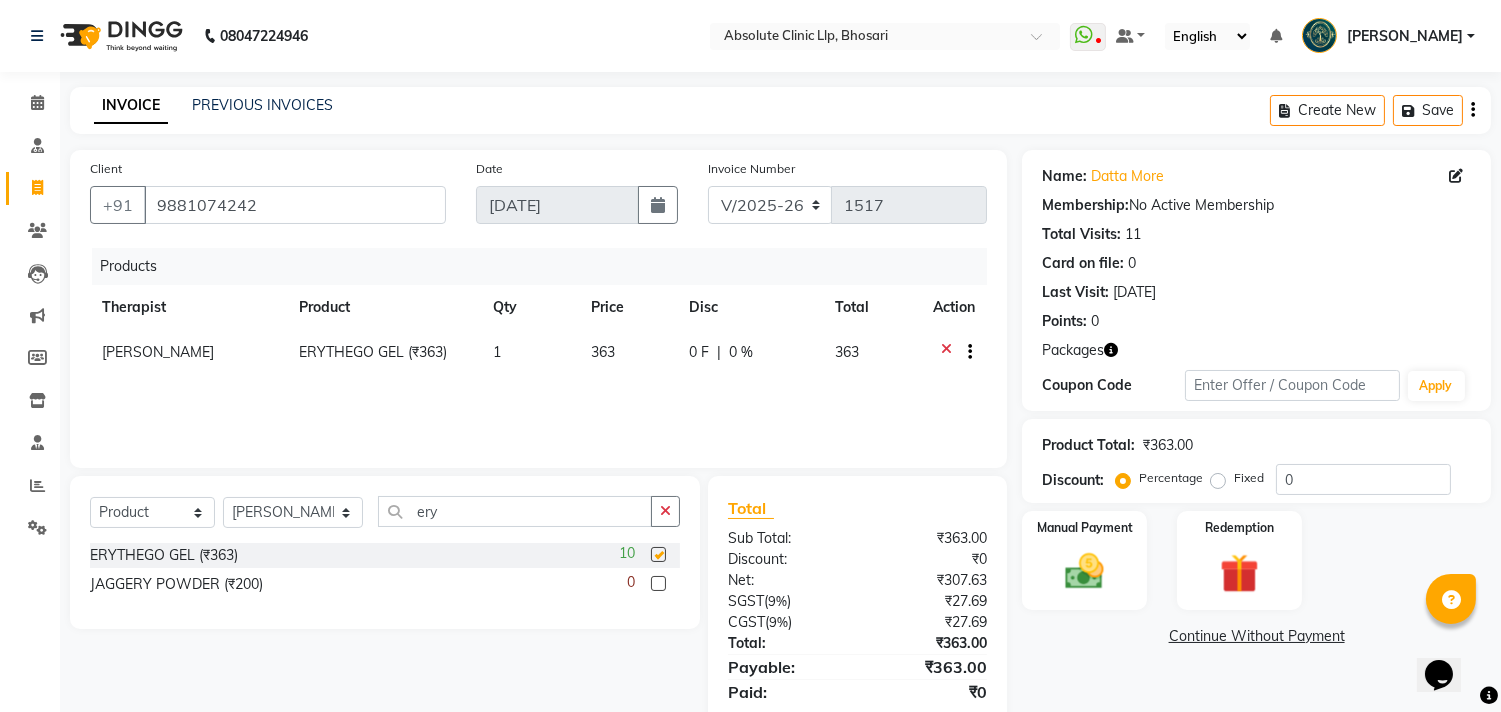 checkbox on "false" 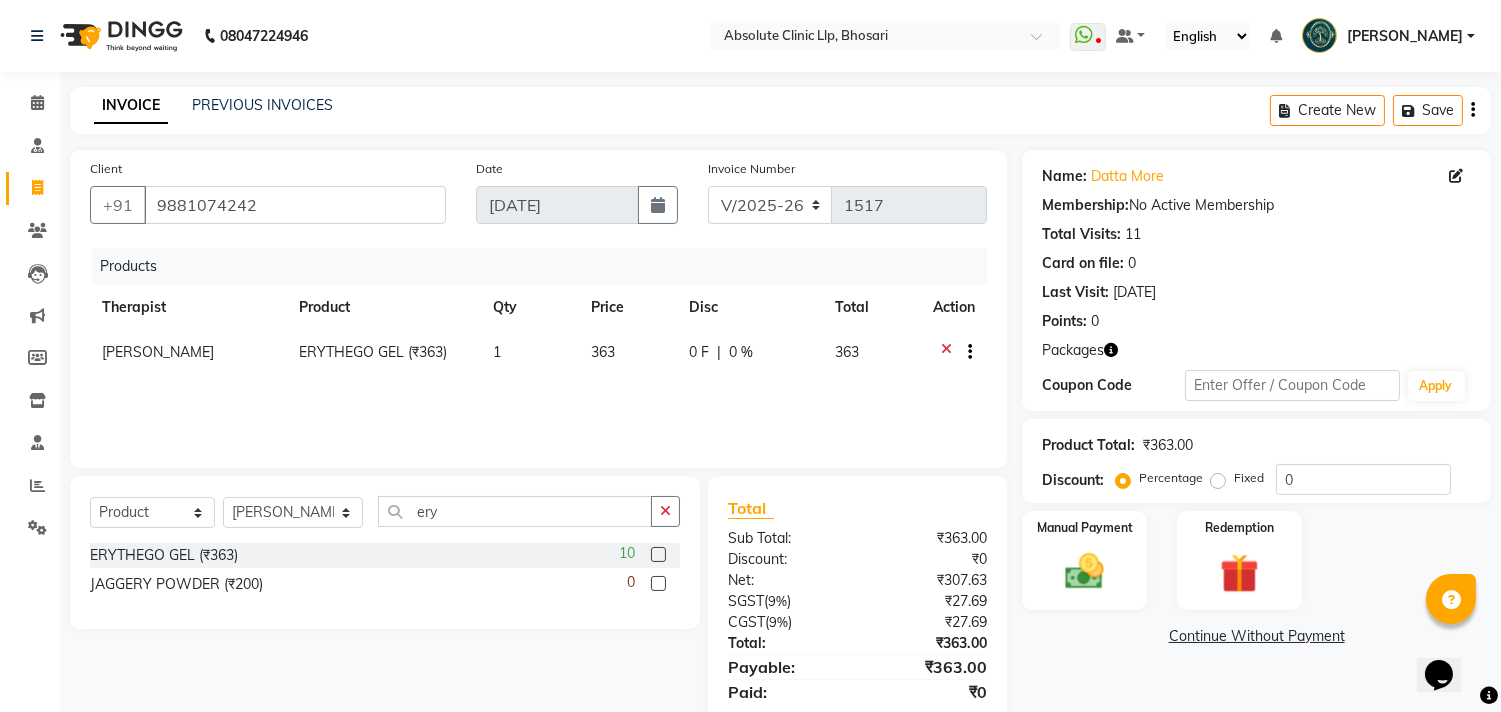 scroll, scrollTop: 66, scrollLeft: 0, axis: vertical 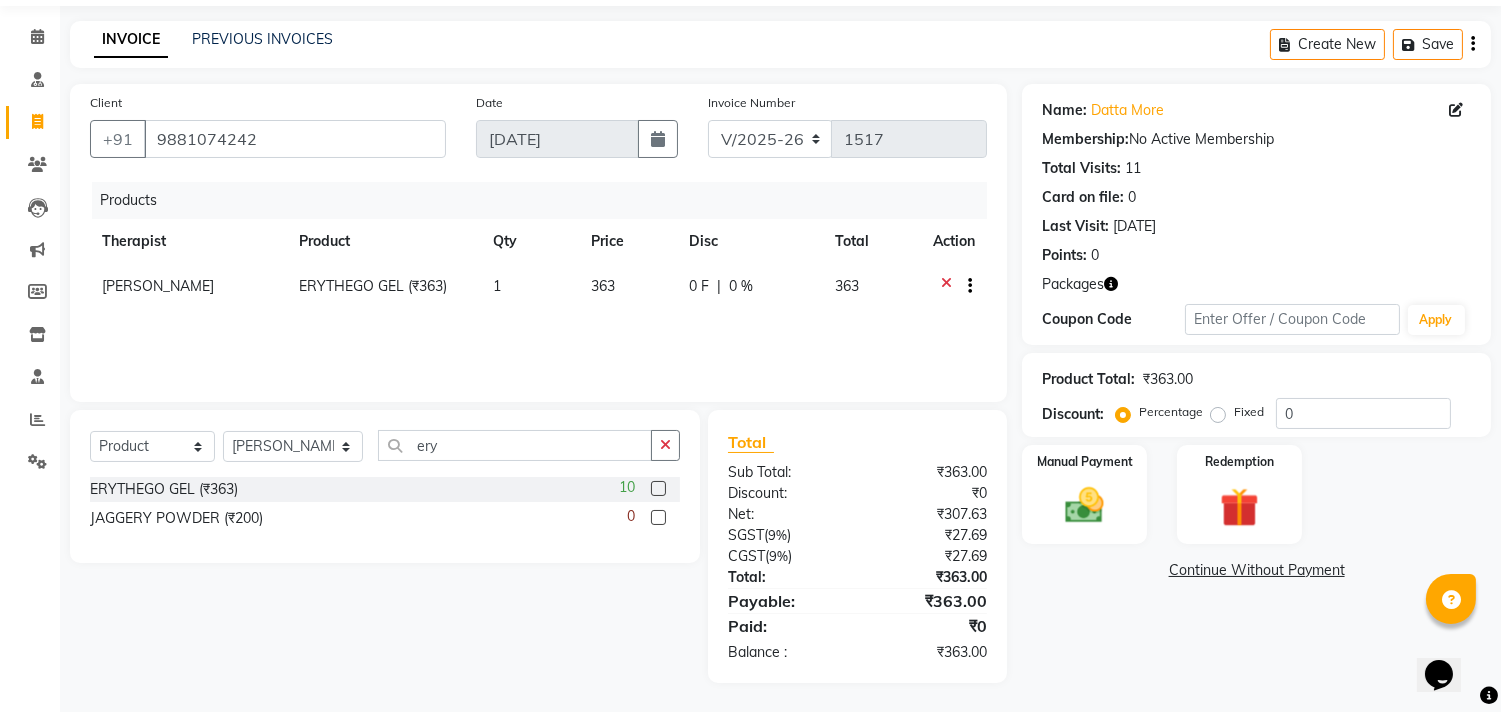 click on "363" 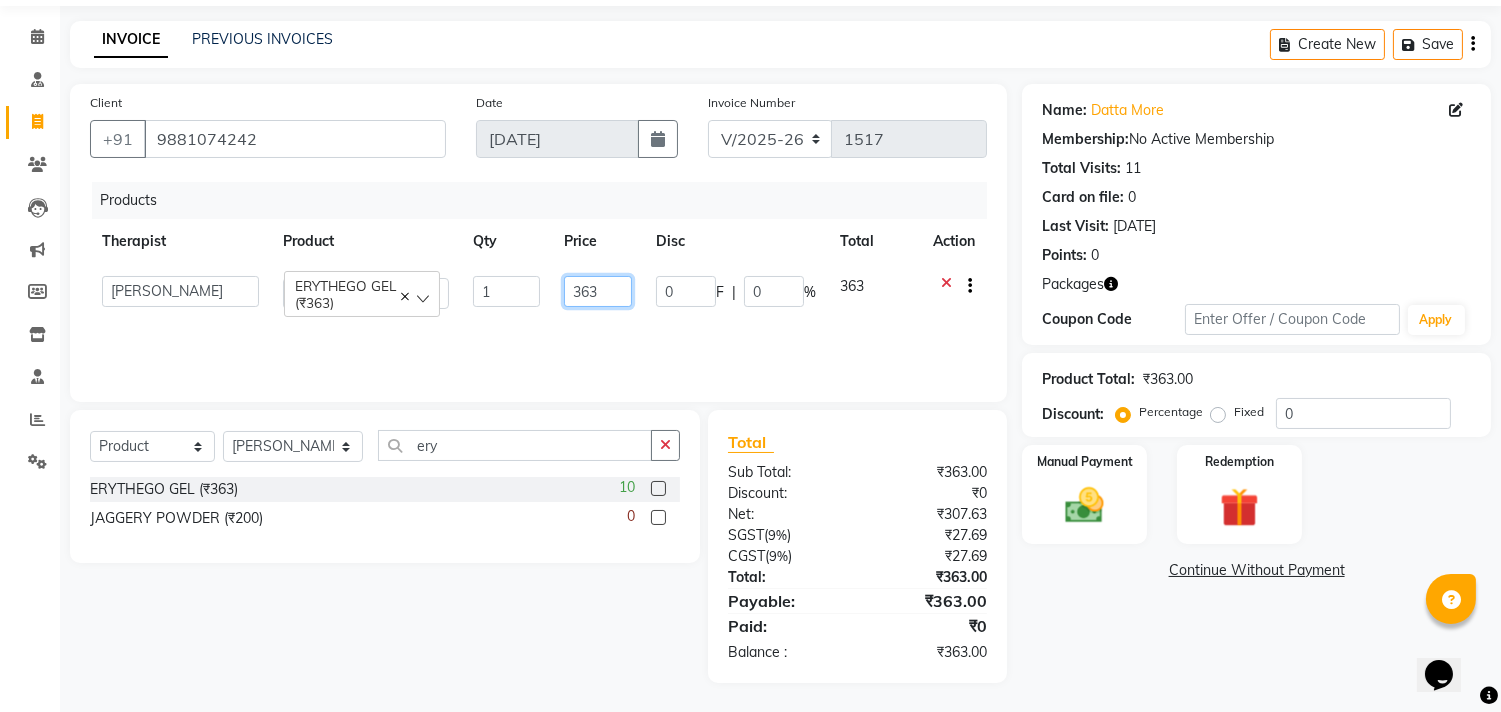drag, startPoint x: 617, startPoint y: 297, endPoint x: 566, endPoint y: 302, distance: 51.24451 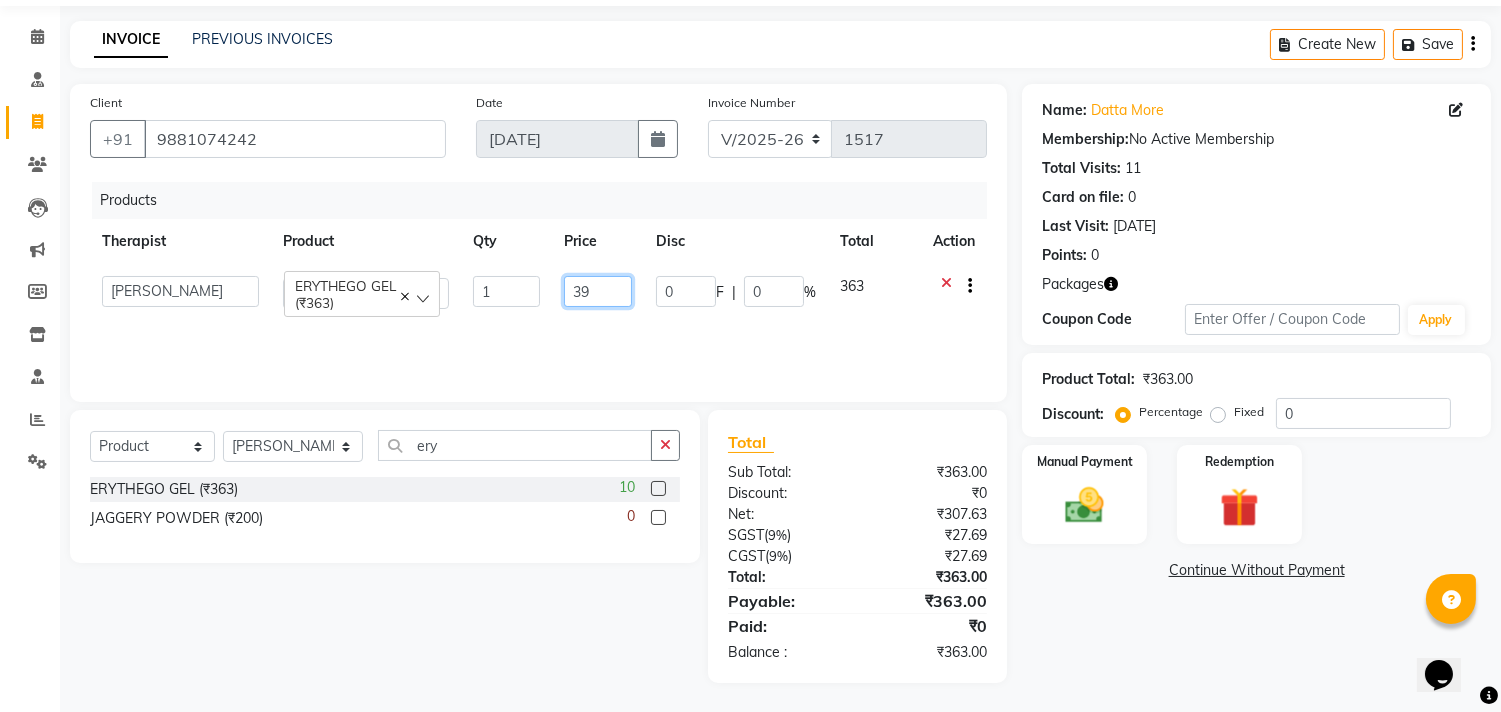 type on "399" 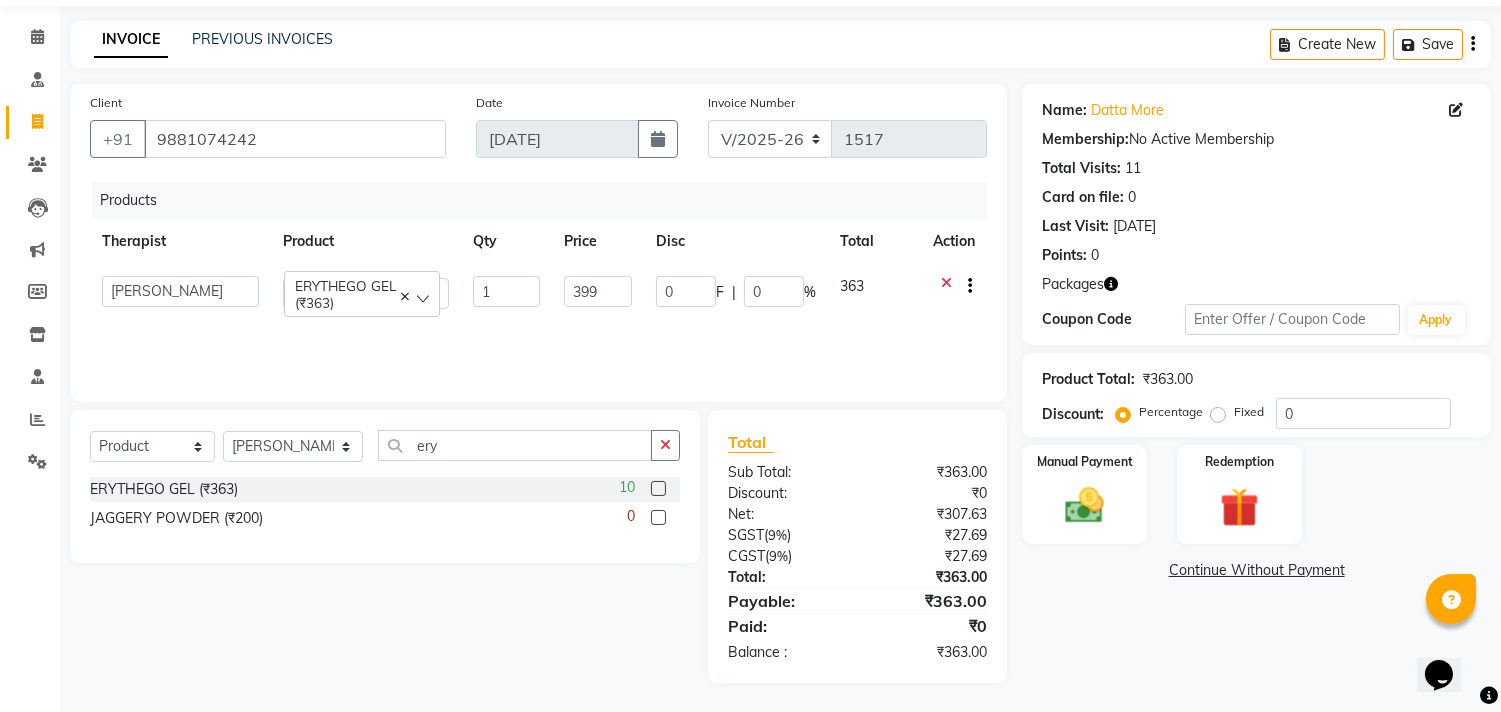 click on "Products Therapist Product Qty Price Disc Total Action  [PERSON_NAME]	   [PERSON_NAME]   [PERSON_NAME]   [PERSON_NAME]   [PERSON_NAME]   [PERSON_NAME]   Priyanka  More   RECEPTION-[PERSON_NAME] prima   [PERSON_NAME]	   [PERSON_NAME]	   Shekhar [PERSON_NAME] Naikre	   [PERSON_NAME]   ERYTHEGO GEL (₹363)  1 399 0 F | 0 % 363" 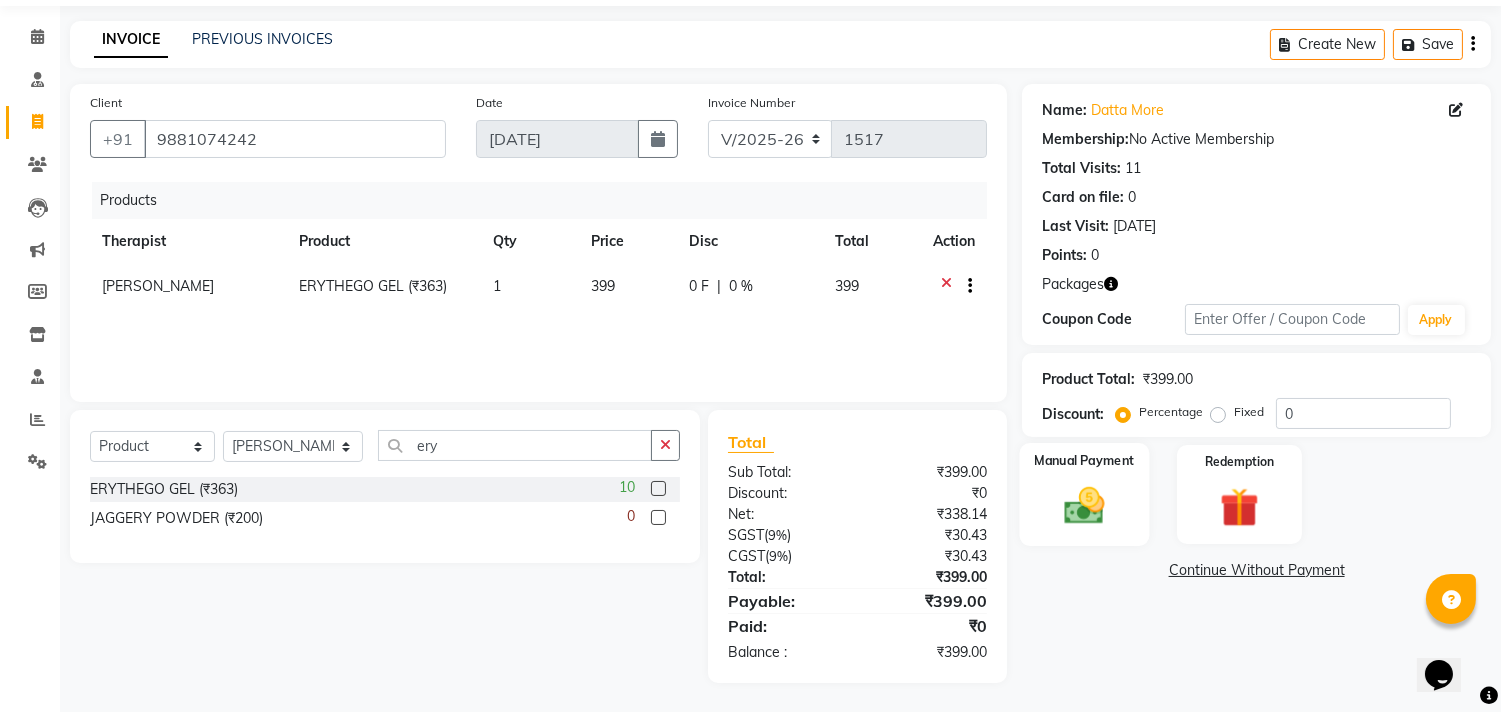 click 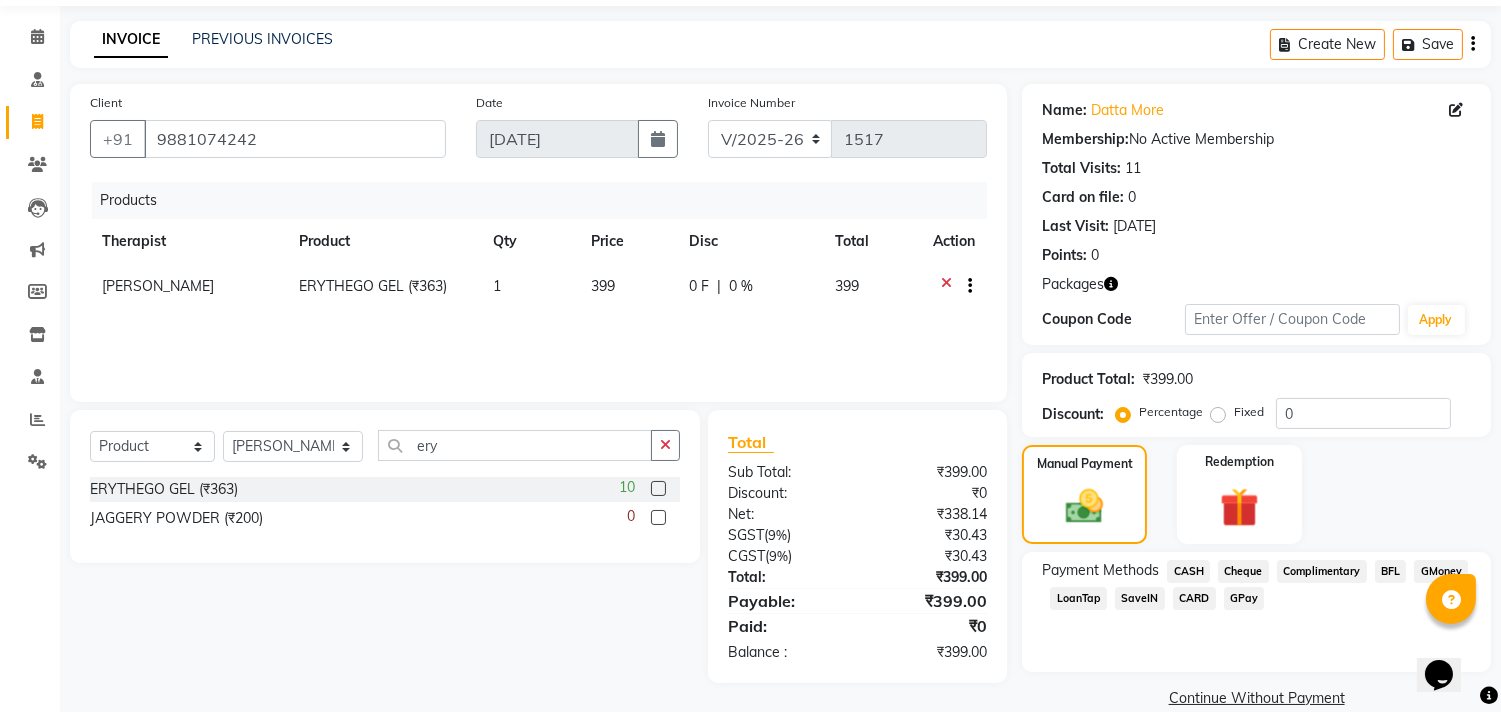 click on "GPay" 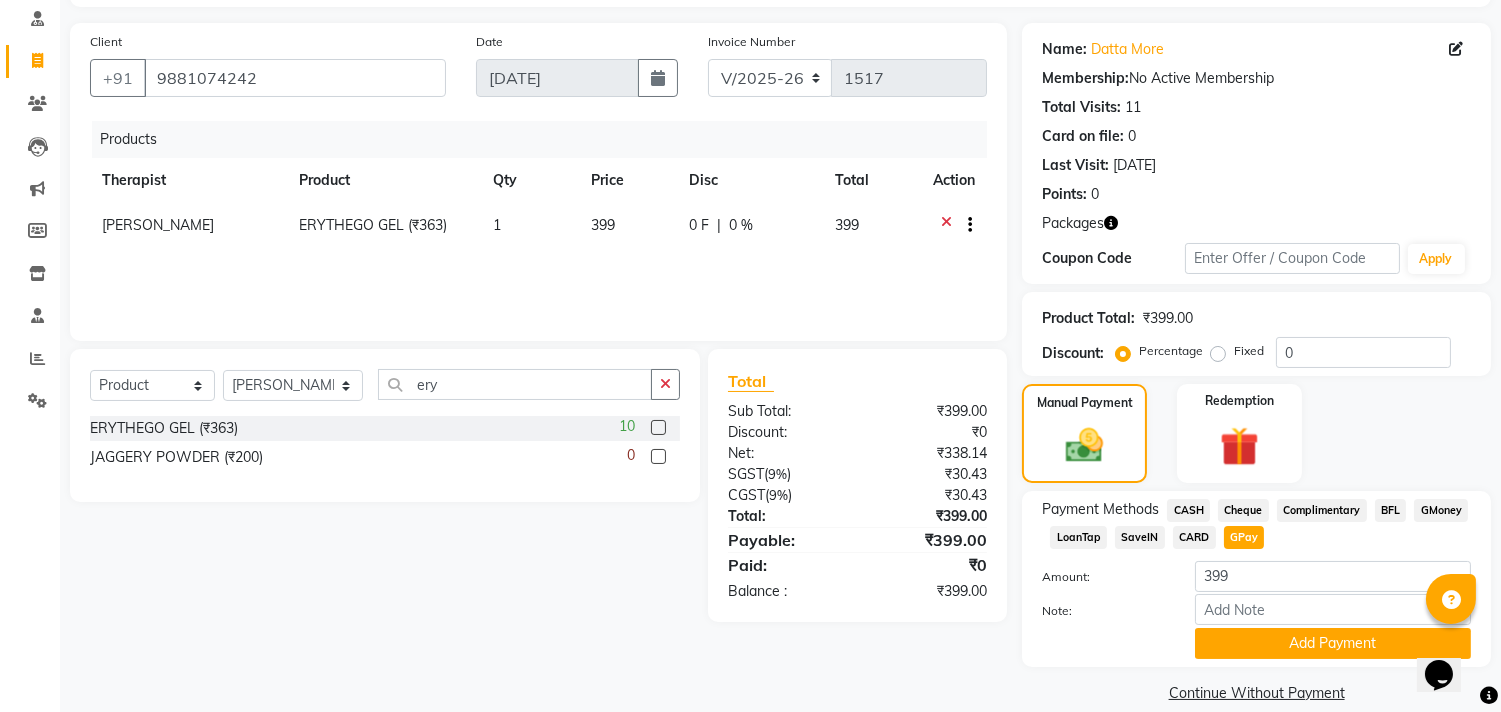 scroll, scrollTop: 153, scrollLeft: 0, axis: vertical 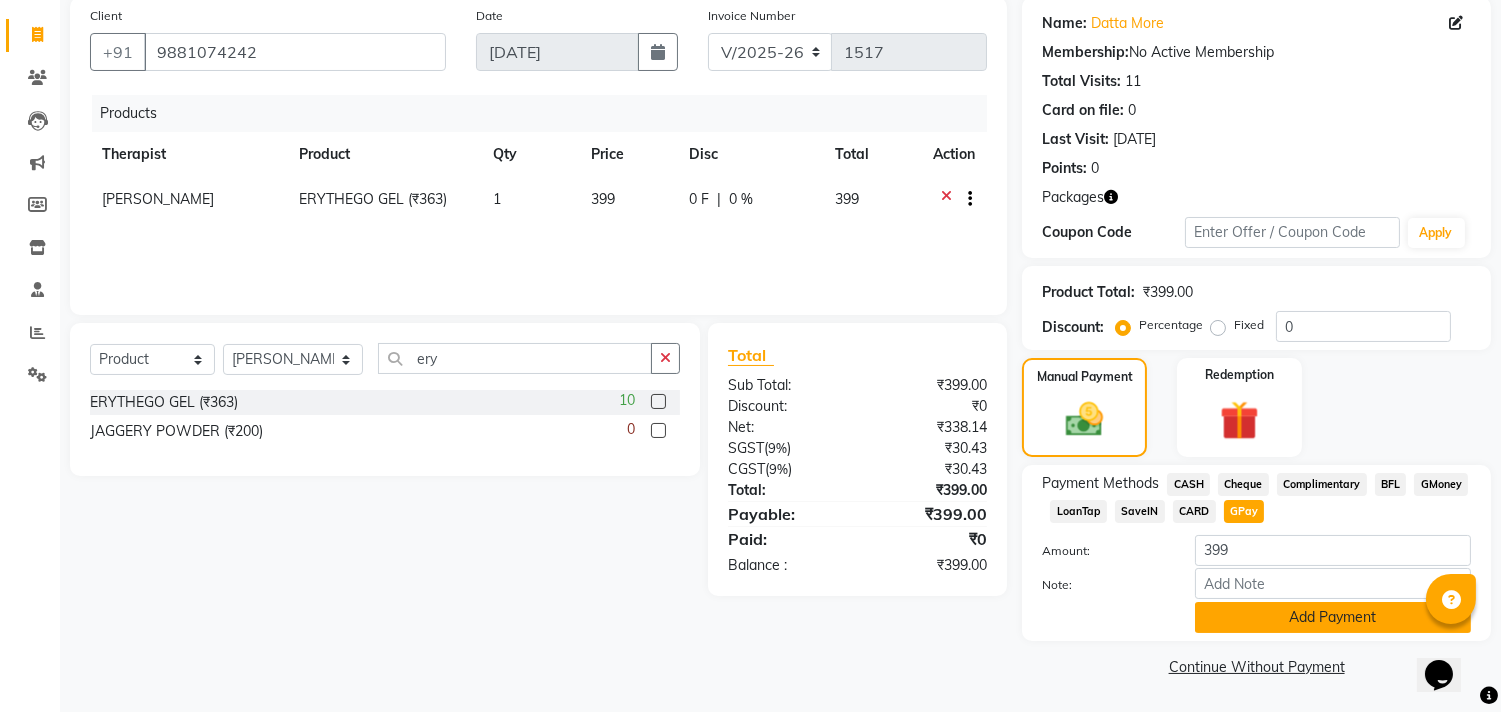click on "Add Payment" 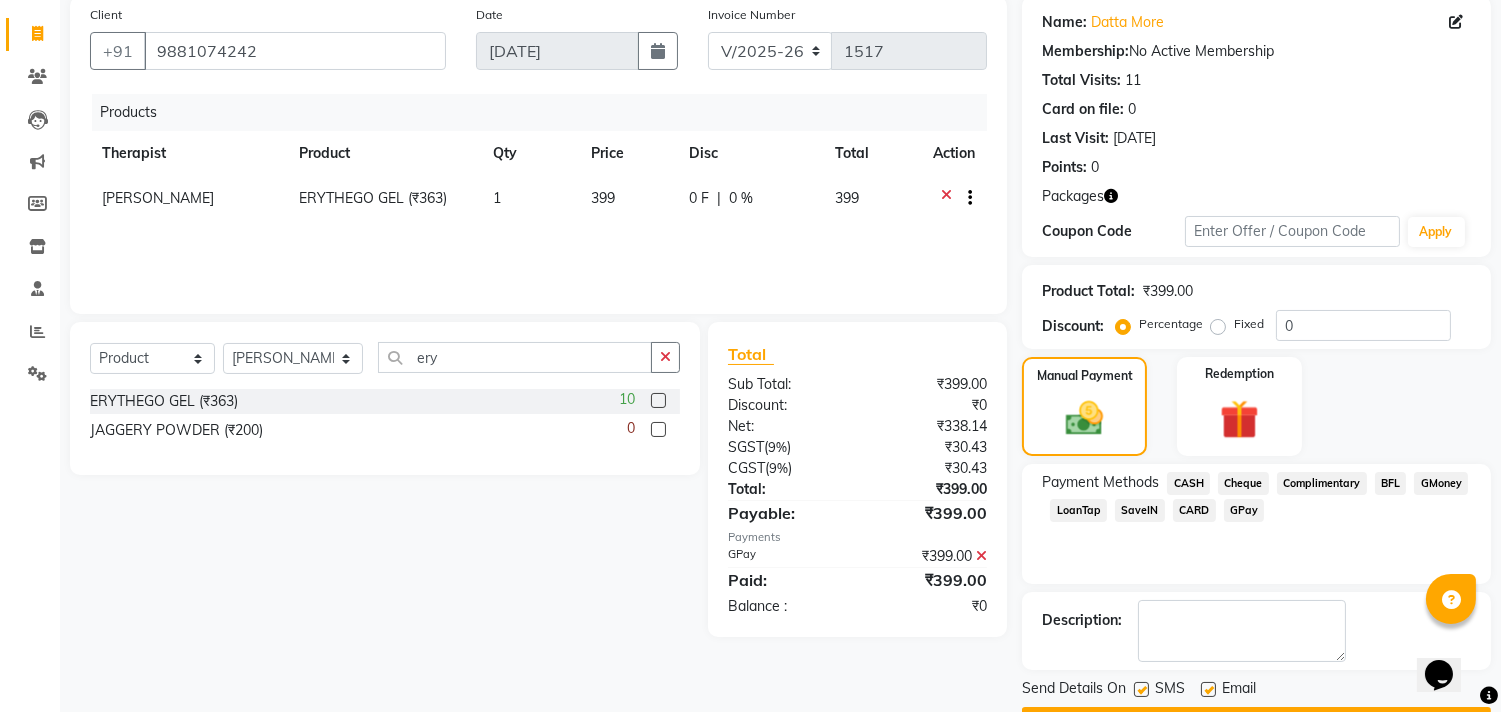 scroll, scrollTop: 208, scrollLeft: 0, axis: vertical 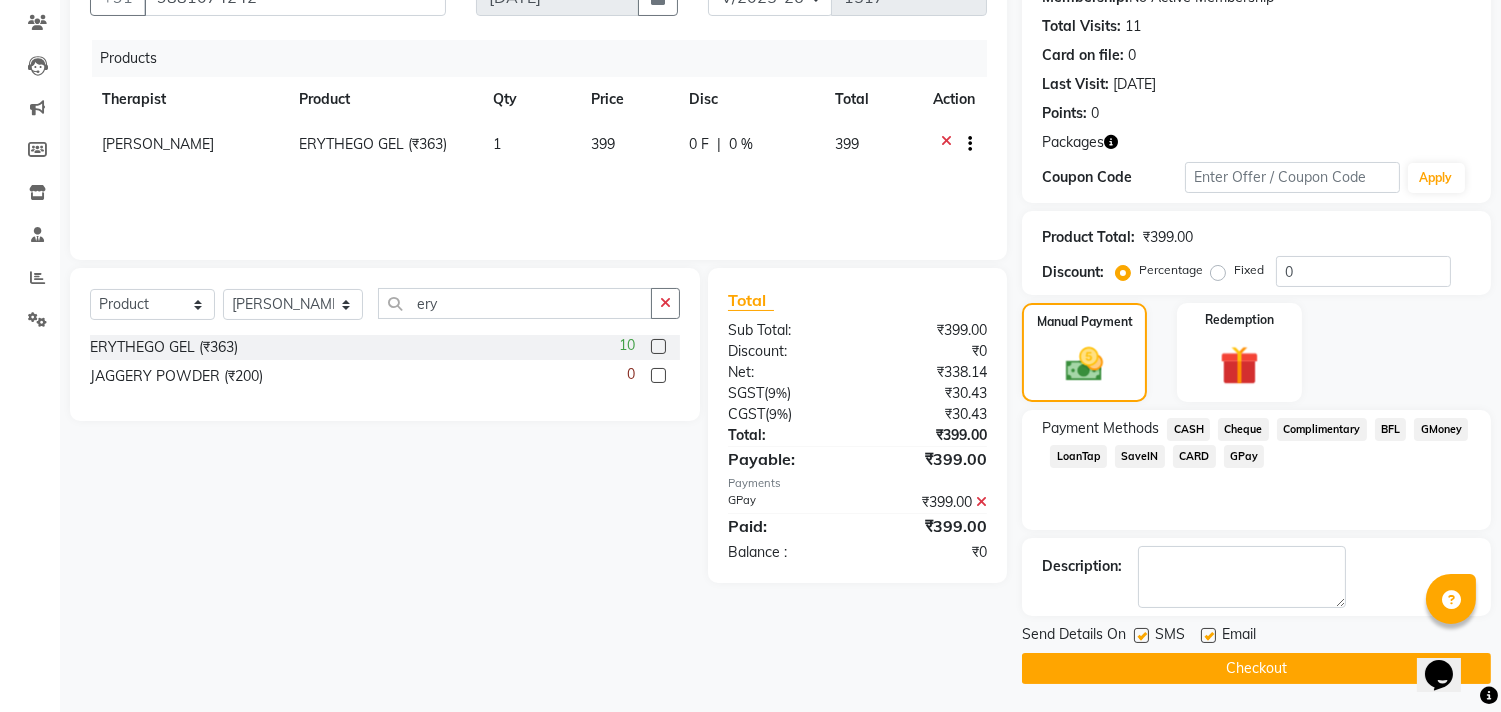 click 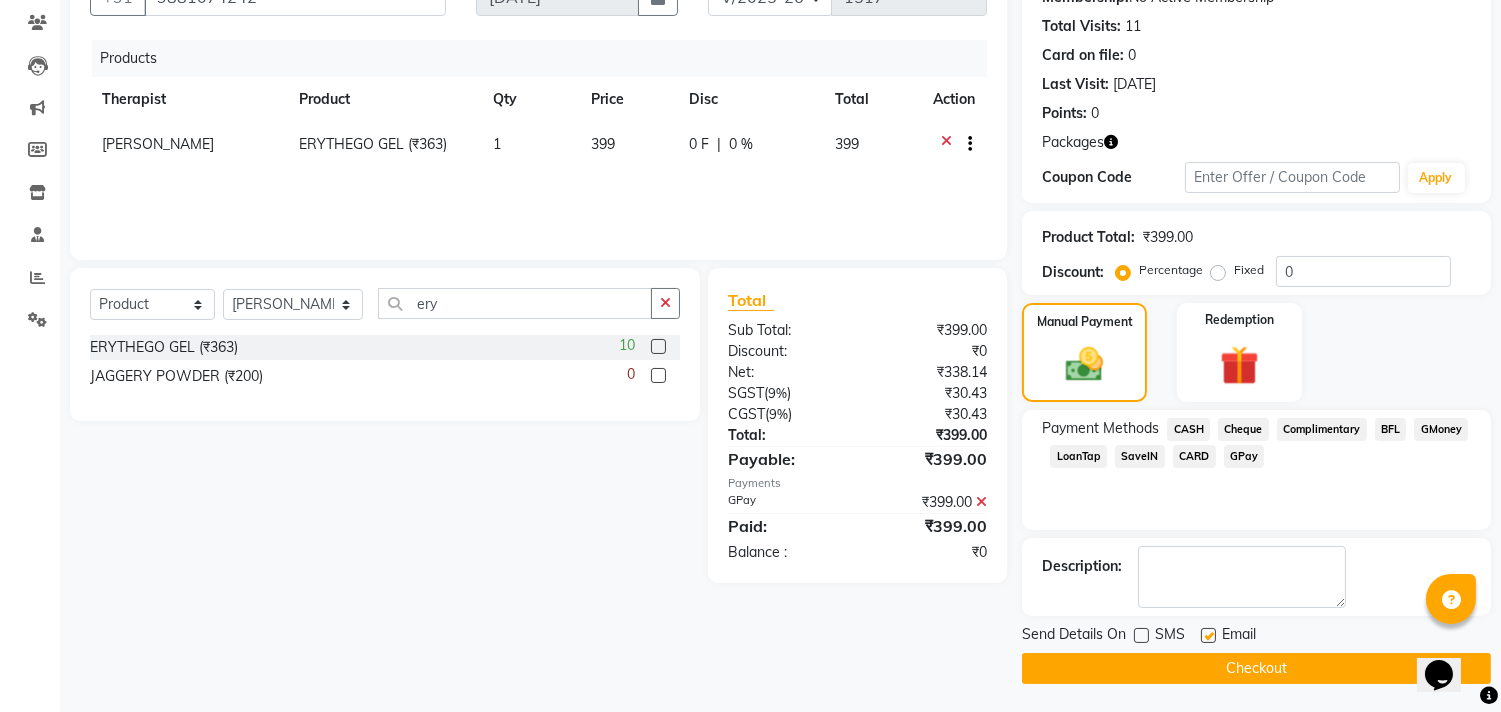 click 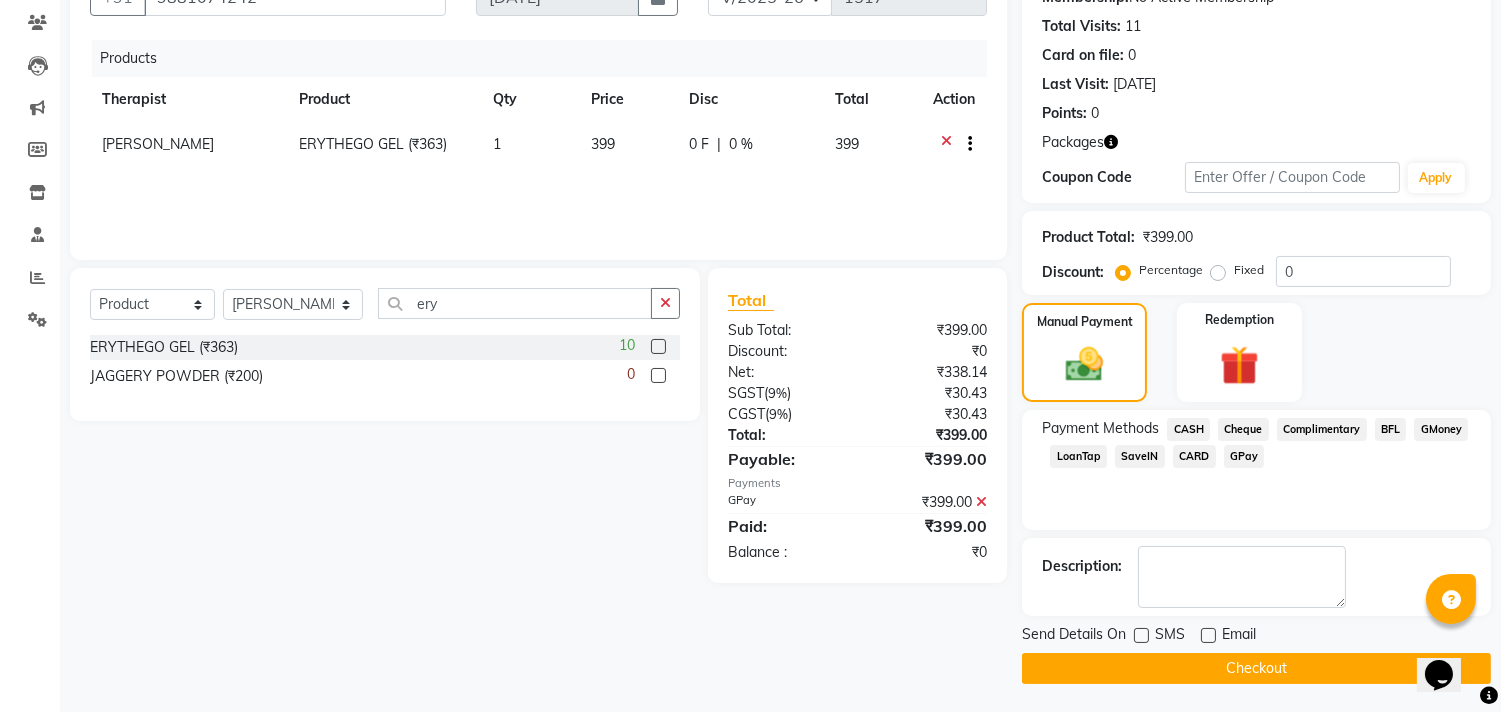 click on "Checkout" 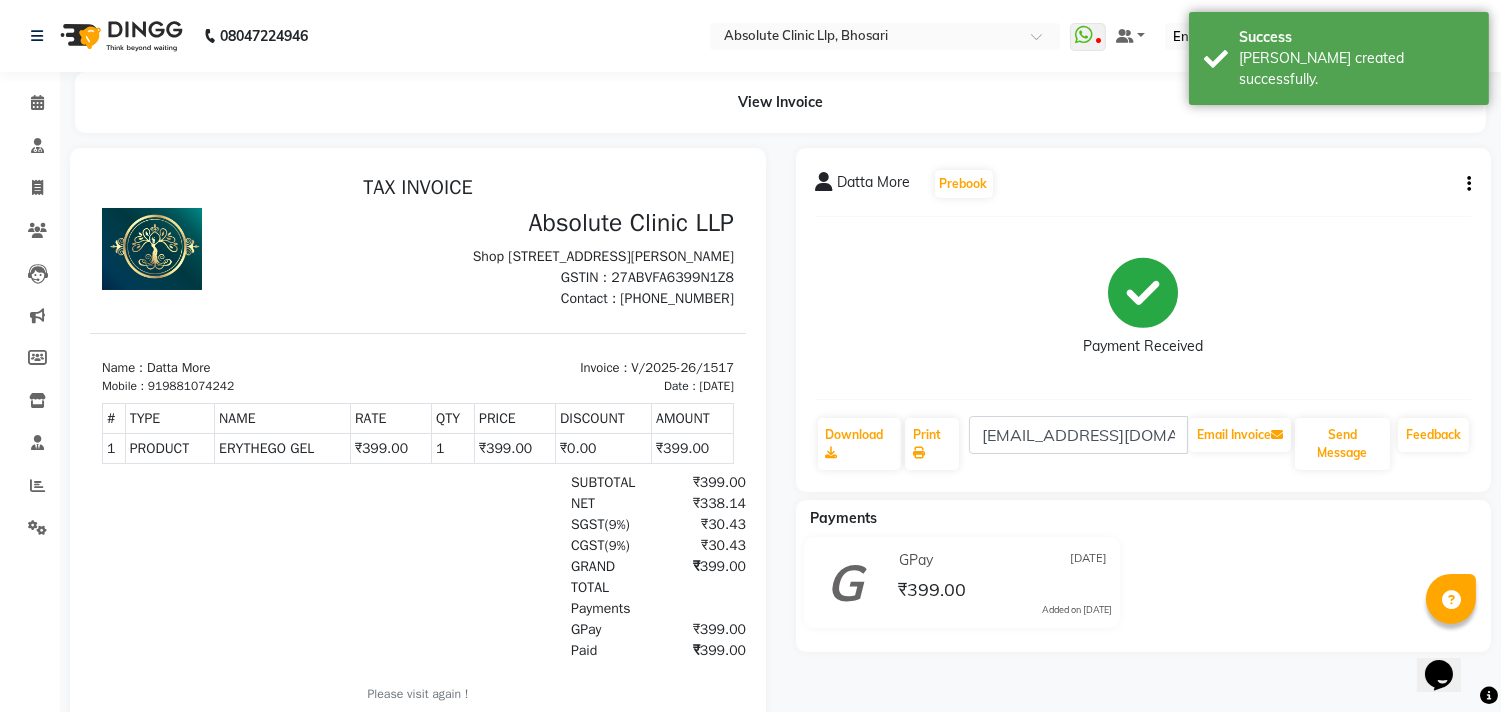 scroll, scrollTop: 0, scrollLeft: 0, axis: both 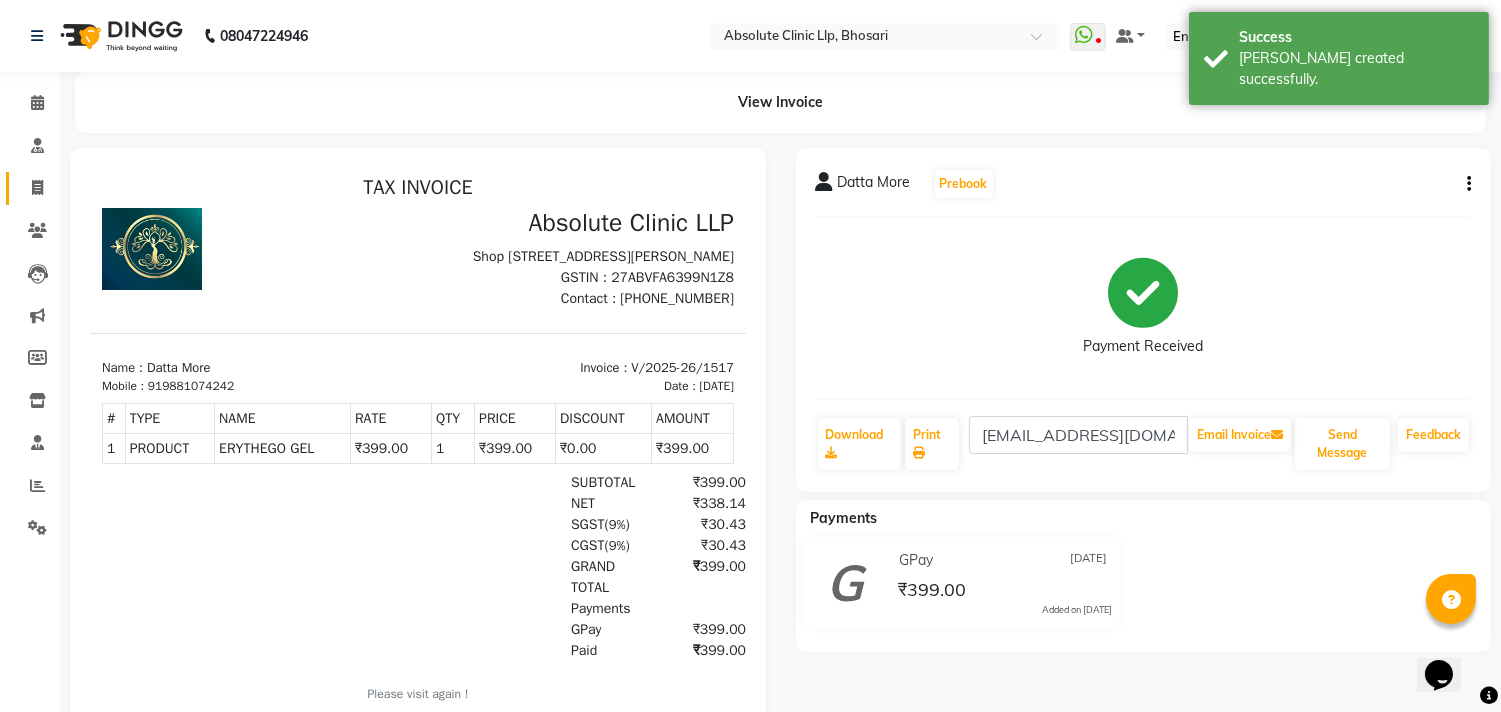 click 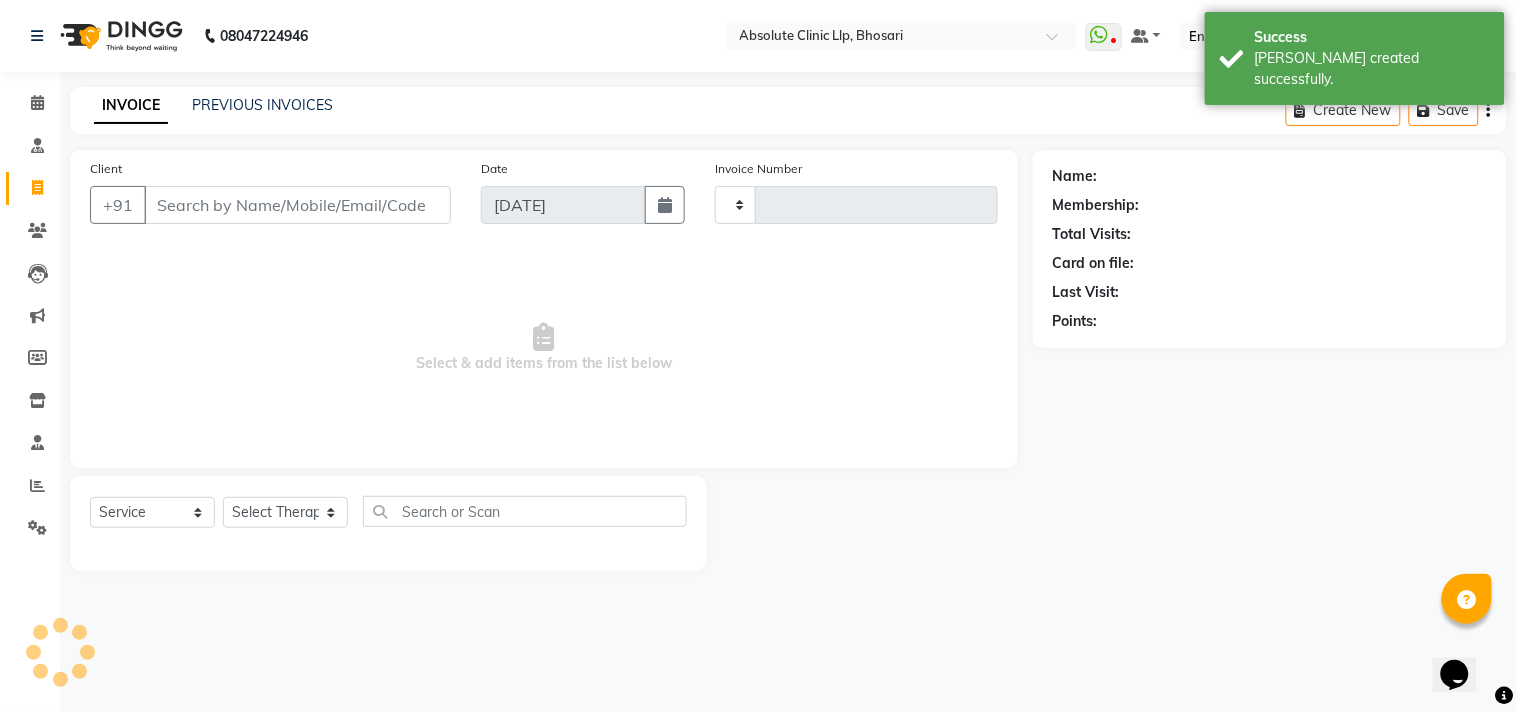 type on "1518" 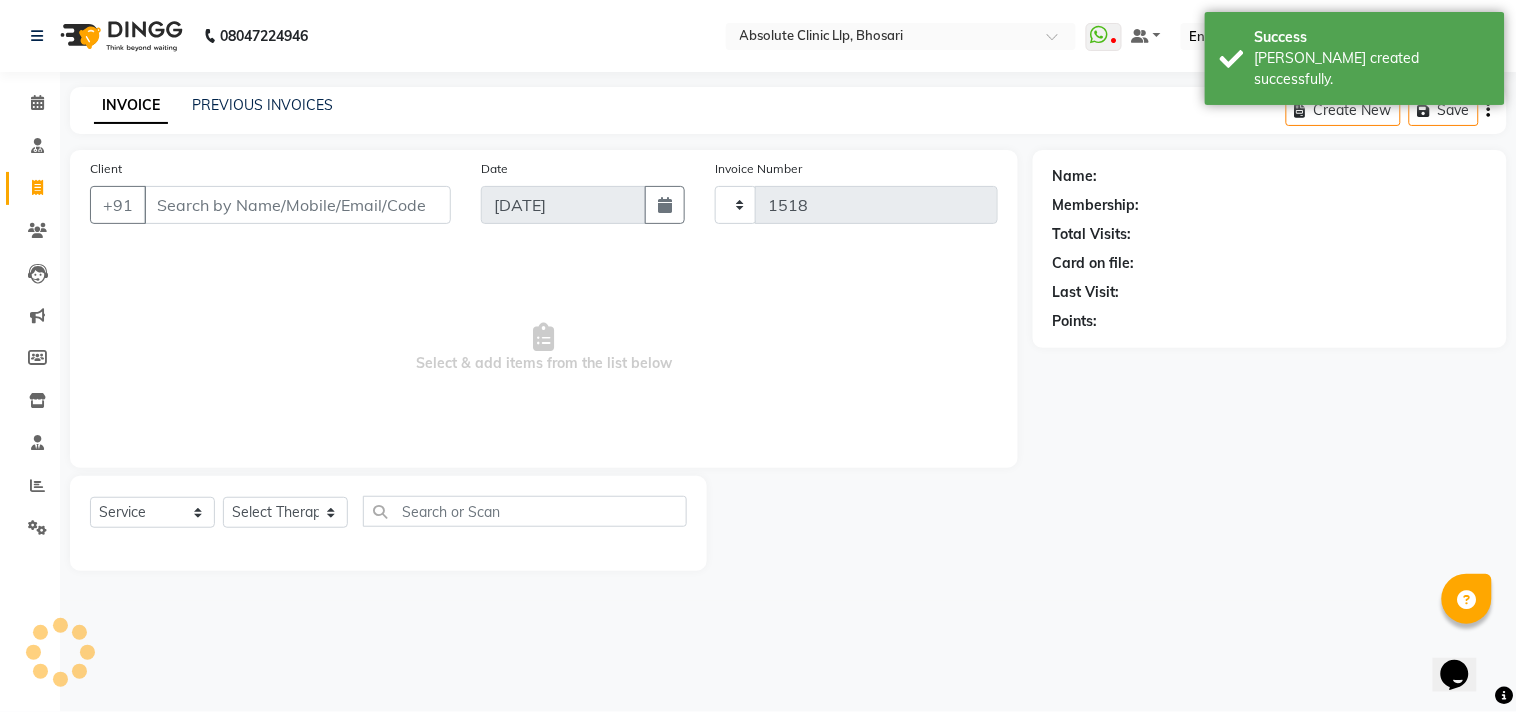 select on "4706" 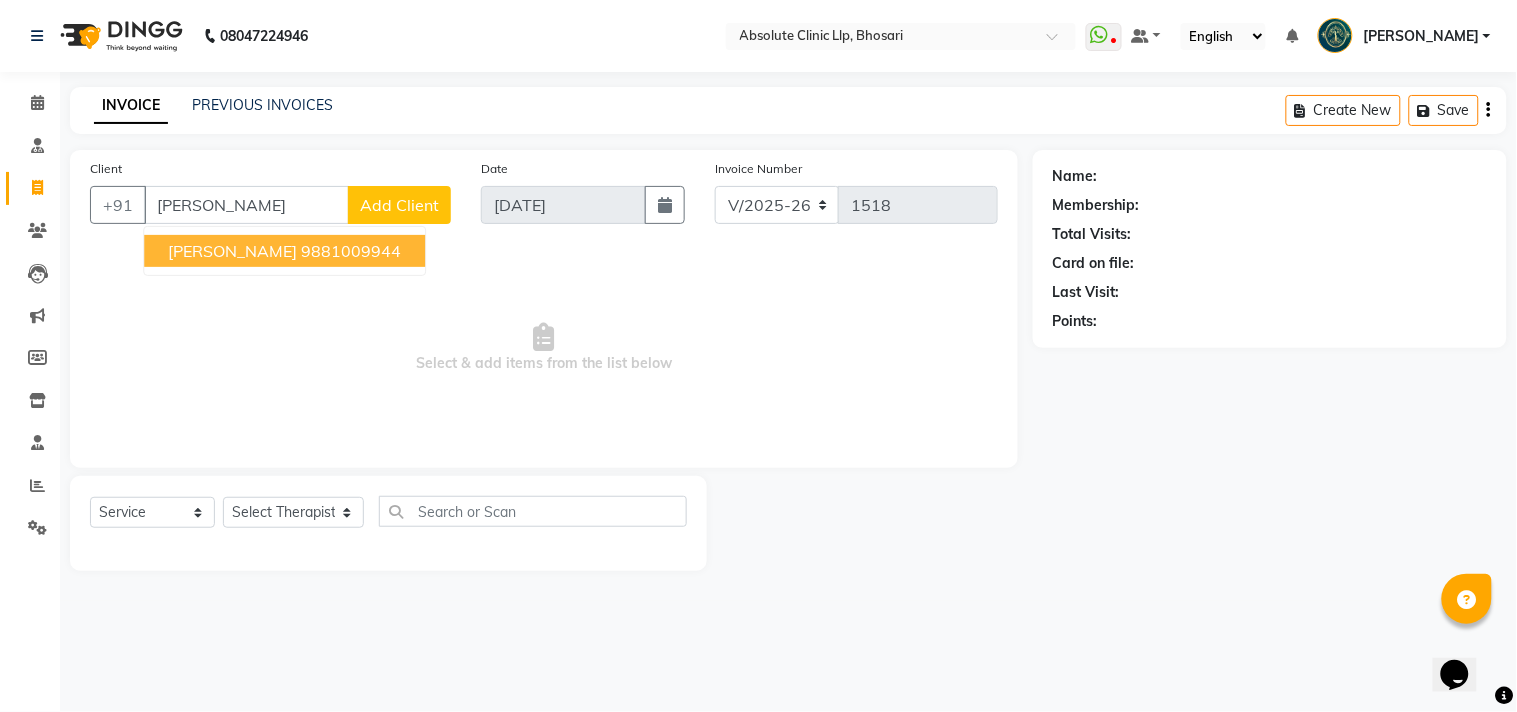 click on "[PERSON_NAME]" at bounding box center (232, 251) 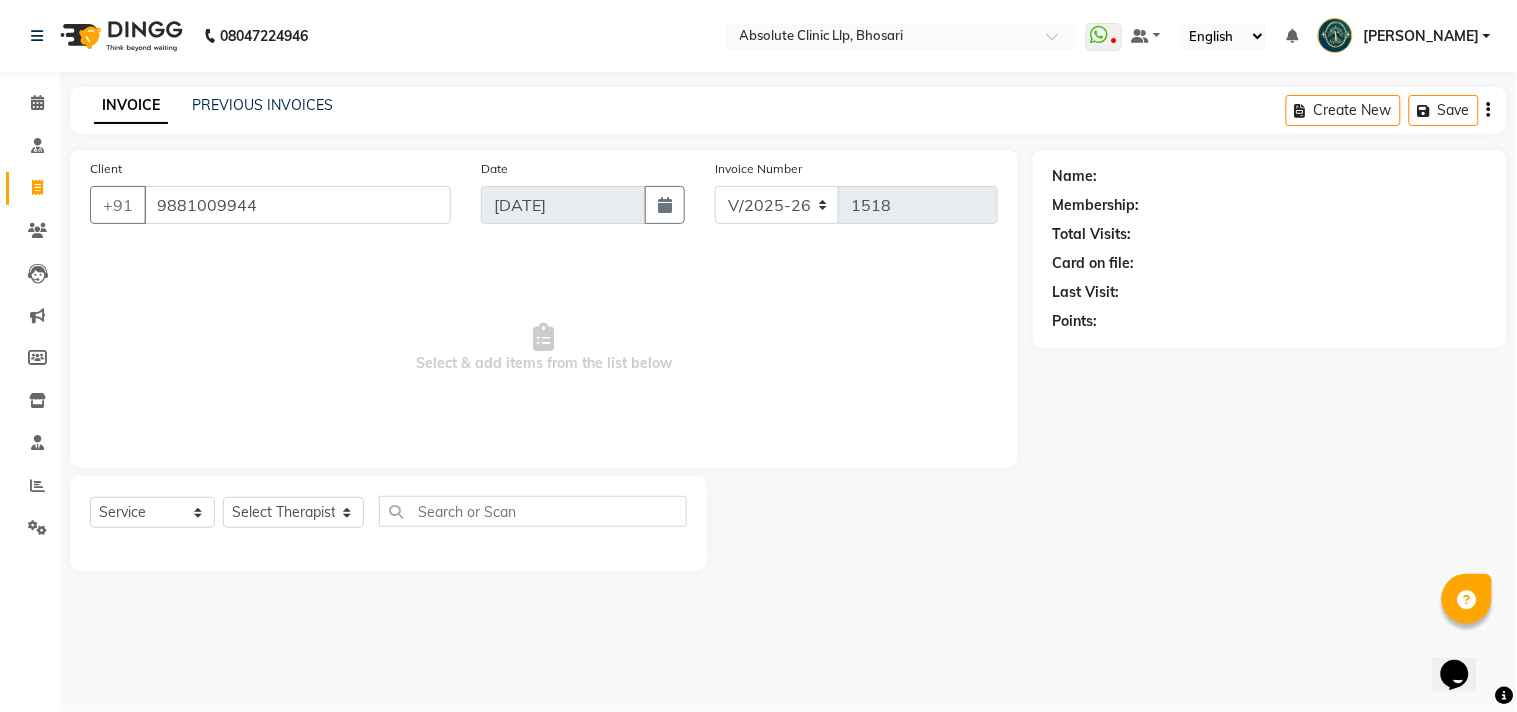 type on "9881009944" 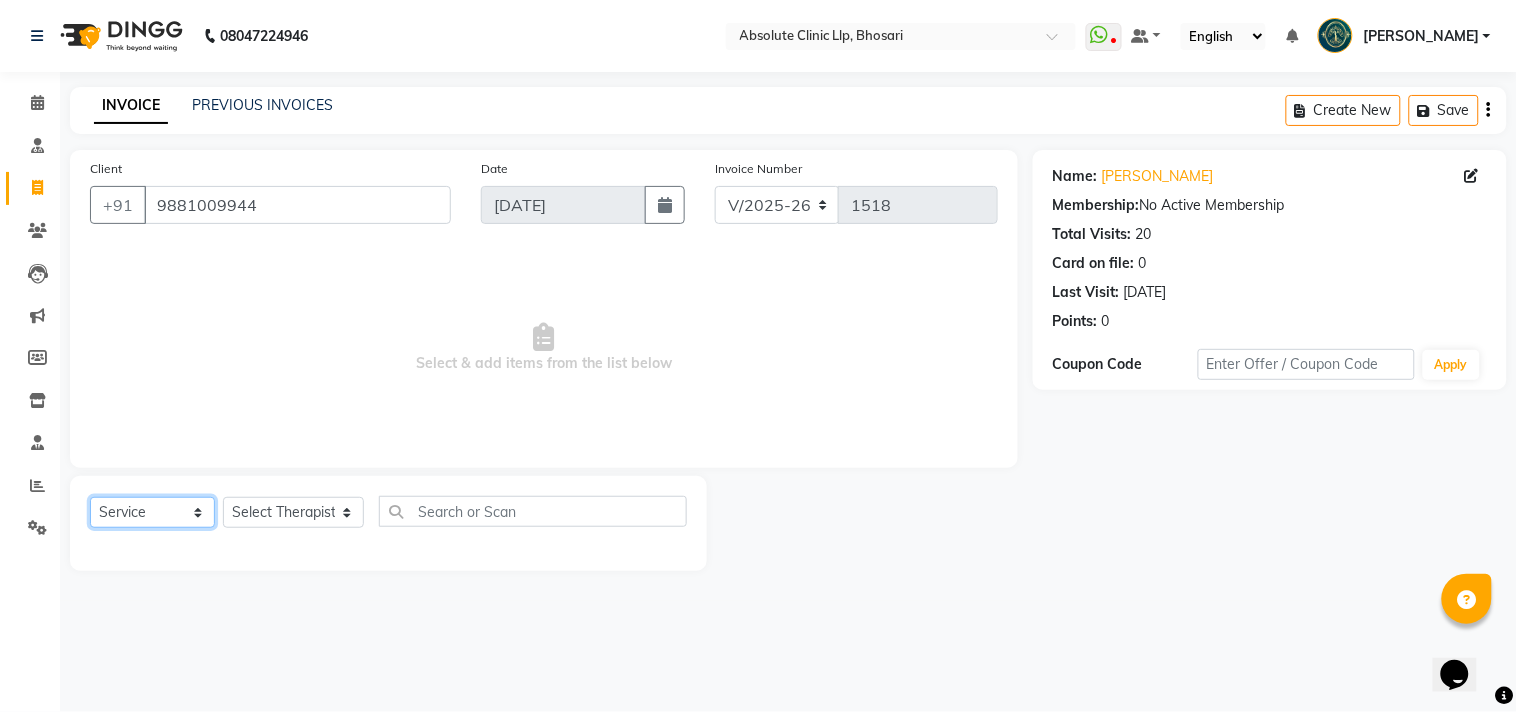 click on "Select  Service  Product  Membership  Package Voucher Prepaid Gift Card" 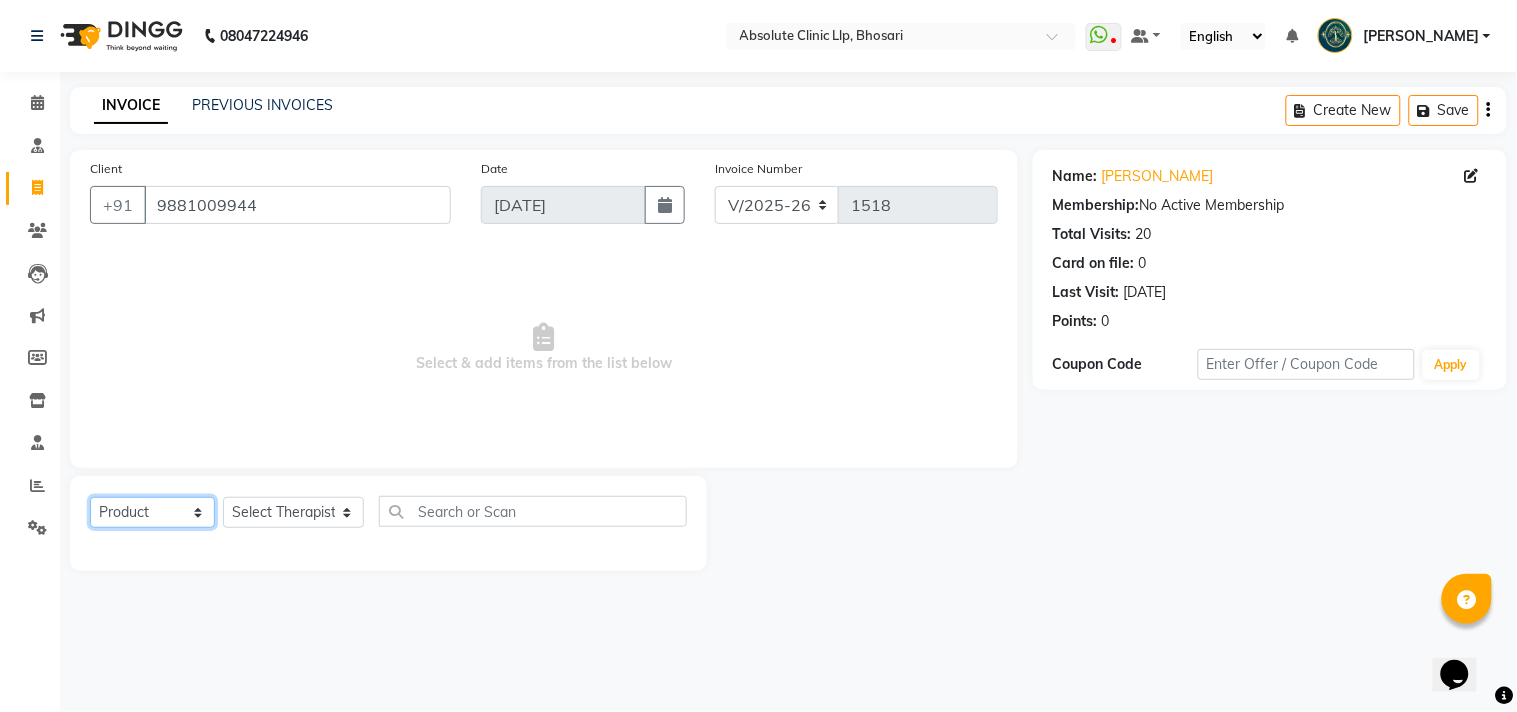 click on "Select  Service  Product  Membership  Package Voucher Prepaid Gift Card" 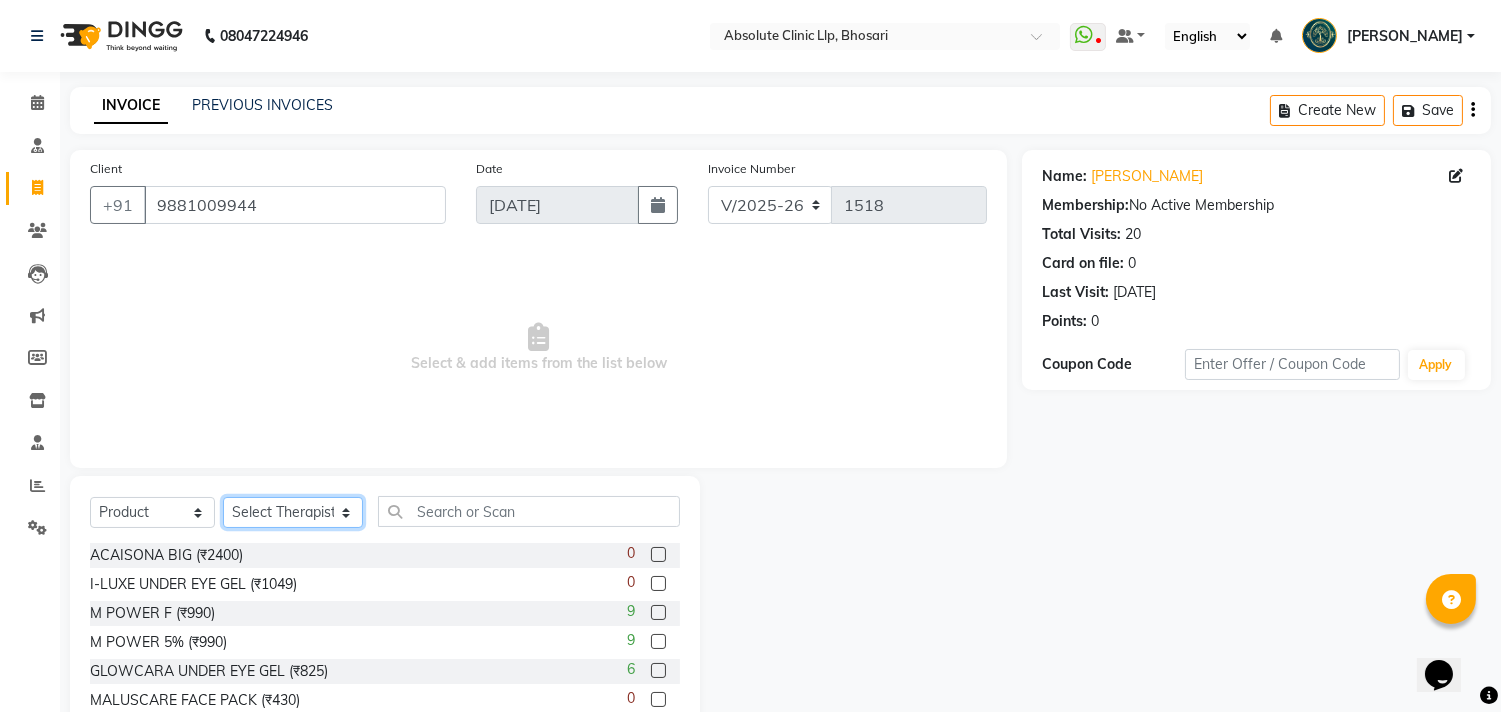 click on "Select Therapist [PERSON_NAME]	 [PERSON_NAME] [PERSON_NAME] [PERSON_NAME] [PERSON_NAME] [PERSON_NAME] Priyanka  More RECEPTION-[PERSON_NAME] prima [PERSON_NAME]	 [PERSON_NAME]	 Shekhar [PERSON_NAME] Naikre	 [PERSON_NAME]" 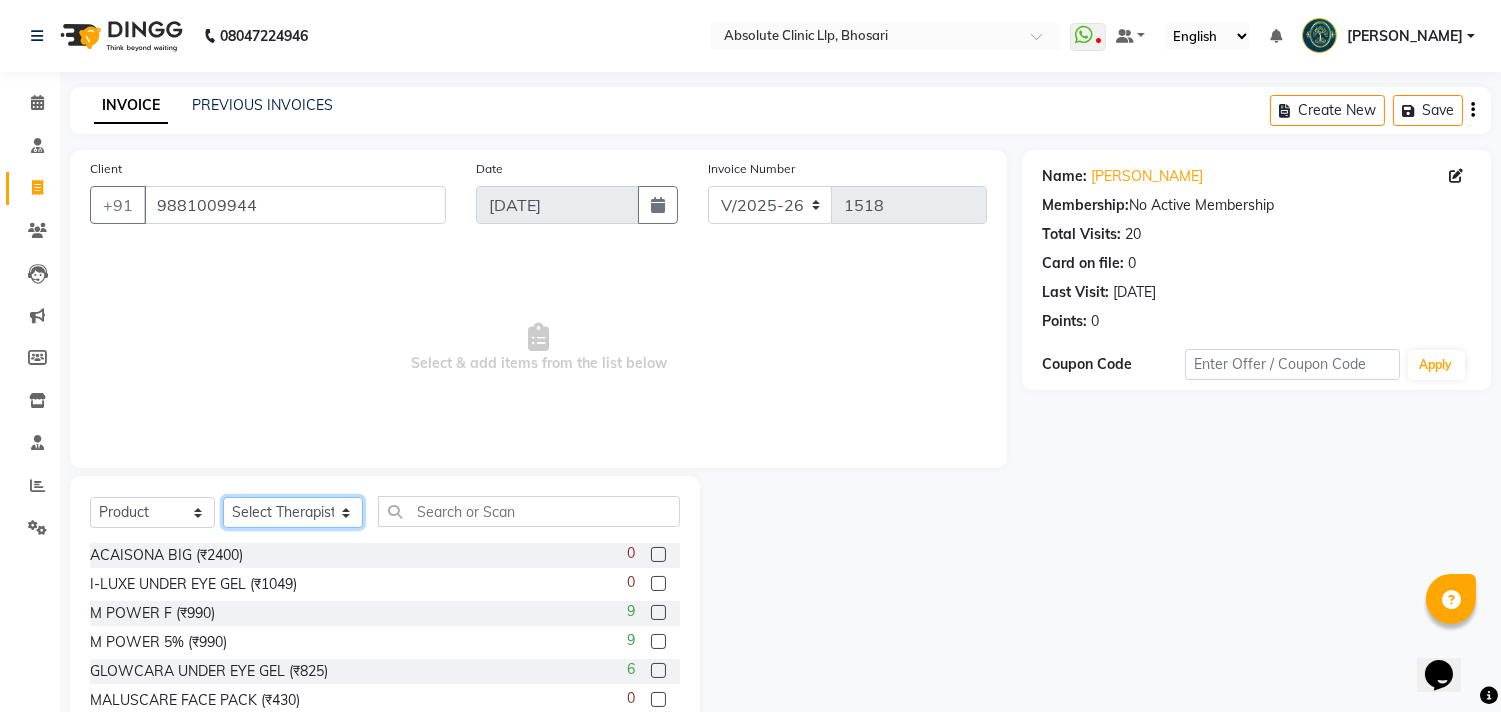 select on "27986" 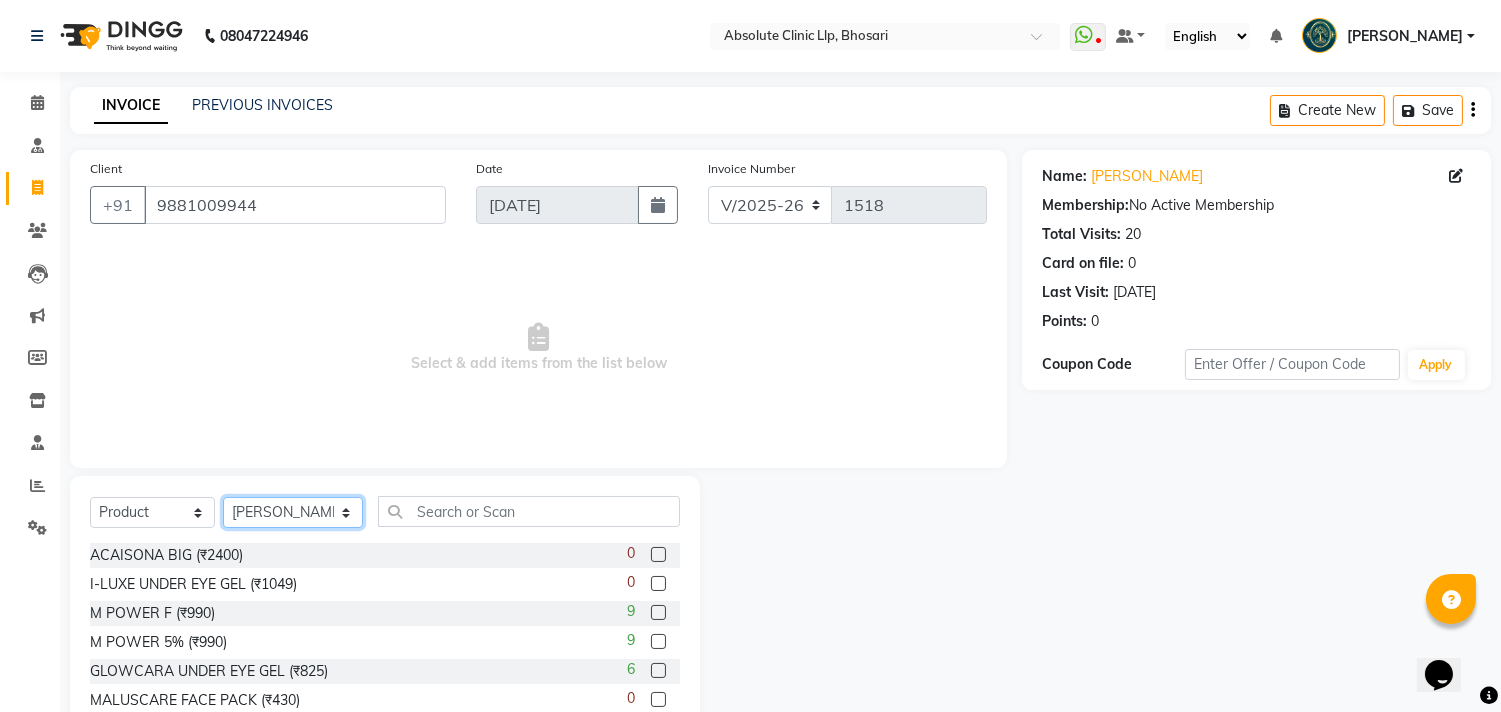 click on "Select Therapist [PERSON_NAME]	 [PERSON_NAME] [PERSON_NAME] [PERSON_NAME] [PERSON_NAME] [PERSON_NAME] Priyanka  More RECEPTION-[PERSON_NAME] prima [PERSON_NAME]	 [PERSON_NAME]	 Shekhar [PERSON_NAME] Naikre	 [PERSON_NAME]" 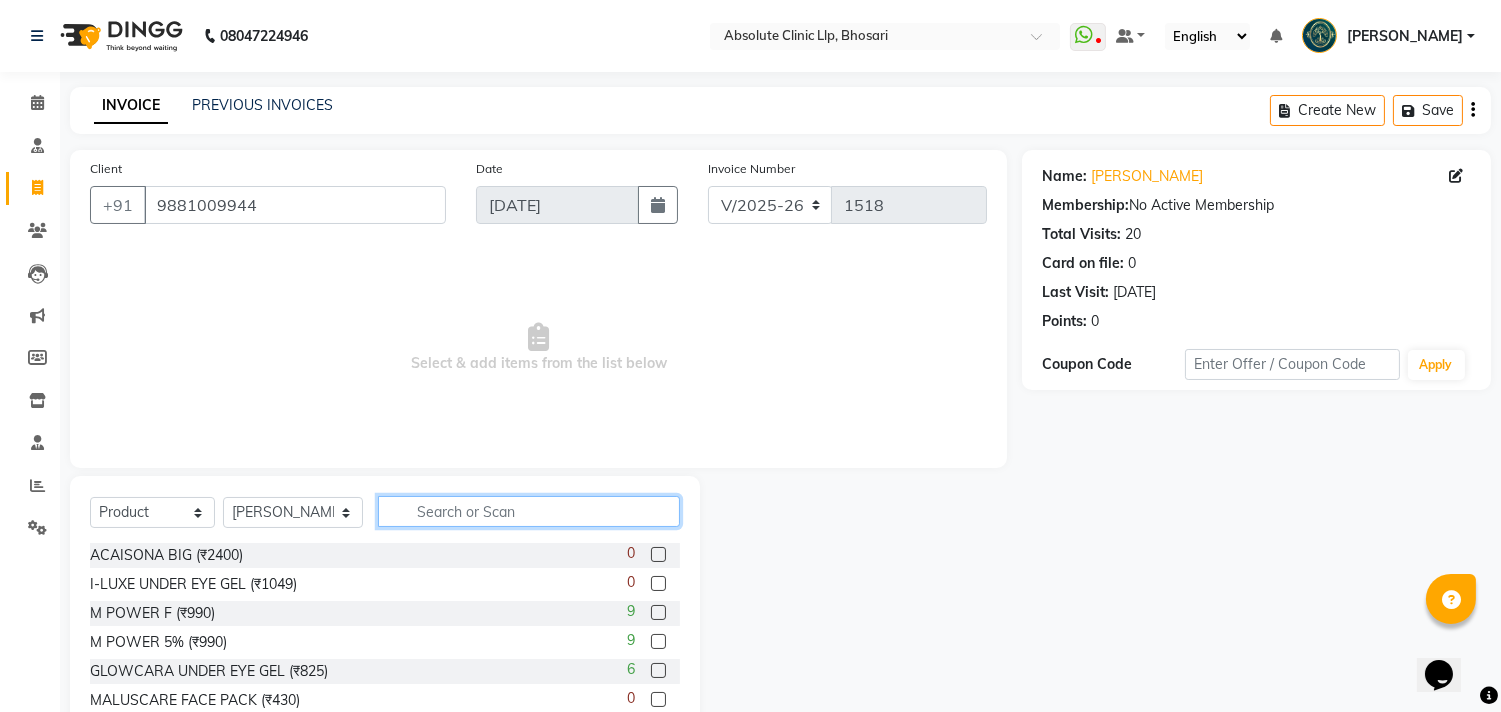 click 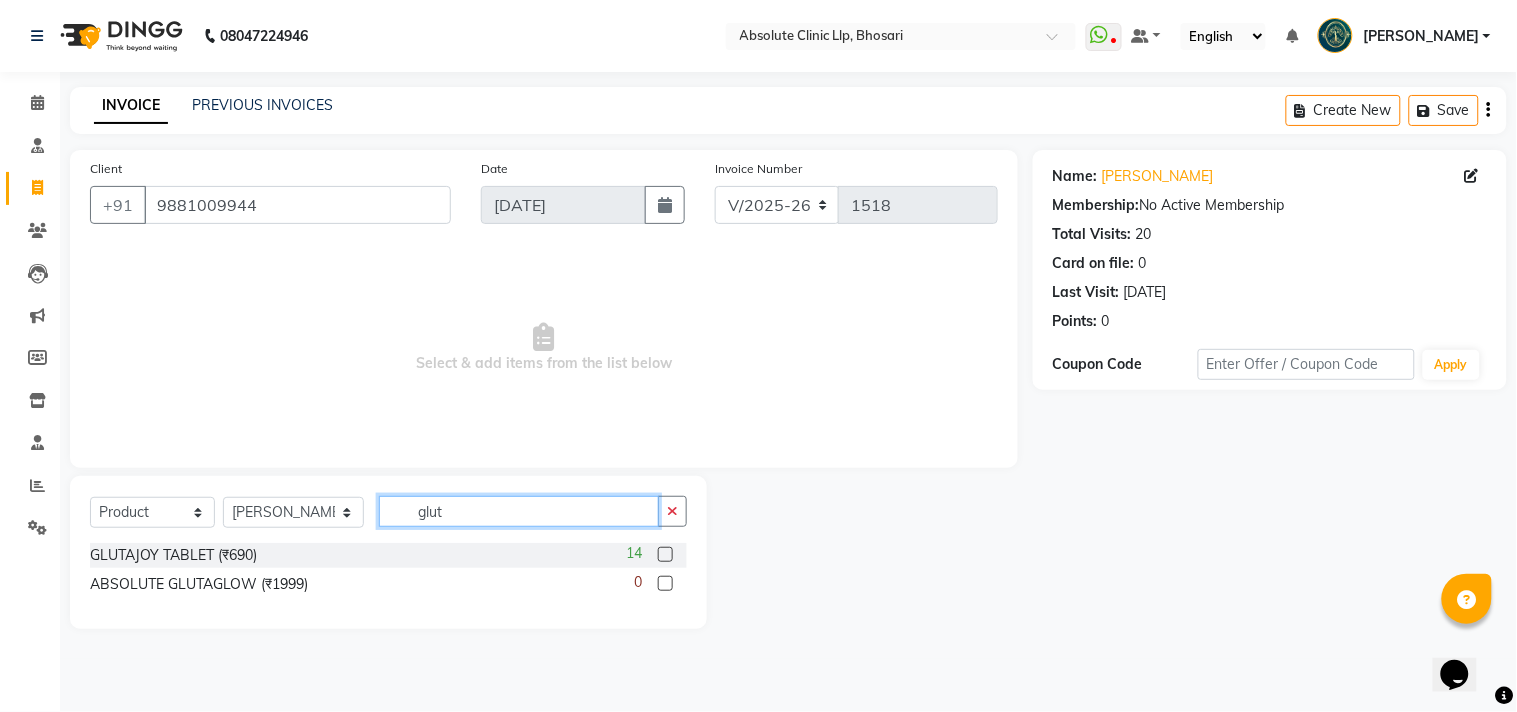 type on "glut" 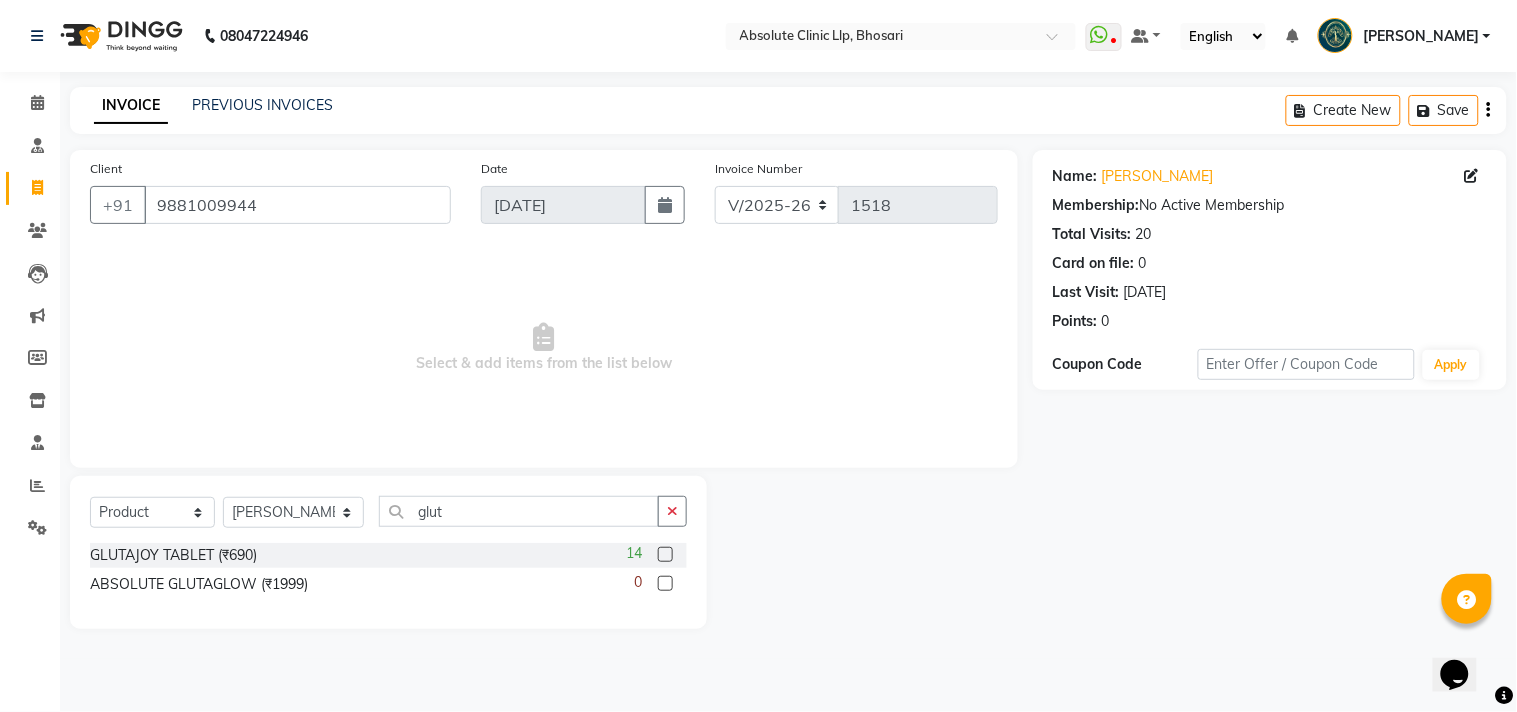 click 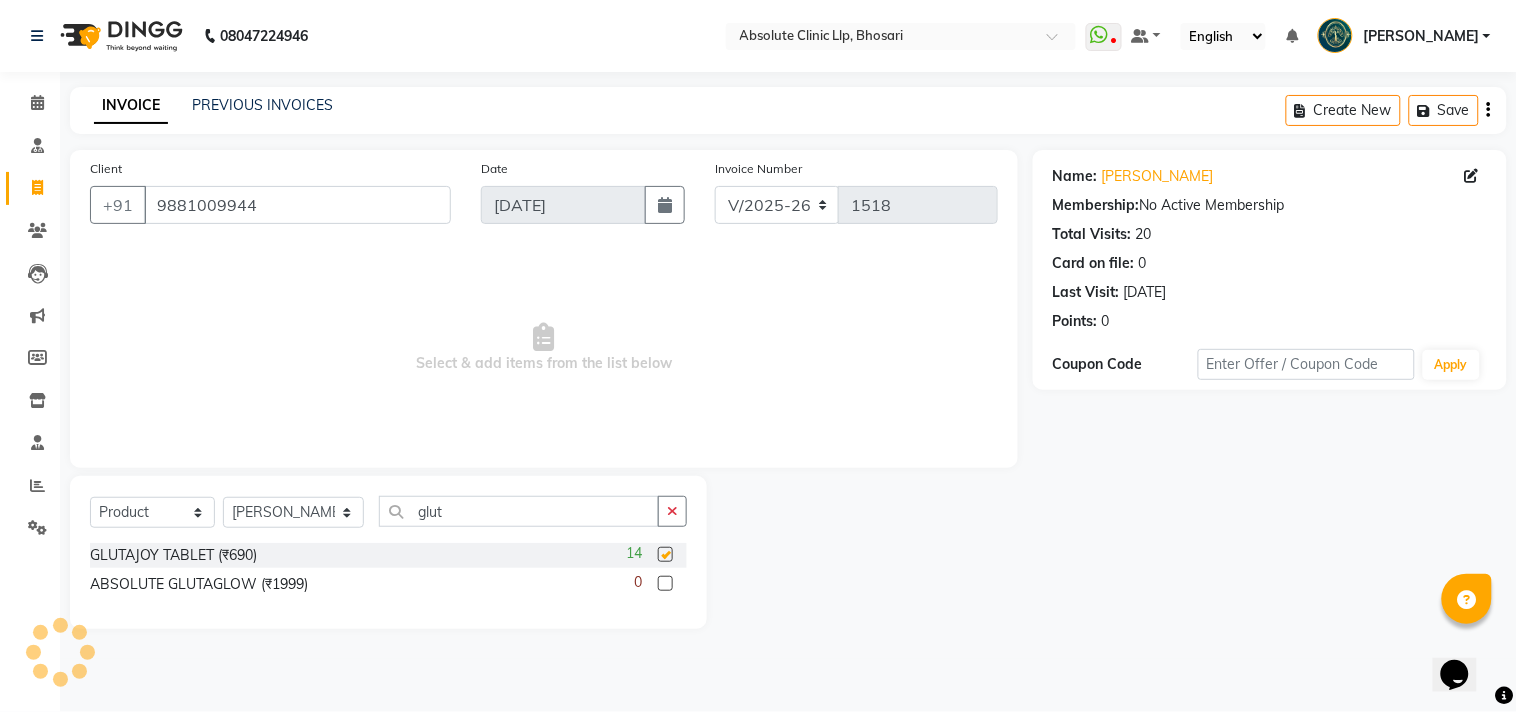 checkbox on "false" 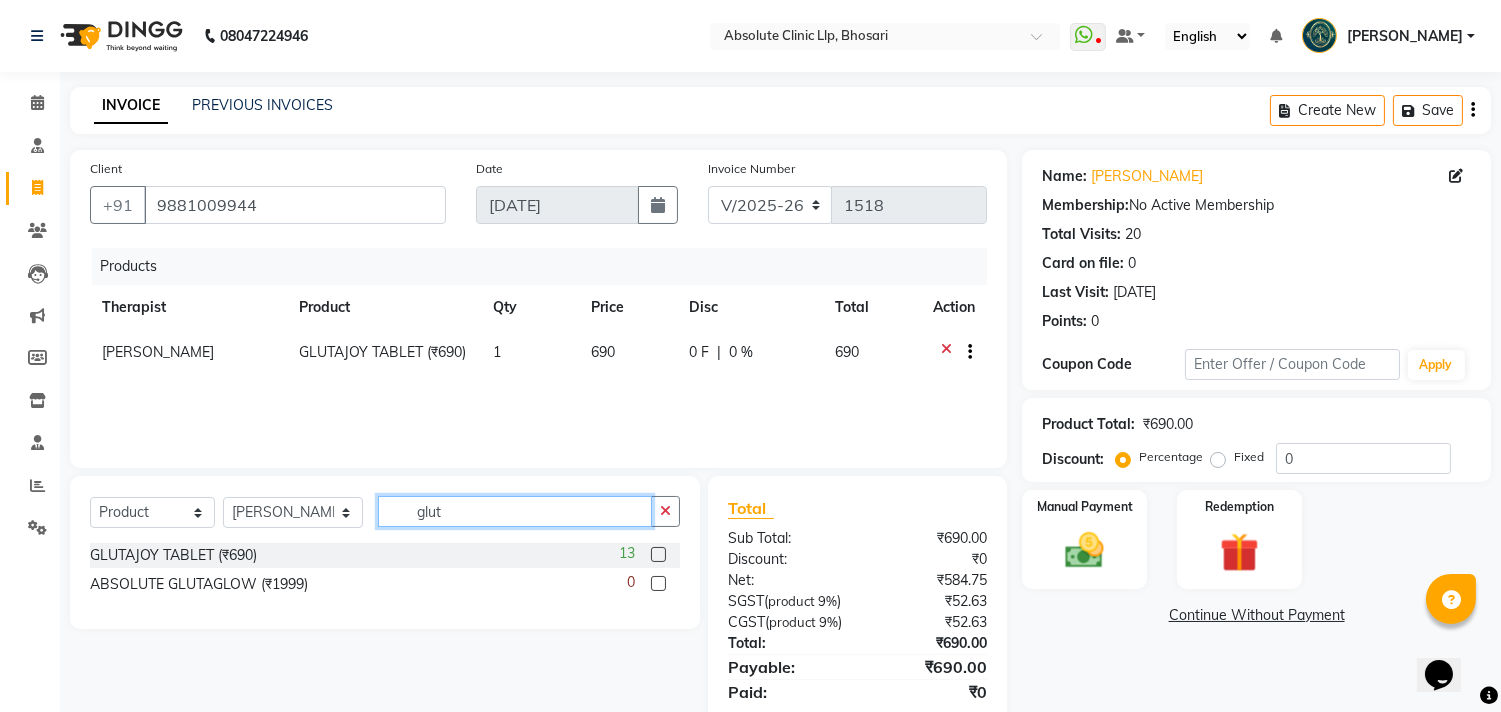 drag, startPoint x: 437, startPoint y: 513, endPoint x: 386, endPoint y: 518, distance: 51.24451 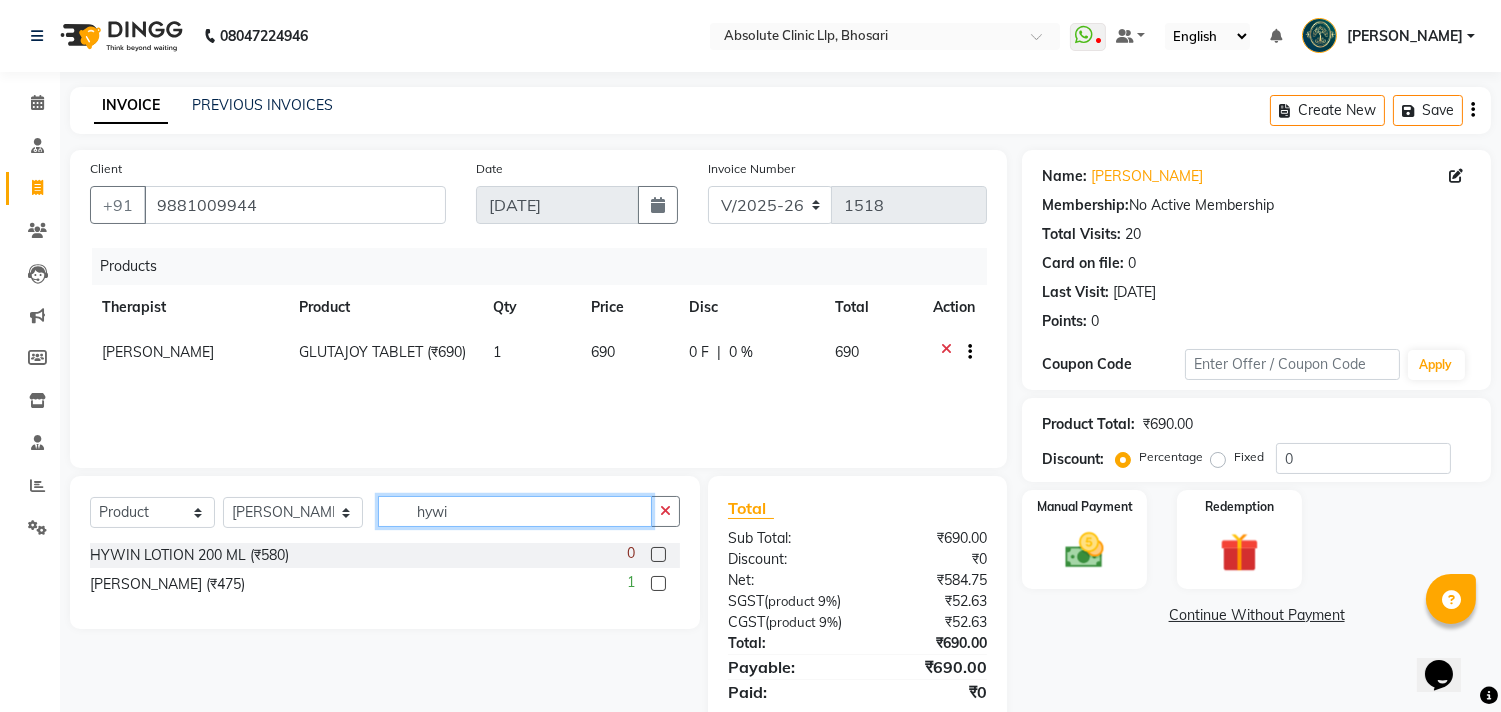 type on "hywi" 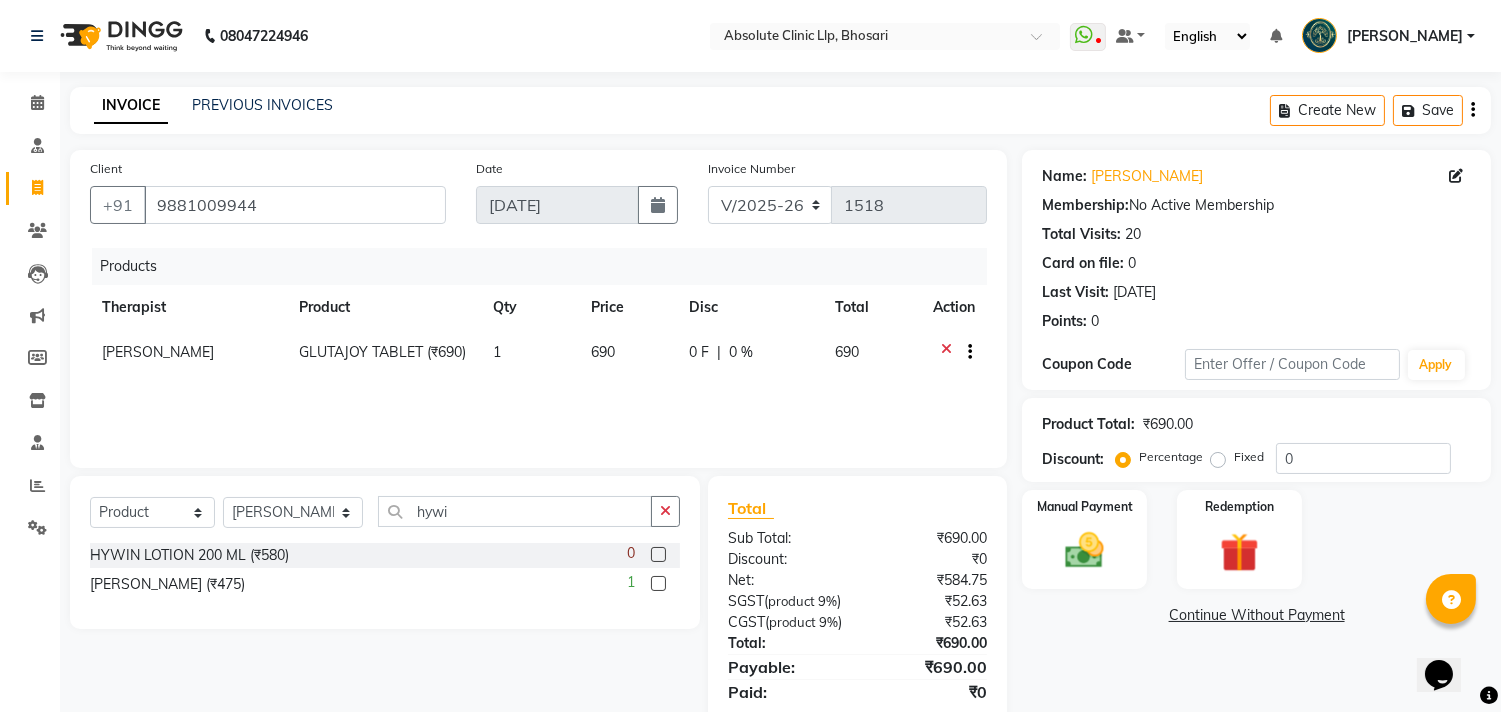 click 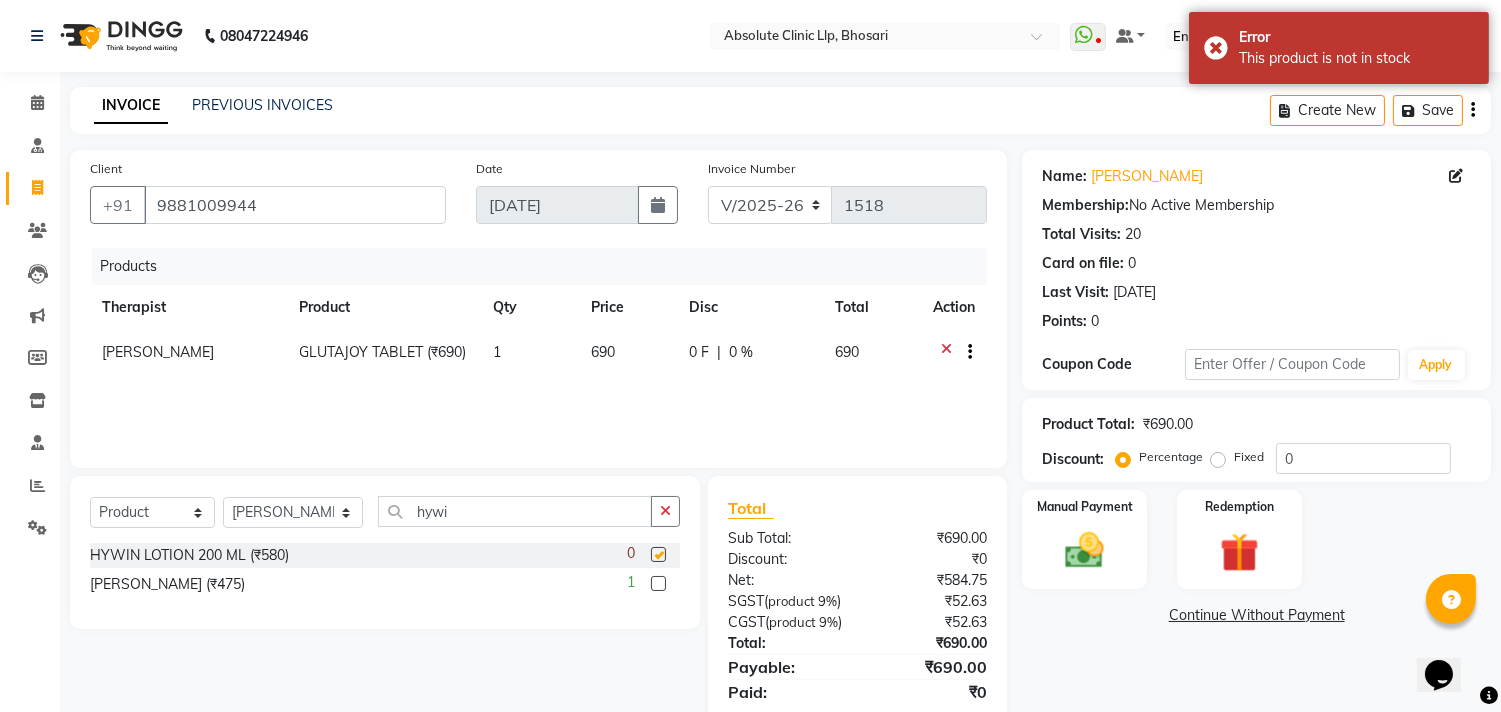 checkbox on "false" 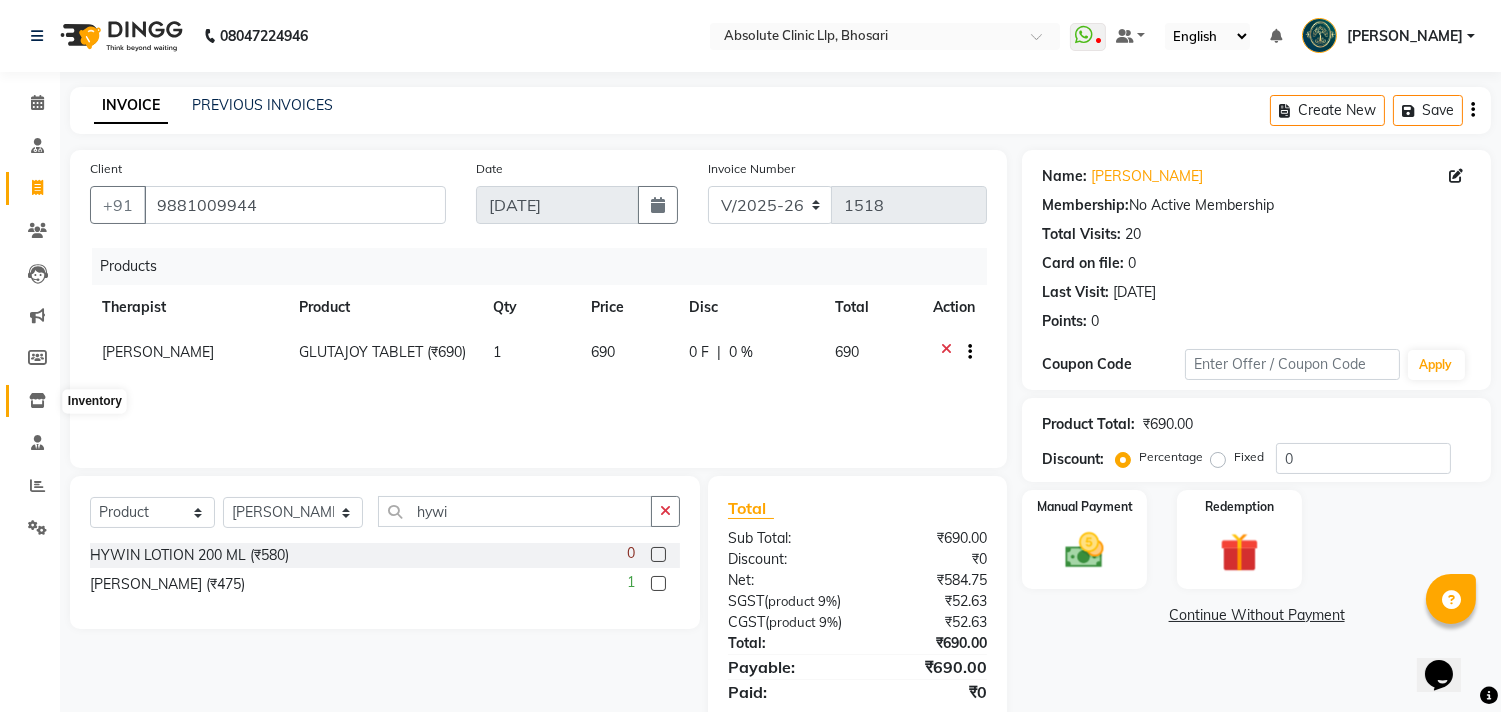 click 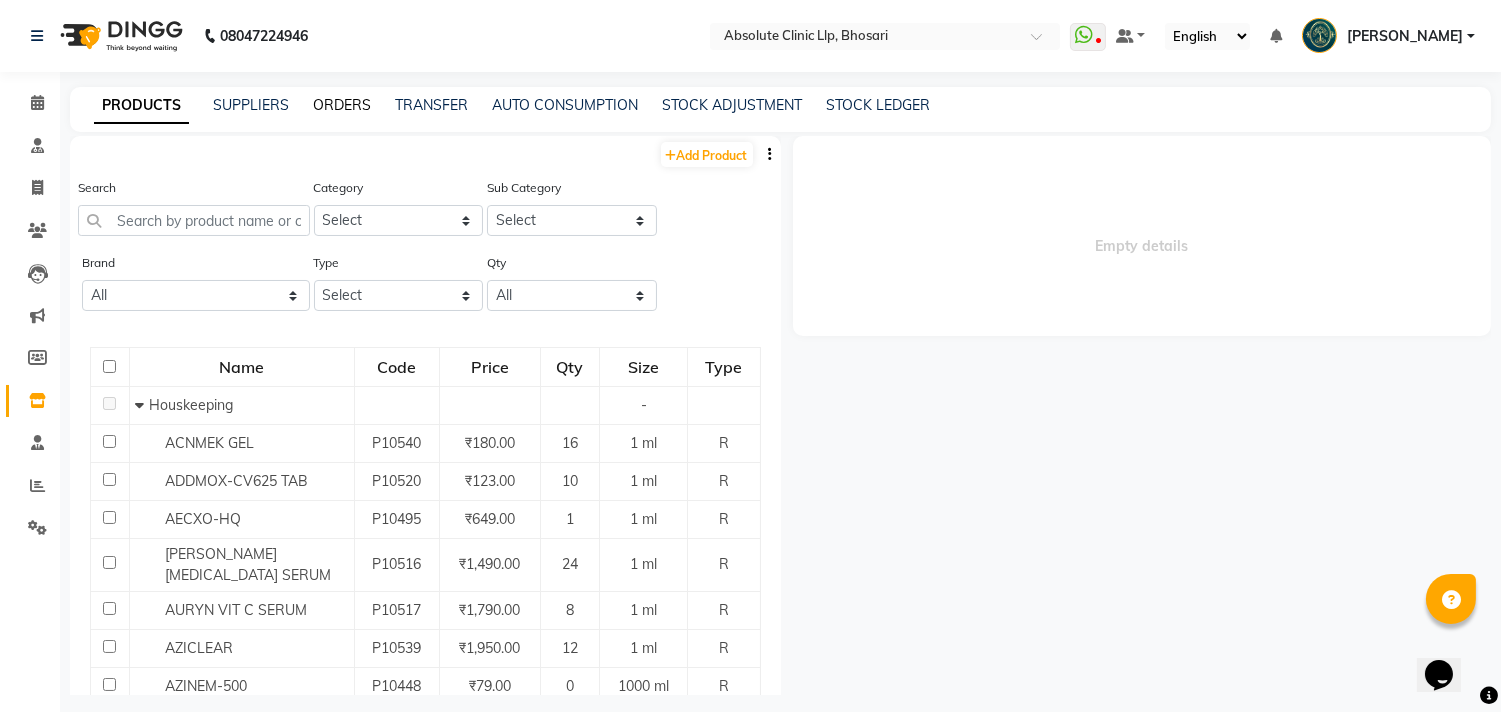 click on "ORDERS" 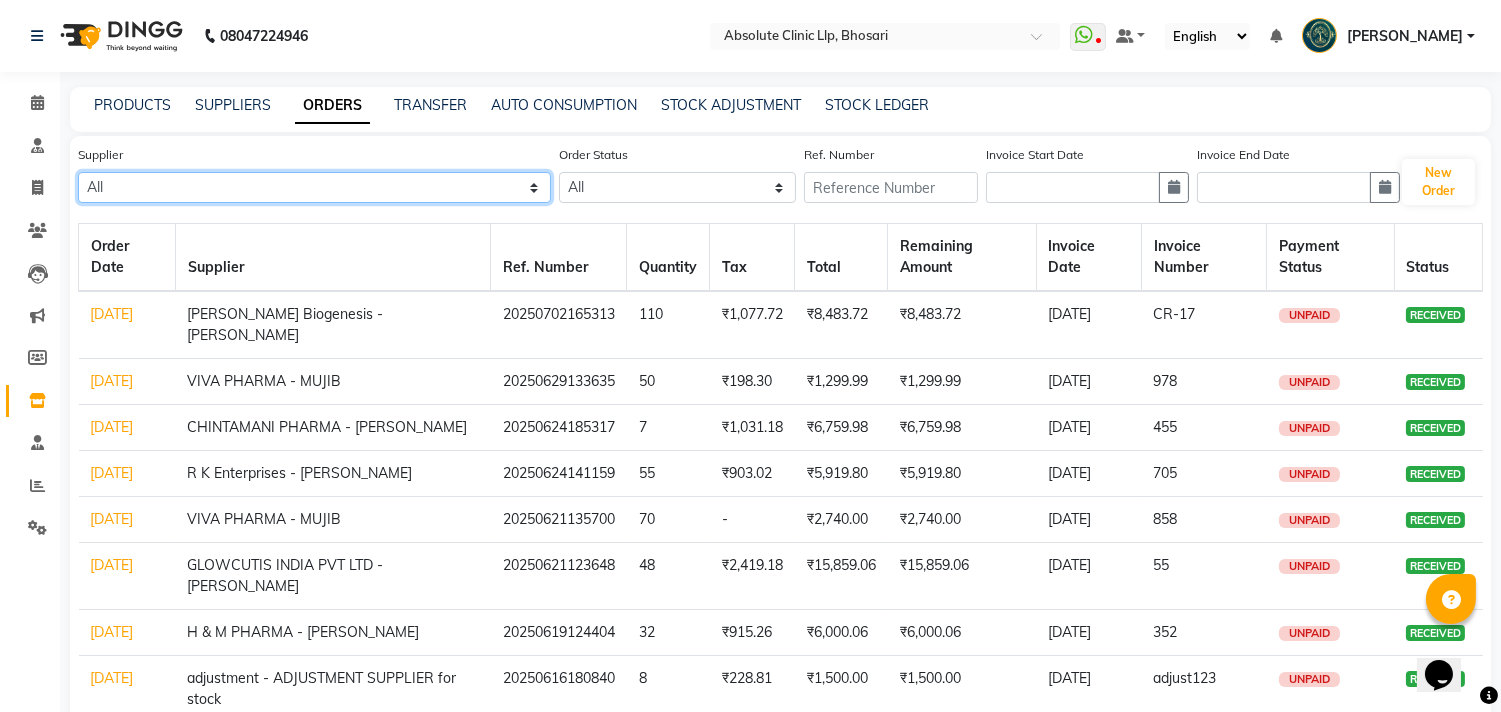 click on "All SAHYADRI PHARMA - SAHYADRI PHARMA [PERSON_NAME] - [PERSON_NAME] [PERSON_NAME] Distributors - [PERSON_NAME] INTEGRATED SERVICES PVT LTD - [PERSON_NAME]PHARMA - M M PHARMA [PERSON_NAME] DRUG HOUSE - [PERSON_NAME] SKIN AESTHETICS INT PVT - SKIN H & M PHARMA - [PERSON_NAME] AESTICARE HEALTH SERVICE OPC PVT LTD - AESTICARE VIHAA PHARMA - VIHAA Aesthetics Zone Medisys Pvt Ltd - Aesticare C.T.DISTRIBUTOR - C.T, C.T.DISTRIBUTOR SANDEEP AGENCY - [PERSON_NAME] [PERSON_NAME] Medical Distributors - [PERSON_NAME] [PERSON_NAME] Lifesciences - [PERSON_NAME] Agency - [PERSON_NAME] SKY PHARMA - [PERSON_NAME] Enterprises - [PERSON_NAME] MEGALOSS PHARMA PVT LTD - [PERSON_NAME] Pharma - [PERSON_NAME] Morya Medical Distributors - sagar UNIVERSAL INC - Azelac CD4 BIOTECH - [PERSON_NAME] PHARMA - [PERSON_NAME] LIFE SAVING - [PERSON_NAME] [PERSON_NAME] LIFE SAVING - BHAIRAV  GLOWCUTIS INDIA PVT LTD - [PERSON_NAME] ICON PHARMA - [PERSON_NAME] Dawchem Pharma Pvt Ltd - [PERSON_NAME] Clinikally Digital Health Pvt Ltd - Clinik [GEOGRAPHIC_DATA]" 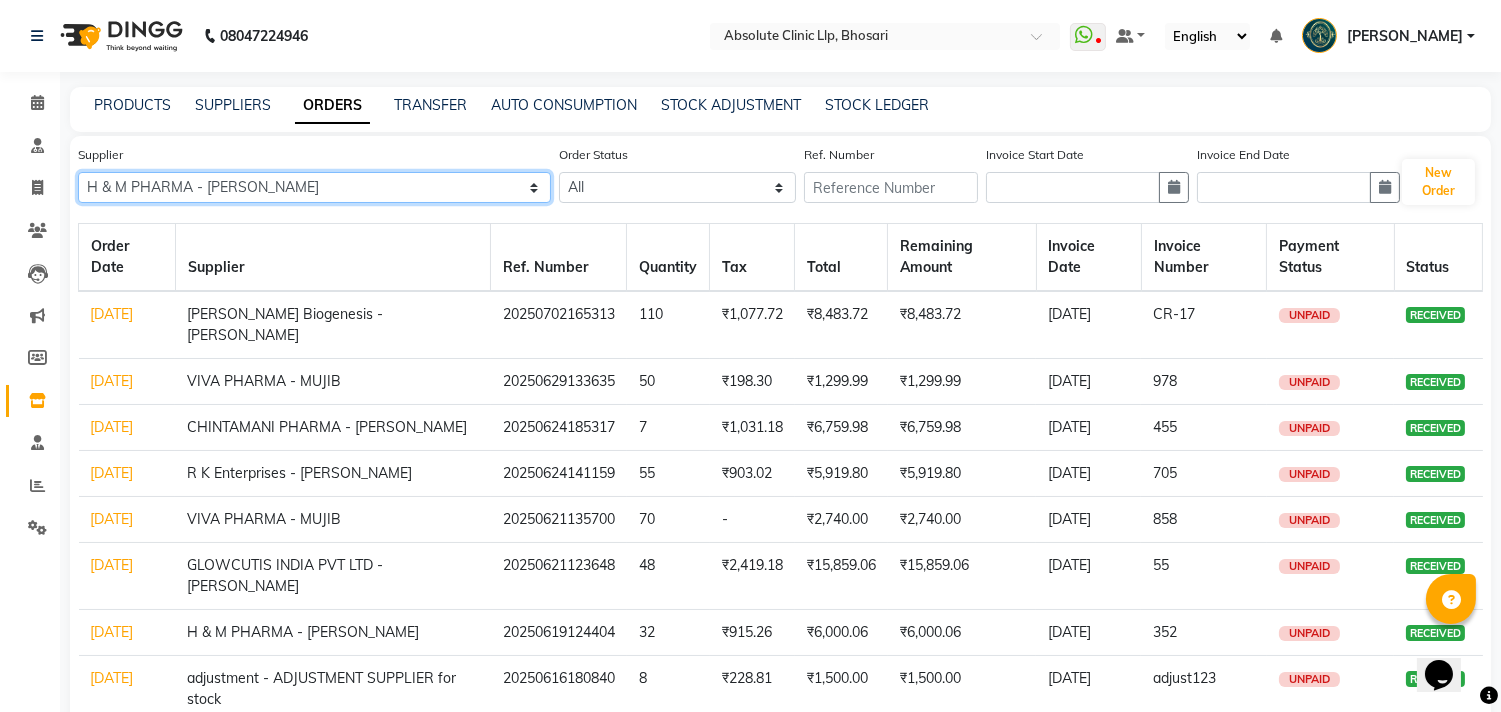 click on "All SAHYADRI PHARMA - SAHYADRI PHARMA [PERSON_NAME] - [PERSON_NAME] [PERSON_NAME] Distributors - [PERSON_NAME] INTEGRATED SERVICES PVT LTD - [PERSON_NAME]PHARMA - M M PHARMA [PERSON_NAME] DRUG HOUSE - [PERSON_NAME] SKIN AESTHETICS INT PVT - SKIN H & M PHARMA - [PERSON_NAME] AESTICARE HEALTH SERVICE OPC PVT LTD - AESTICARE VIHAA PHARMA - VIHAA Aesthetics Zone Medisys Pvt Ltd - Aesticare C.T.DISTRIBUTOR - C.T, C.T.DISTRIBUTOR SANDEEP AGENCY - [PERSON_NAME] [PERSON_NAME] Medical Distributors - [PERSON_NAME] [PERSON_NAME] Lifesciences - [PERSON_NAME] Agency - [PERSON_NAME] SKY PHARMA - [PERSON_NAME] Enterprises - [PERSON_NAME] MEGALOSS PHARMA PVT LTD - [PERSON_NAME] Pharma - [PERSON_NAME] Morya Medical Distributors - sagar UNIVERSAL INC - Azelac CD4 BIOTECH - [PERSON_NAME] PHARMA - [PERSON_NAME] LIFE SAVING - [PERSON_NAME] [PERSON_NAME] LIFE SAVING - BHAIRAV  GLOWCUTIS INDIA PVT LTD - [PERSON_NAME] ICON PHARMA - [PERSON_NAME] Dawchem Pharma Pvt Ltd - [PERSON_NAME] Clinikally Digital Health Pvt Ltd - Clinik [GEOGRAPHIC_DATA]" 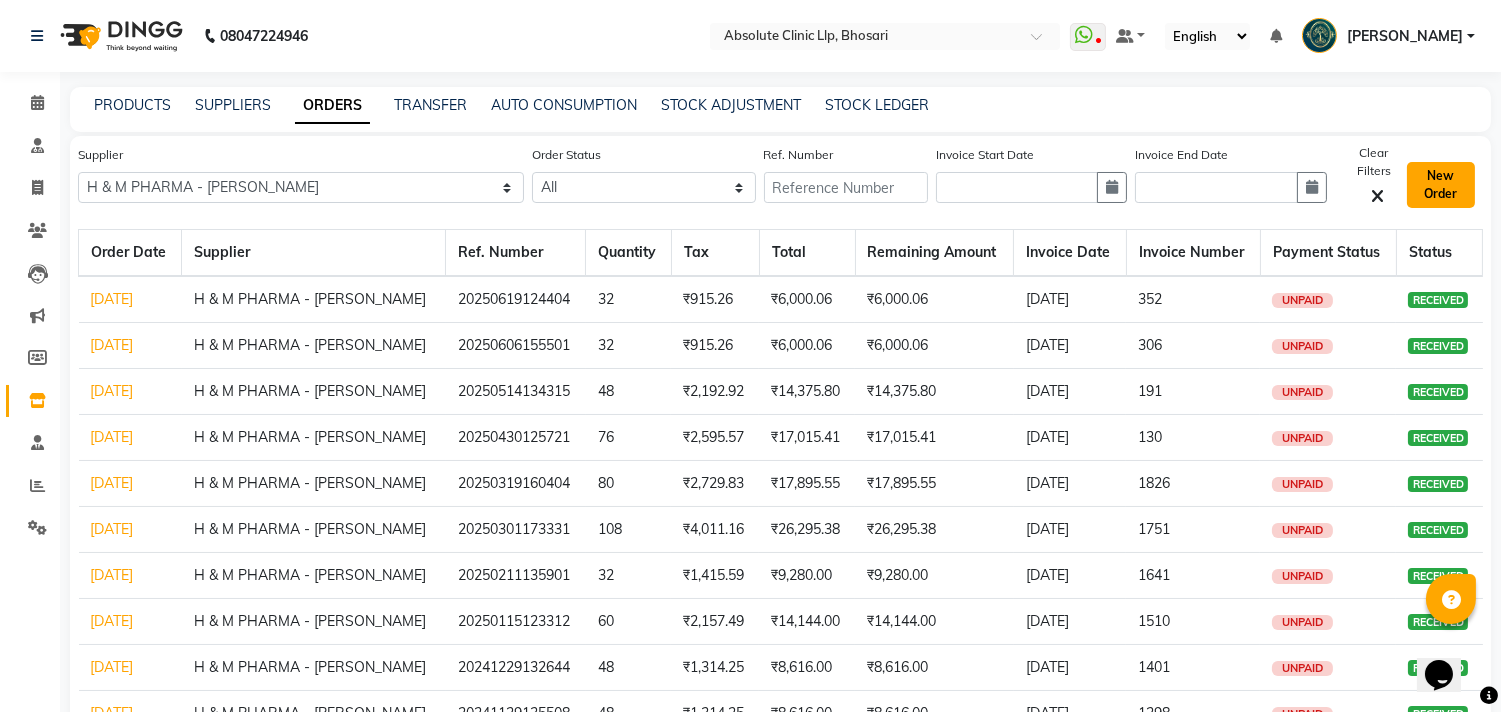 click on "New Order" 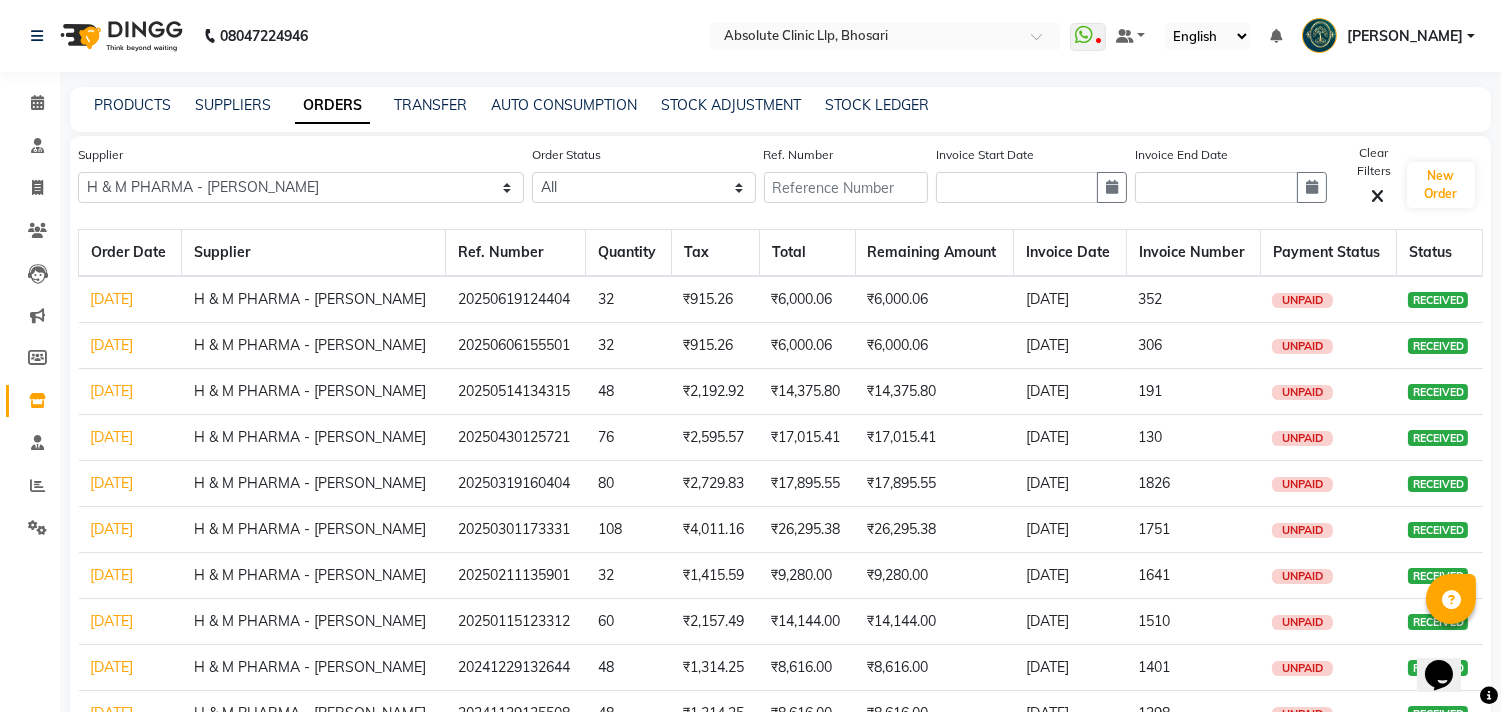 select on "true" 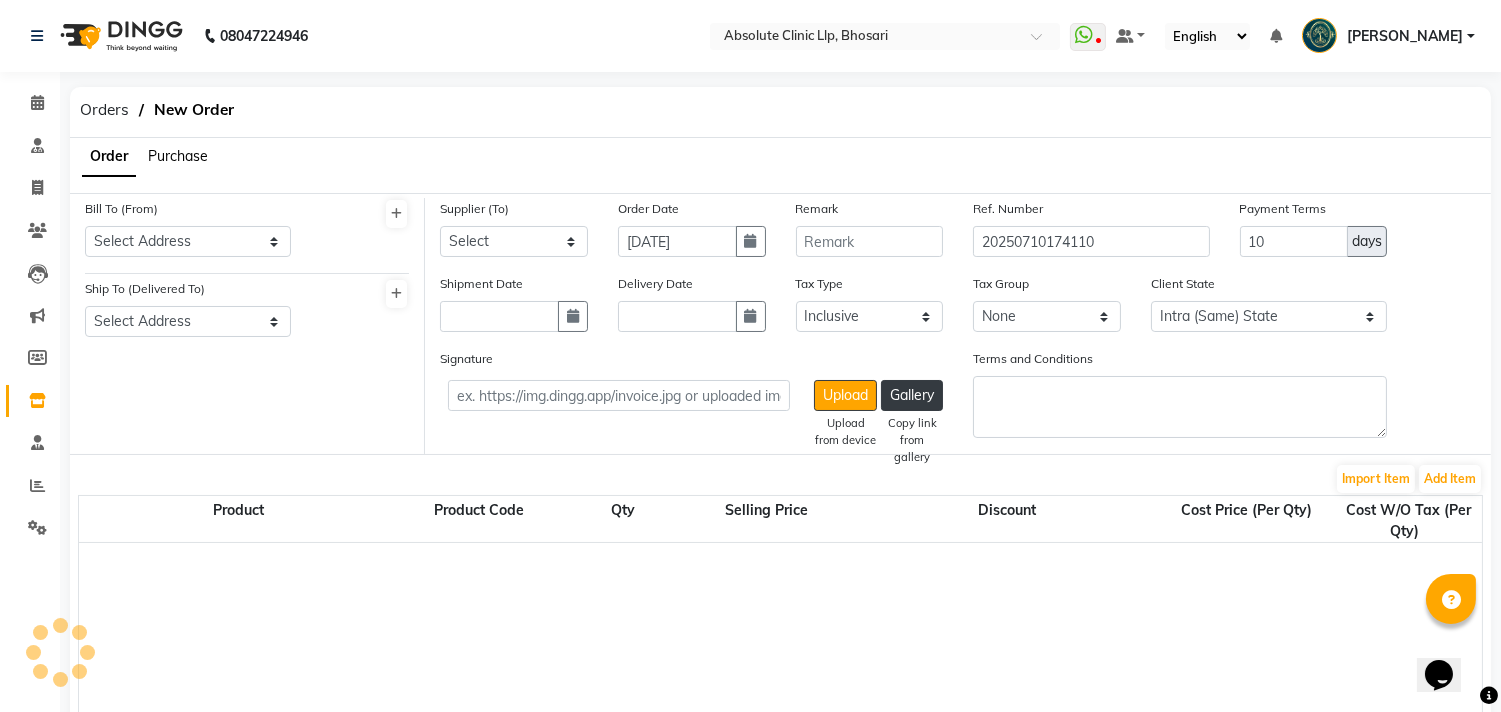 select on "1820" 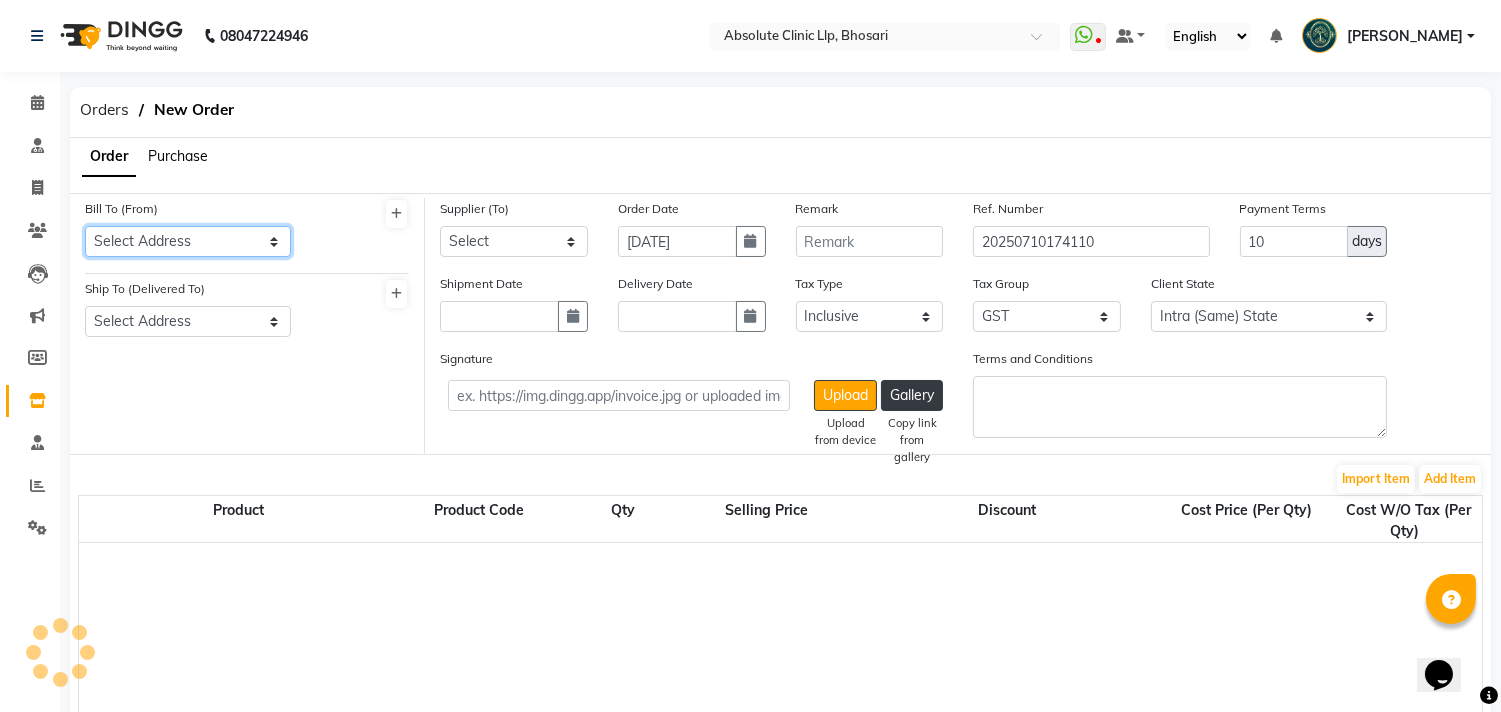 click on "Select Address  ABSOLUTE CLINIC LLP, SHOP NO. [STREET_ADDRESS][PERSON_NAME]" 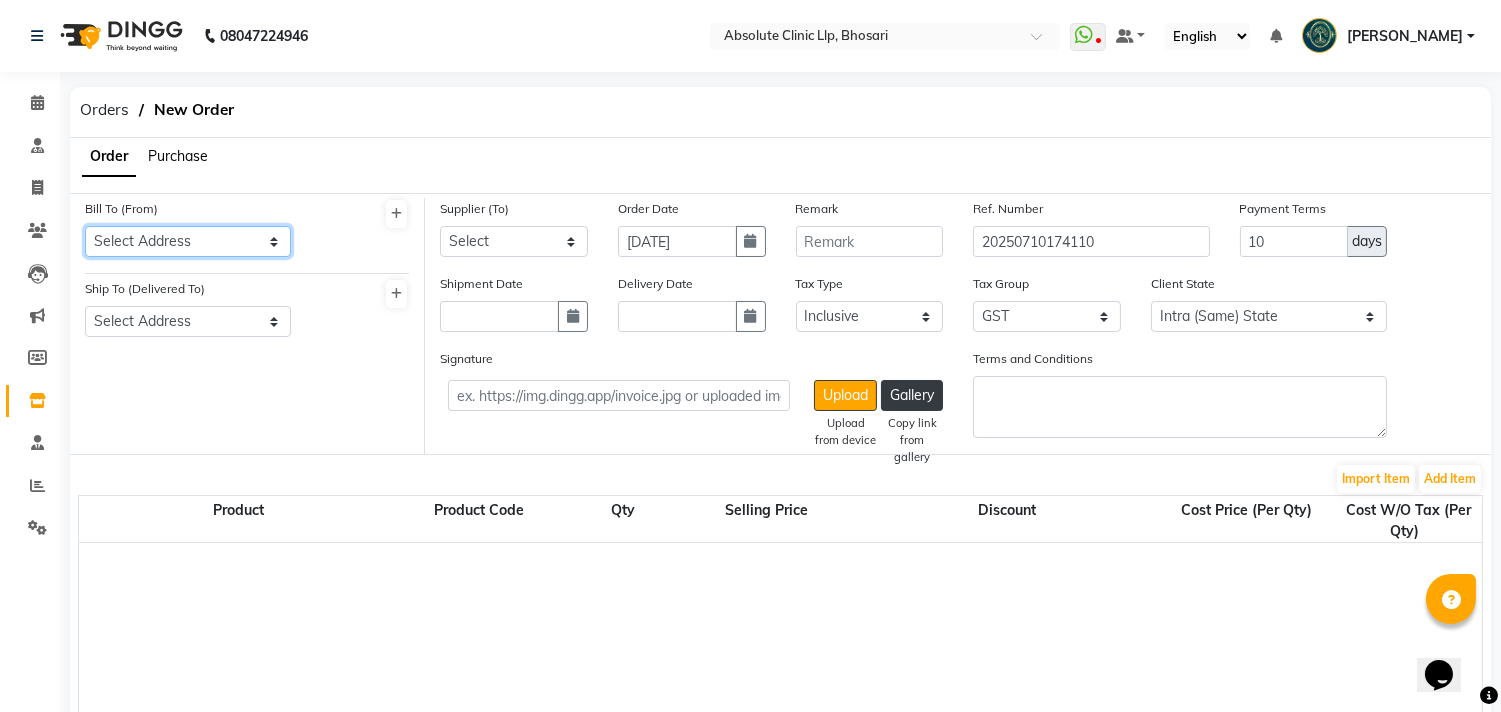 select on "512" 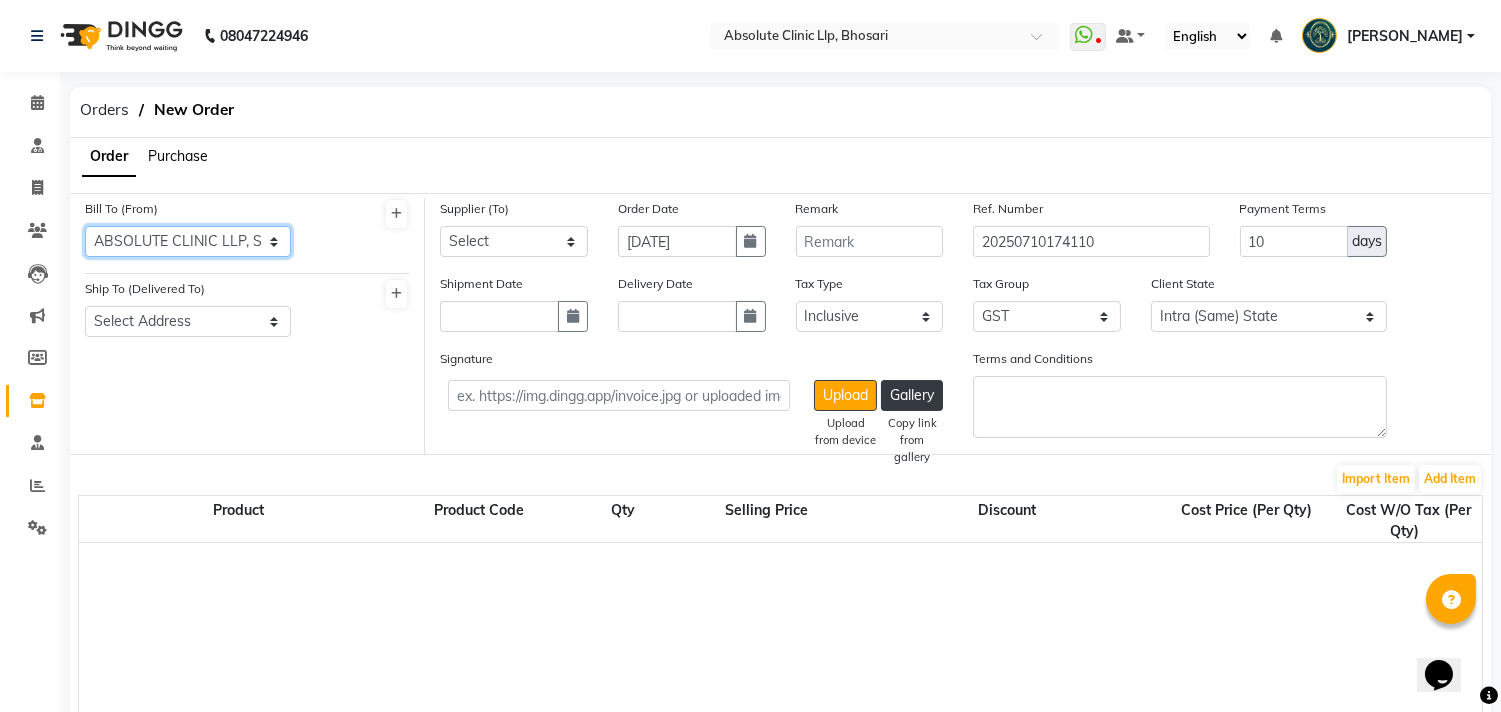 click on "Select Address  ABSOLUTE CLINIC LLP, SHOP NO. [STREET_ADDRESS][PERSON_NAME]" 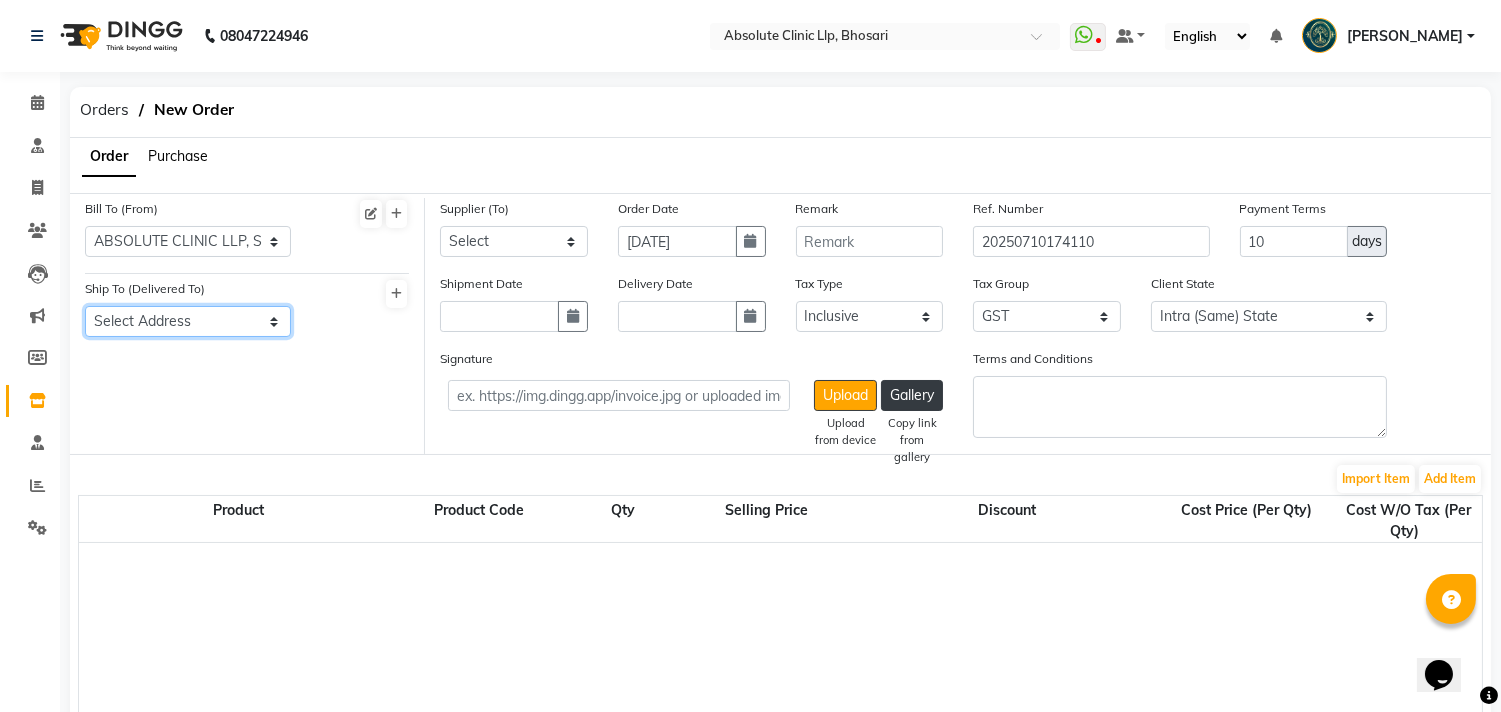 click on "Select Address  ABSOLUTE CLINIC LLP, SHOP NO. [STREET_ADDRESS][PERSON_NAME]" 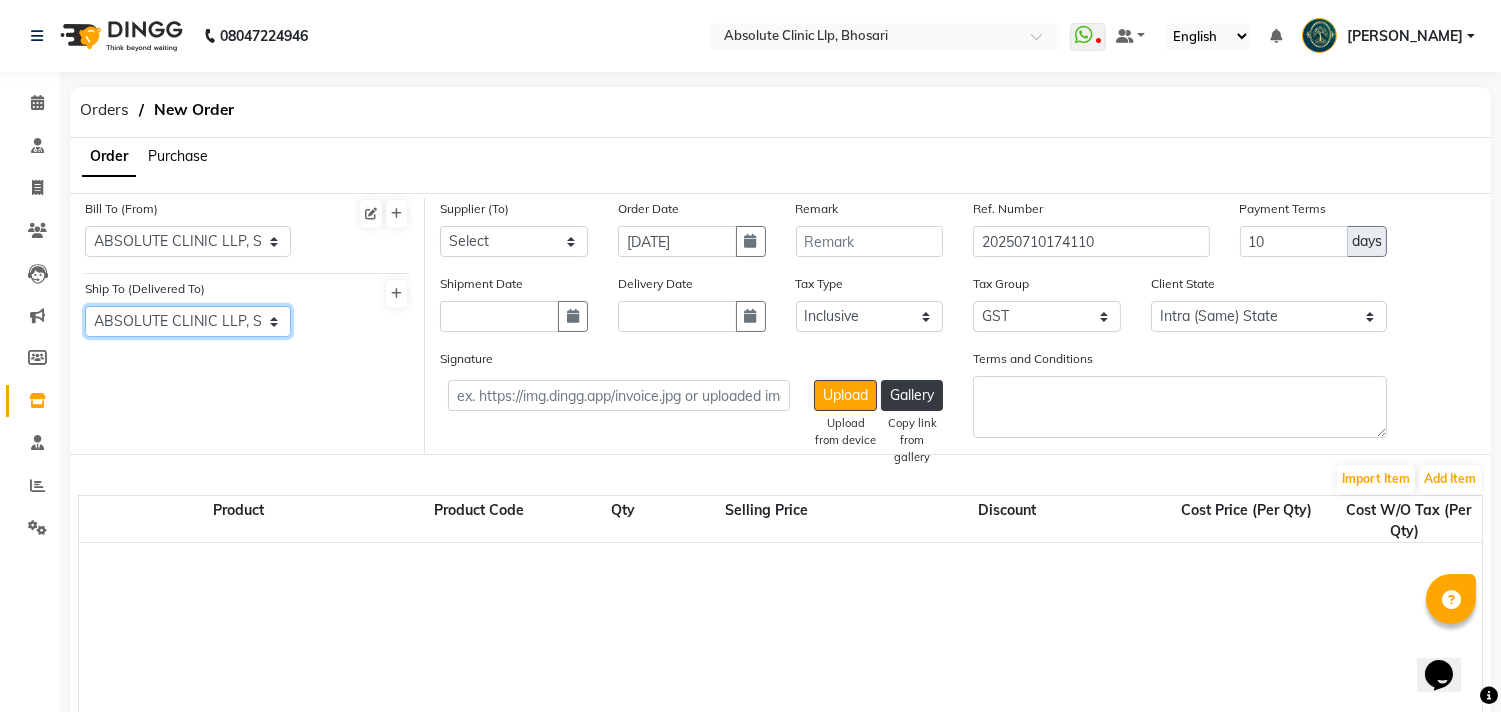 click on "Select Address  ABSOLUTE CLINIC LLP, SHOP NO. [STREET_ADDRESS][PERSON_NAME]" 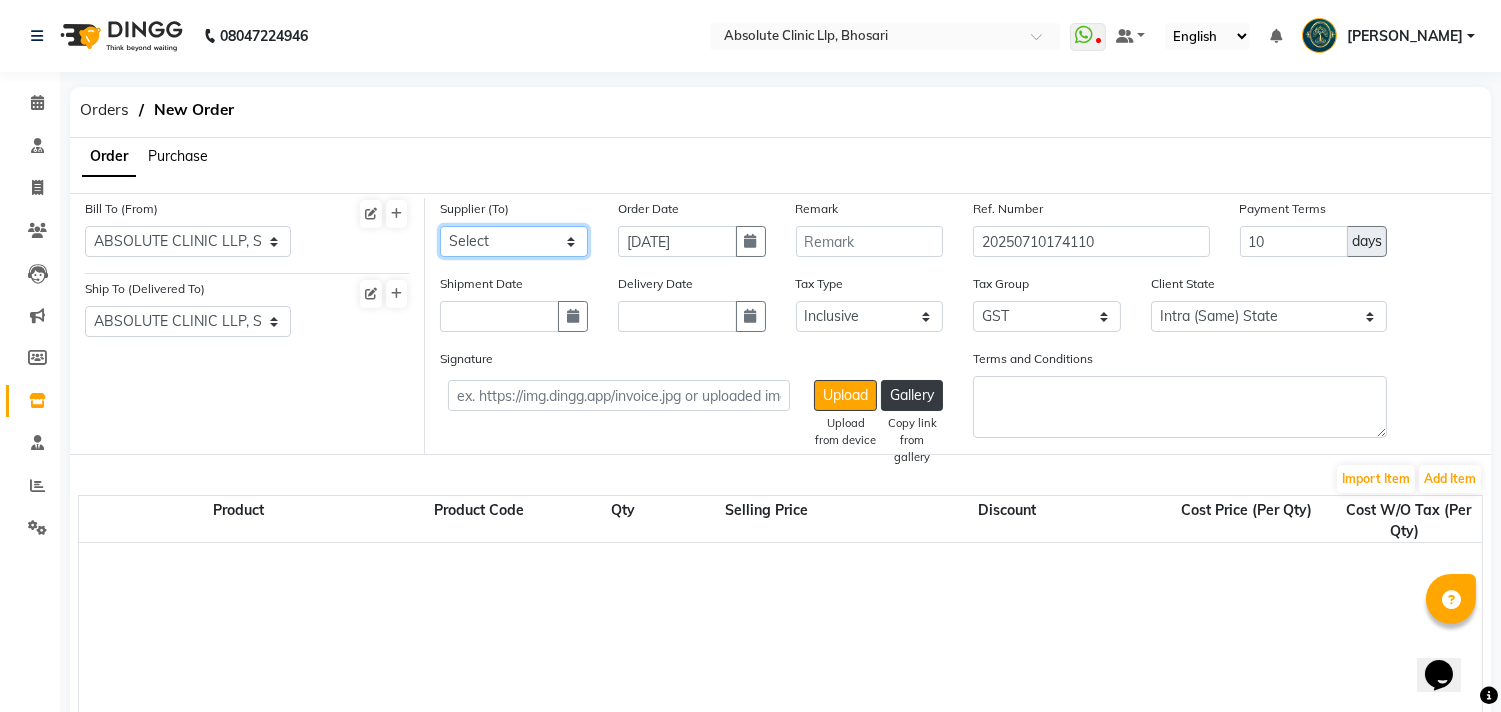 click on "Select" 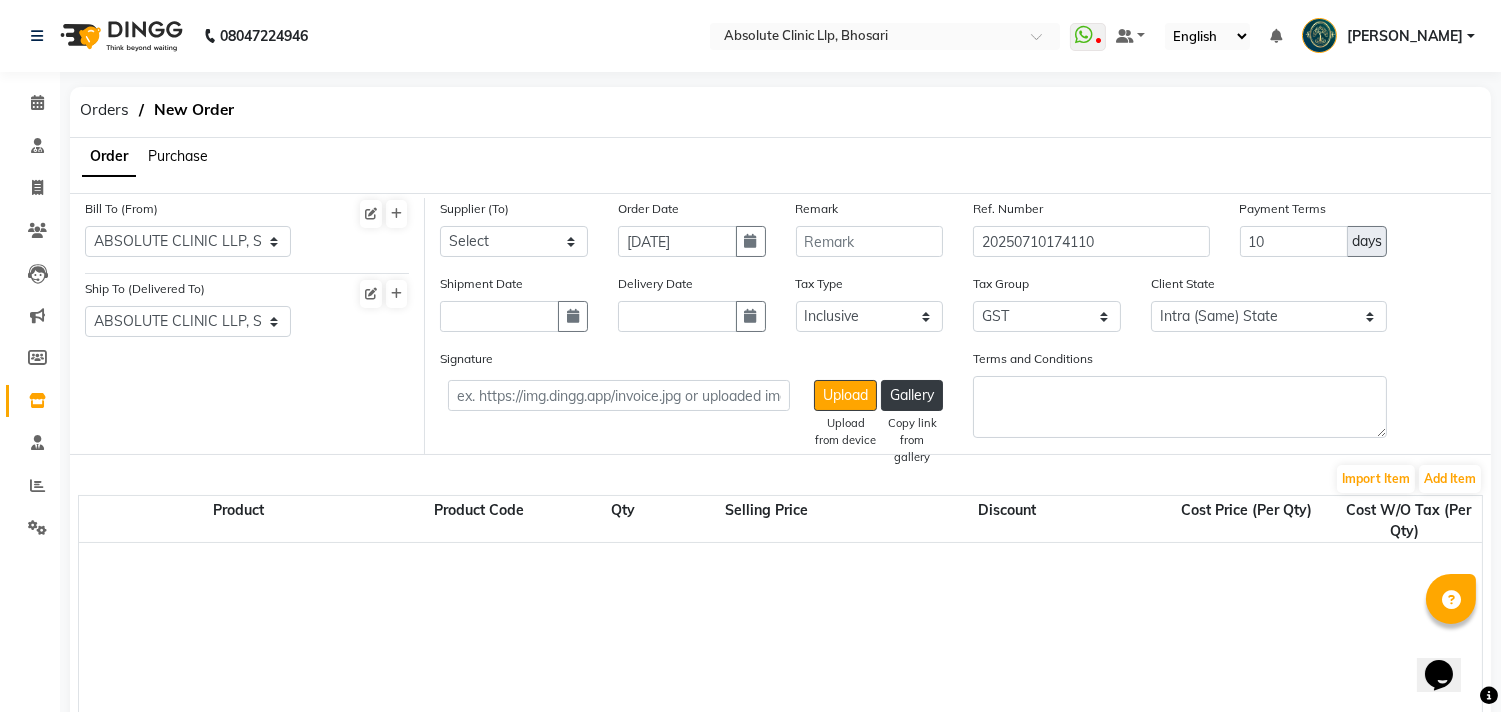 click on "Bill To (From) Select Address  ABSOLUTE CLINIC LLP, SHOP NO. [STREET_ADDRESS][PERSON_NAME]  Ship To (Delivered To) Select Address  ABSOLUTE CLINIC LLP, SHOP NO. [STREET_ADDRESS][PERSON_NAME]" 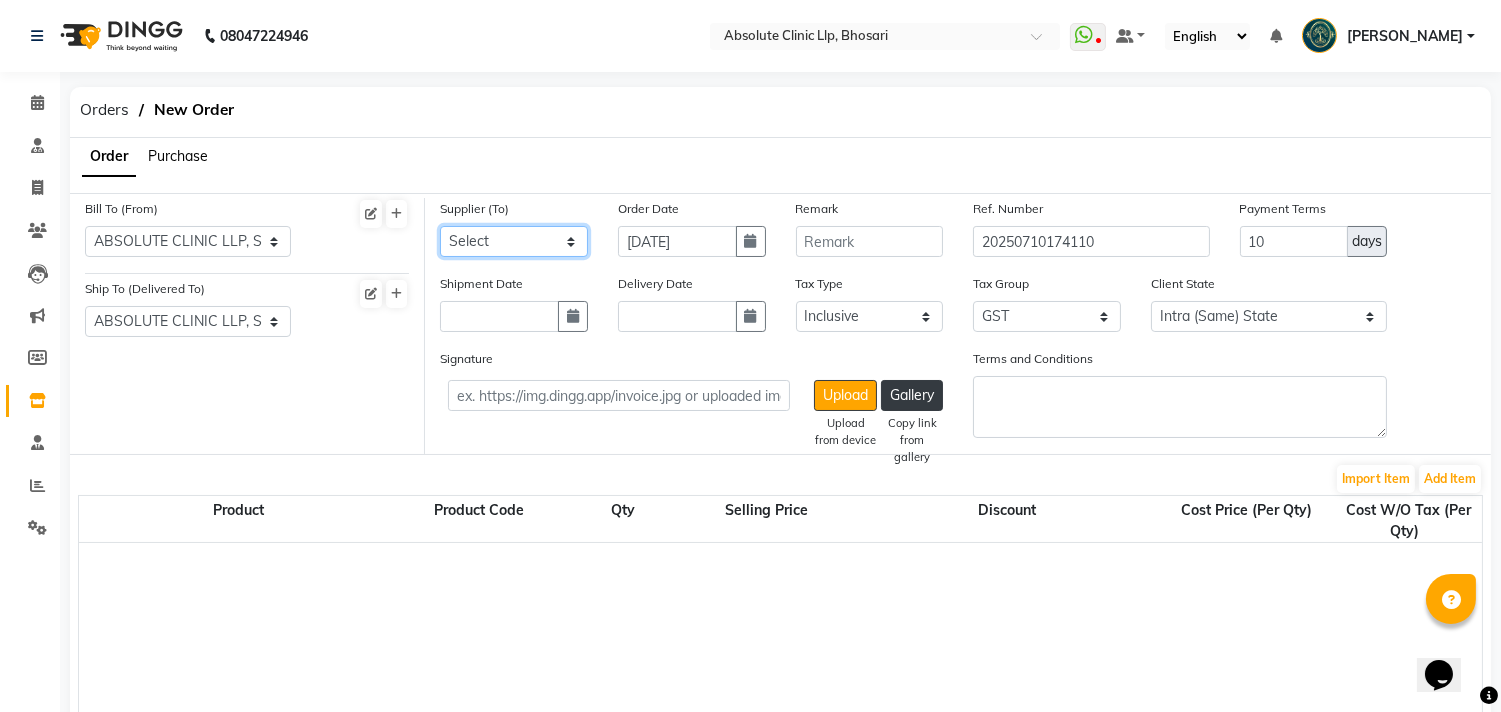 click on "Select" 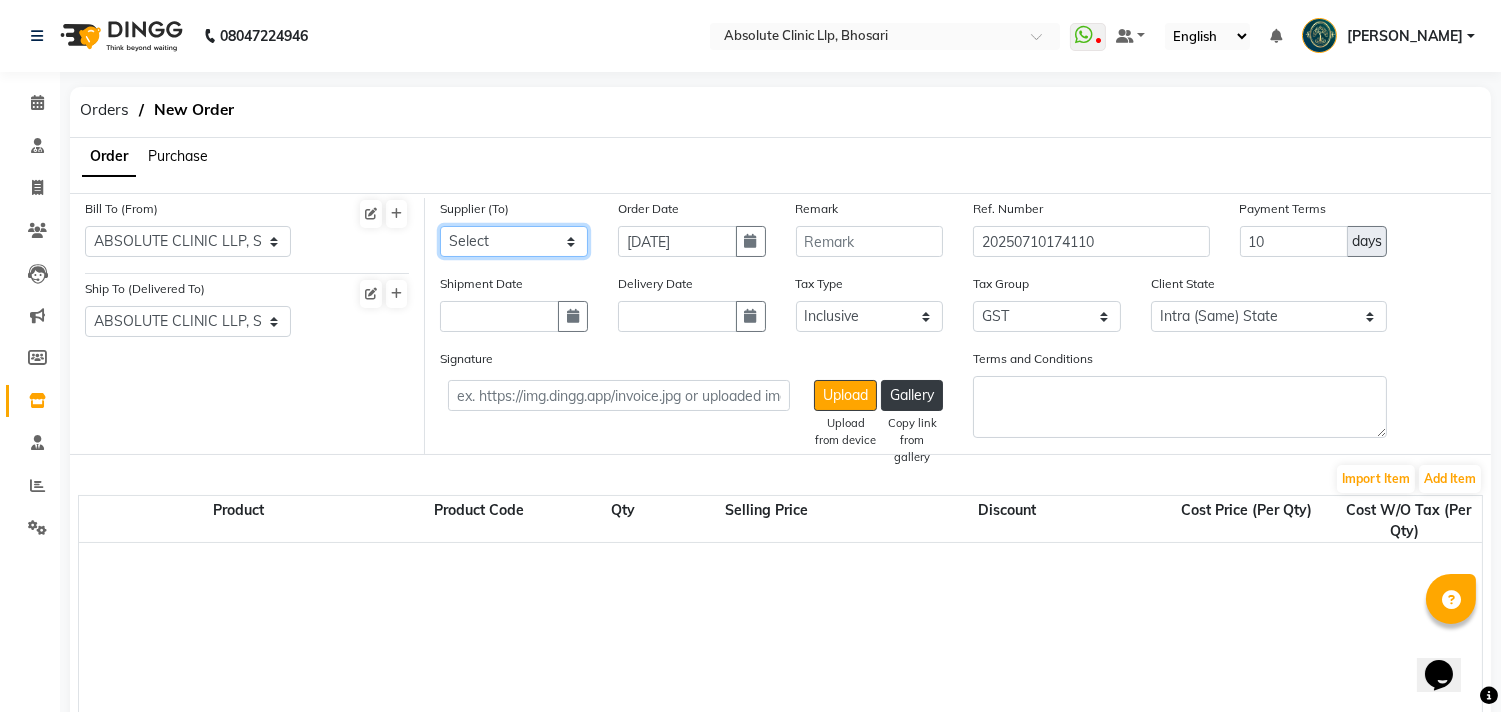 click on "Select" 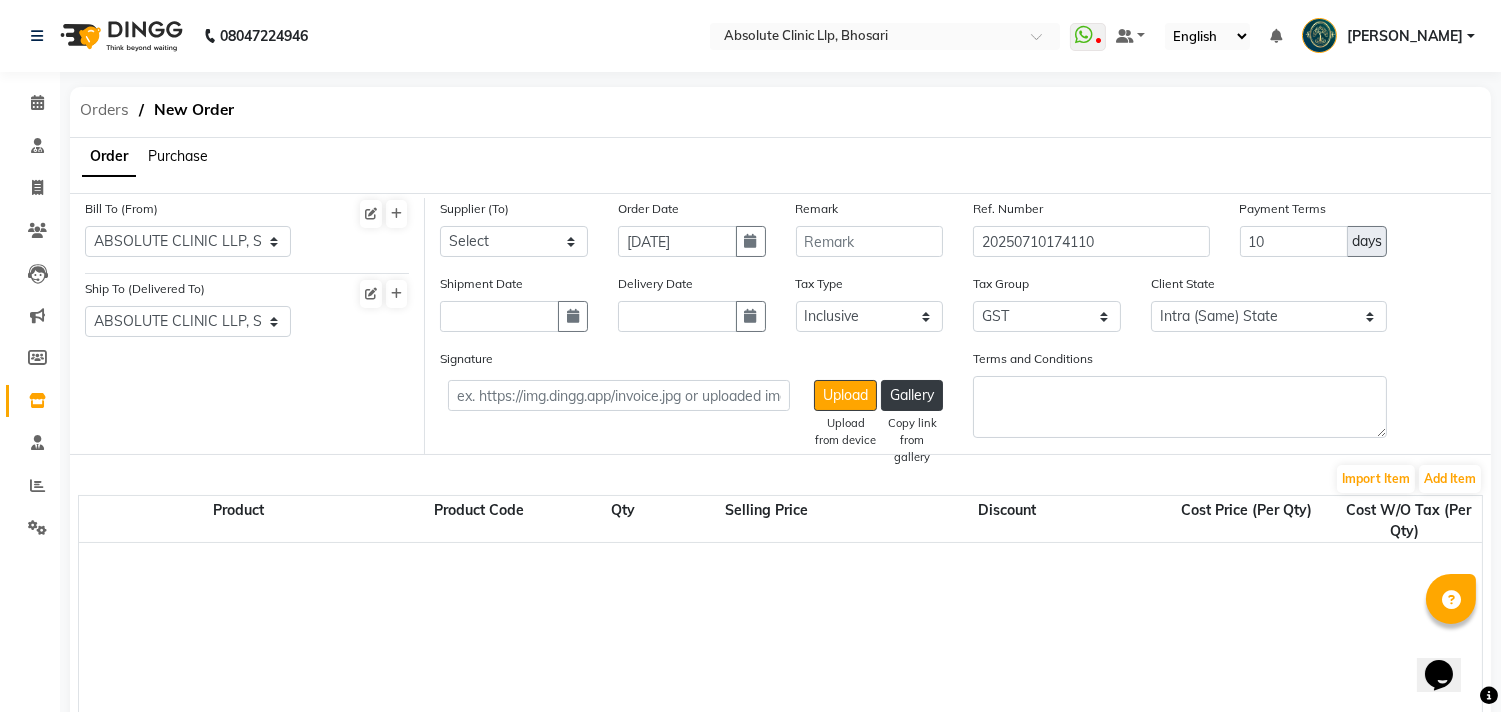 click on "Orders" 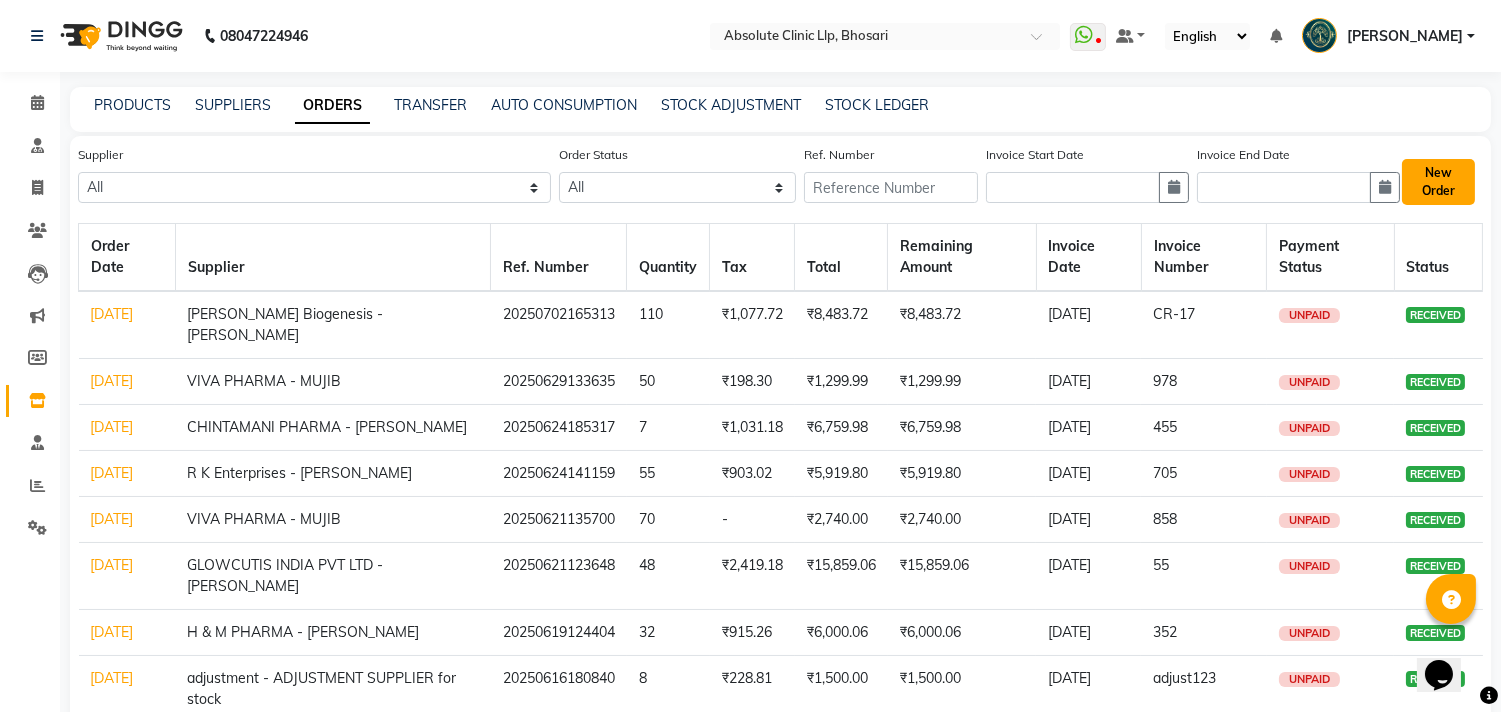 click on "New Order" 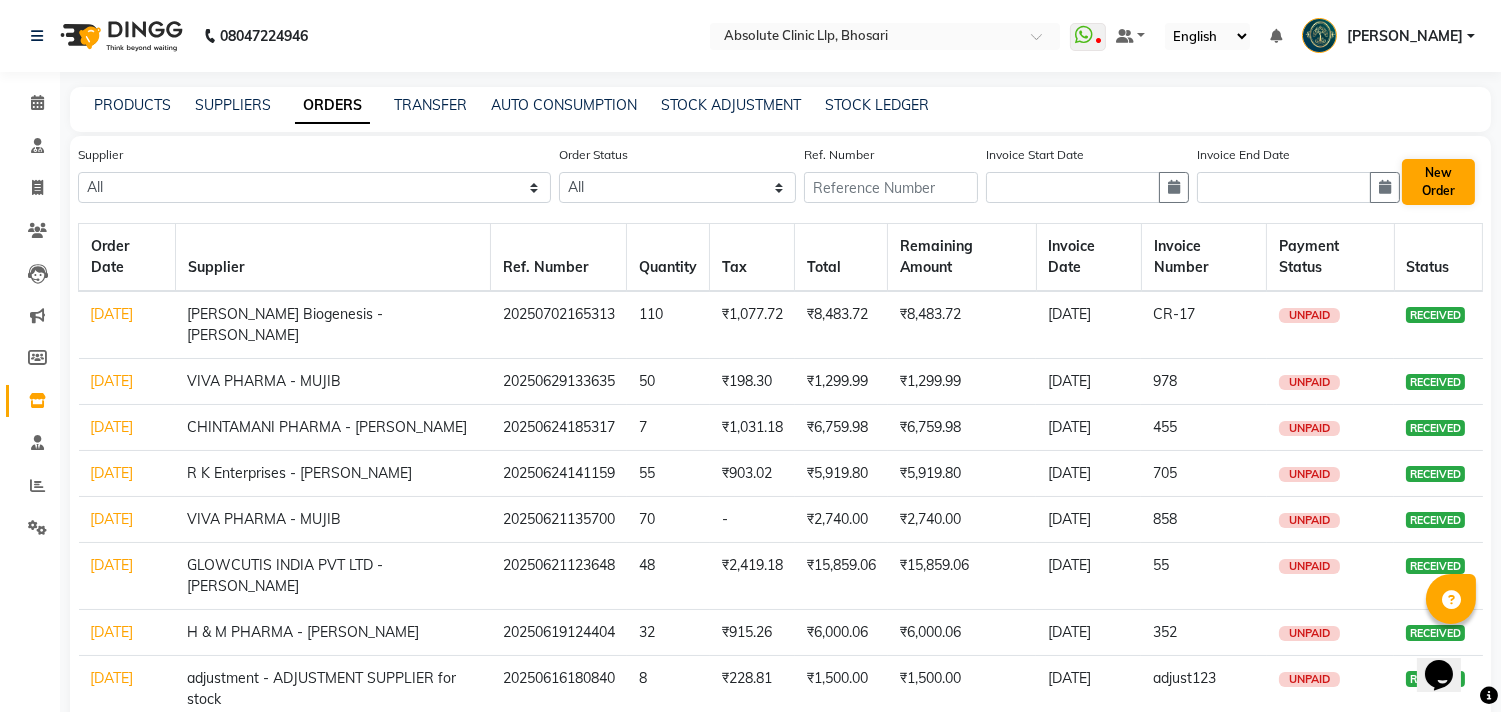 select on "true" 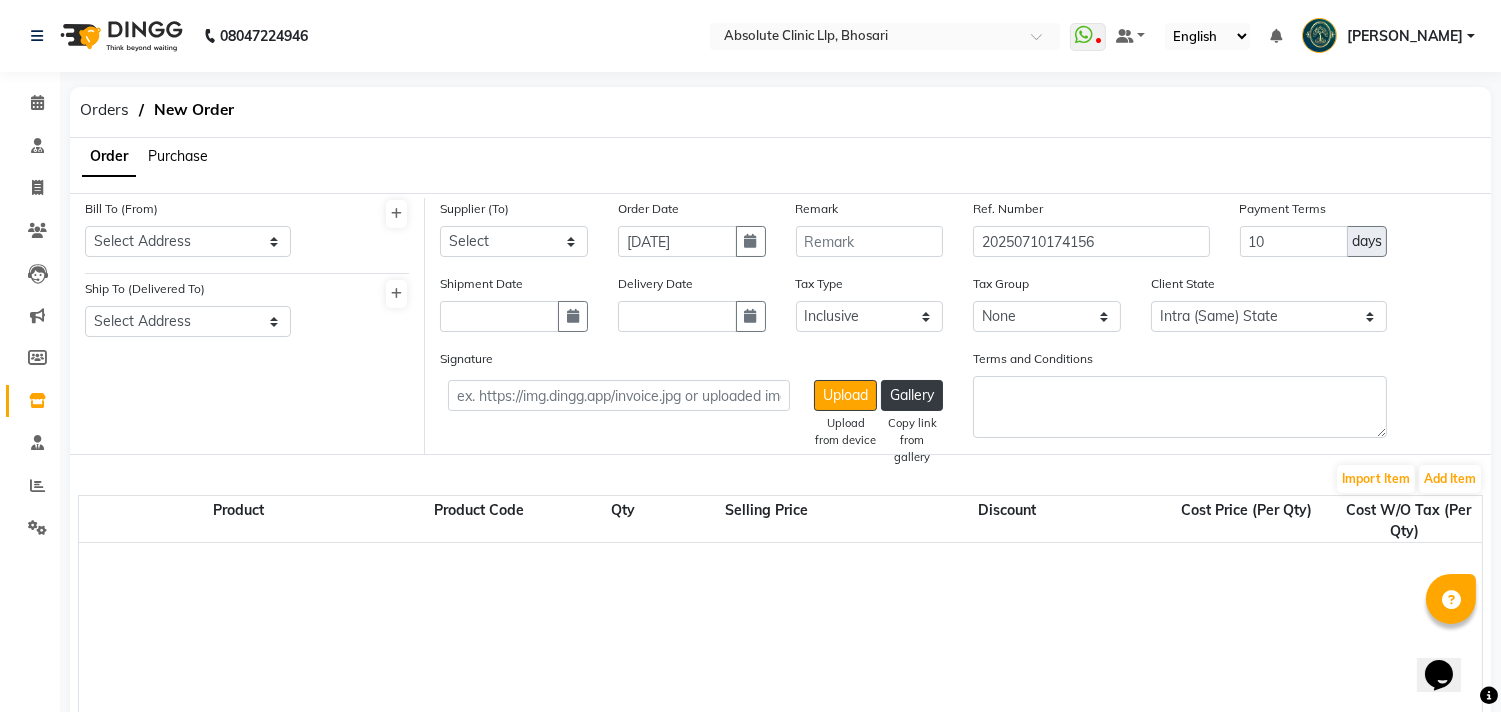 select on "1820" 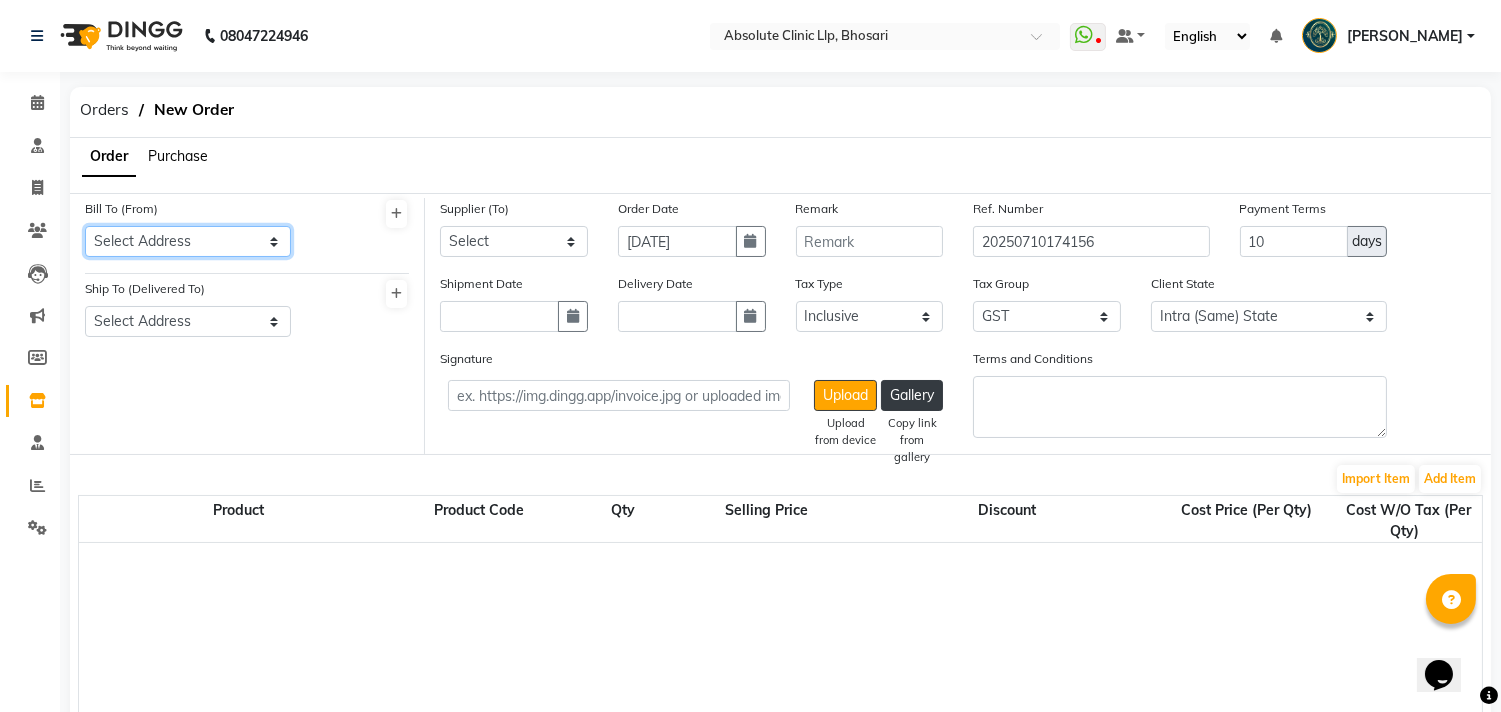 drag, startPoint x: 202, startPoint y: 225, endPoint x: 202, endPoint y: 246, distance: 21 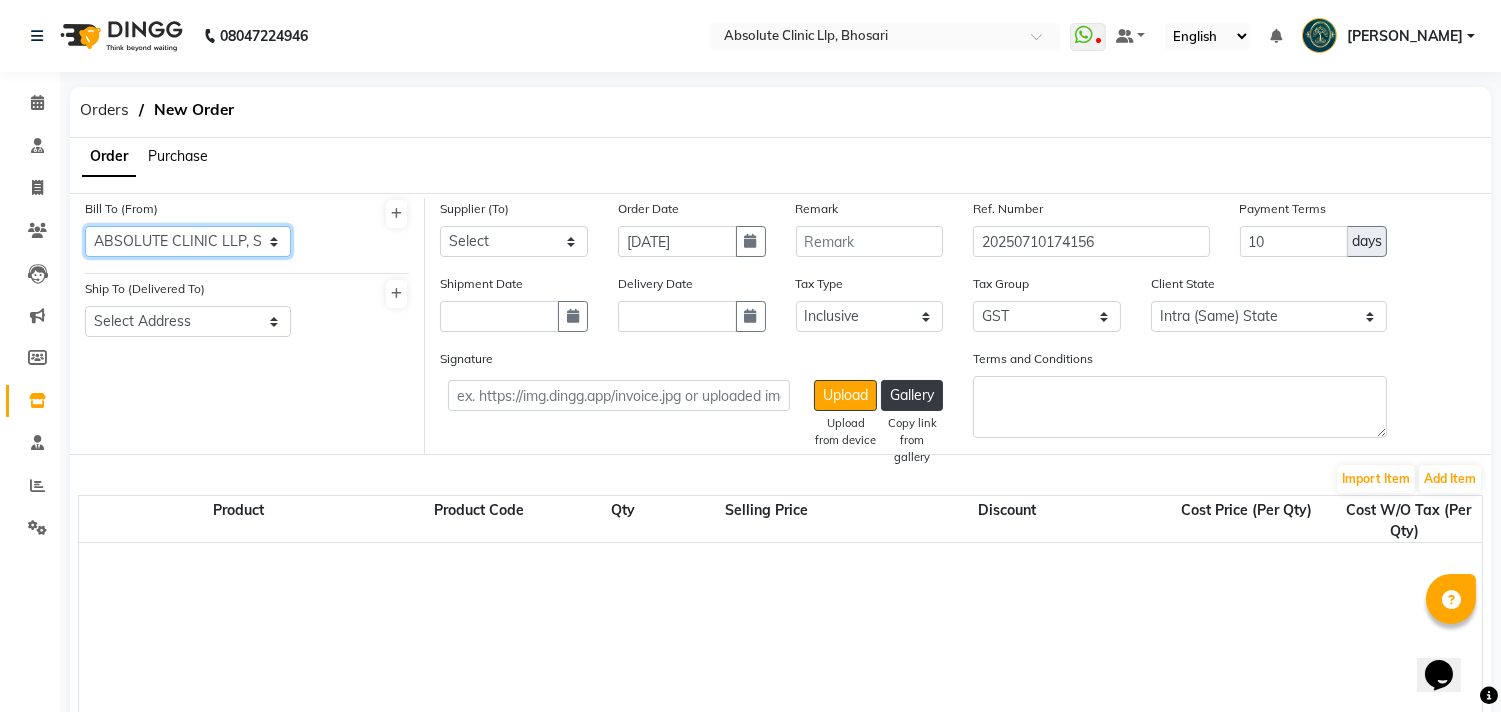 click on "Select Address  ABSOLUTE CLINIC LLP, SHOP NO. [STREET_ADDRESS][PERSON_NAME]" 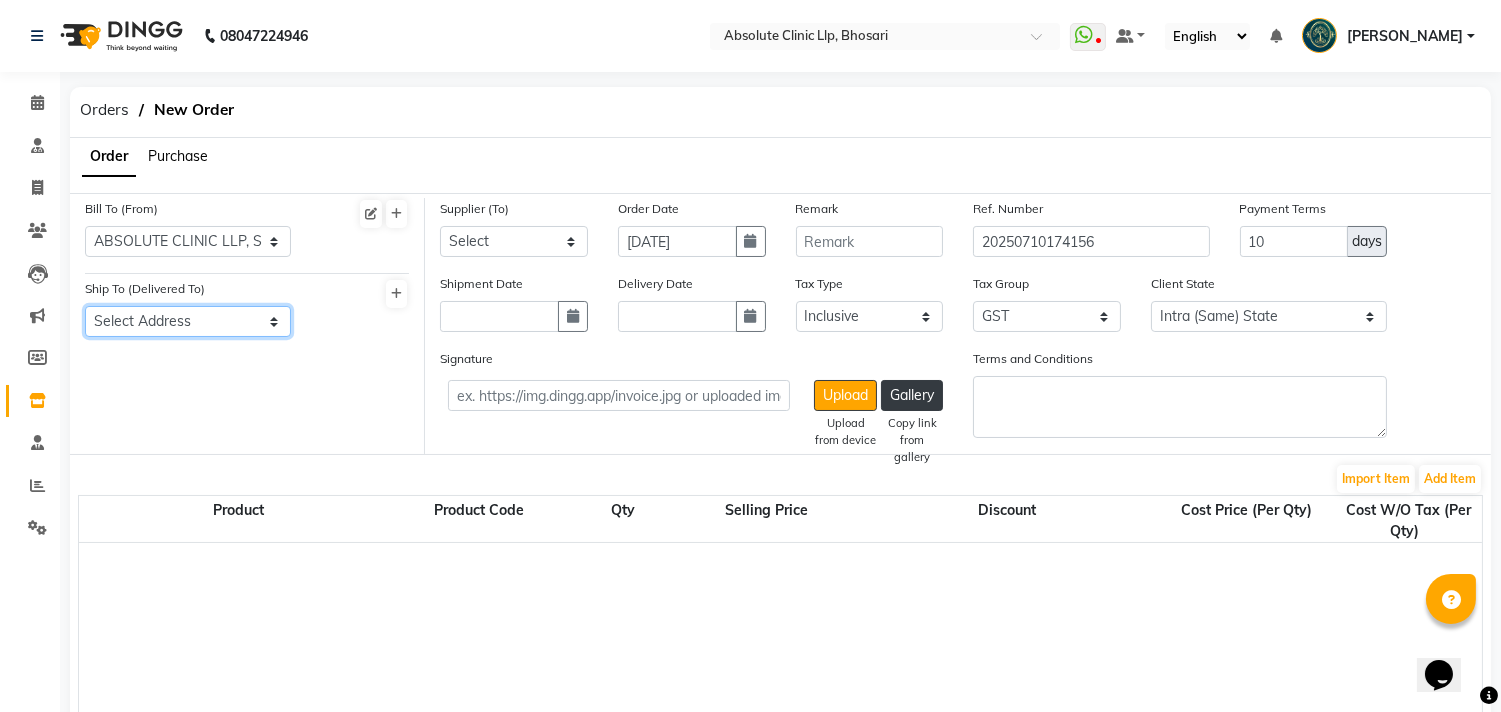 drag, startPoint x: 191, startPoint y: 314, endPoint x: 195, endPoint y: 333, distance: 19.416489 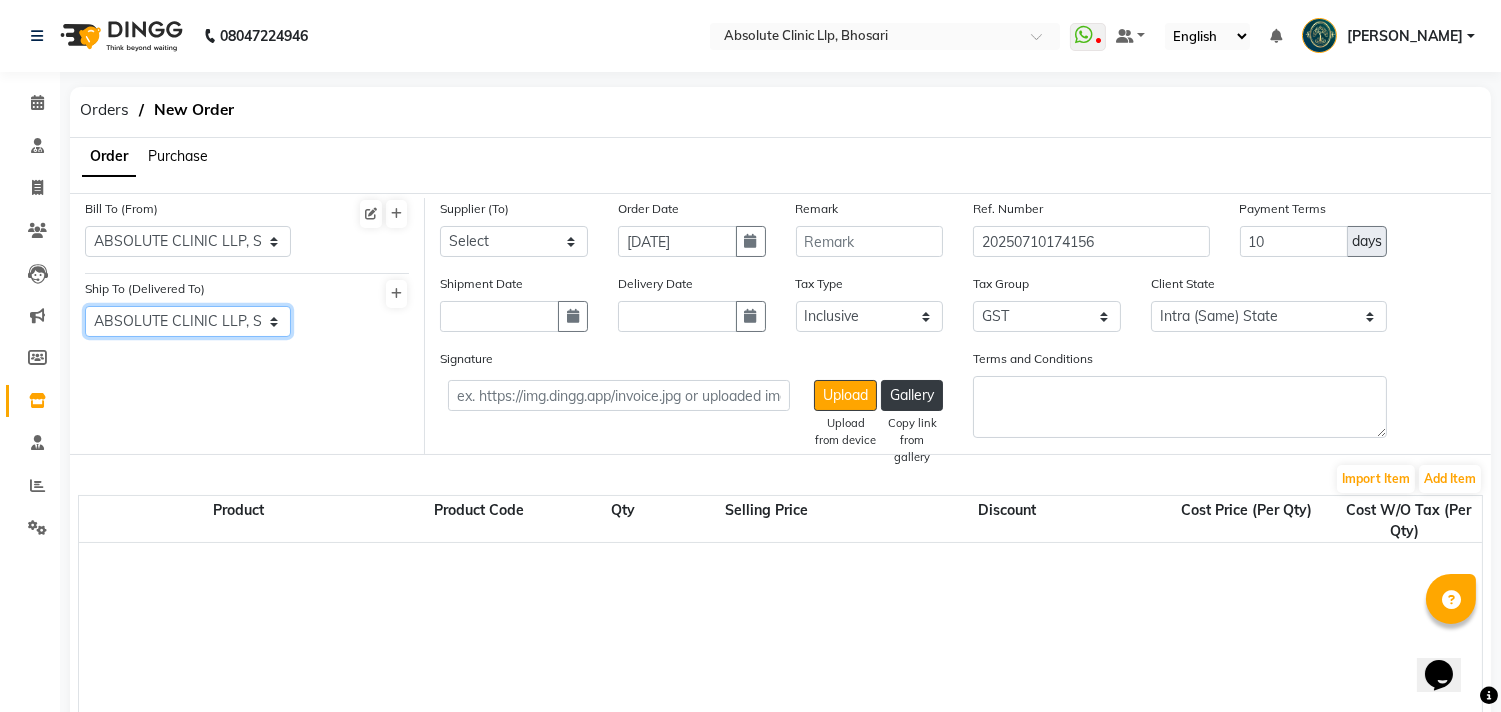 click on "Select Address  ABSOLUTE CLINIC LLP, SHOP NO. [STREET_ADDRESS][PERSON_NAME]" 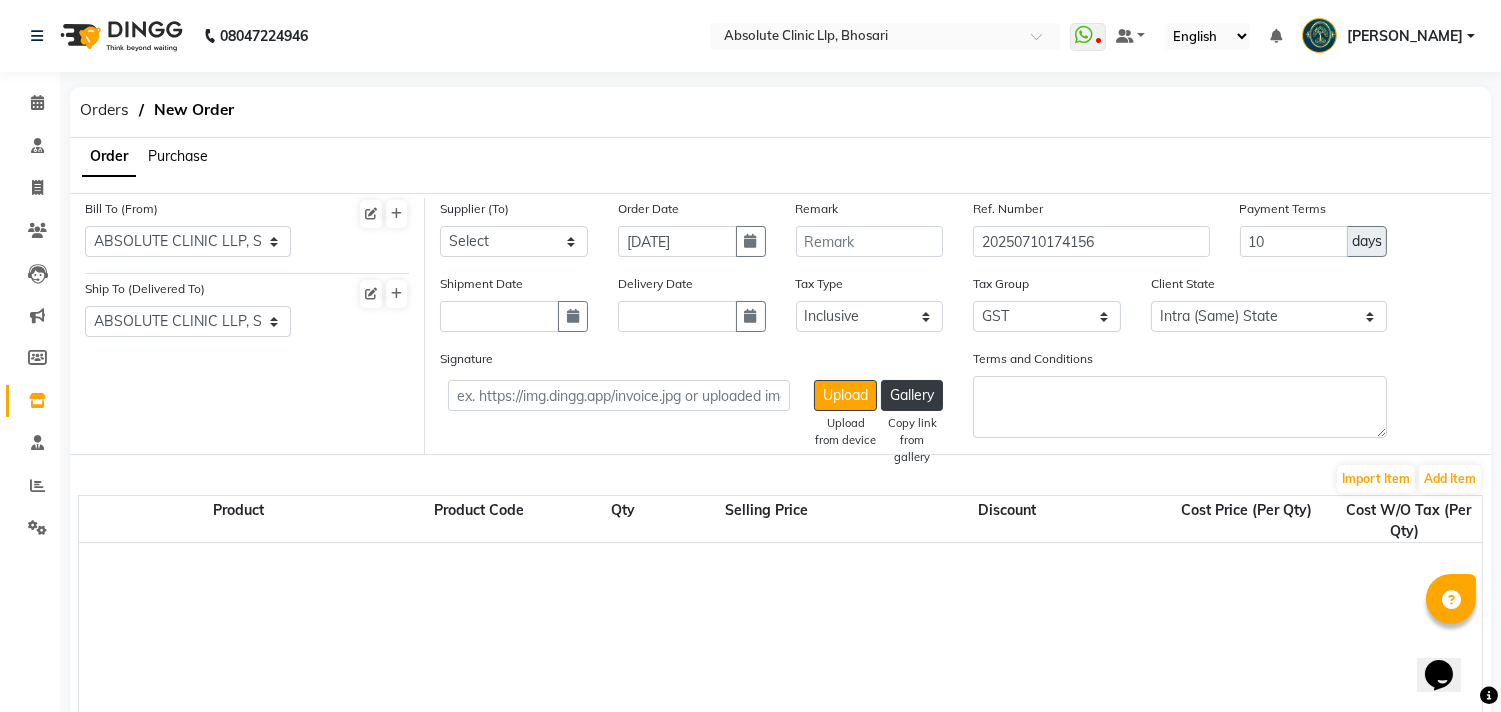 click on "Purchase" 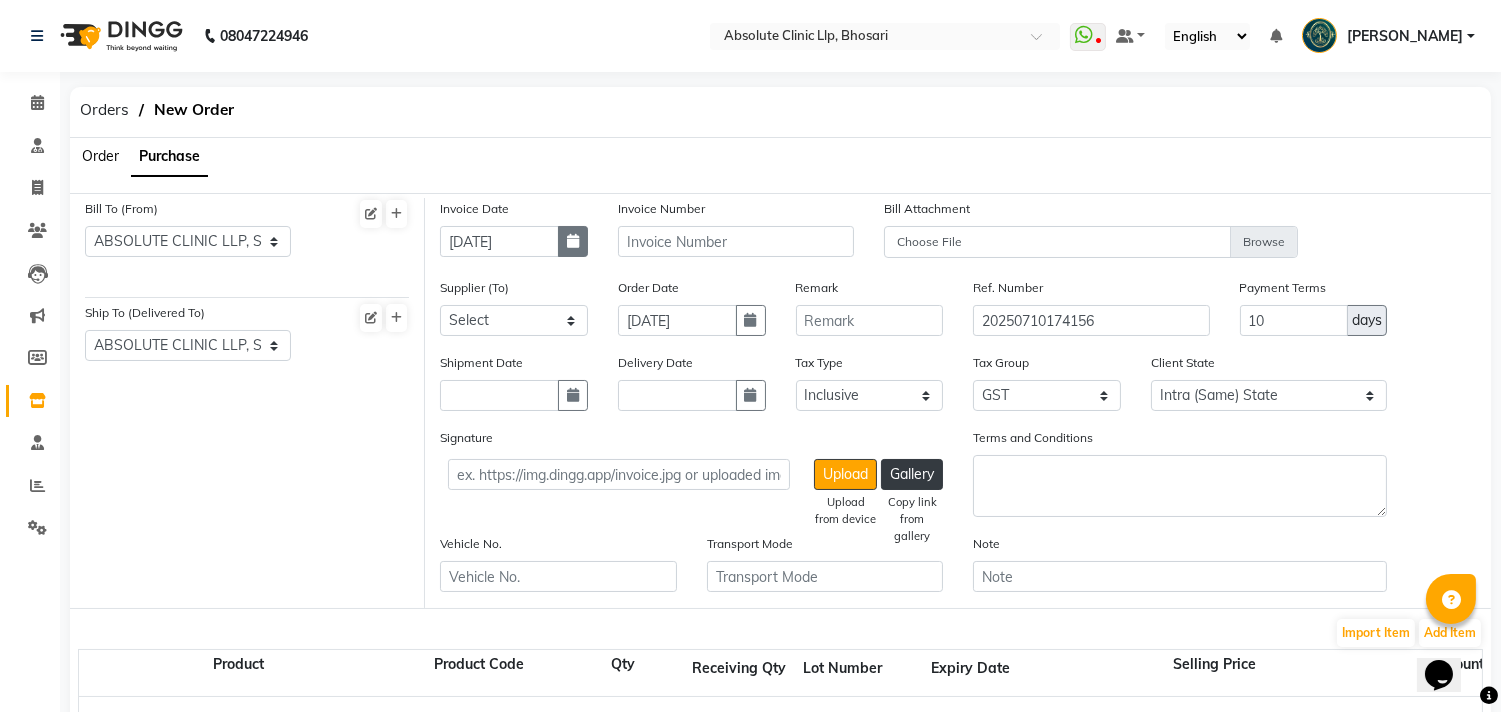 click 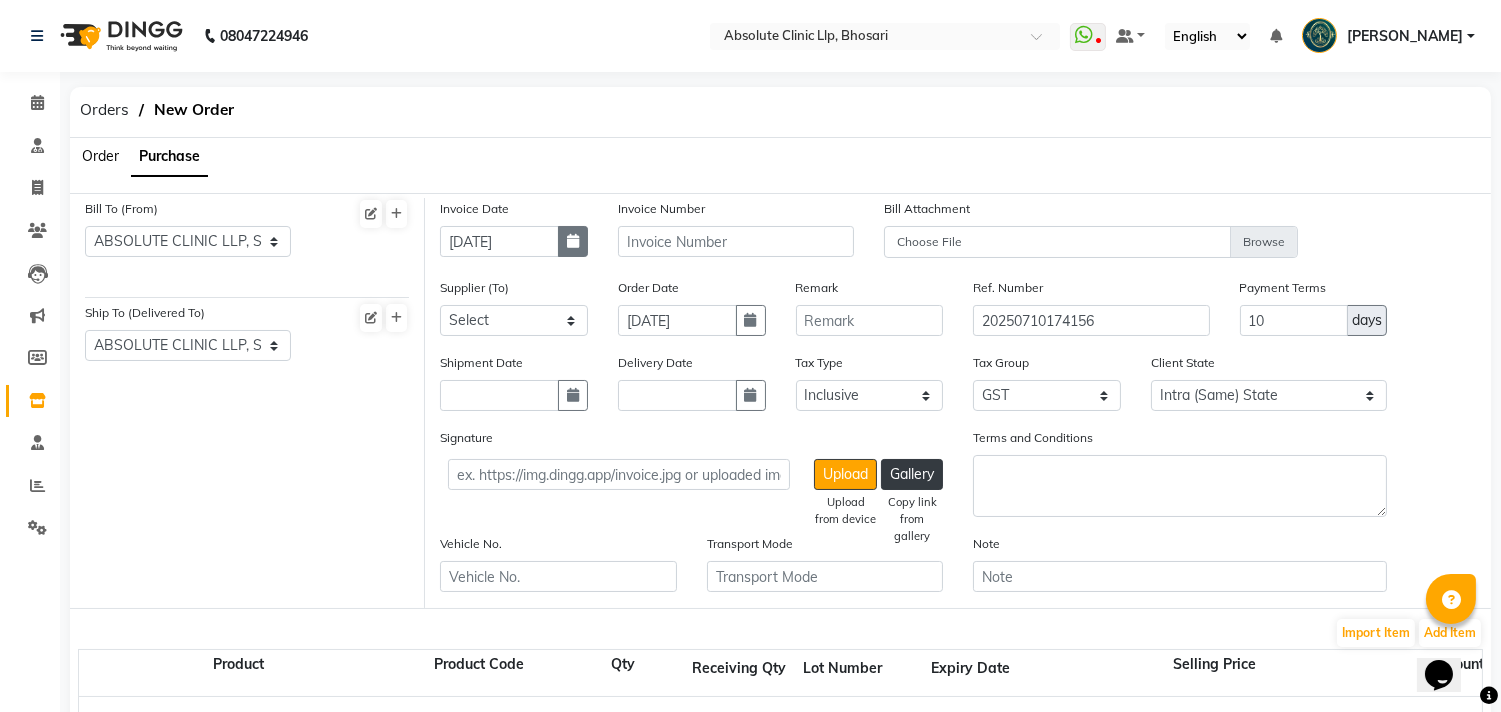 select on "7" 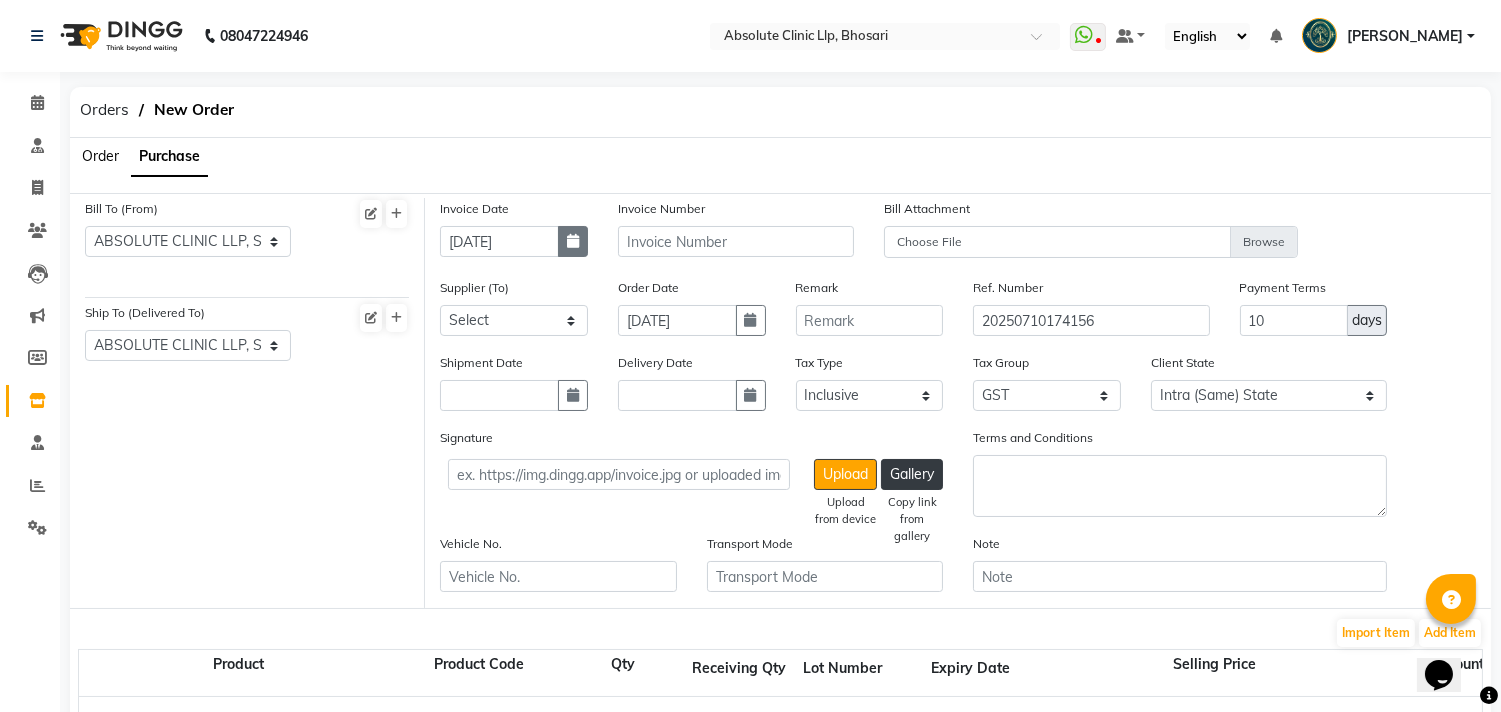 select on "2025" 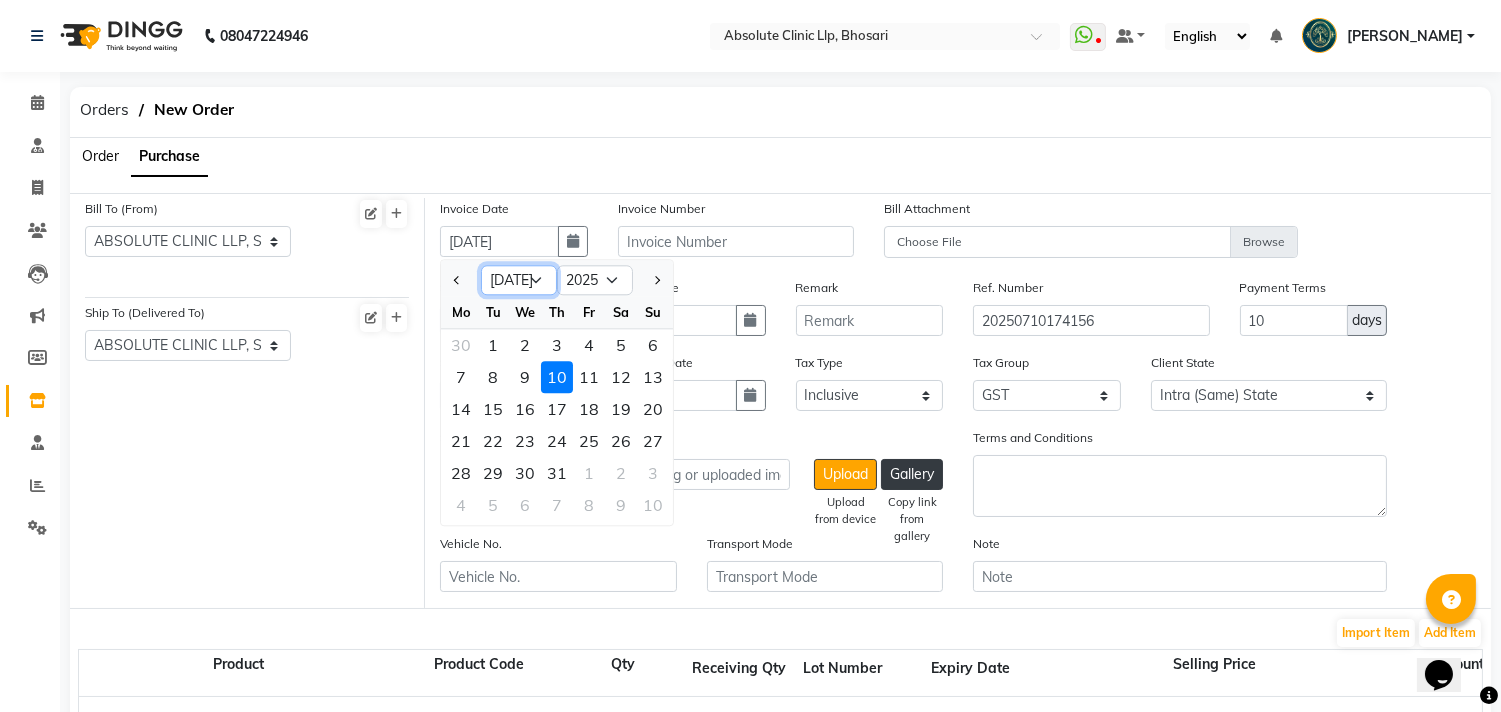 click on "Jan Feb Mar Apr May Jun [DATE] Aug Sep Oct Nov Dec" 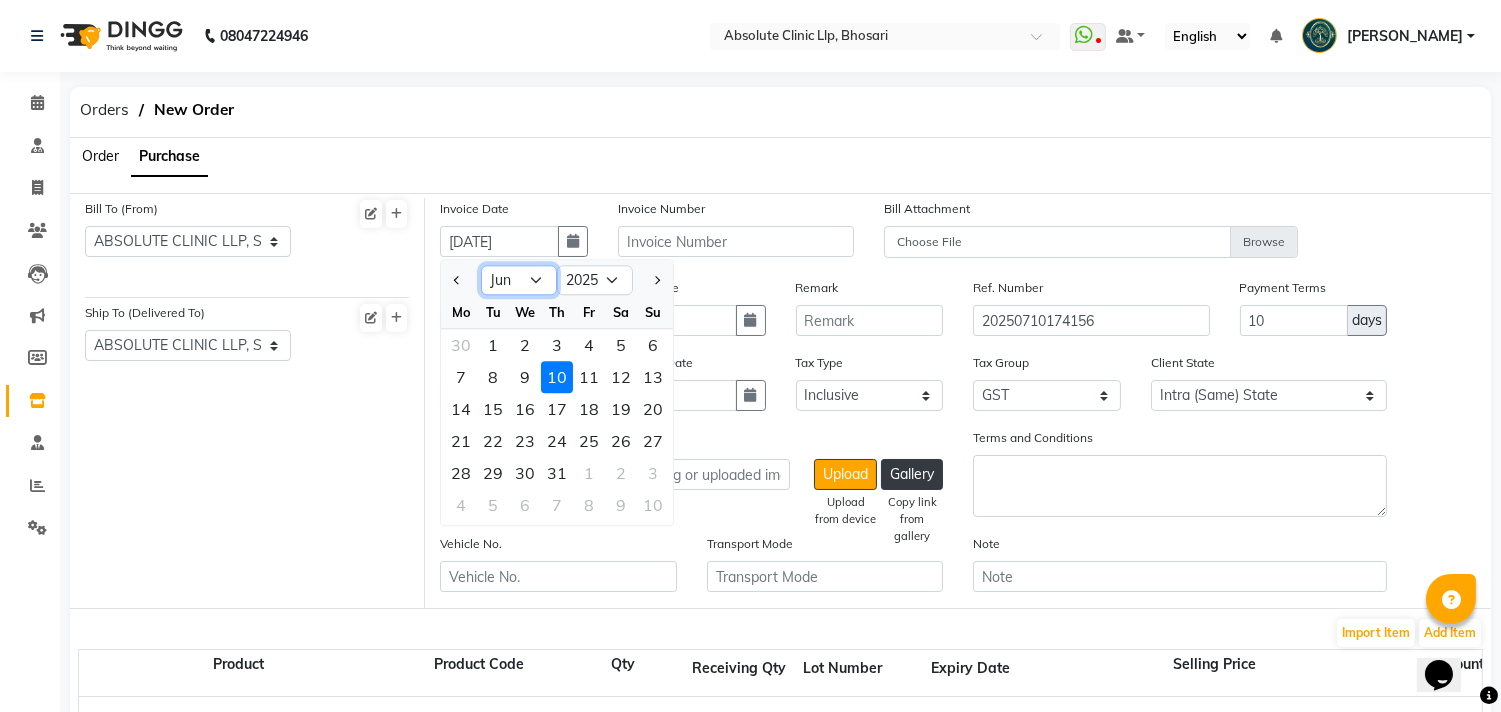 click on "Jan Feb Mar Apr May Jun [DATE] Aug Sep Oct Nov Dec" 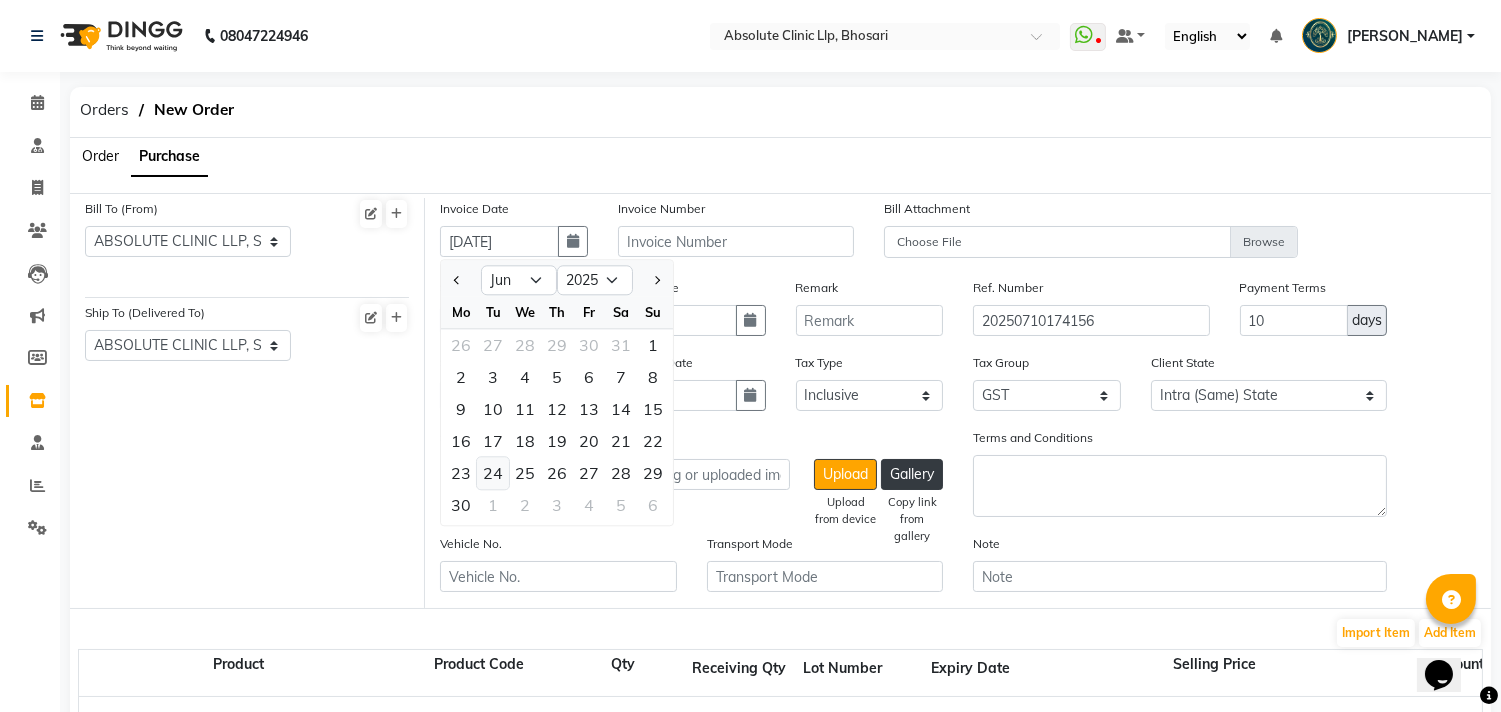 click on "24" 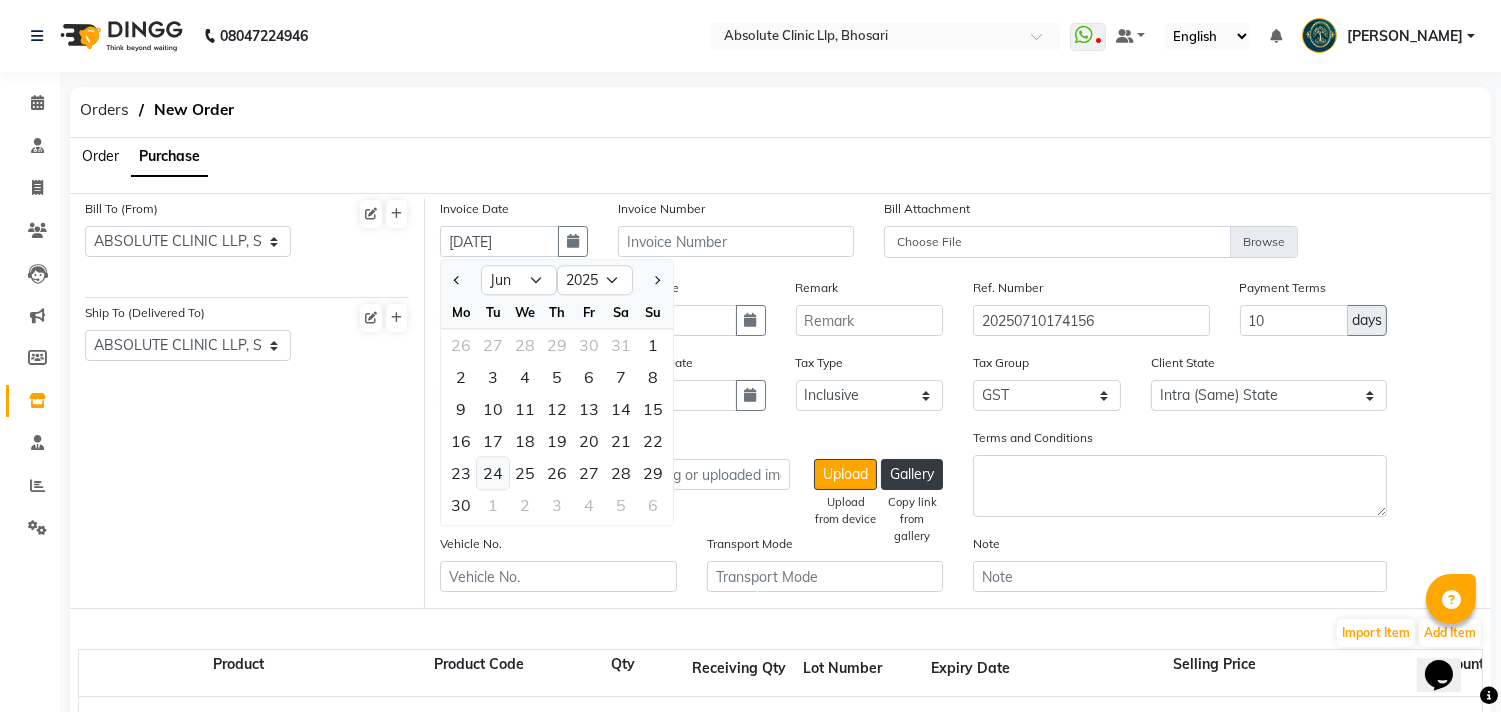 type on "[DATE]" 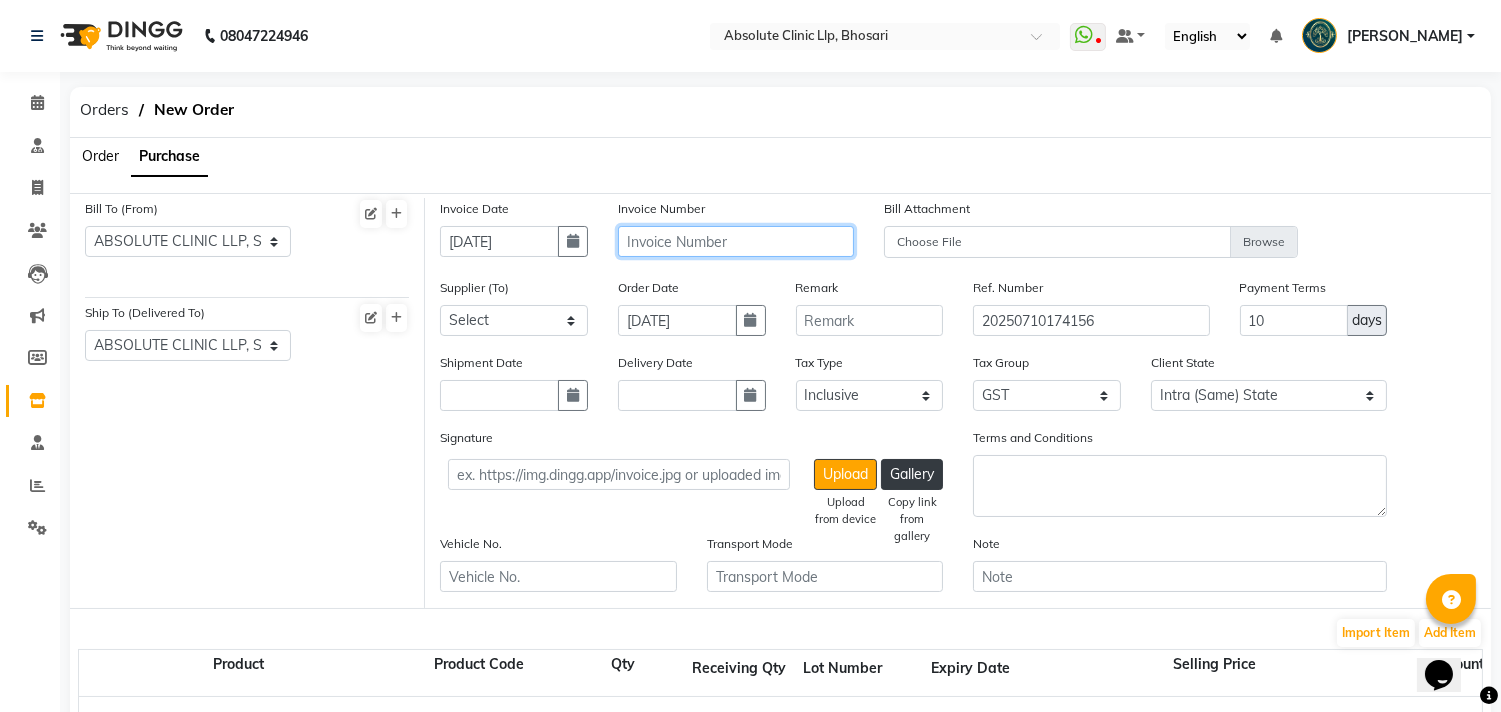 click 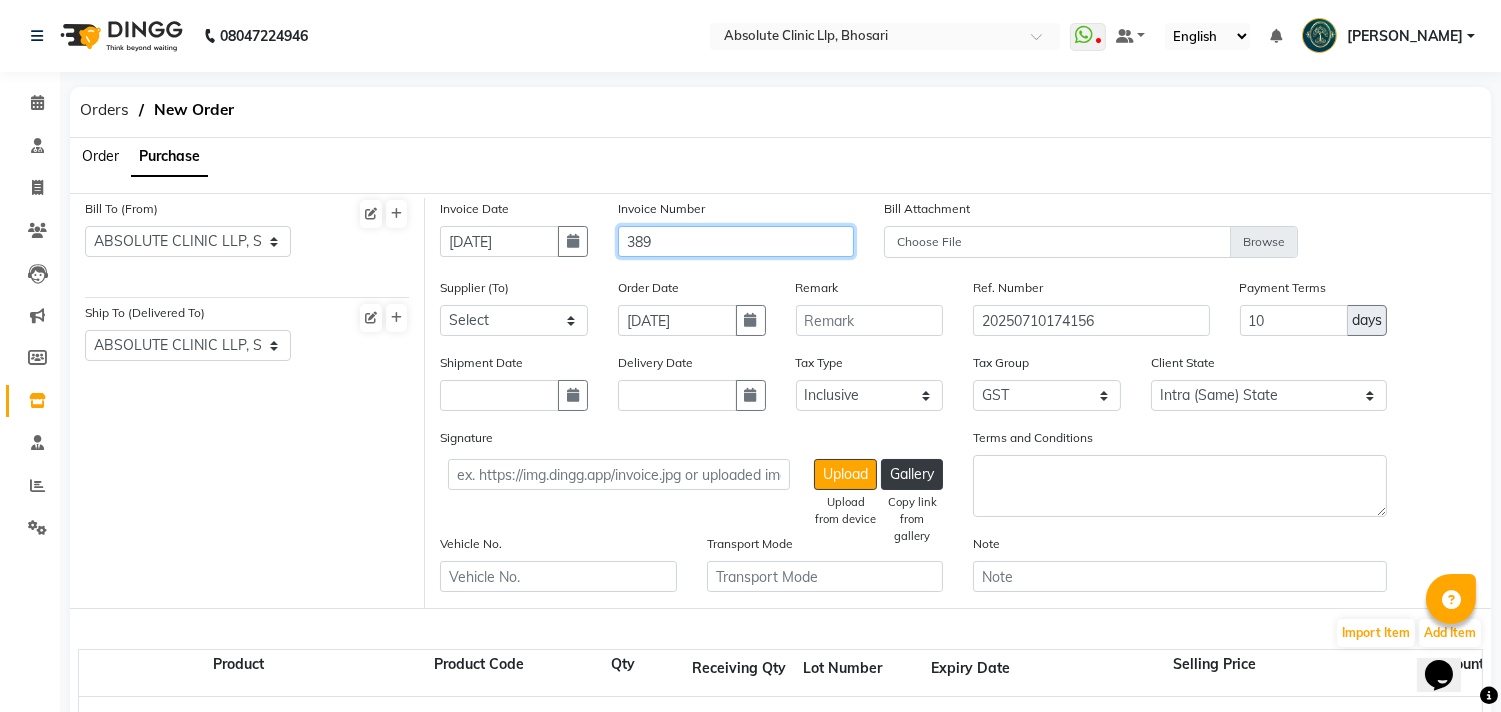 type on "389" 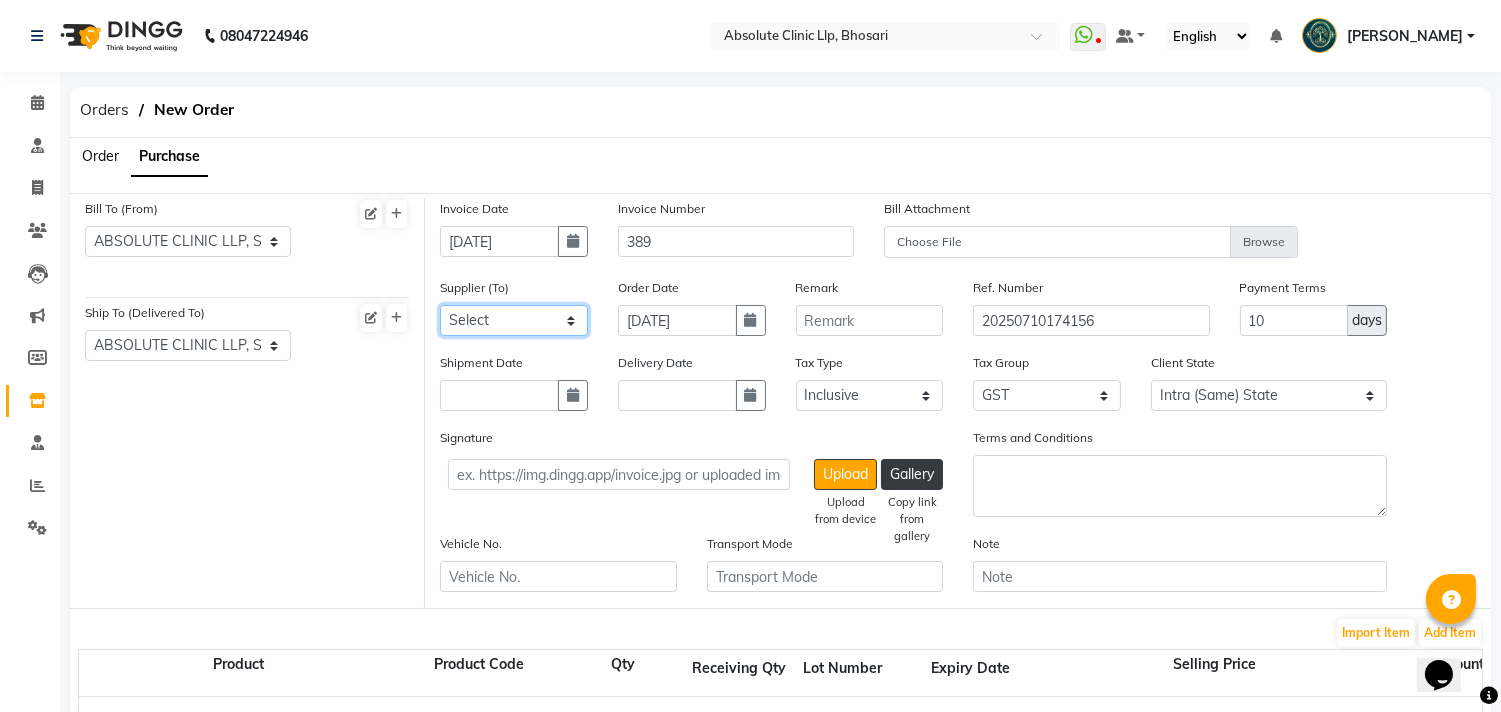 click on "Select SAHYADRI PHARMA - SAHYADRI PHARMA [PERSON_NAME] - [PERSON_NAME] [PERSON_NAME] Distributors - [PERSON_NAME] INTEGRATED SERVICES PVT LTD - [PERSON_NAME]PHARMA - M M PHARMA [PERSON_NAME] DRUG HOUSE - [PERSON_NAME] SKIN AESTHETICS INT PVT - SKIN H & M PHARMA - [PERSON_NAME] AESTICARE HEALTH SERVICE OPC PVT LTD - AESTICARE VIHAA PHARMA - VIHAA Aesthetics Zone Medisys Pvt Ltd - Aesticare C.T.DISTRIBUTOR - C.T, C.T.DISTRIBUTOR SANDEEP AGENCY - [PERSON_NAME] [PERSON_NAME] Medical Distributors - [PERSON_NAME] [PERSON_NAME] Lifesciences - [PERSON_NAME] Agency - [PERSON_NAME] SKY PHARMA - [PERSON_NAME] Enterprises - [PERSON_NAME] MEGALOSS PHARMA PVT LTD - [PERSON_NAME] Pharma - [PERSON_NAME] Morya Medical Distributors - sagar UNIVERSAL INC - Azelac CD4 BIOTECH - [PERSON_NAME] PHARMA - [PERSON_NAME] LIFE SAVING - [PERSON_NAME] [PERSON_NAME] LIFE SAVING - BHAIRAV  GLOWCUTIS INDIA PVT LTD - [PERSON_NAME] ICON PHARMA - [PERSON_NAME] Dawchem Pharma Pvt Ltd - [PERSON_NAME] Clinikally Digital Health Pvt Ltd - Clinik [GEOGRAPHIC_DATA]" 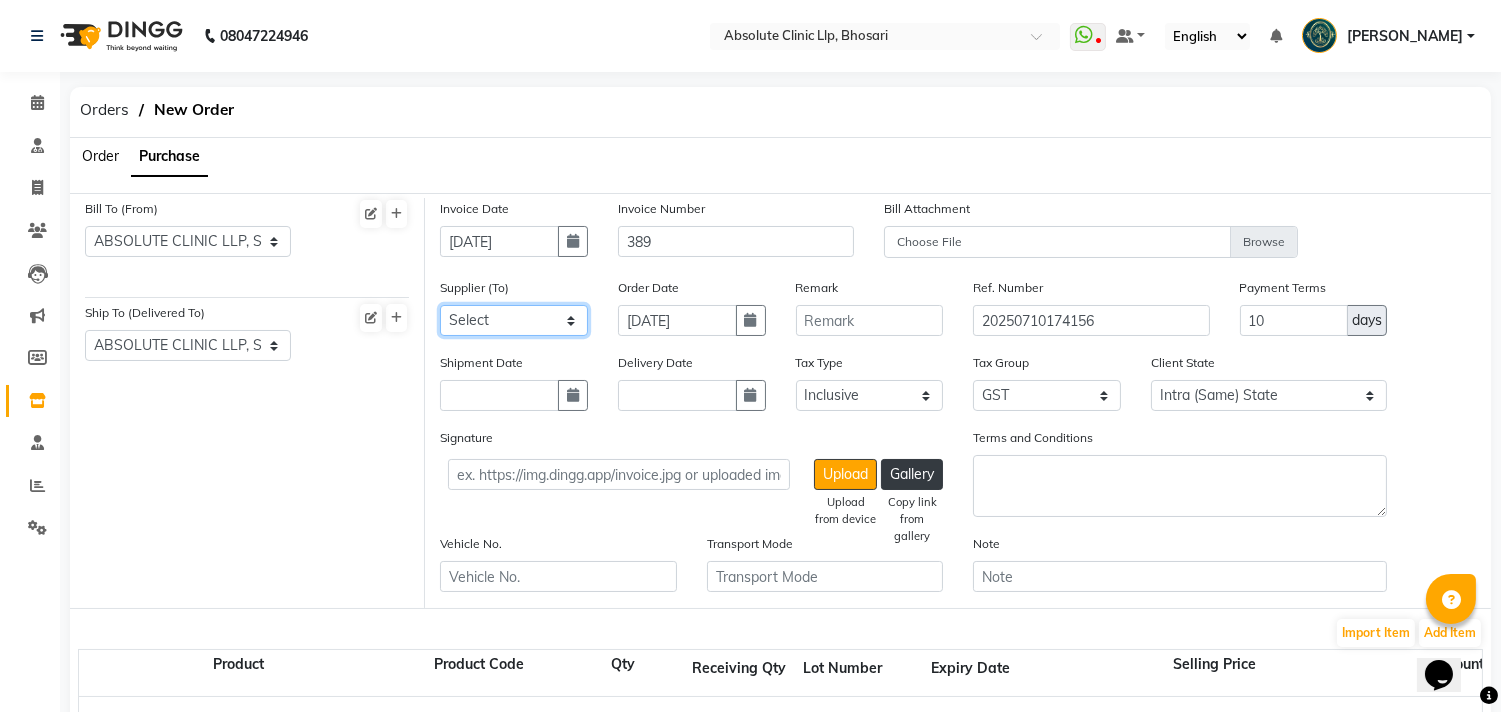 select on "1235" 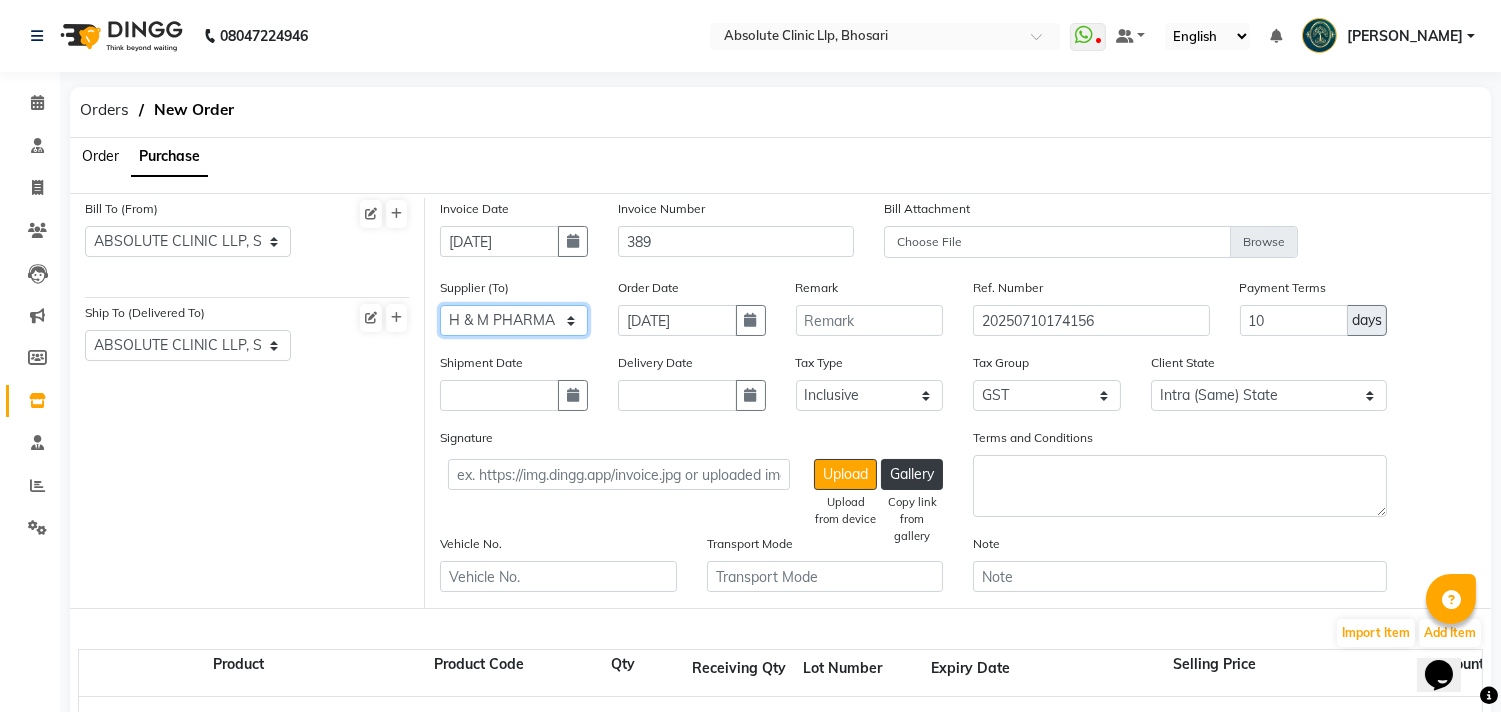 click on "Select SAHYADRI PHARMA - SAHYADRI PHARMA [PERSON_NAME] - [PERSON_NAME] [PERSON_NAME] Distributors - [PERSON_NAME] INTEGRATED SERVICES PVT LTD - [PERSON_NAME]PHARMA - M M PHARMA [PERSON_NAME] DRUG HOUSE - [PERSON_NAME] SKIN AESTHETICS INT PVT - SKIN H & M PHARMA - [PERSON_NAME] AESTICARE HEALTH SERVICE OPC PVT LTD - AESTICARE VIHAA PHARMA - VIHAA Aesthetics Zone Medisys Pvt Ltd - Aesticare C.T.DISTRIBUTOR - C.T, C.T.DISTRIBUTOR SANDEEP AGENCY - [PERSON_NAME] [PERSON_NAME] Medical Distributors - [PERSON_NAME] [PERSON_NAME] Lifesciences - [PERSON_NAME] Agency - [PERSON_NAME] SKY PHARMA - [PERSON_NAME] Enterprises - [PERSON_NAME] MEGALOSS PHARMA PVT LTD - [PERSON_NAME] Pharma - [PERSON_NAME] Morya Medical Distributors - sagar UNIVERSAL INC - Azelac CD4 BIOTECH - [PERSON_NAME] PHARMA - [PERSON_NAME] LIFE SAVING - [PERSON_NAME] [PERSON_NAME] LIFE SAVING - BHAIRAV  GLOWCUTIS INDIA PVT LTD - [PERSON_NAME] ICON PHARMA - [PERSON_NAME] Dawchem Pharma Pvt Ltd - [PERSON_NAME] Clinikally Digital Health Pvt Ltd - Clinik [GEOGRAPHIC_DATA]" 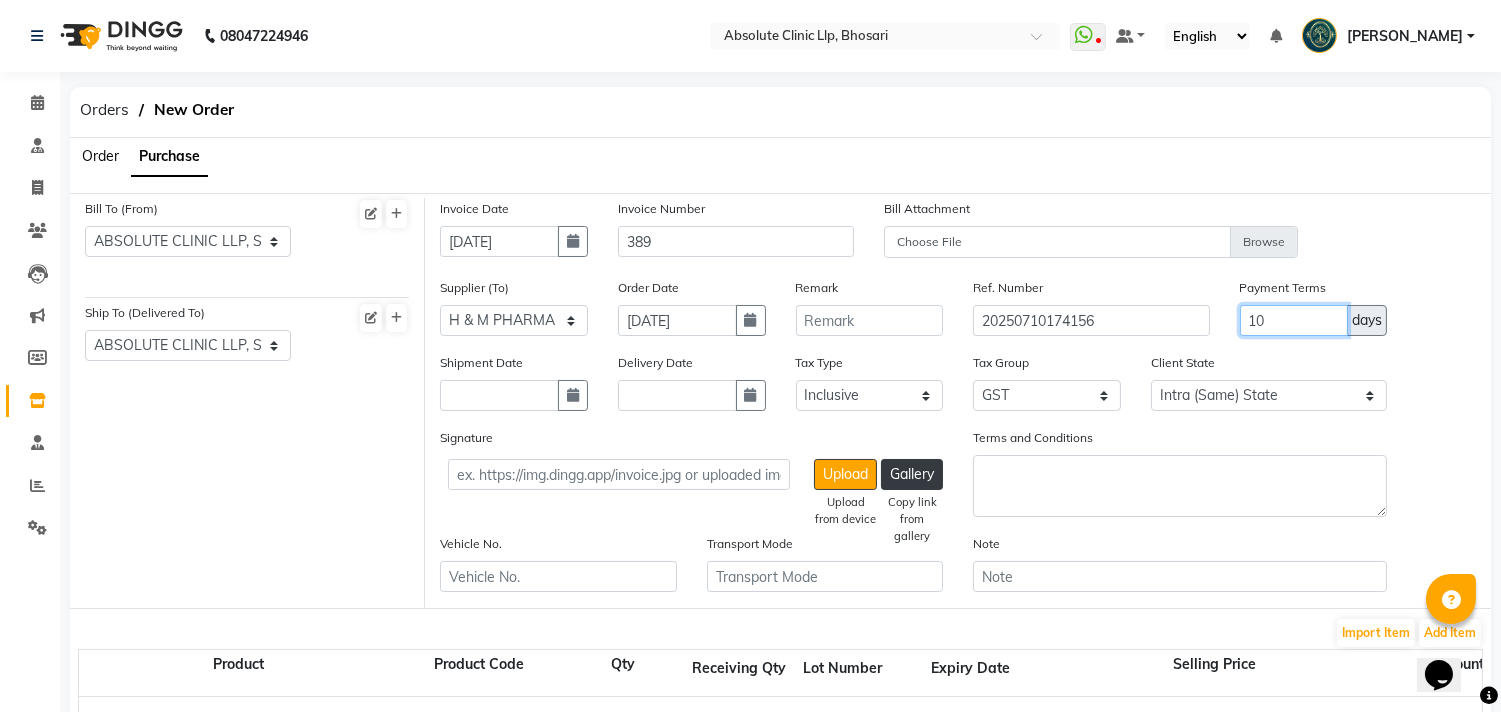 drag, startPoint x: 1203, startPoint y: 327, endPoint x: 1190, endPoint y: 327, distance: 13 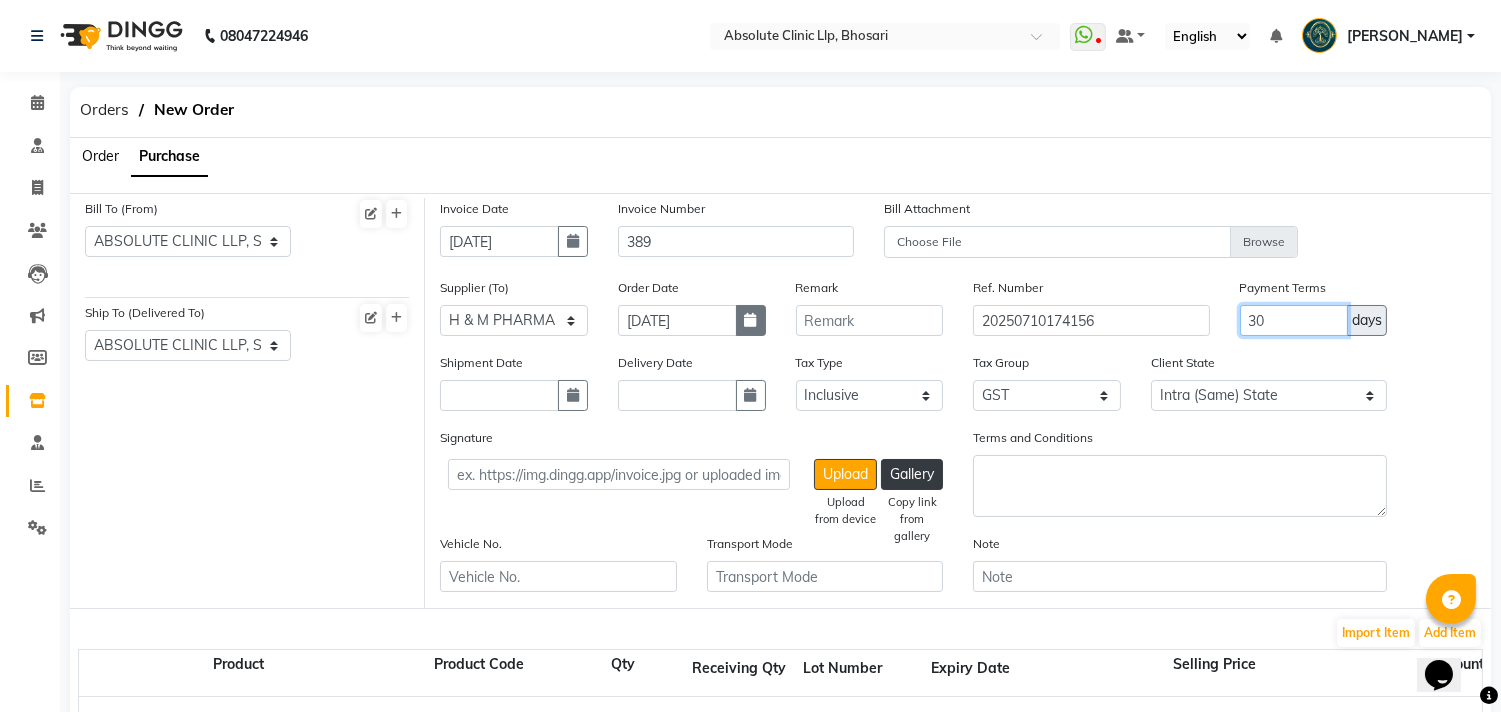 type on "30" 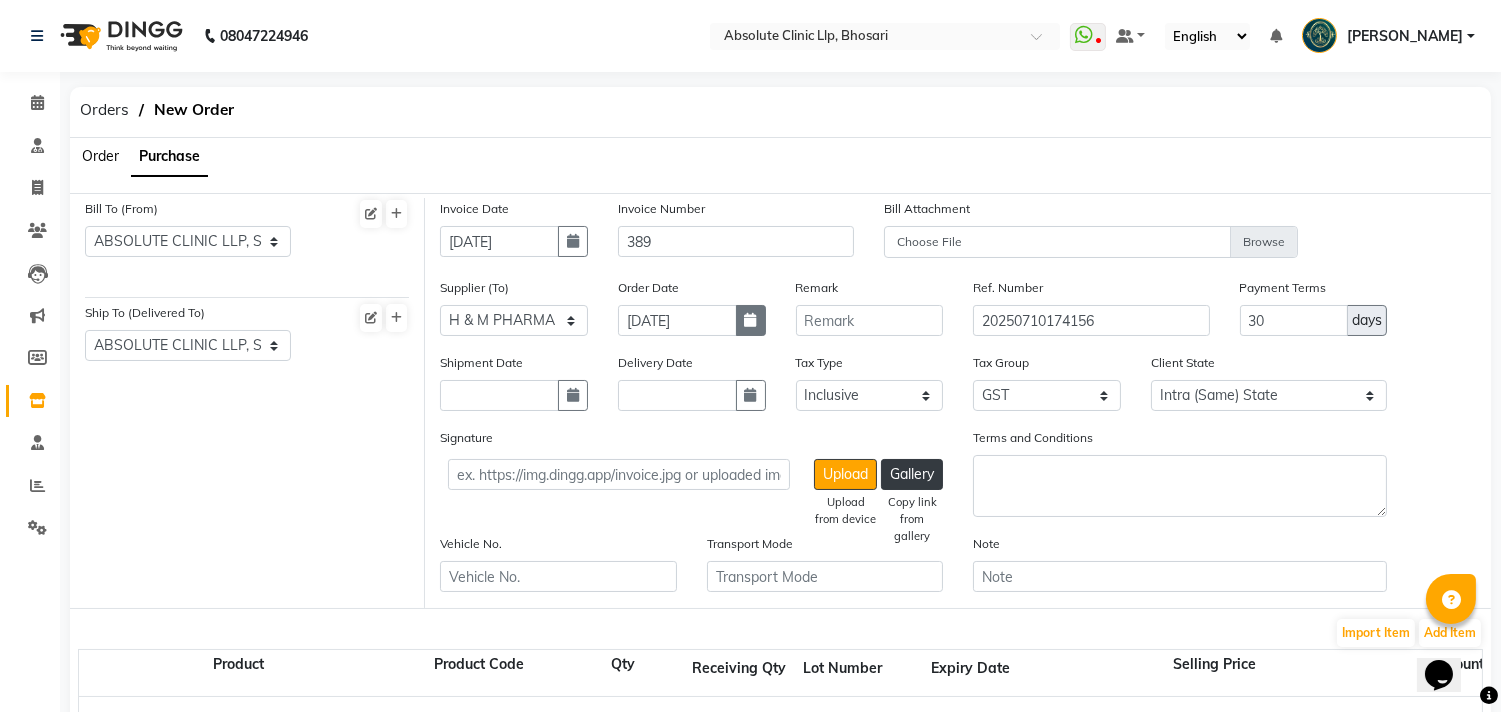 click 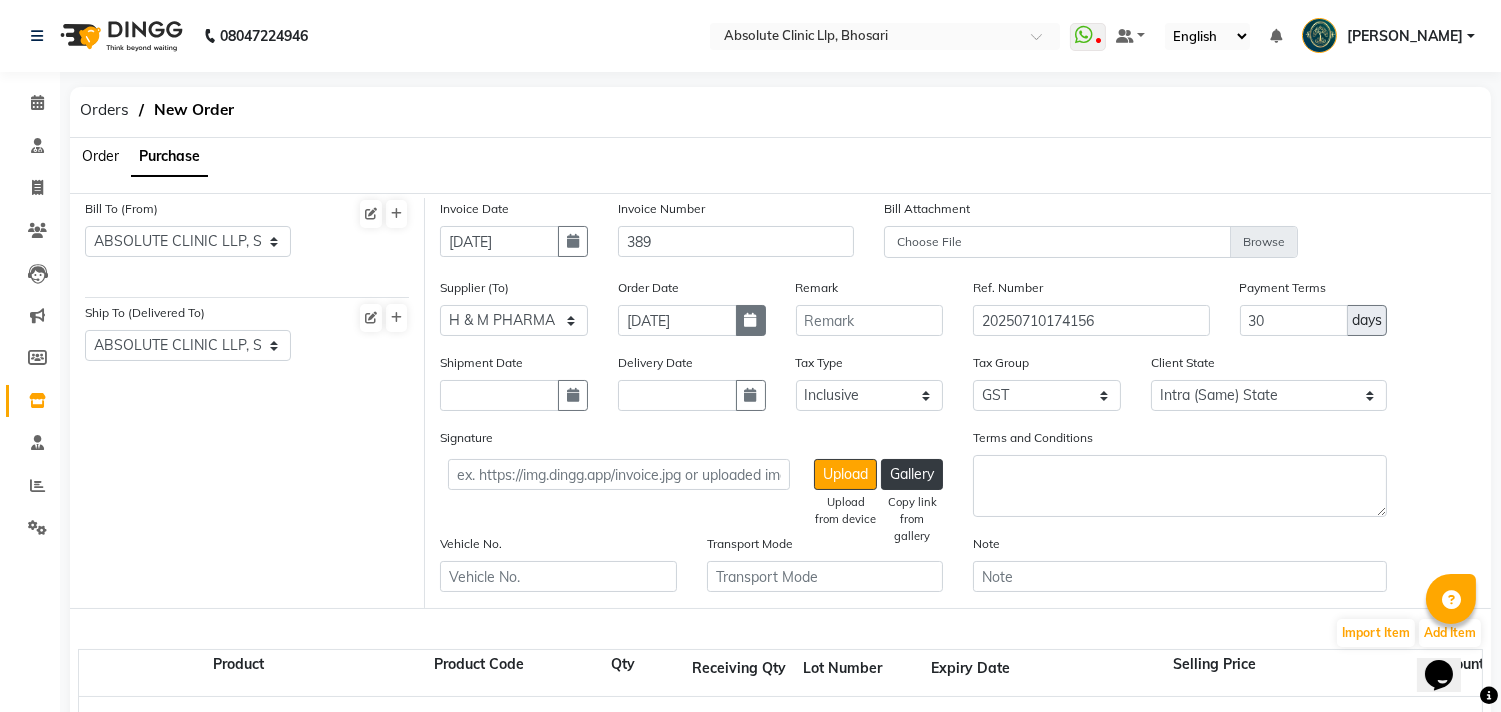 select on "7" 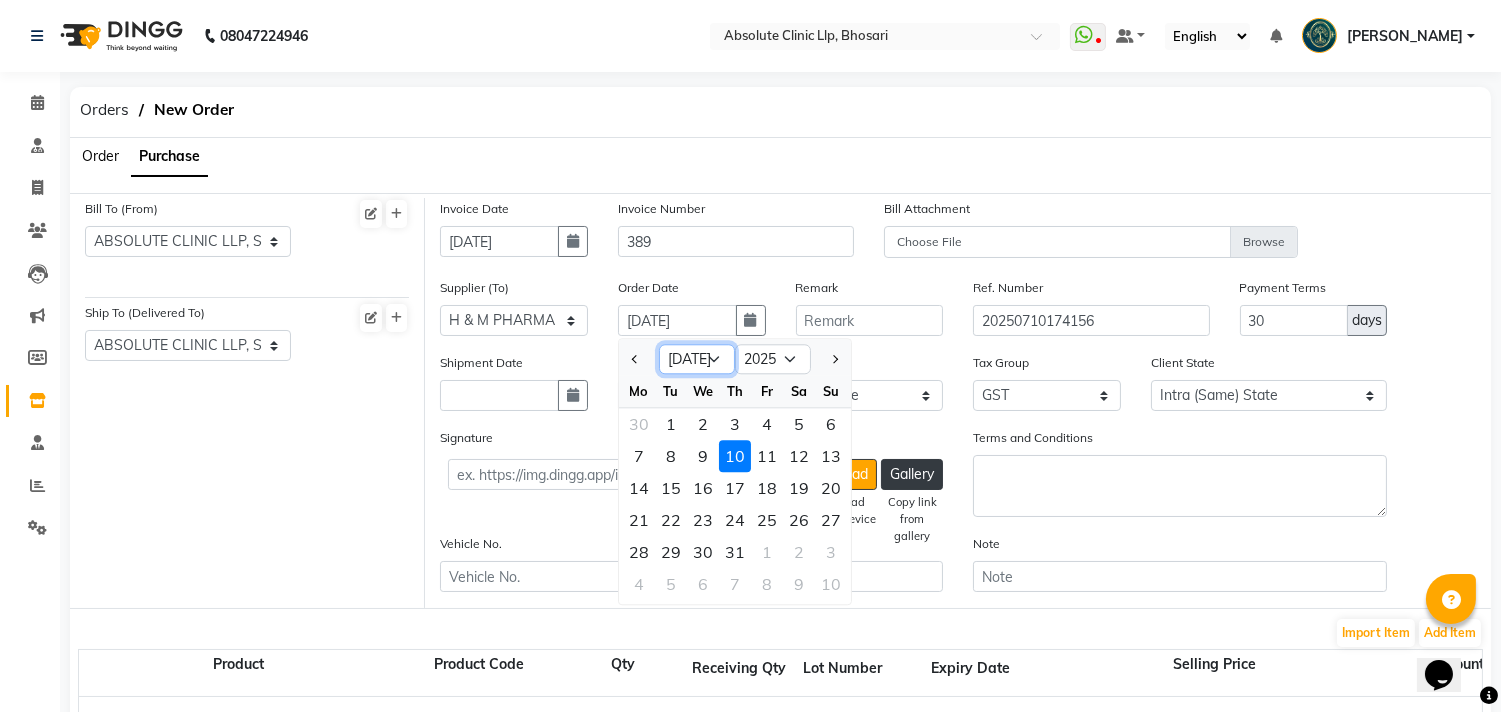 click on "Jan Feb Mar Apr May Jun [DATE] Aug Sep Oct Nov Dec" 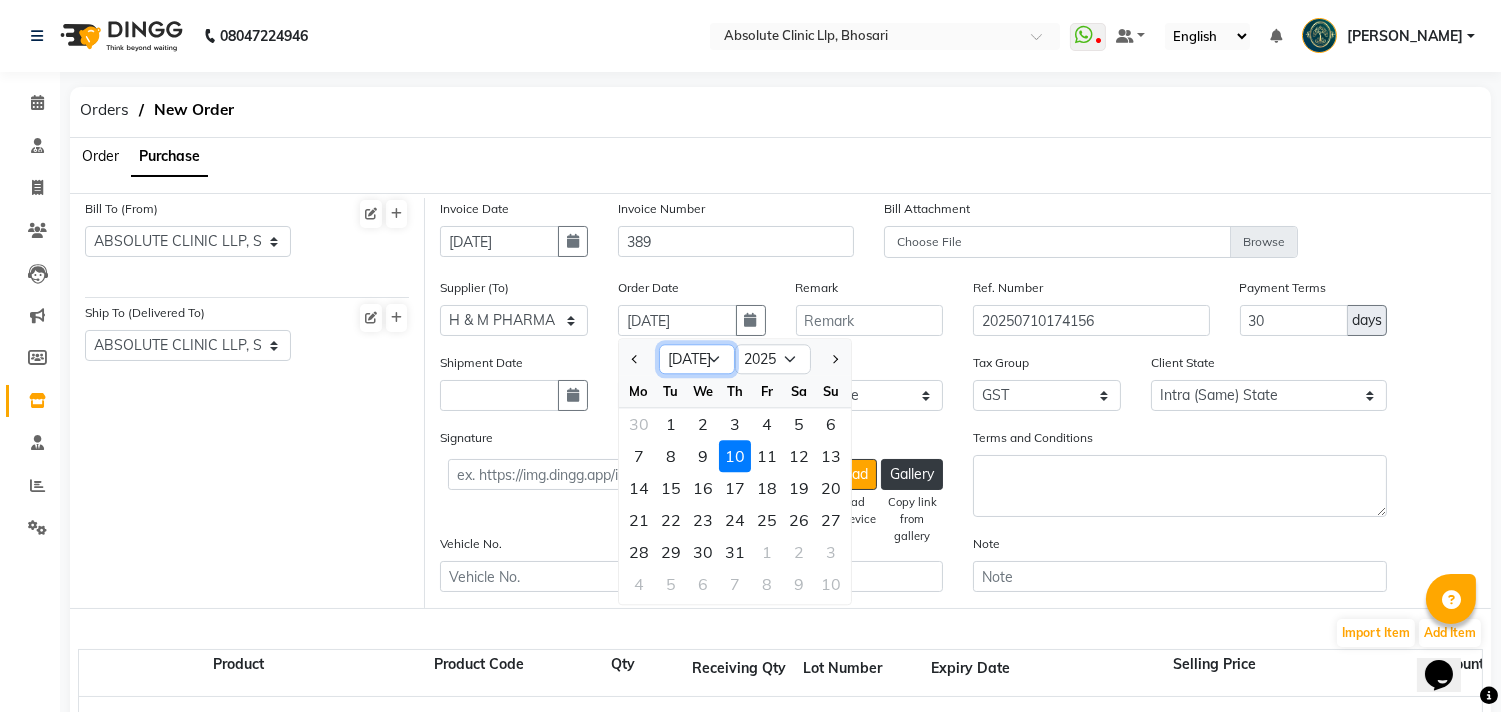 select on "6" 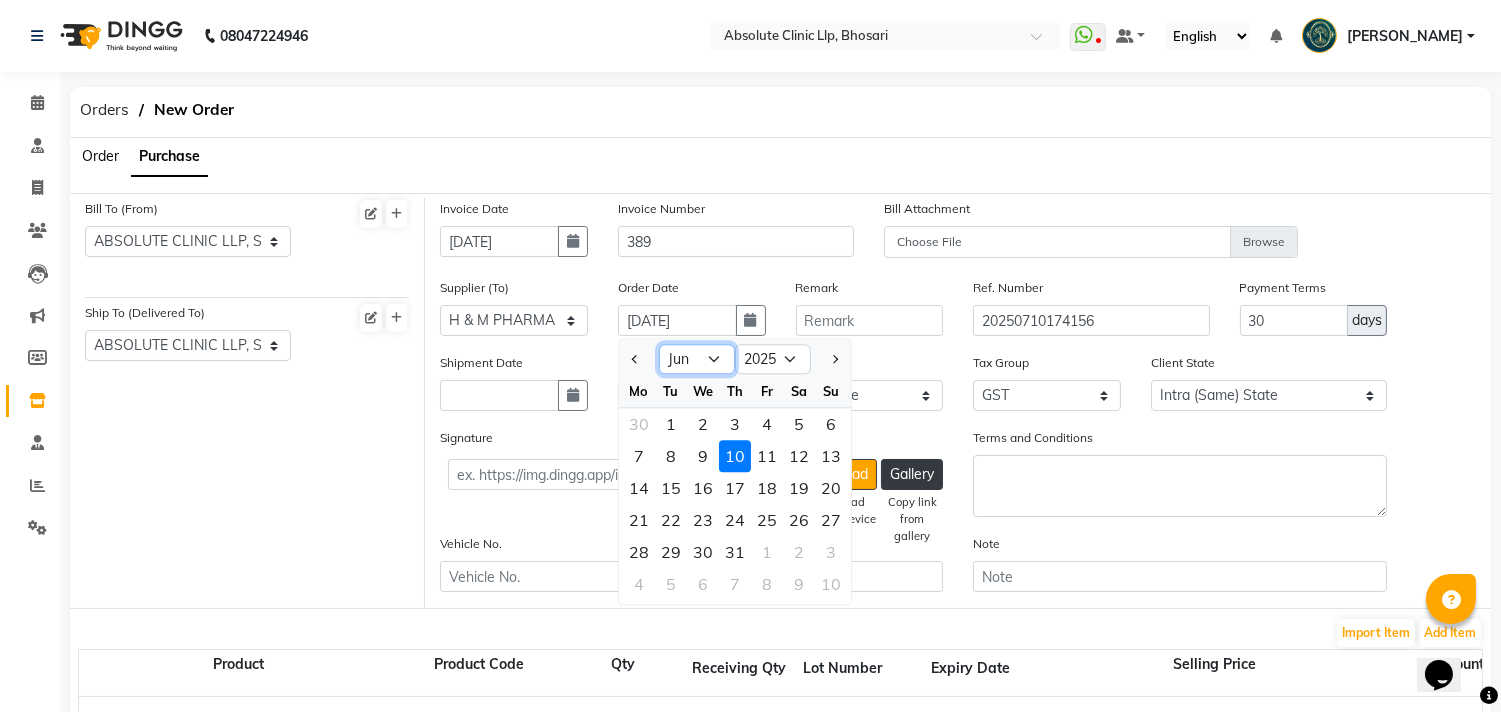 click on "Jan Feb Mar Apr May Jun [DATE] Aug Sep Oct Nov Dec" 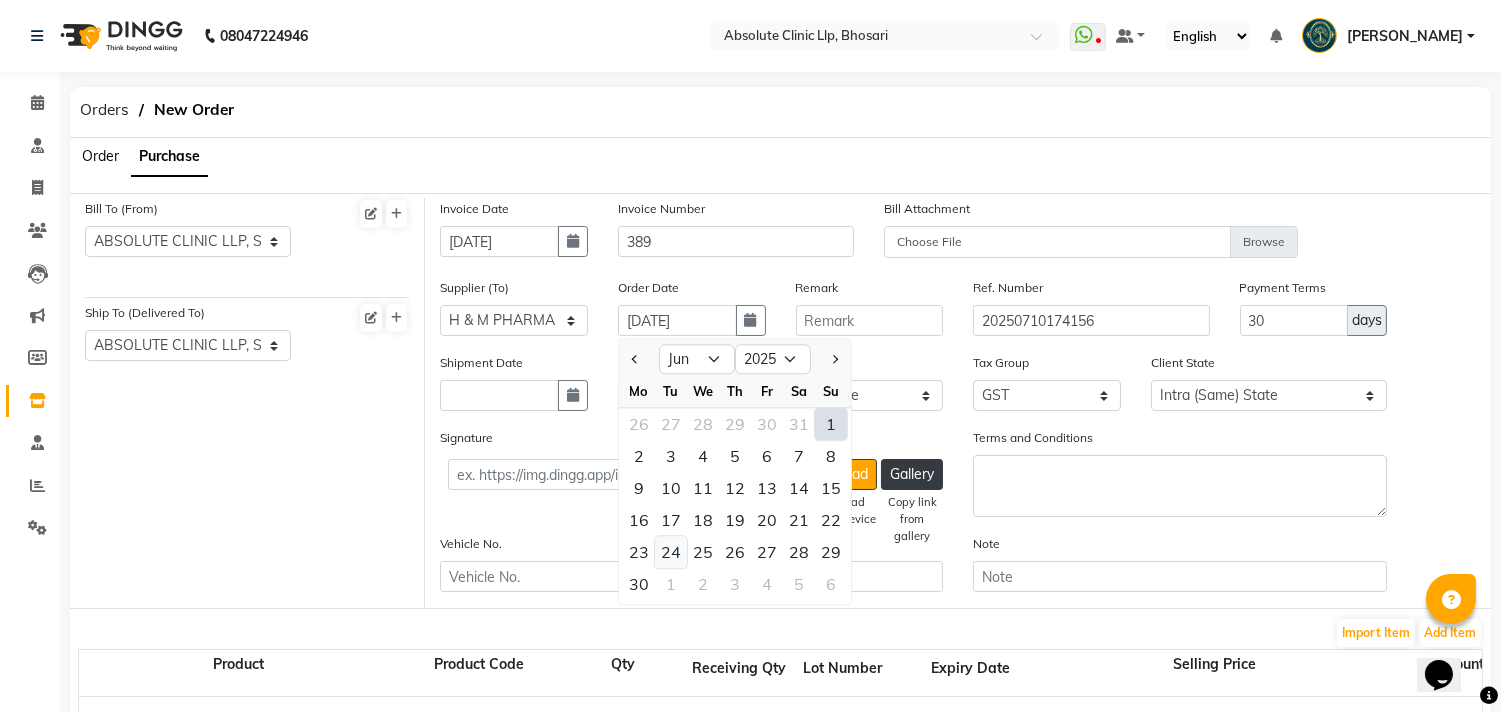 click on "24" 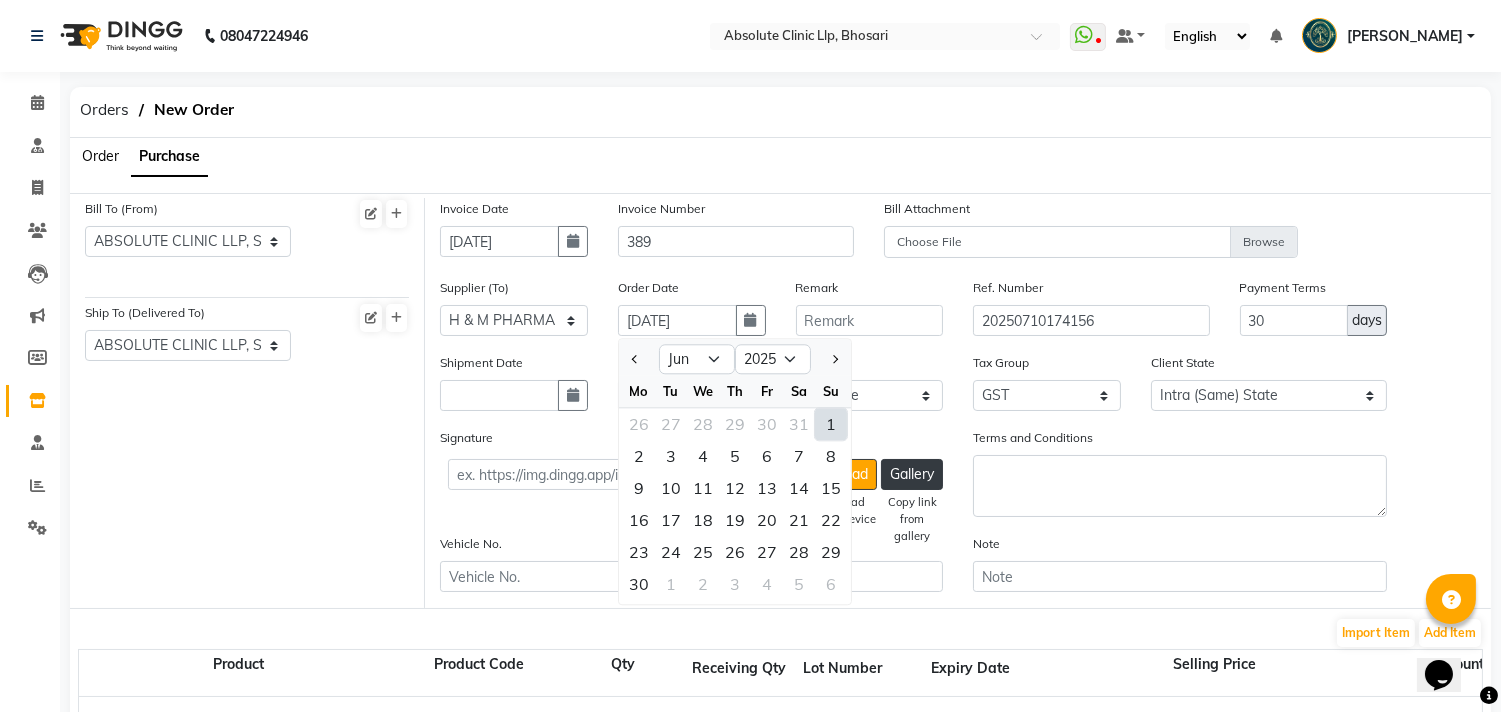 type on "[DATE]" 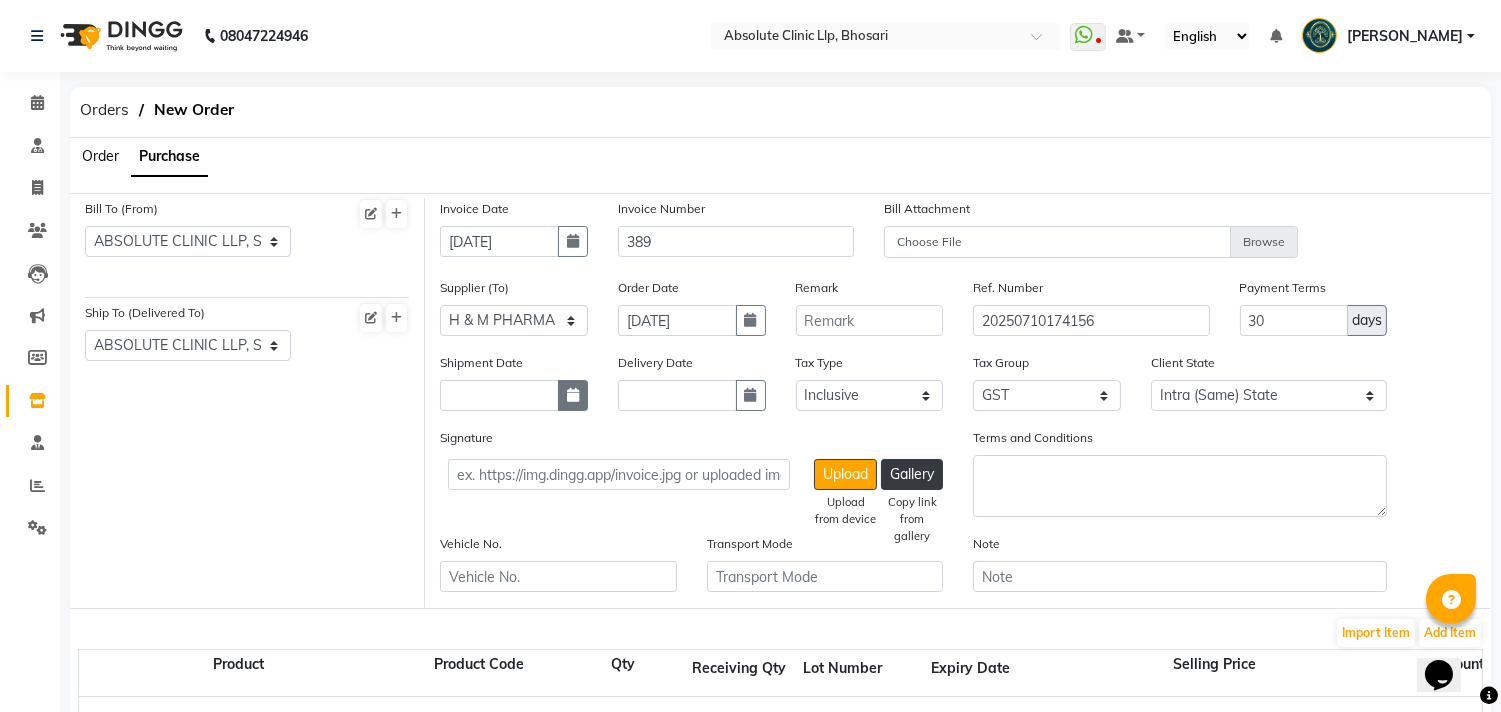 click 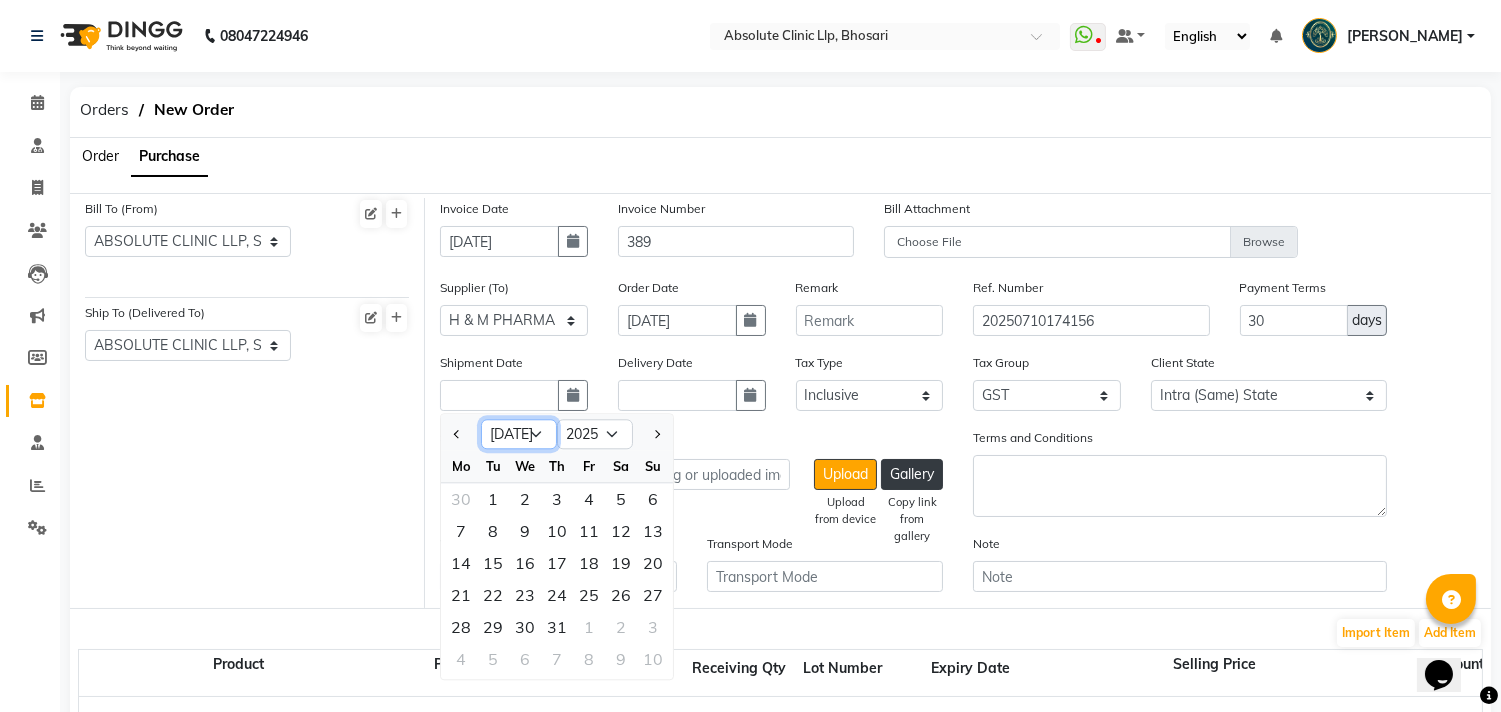 click on "Jan Feb Mar Apr May Jun [DATE] Aug Sep Oct Nov Dec" 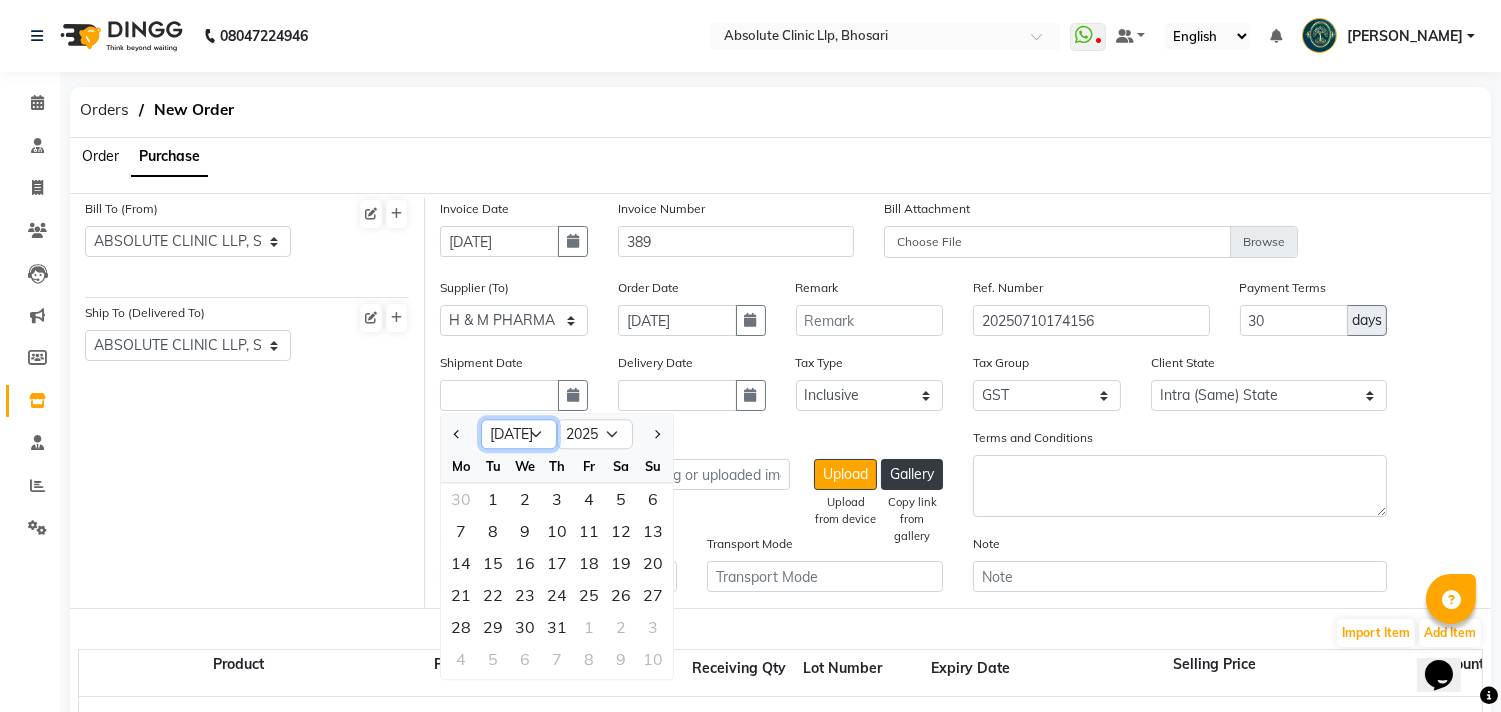 select on "6" 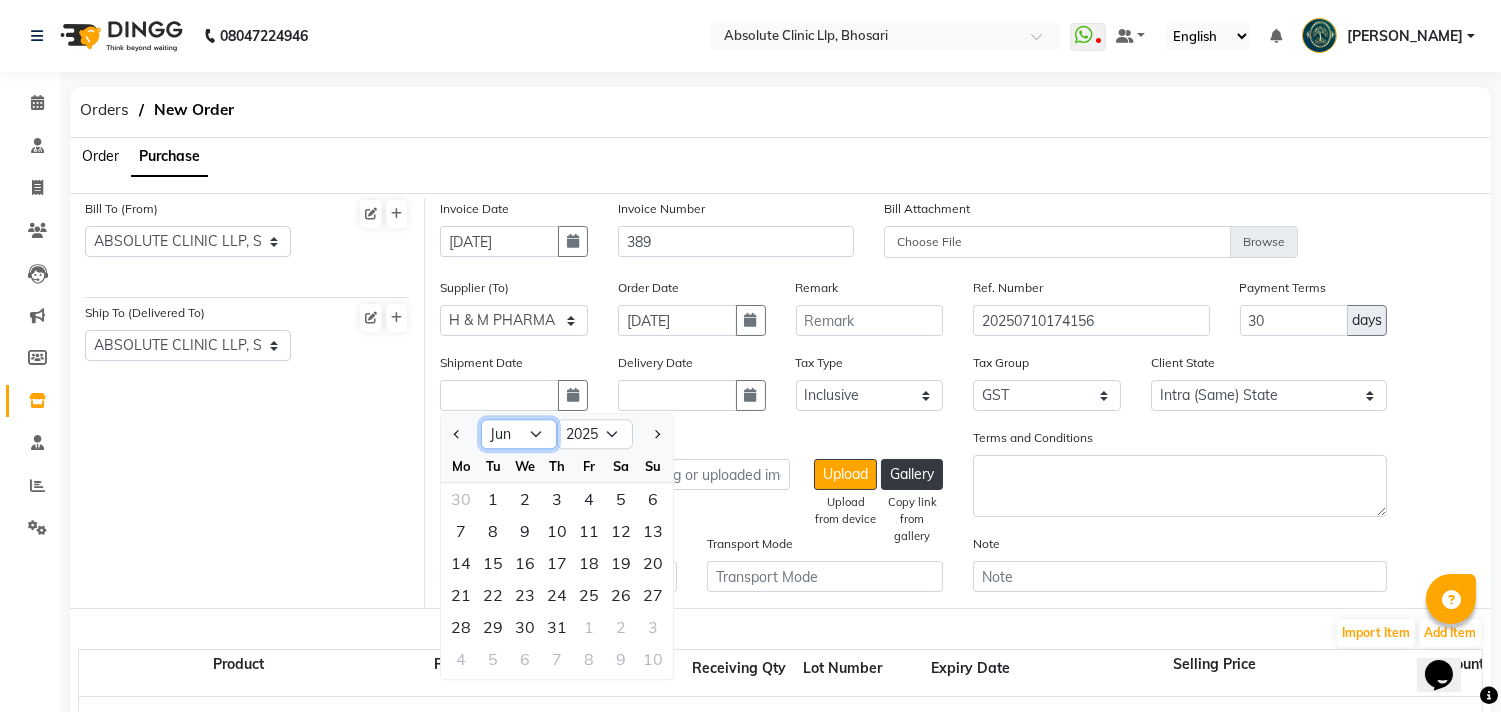 click on "Jan Feb Mar Apr May Jun [DATE] Aug Sep Oct Nov Dec" 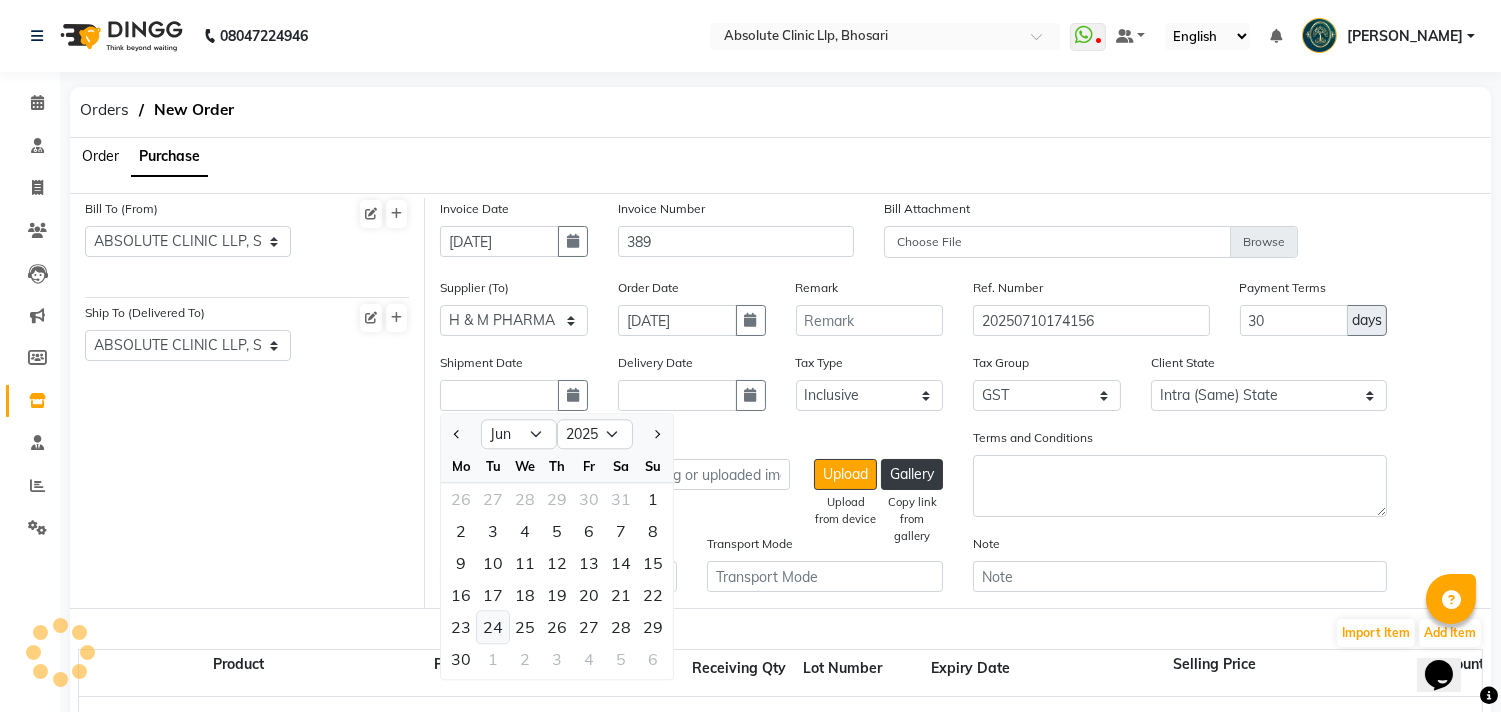 click on "24" 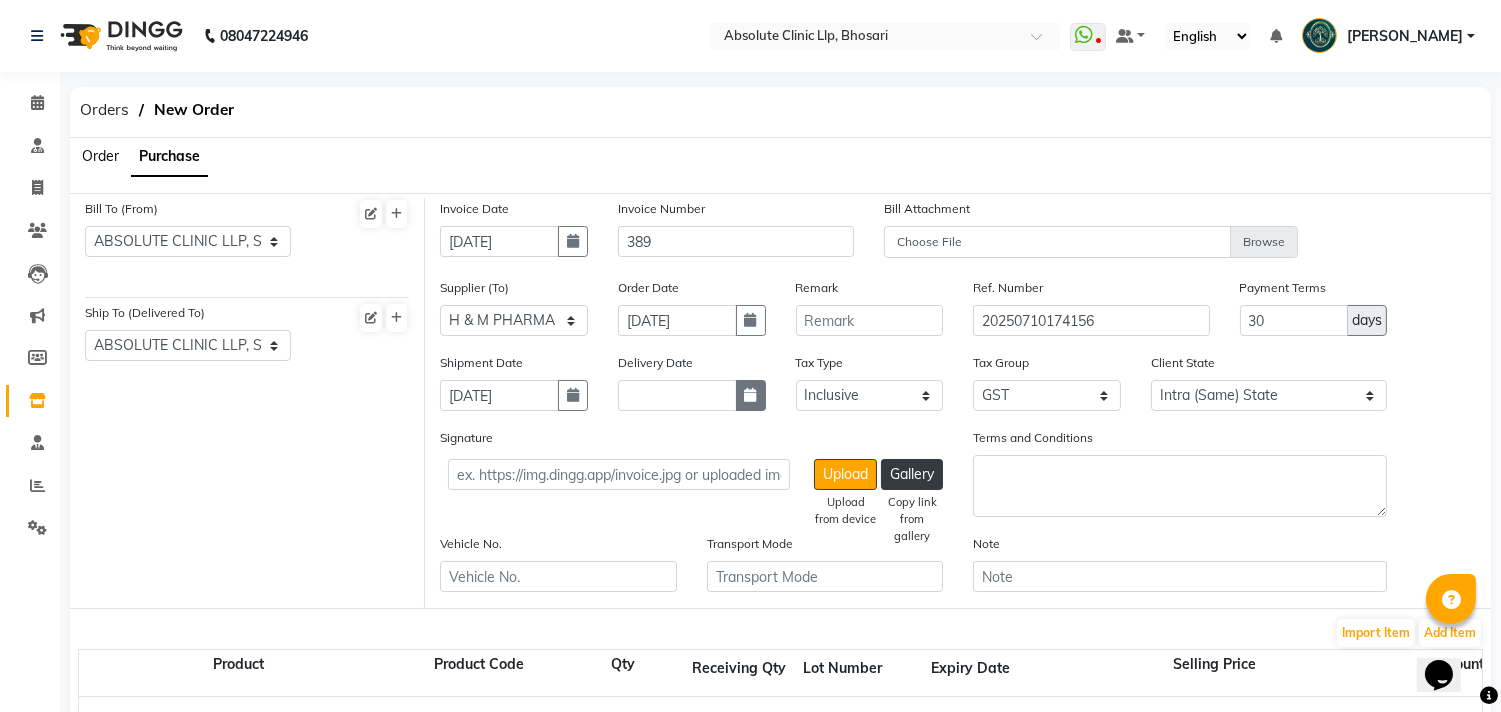 click 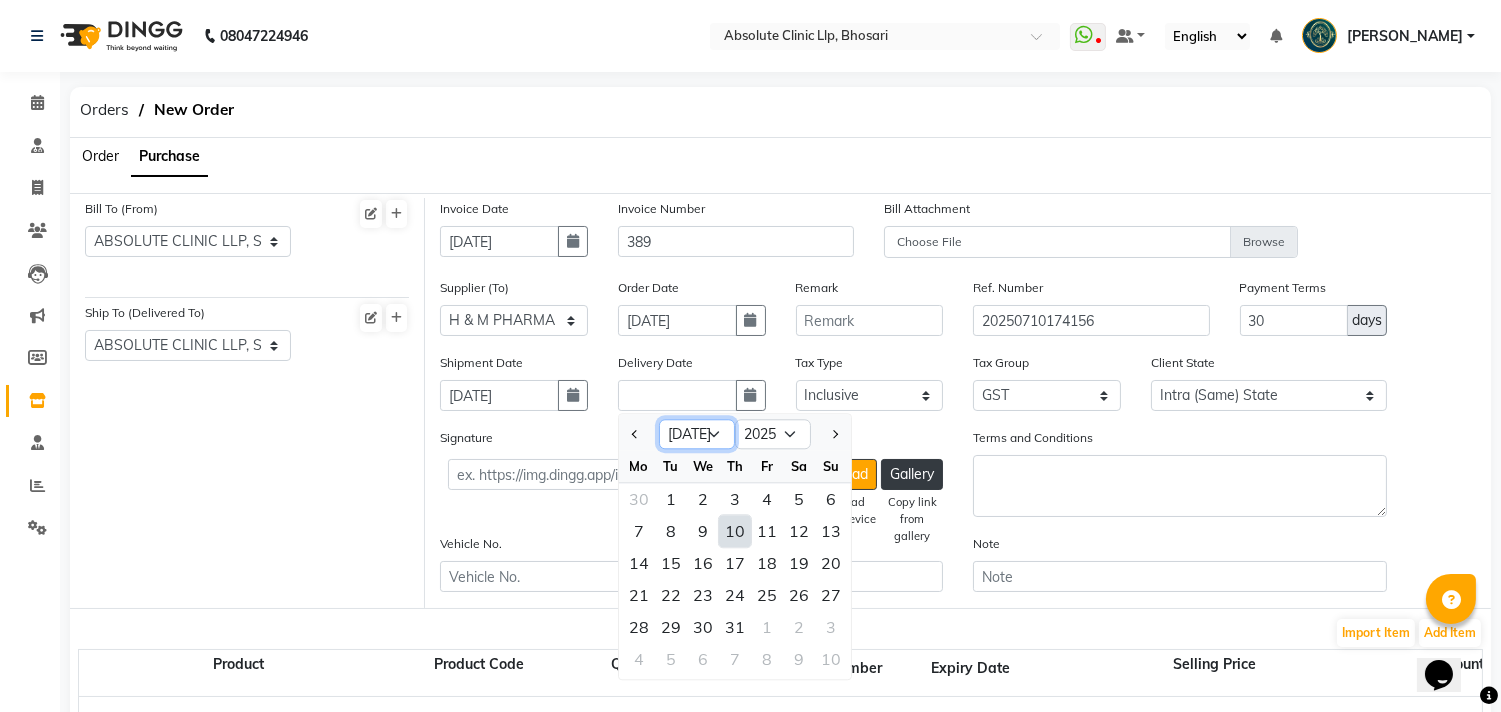 click on "Jan Feb Mar Apr May Jun [DATE] Aug Sep Oct Nov Dec" 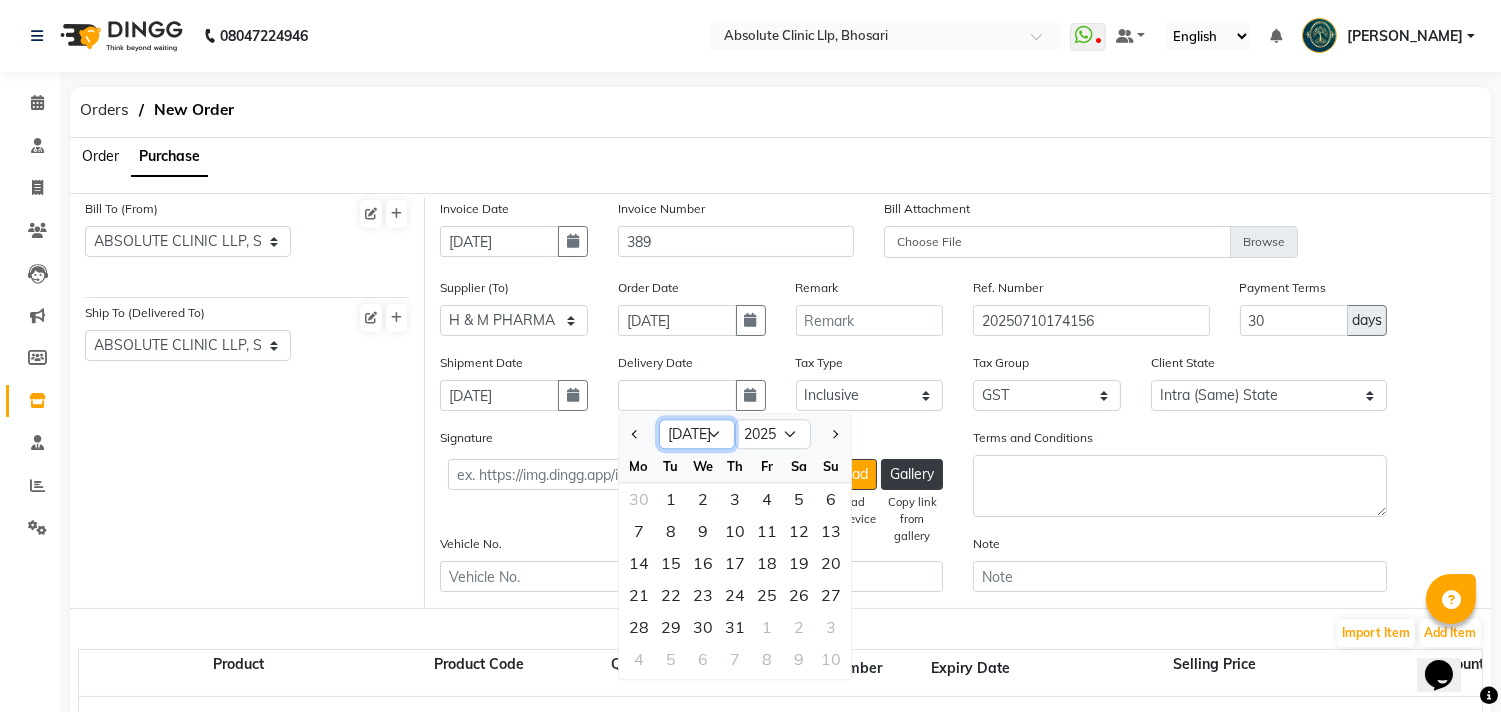 select on "6" 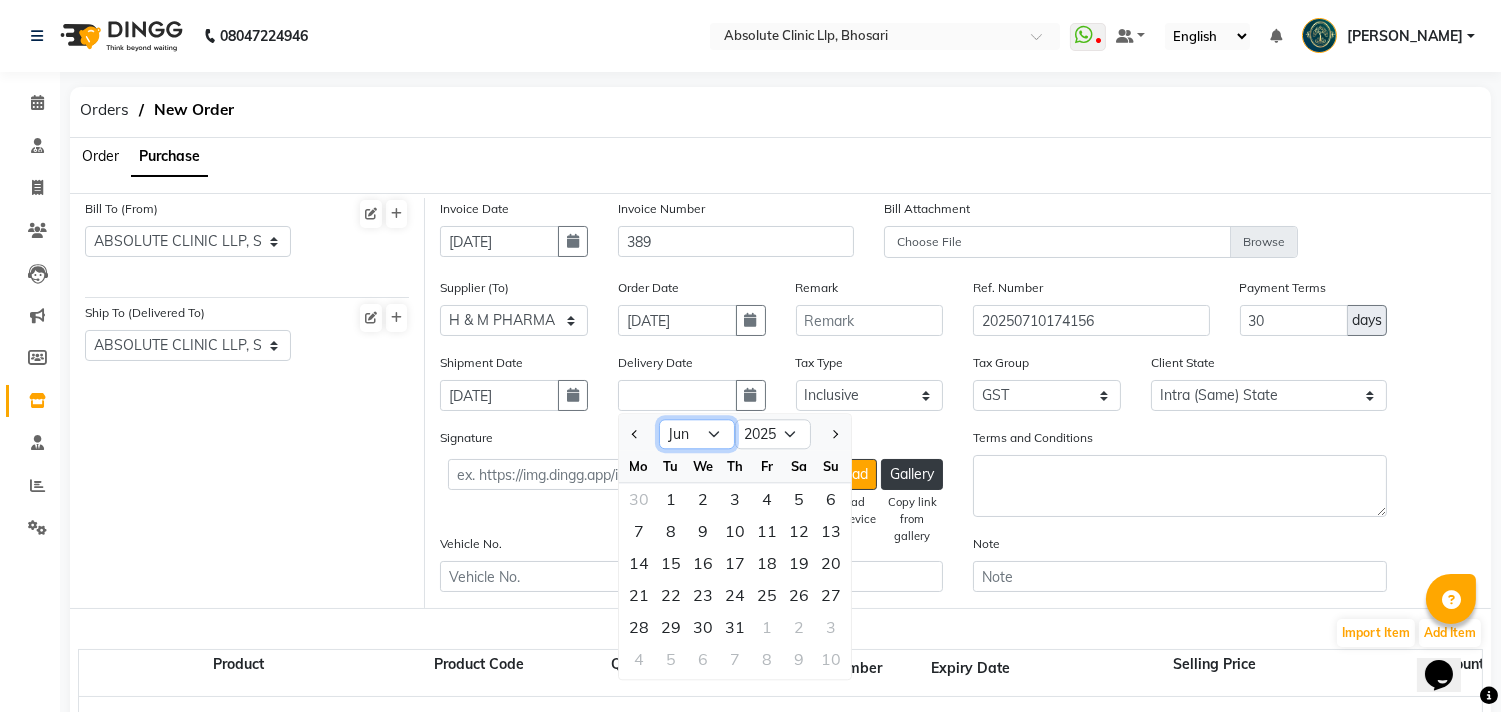 click on "Jan Feb Mar Apr May Jun [DATE] Aug Sep Oct Nov Dec" 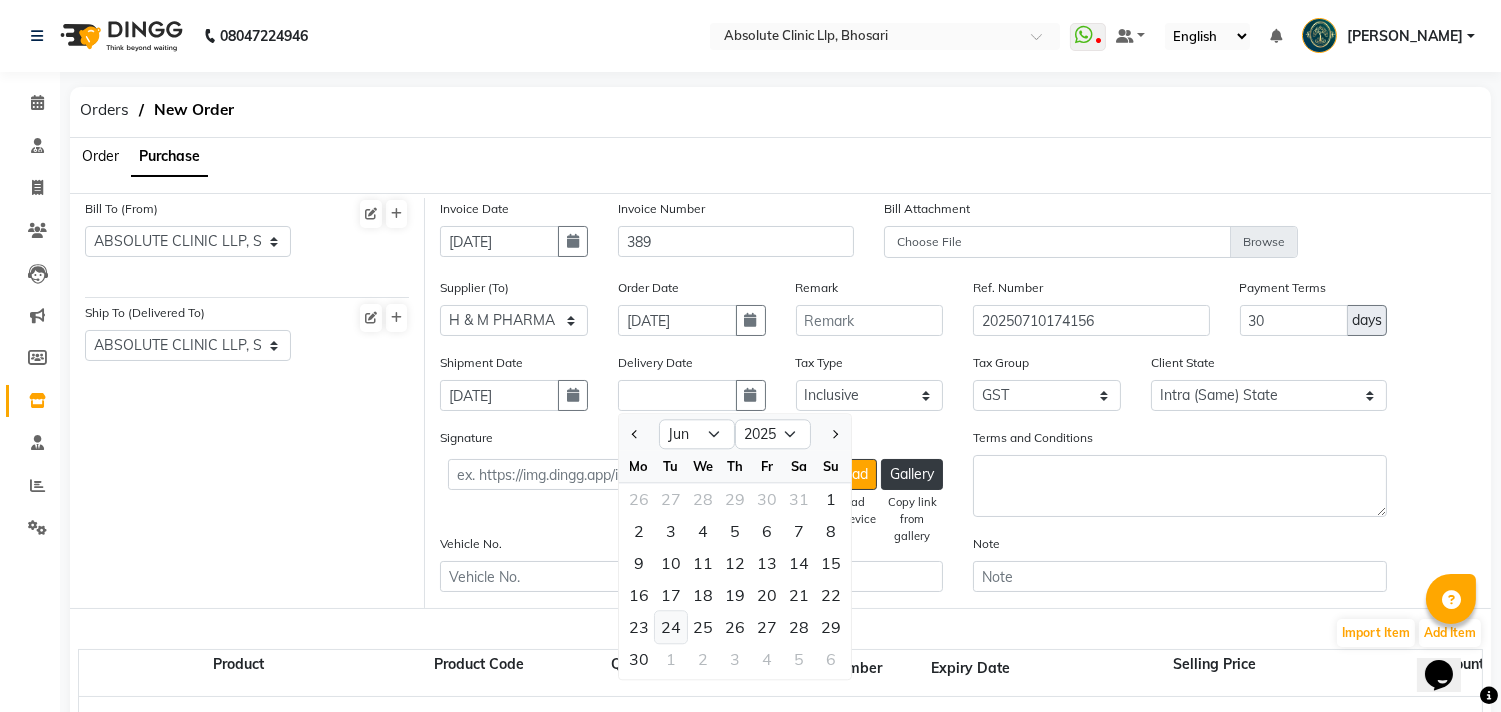 click on "24" 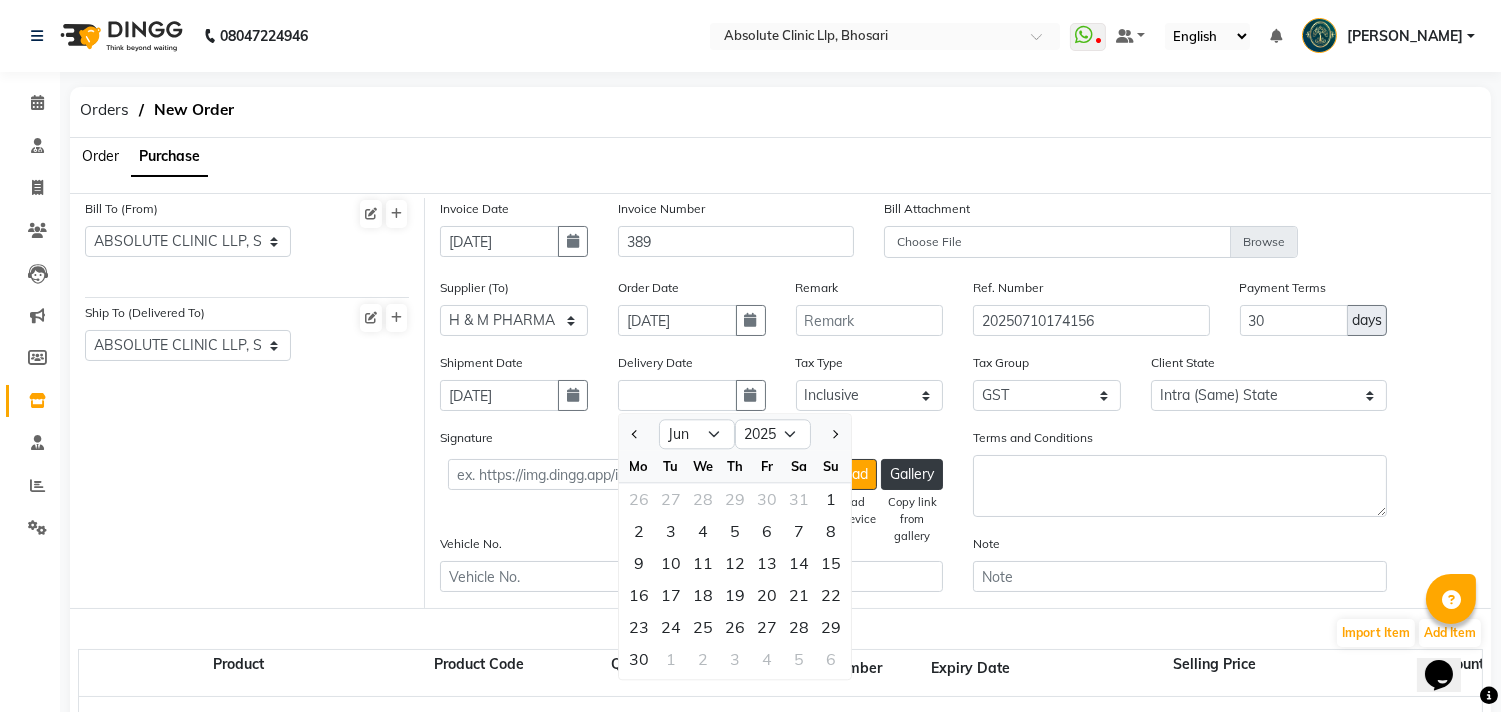 type on "[DATE]" 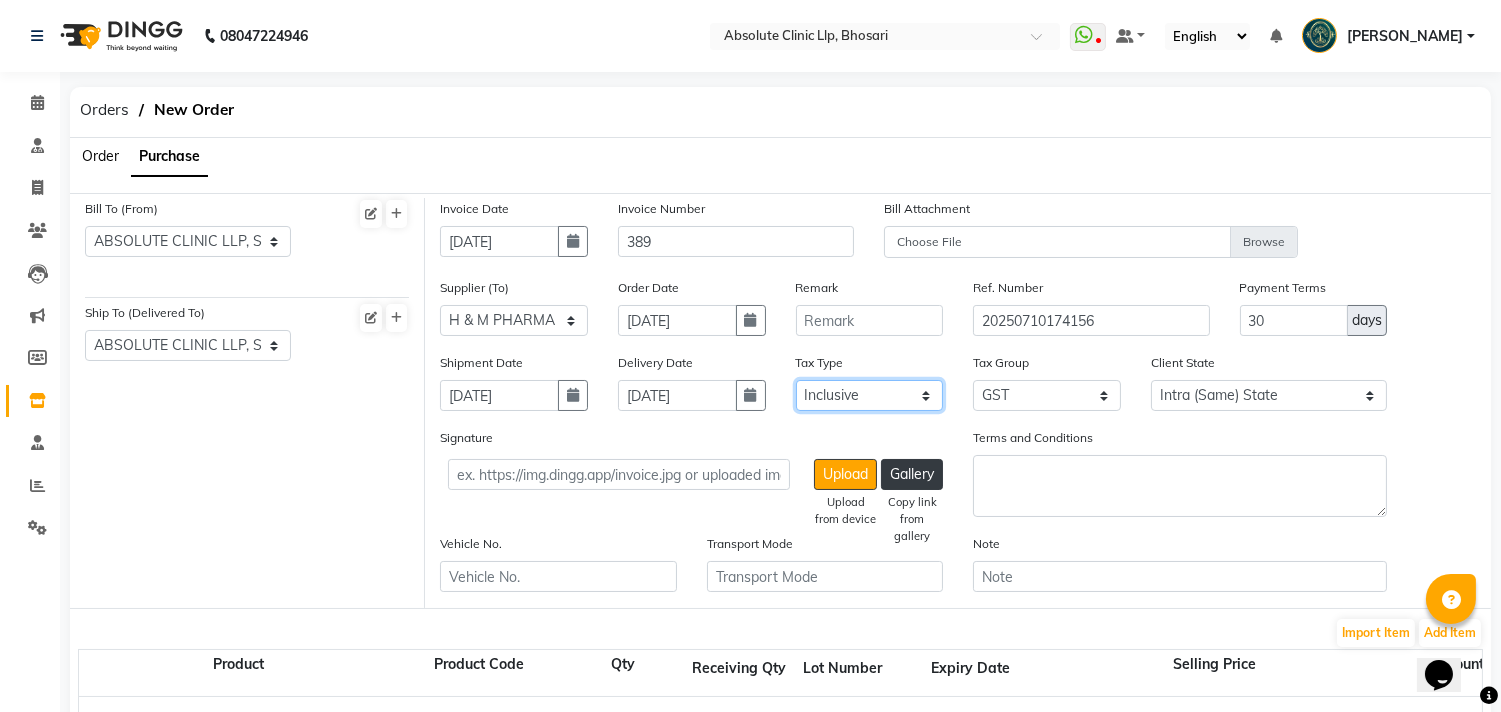 click on "Select Inclusive Exclusive" 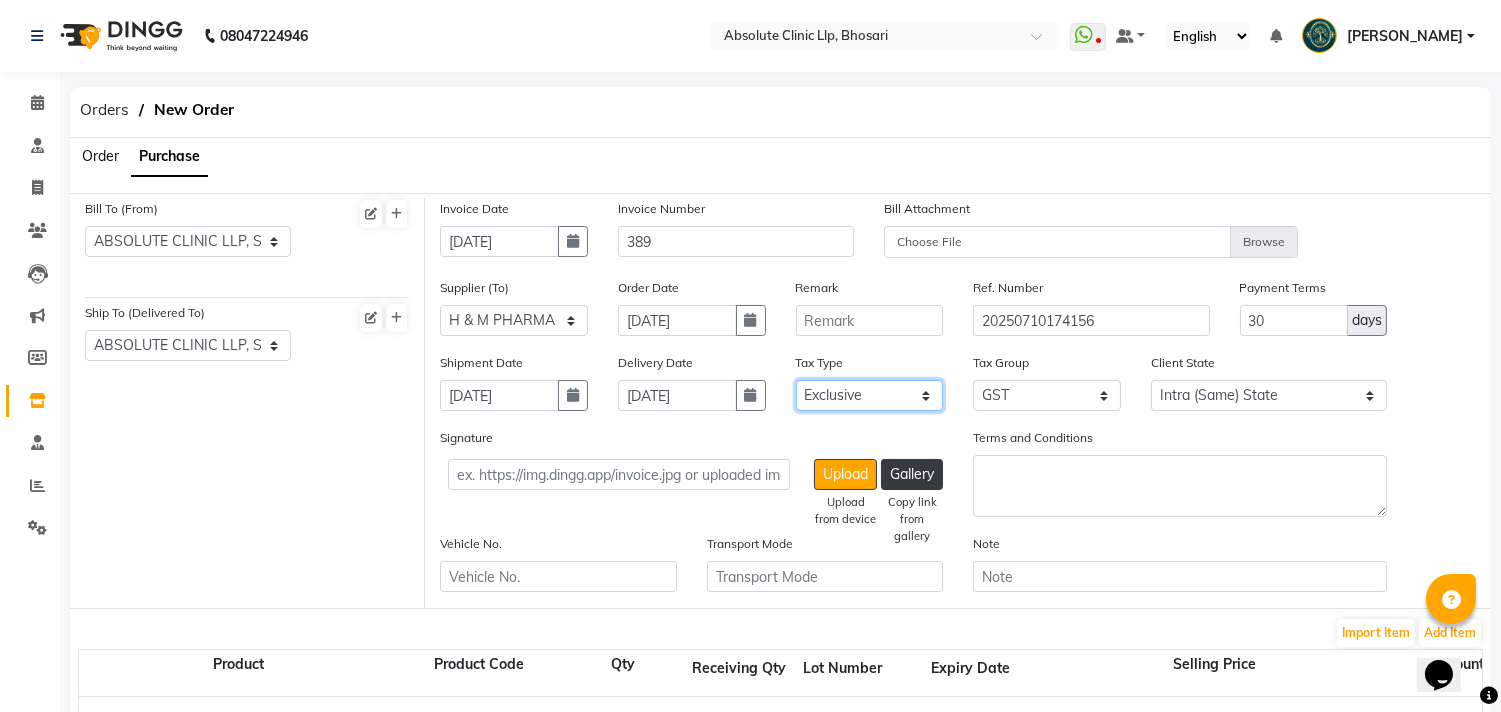 click on "Select Inclusive Exclusive" 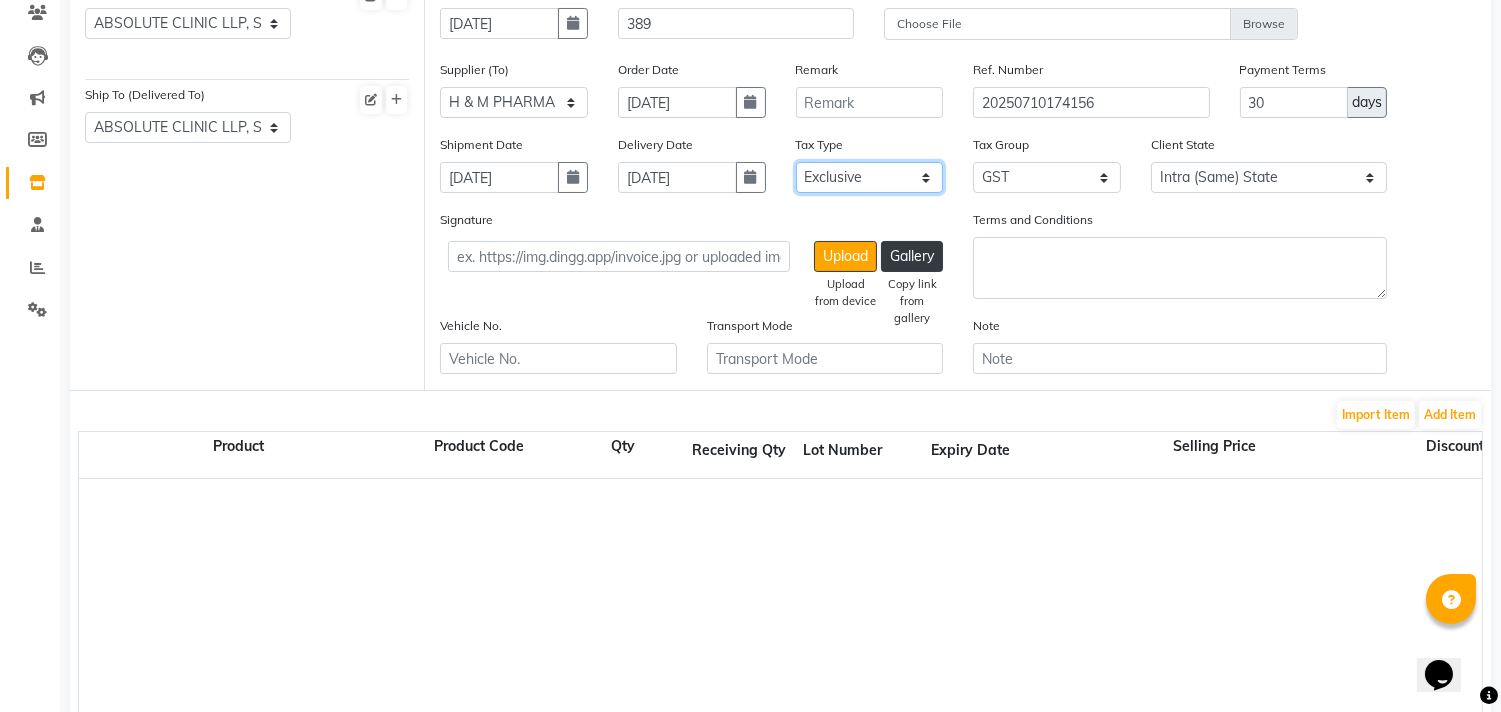 scroll, scrollTop: 226, scrollLeft: 0, axis: vertical 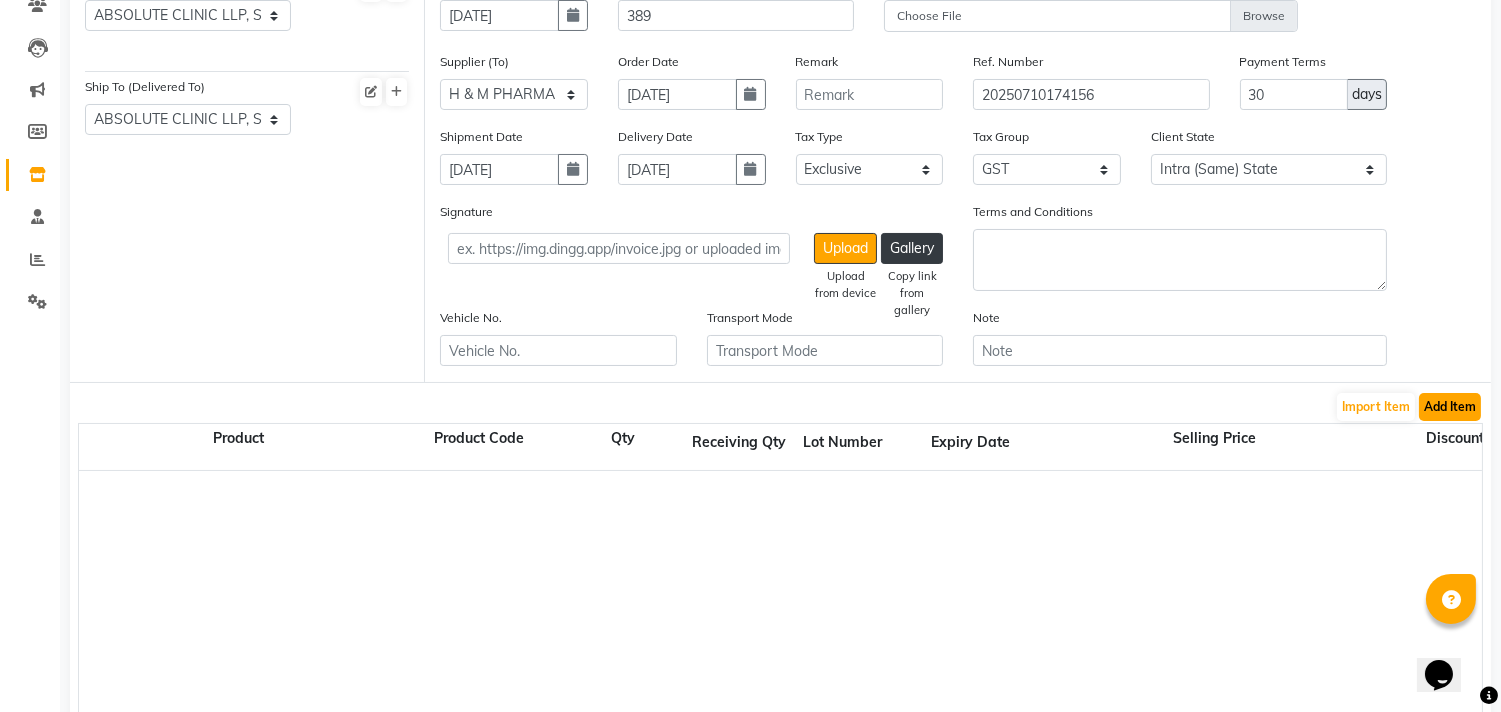click on "Add Item" 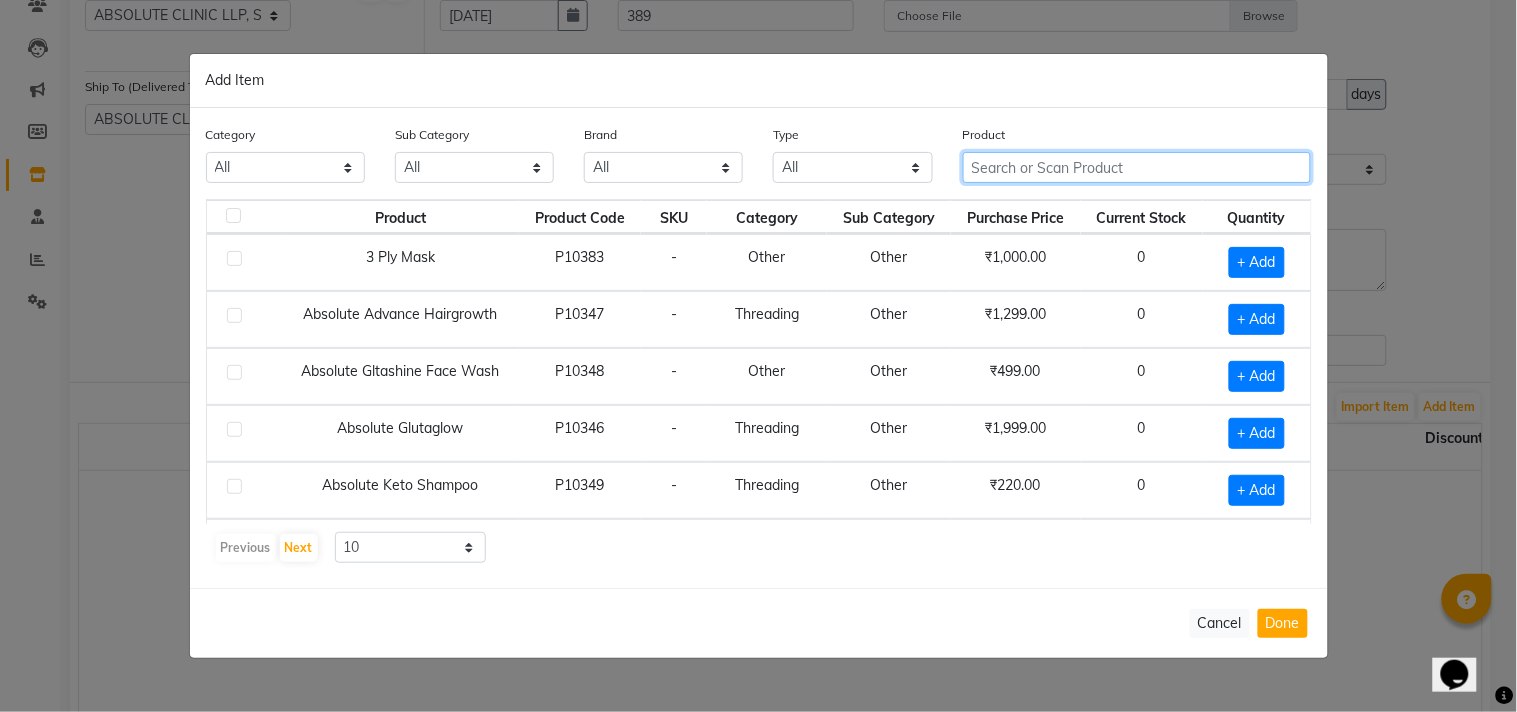 click 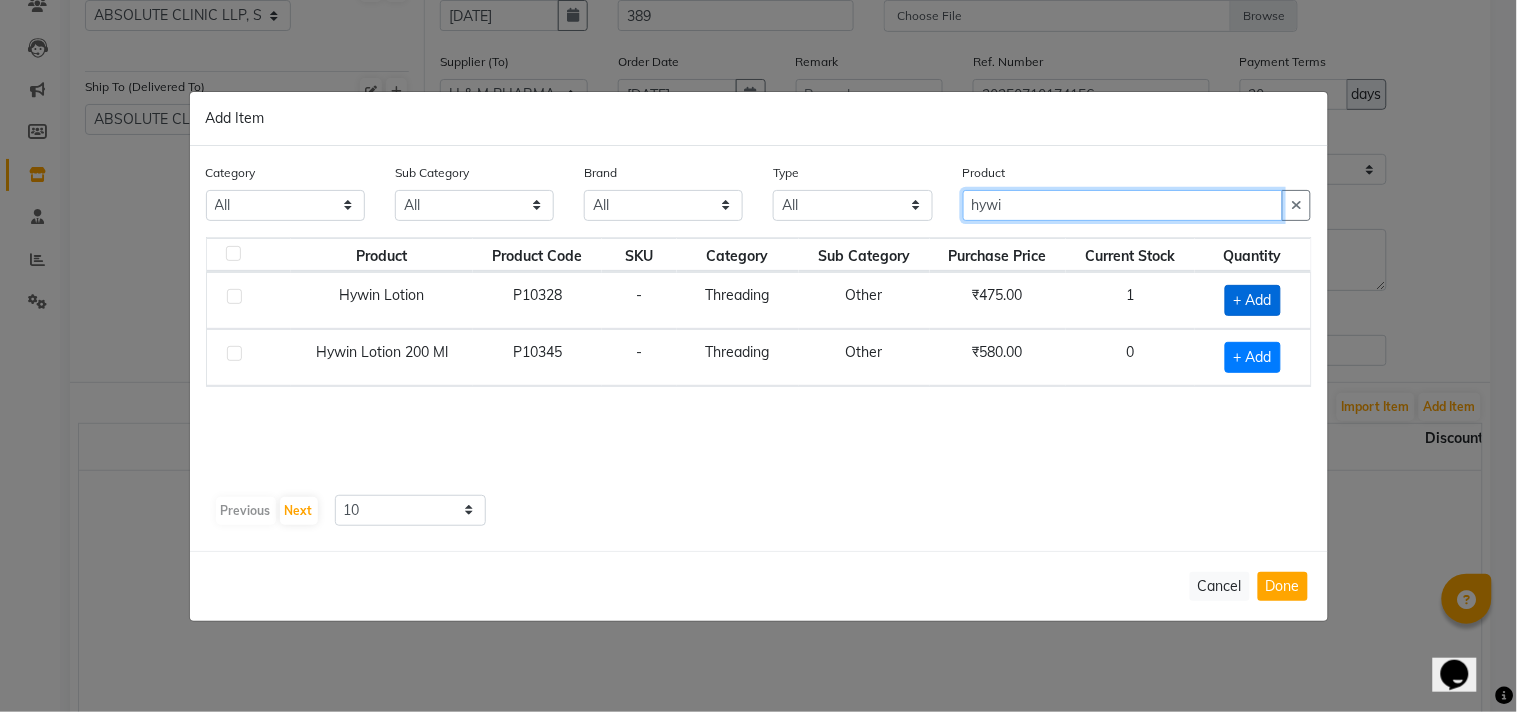 type on "hywi" 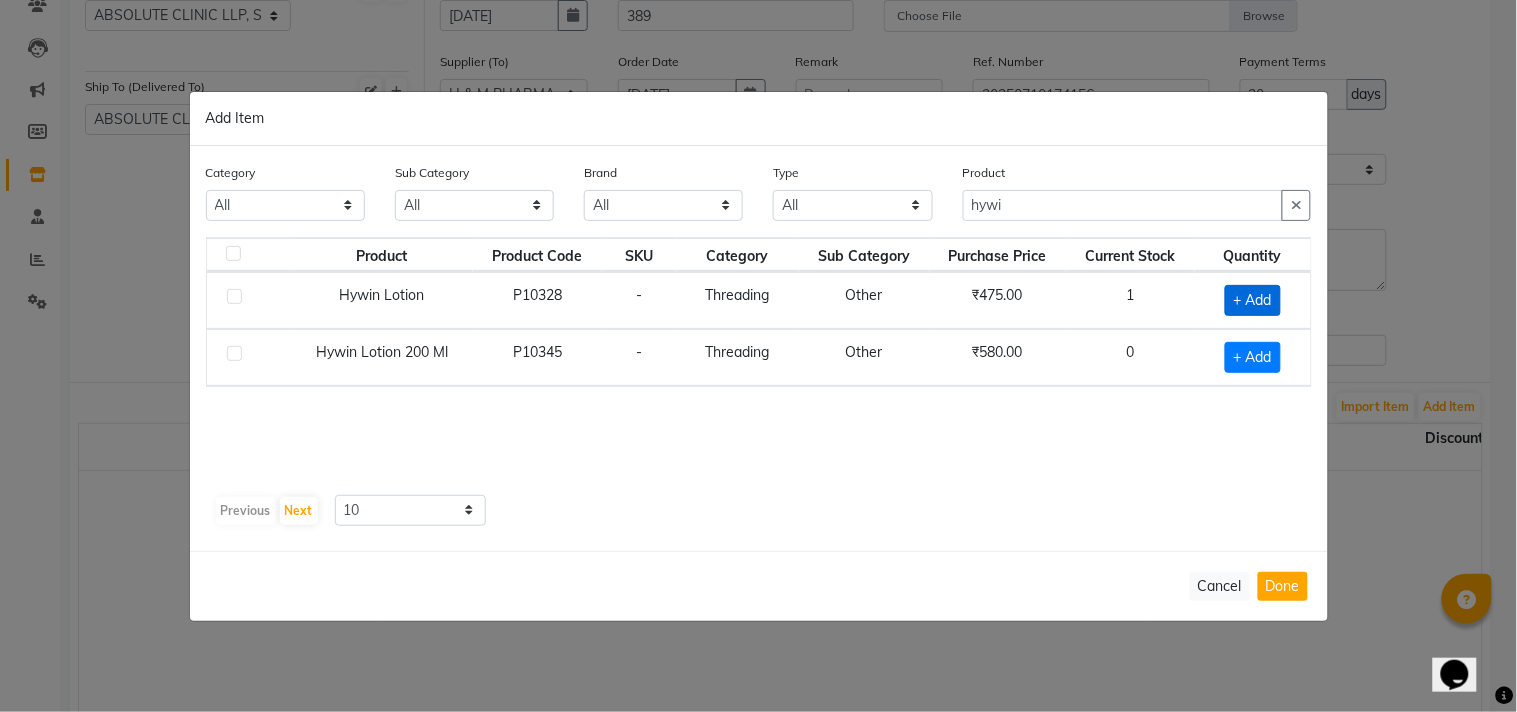 click on "+ Add" 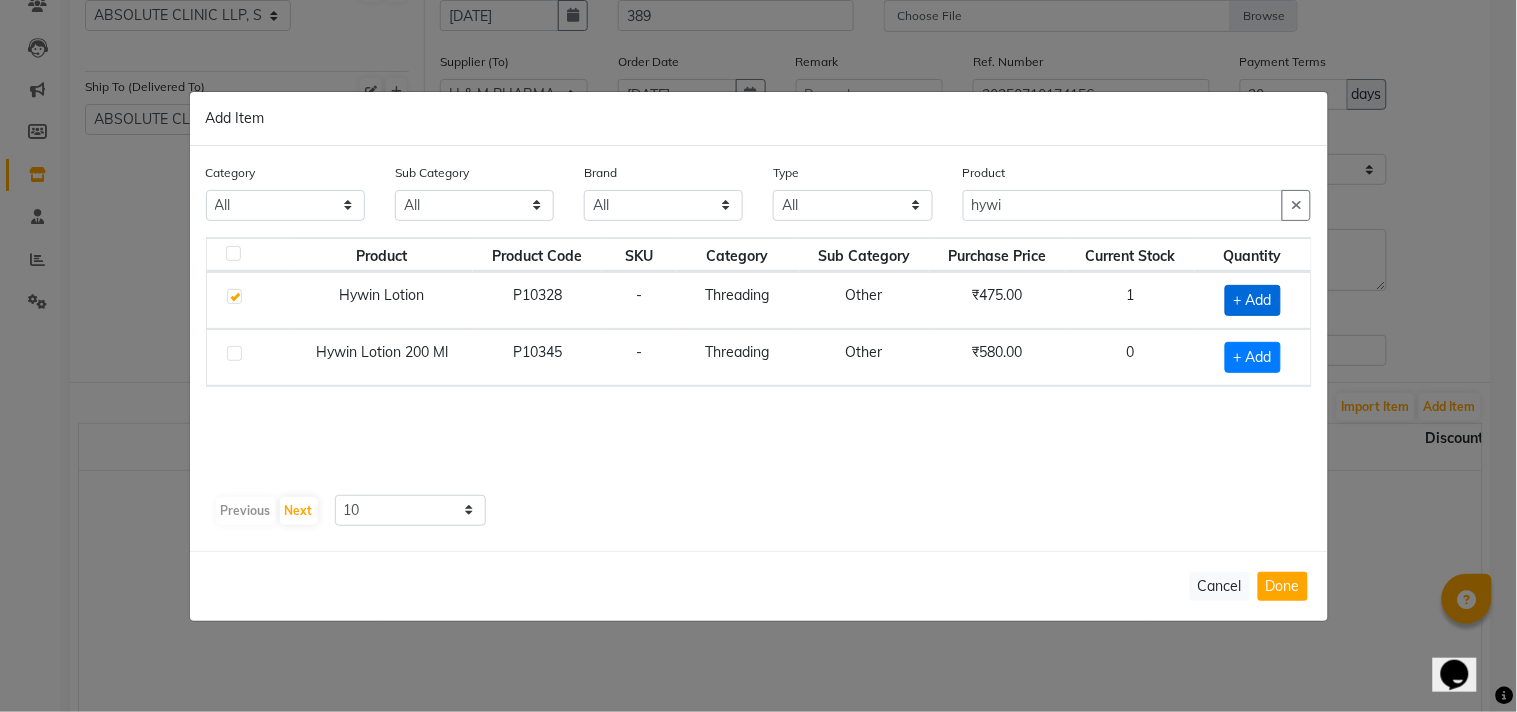 checkbox on "true" 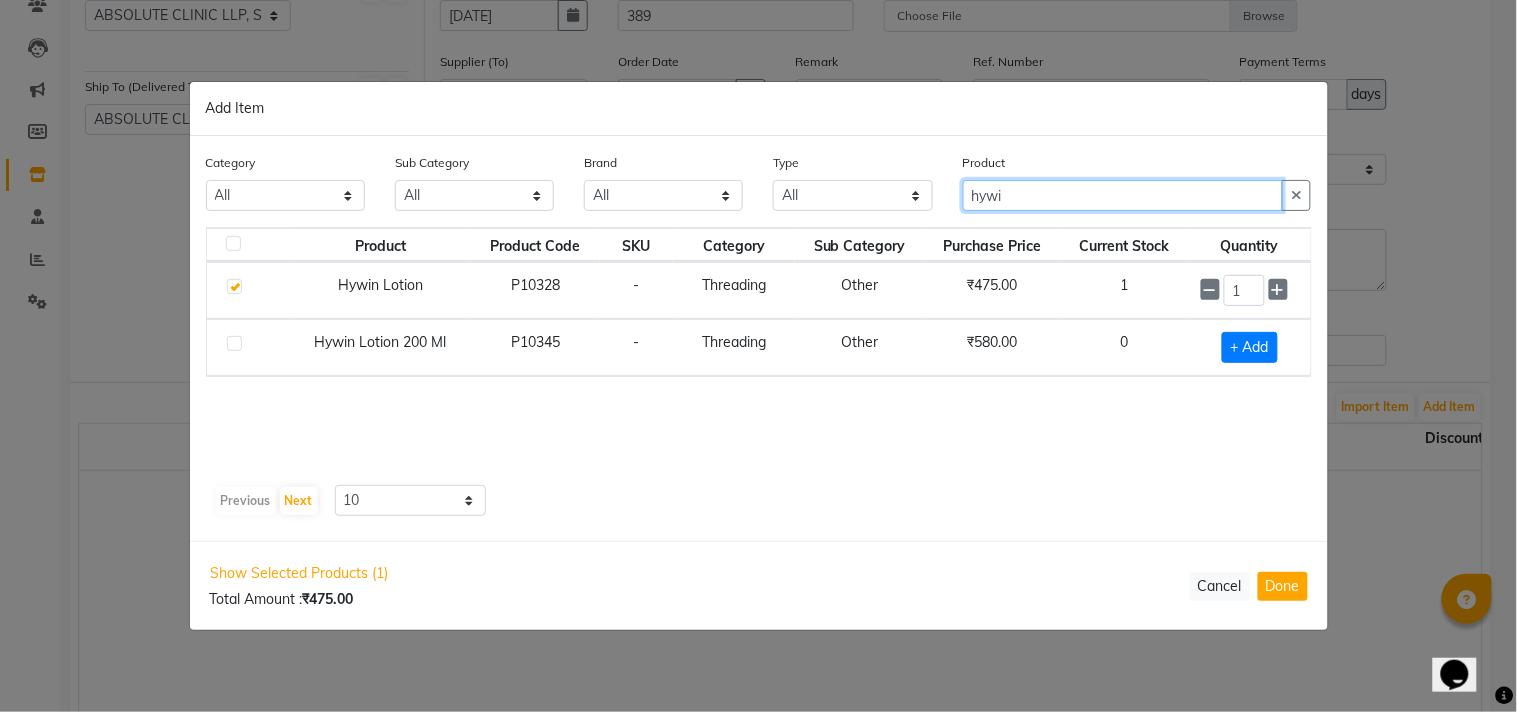 drag, startPoint x: 1044, startPoint y: 204, endPoint x: 945, endPoint y: 216, distance: 99.724625 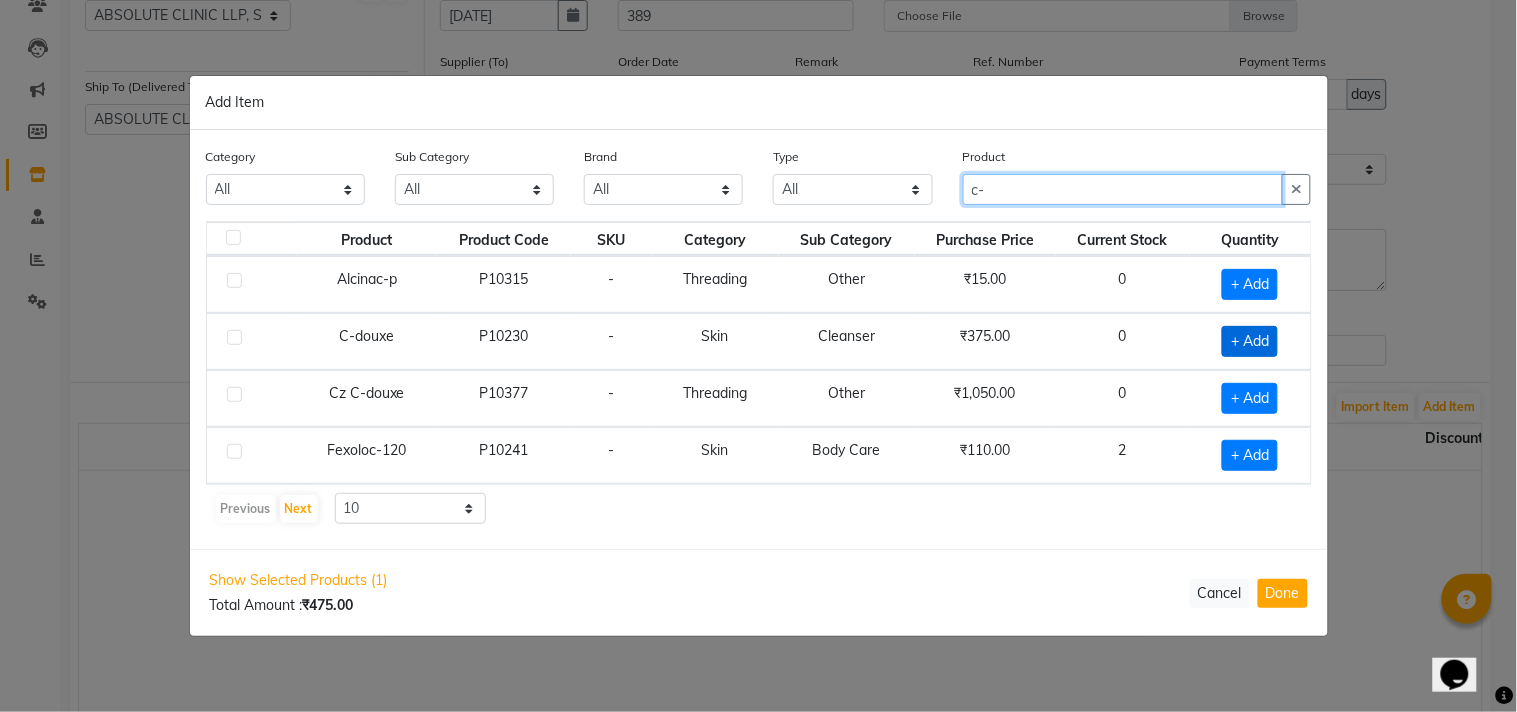 type on "c-" 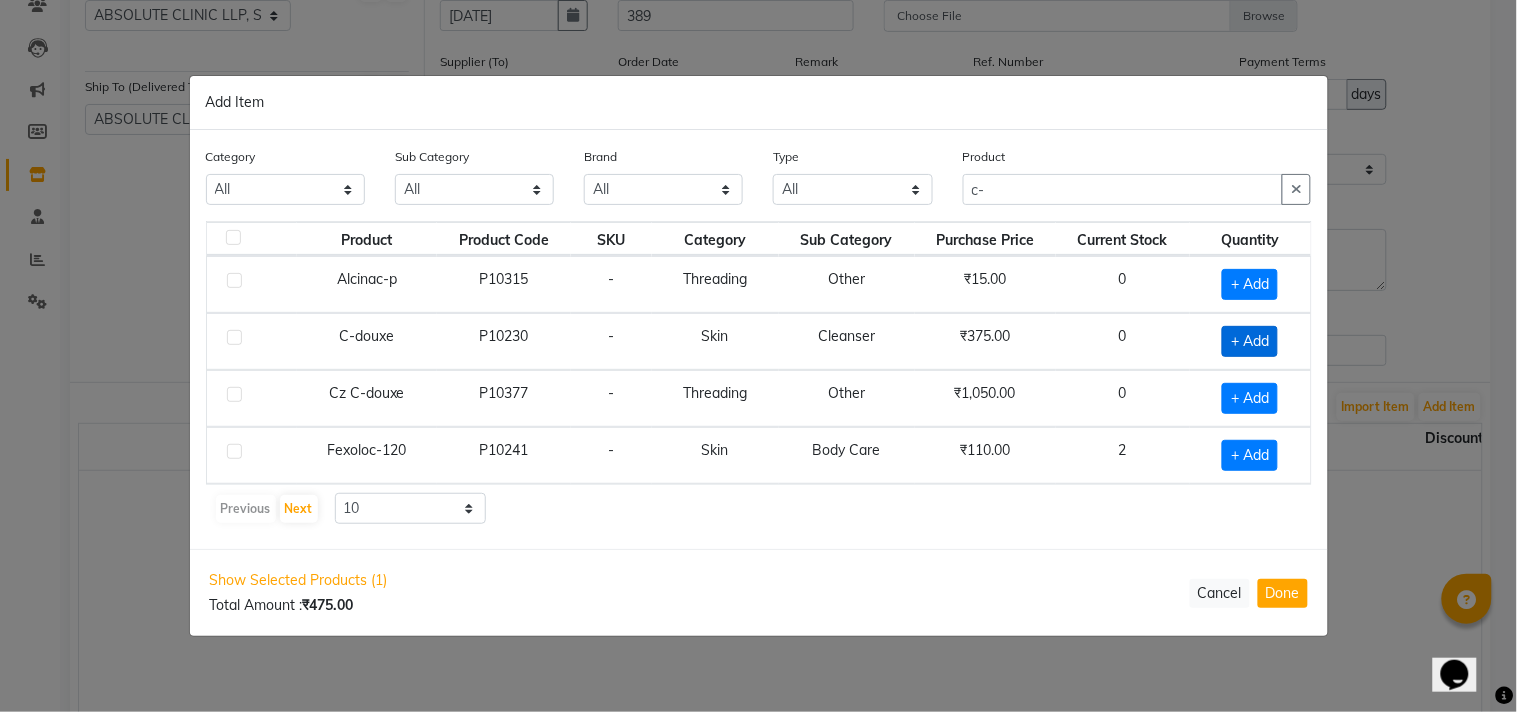 click on "+ Add" 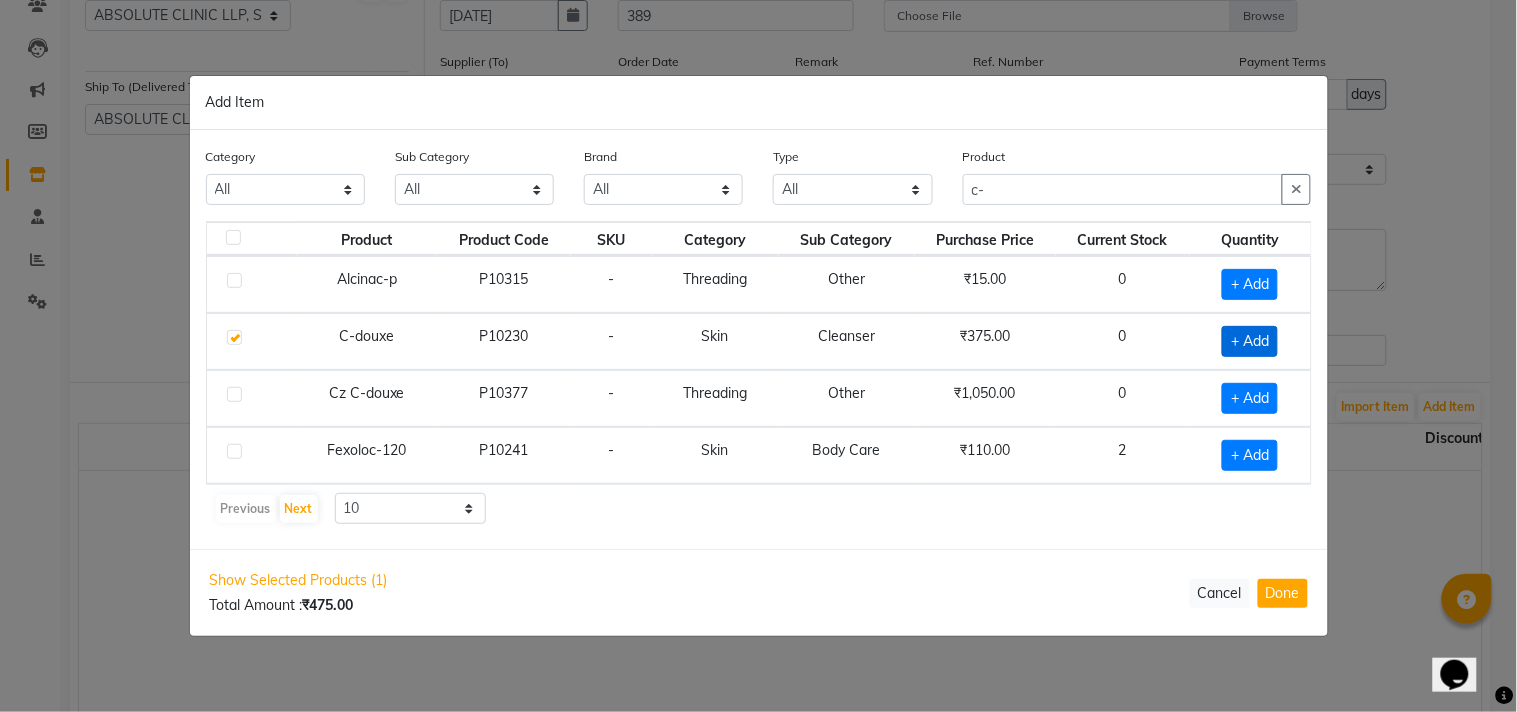 checkbox on "true" 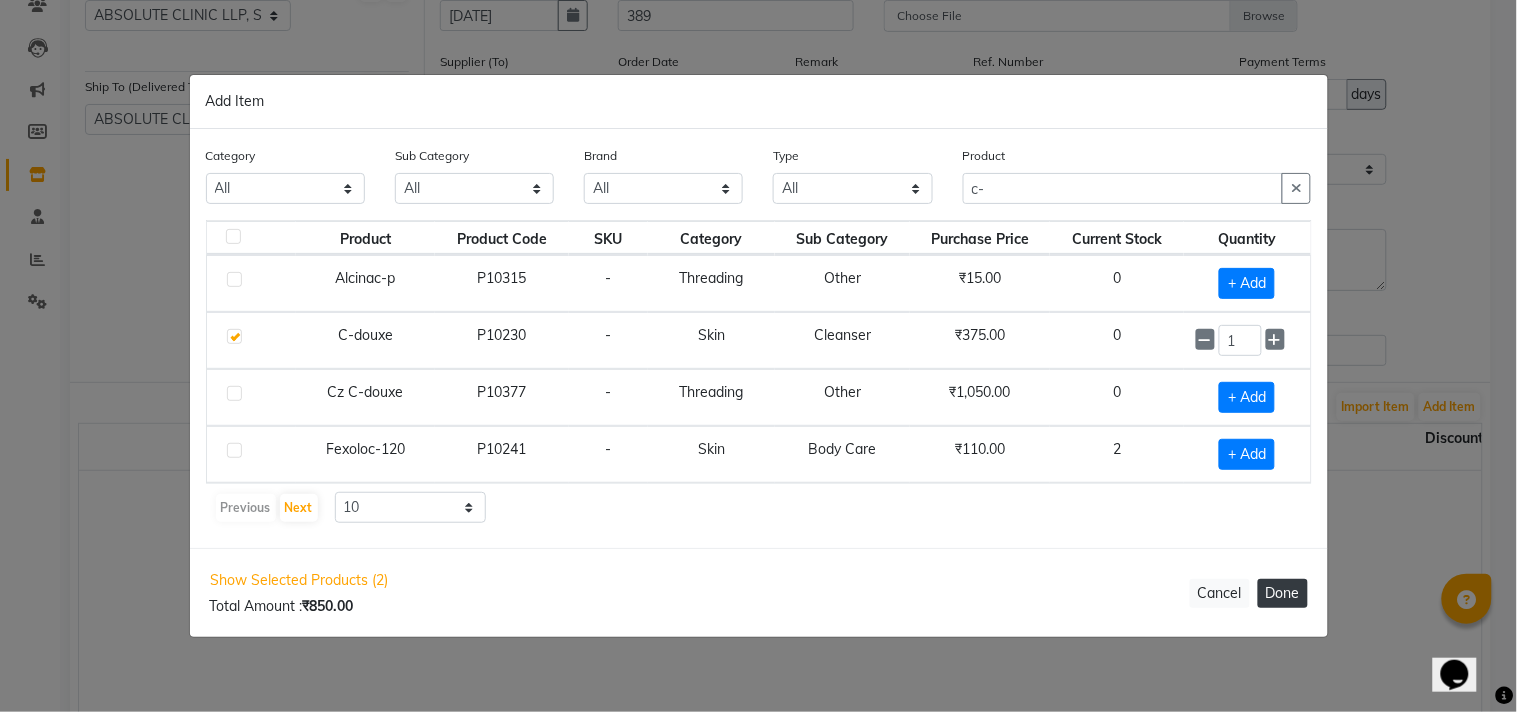 click on "Done" 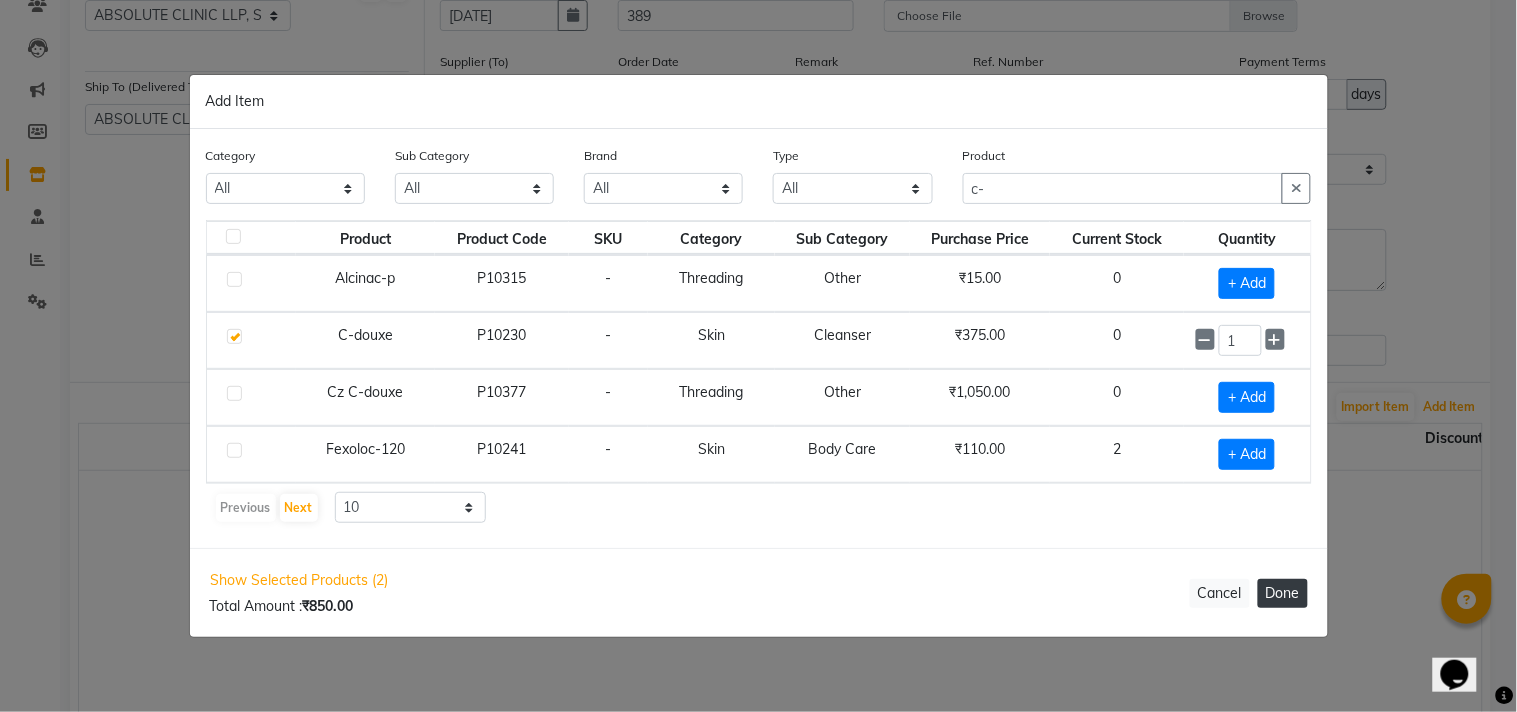select on "1820" 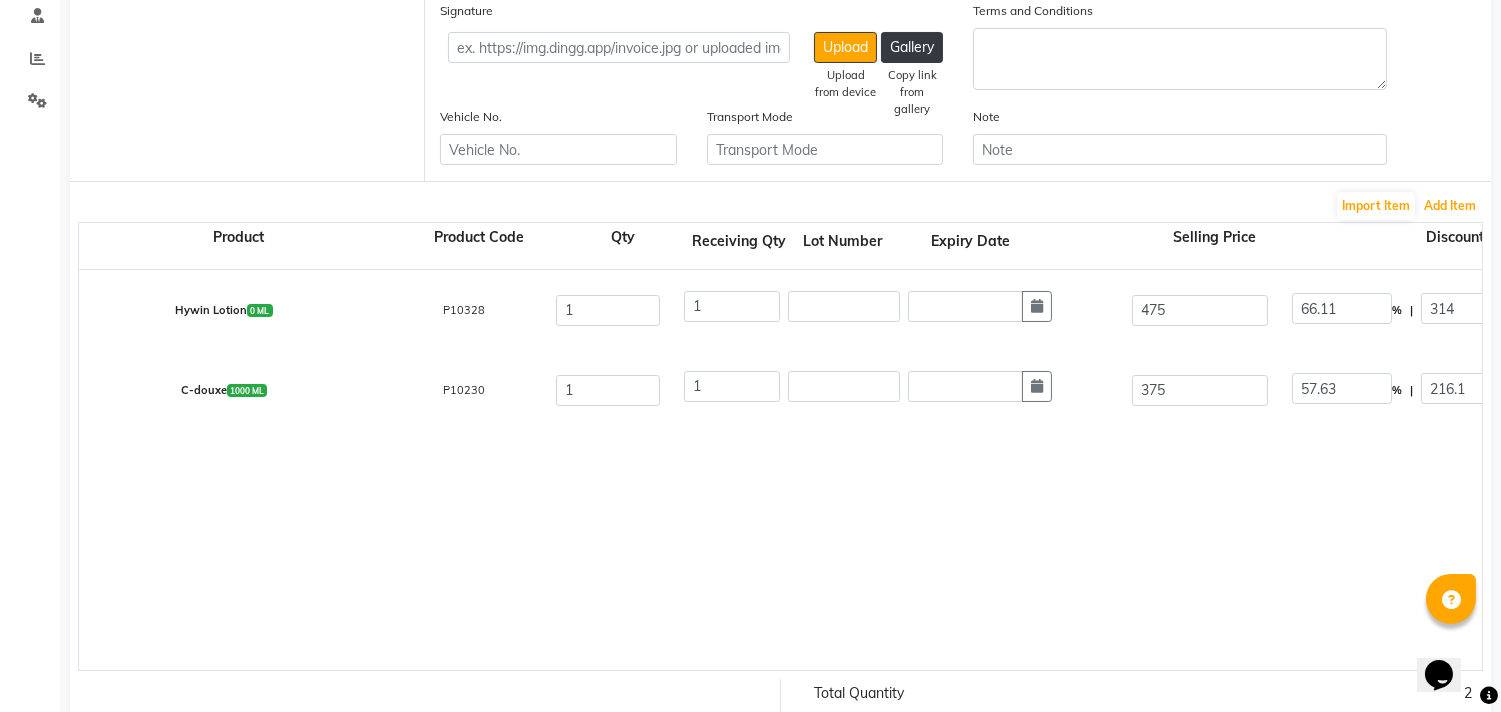 scroll, scrollTop: 448, scrollLeft: 0, axis: vertical 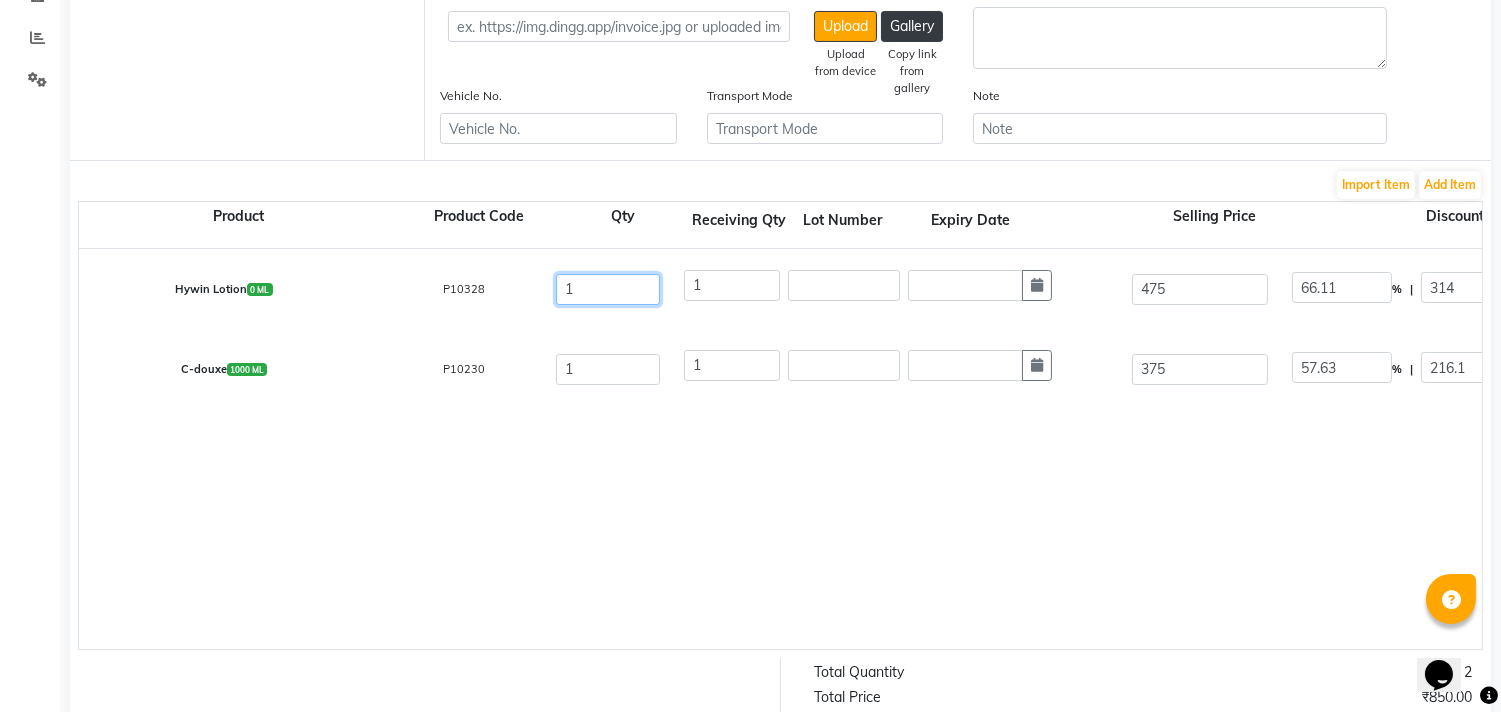 drag, startPoint x: 581, startPoint y: 286, endPoint x: 517, endPoint y: 308, distance: 67.6757 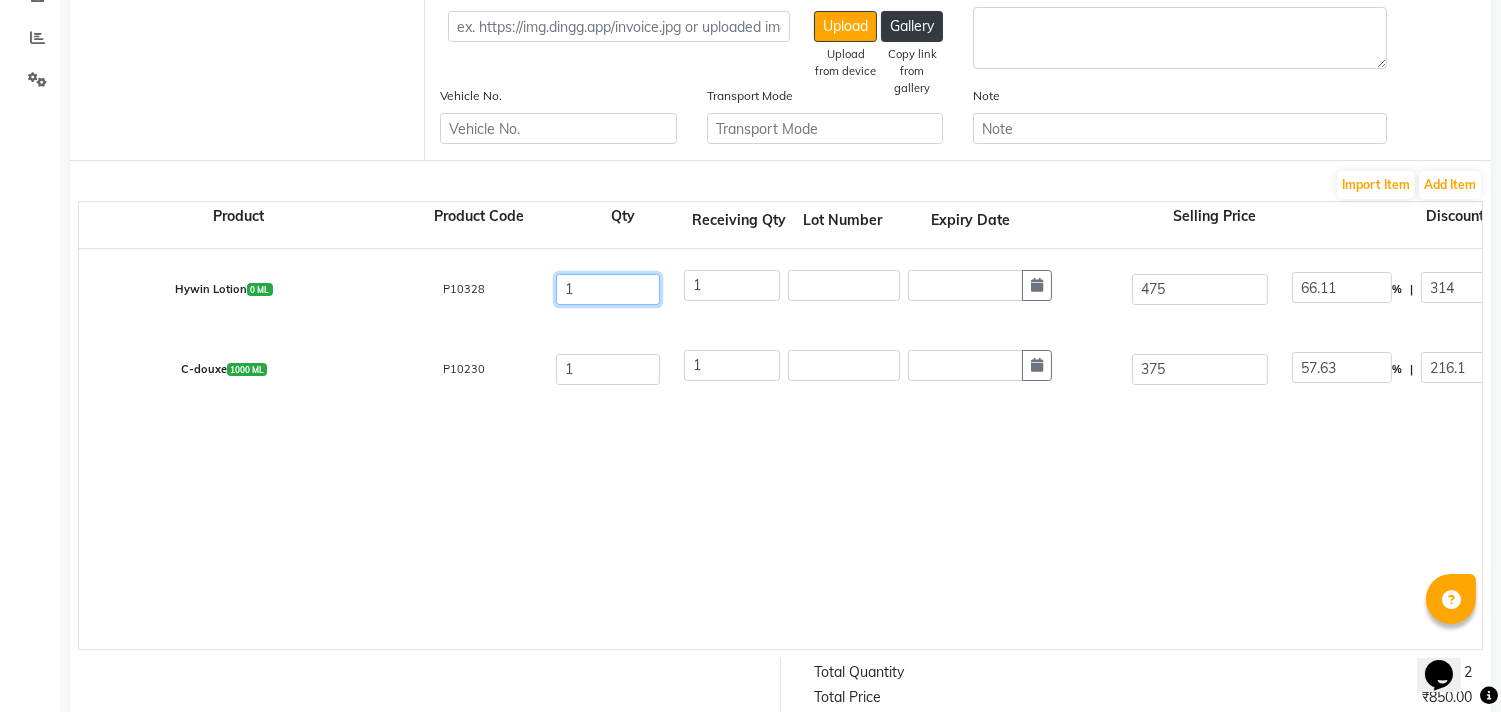 click on "Hywin Lotion  0 ML  P10328  1 1 475 66.11 % | 314 F 161 161 161 None 12%Tax 5% Tax GST  (18%)  28.98 189.98" 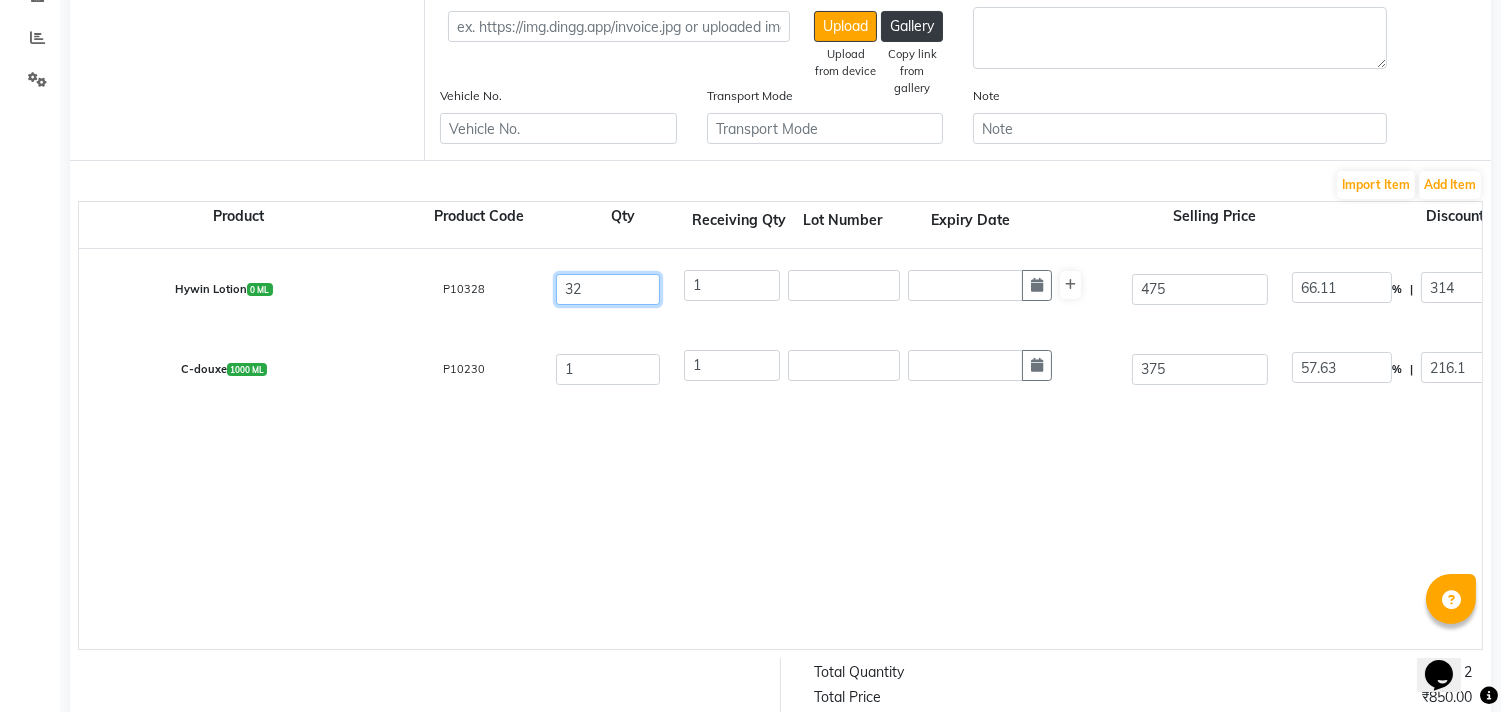 type on "32" 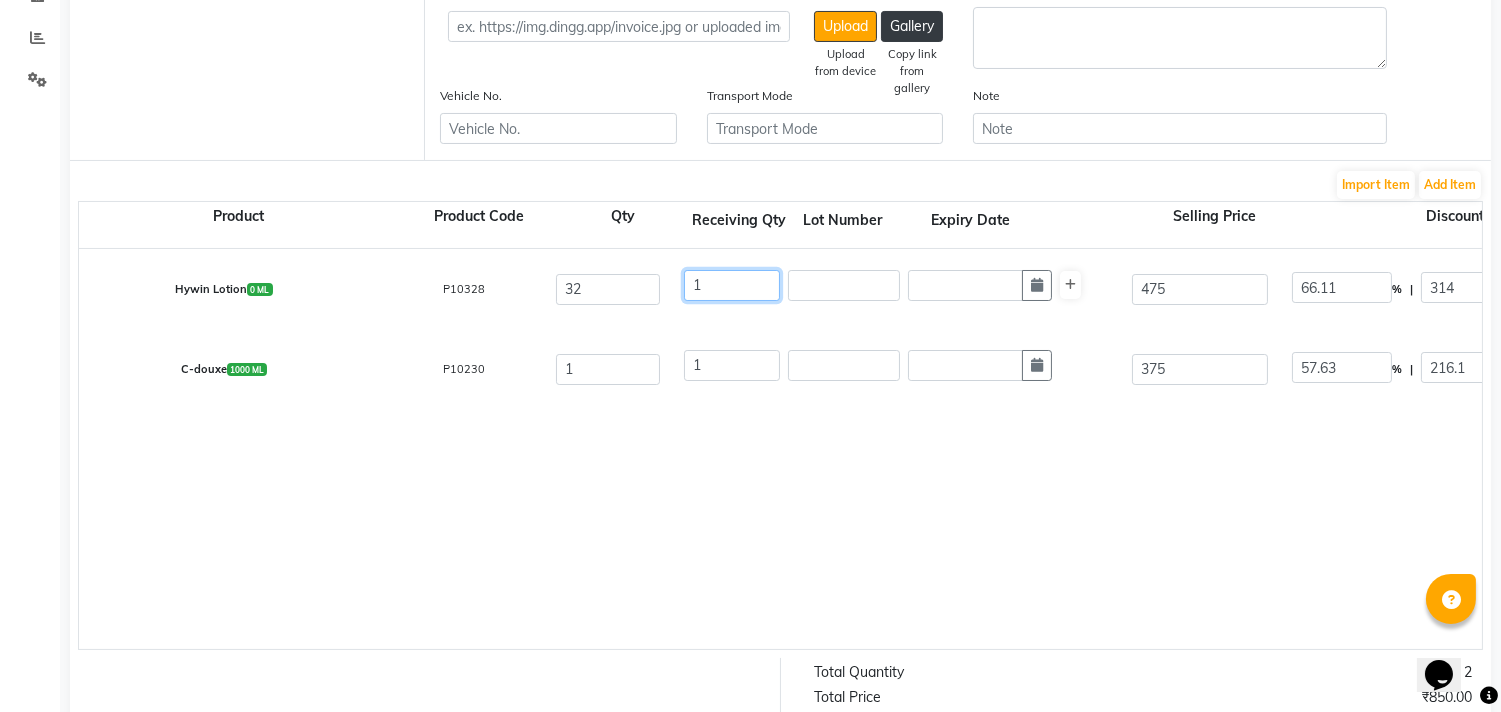 drag, startPoint x: 703, startPoint y: 287, endPoint x: 651, endPoint y: 293, distance: 52.34501 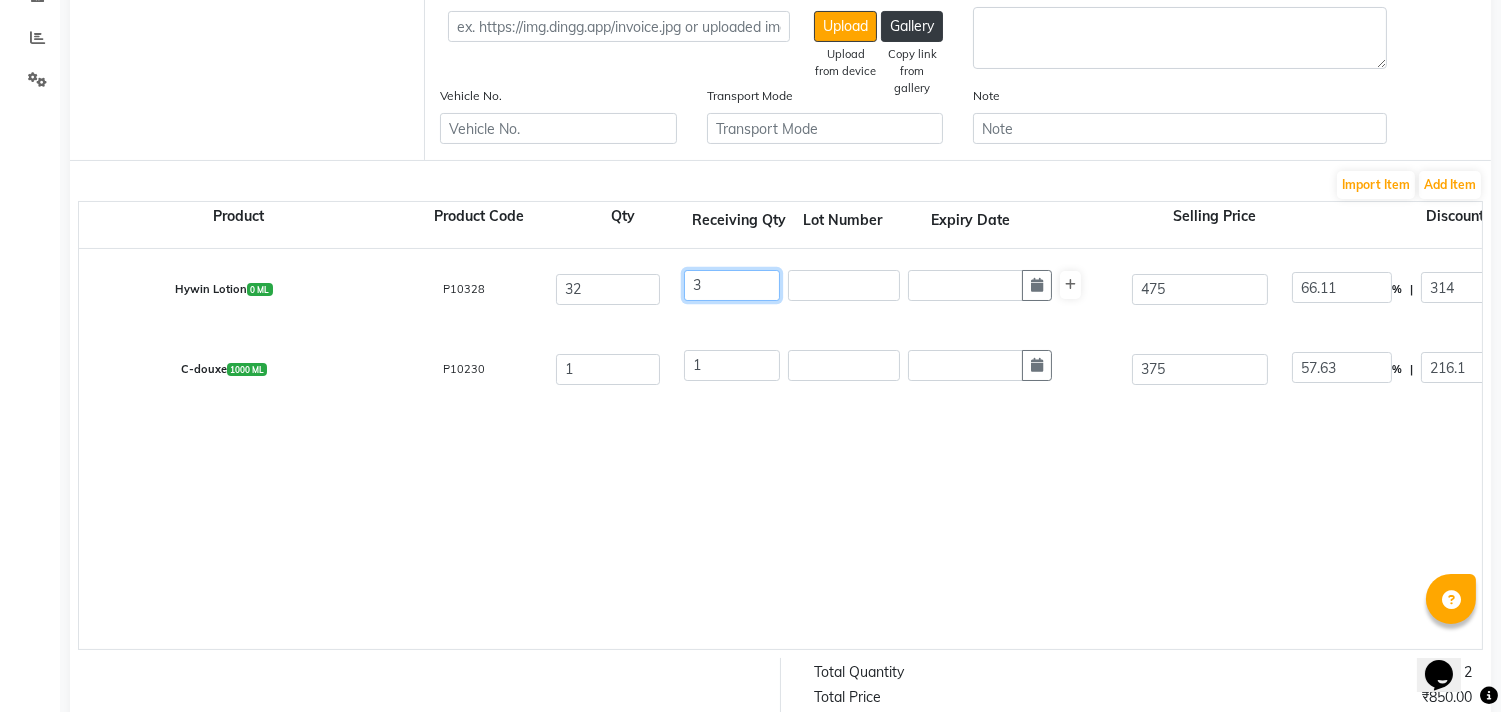 type on "86.94" 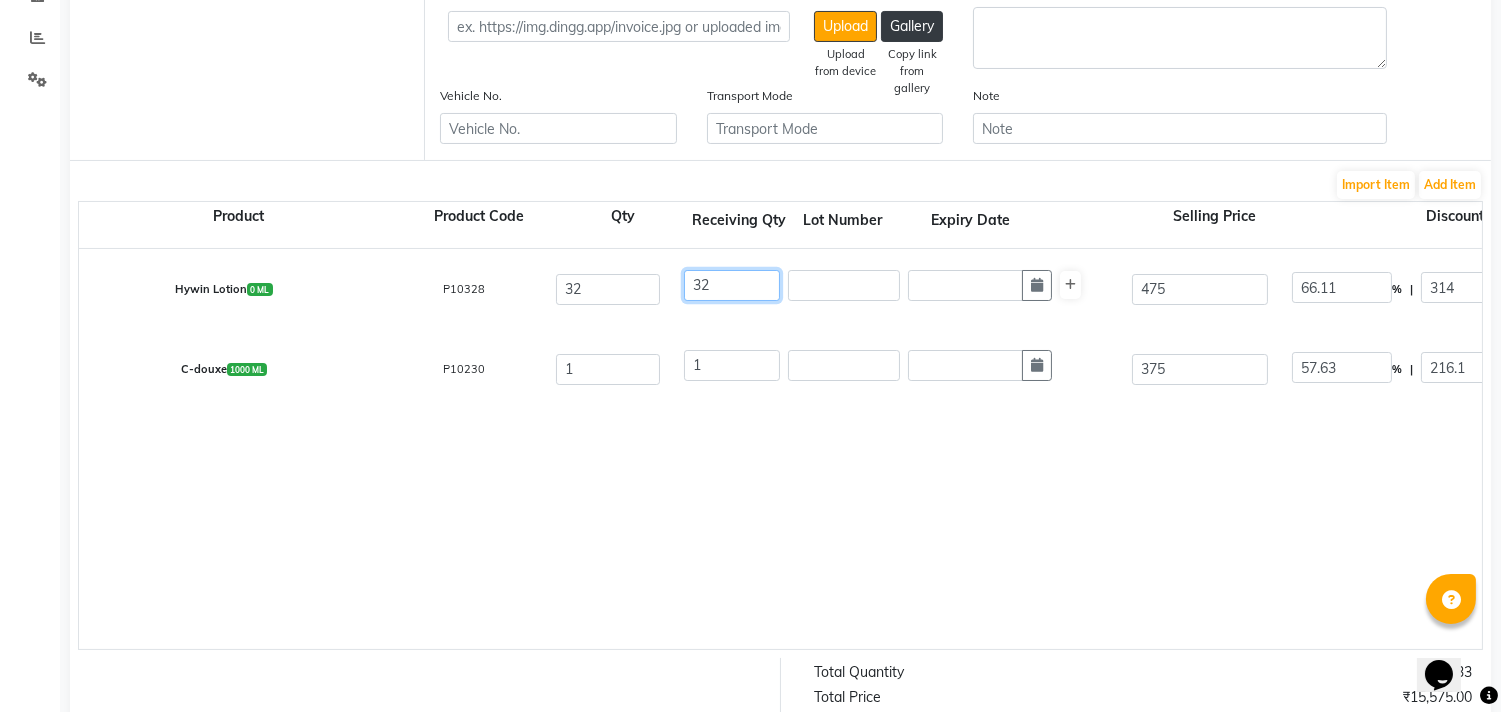 type on "927.36" 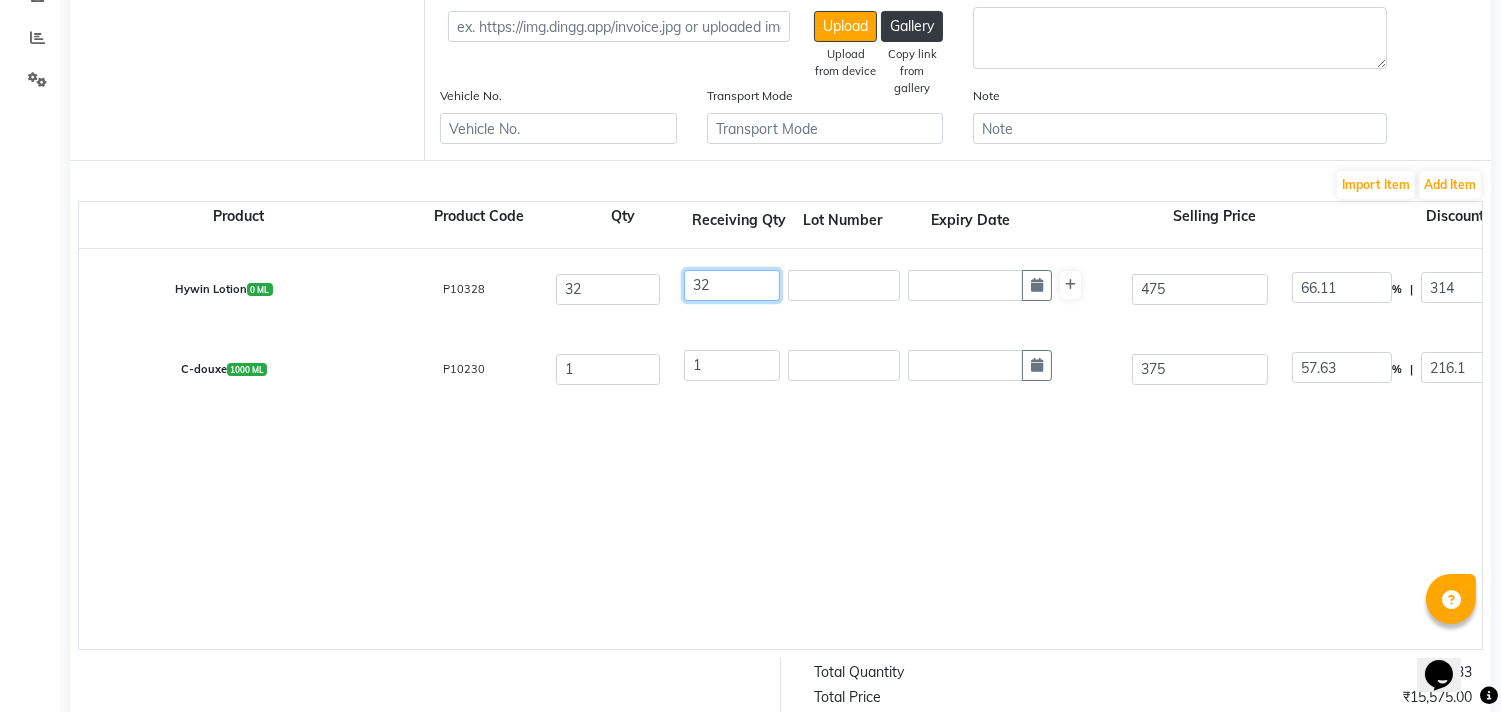 type on "6079.36" 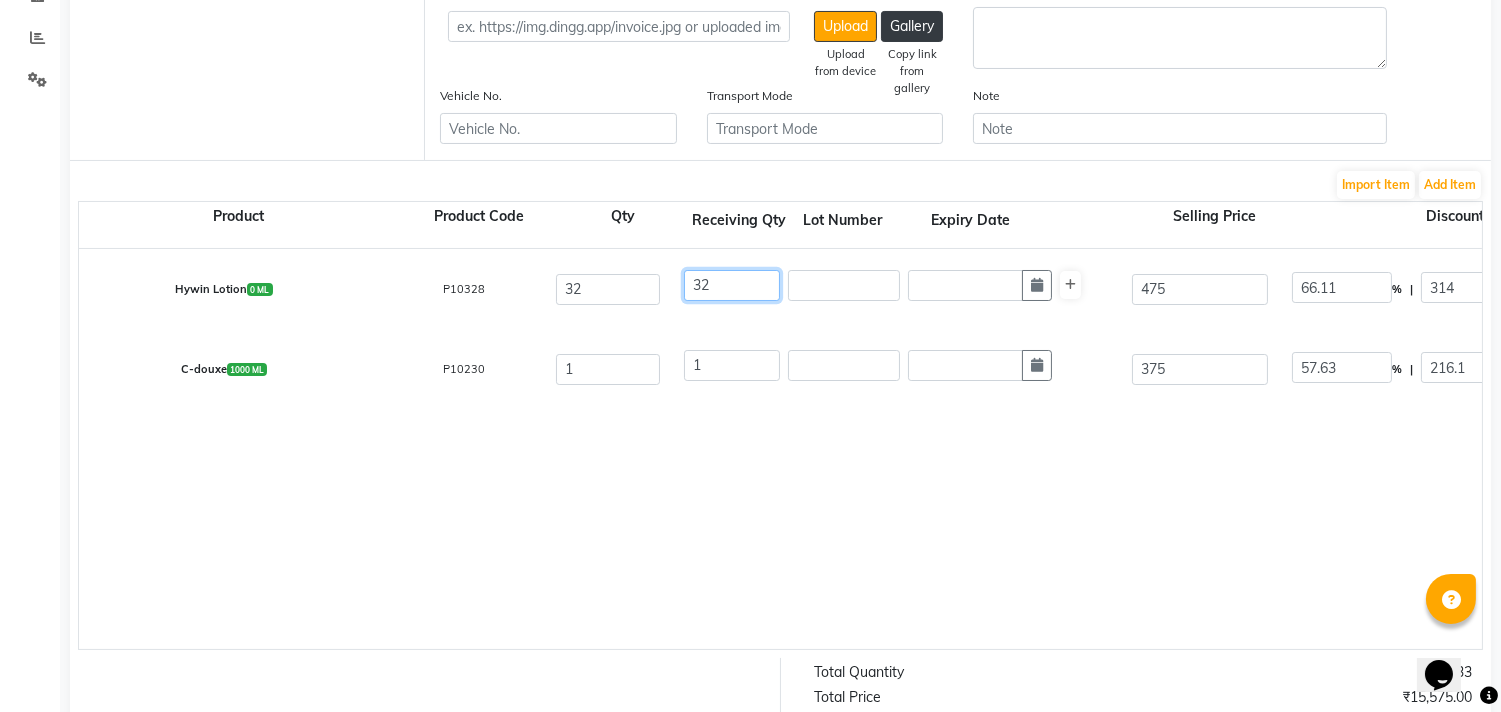 type on "32" 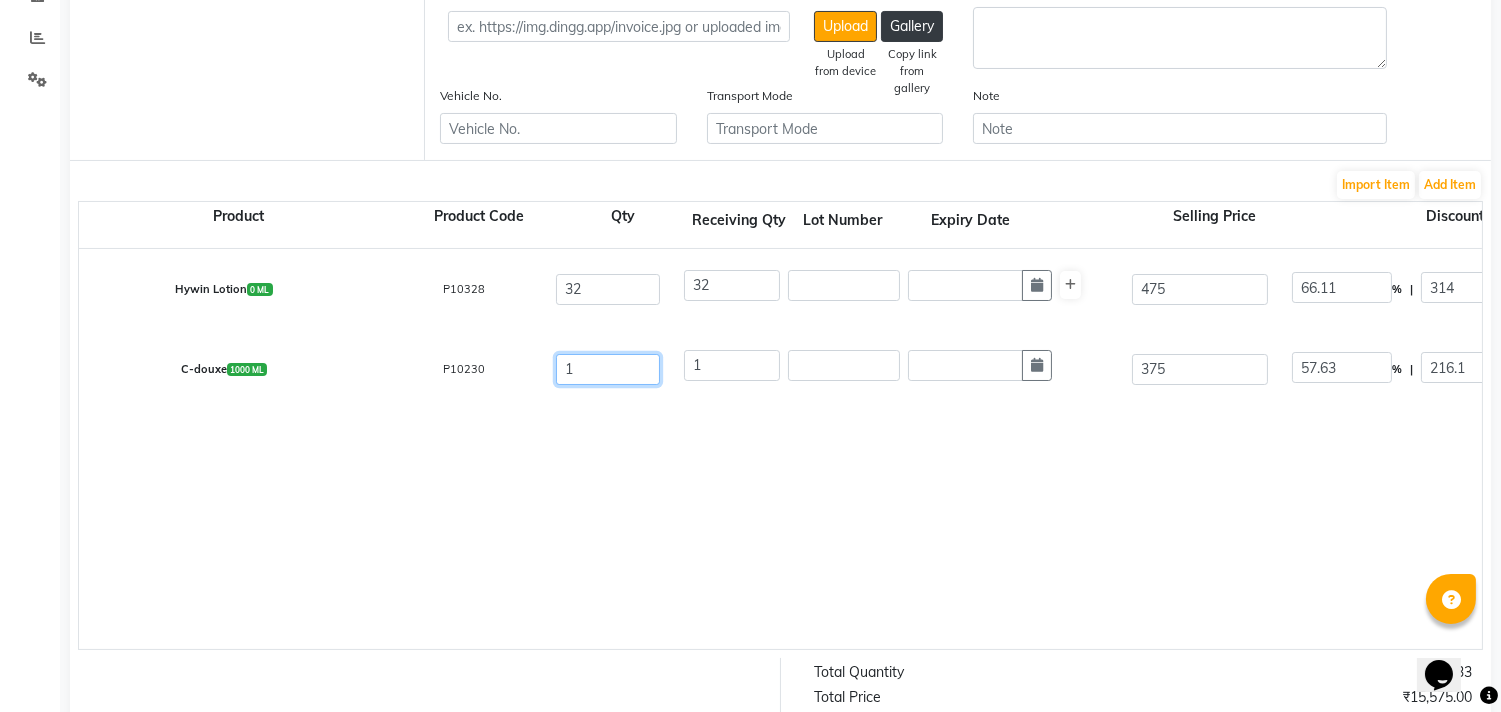 drag, startPoint x: 594, startPoint y: 367, endPoint x: 505, endPoint y: 370, distance: 89.050545 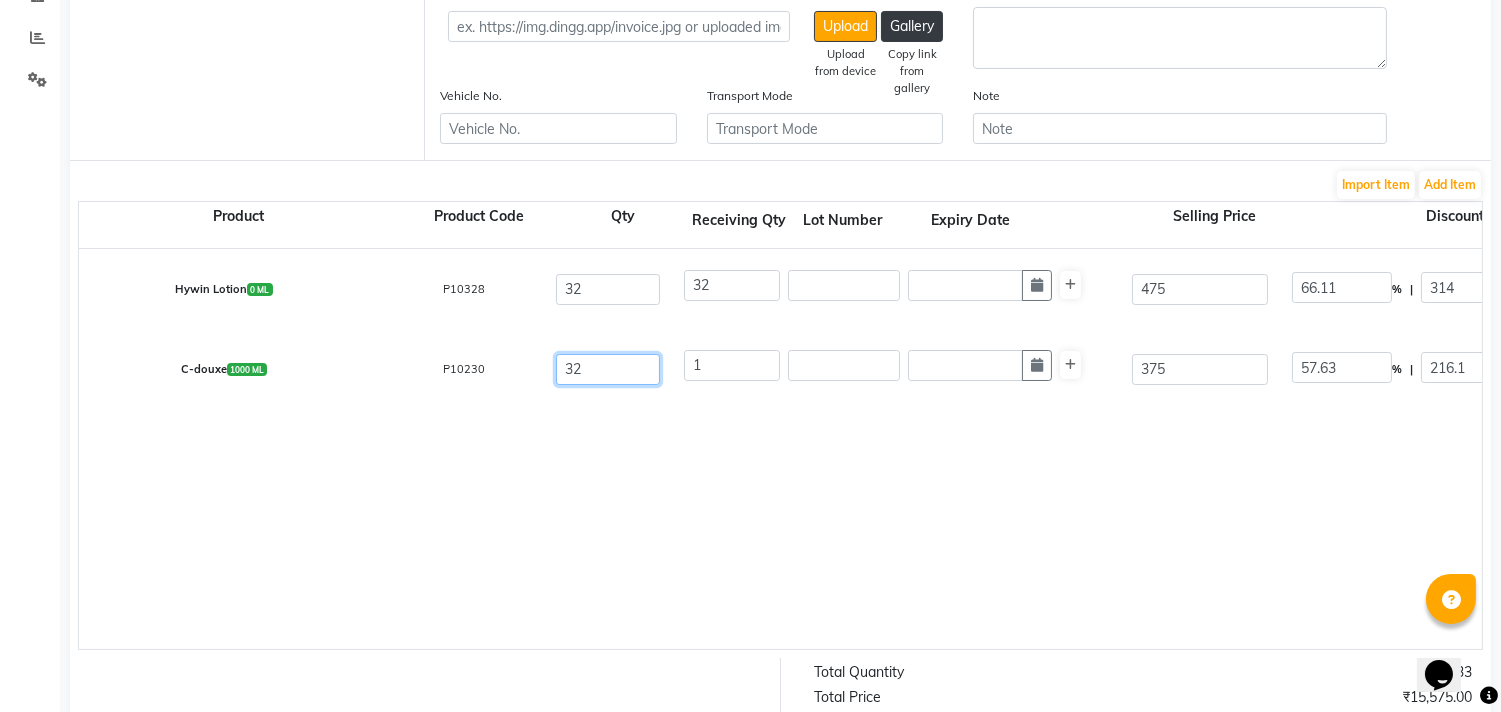 type on "32" 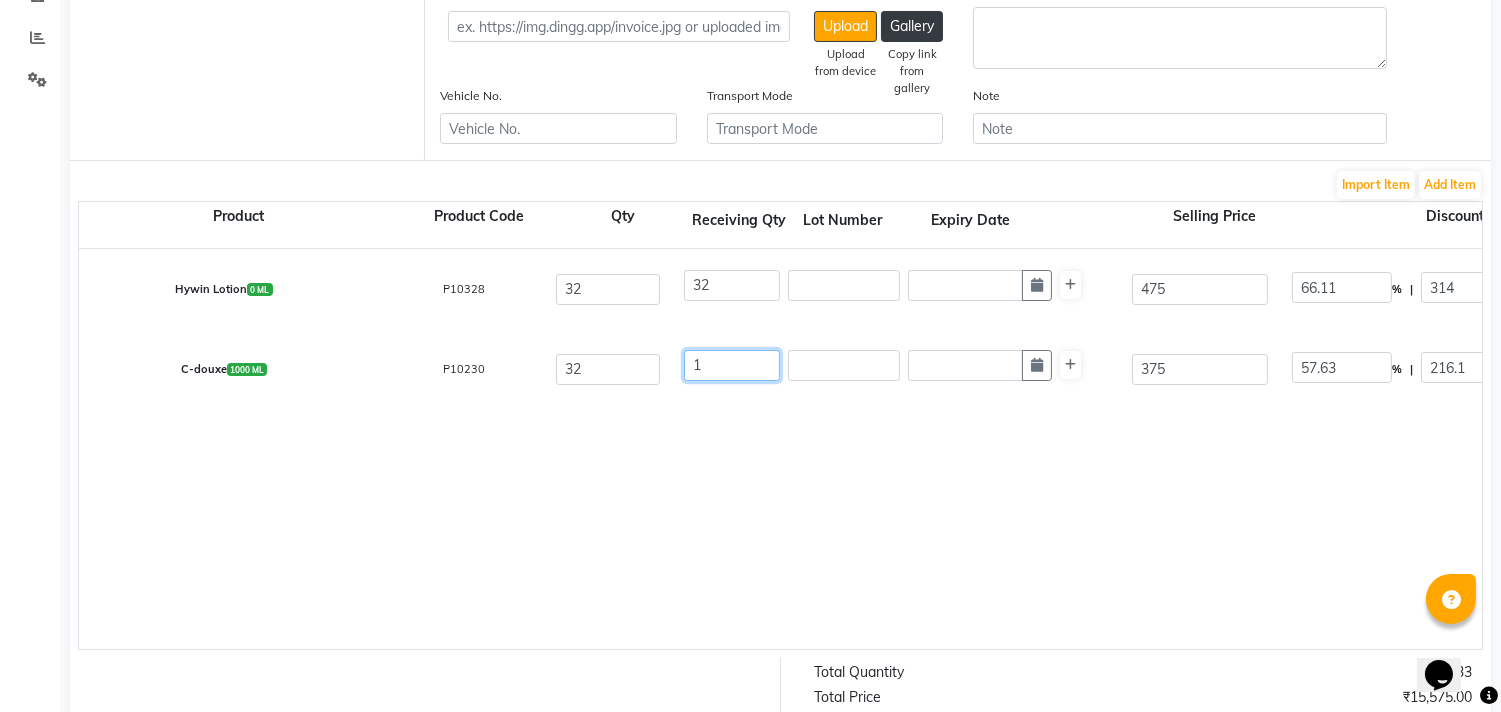 click on "C-douxe  1000 ML  P10230  32 1 375 57.63 % | 216.1 F 158.9 158.9 158.9 None 12%Tax 5% Tax GST  (18%)  28.6 187.5" 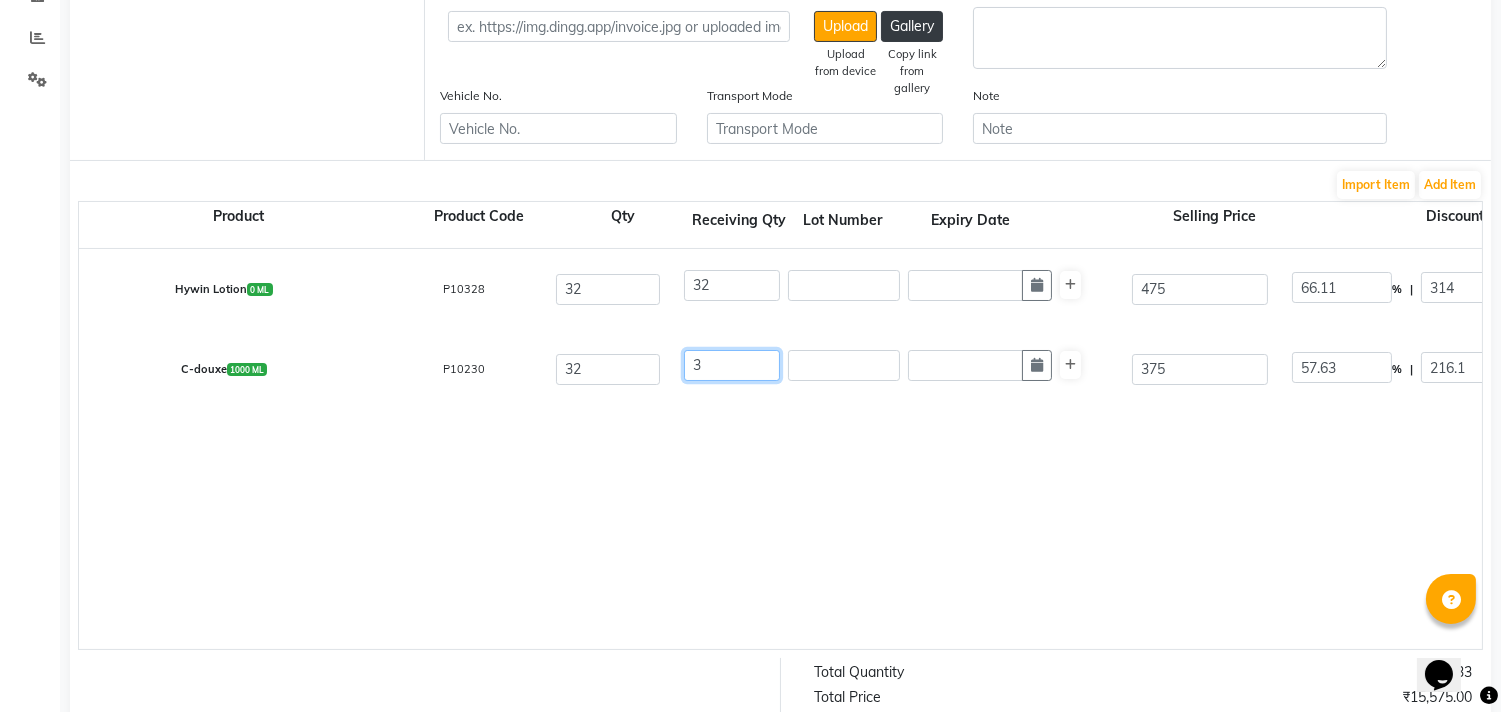 type on "85.81" 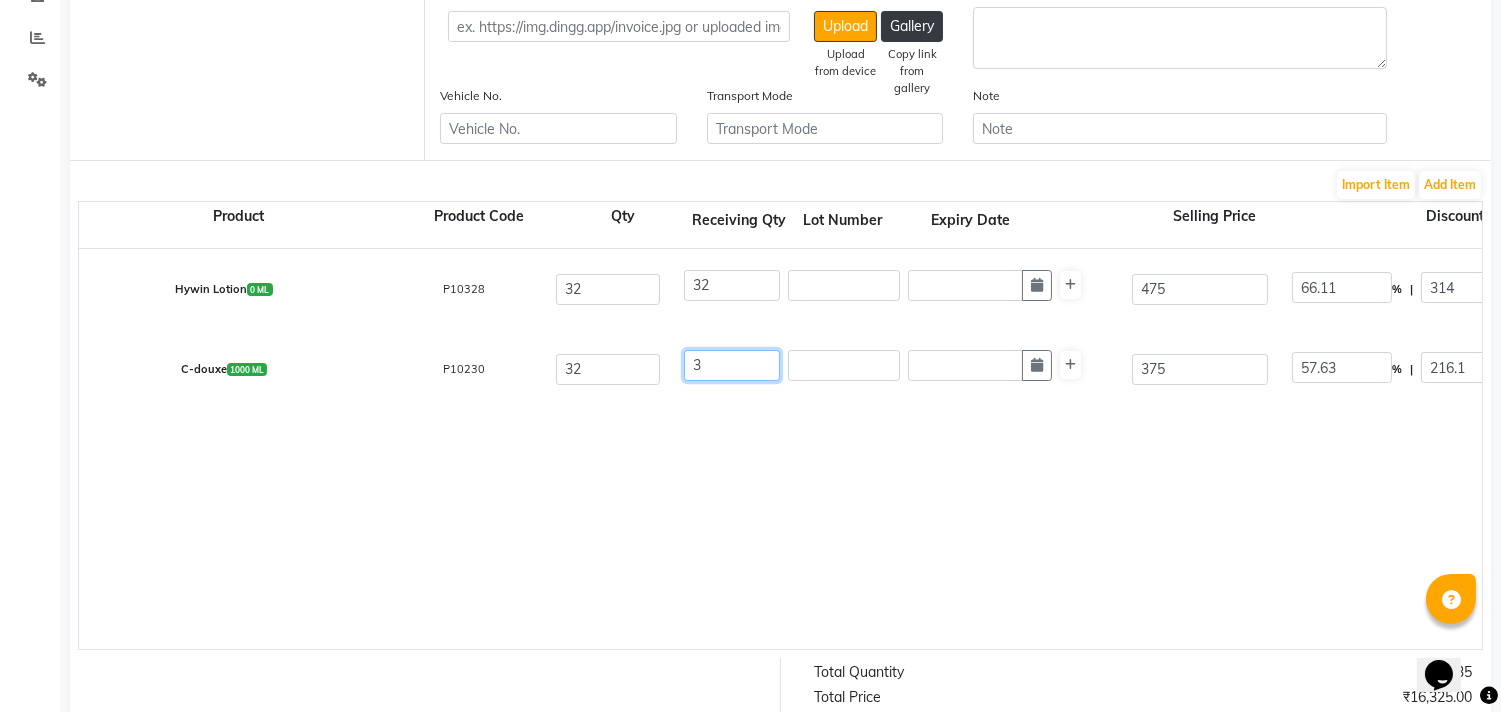 type on "32" 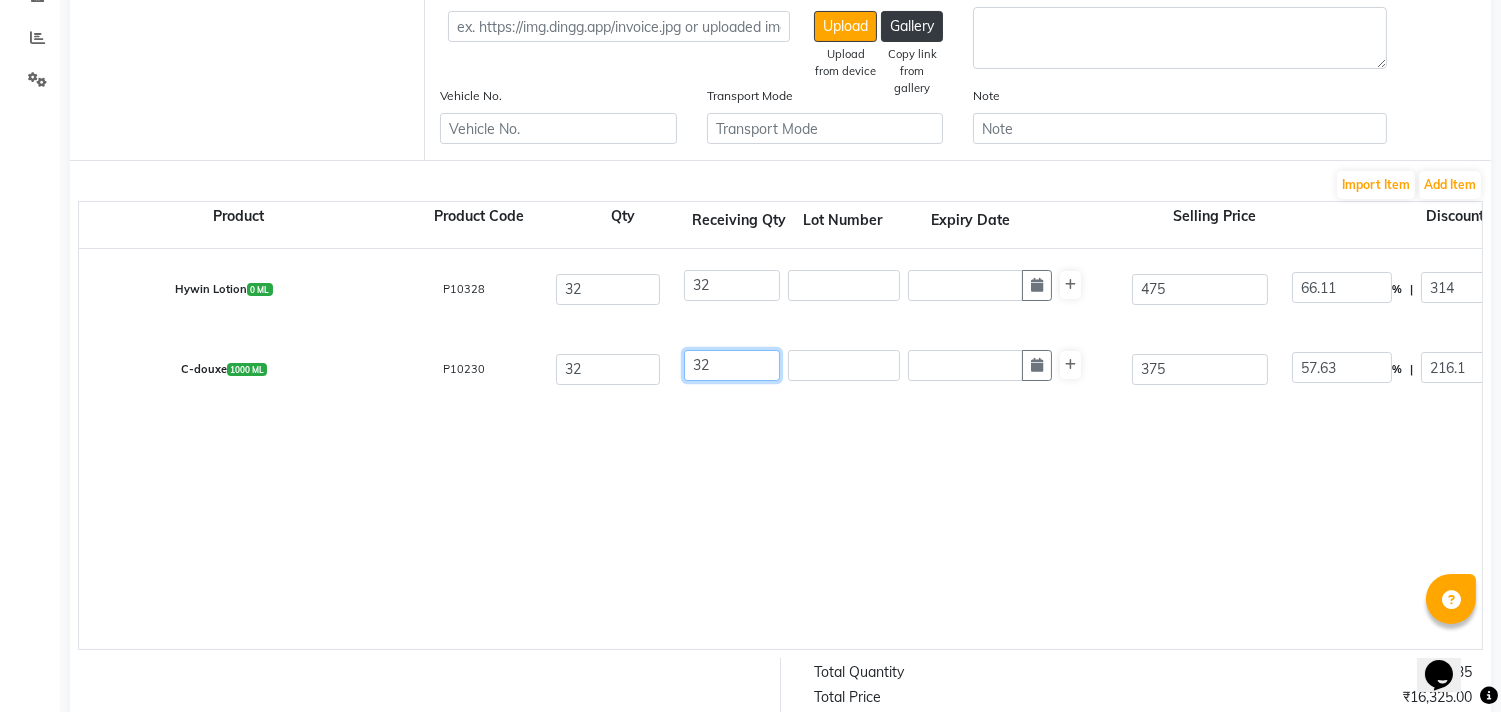 type on "915.26" 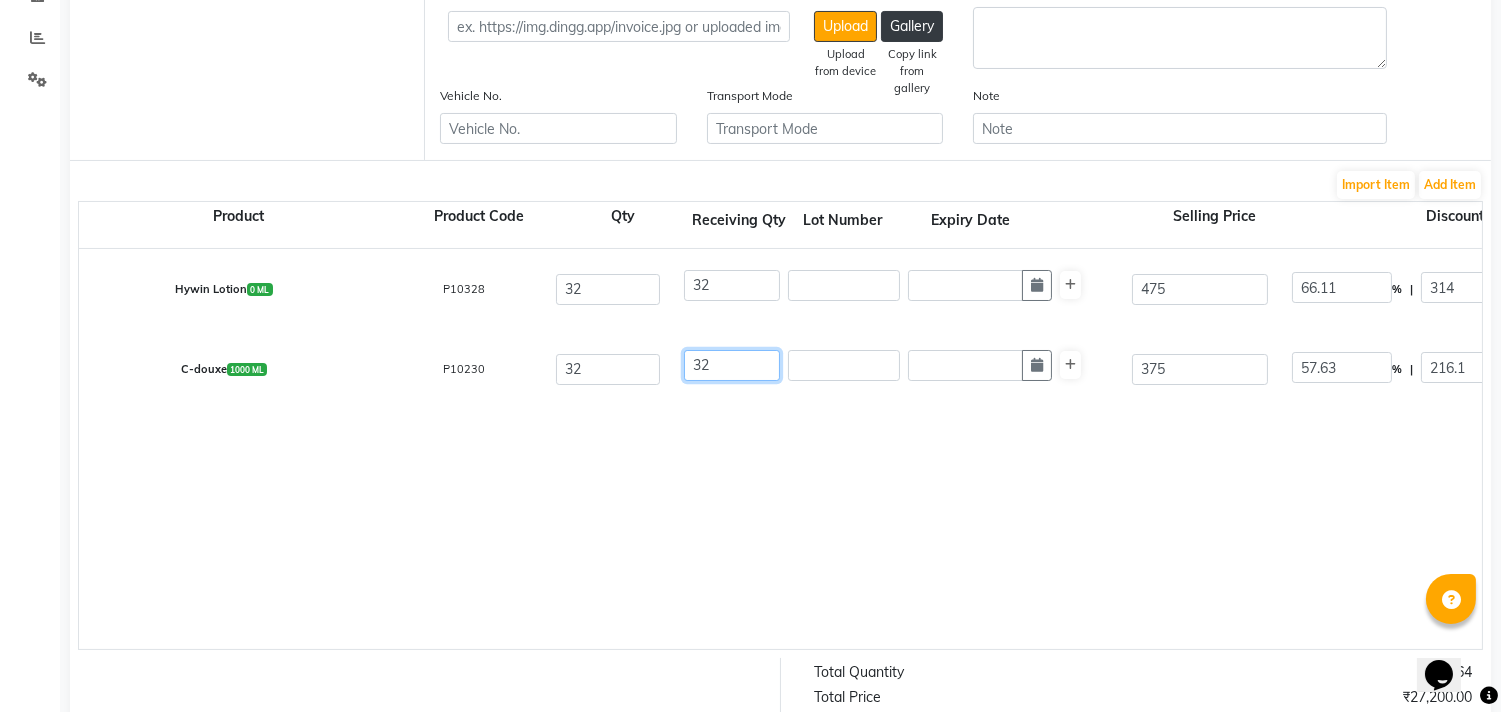 type on "32" 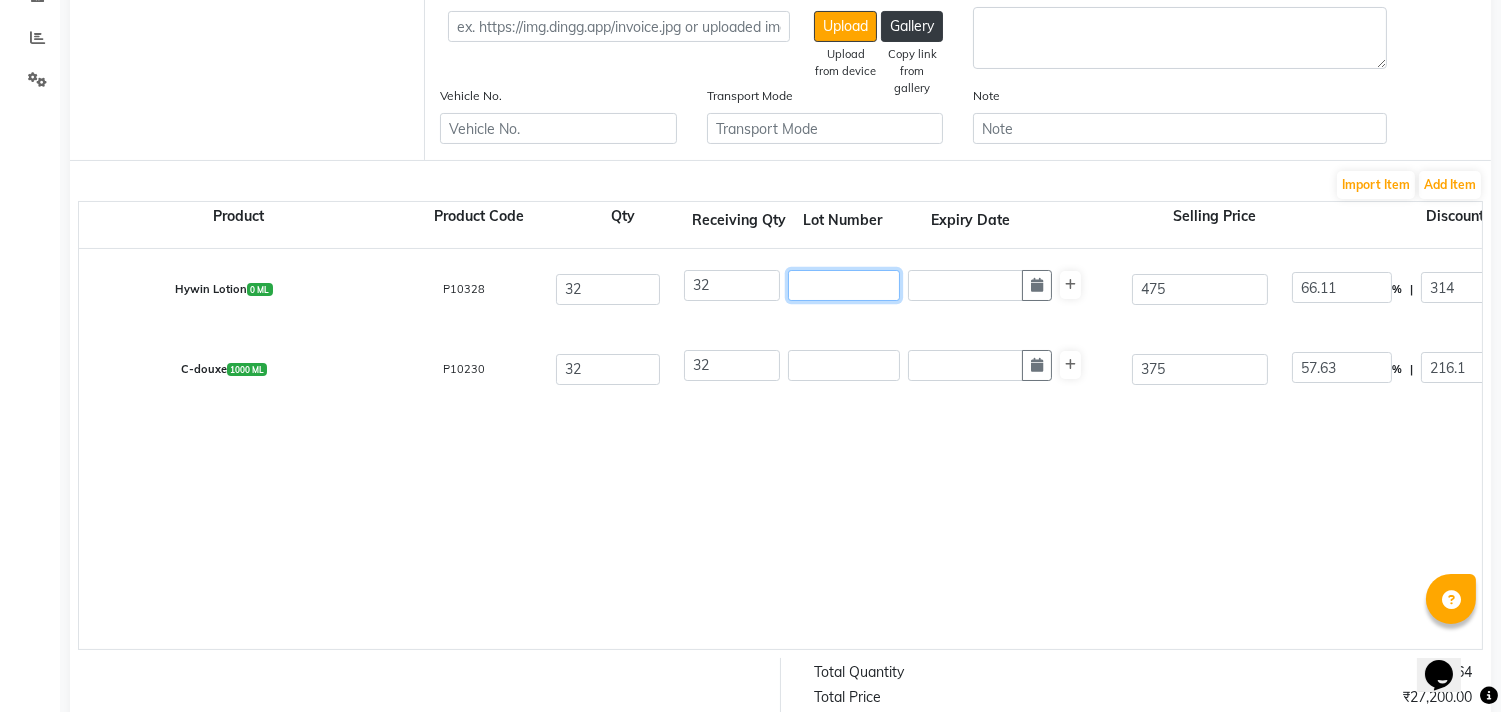 click 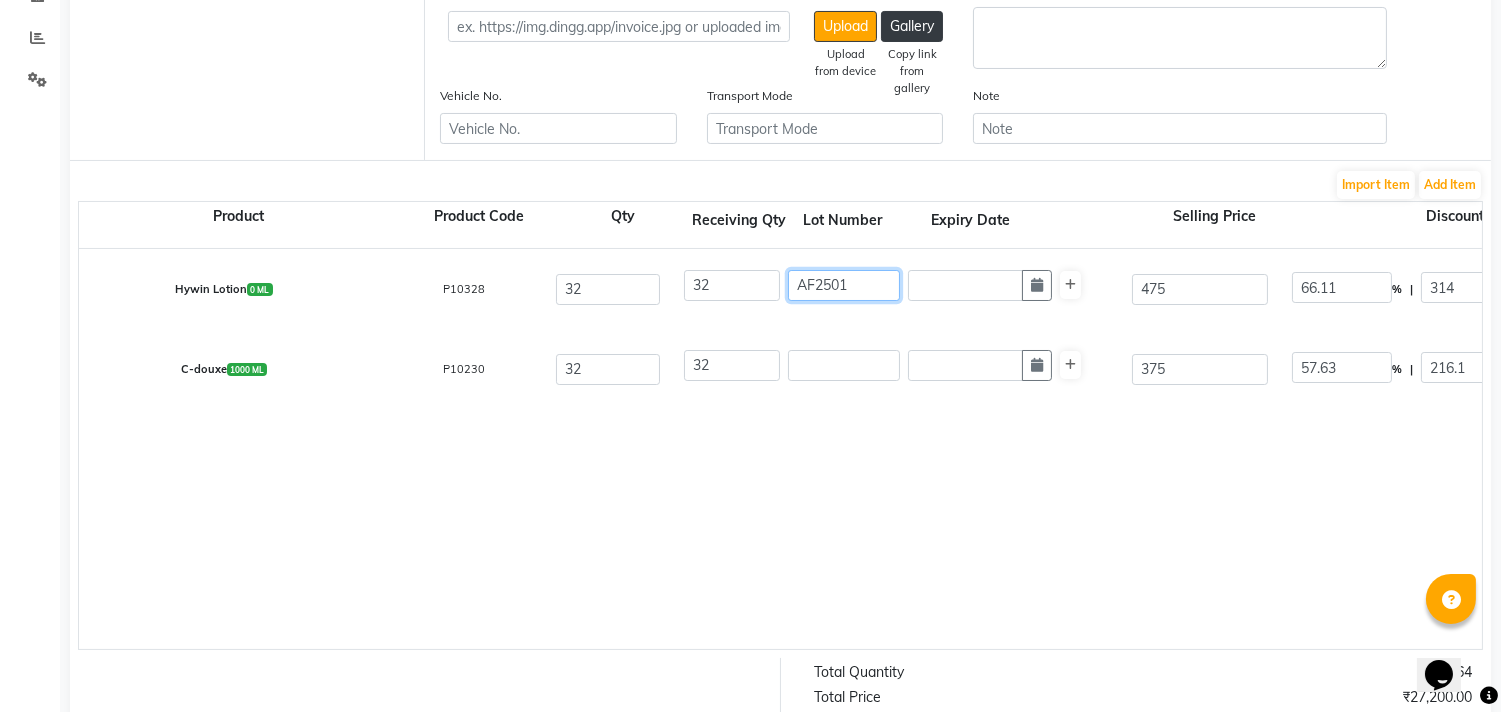 type on "AF2501" 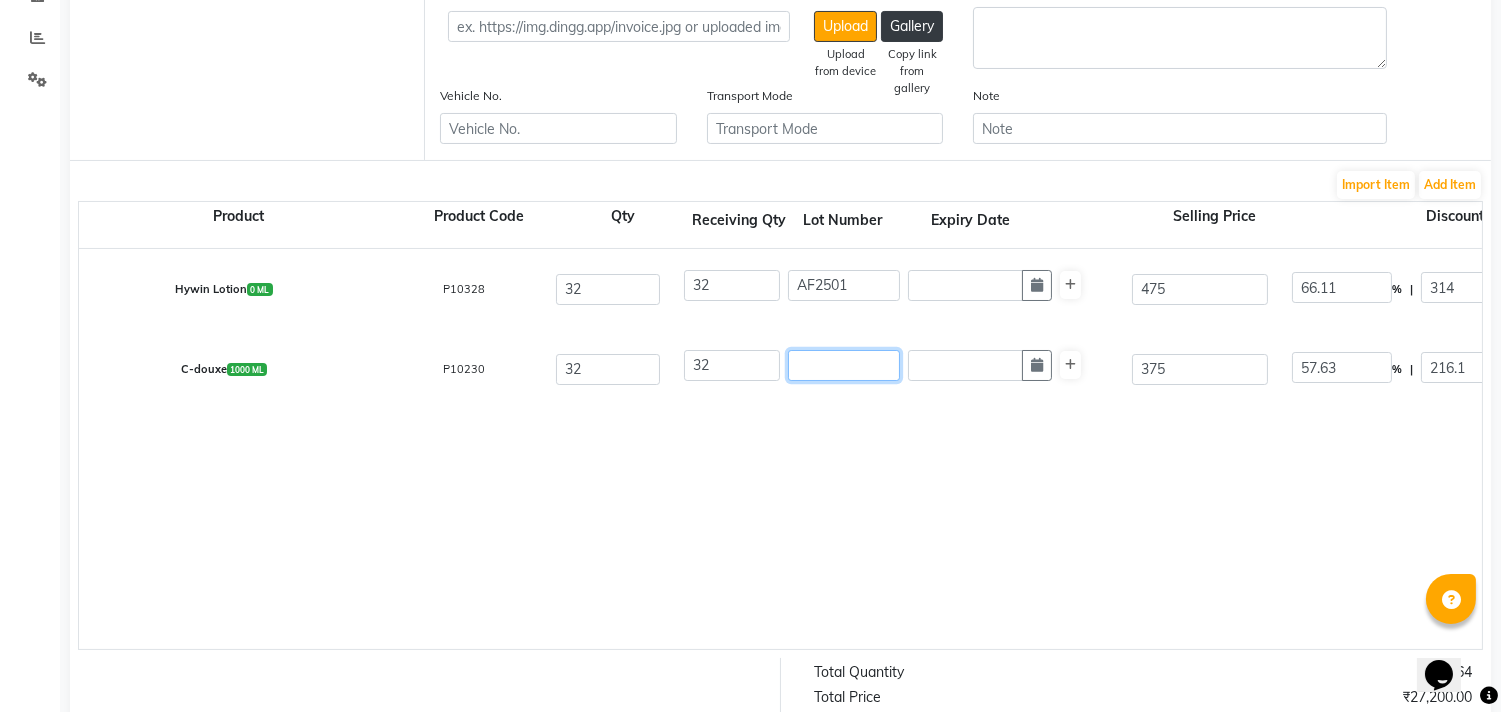click 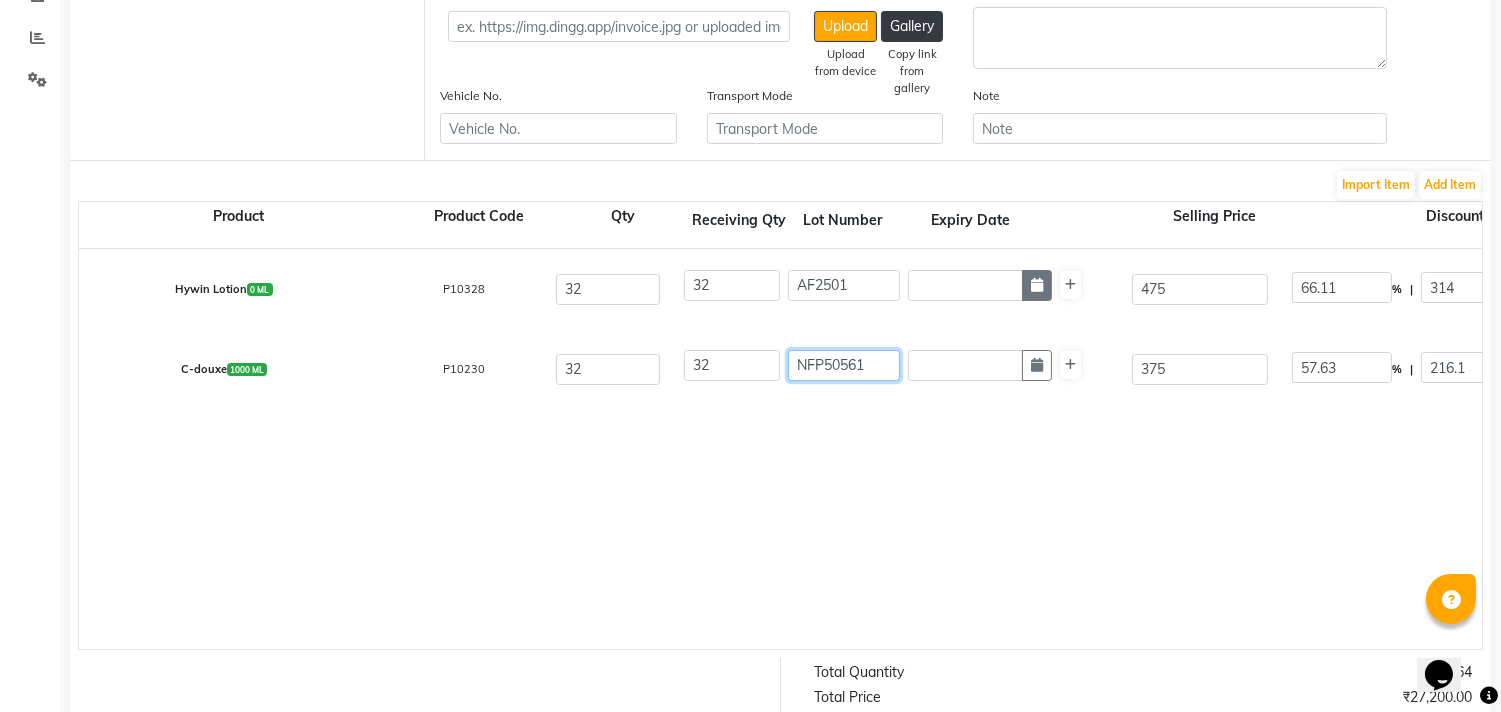 type on "NFP50561" 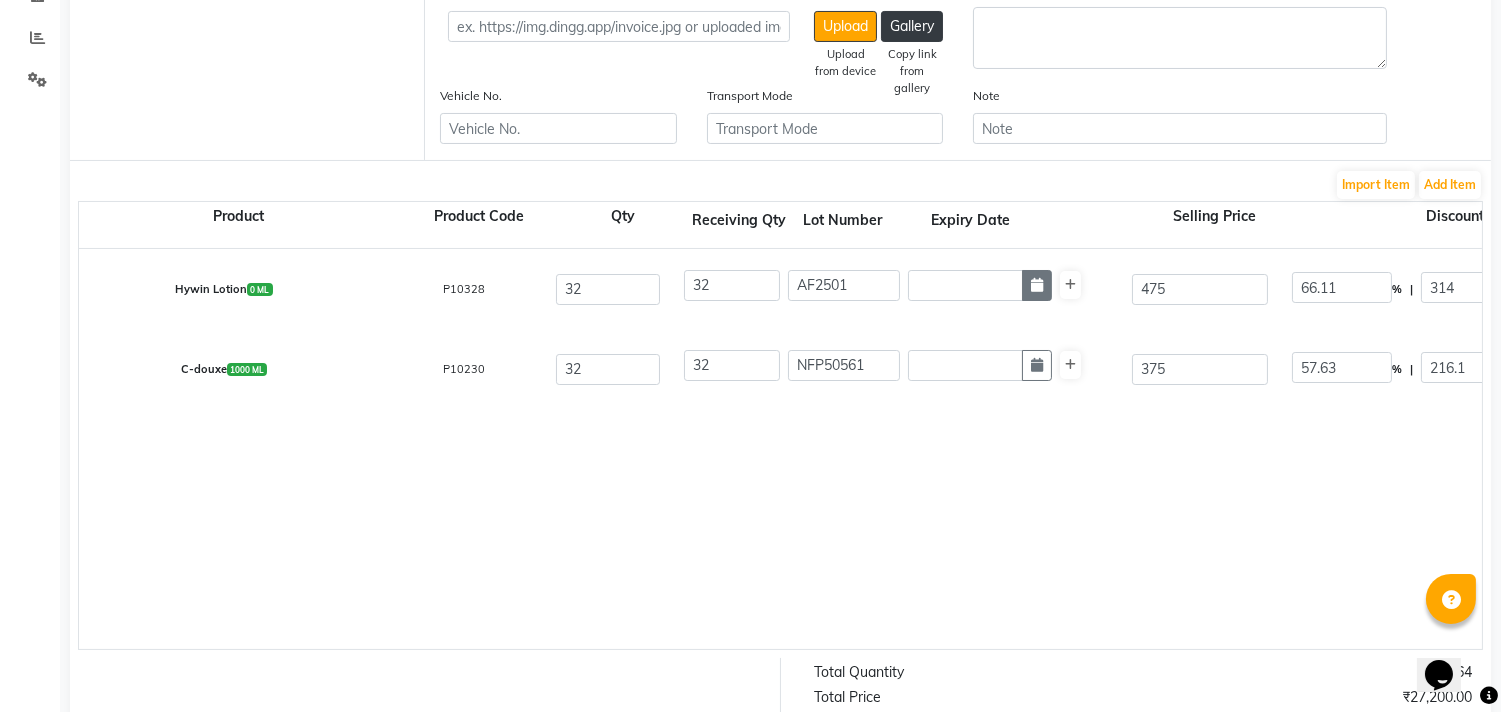 click 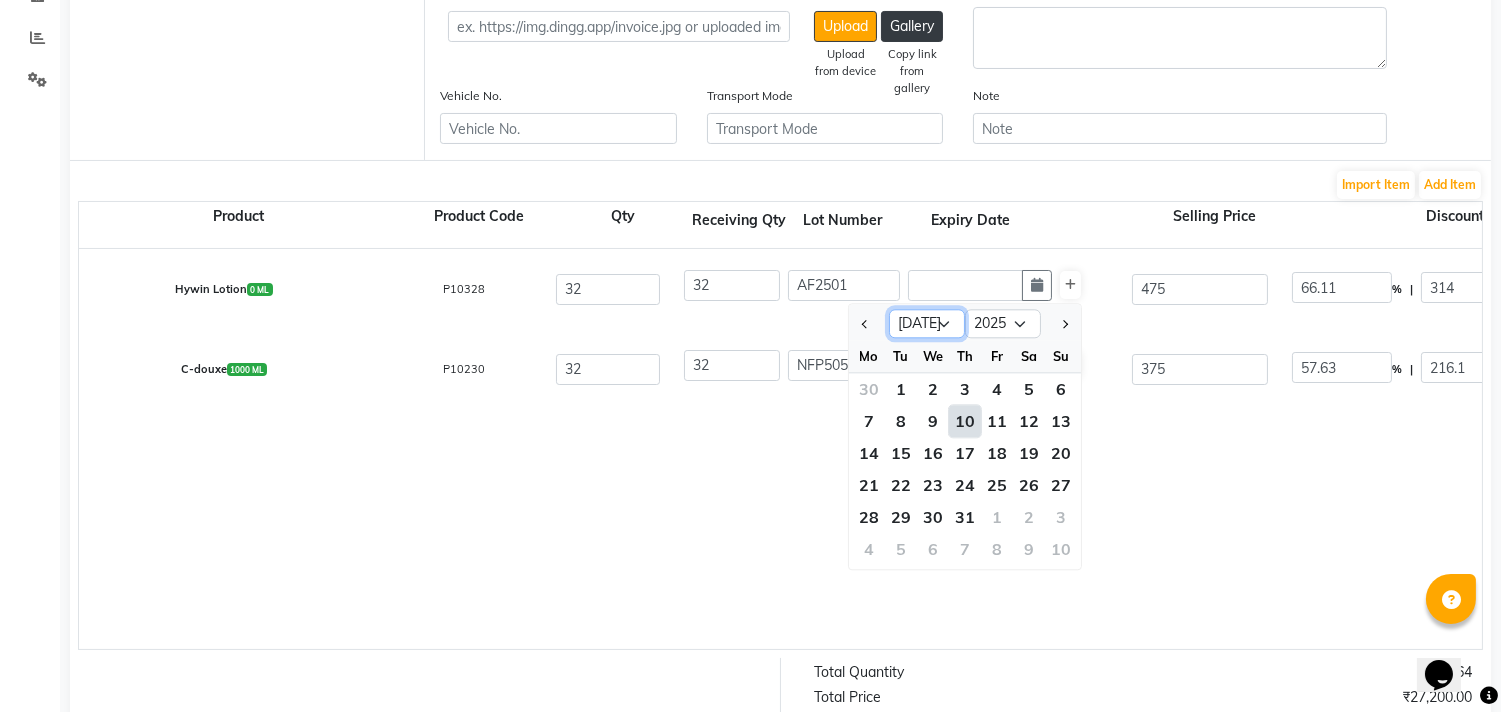 click on "Jan Feb Mar Apr May Jun [DATE] Aug Sep Oct Nov Dec" 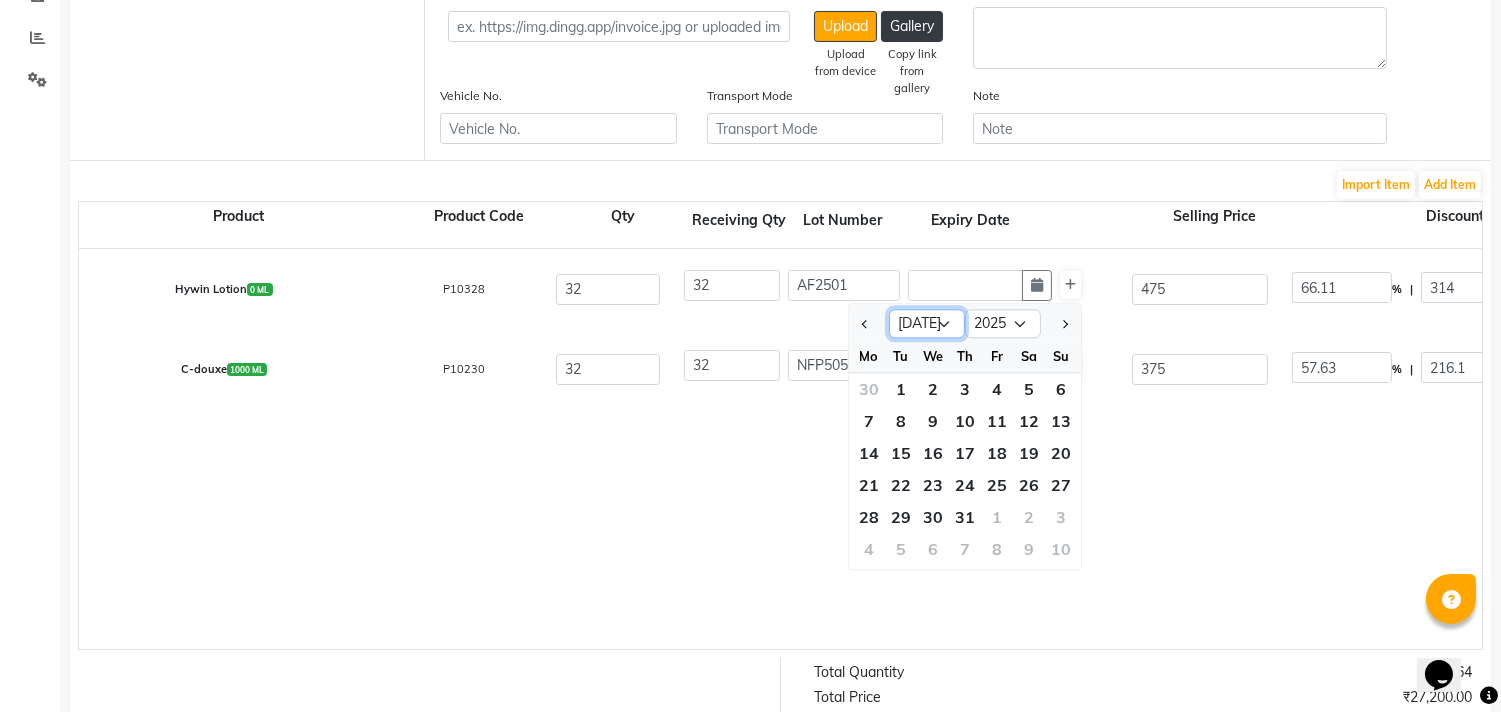 select on "2" 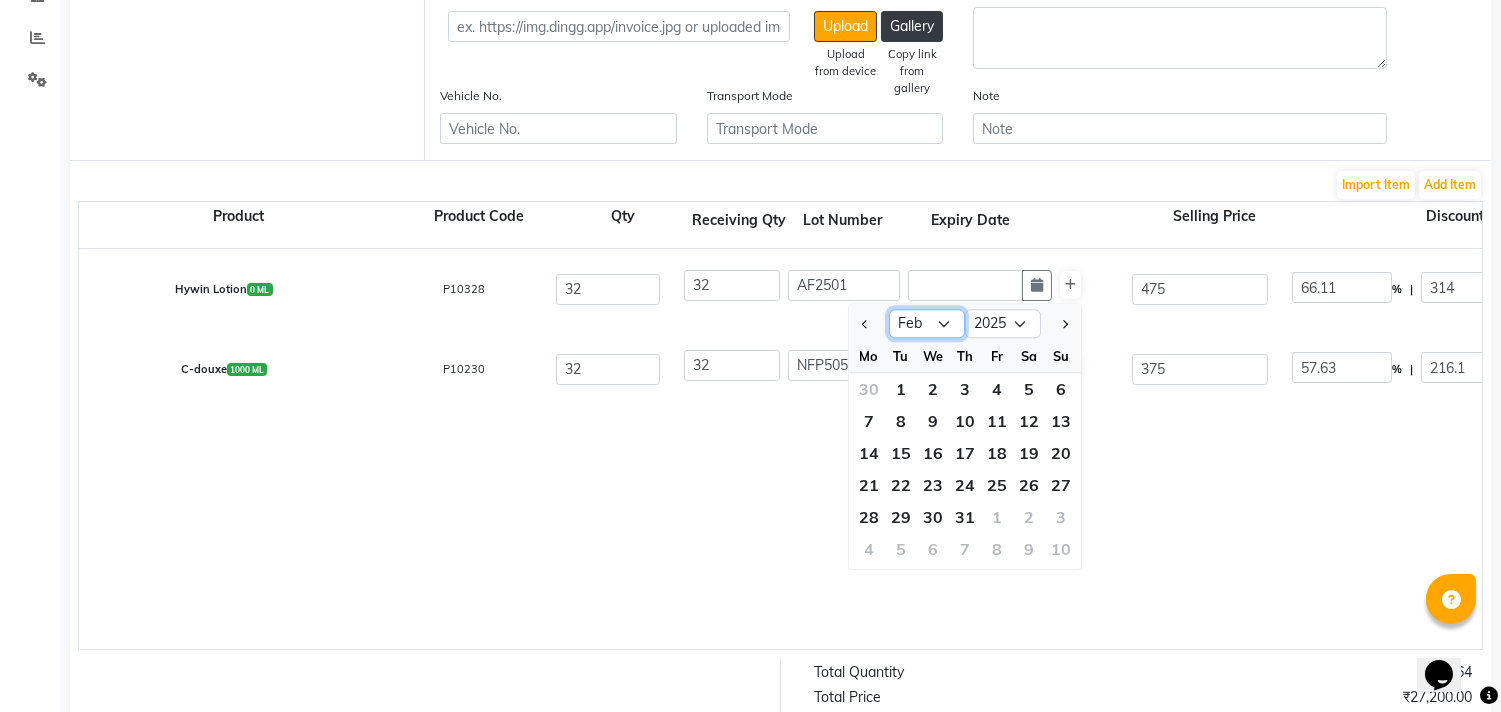 click on "Jan Feb Mar Apr May Jun [DATE] Aug Sep Oct Nov Dec" 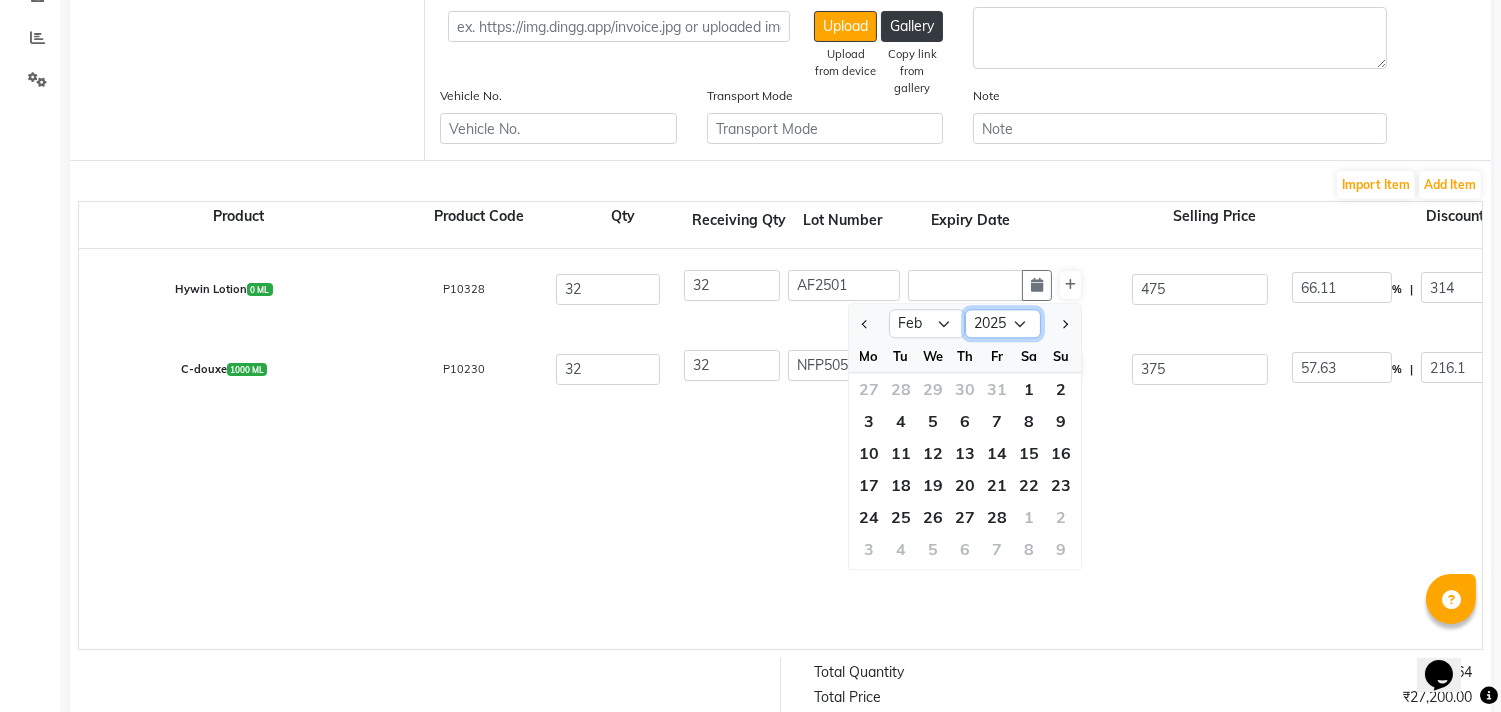 click on "2015 2016 2017 2018 2019 2020 2021 2022 2023 2024 2025 2026 2027 2028 2029 2030 2031 2032 2033 2034 2035" 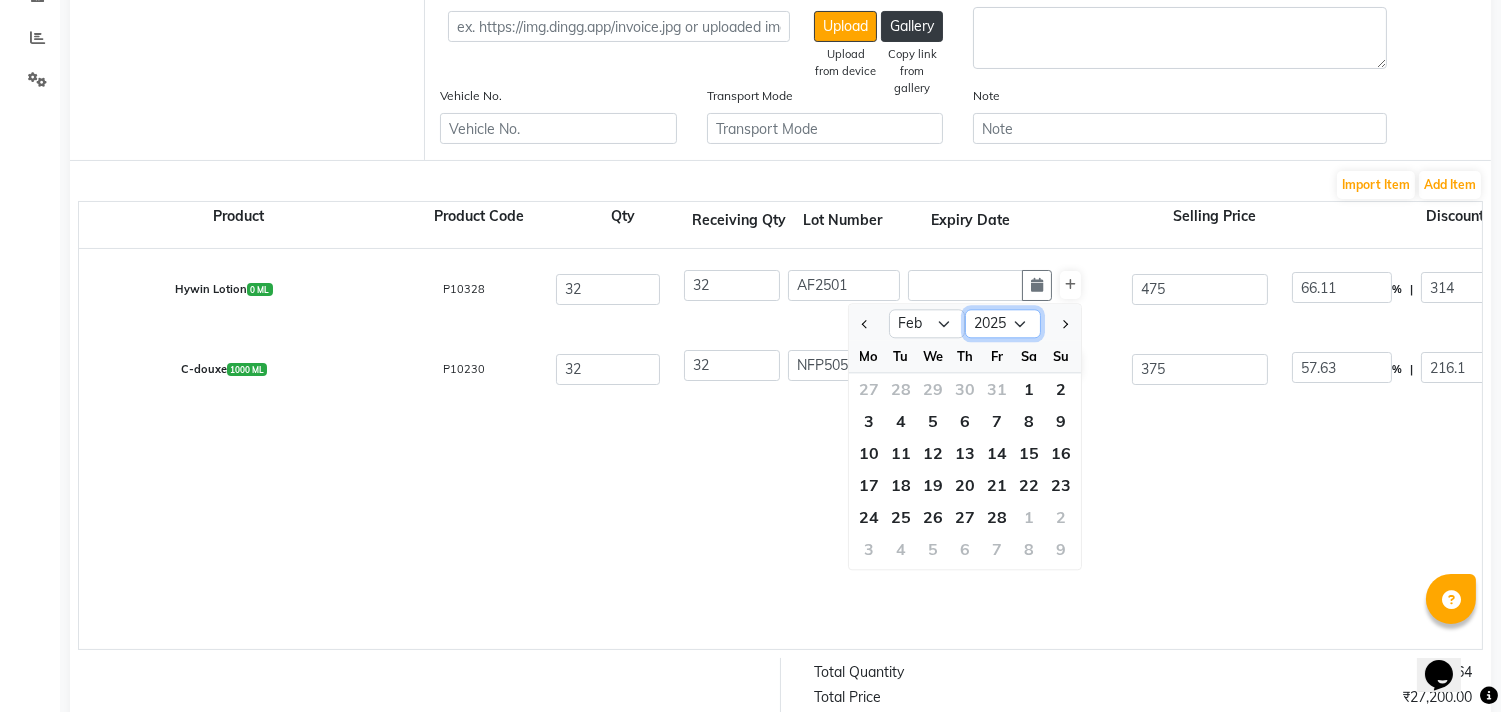 select on "2028" 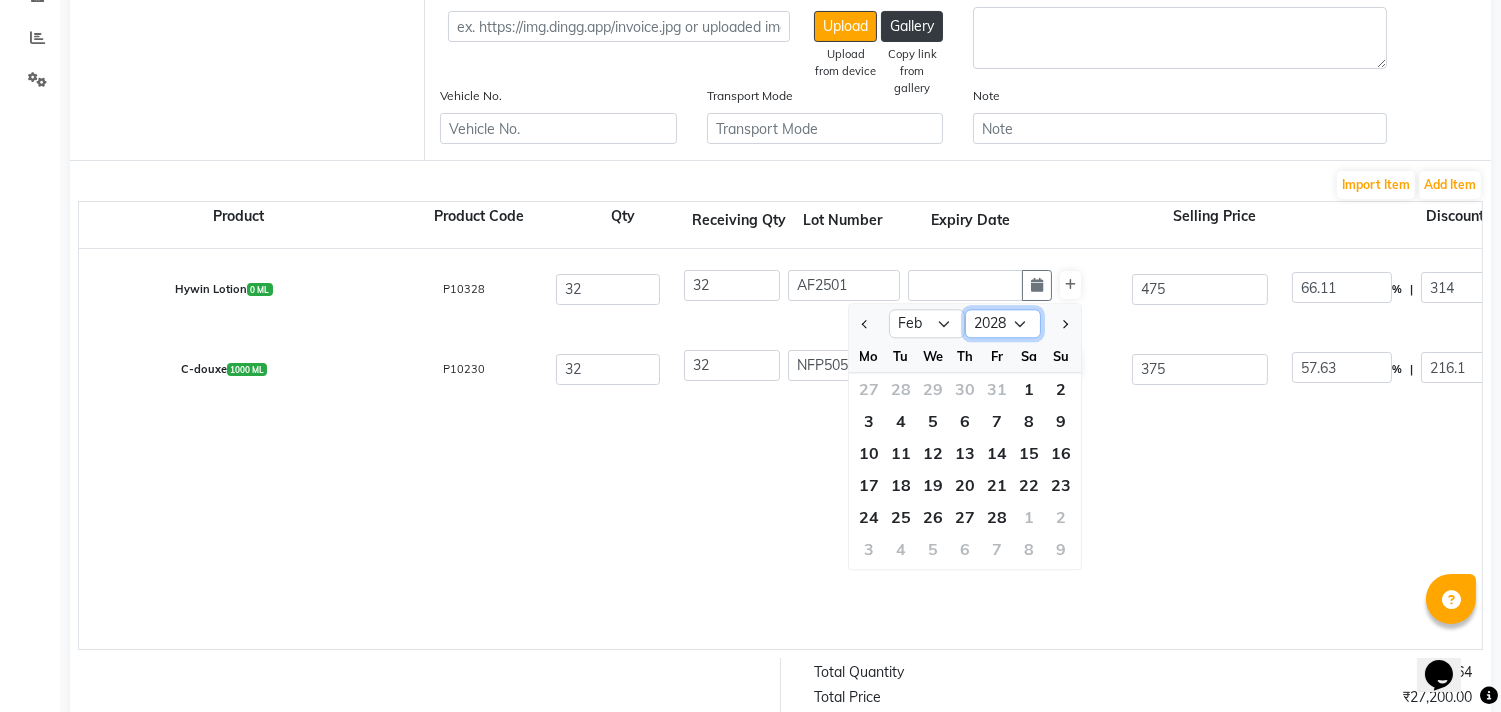 click on "2015 2016 2017 2018 2019 2020 2021 2022 2023 2024 2025 2026 2027 2028 2029 2030 2031 2032 2033 2034 2035" 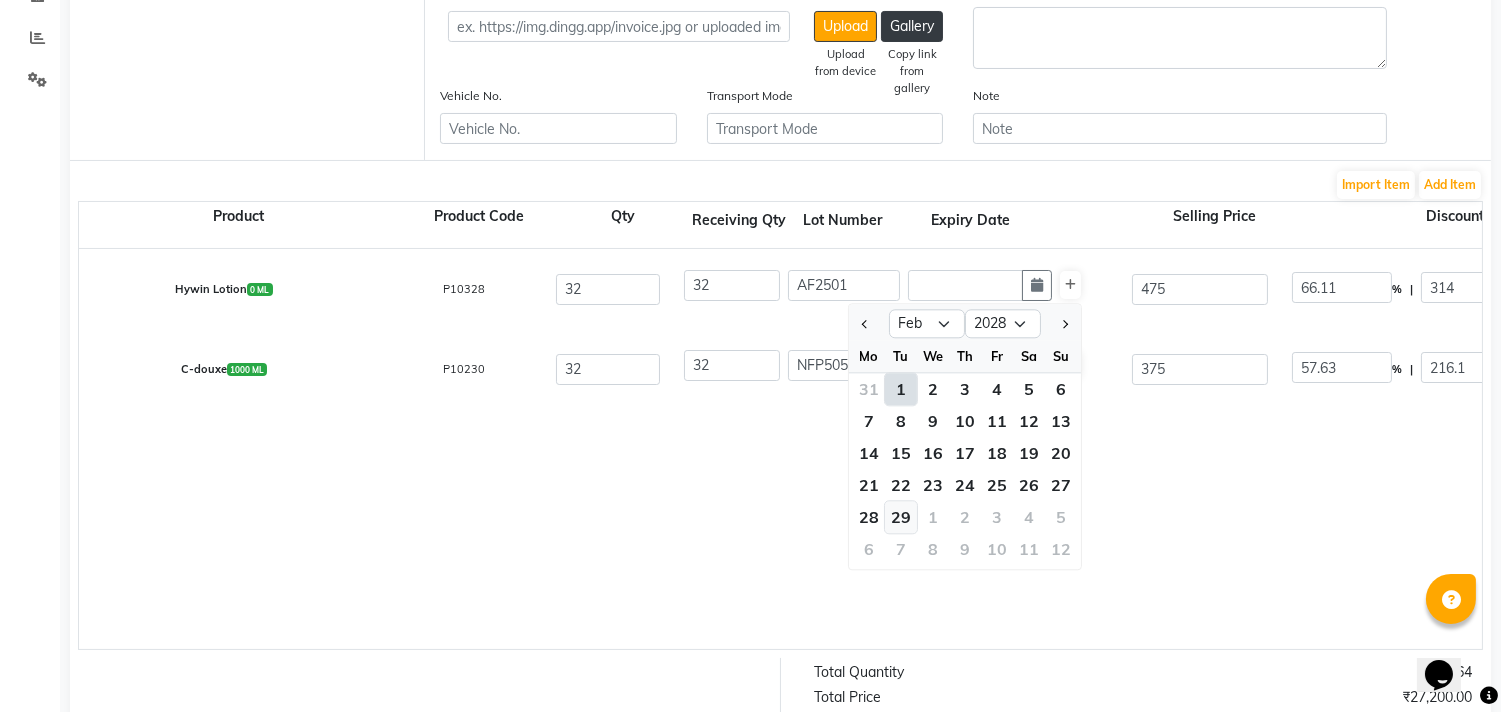 click on "29" 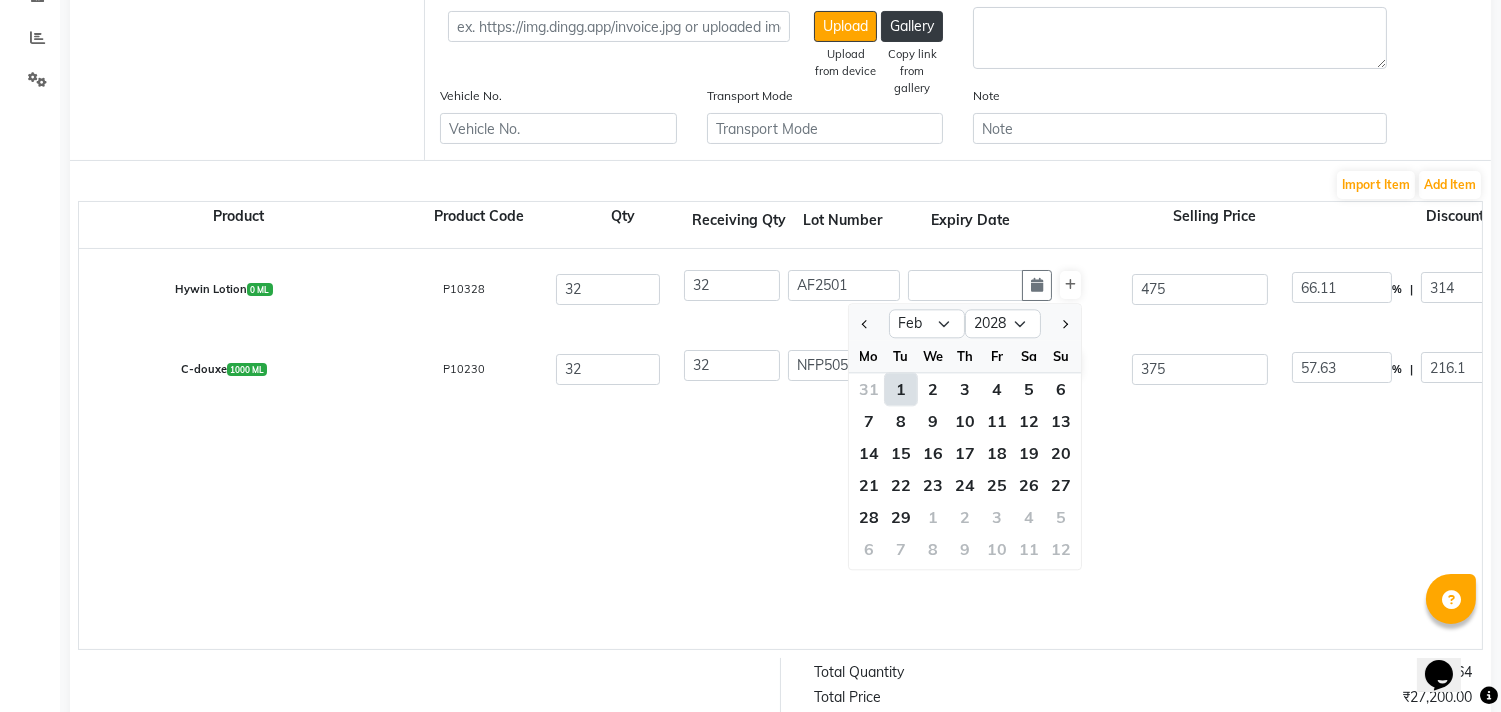 type on "[DATE]" 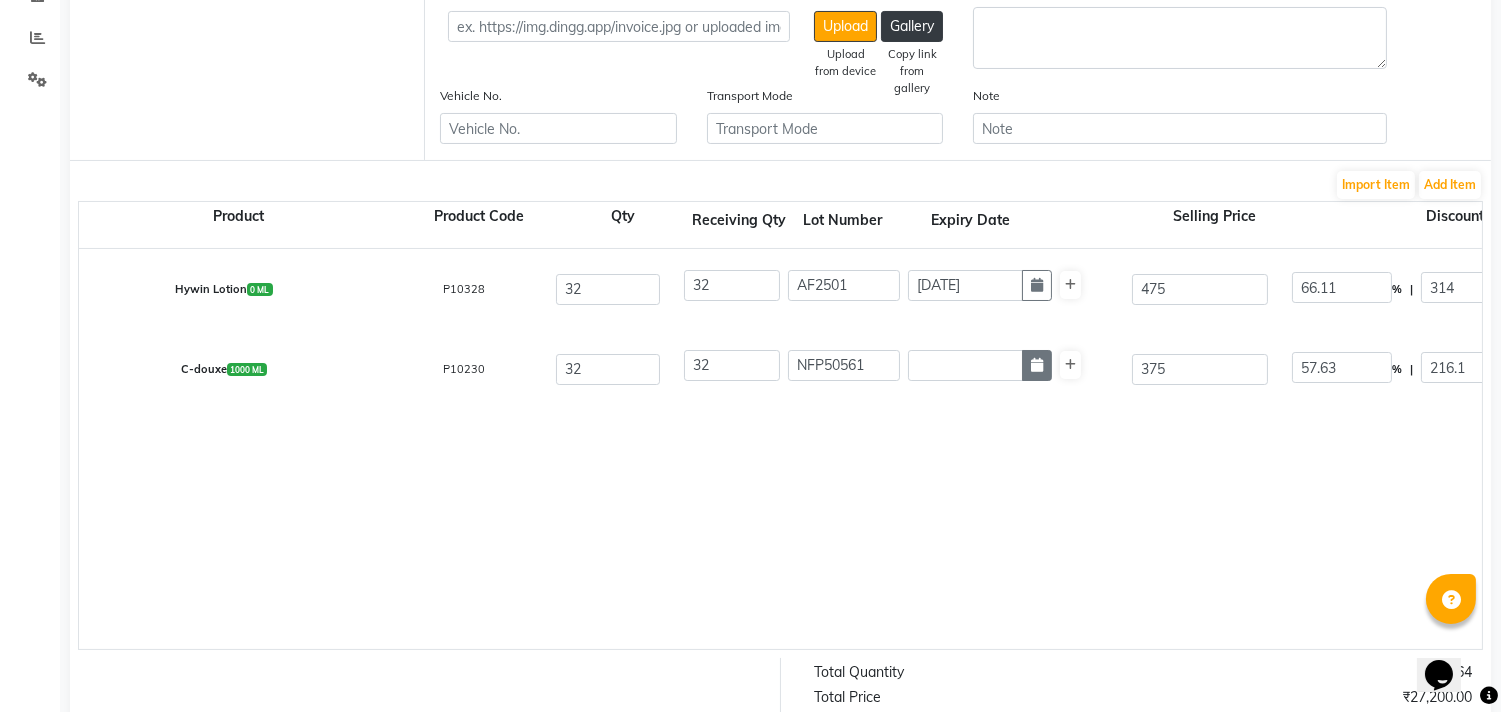 click 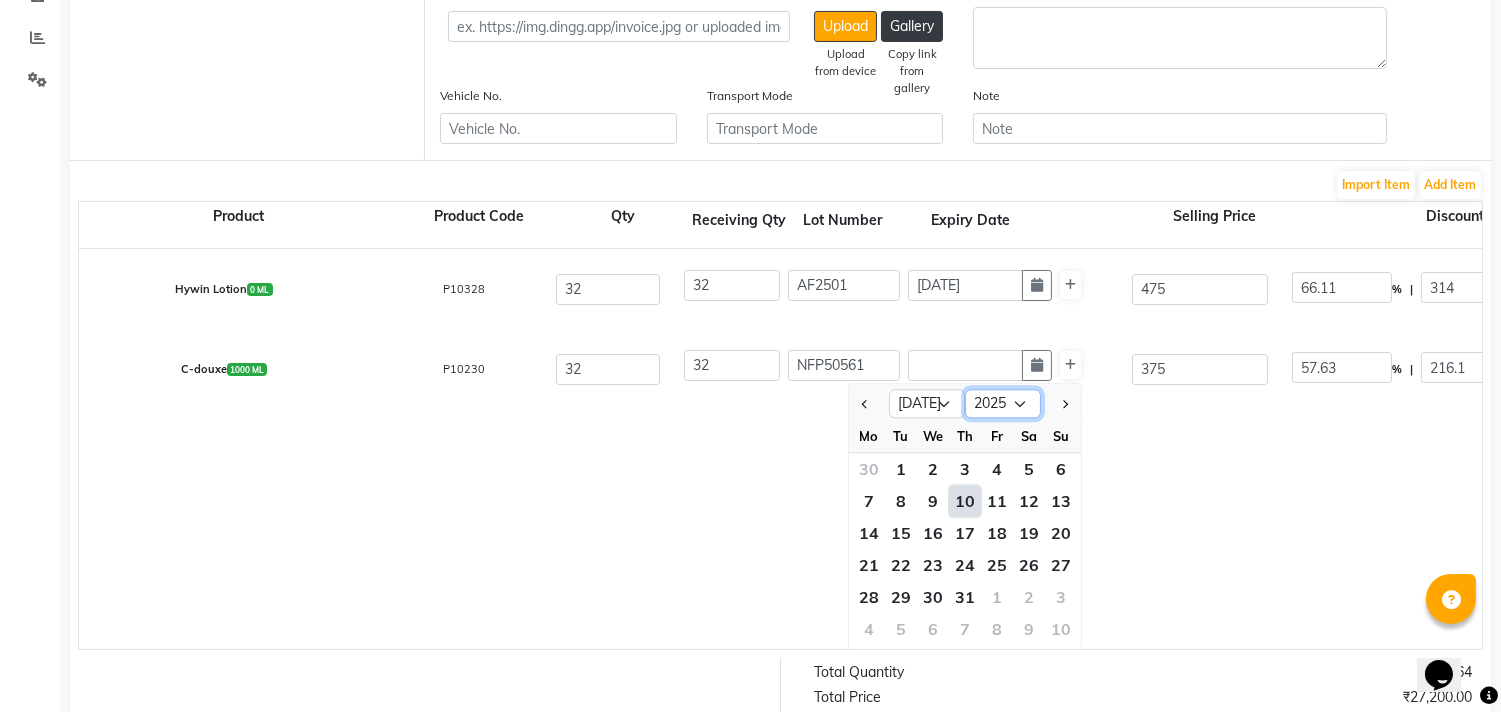click on "2015 2016 2017 2018 2019 2020 2021 2022 2023 2024 2025 2026 2027 2028 2029 2030 2031 2032 2033 2034 2035" 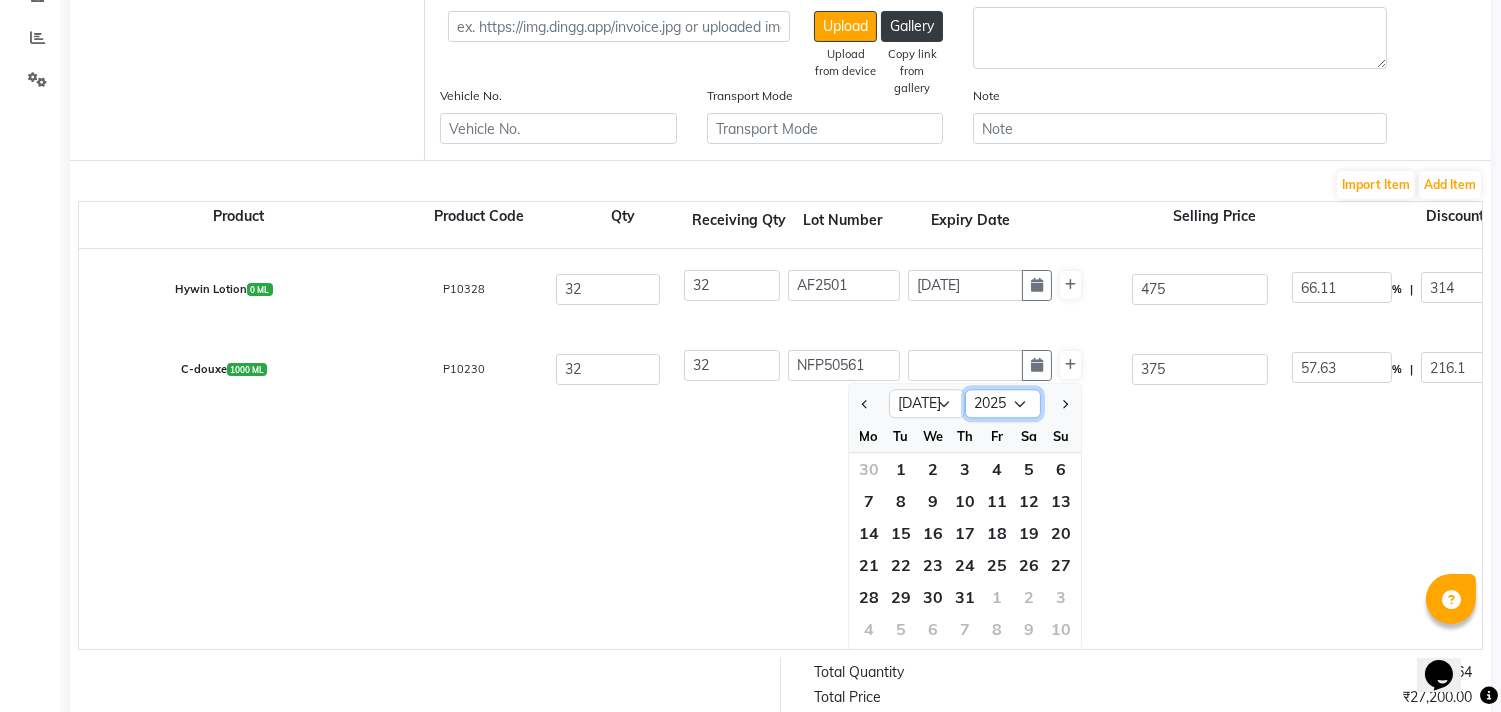 select on "2026" 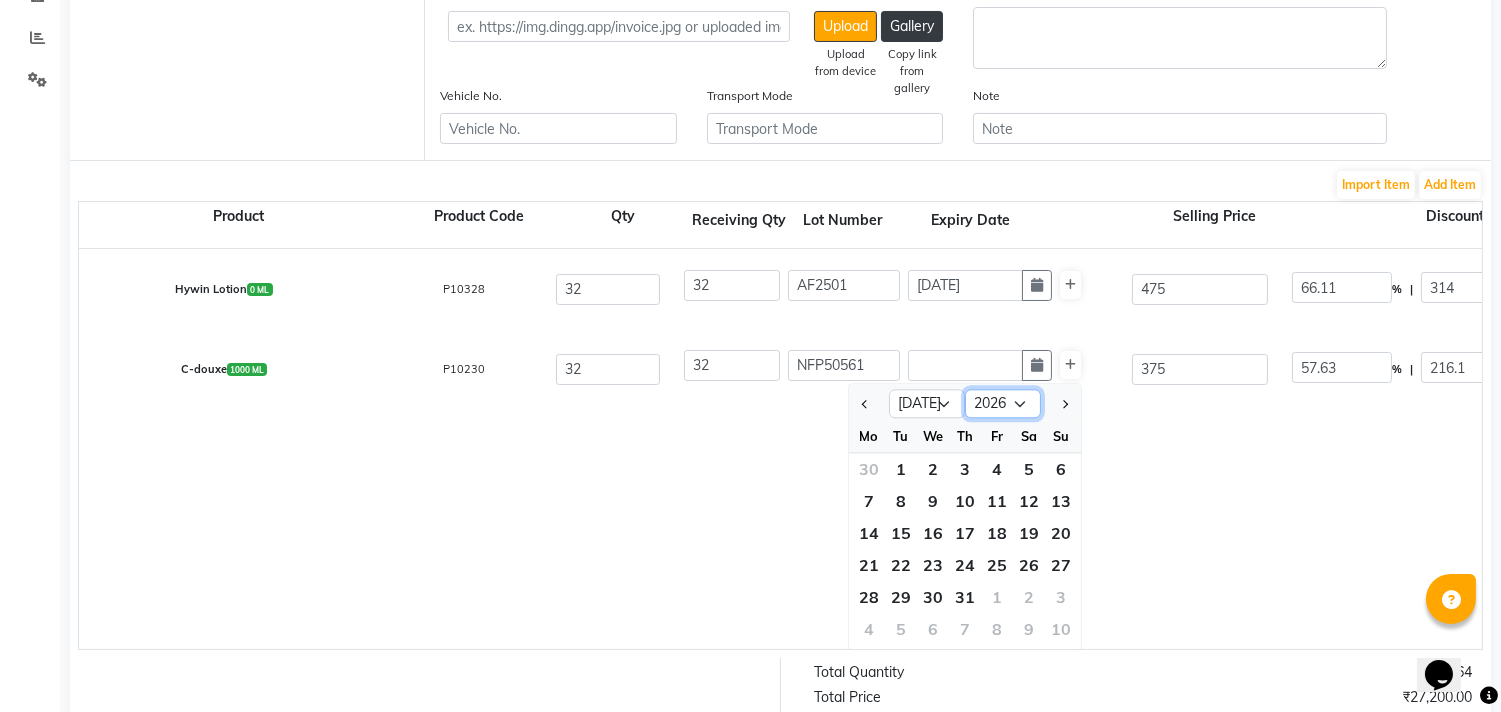 click on "2015 2016 2017 2018 2019 2020 2021 2022 2023 2024 2025 2026 2027 2028 2029 2030 2031 2032 2033 2034 2035" 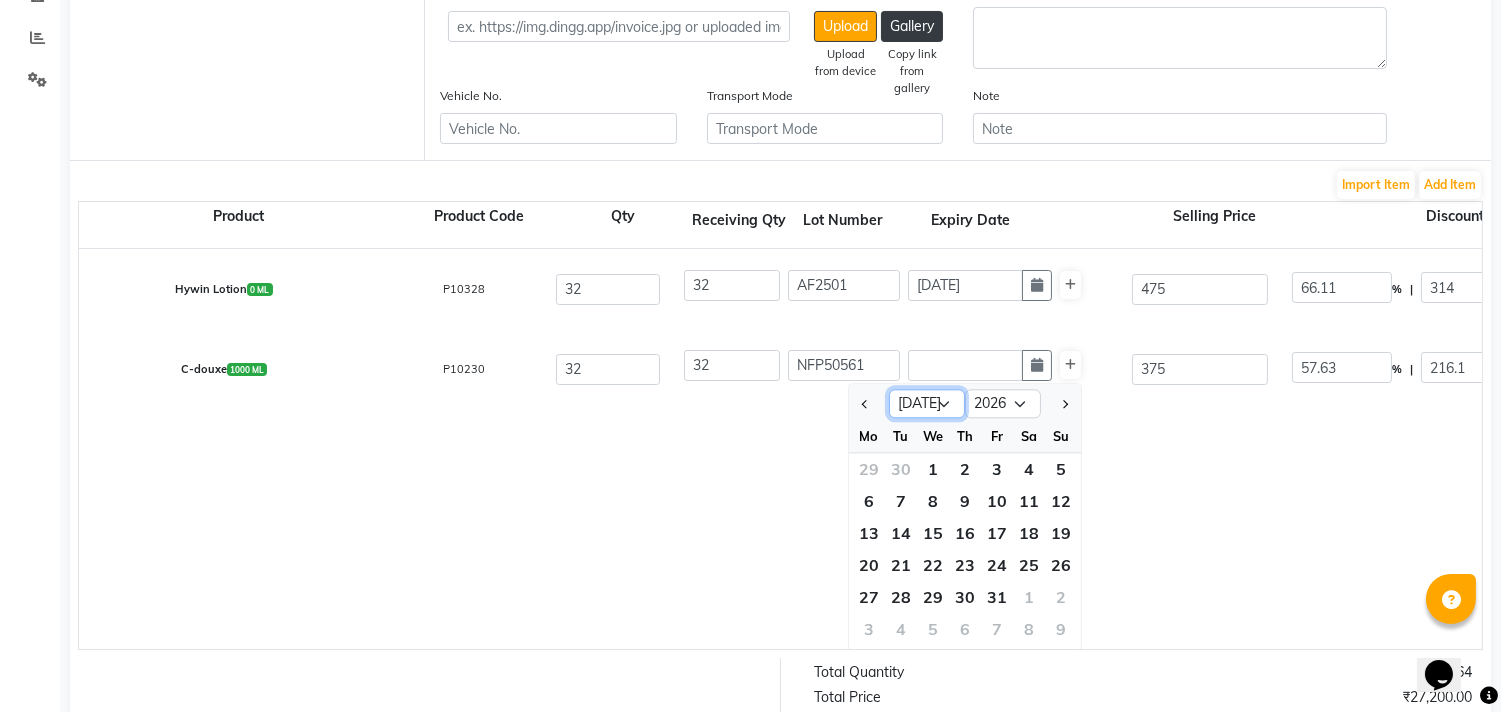 click on "Jan Feb Mar Apr May Jun [DATE] Aug Sep Oct Nov Dec" 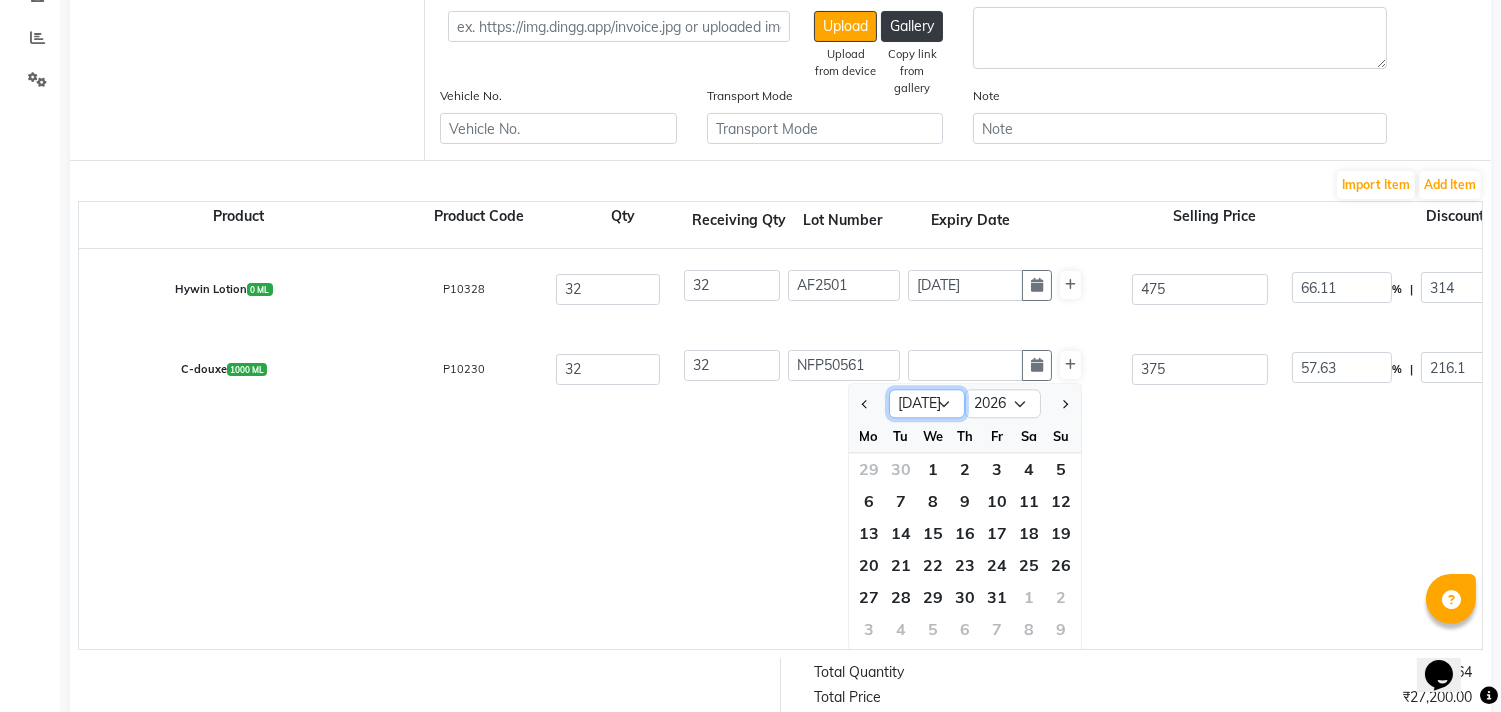 select on "10" 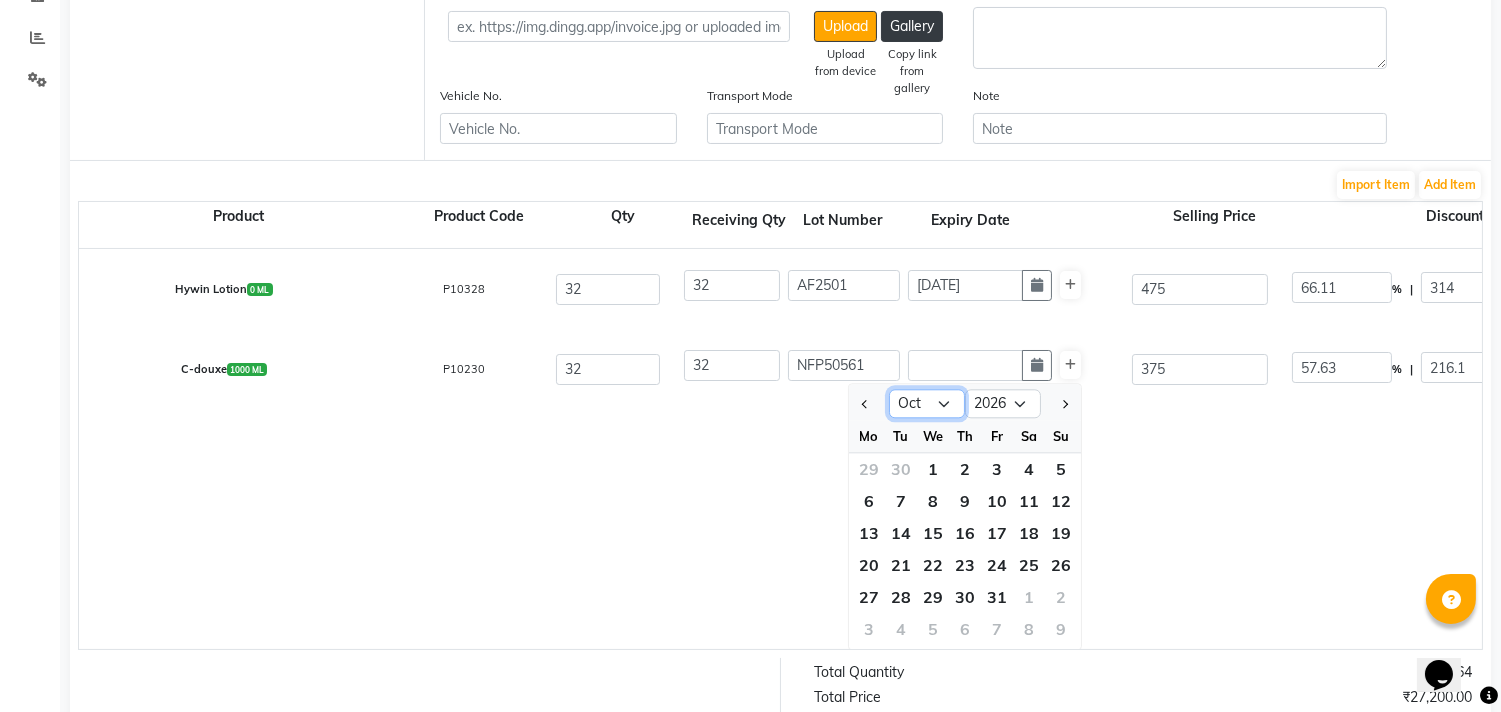 click on "Jan Feb Mar Apr May Jun [DATE] Aug Sep Oct Nov Dec" 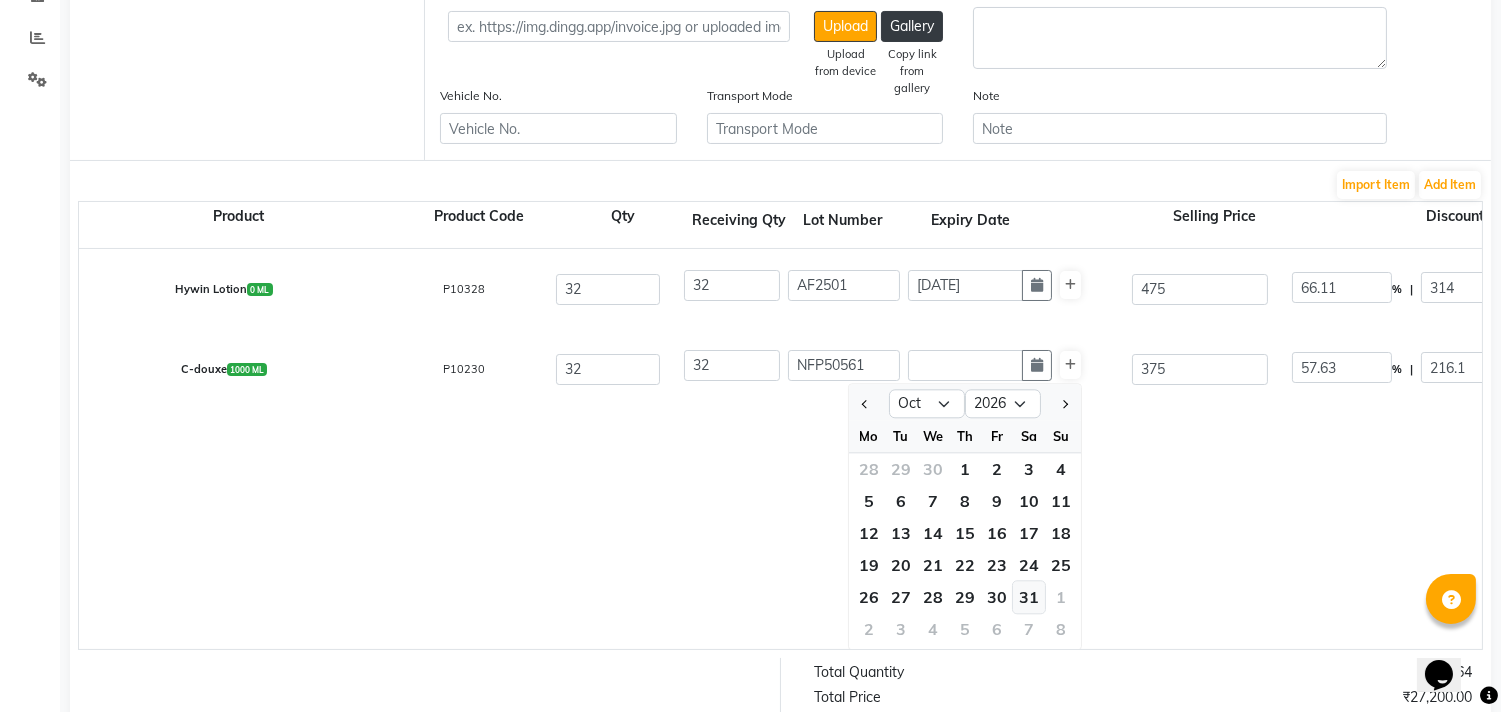 click on "31" 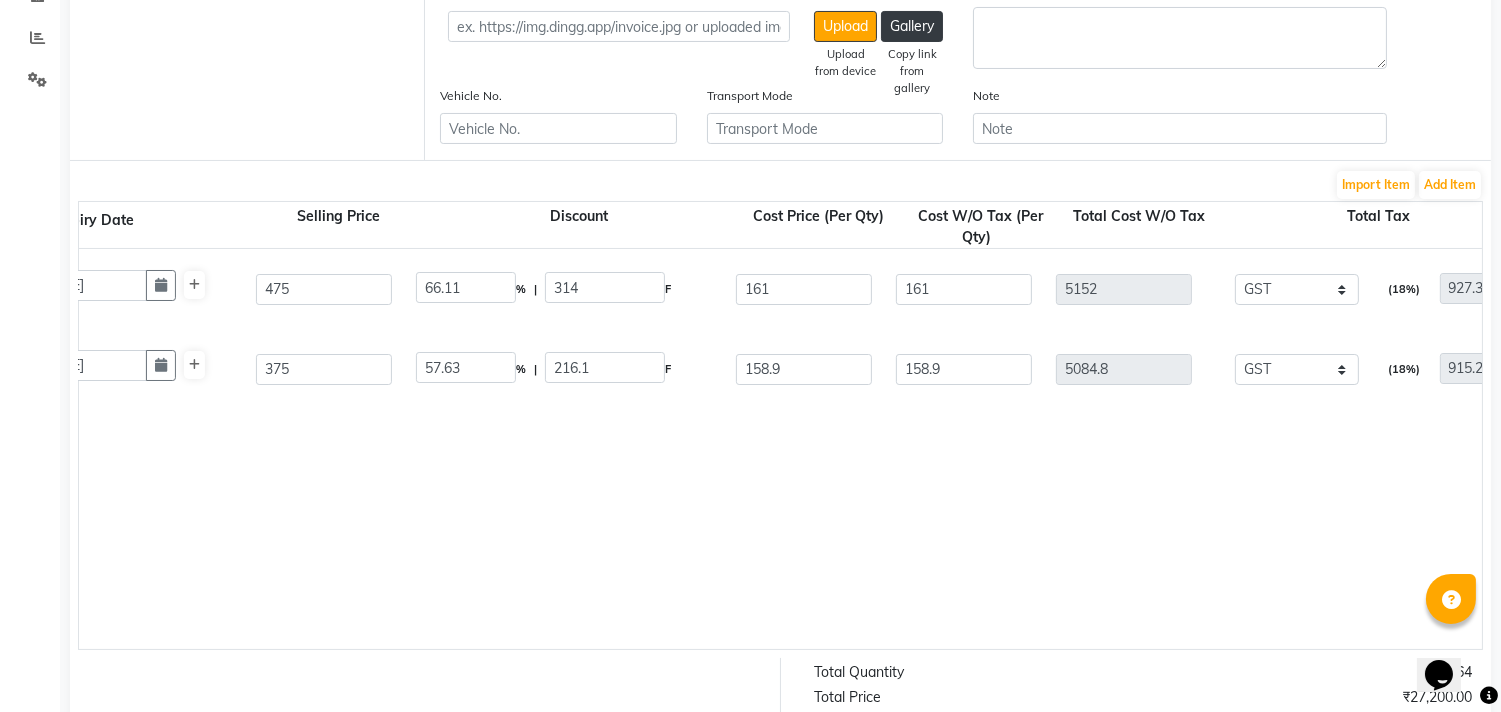 scroll, scrollTop: 0, scrollLeft: 880, axis: horizontal 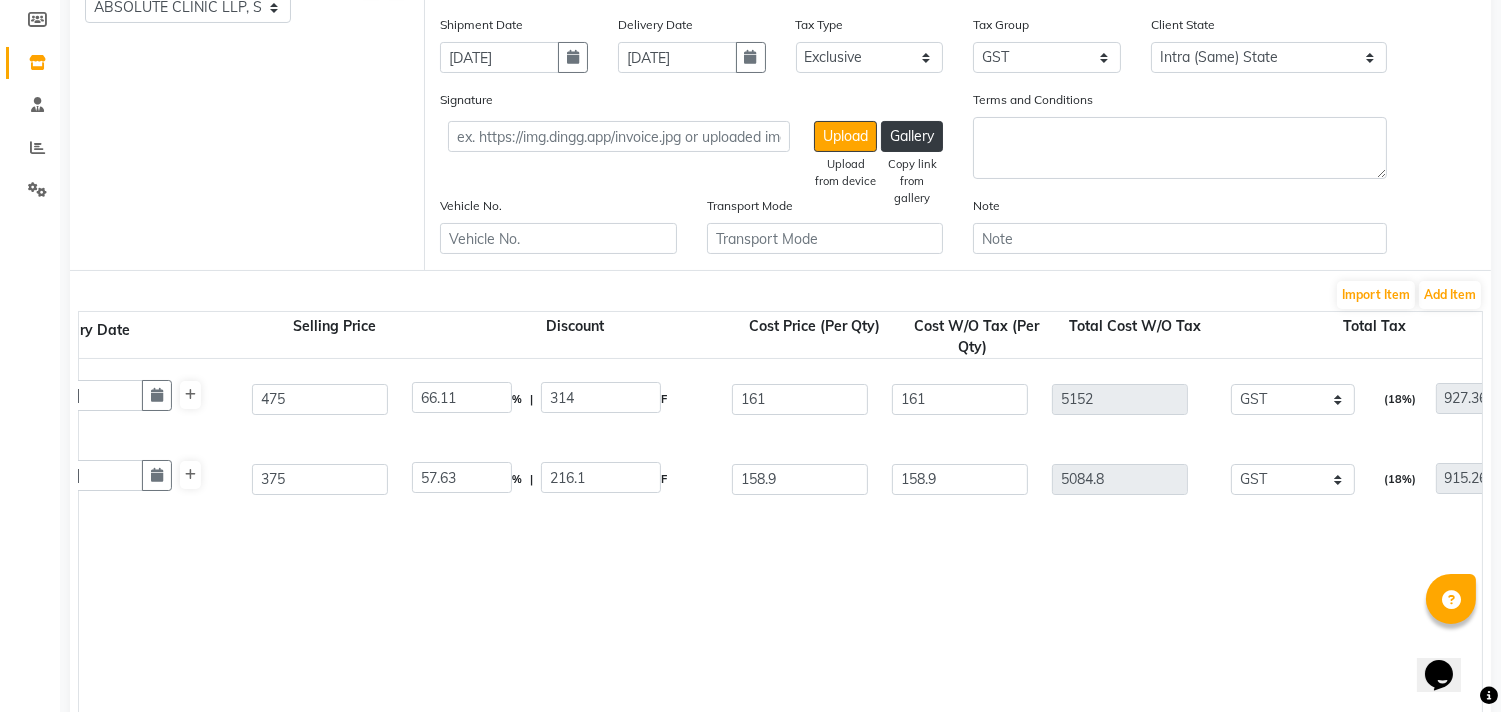 click on "Hywin Lotion  0 ML  P10328  32 32 AF2501 [DATE] 475 66.11 % | 314 F 161 161 5152 None 12%Tax 5% Tax GST  (18%)  927.36 6079.36  C-douxe  1000 ML  P10230  32 32 NFP50561 [DATE] 375 57.63 % | 216.1 F 158.9 158.9 5084.8 None 12%Tax 5% Tax GST  (18%)  915.26 6000.06" 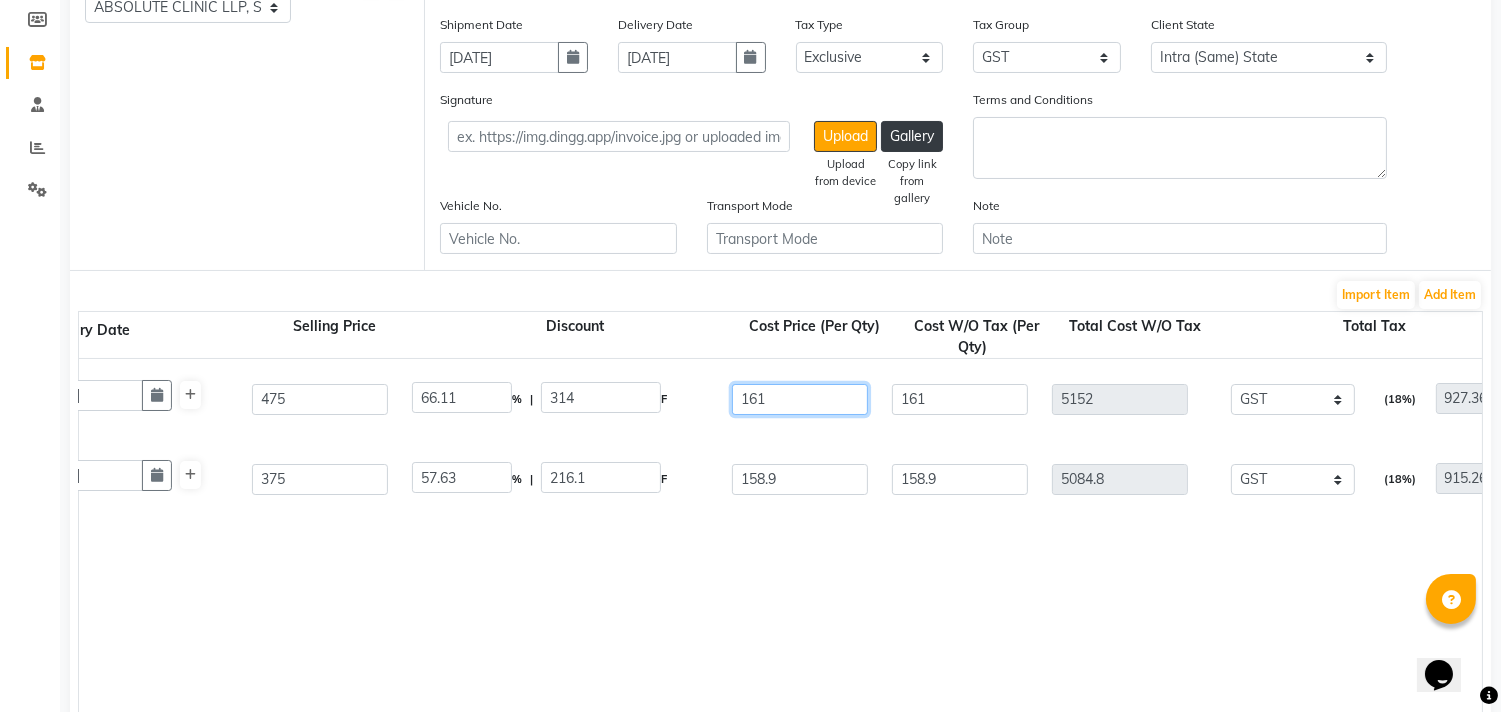 drag, startPoint x: 783, startPoint y: 404, endPoint x: 676, endPoint y: 407, distance: 107.042046 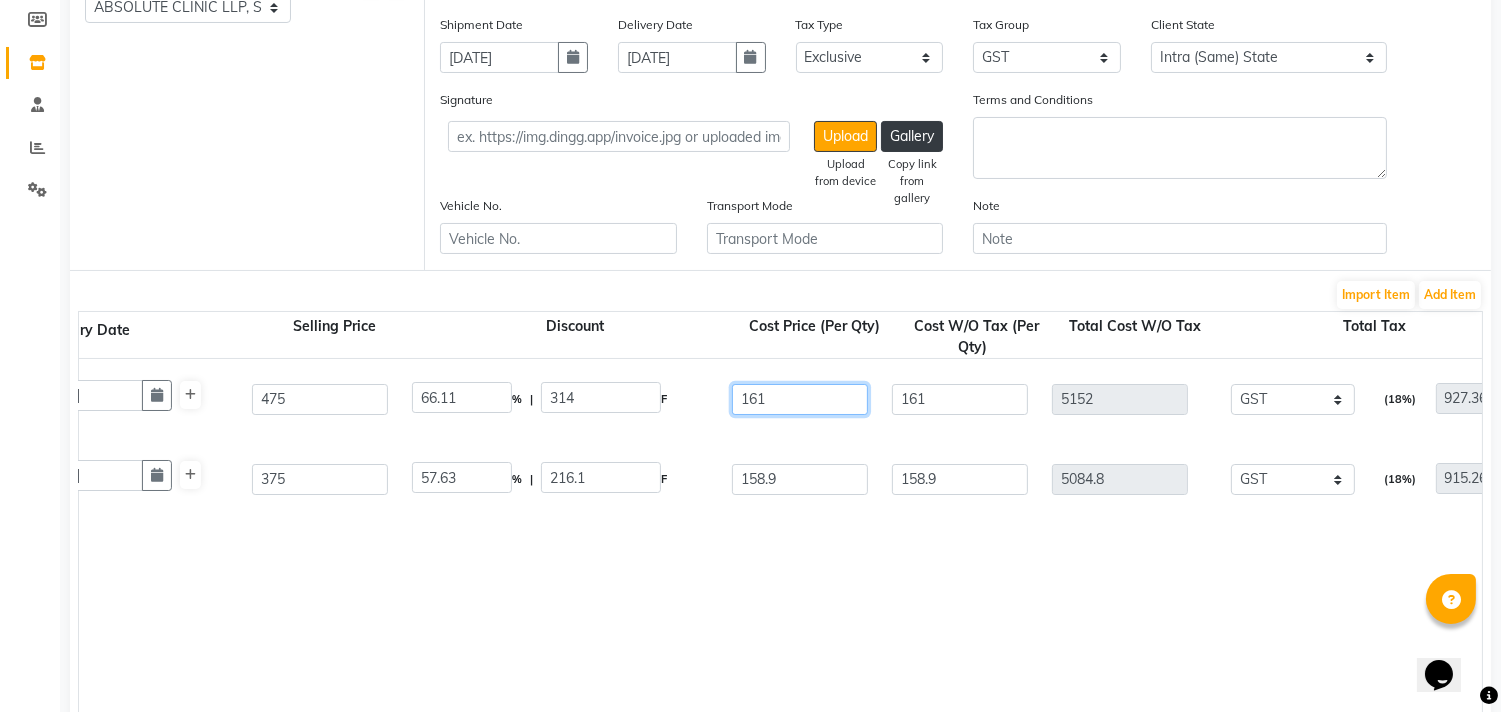 click on "Hywin Lotion  0 ML  P10328  32 32 AF2501 [DATE] 475 66.11 % | 314 F 161 161 5152 None 12%Tax 5% Tax GST  (18%)  927.36 6079.36" 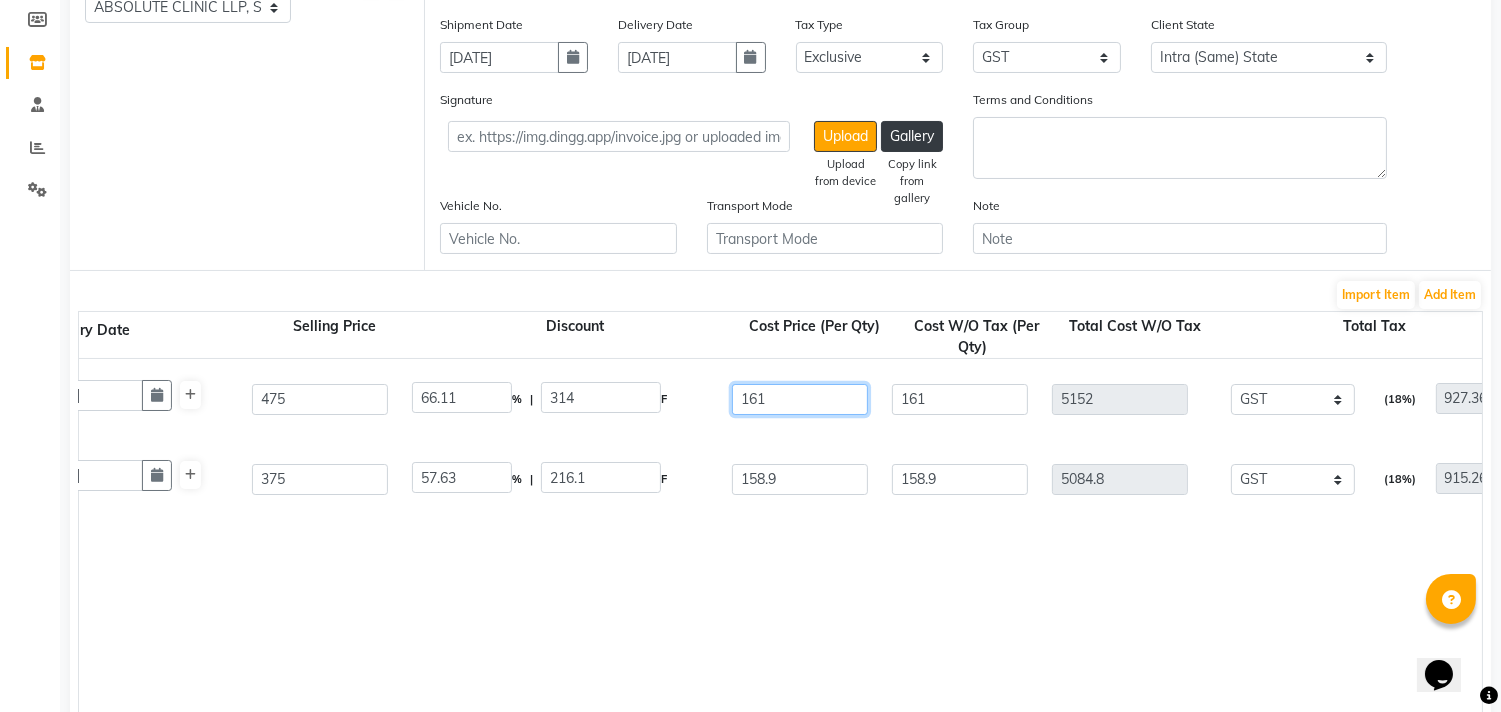 type 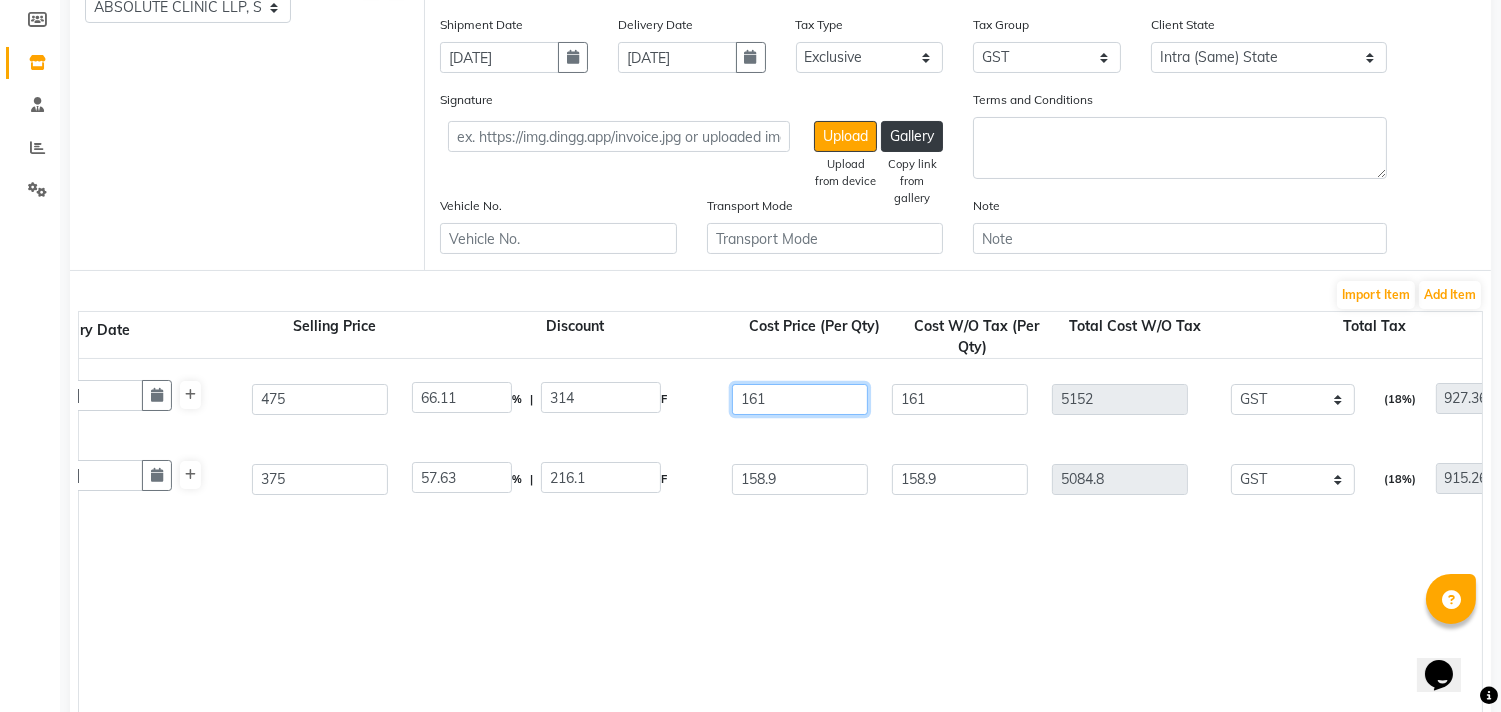 type on "0" 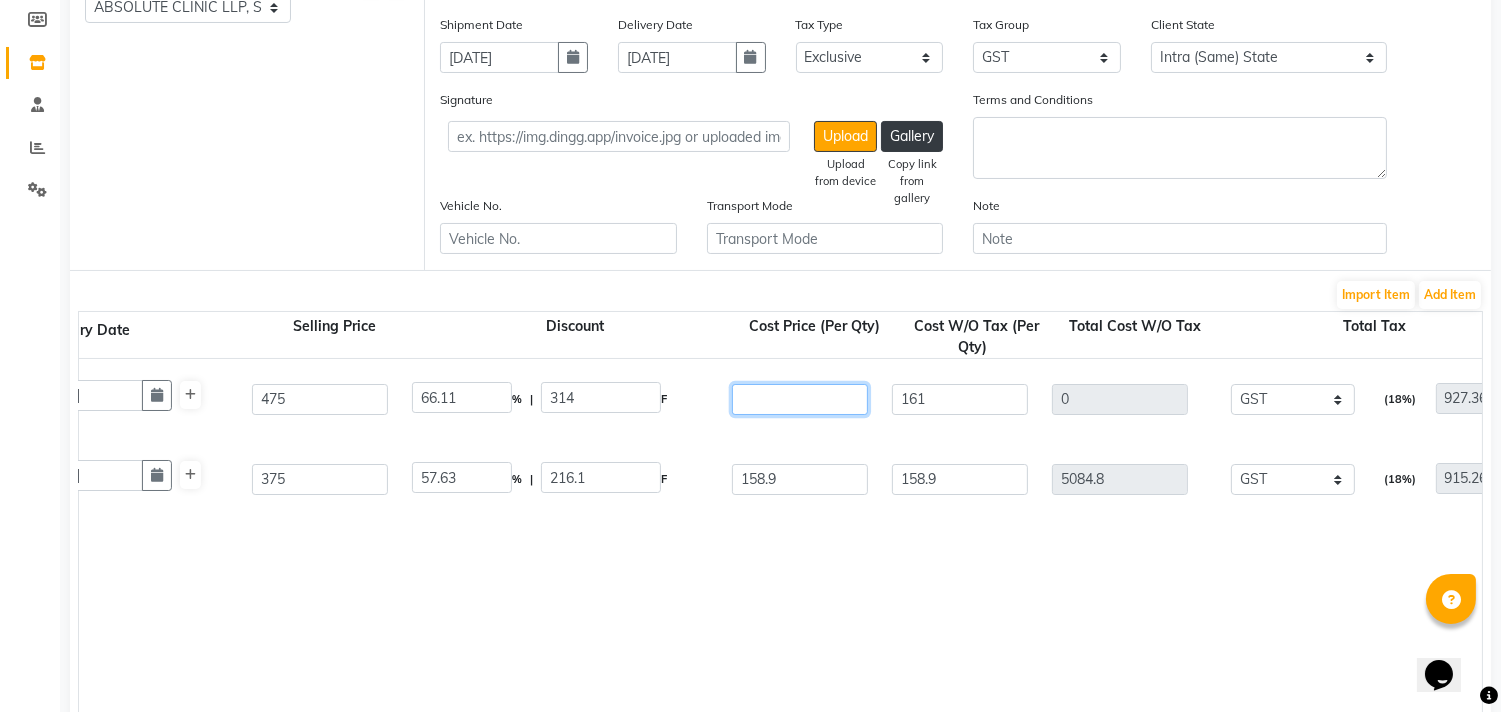 type 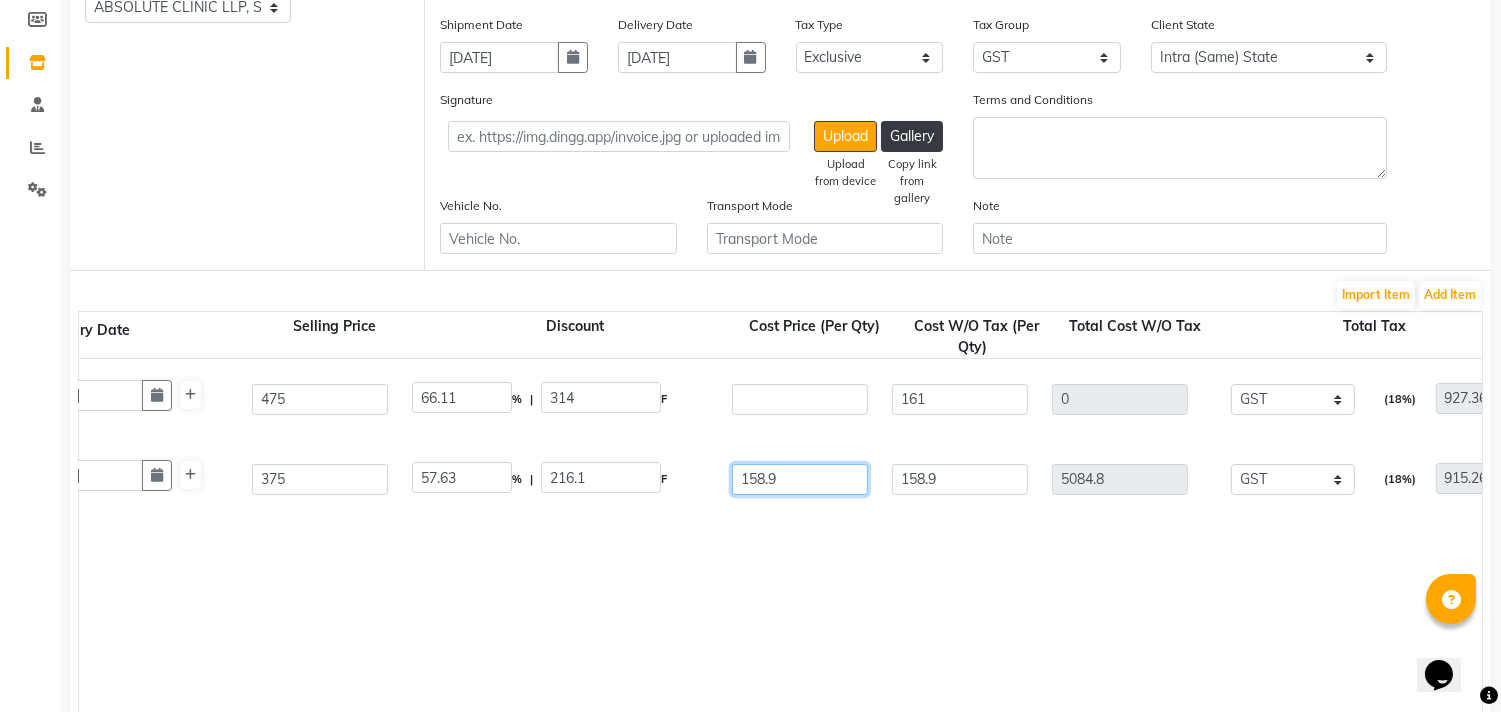 type on "100" 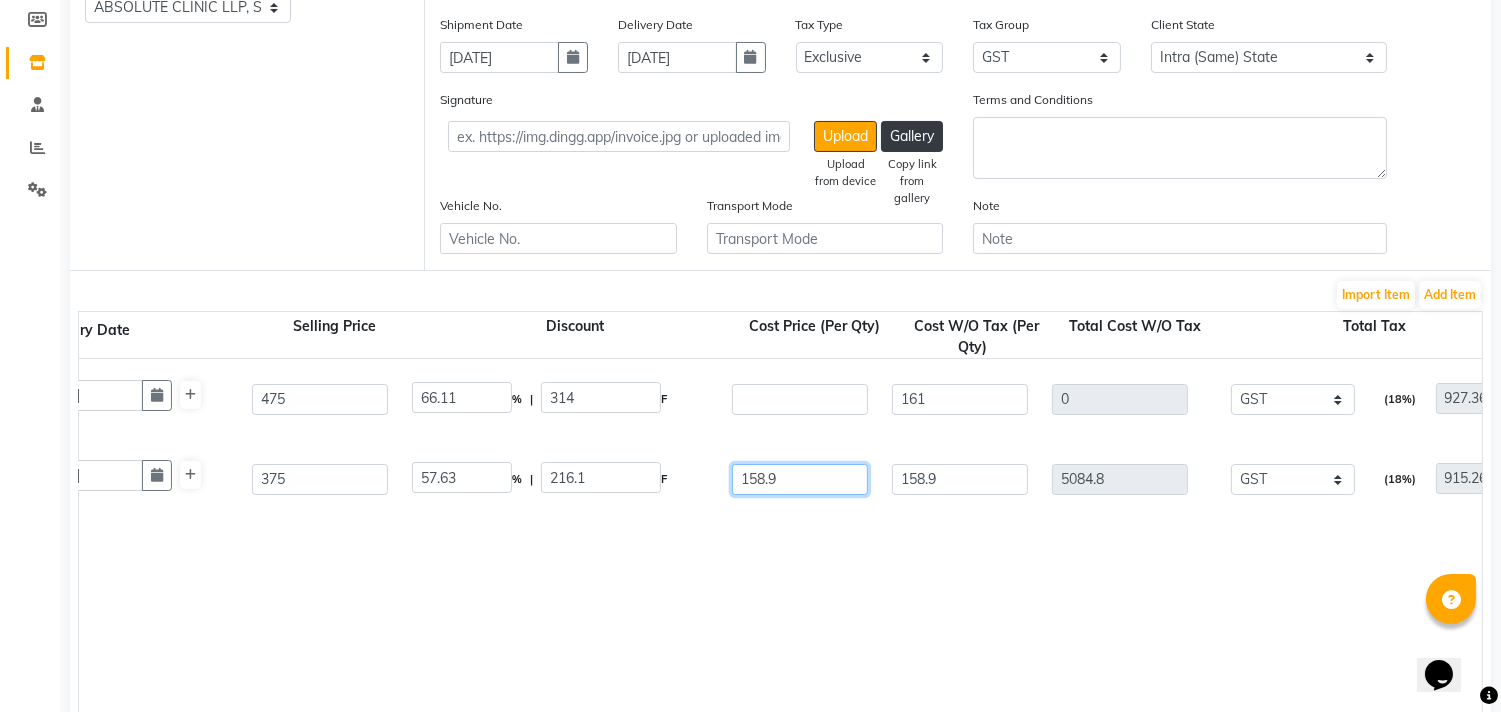type on "475" 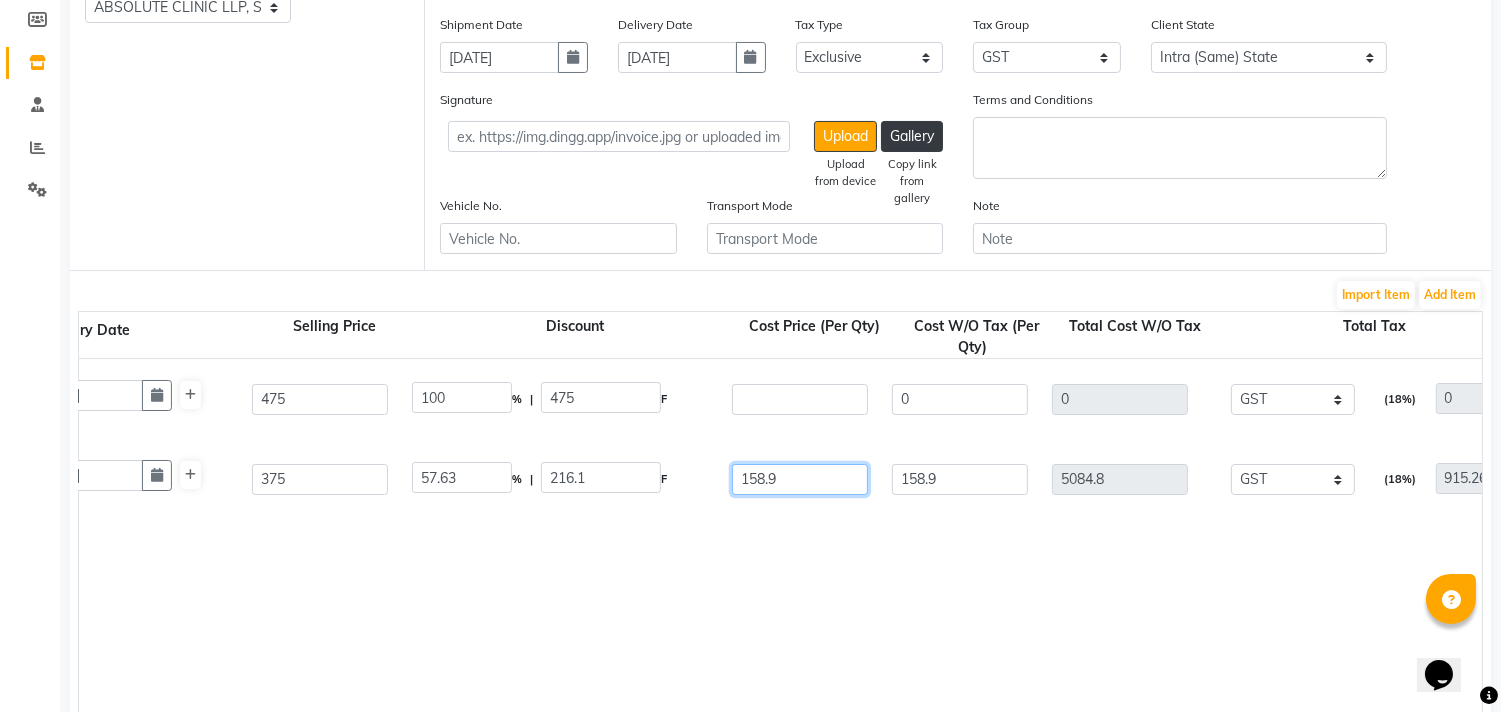 drag, startPoint x: 800, startPoint y: 481, endPoint x: 641, endPoint y: 511, distance: 161.80544 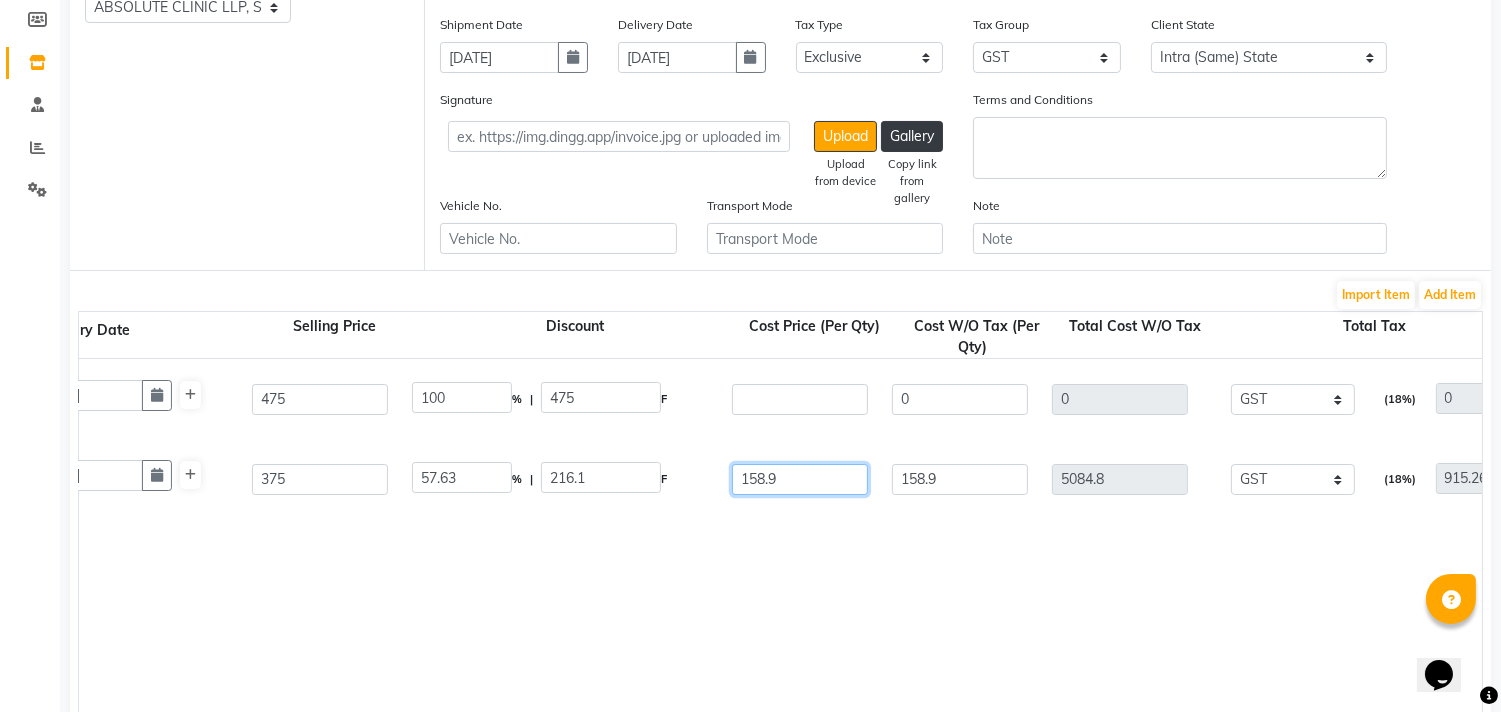 click on "C-douxe  1000 ML  P10230  32 32 NFP50561 [DATE] 375 57.63 % | 216.1 F 158.9 158.9 5084.8 None 12%Tax 5% Tax GST  (18%)  915.26 6000.06" 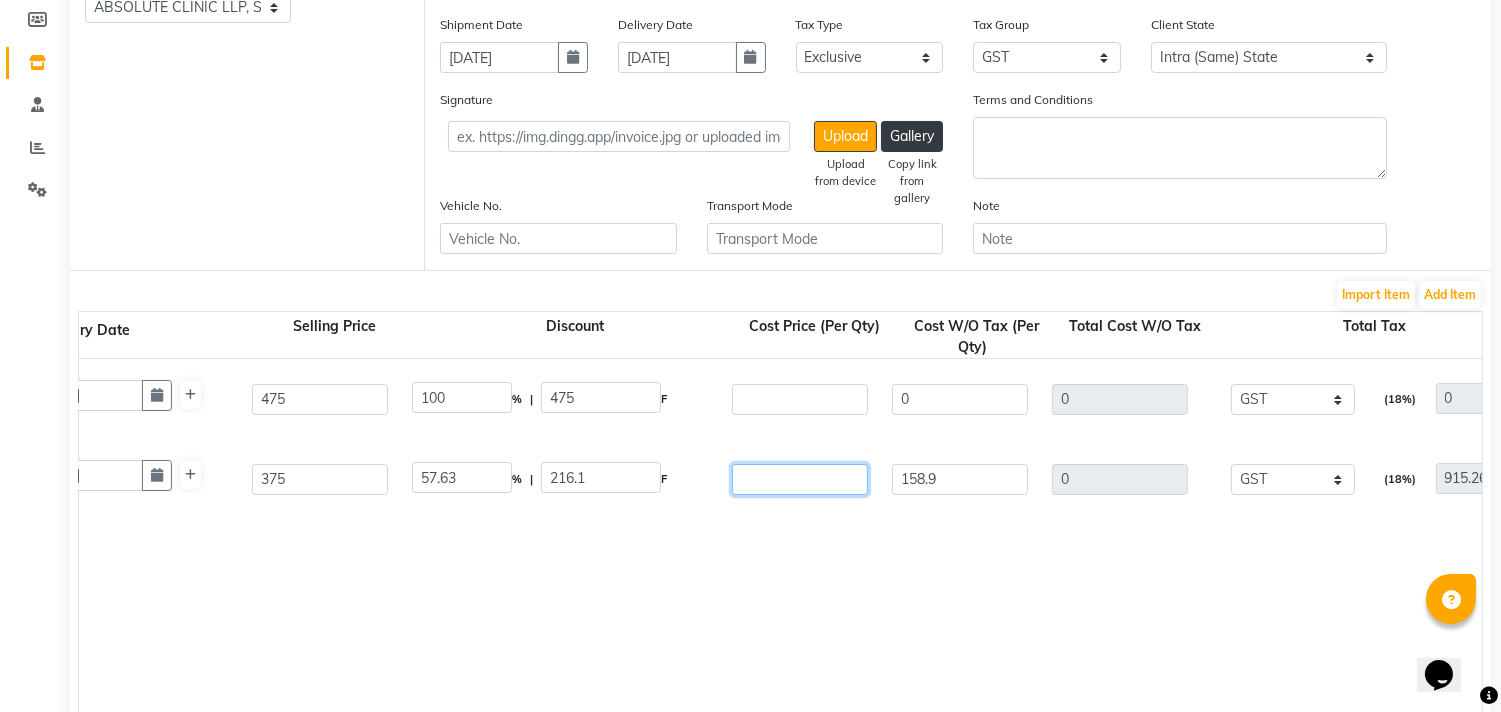 type 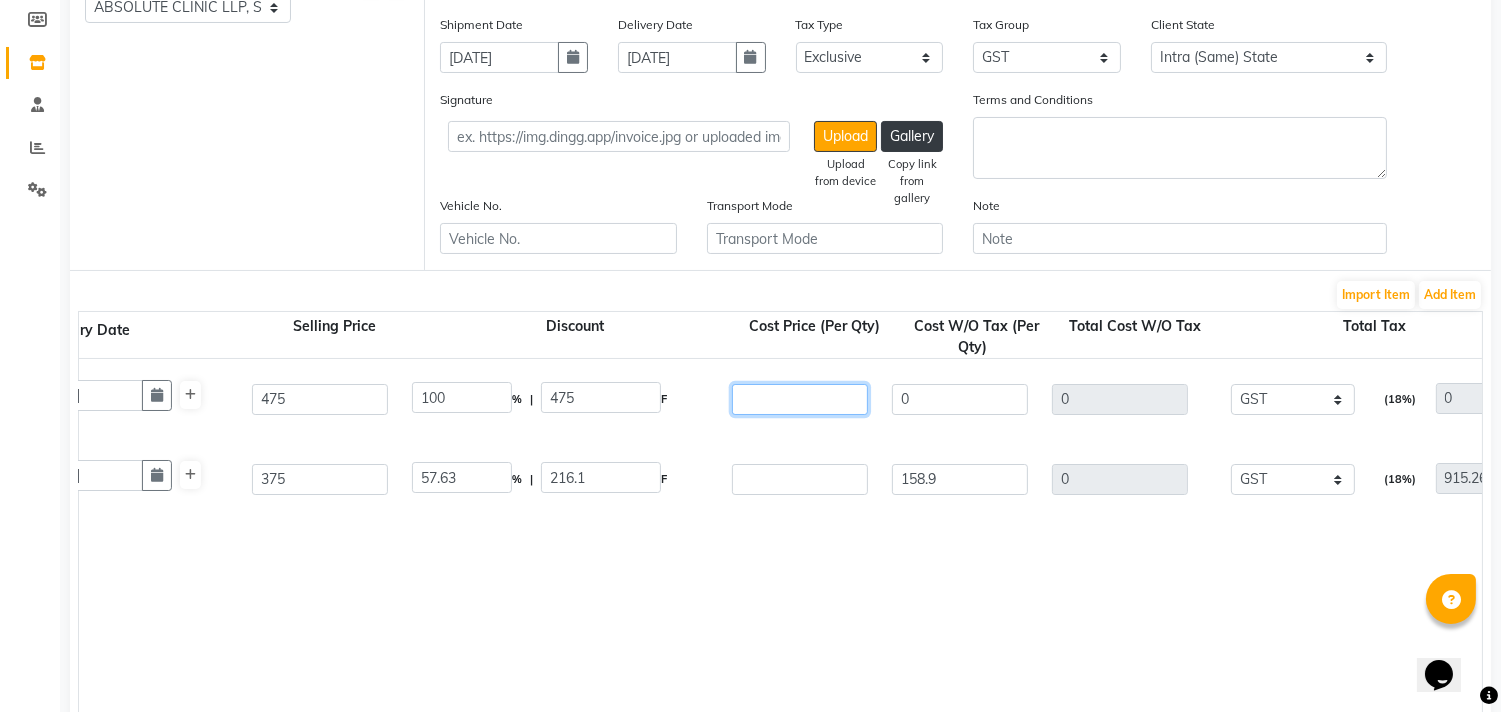 type on "100" 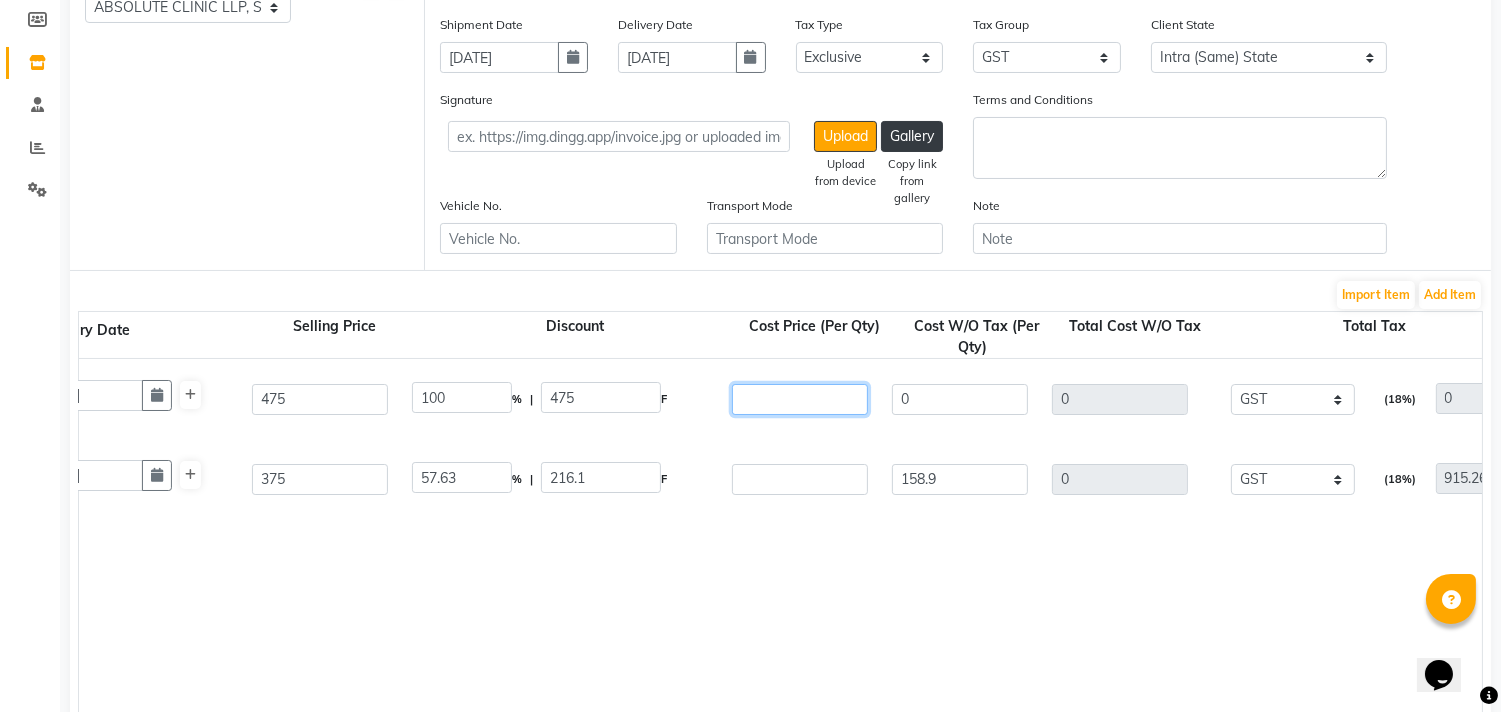 type on "375" 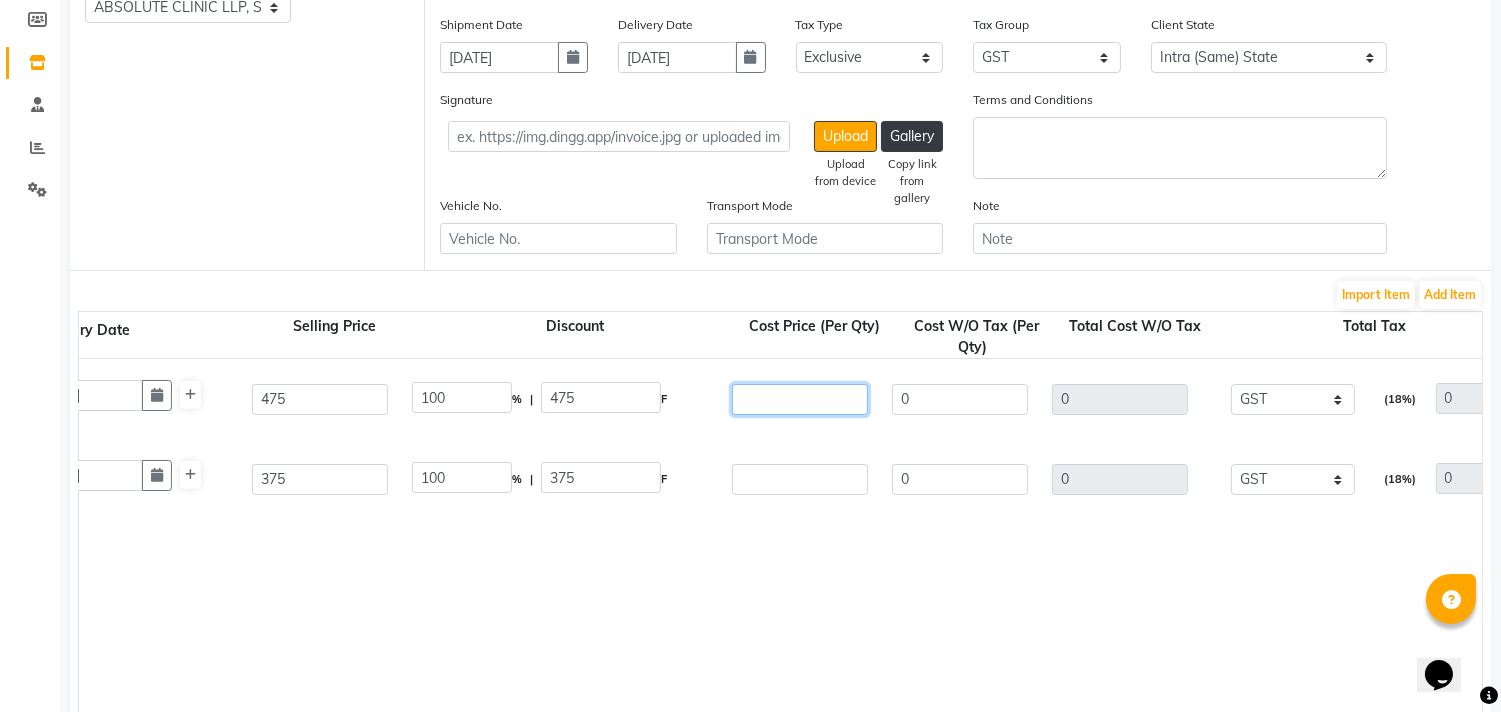 click 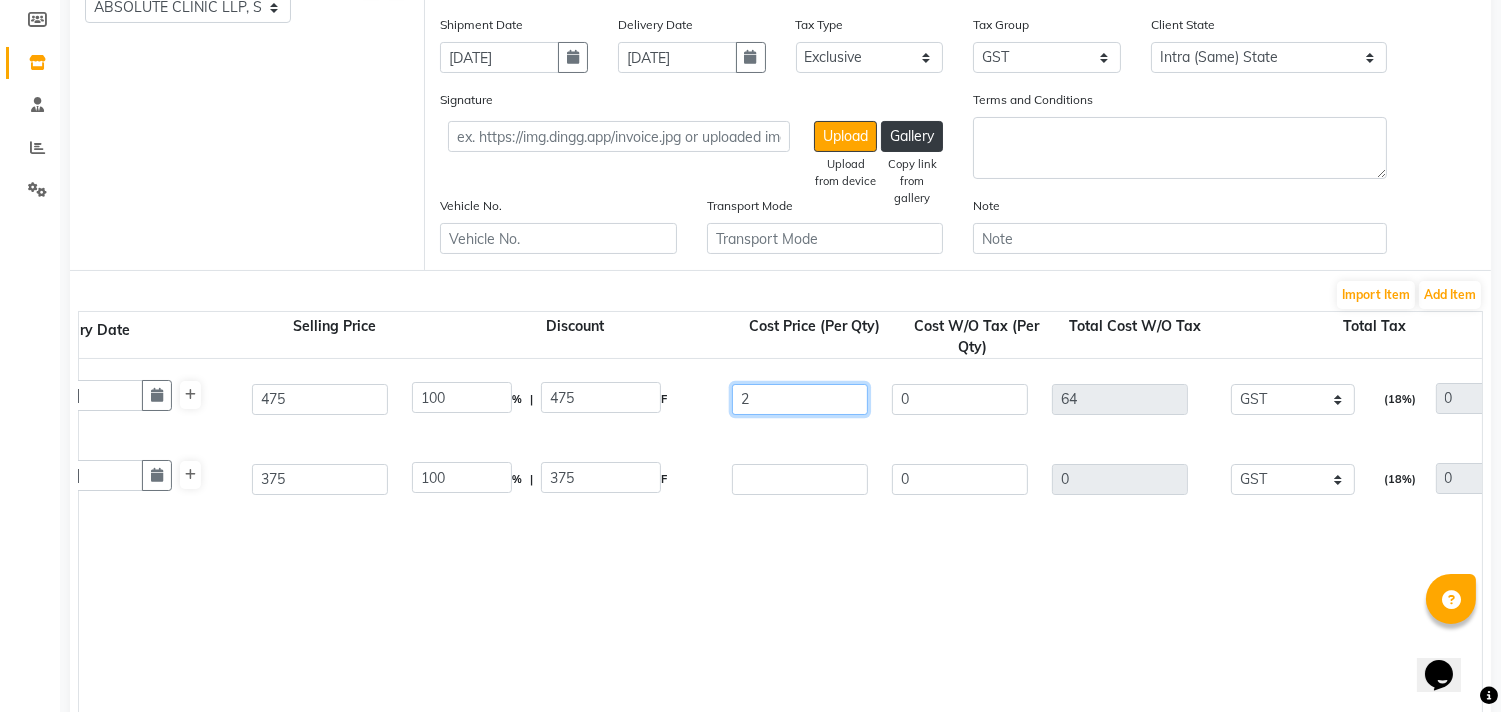 type on "25" 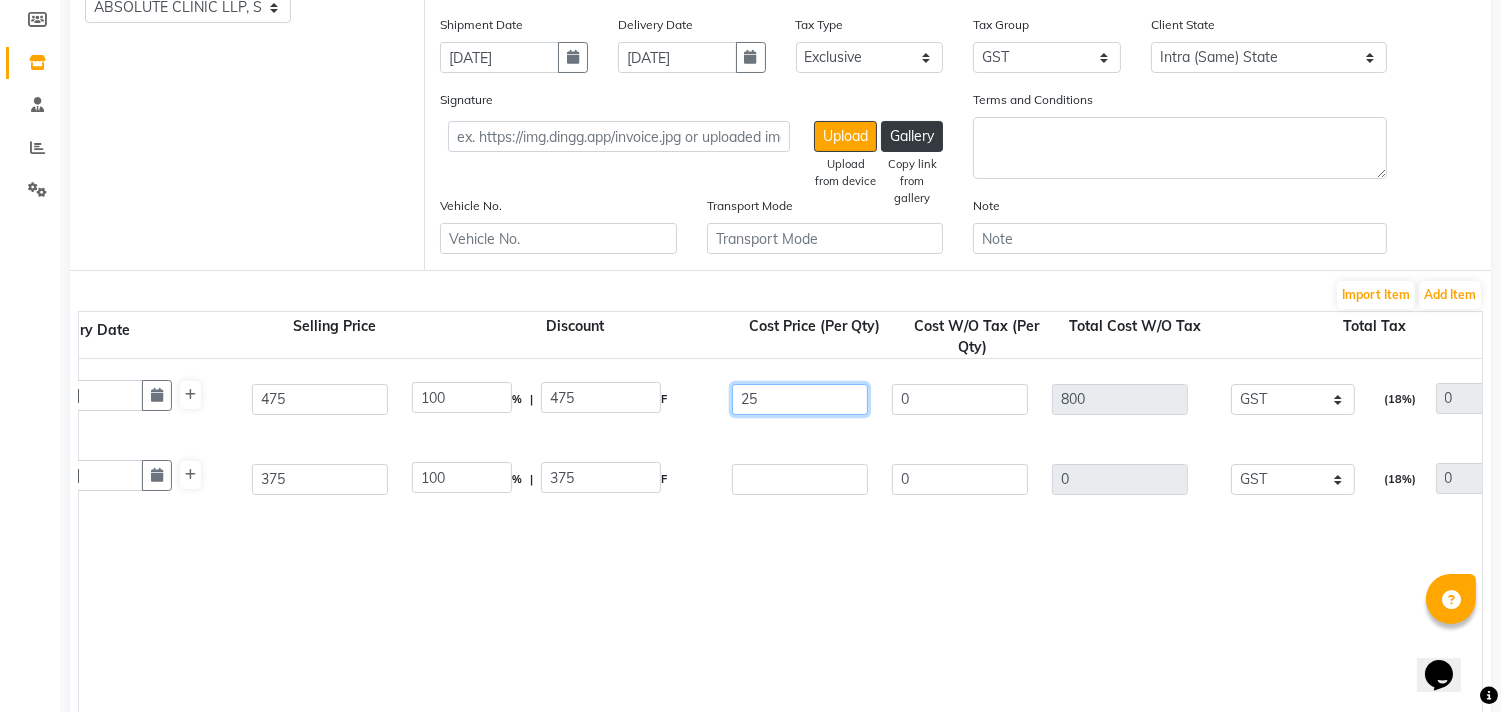 type on "253" 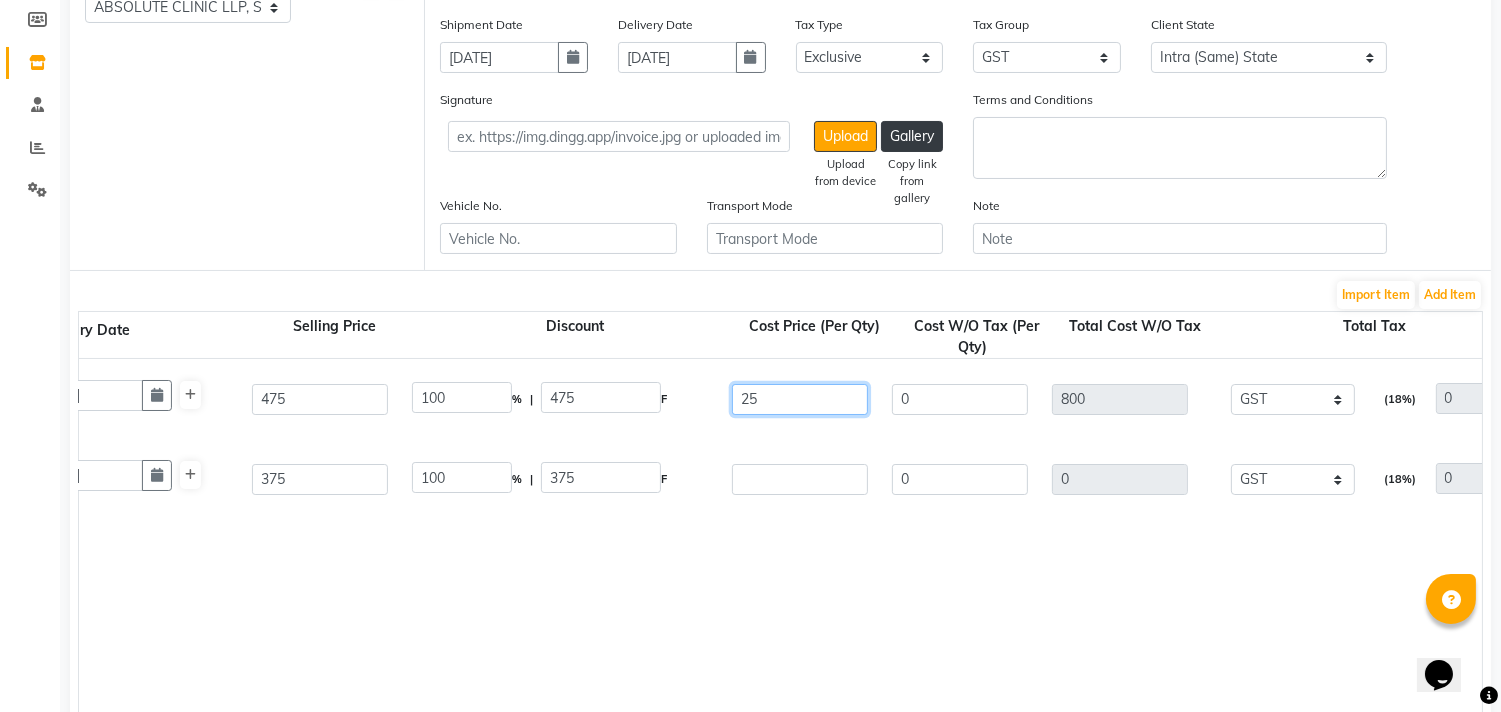 type on "8096" 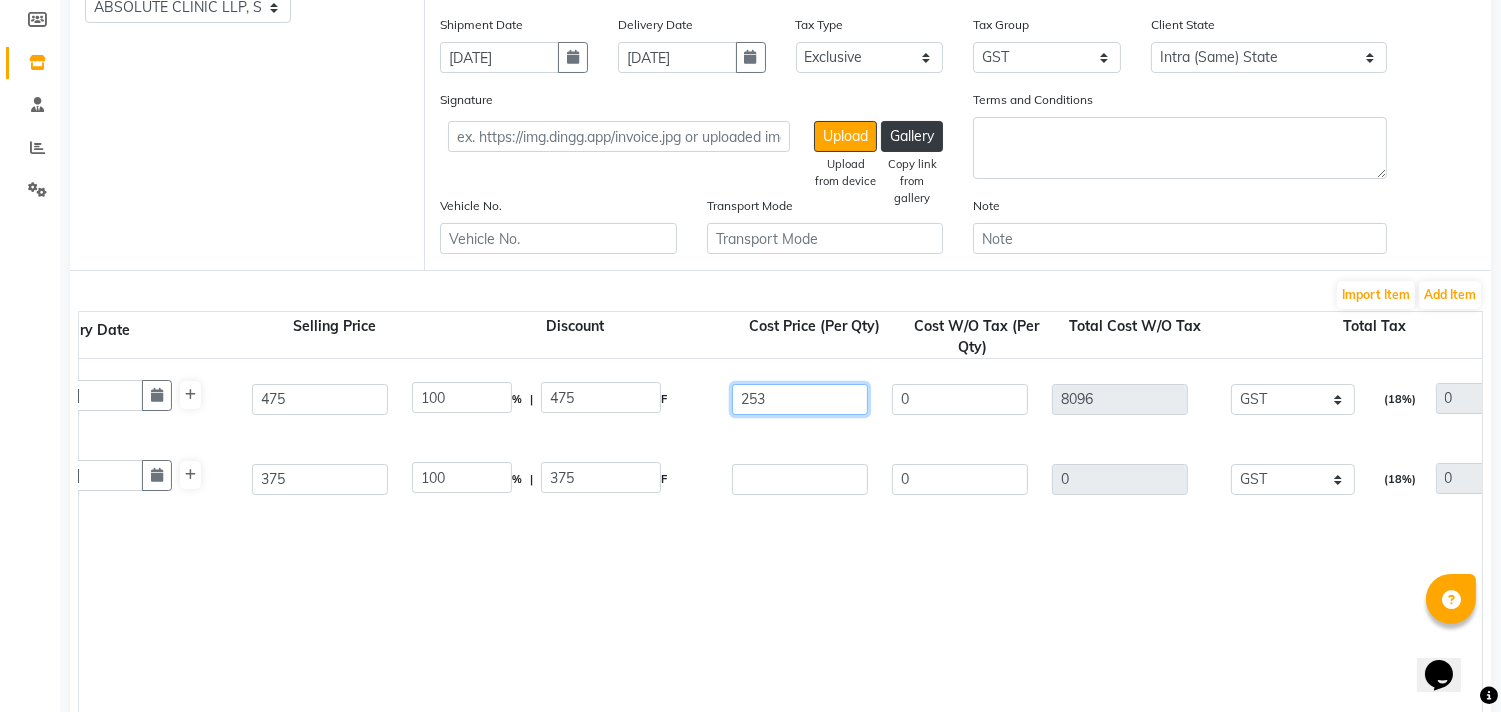 type on "253.8" 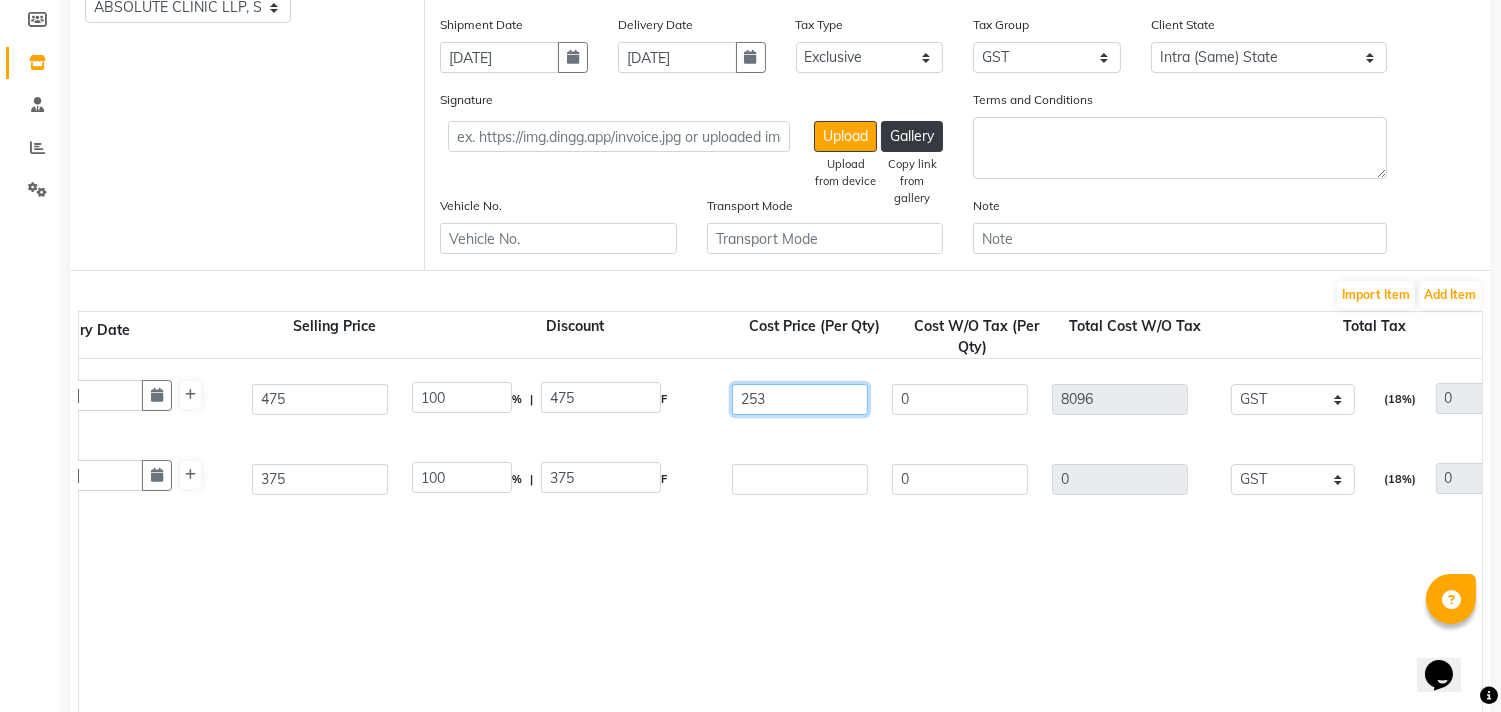 type on "8121.6" 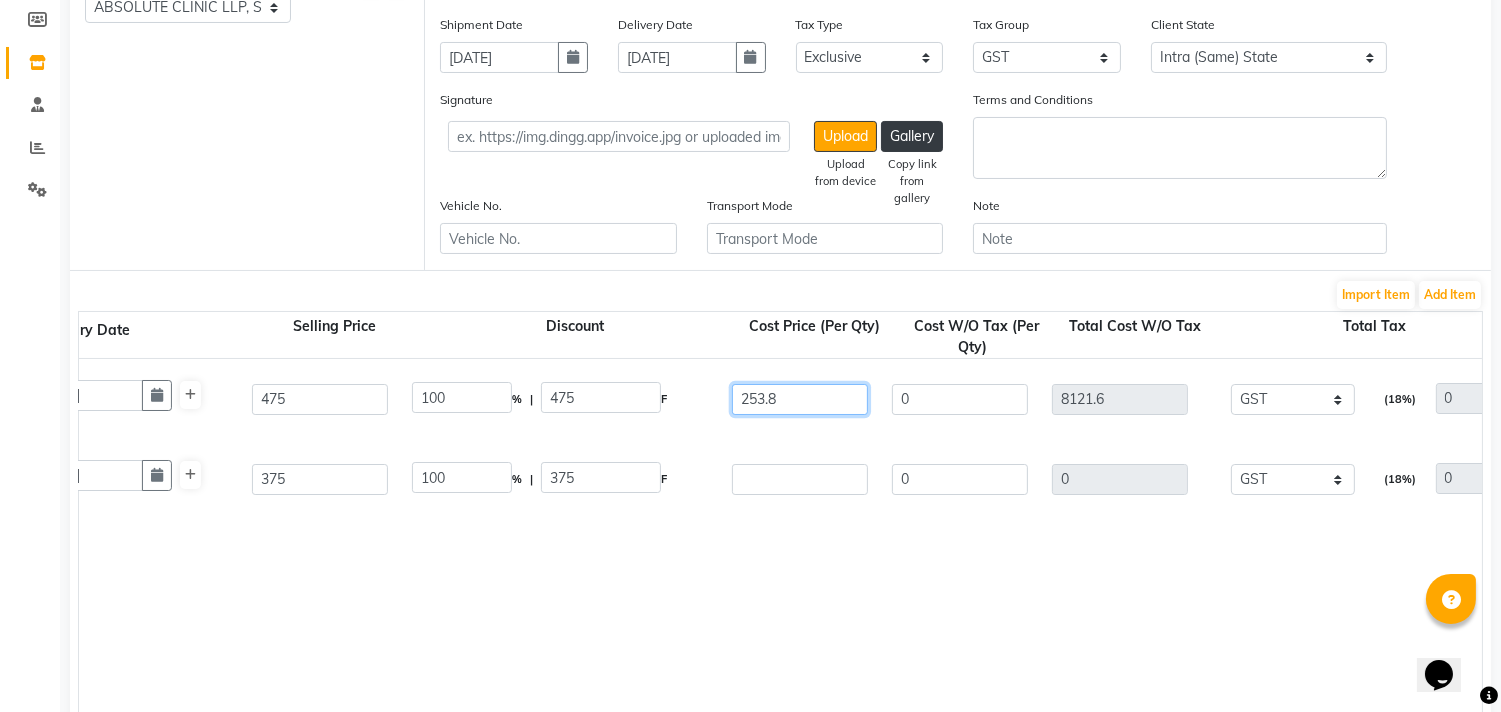 type on "253.81" 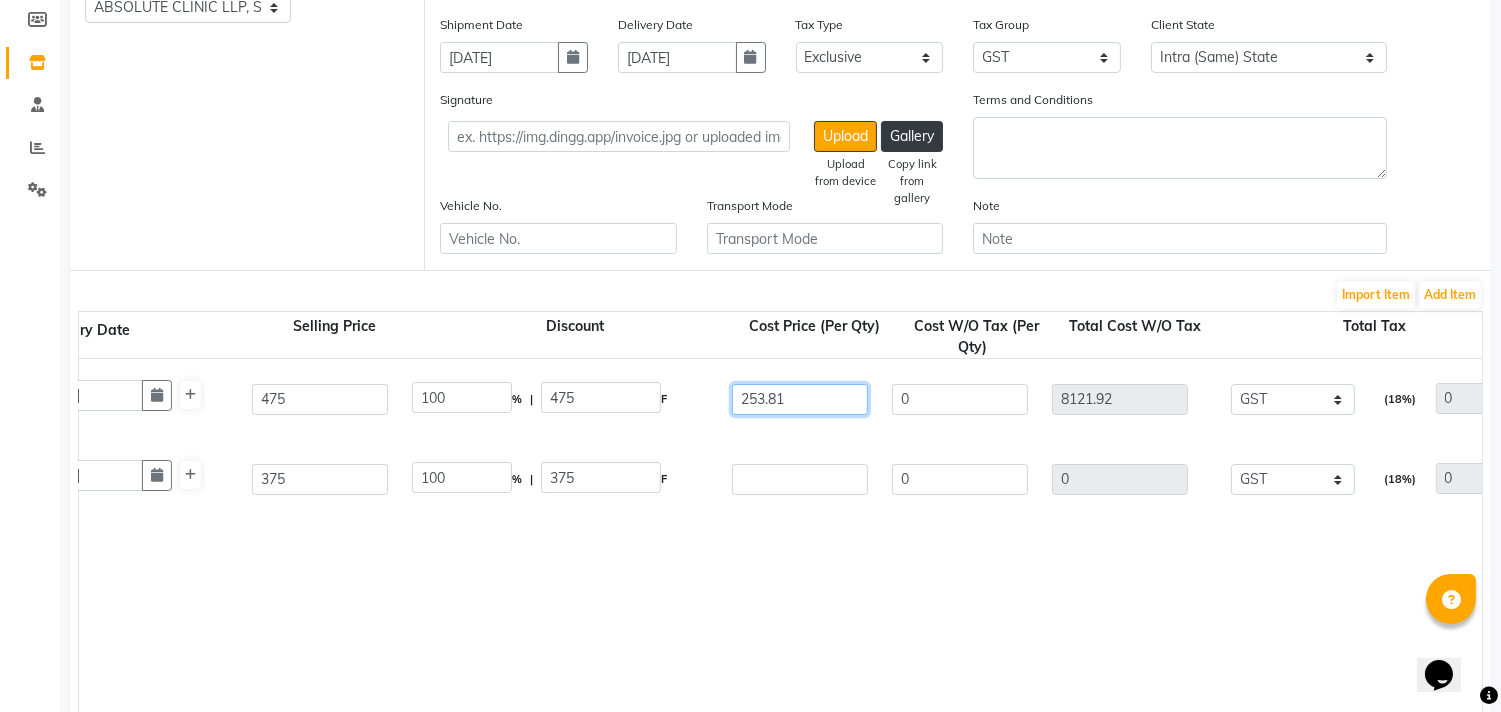type on "253.812" 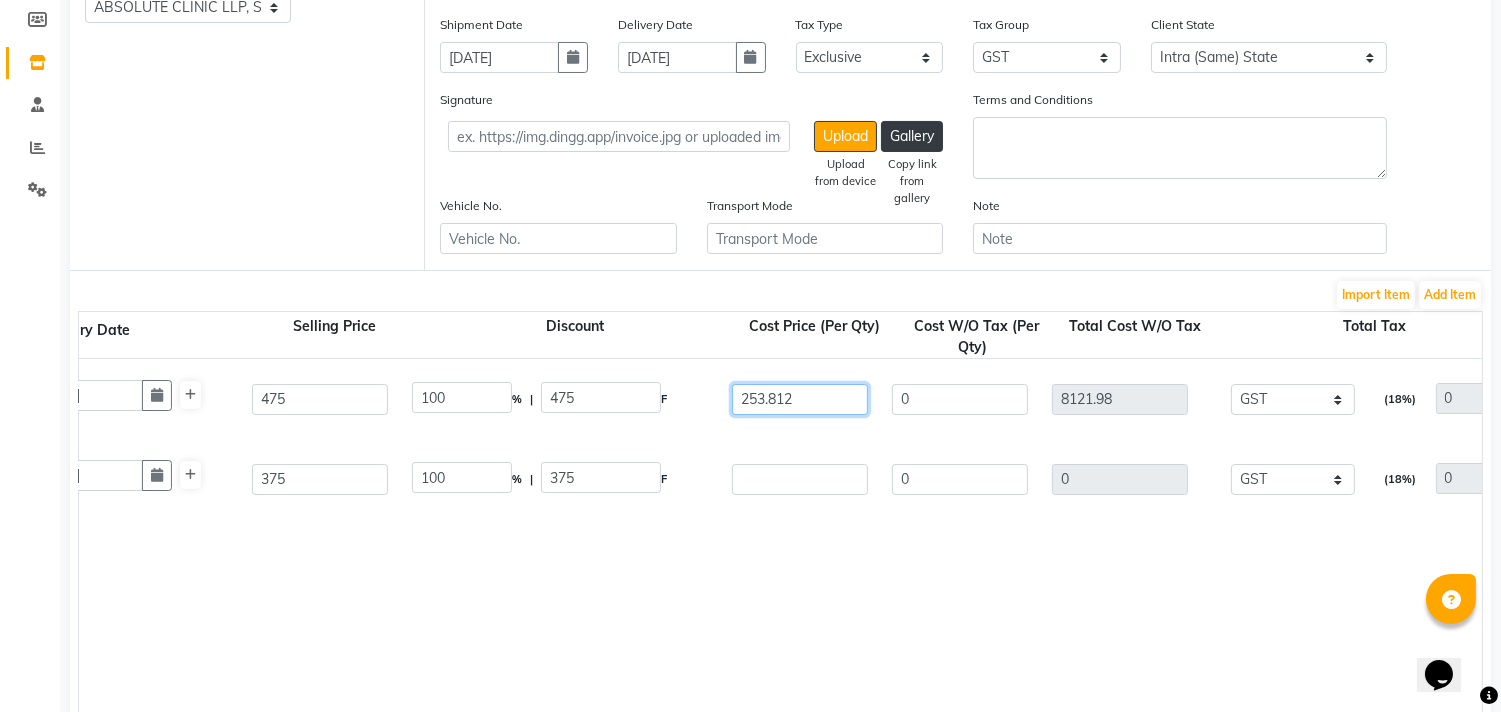 type on "253.8125" 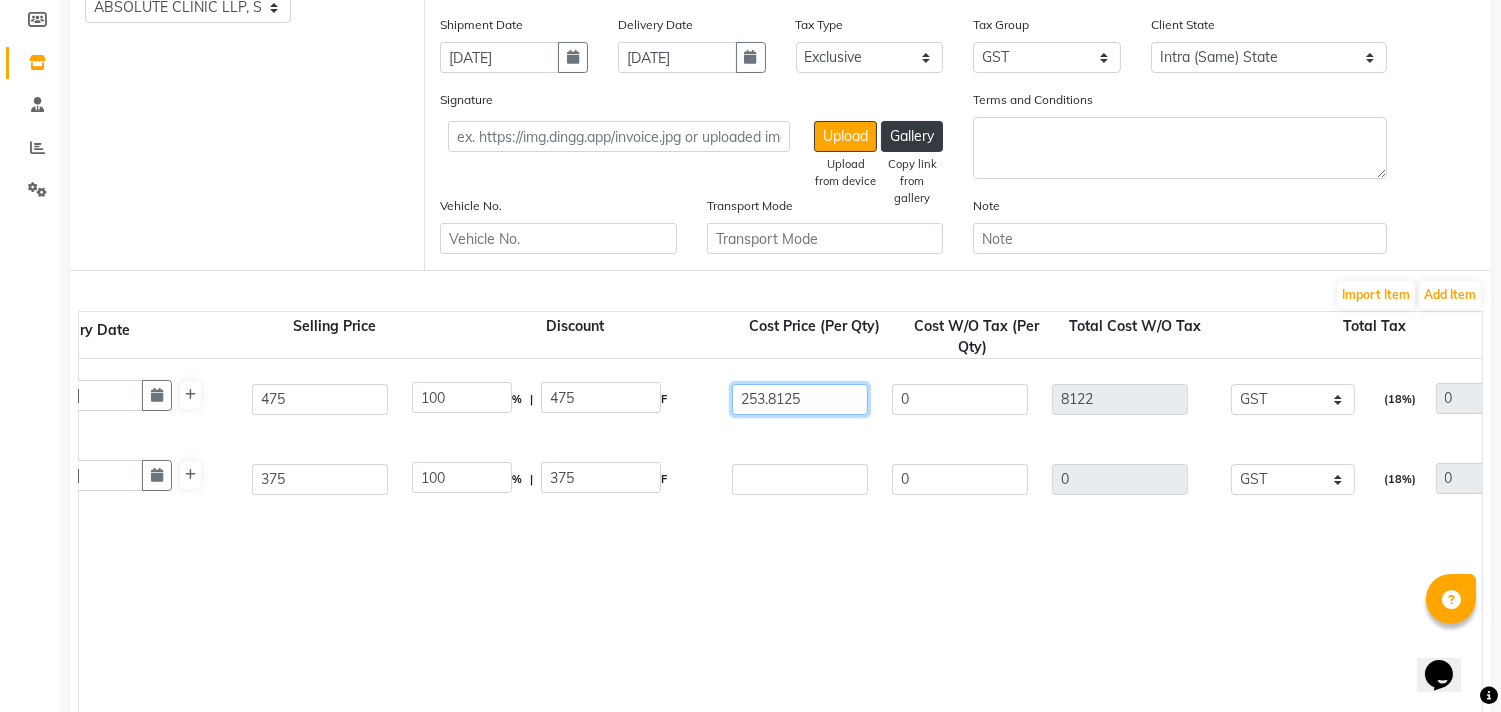 type on "253.8125" 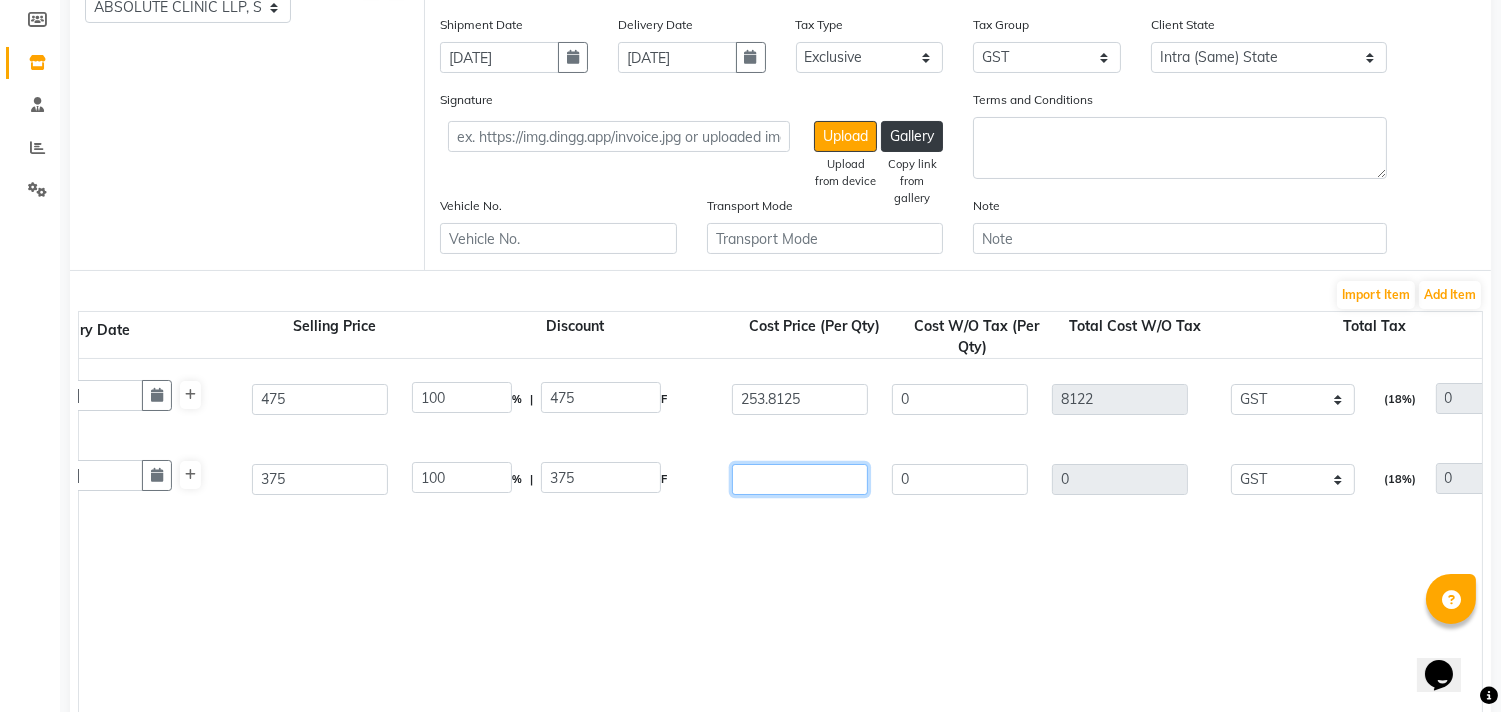 type on "46.57" 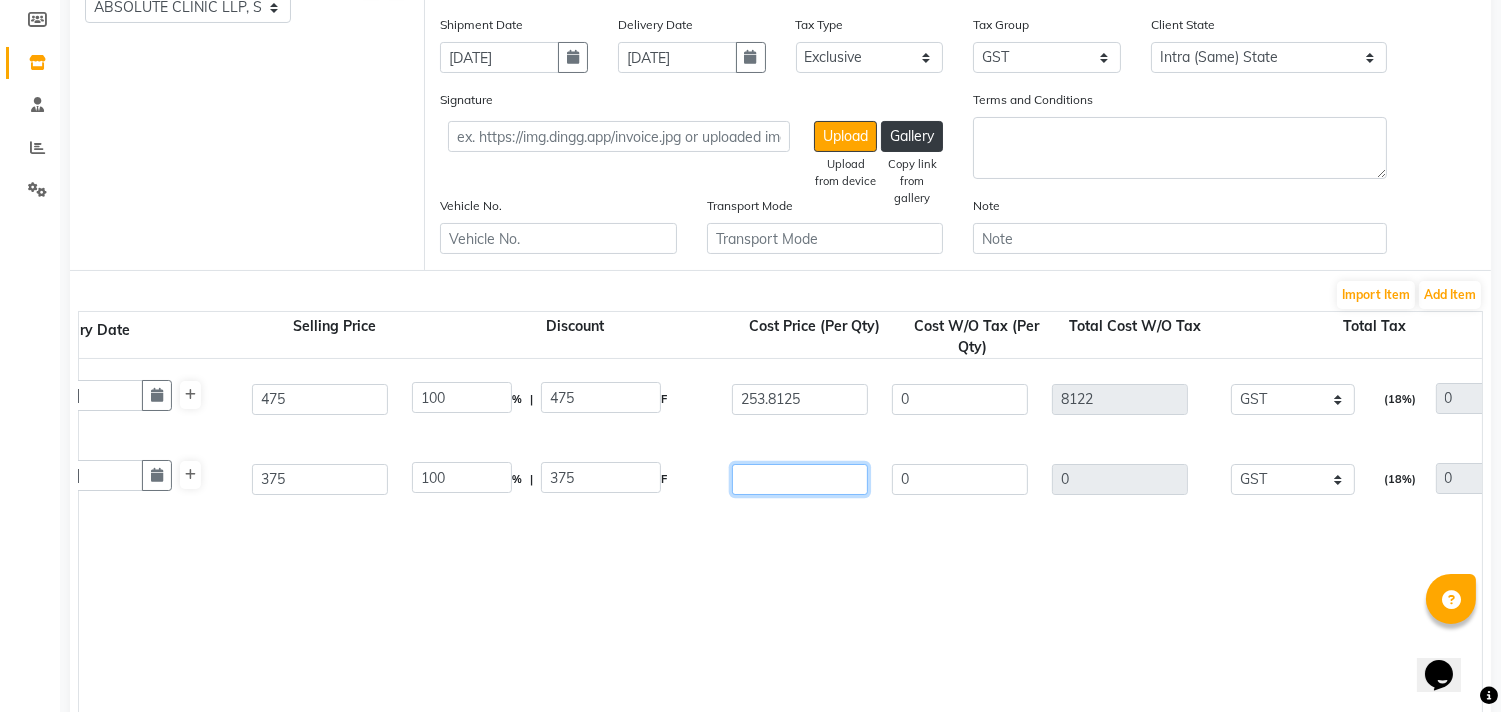 type on "221.19" 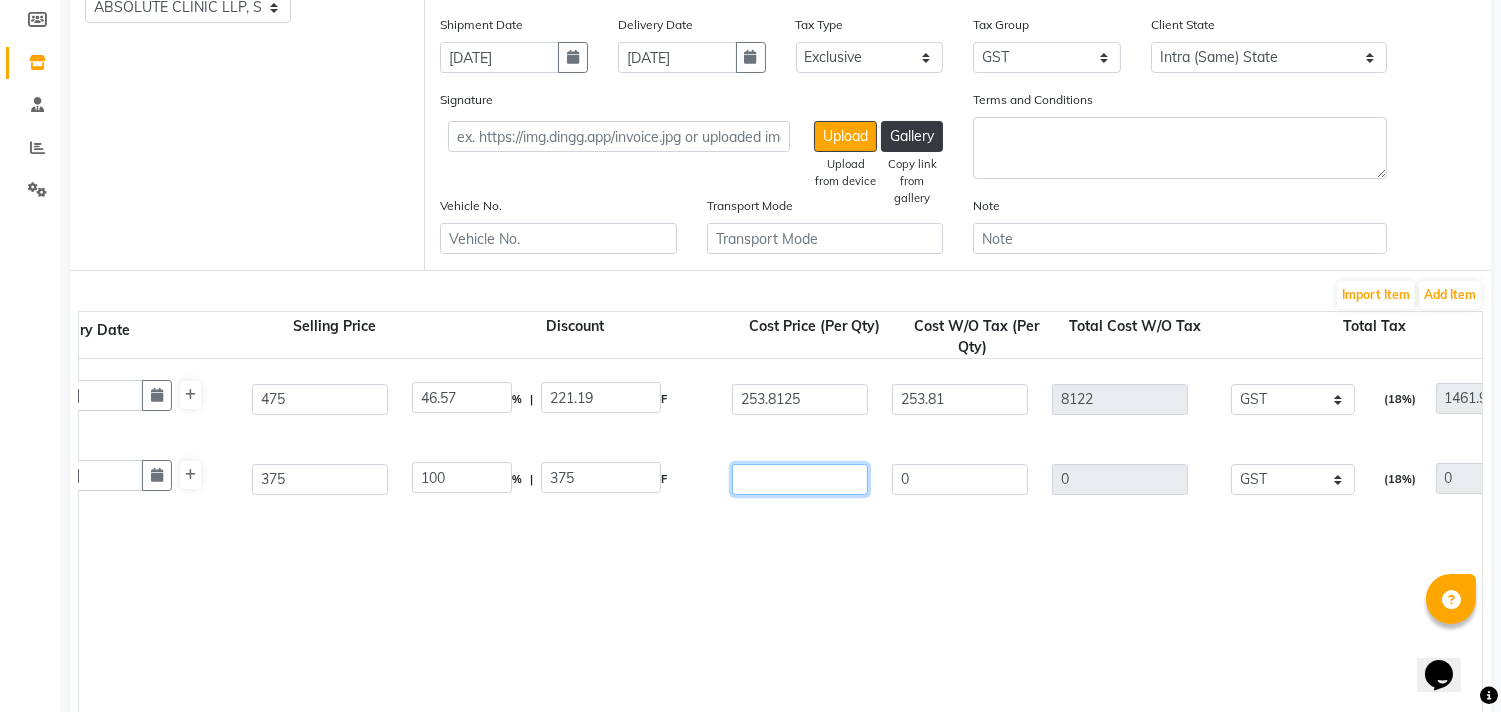 click 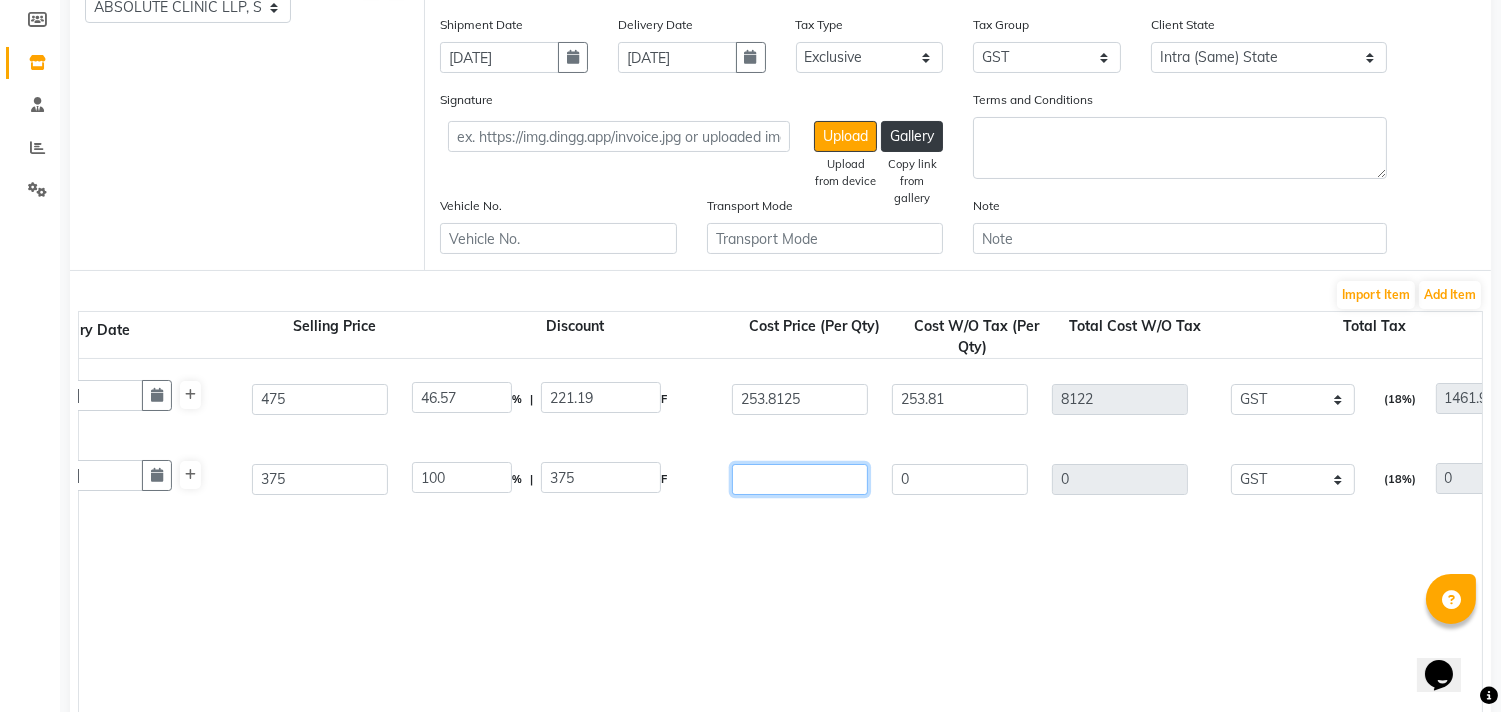 type on "1" 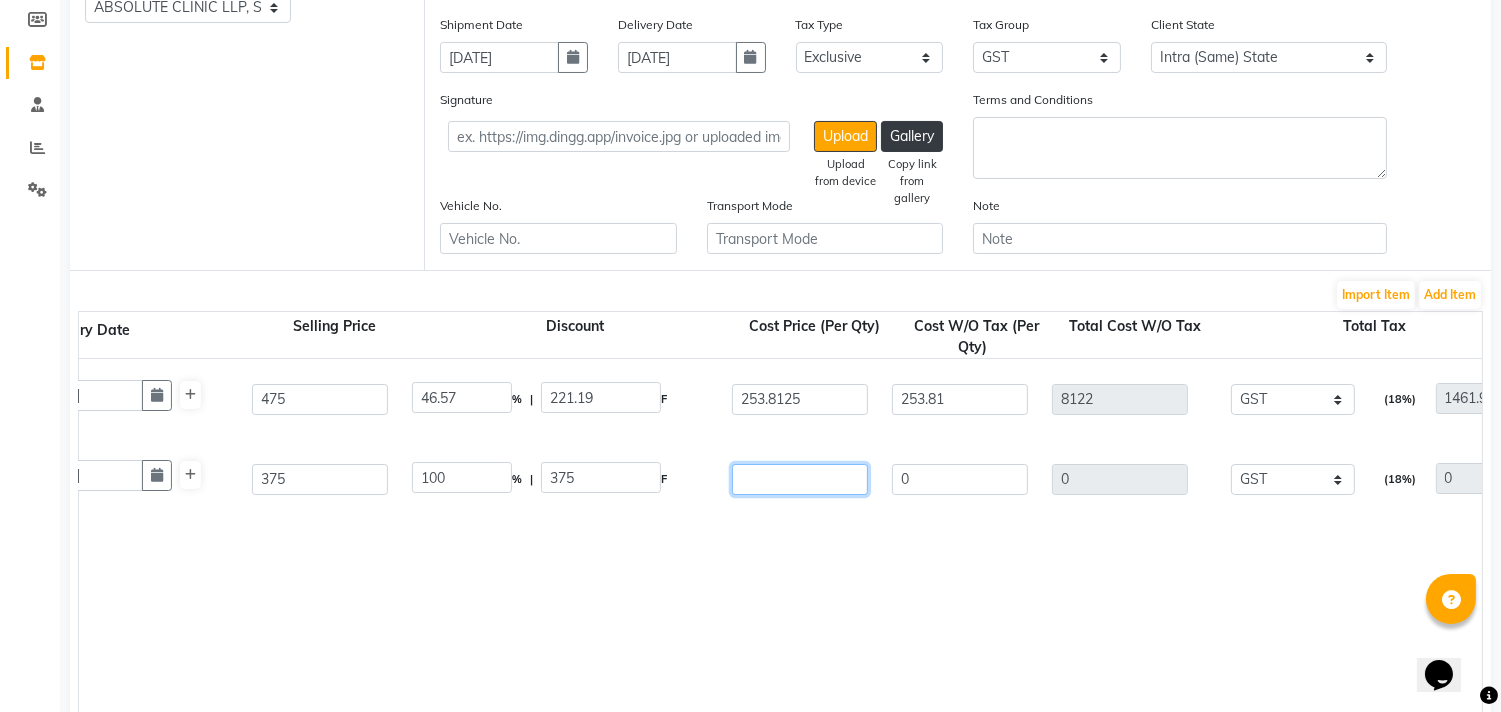 type on "32" 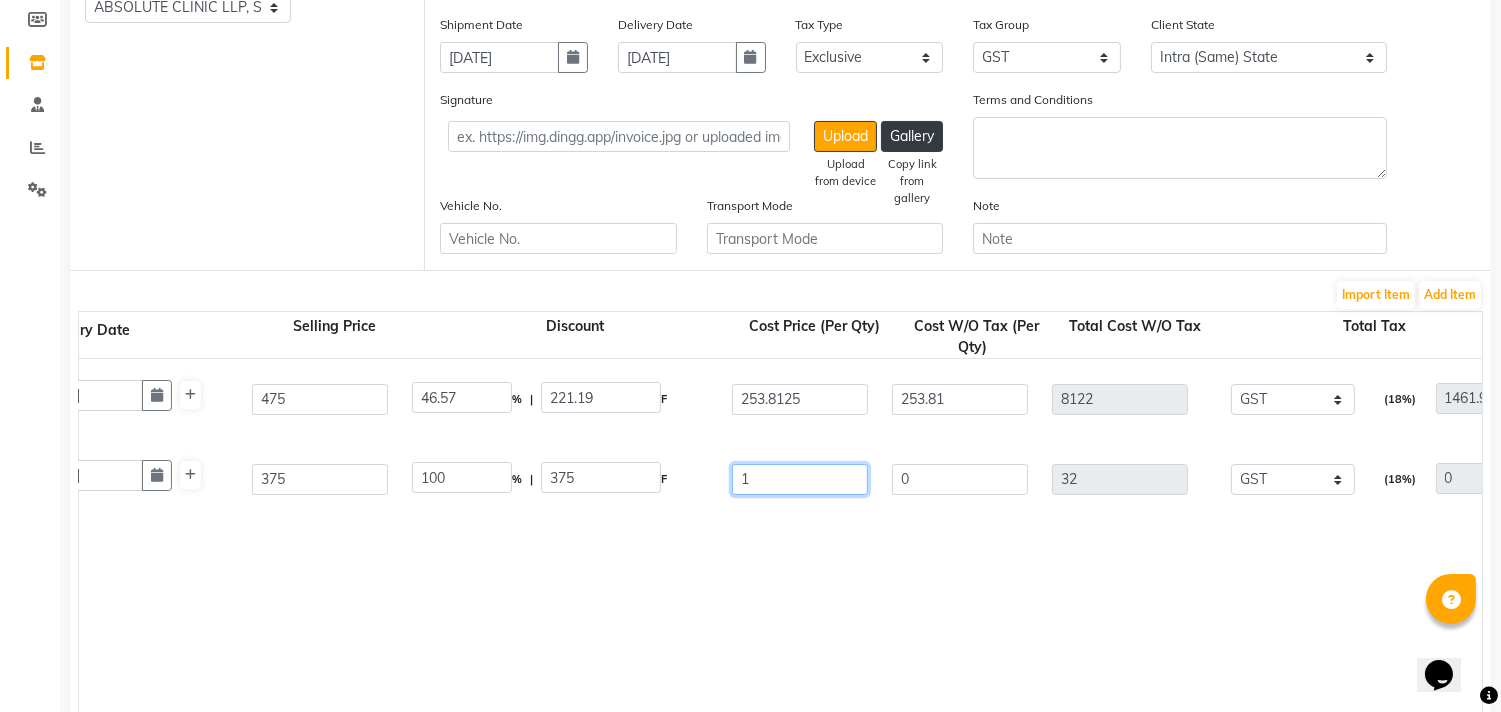 type on "15" 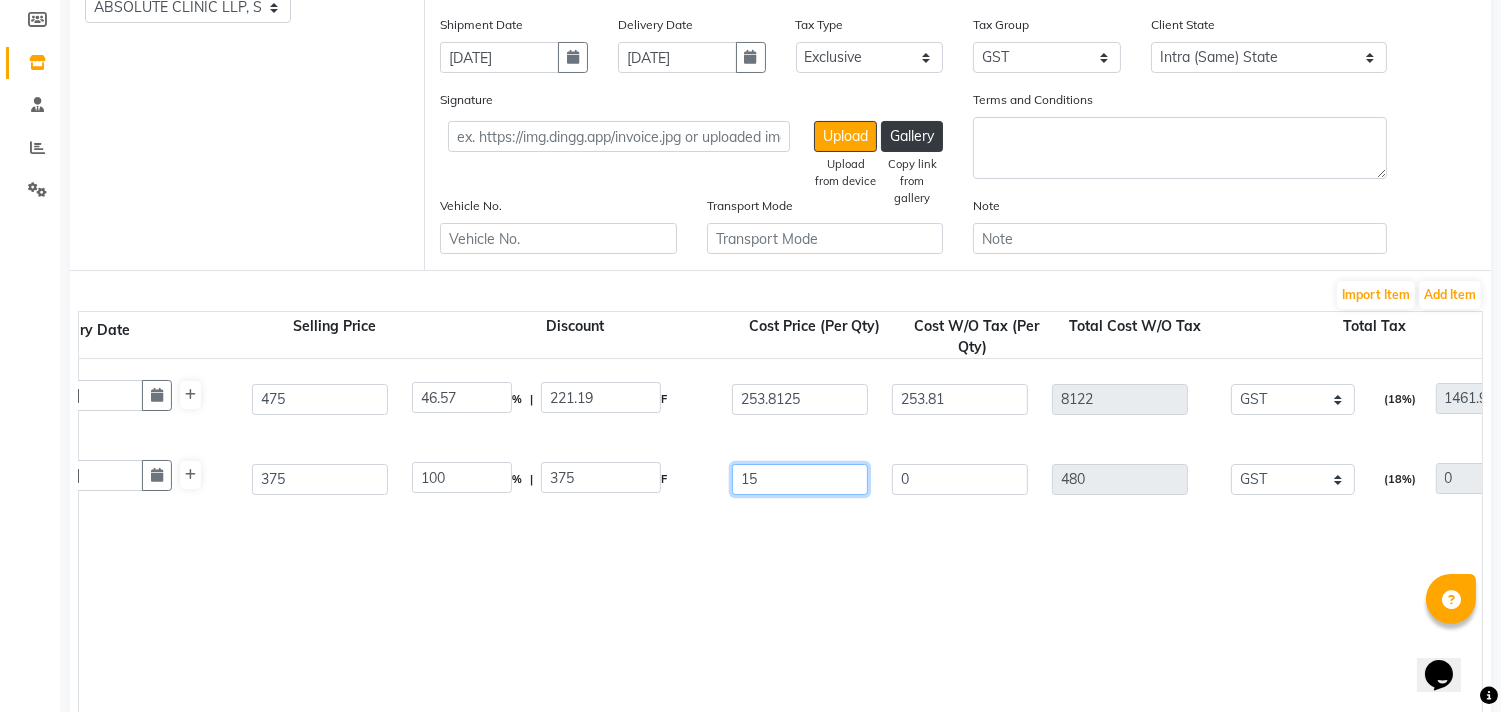 type on "158" 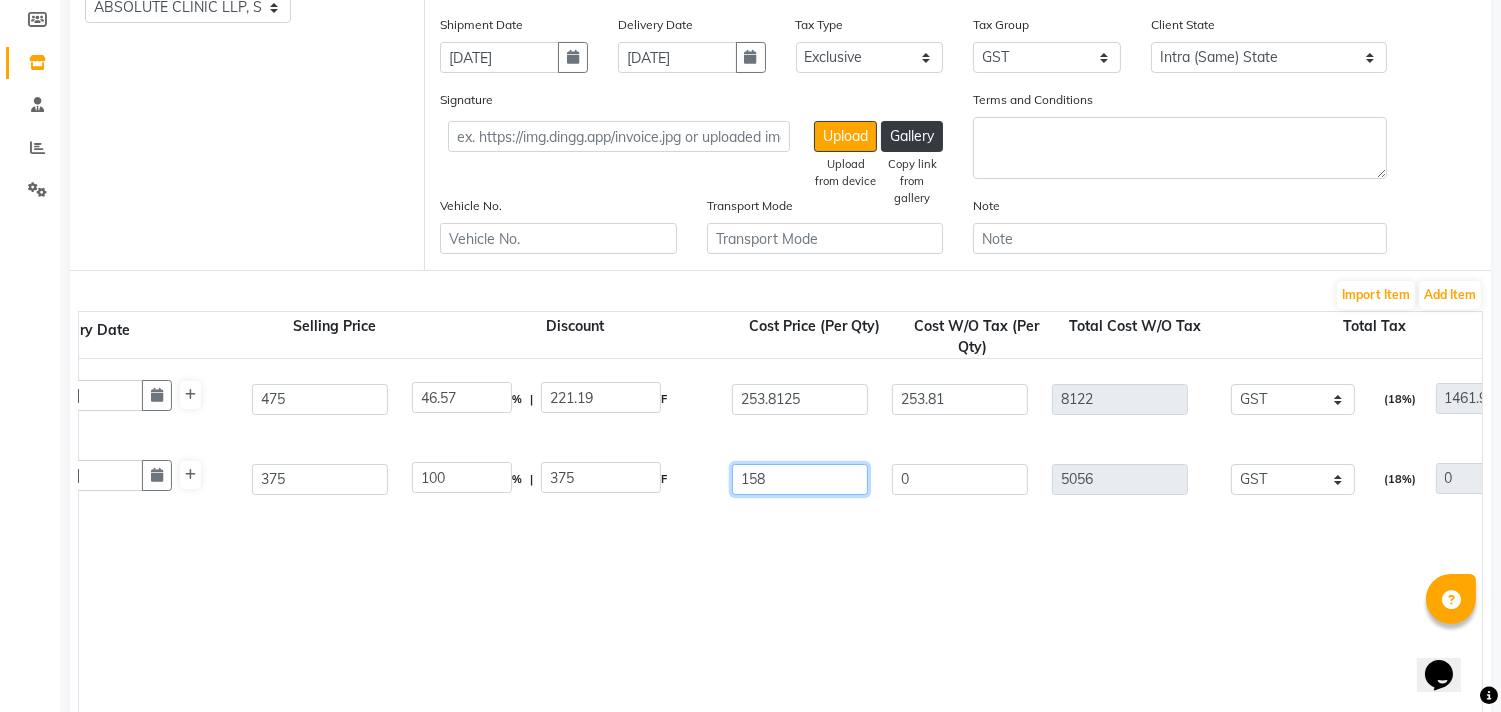 type on "158.9" 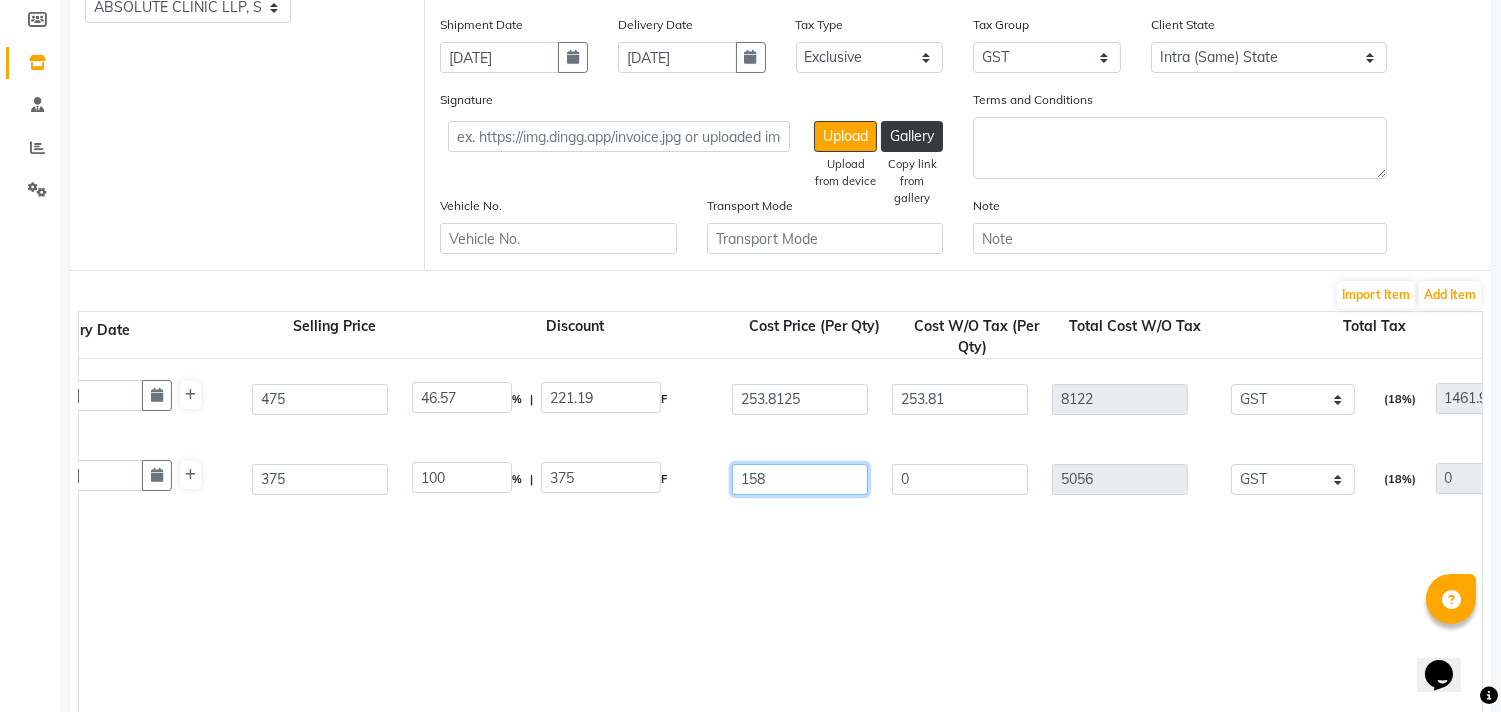 type on "5084.8" 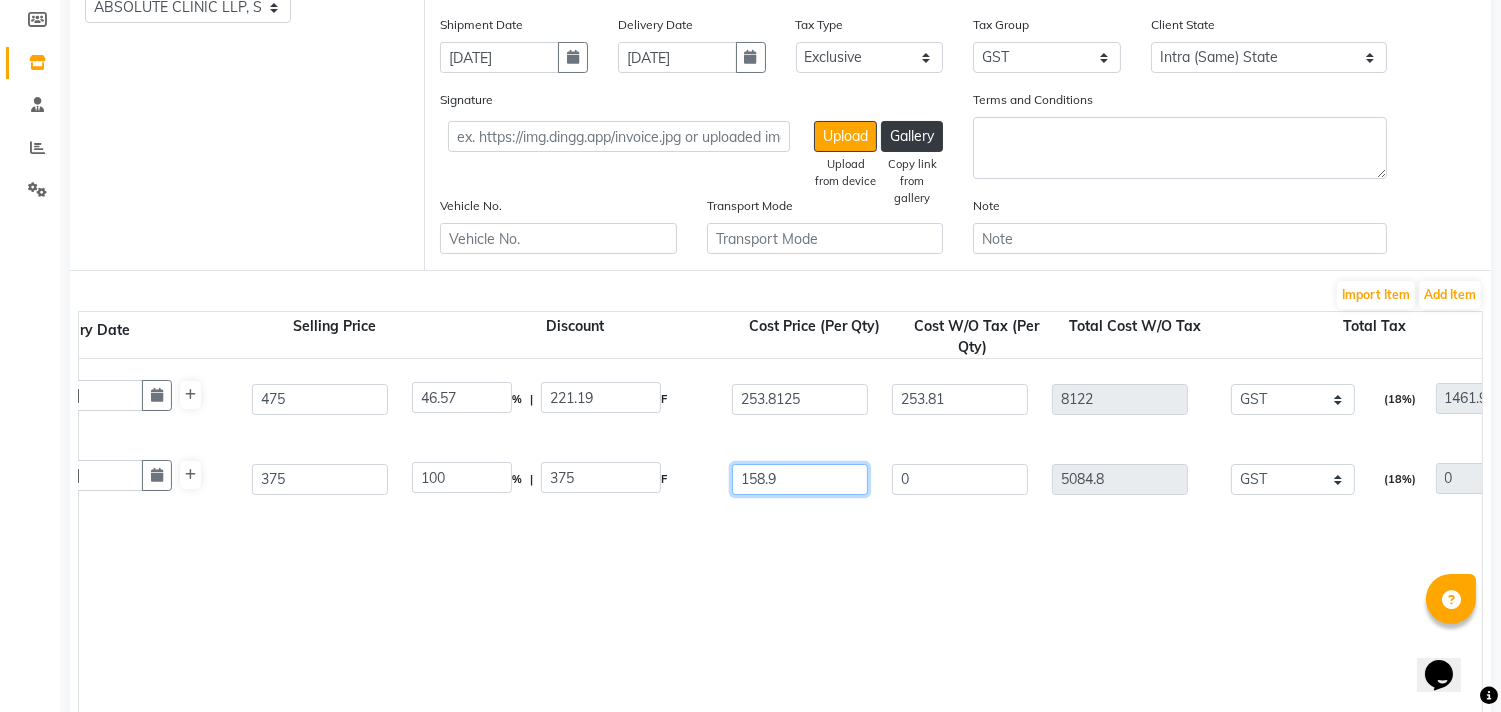 type on "158.9" 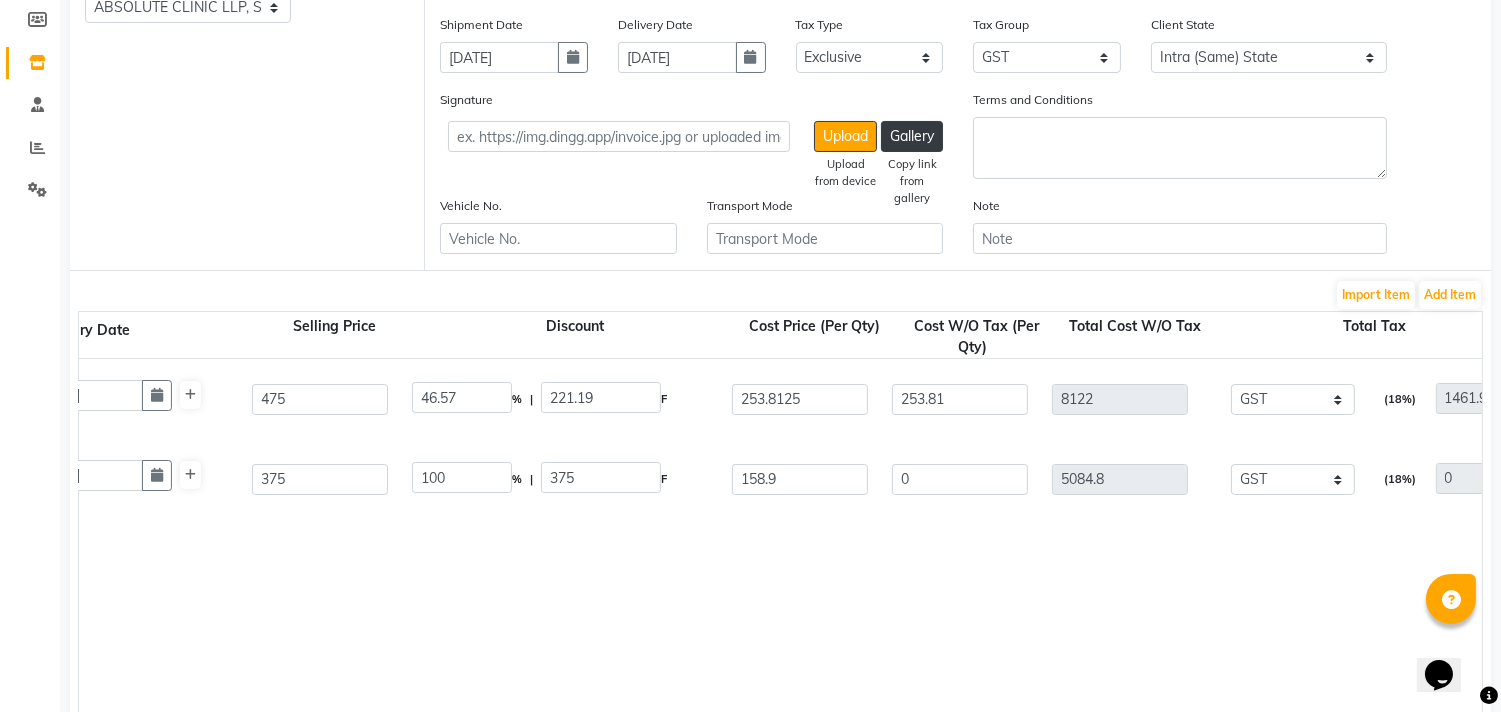 type on "57.63" 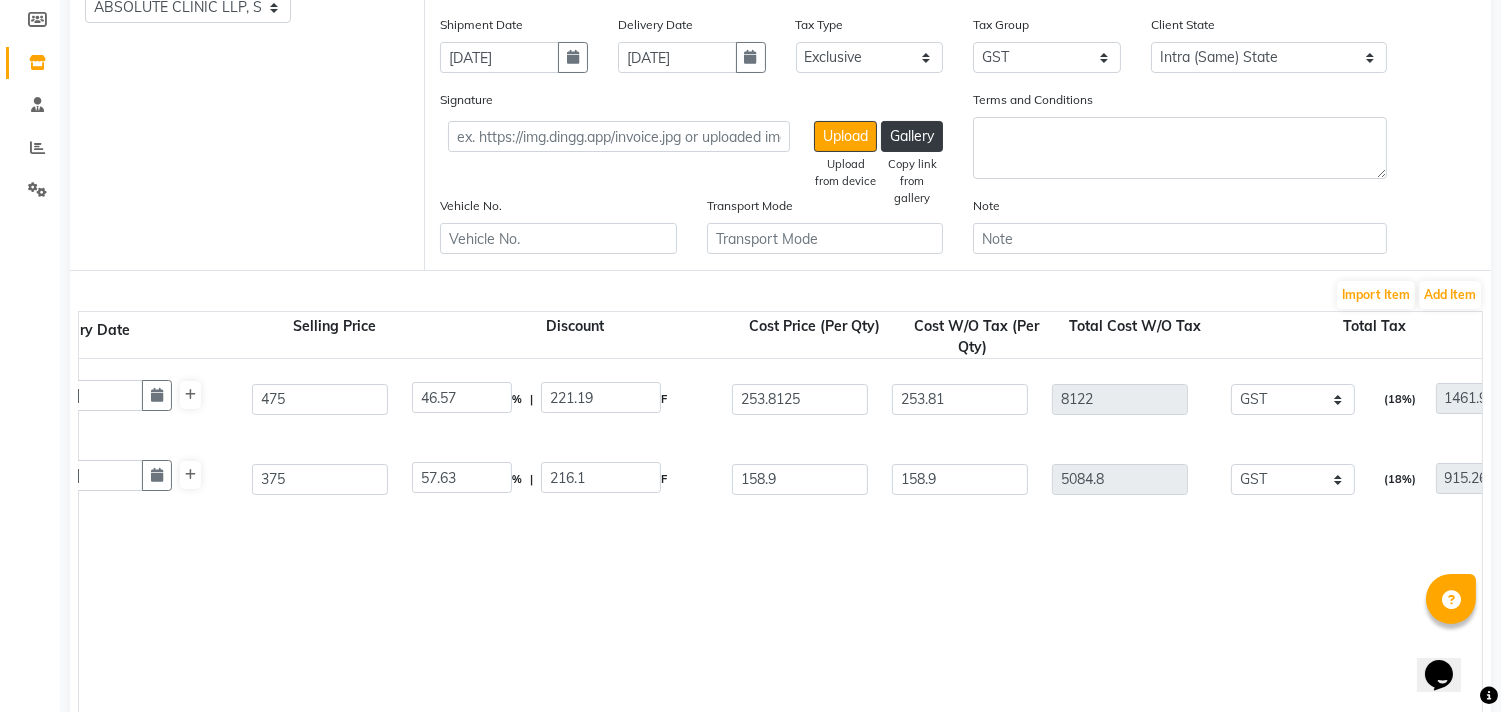 click on "Hywin Lotion  0 ML  P10328  32 32 AF2501 [DATE] 475 46.57 % | 221.19 F 253.8125 253.81 8122 None 12%Tax 5% Tax GST  (18%)  1461.96 9583.96  C-douxe  1000 ML  P10230  32 32 NFP50561 [DATE] 375 57.63 % | 216.1 F 158.9 158.9 5084.8 None 12%Tax 5% Tax GST  (18%)  915.26 6000.06" 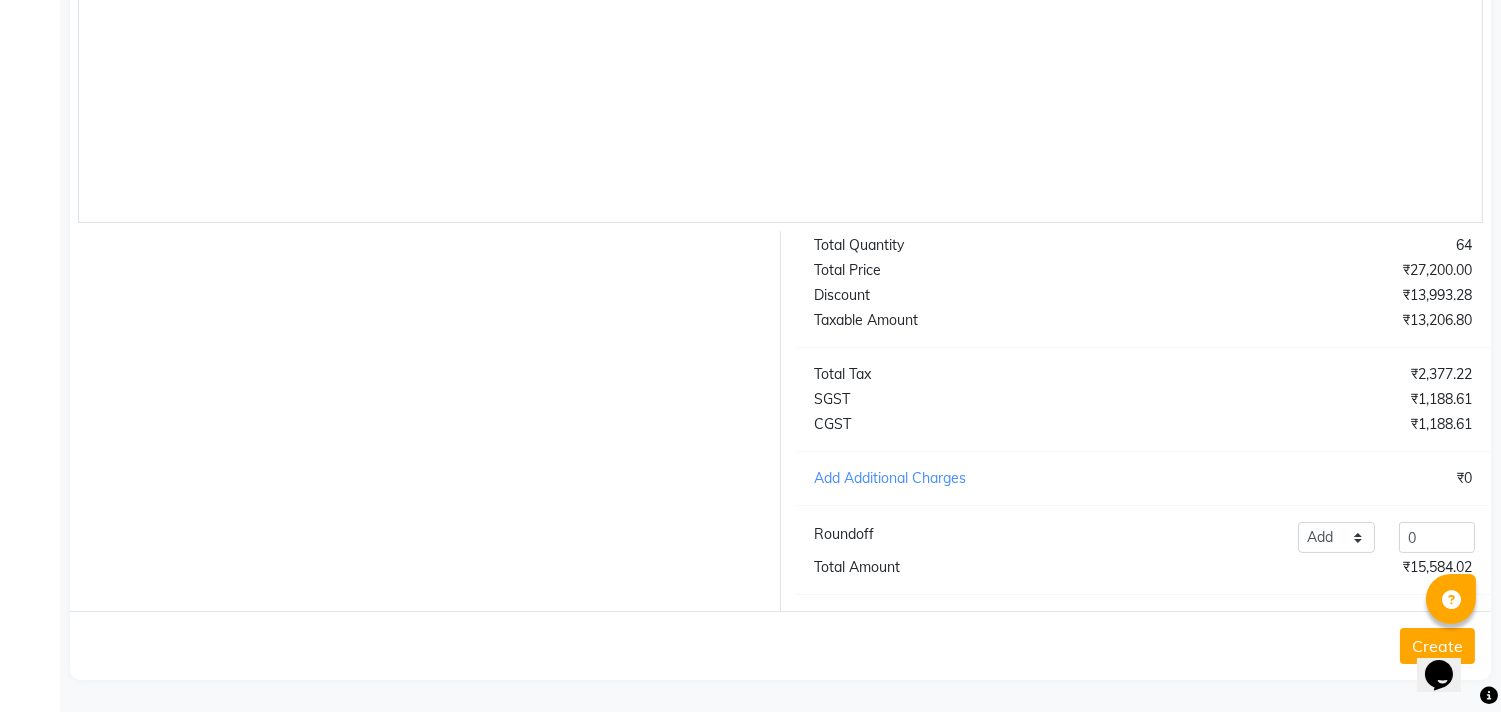 scroll, scrollTop: 894, scrollLeft: 0, axis: vertical 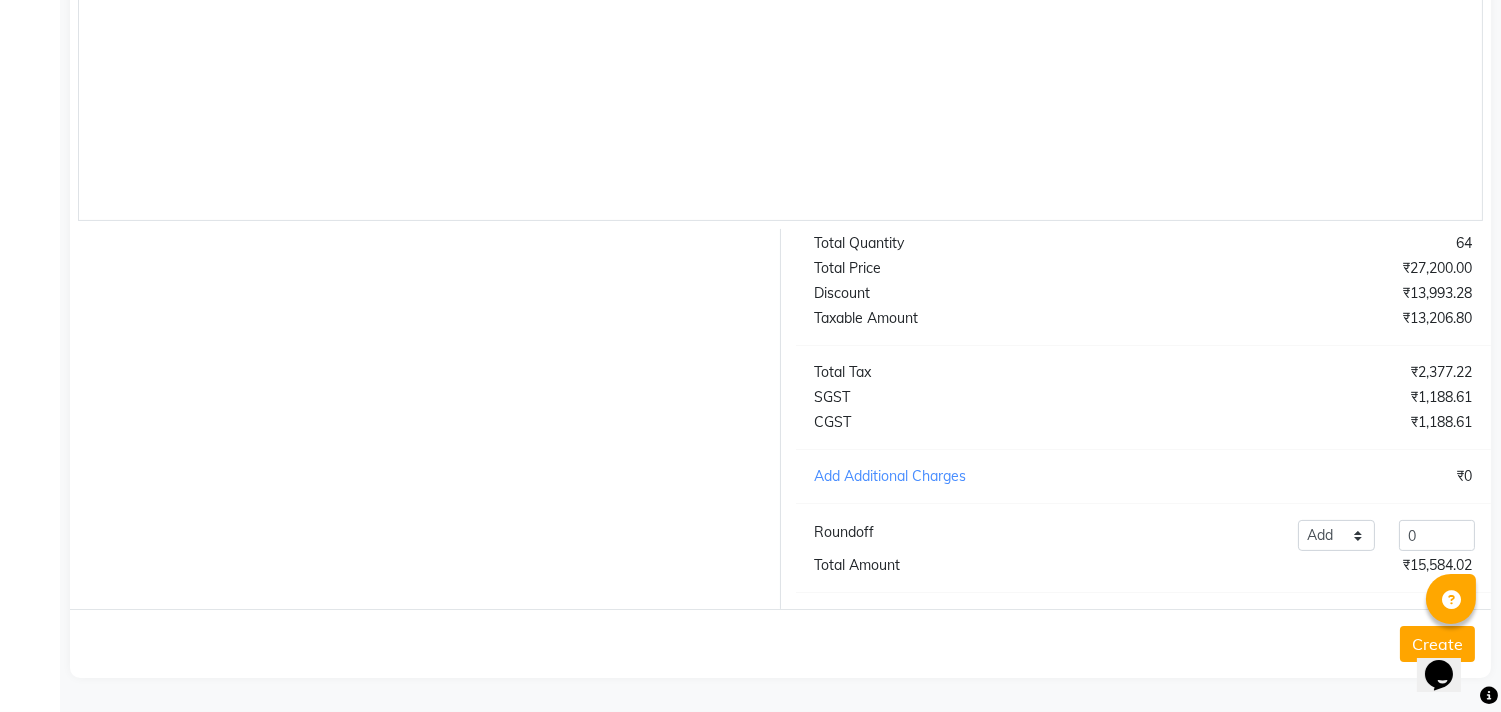 click on "Create" 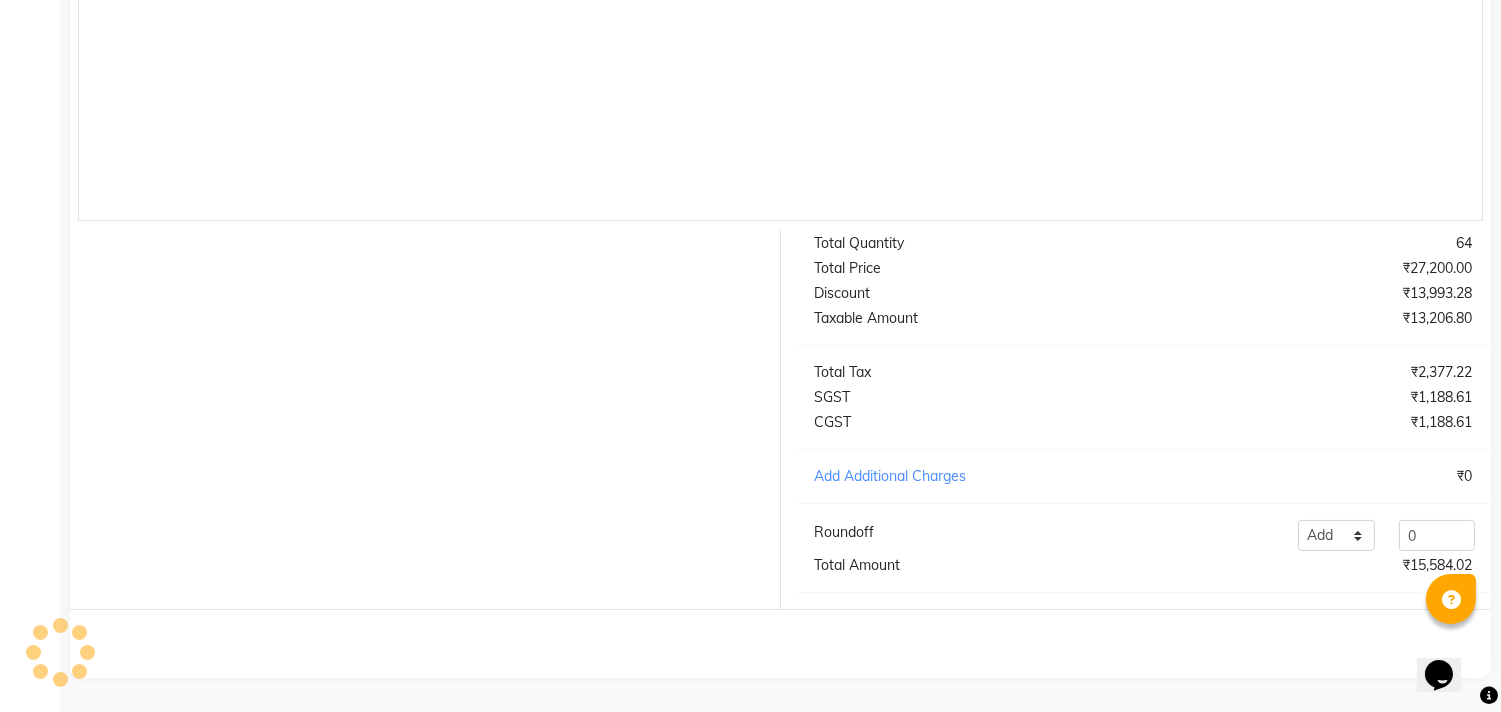scroll, scrollTop: 0, scrollLeft: 0, axis: both 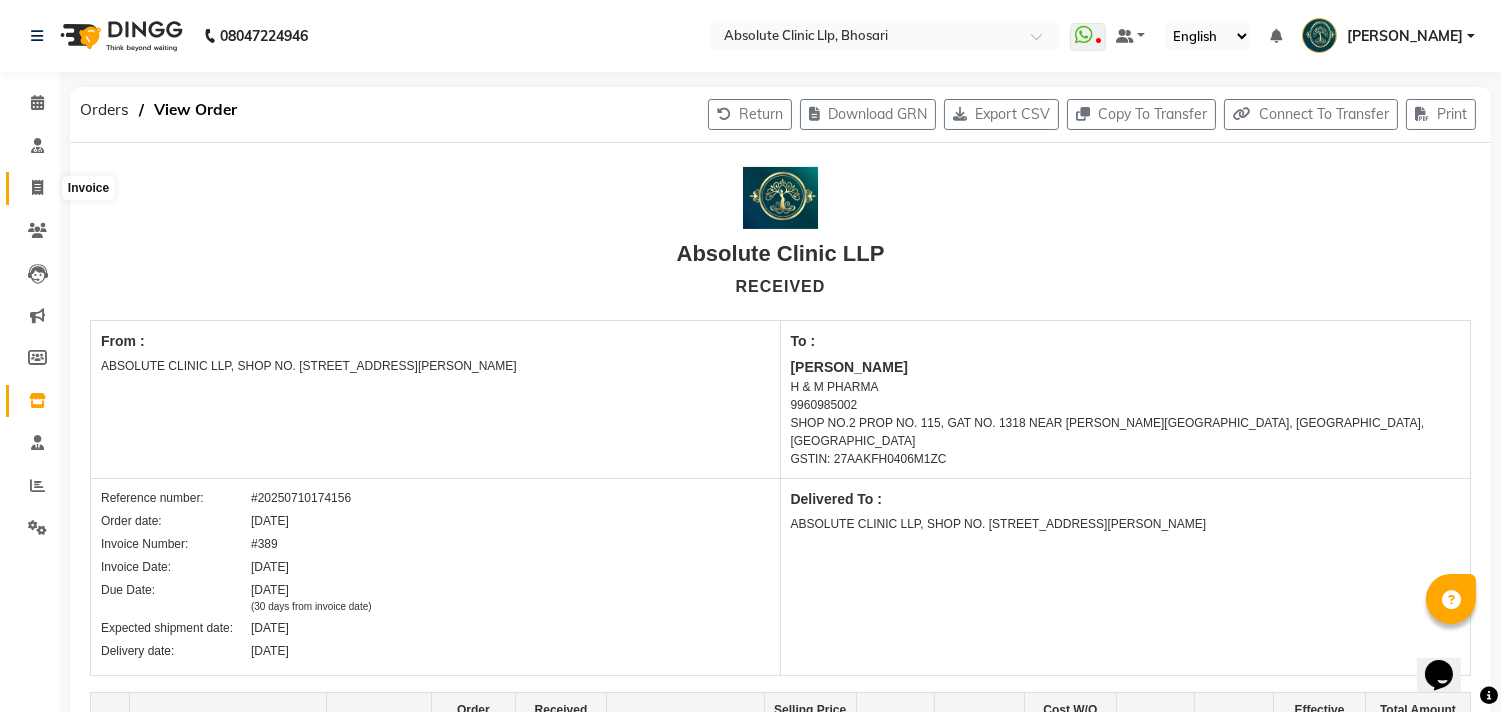 click 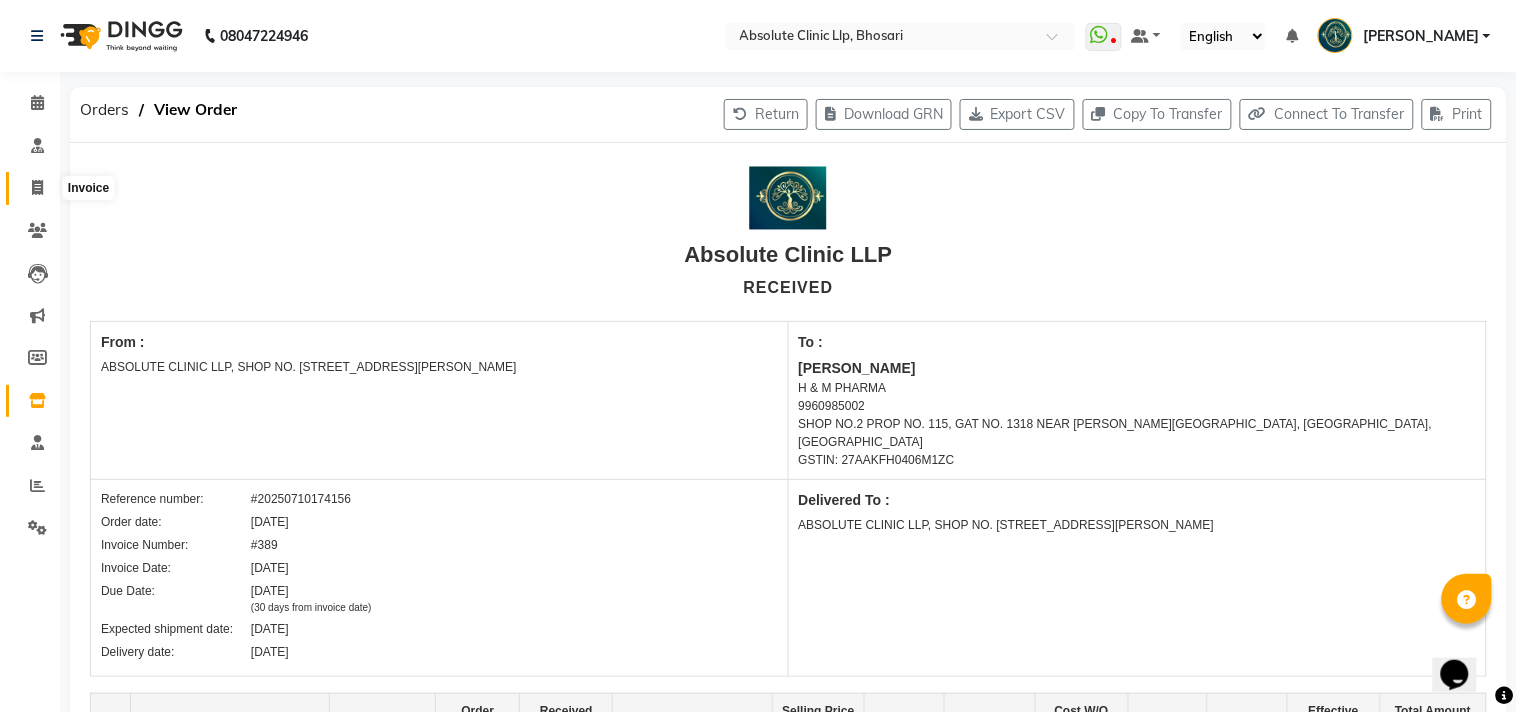 select on "4706" 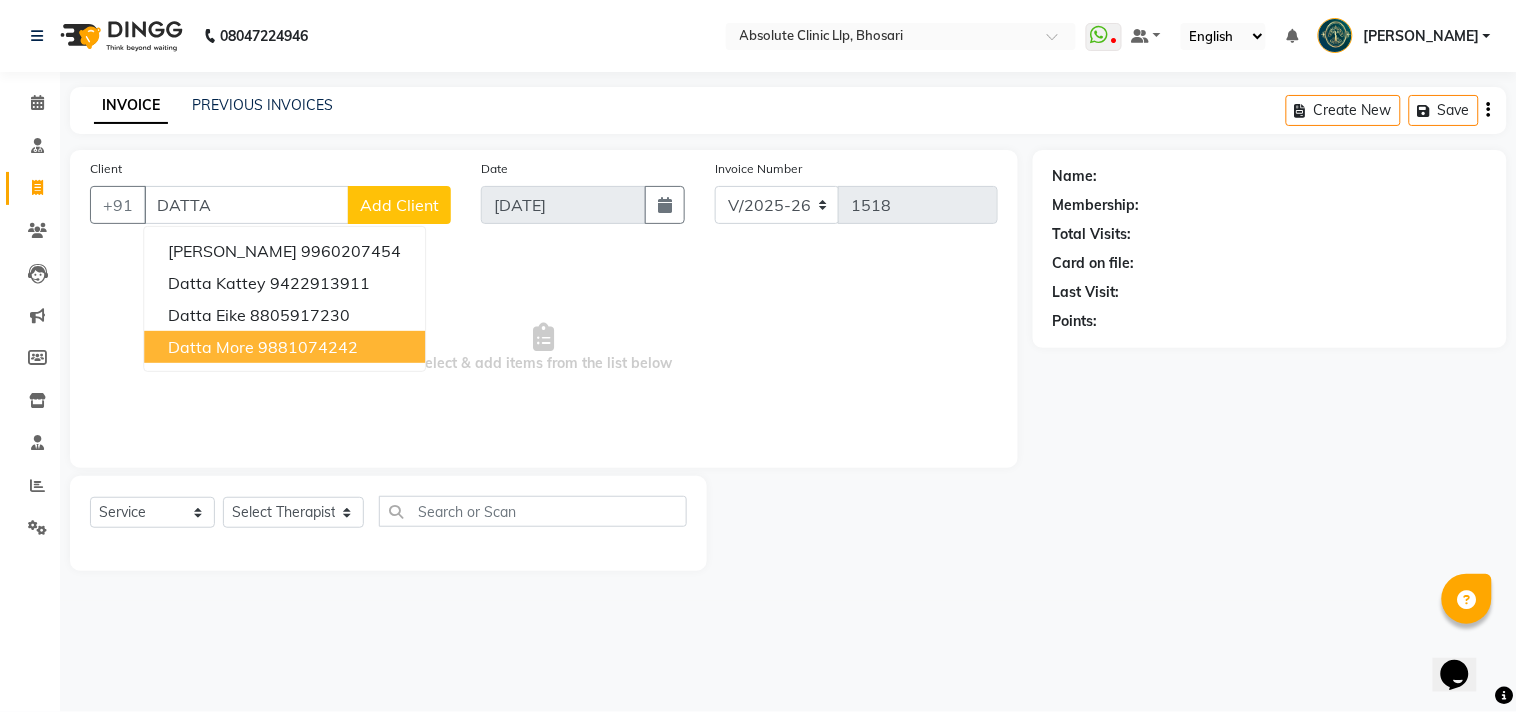 click on "Datta More" at bounding box center [211, 347] 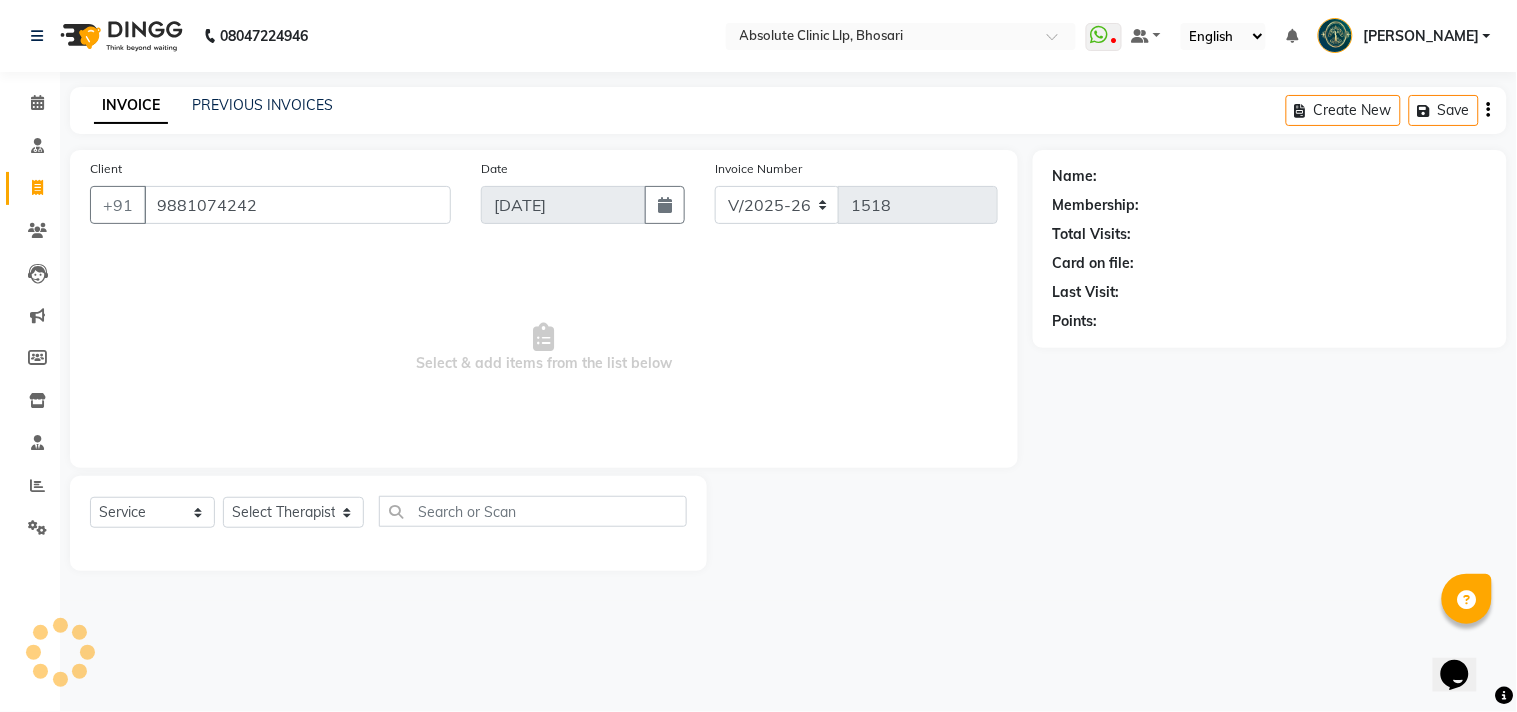 type on "9881074242" 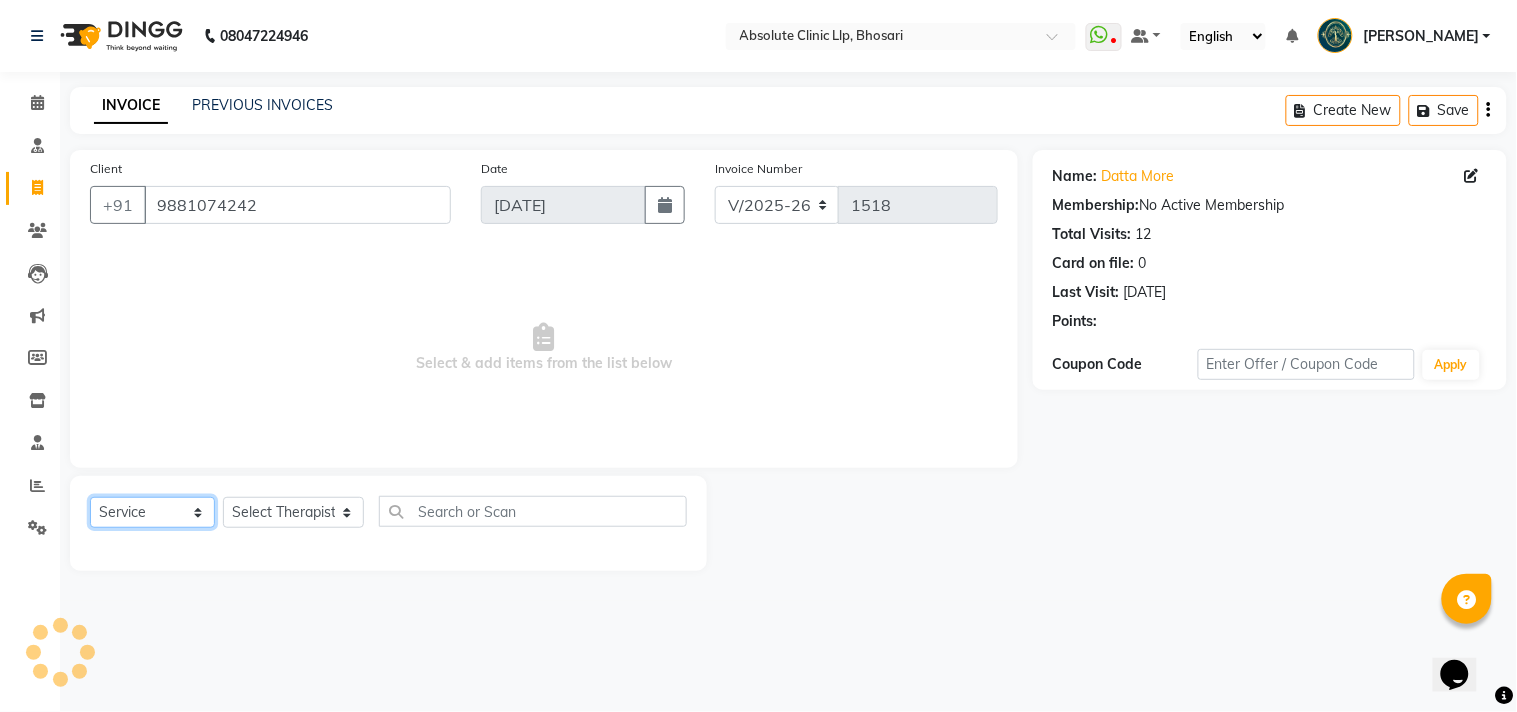 click on "Select  Service  Product  Membership  Package Voucher Prepaid Gift Card" 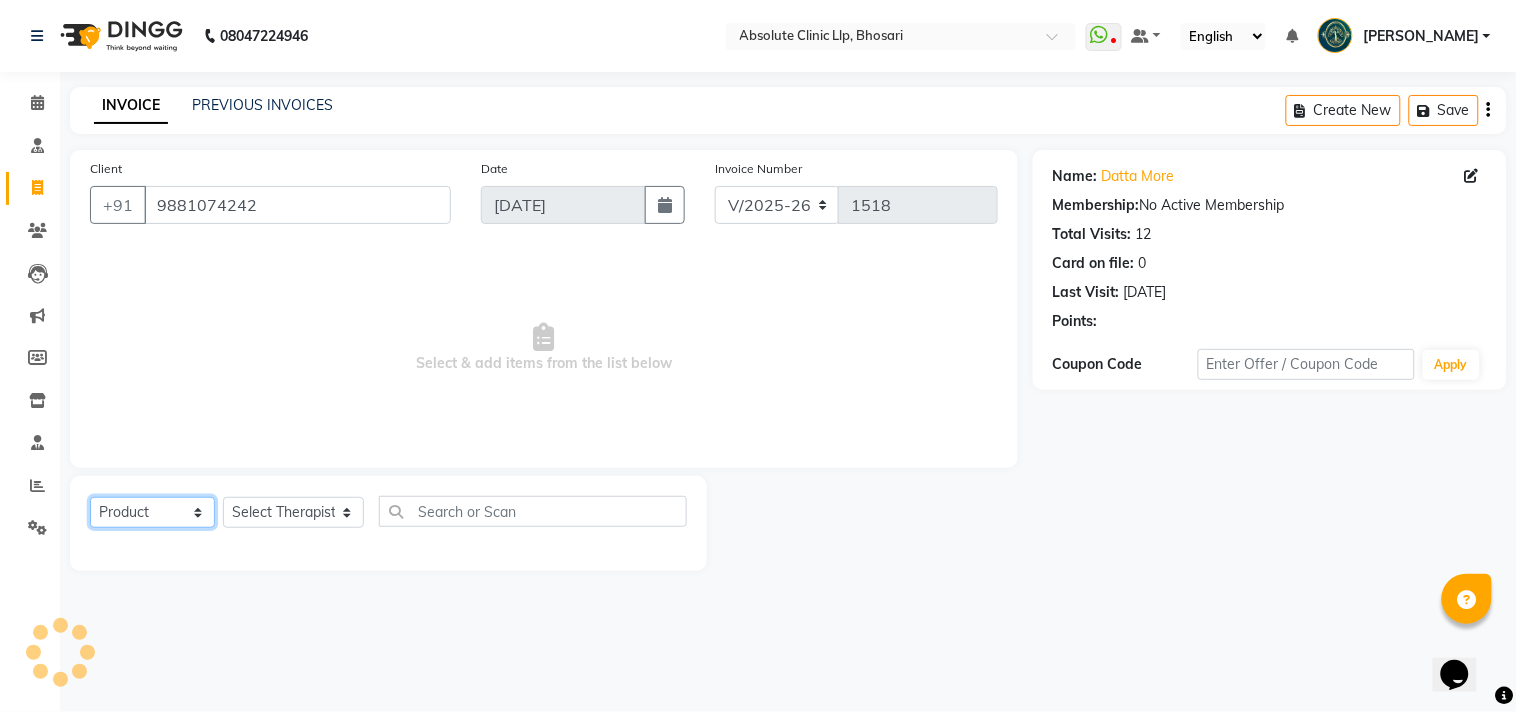 click on "Select  Service  Product  Membership  Package Voucher Prepaid Gift Card" 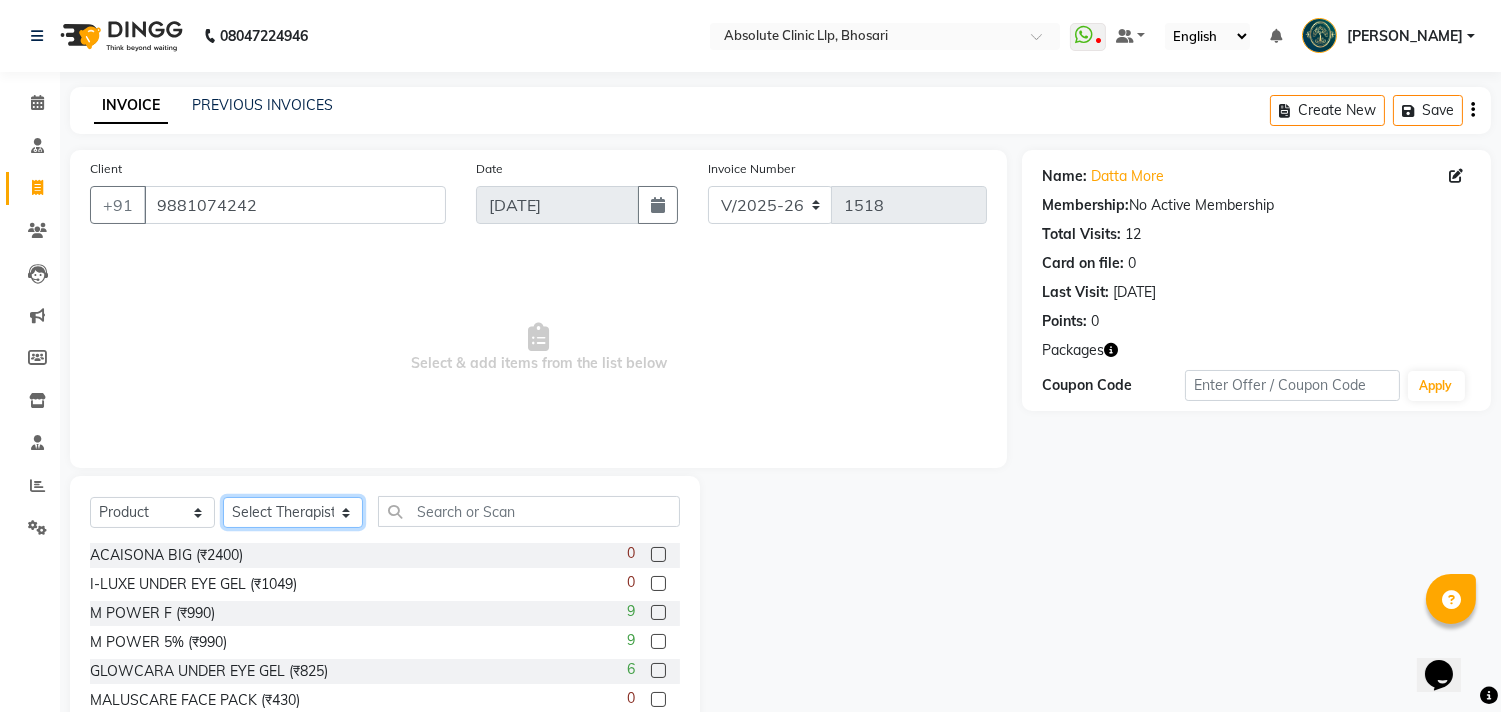 click on "Select Therapist [PERSON_NAME]	 [PERSON_NAME] [PERSON_NAME] [PERSON_NAME] [PERSON_NAME] [PERSON_NAME] Priyanka  More RECEPTION-[PERSON_NAME] prima [PERSON_NAME]	 [PERSON_NAME]	 Shekhar [PERSON_NAME] Naikre	 [PERSON_NAME]" 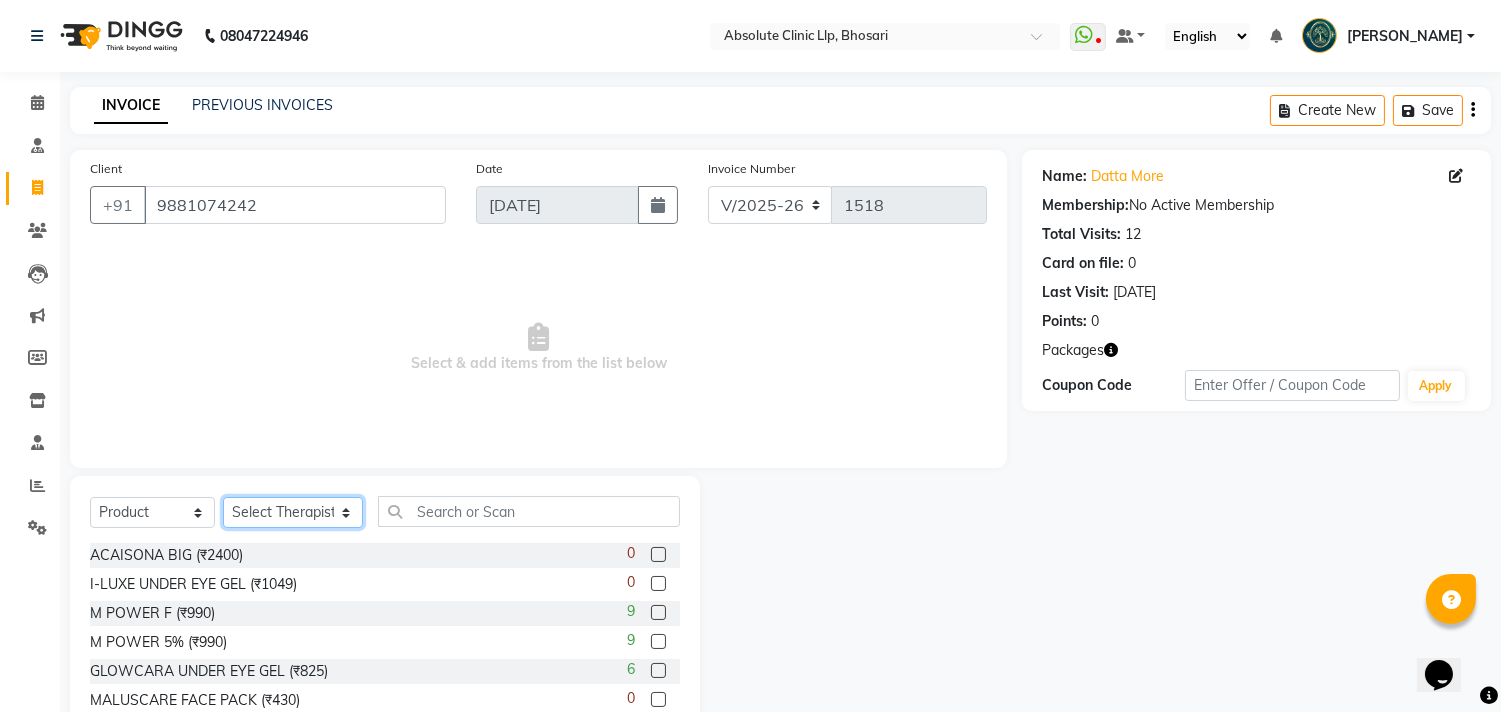 type 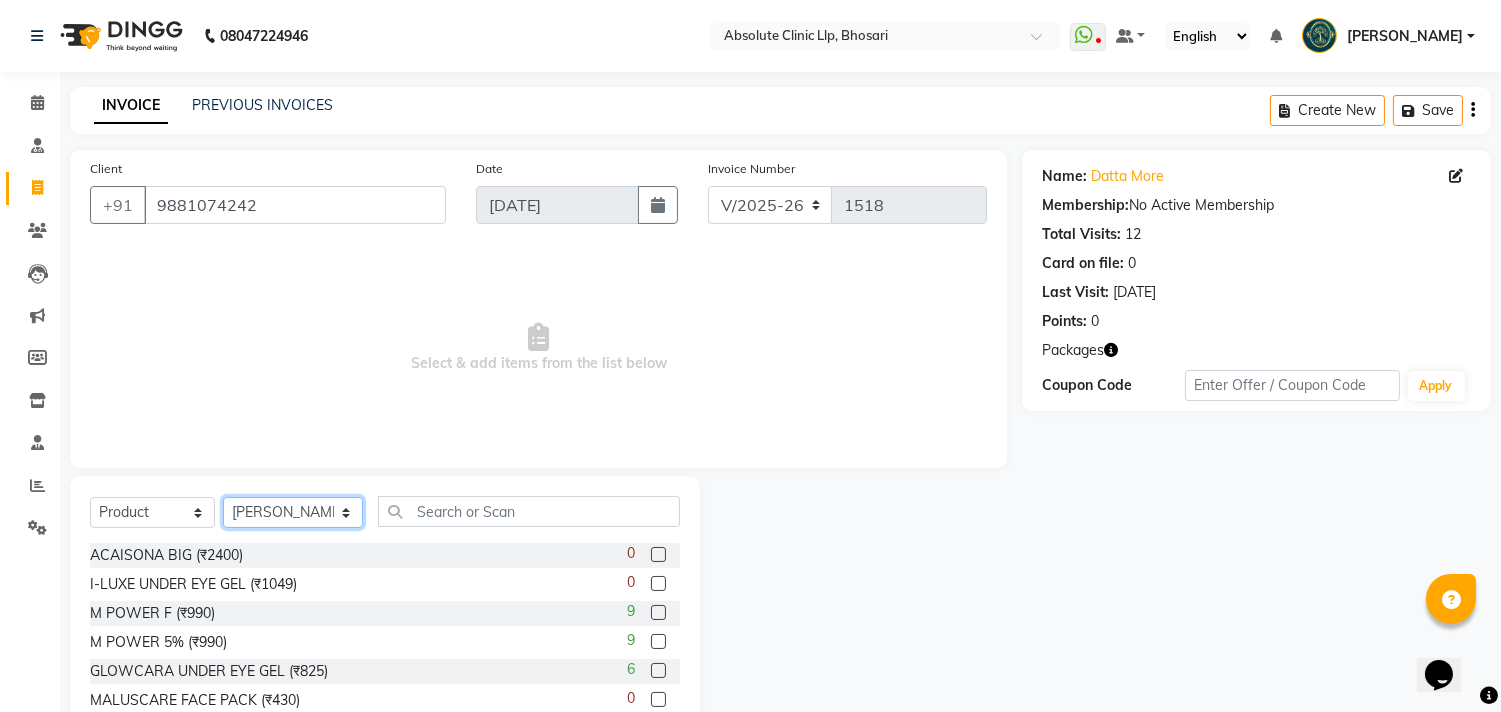 click on "Select Therapist [PERSON_NAME]	 [PERSON_NAME] [PERSON_NAME] [PERSON_NAME] [PERSON_NAME] [PERSON_NAME] Priyanka  More RECEPTION-[PERSON_NAME] prima [PERSON_NAME]	 [PERSON_NAME]	 Shekhar [PERSON_NAME] Naikre	 [PERSON_NAME]" 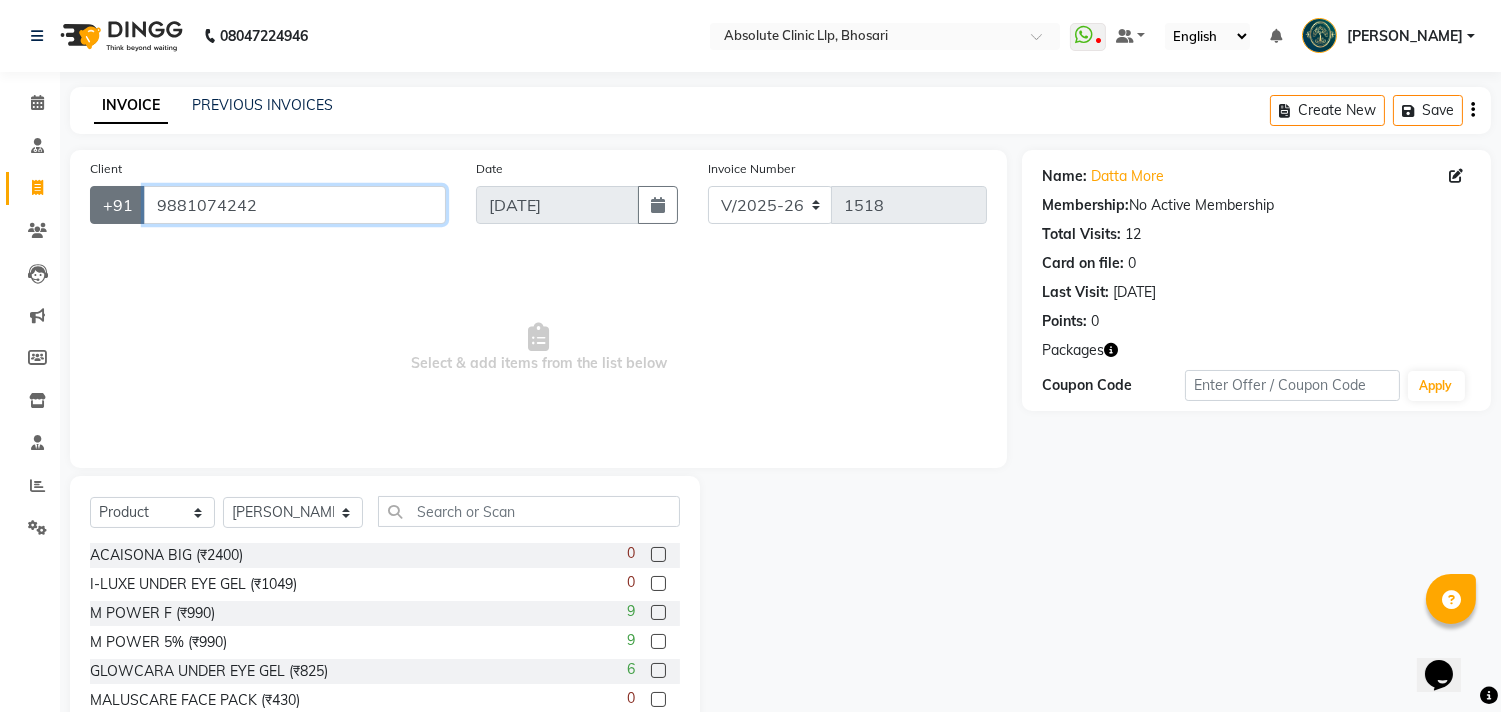 drag, startPoint x: 263, startPoint y: 202, endPoint x: 132, endPoint y: 202, distance: 131 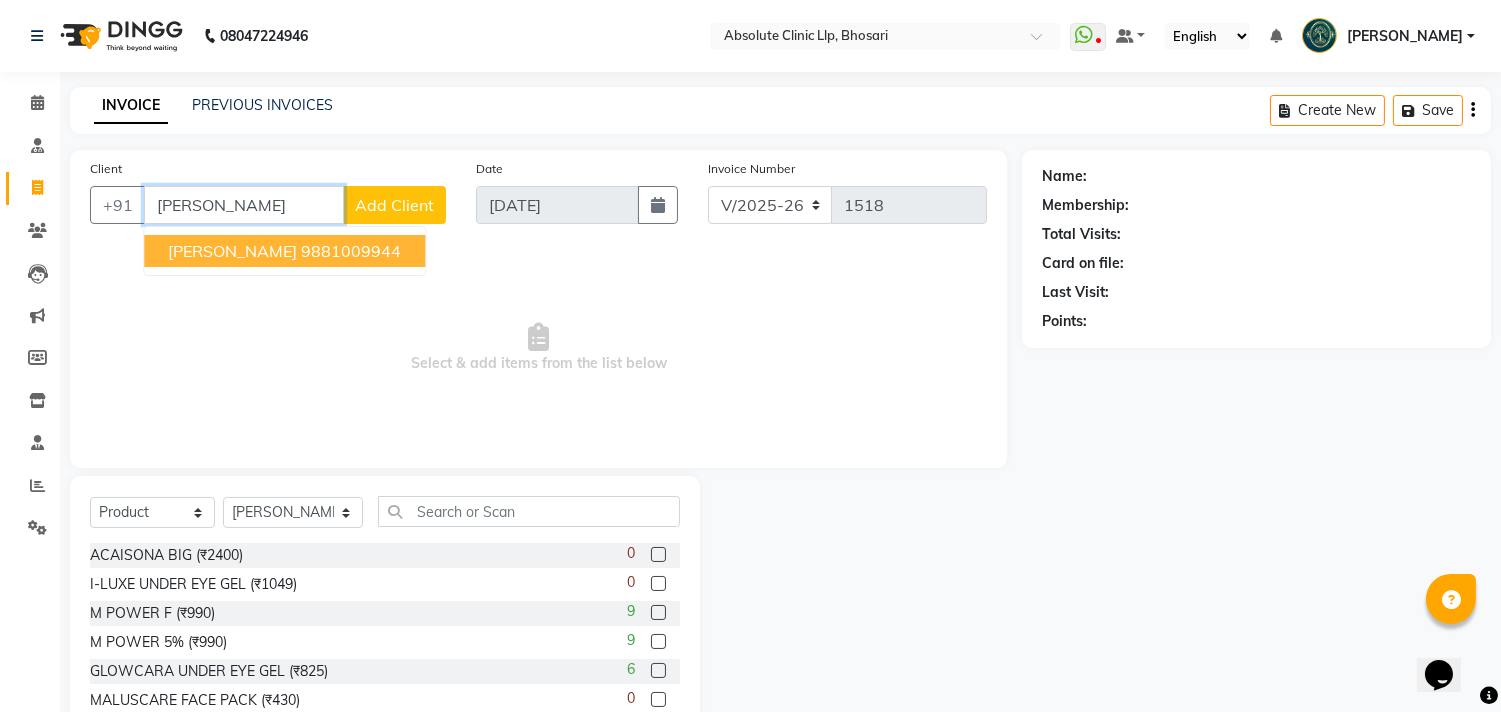 click on "[PERSON_NAME]  9881009944" at bounding box center [284, 251] 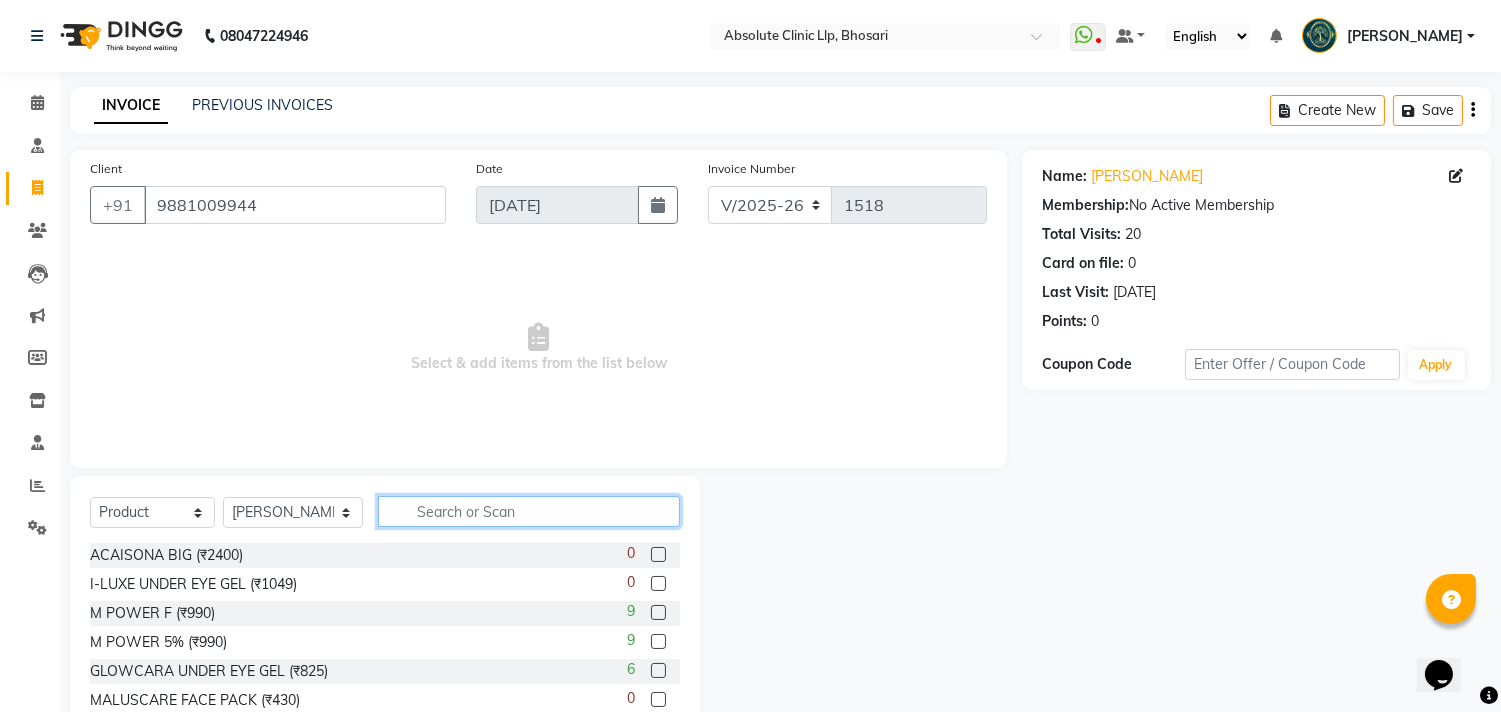 click 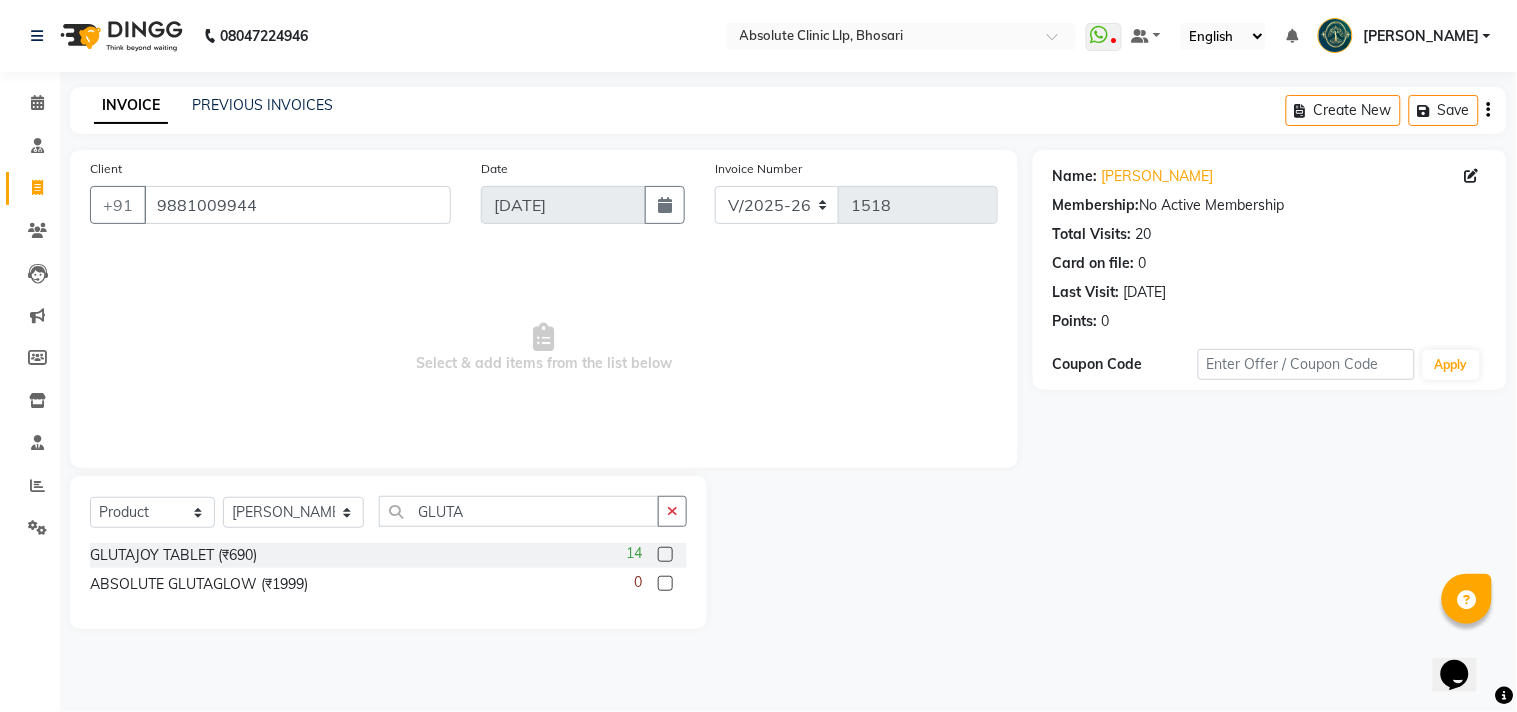 click 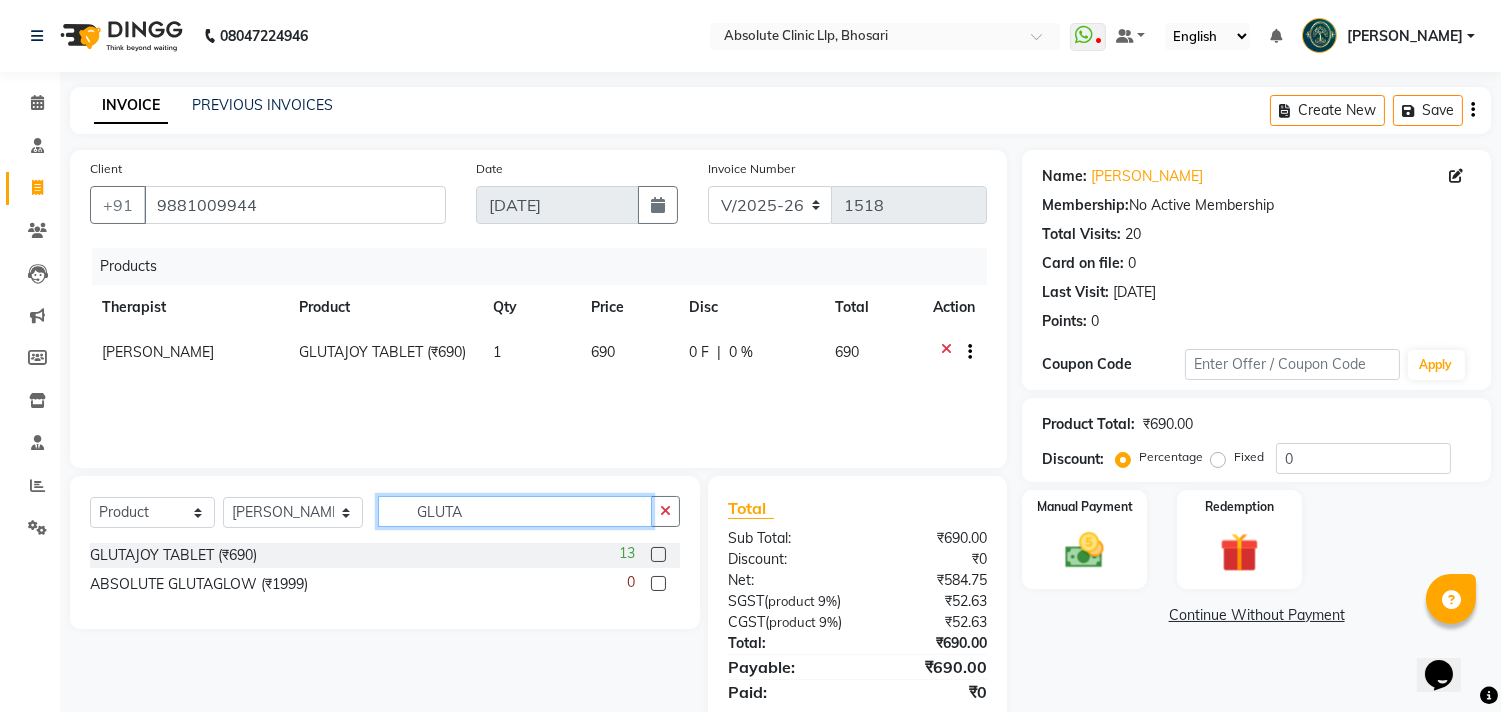 drag, startPoint x: 475, startPoint y: 505, endPoint x: 392, endPoint y: 507, distance: 83.02409 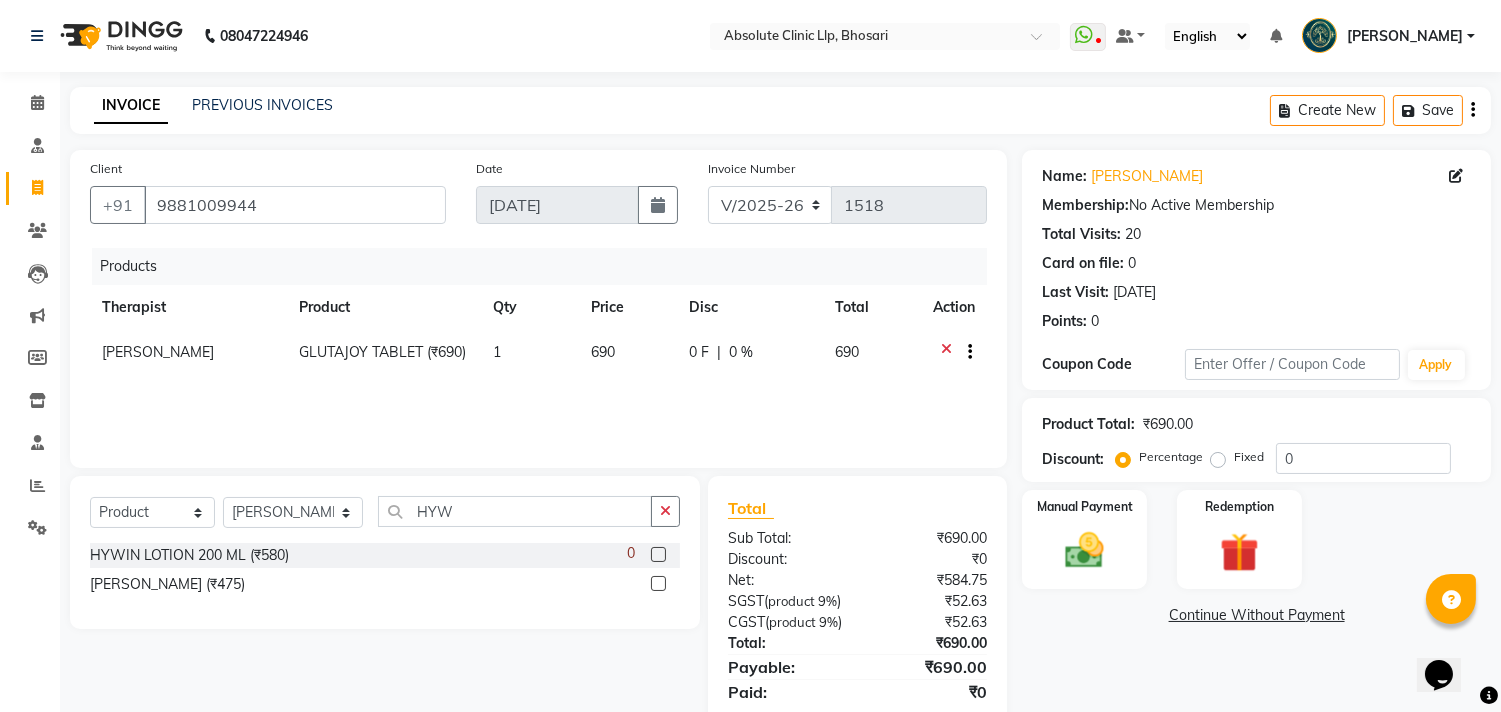 click 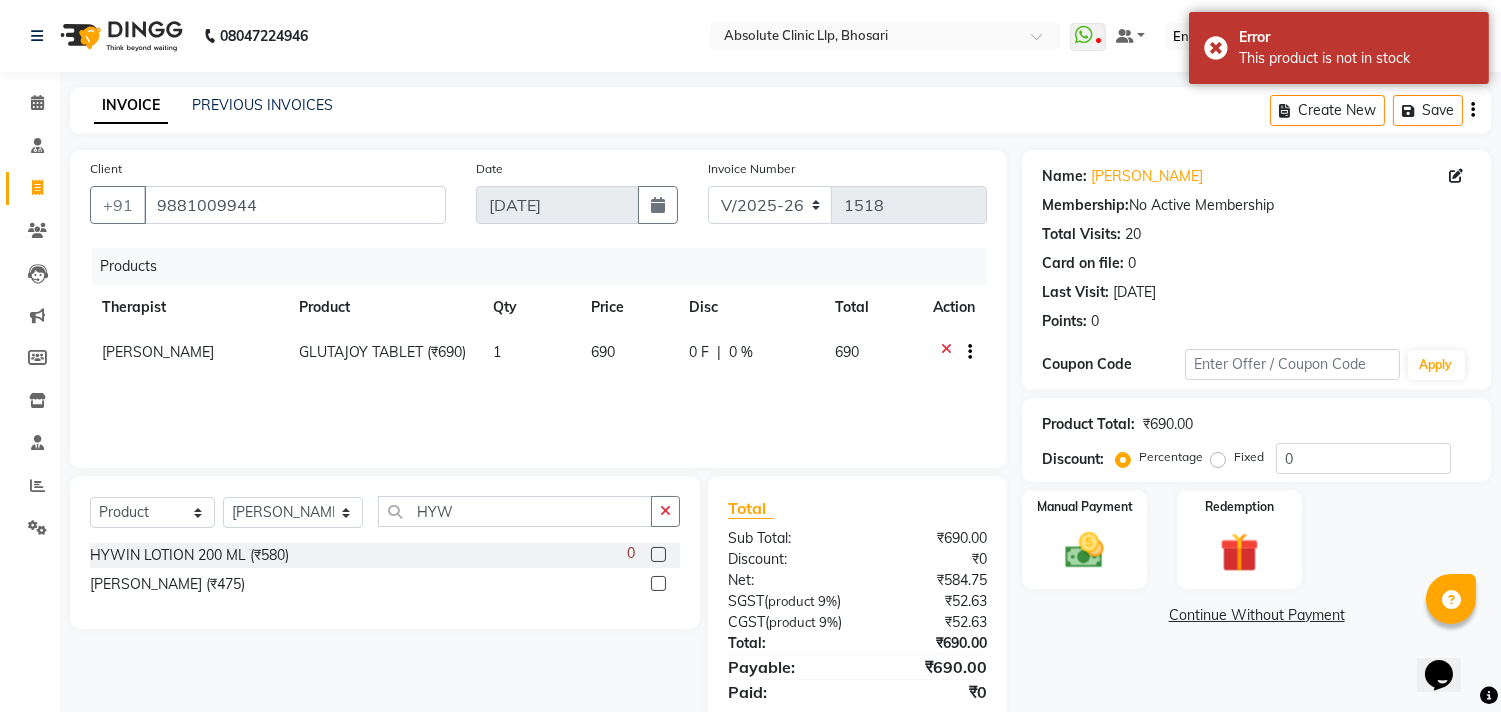 click 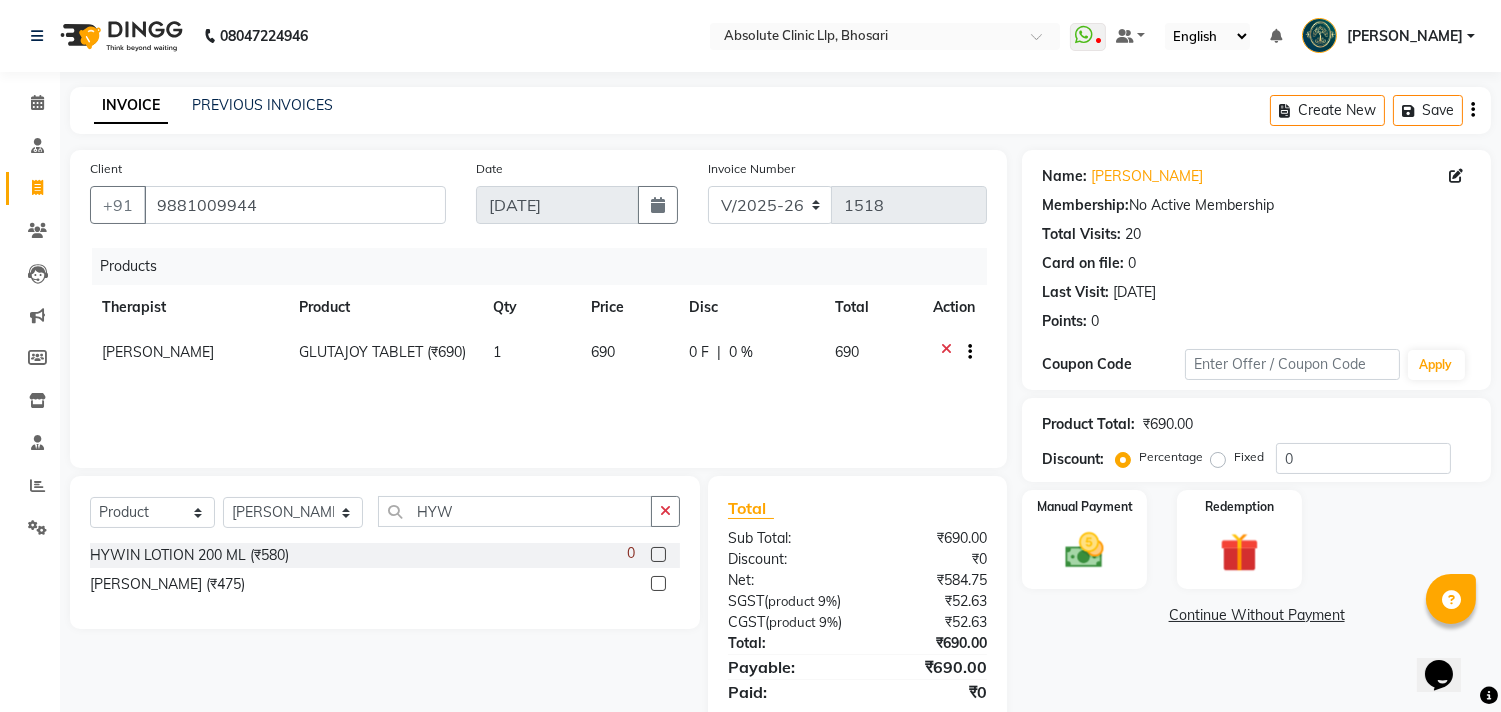 click 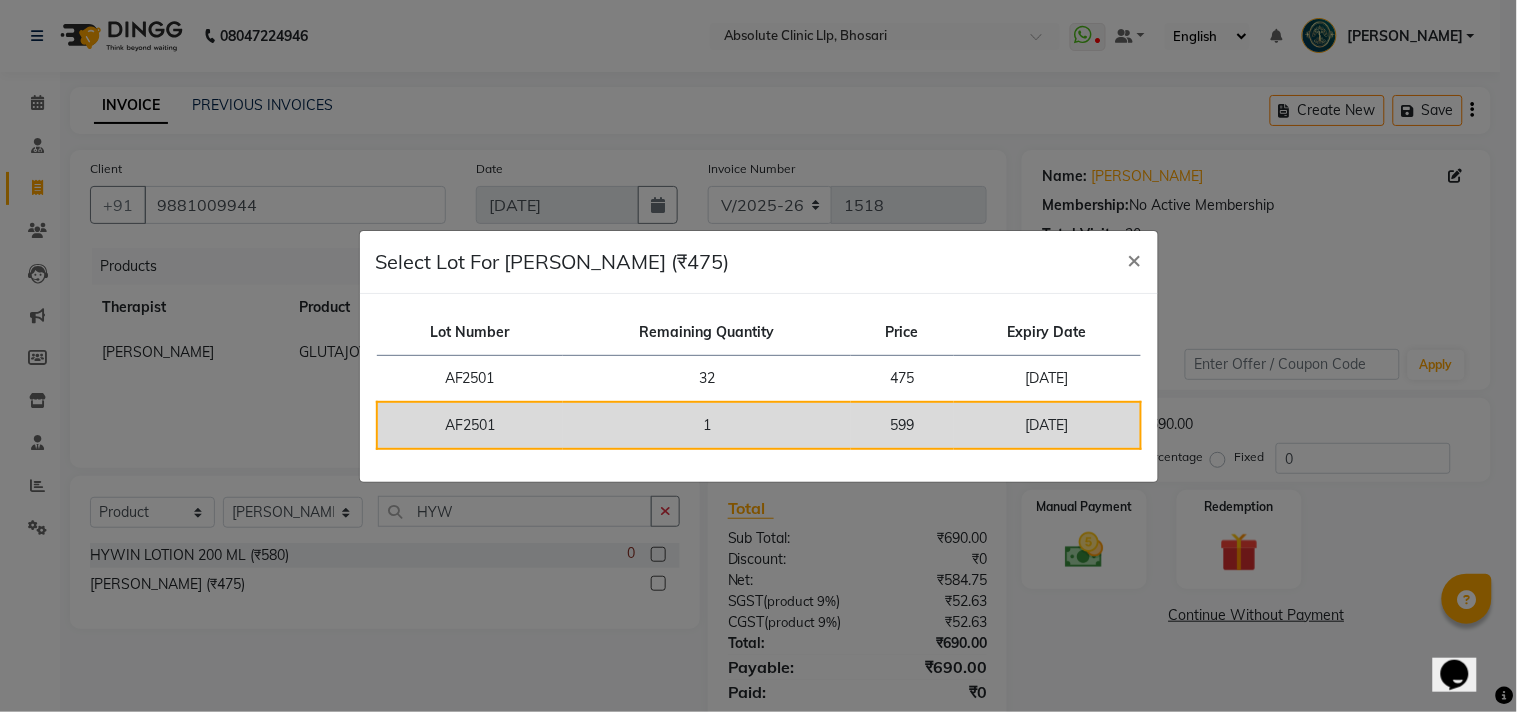 click on "1" 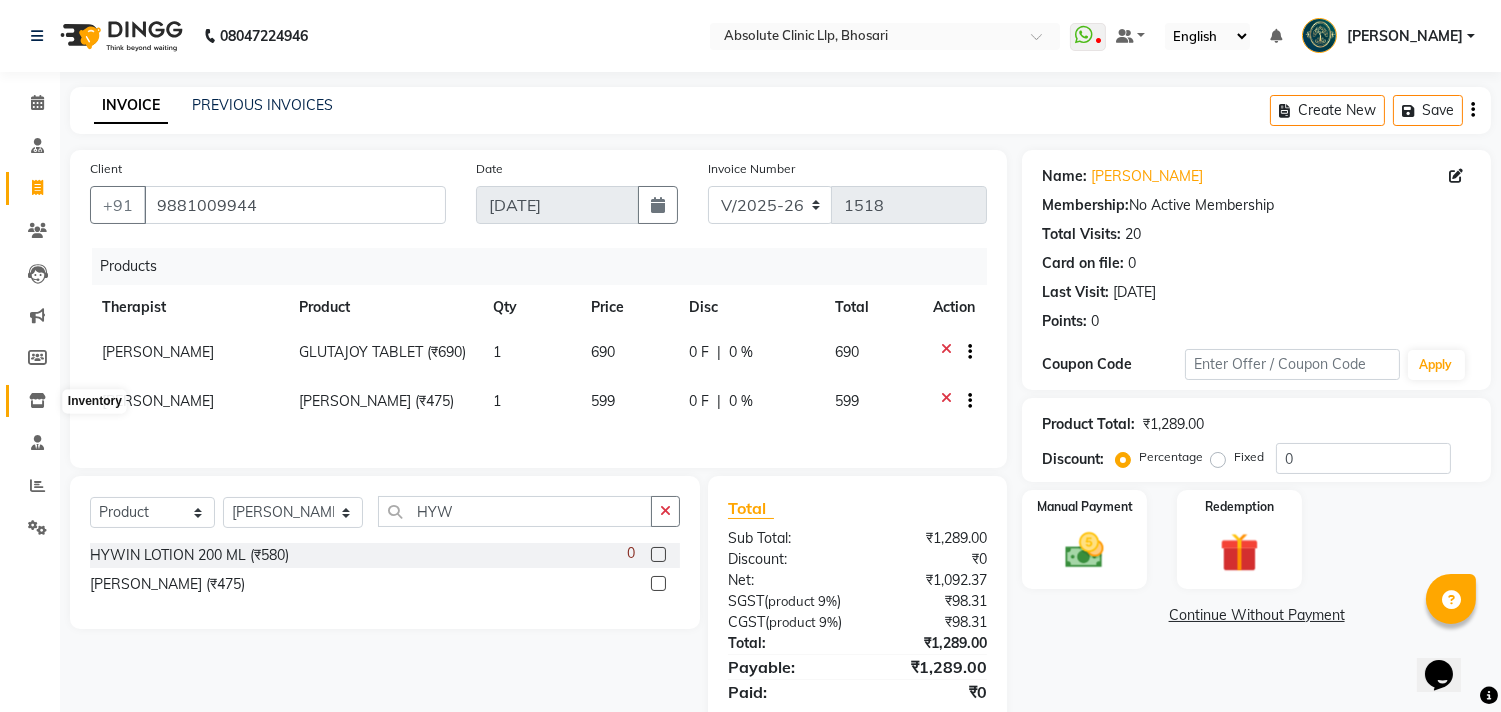 click 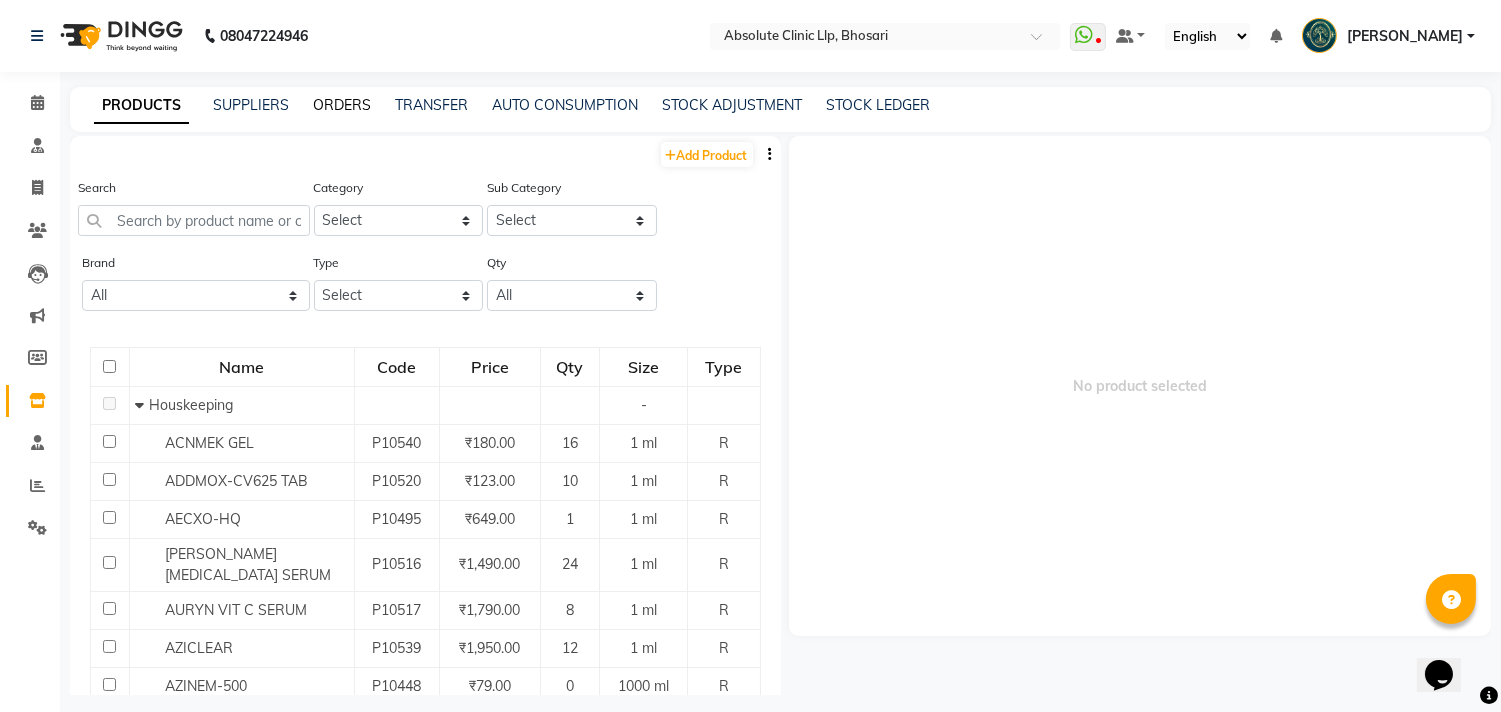 click on "ORDERS" 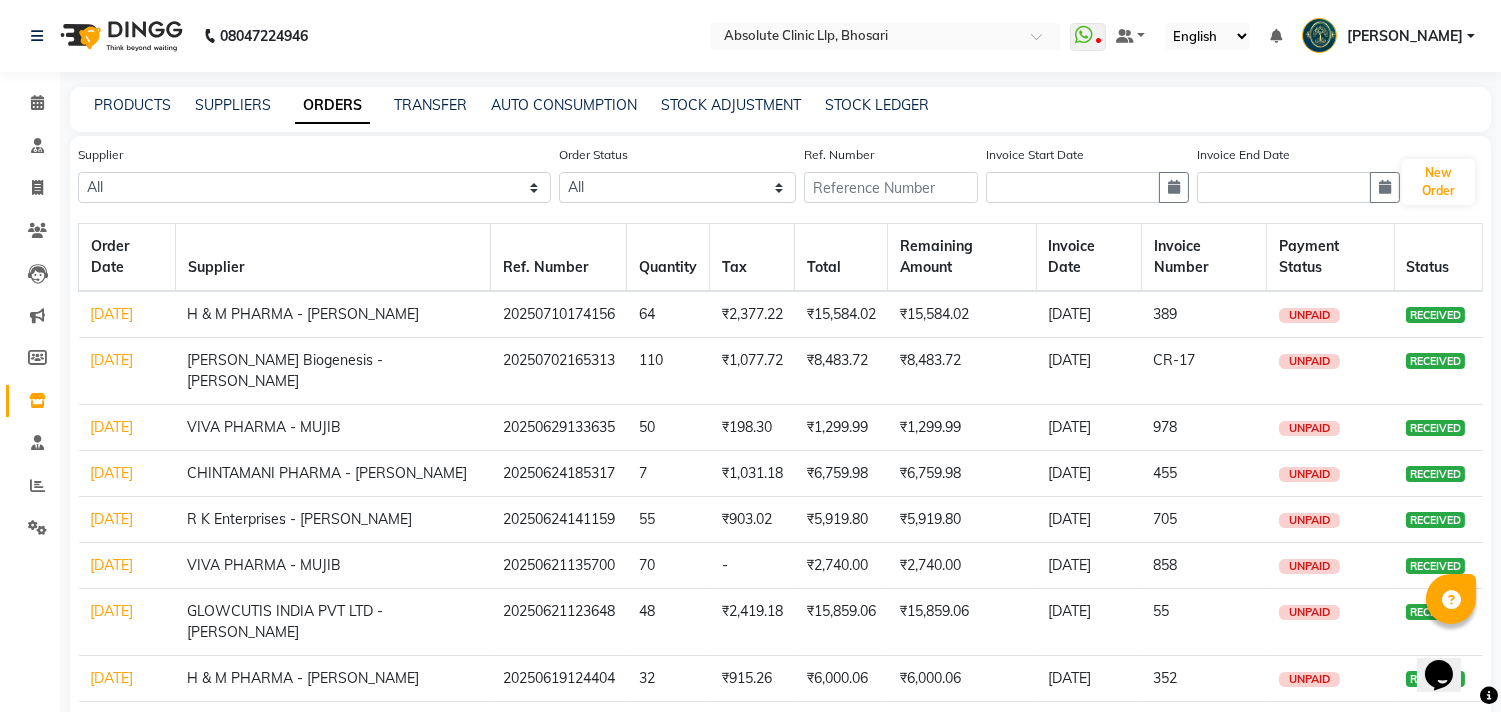 click on "[DATE]" 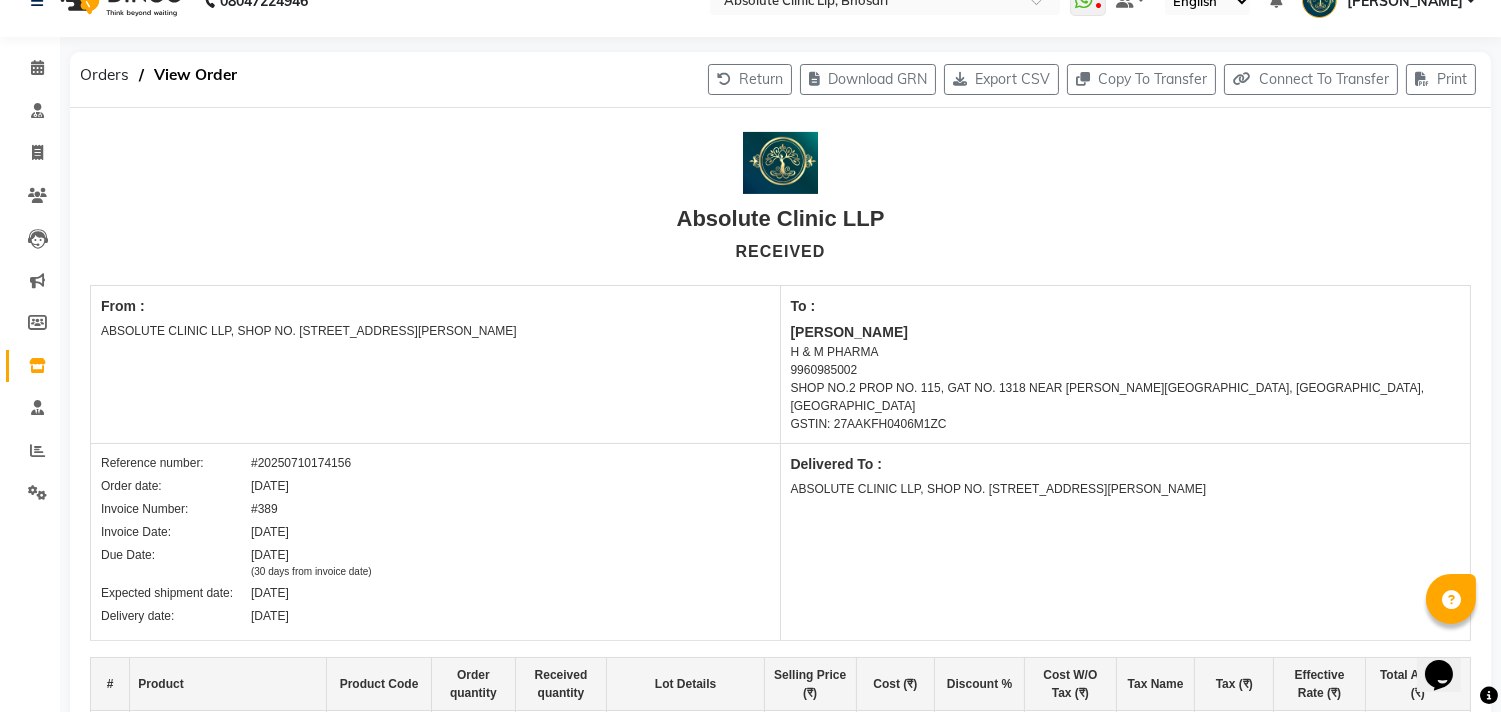 scroll, scrollTop: 0, scrollLeft: 0, axis: both 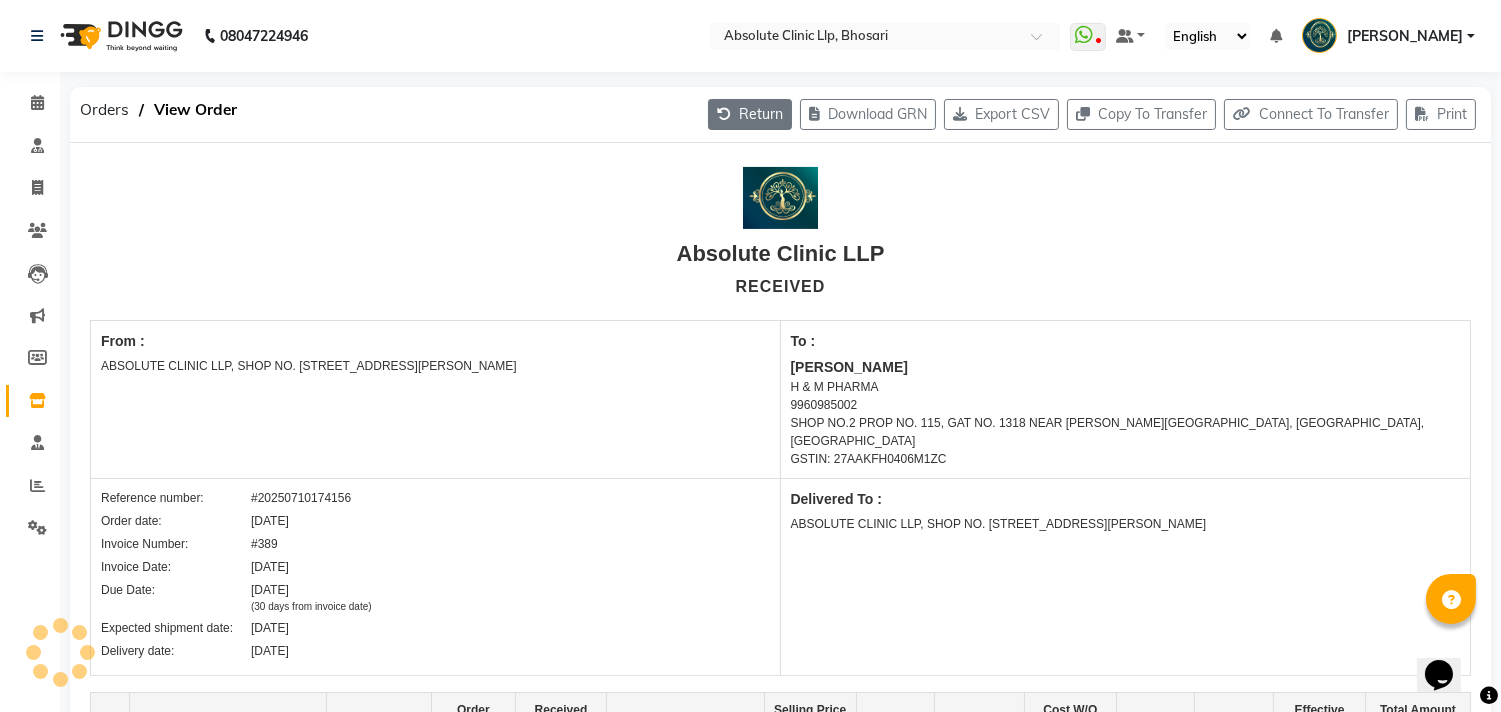 click on "Return" 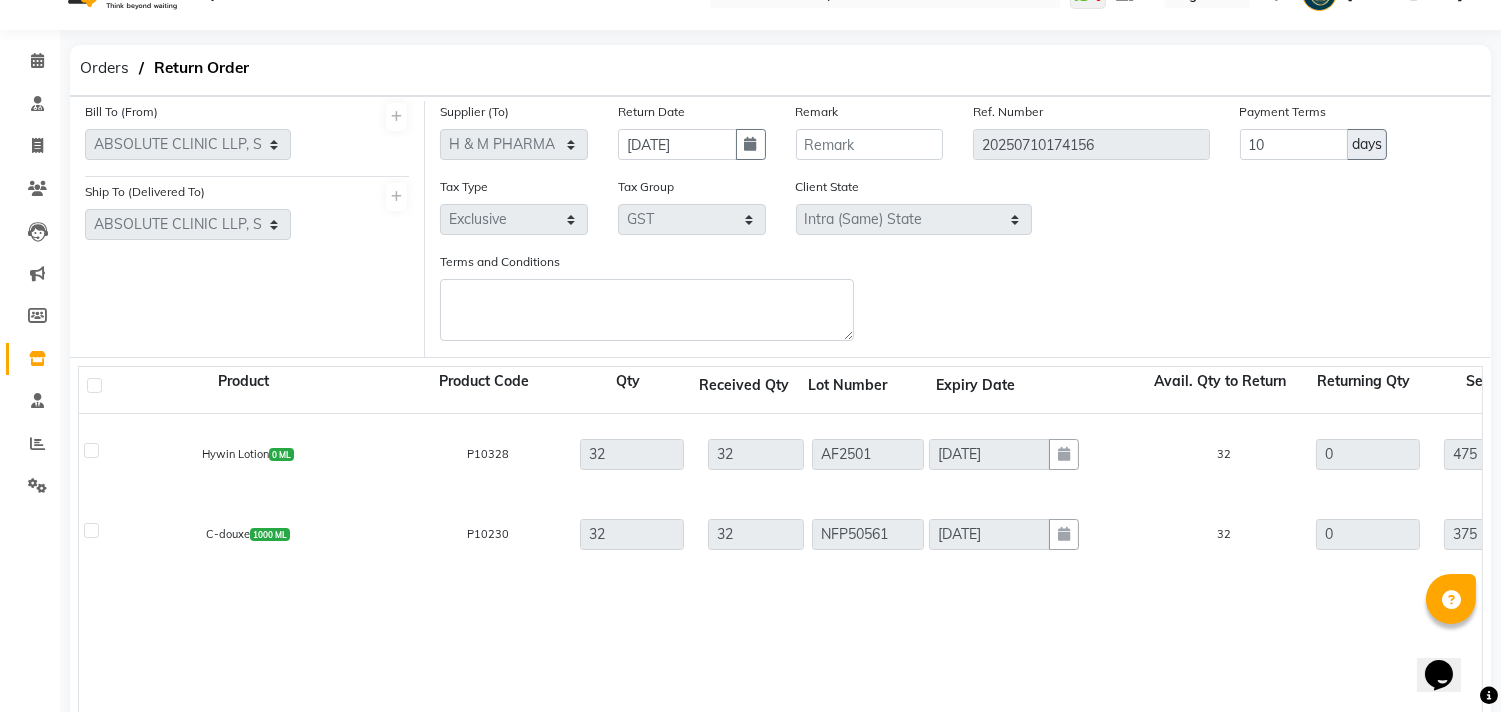 scroll, scrollTop: 0, scrollLeft: 0, axis: both 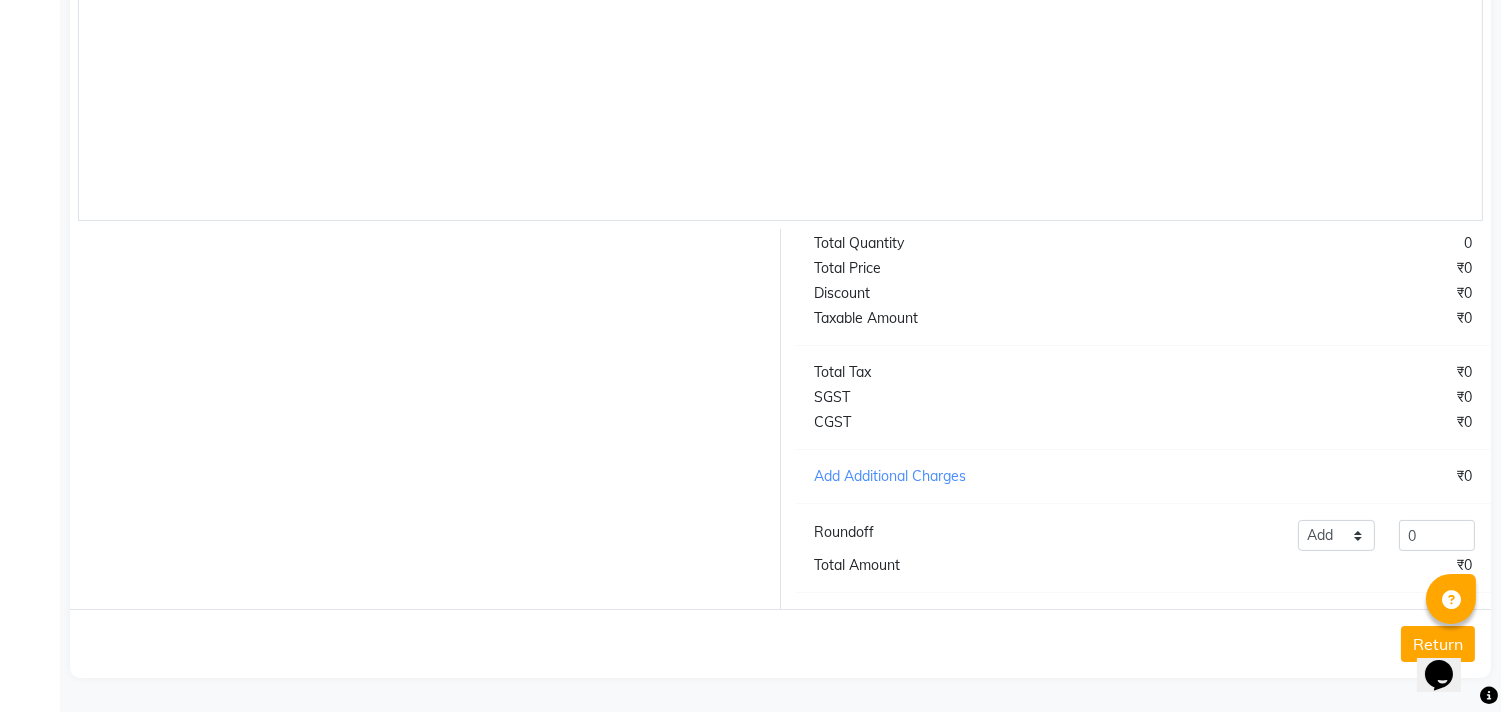click on "Opens Chat This icon Opens the chat window." at bounding box center [1448, 639] 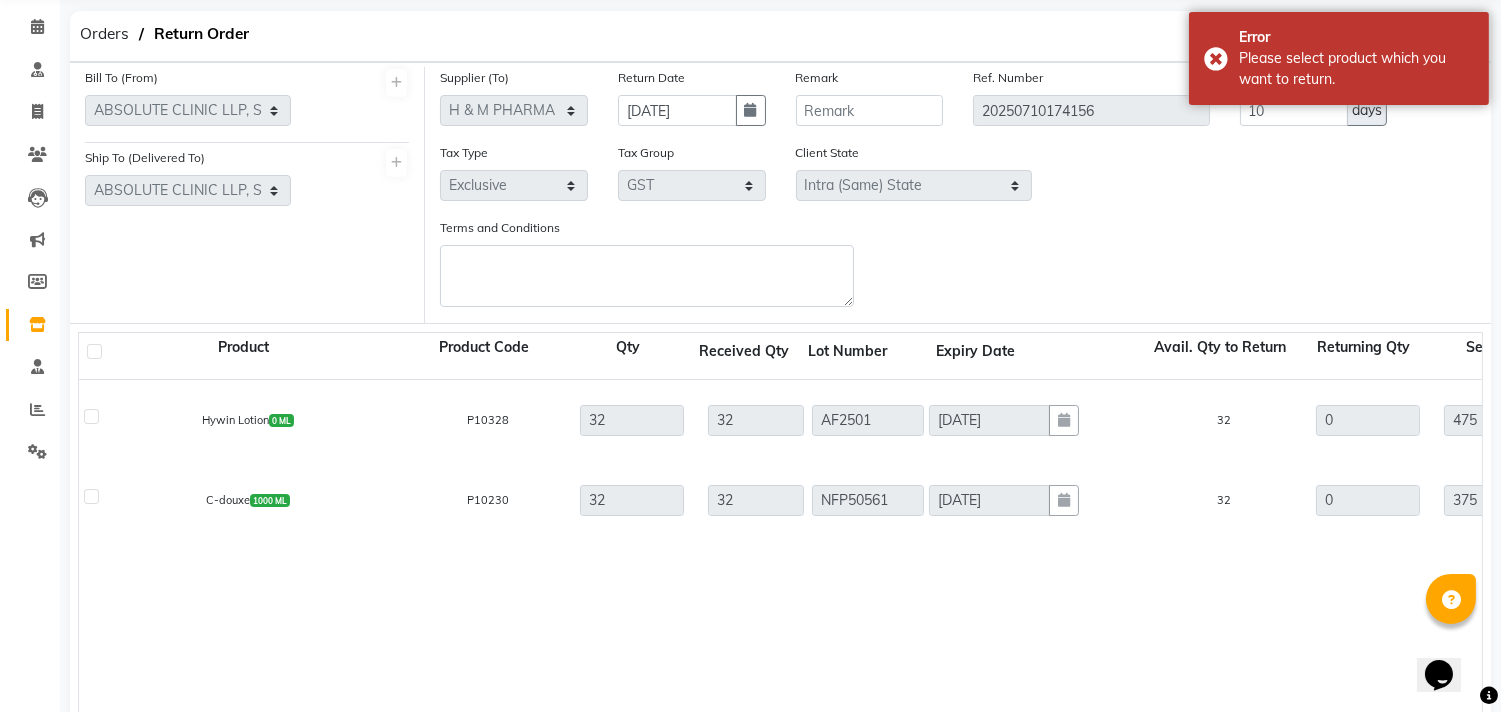 scroll, scrollTop: 61, scrollLeft: 0, axis: vertical 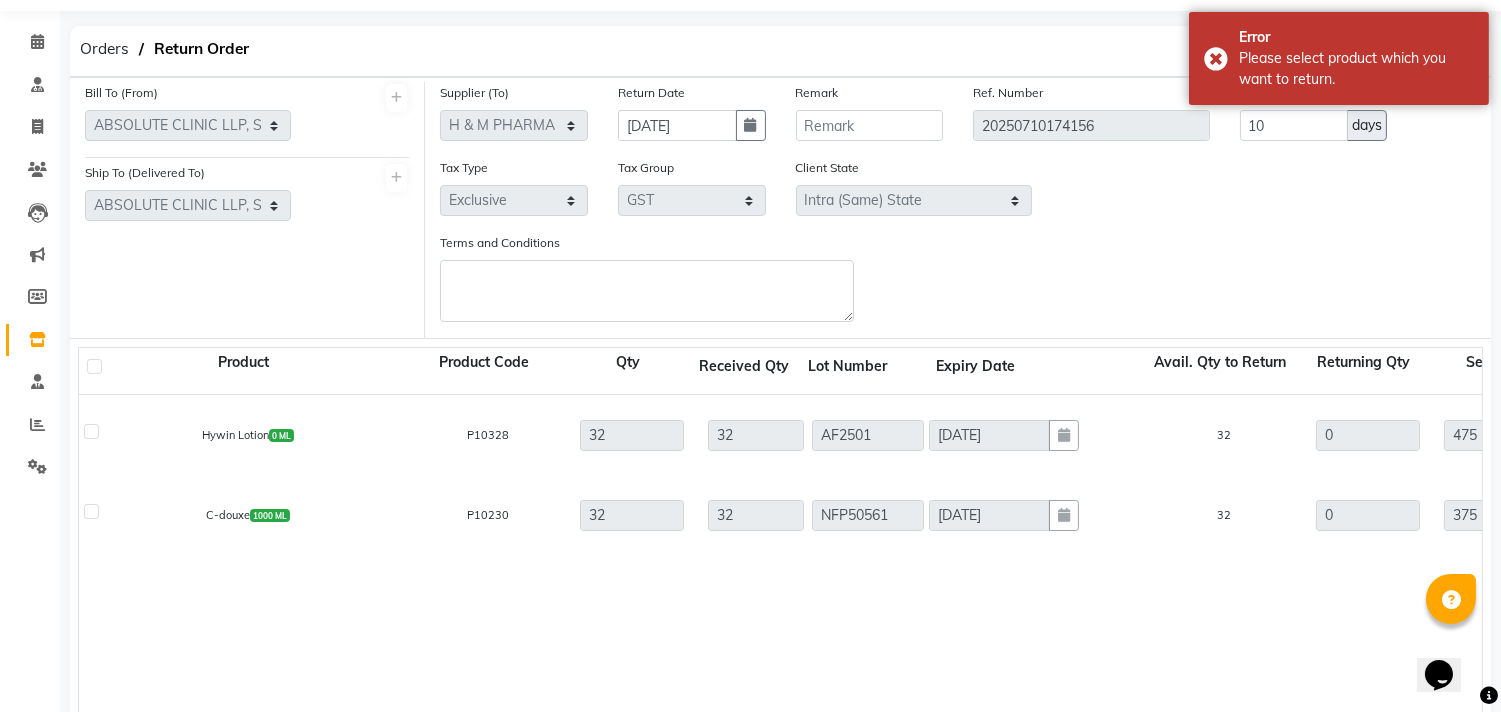 click 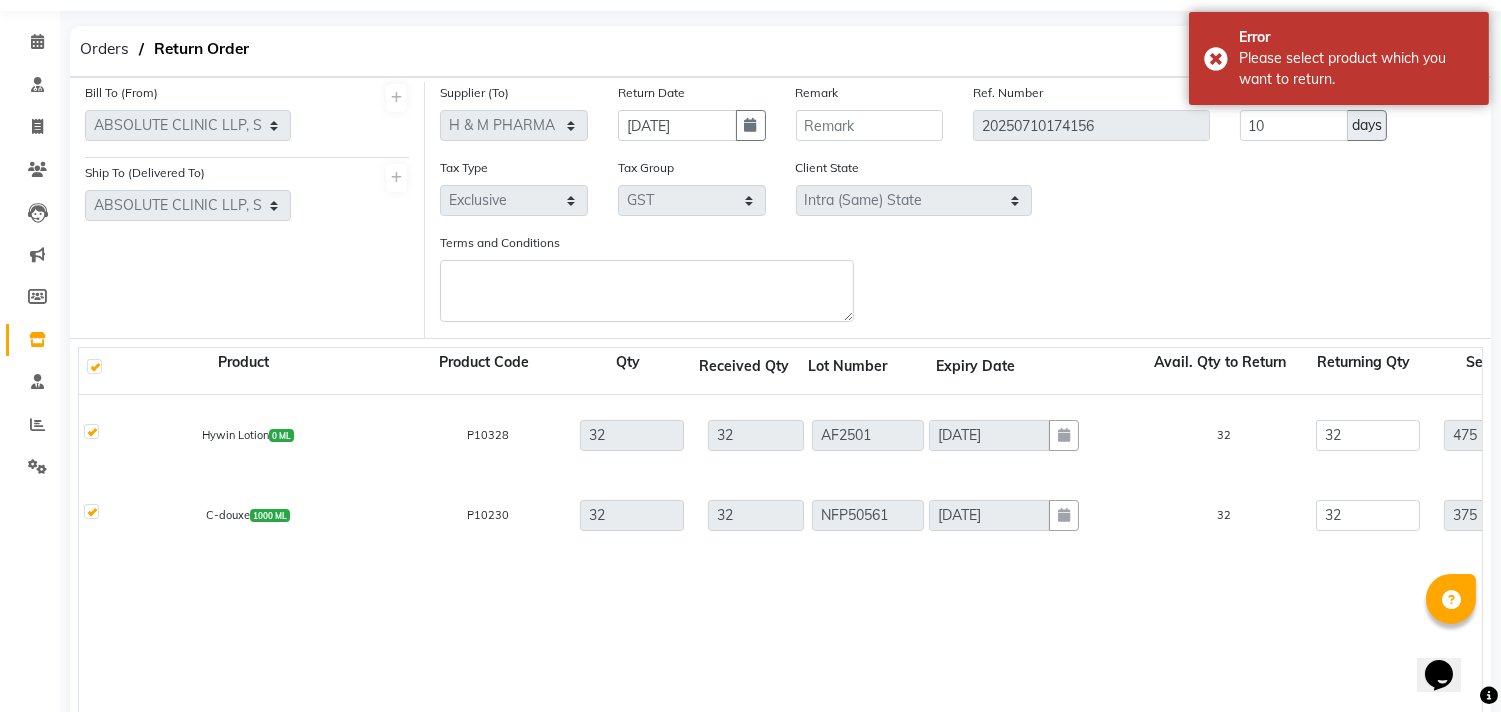 scroll, scrollTop: 654, scrollLeft: 0, axis: vertical 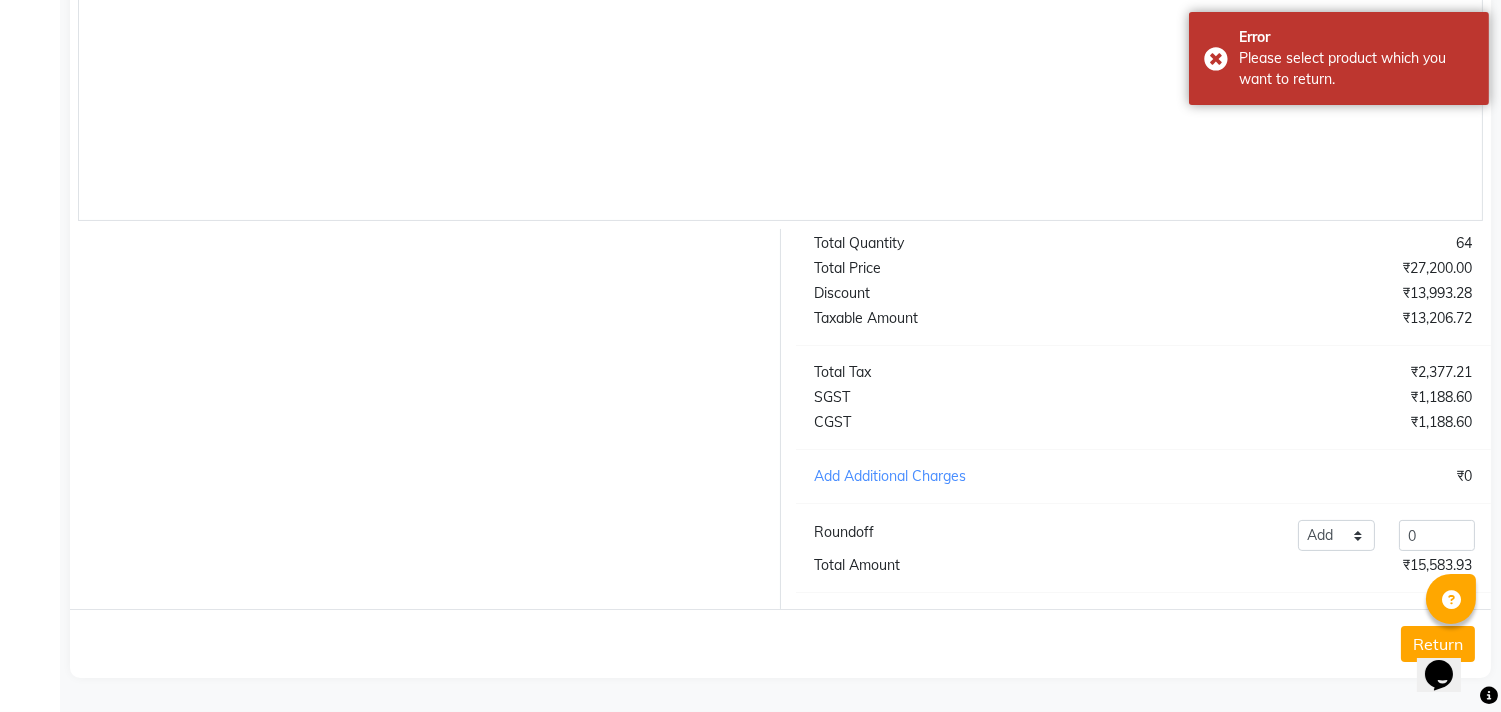 click on "Return" 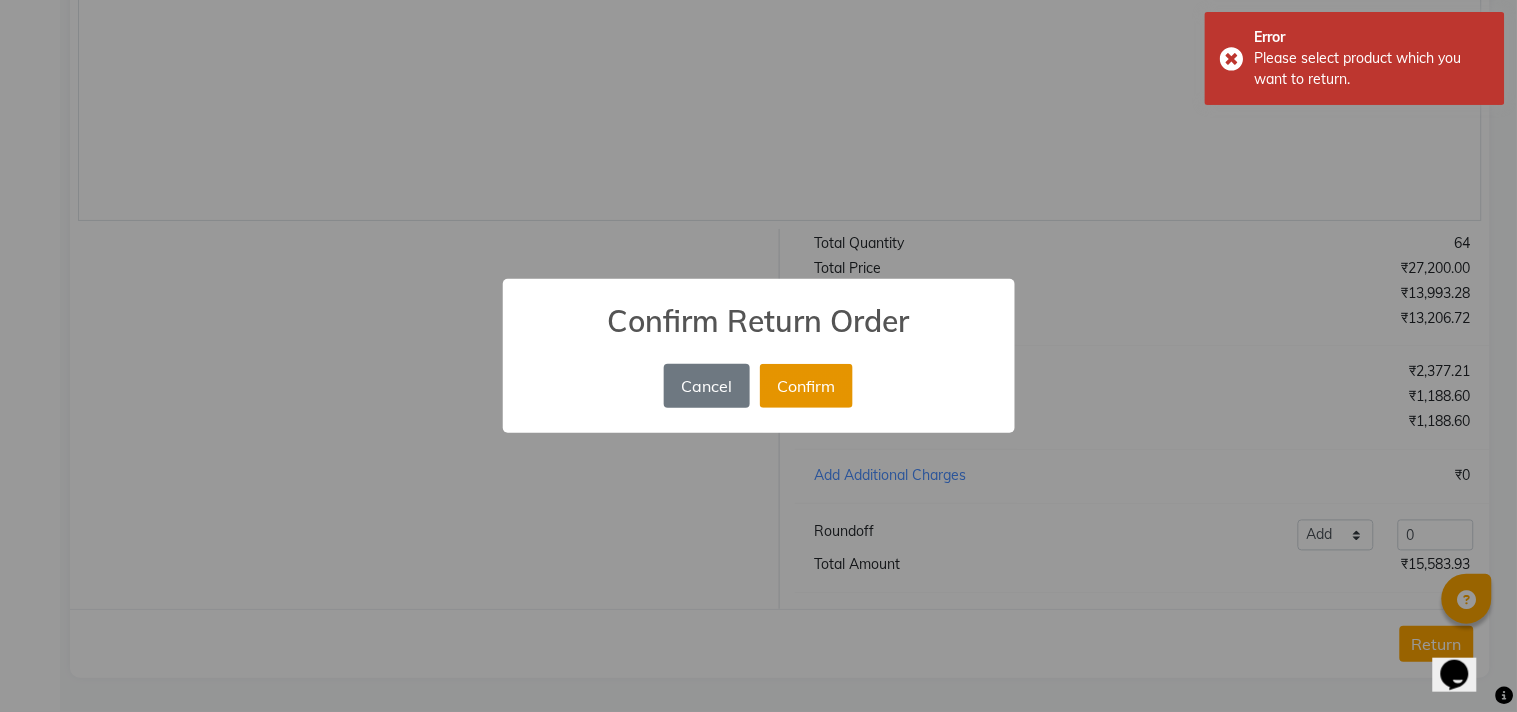 click on "Confirm" at bounding box center [806, 386] 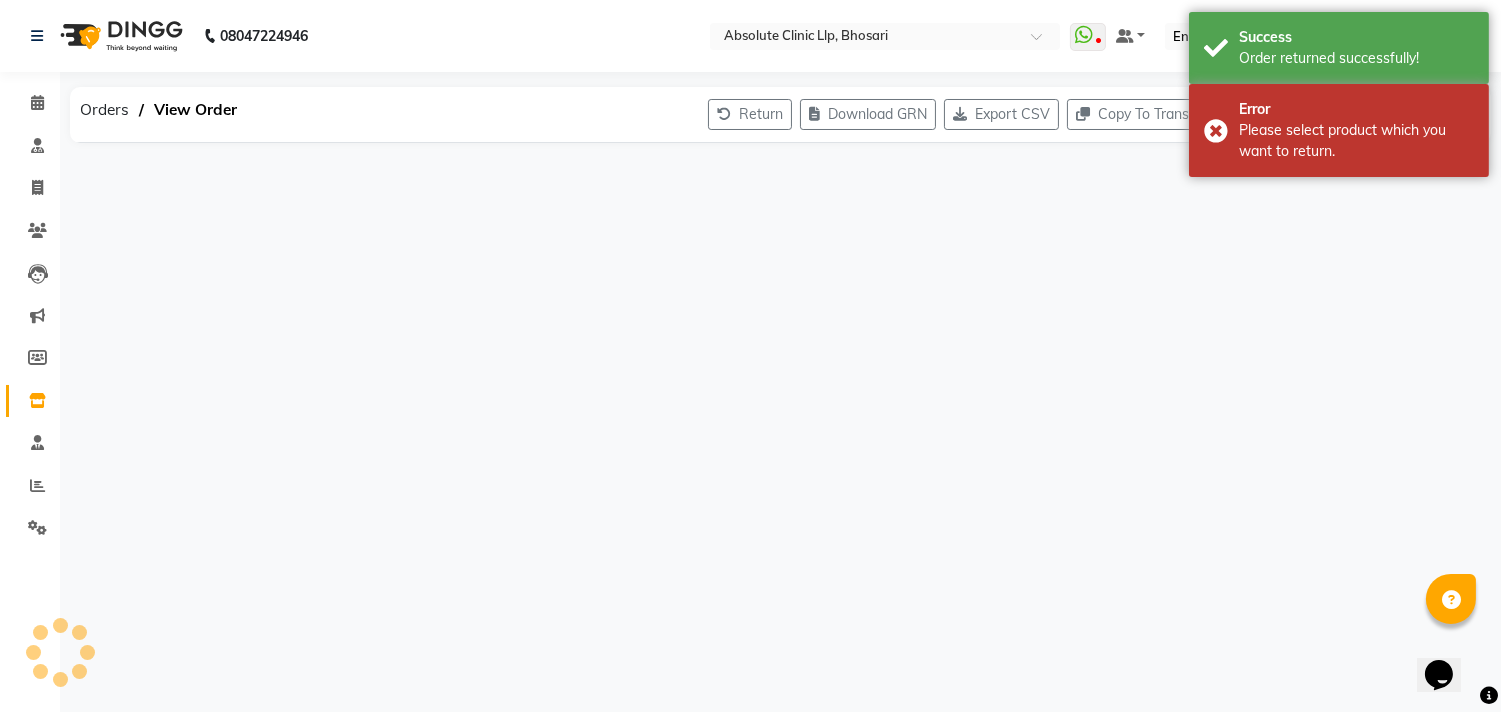 scroll, scrollTop: 0, scrollLeft: 0, axis: both 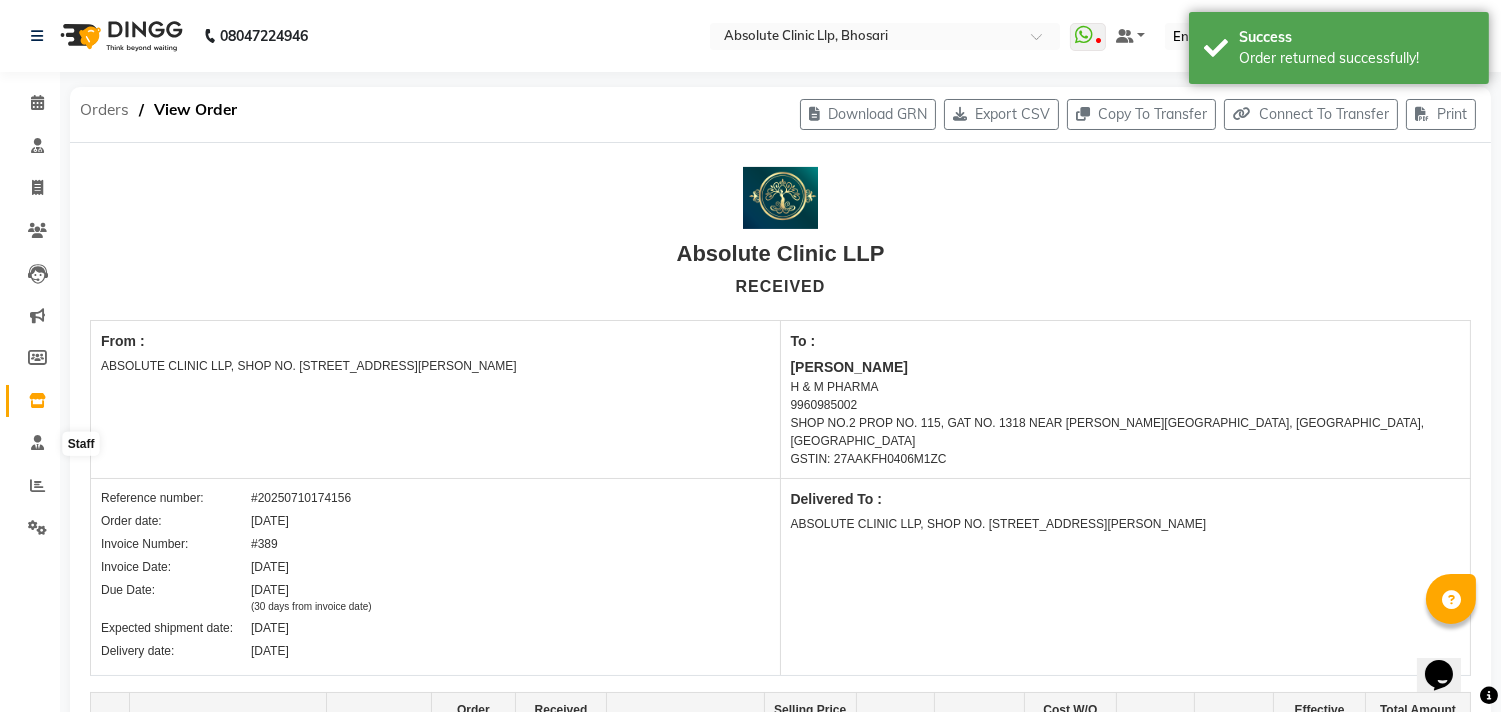 click on "Orders" 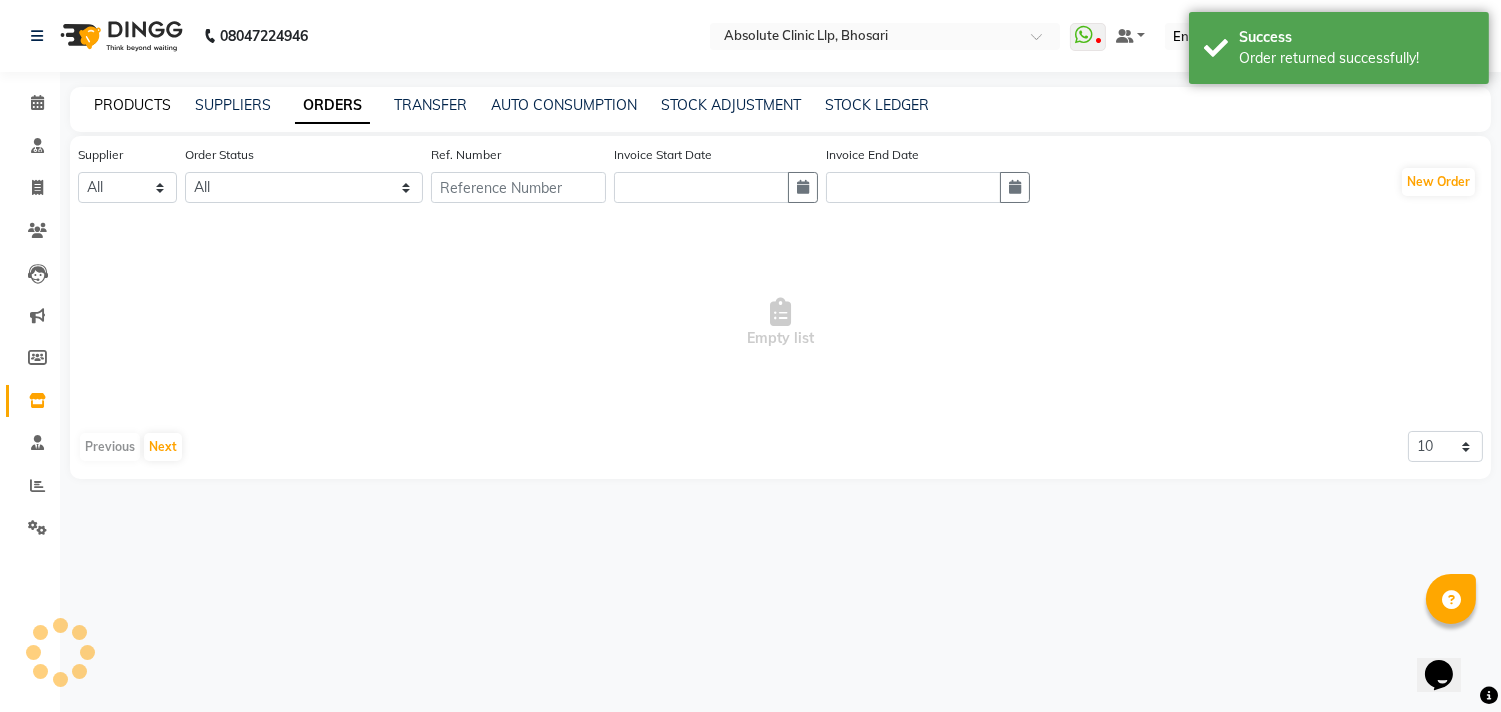 click on "PRODUCTS" 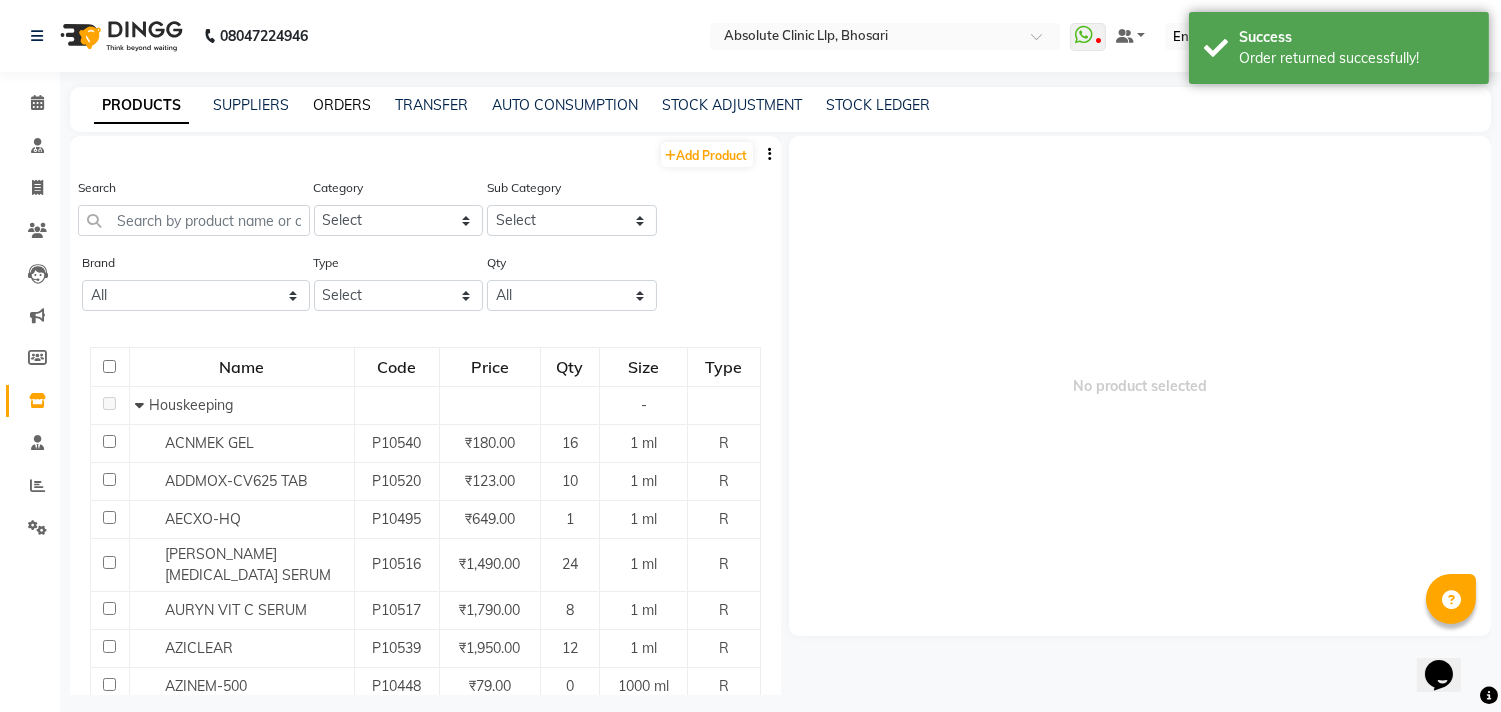 click on "ORDERS" 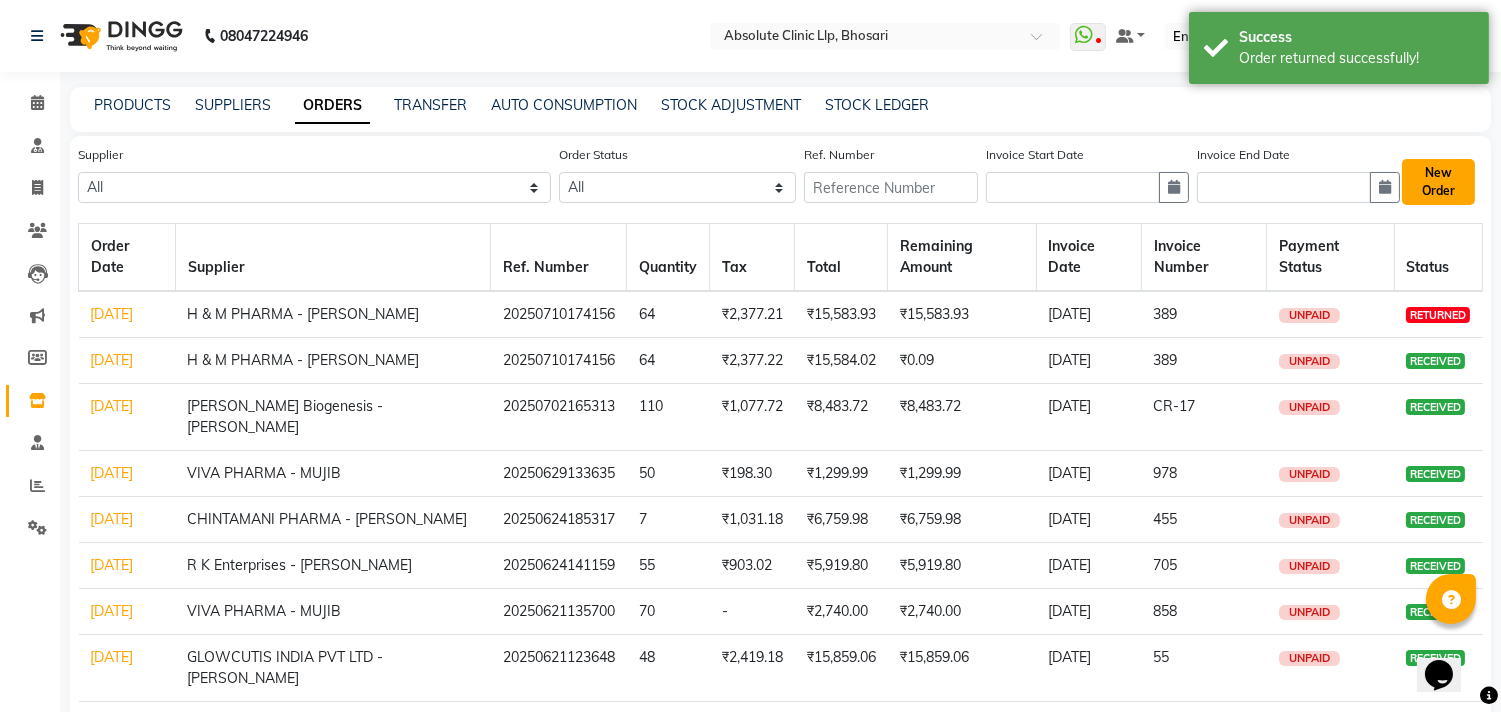 click on "New Order" 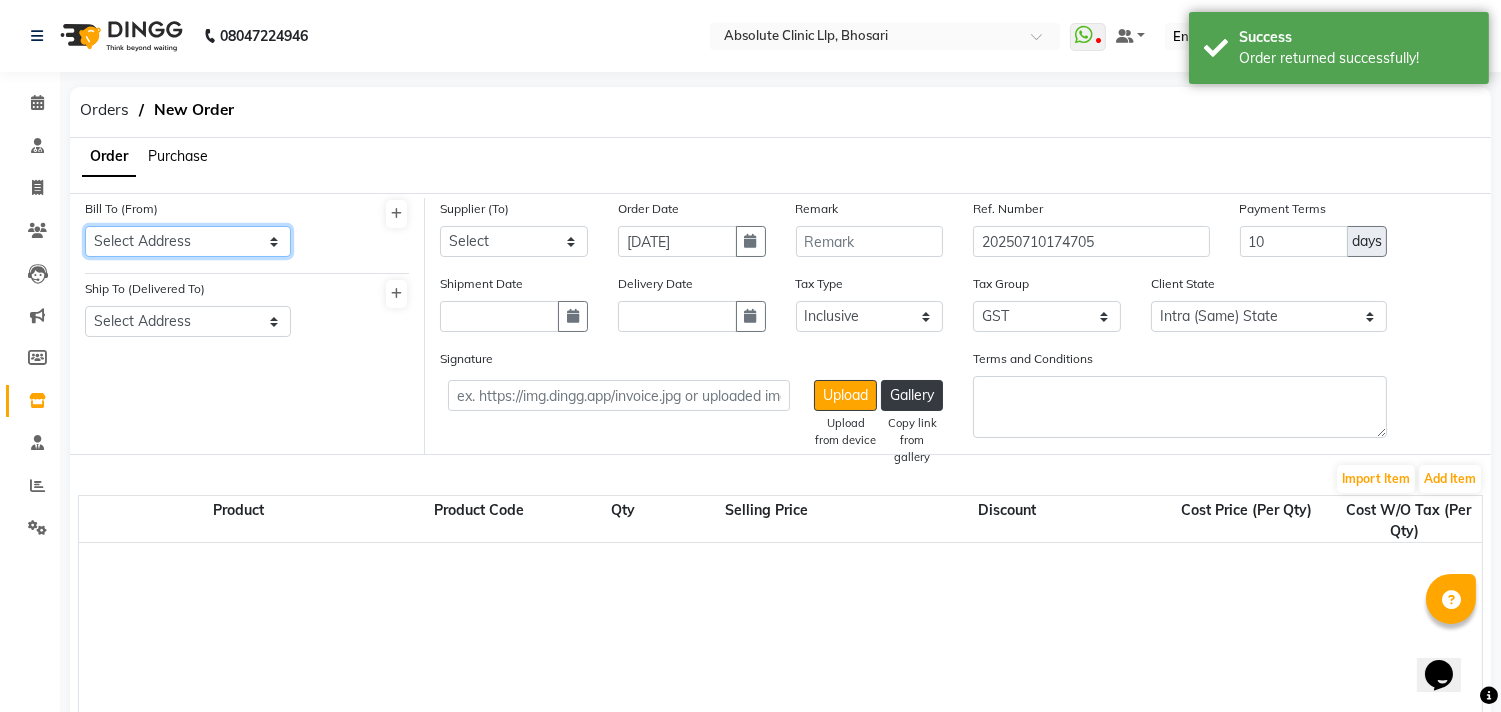 click on "Select Address  ABSOLUTE CLINIC LLP, SHOP NO. [STREET_ADDRESS][PERSON_NAME]" 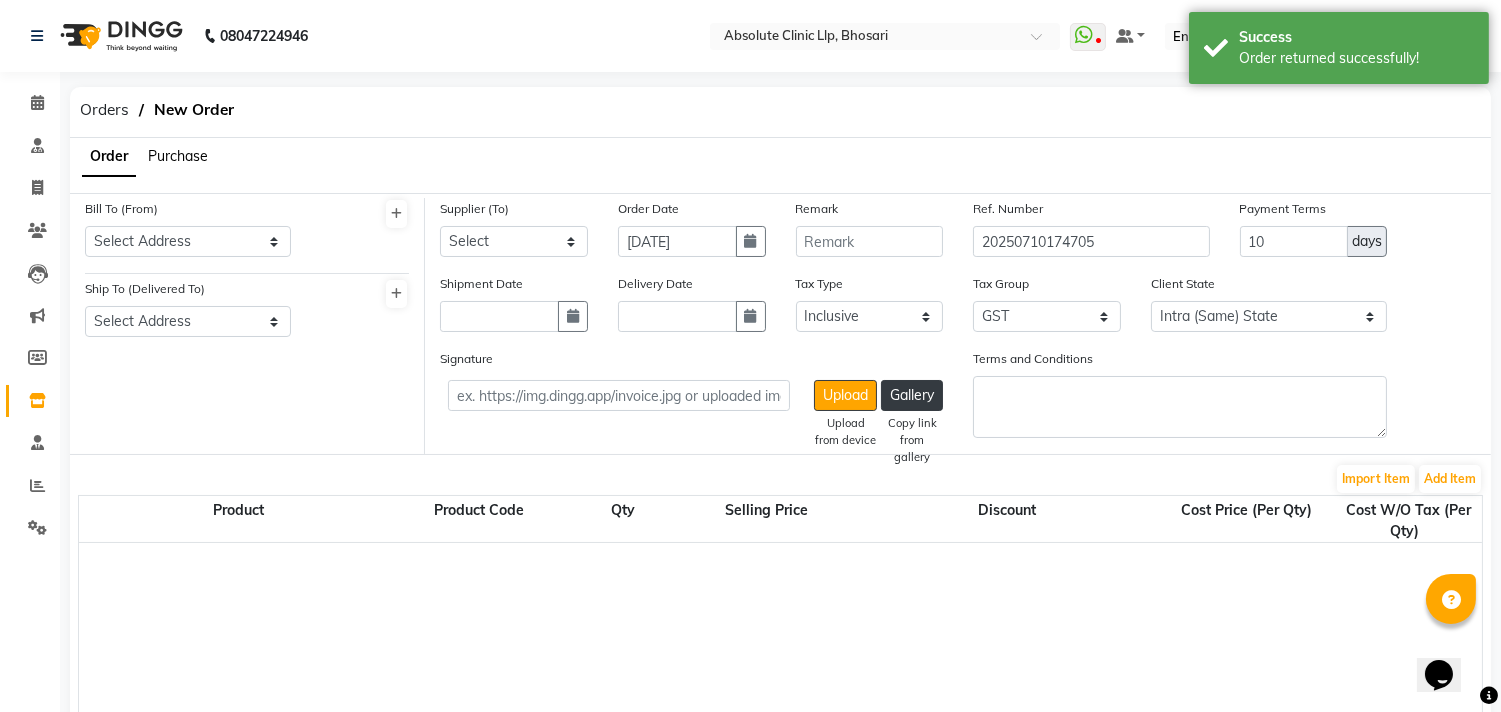 click on "Purchase" 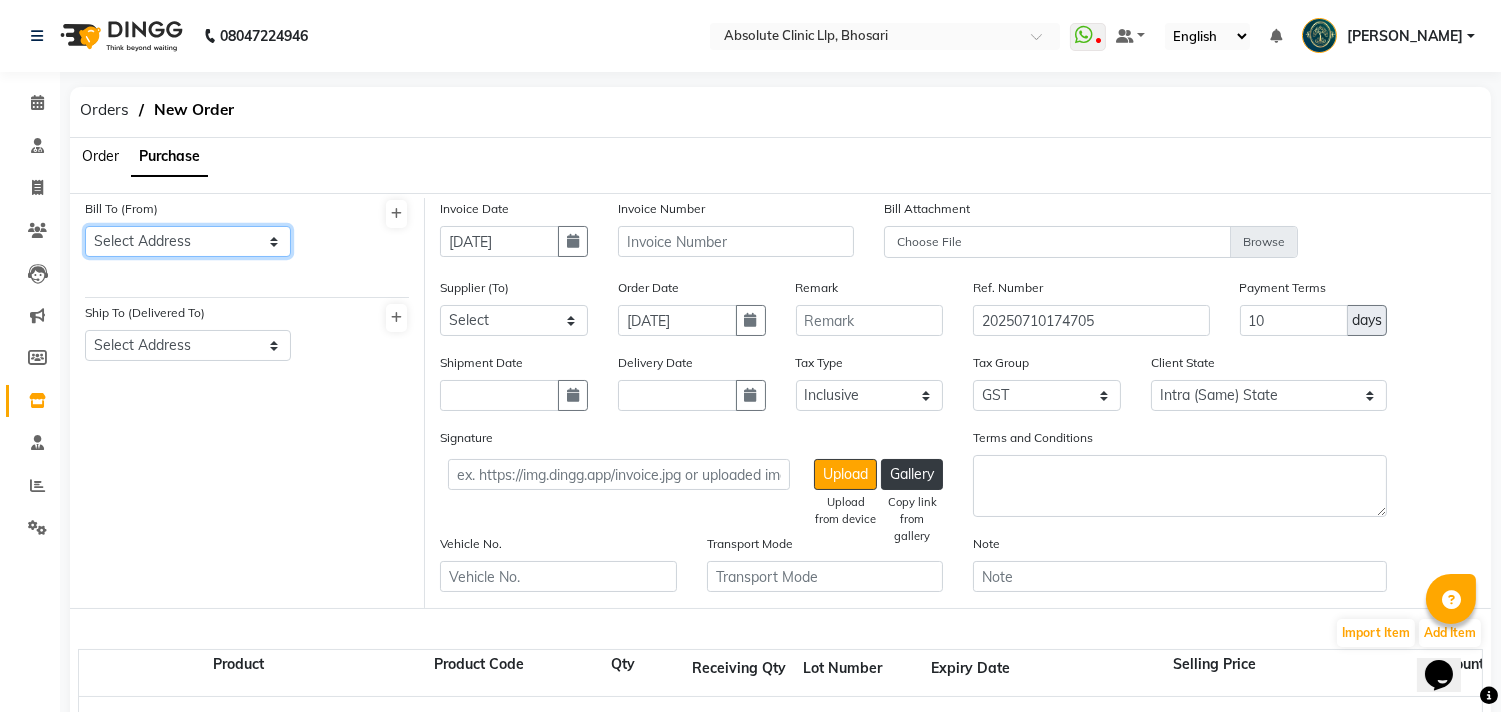 click on "Select Address  ABSOLUTE CLINIC LLP, SHOP NO. [STREET_ADDRESS][PERSON_NAME]" 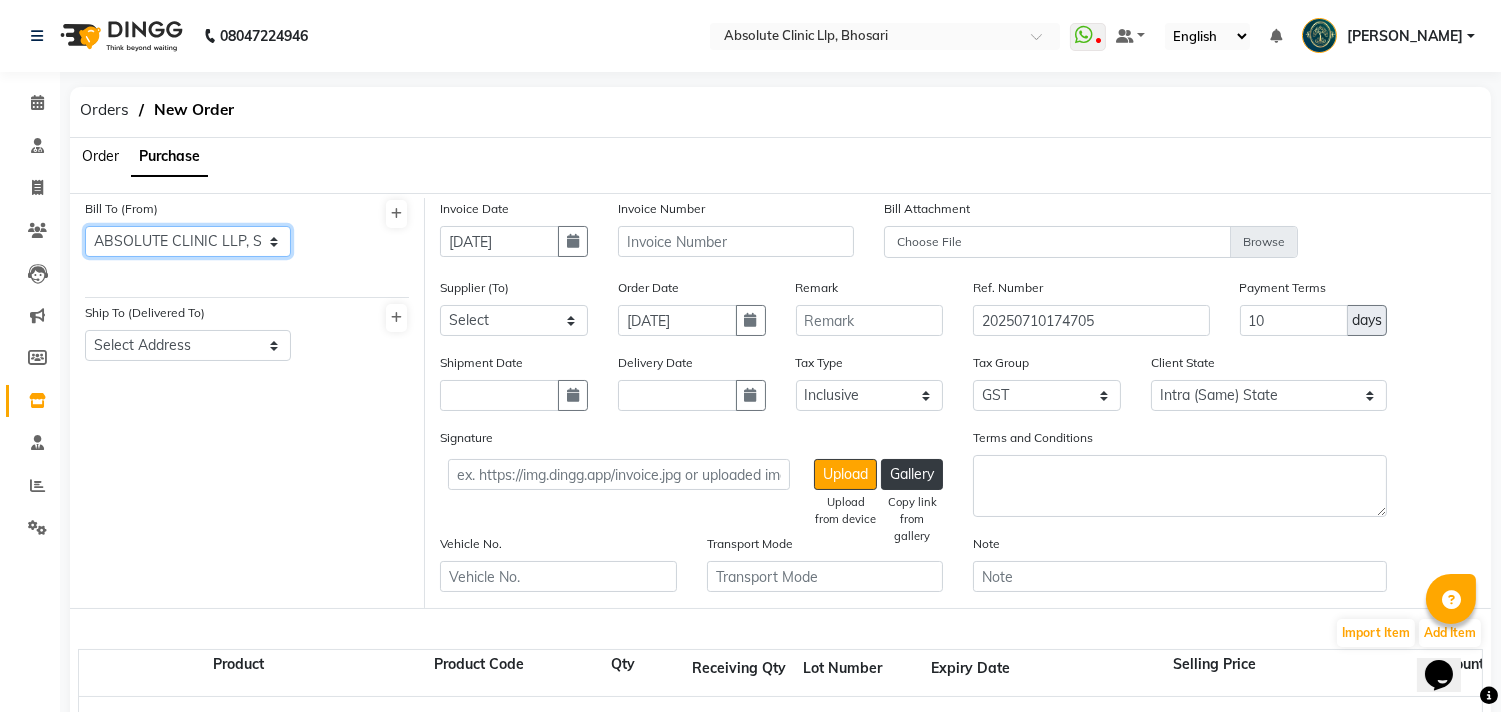 click on "Select Address  ABSOLUTE CLINIC LLP, SHOP NO. [STREET_ADDRESS][PERSON_NAME]" 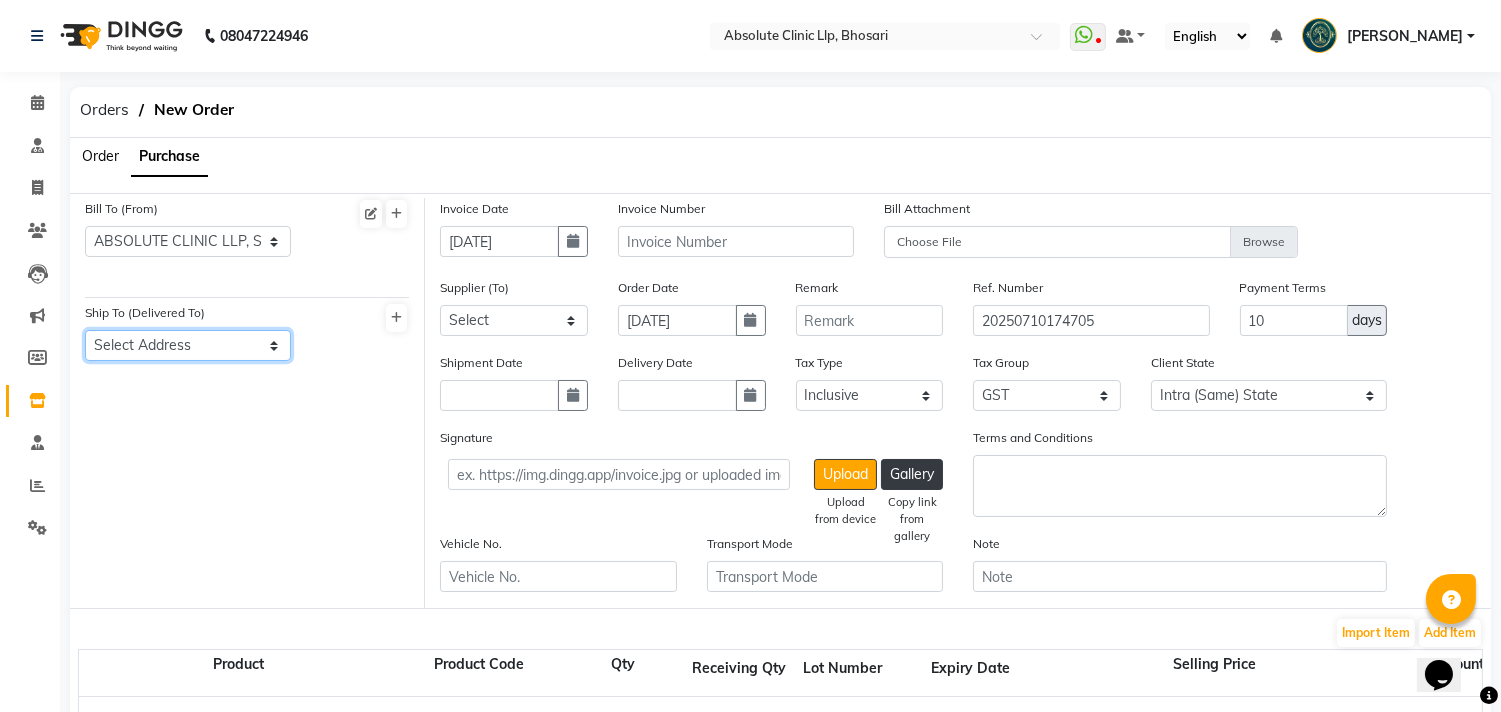 click on "Select Address  ABSOLUTE CLINIC LLP, SHOP NO. [STREET_ADDRESS][PERSON_NAME]" 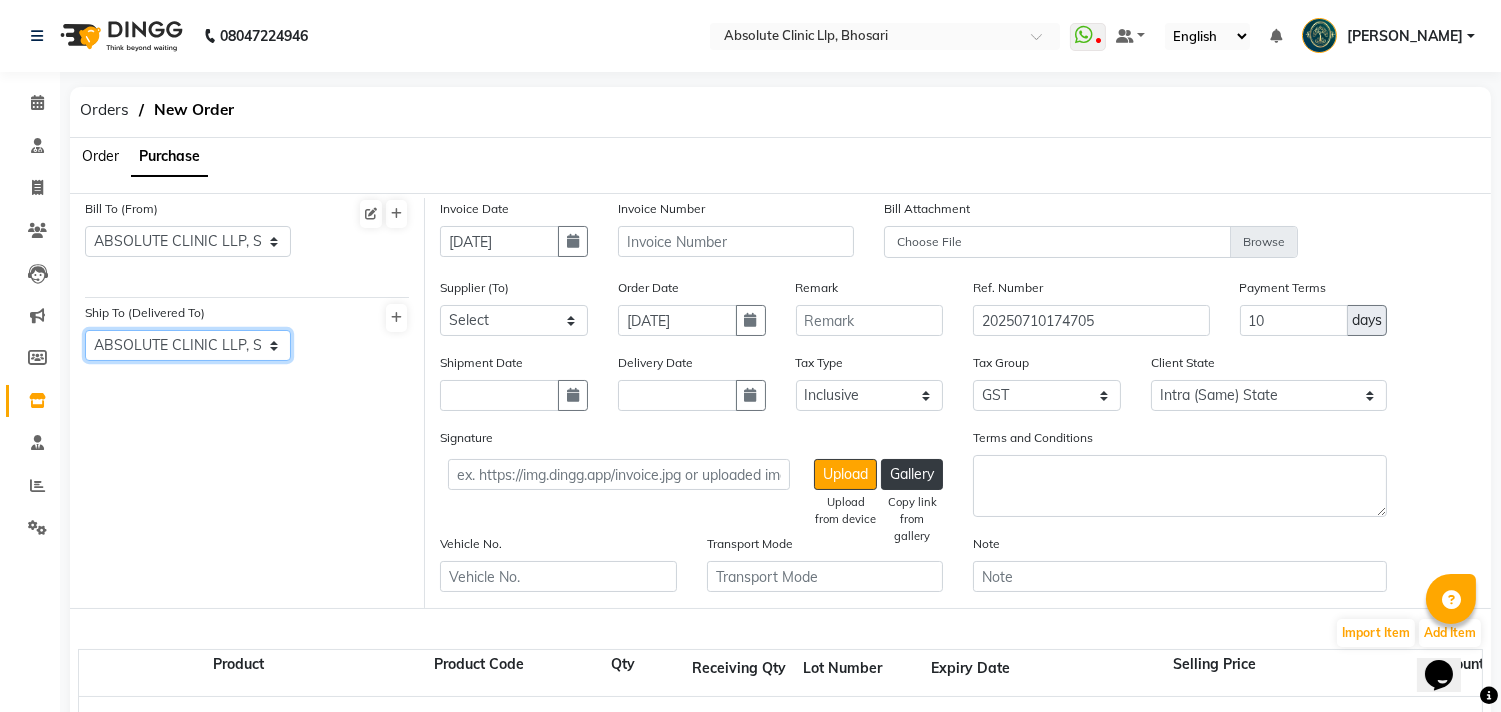 click on "Select Address  ABSOLUTE CLINIC LLP, SHOP NO. [STREET_ADDRESS][PERSON_NAME]" 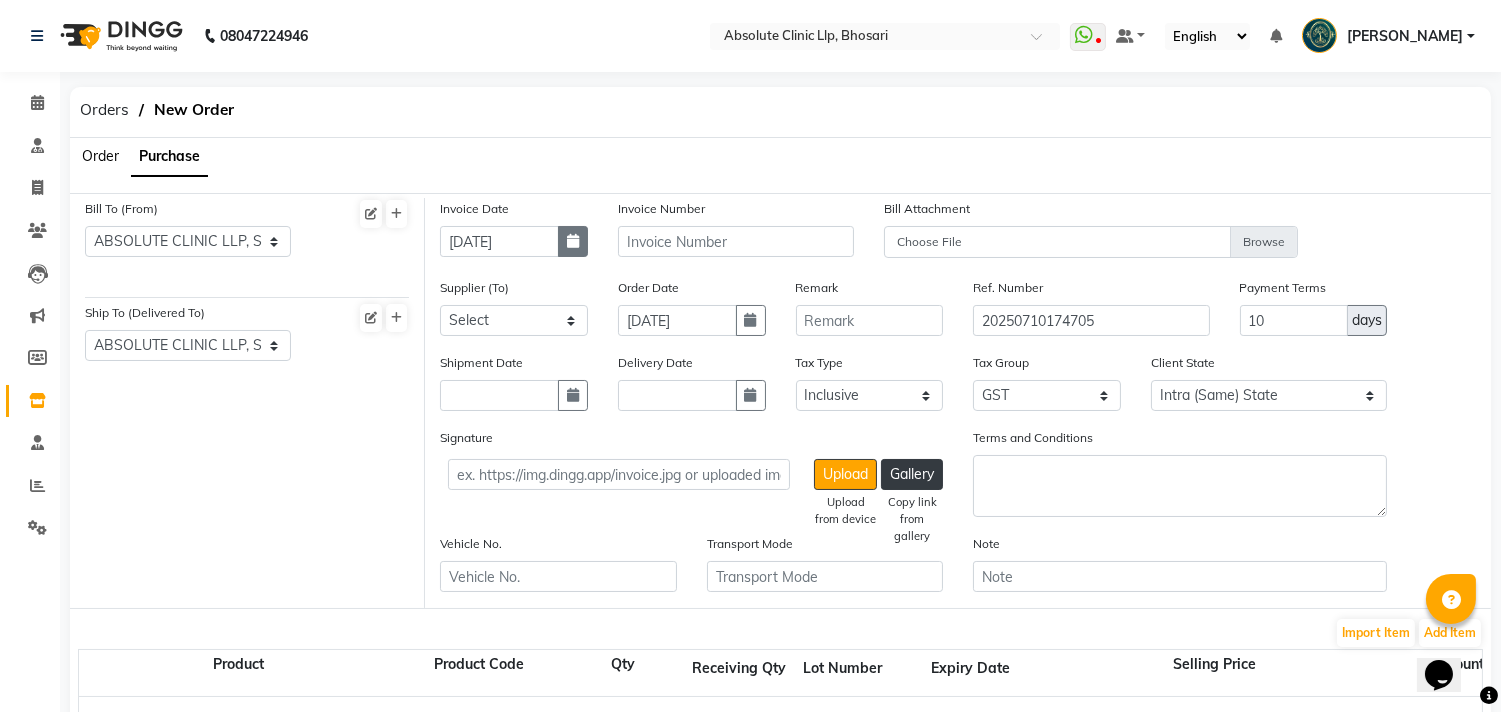 click 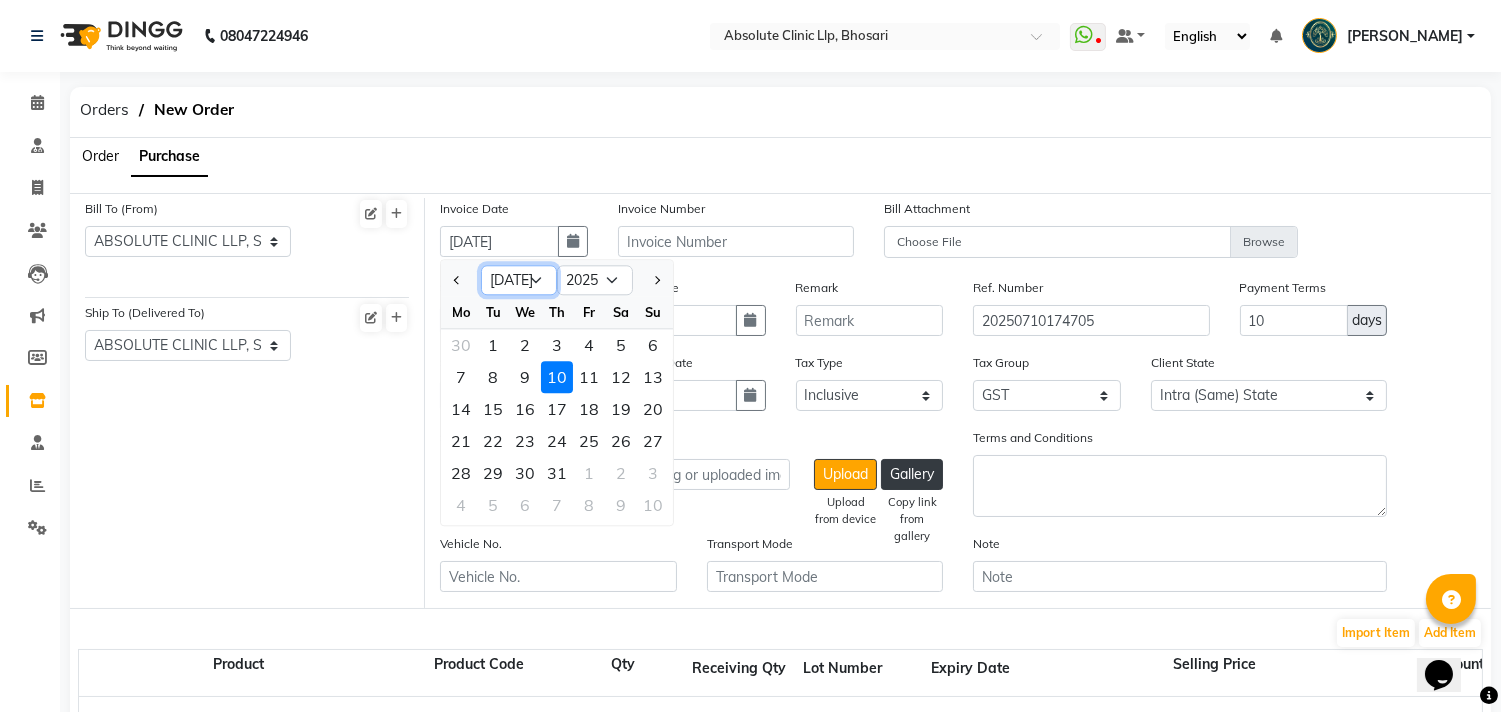 click on "Jan Feb Mar Apr May Jun [DATE] Aug Sep Oct Nov Dec" 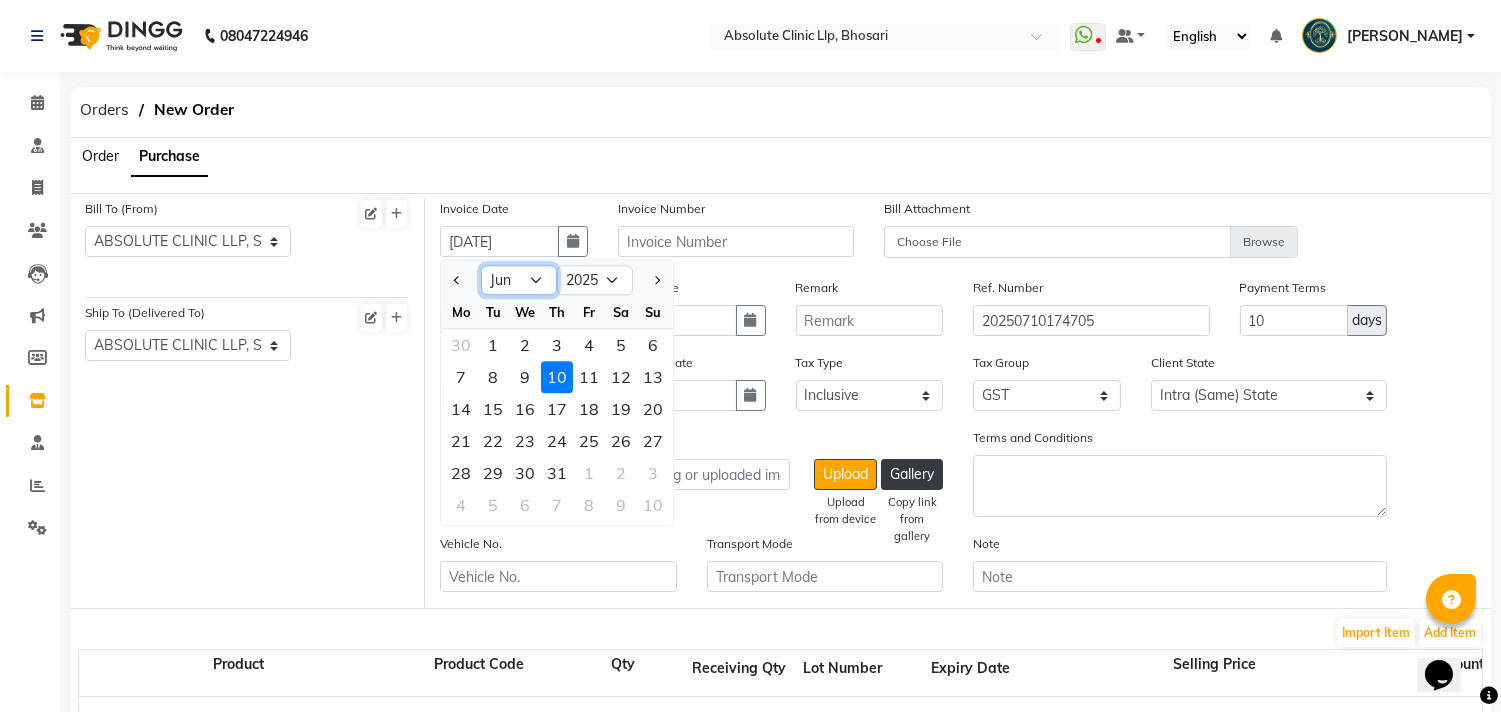 click on "Jan Feb Mar Apr May Jun [DATE] Aug Sep Oct Nov Dec" 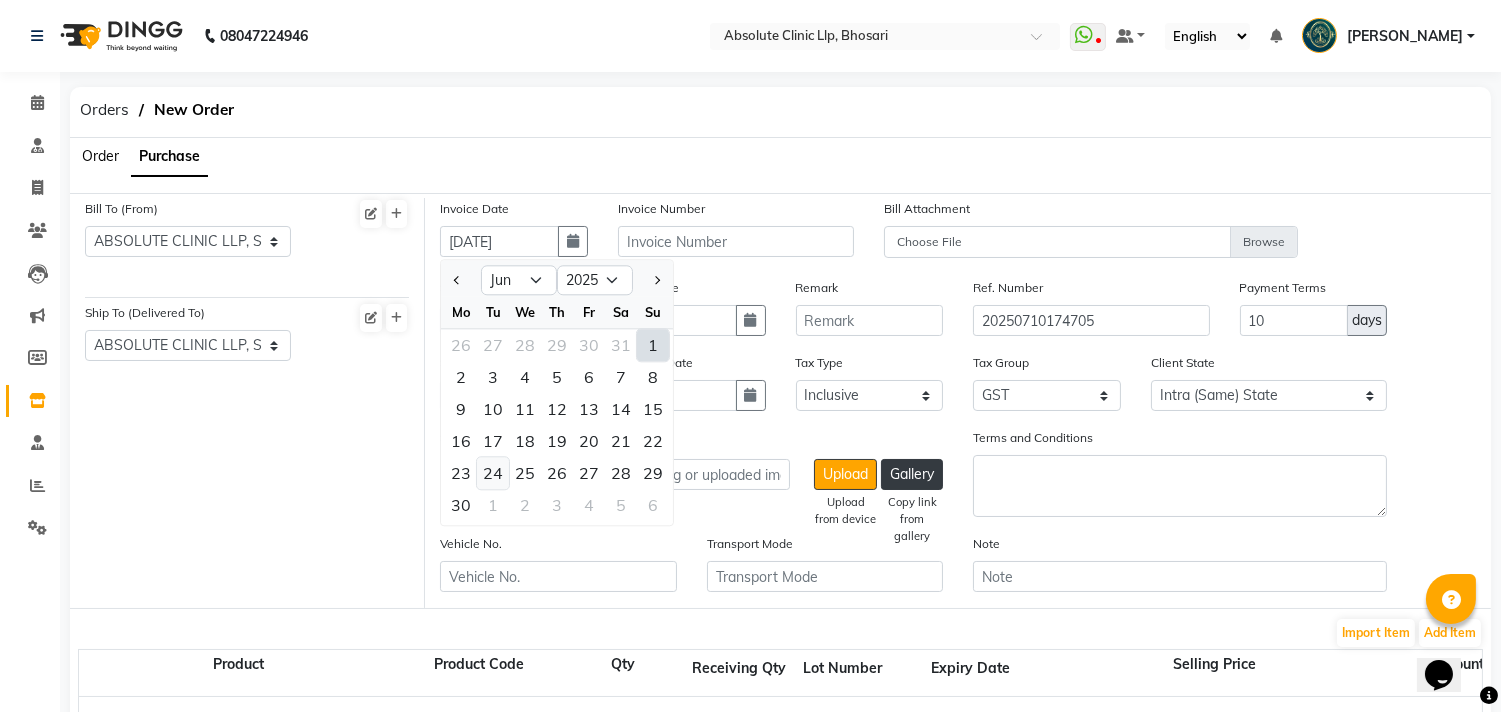 click on "24" 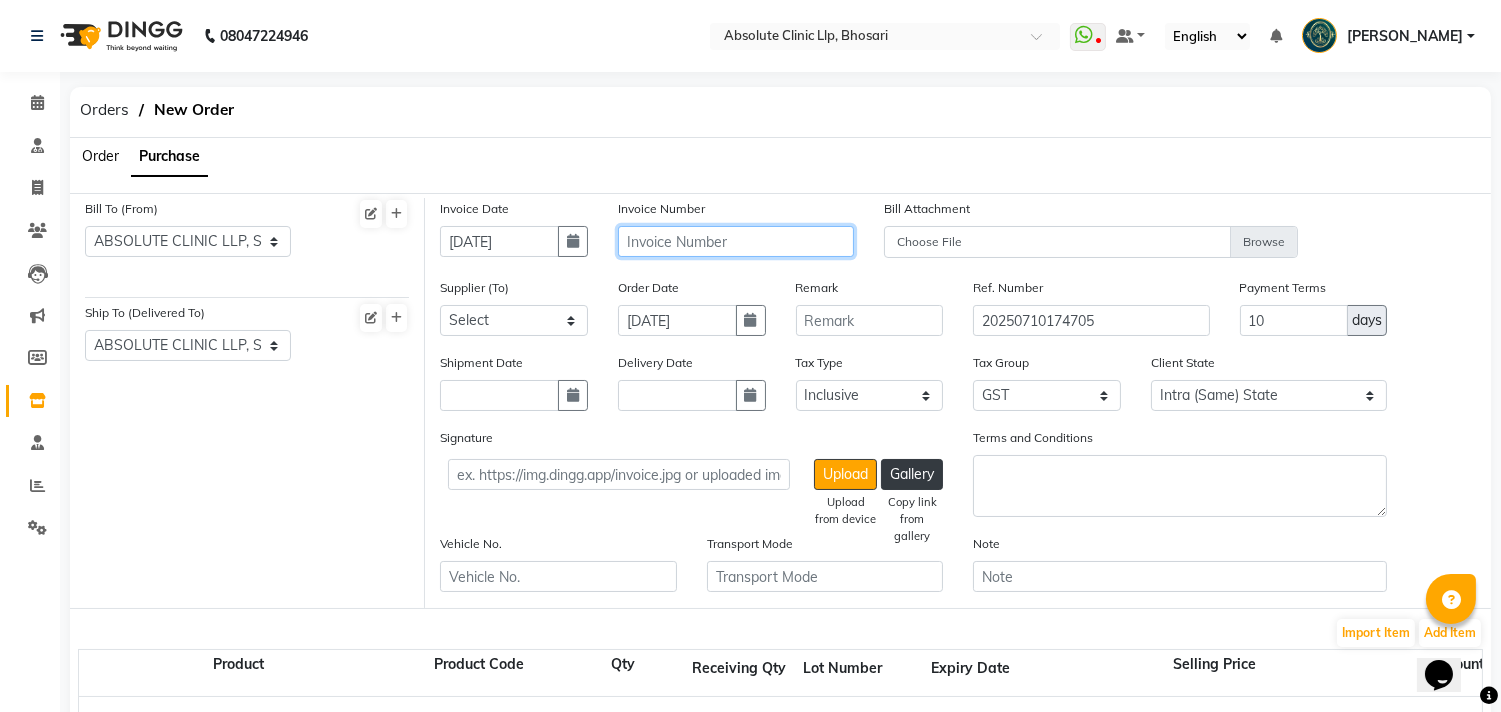 click 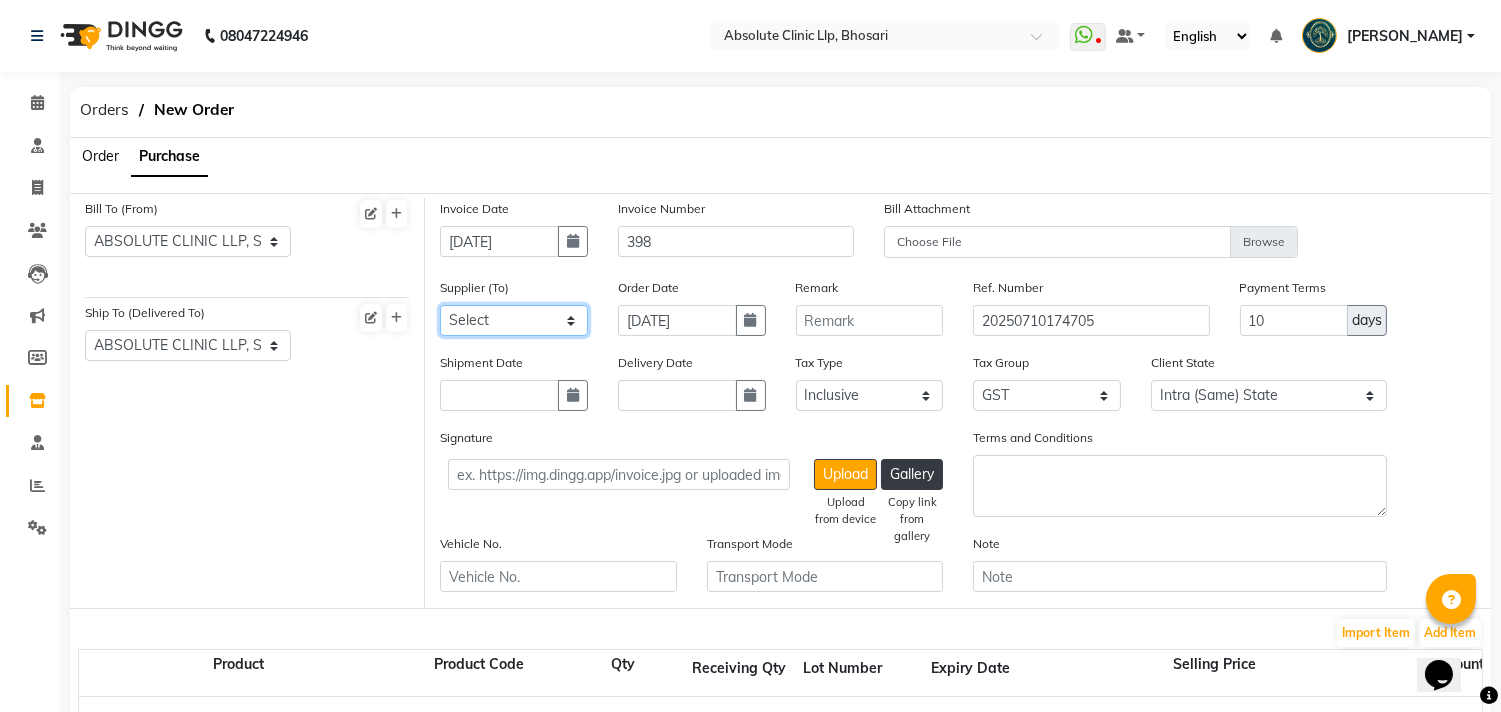 click on "Select SAHYADRI PHARMA - SAHYADRI PHARMA [PERSON_NAME] - [PERSON_NAME] [PERSON_NAME] Distributors - [PERSON_NAME] INTEGRATED SERVICES PVT LTD - [PERSON_NAME]PHARMA - M M PHARMA [PERSON_NAME] DRUG HOUSE - [PERSON_NAME] SKIN AESTHETICS INT PVT - SKIN H & M PHARMA - [PERSON_NAME] AESTICARE HEALTH SERVICE OPC PVT LTD - AESTICARE VIHAA PHARMA - VIHAA Aesthetics Zone Medisys Pvt Ltd - Aesticare C.T.DISTRIBUTOR - C.T, C.T.DISTRIBUTOR SANDEEP AGENCY - [PERSON_NAME] [PERSON_NAME] Medical Distributors - [PERSON_NAME] [PERSON_NAME] Lifesciences - [PERSON_NAME] Agency - [PERSON_NAME] SKY PHARMA - [PERSON_NAME] Enterprises - [PERSON_NAME] MEGALOSS PHARMA PVT LTD - [PERSON_NAME] Pharma - [PERSON_NAME] Morya Medical Distributors - sagar UNIVERSAL INC - Azelac CD4 BIOTECH - [PERSON_NAME] PHARMA - [PERSON_NAME] LIFE SAVING - [PERSON_NAME] [PERSON_NAME] LIFE SAVING - BHAIRAV  GLOWCUTIS INDIA PVT LTD - [PERSON_NAME] ICON PHARMA - [PERSON_NAME] Dawchem Pharma Pvt Ltd - [PERSON_NAME] Clinikally Digital Health Pvt Ltd - Clinik [GEOGRAPHIC_DATA]" 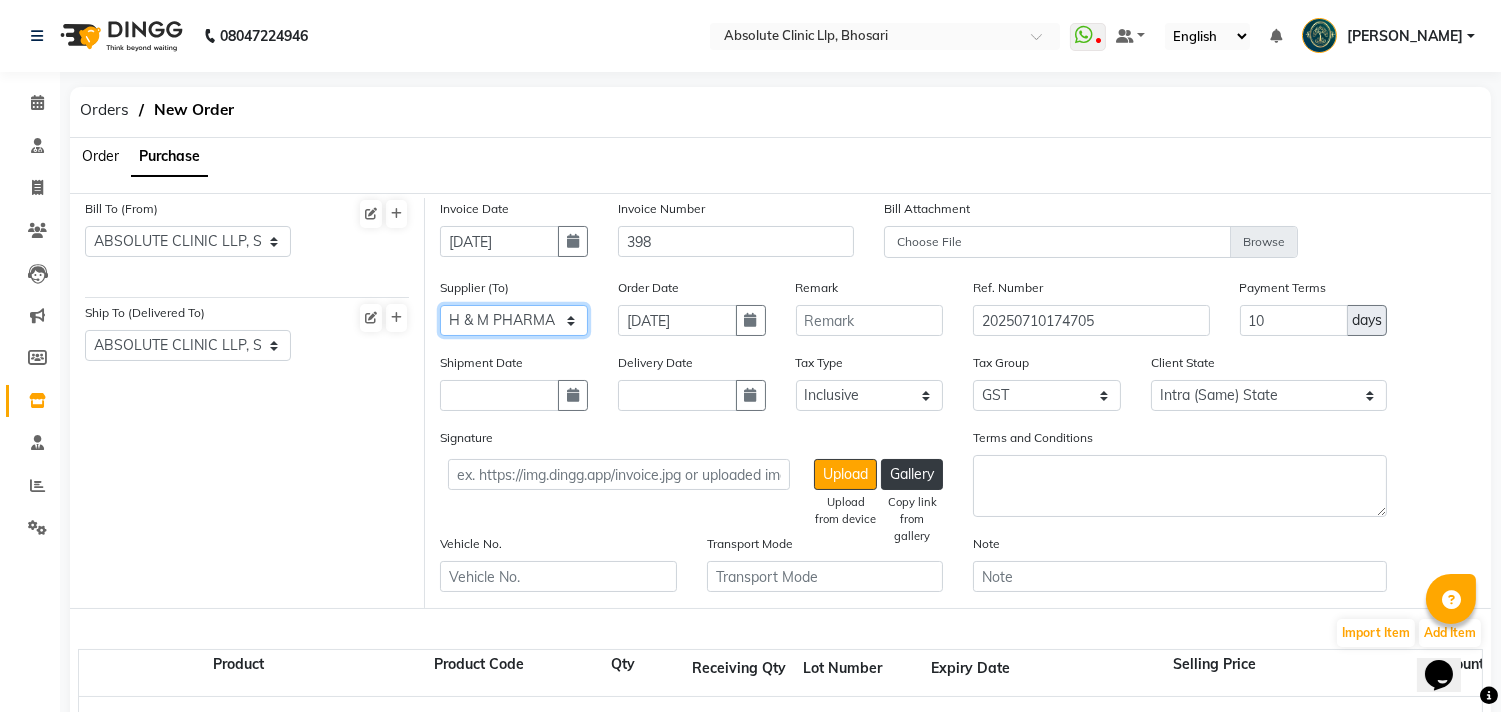 click on "Select SAHYADRI PHARMA - SAHYADRI PHARMA [PERSON_NAME] - [PERSON_NAME] [PERSON_NAME] Distributors - [PERSON_NAME] INTEGRATED SERVICES PVT LTD - [PERSON_NAME]PHARMA - M M PHARMA [PERSON_NAME] DRUG HOUSE - [PERSON_NAME] SKIN AESTHETICS INT PVT - SKIN H & M PHARMA - [PERSON_NAME] AESTICARE HEALTH SERVICE OPC PVT LTD - AESTICARE VIHAA PHARMA - VIHAA Aesthetics Zone Medisys Pvt Ltd - Aesticare C.T.DISTRIBUTOR - C.T, C.T.DISTRIBUTOR SANDEEP AGENCY - [PERSON_NAME] [PERSON_NAME] Medical Distributors - [PERSON_NAME] [PERSON_NAME] Lifesciences - [PERSON_NAME] Agency - [PERSON_NAME] SKY PHARMA - [PERSON_NAME] Enterprises - [PERSON_NAME] MEGALOSS PHARMA PVT LTD - [PERSON_NAME] Pharma - [PERSON_NAME] Morya Medical Distributors - sagar UNIVERSAL INC - Azelac CD4 BIOTECH - [PERSON_NAME] PHARMA - [PERSON_NAME] LIFE SAVING - [PERSON_NAME] [PERSON_NAME] LIFE SAVING - BHAIRAV  GLOWCUTIS INDIA PVT LTD - [PERSON_NAME] ICON PHARMA - [PERSON_NAME] Dawchem Pharma Pvt Ltd - [PERSON_NAME] Clinikally Digital Health Pvt Ltd - Clinik [GEOGRAPHIC_DATA]" 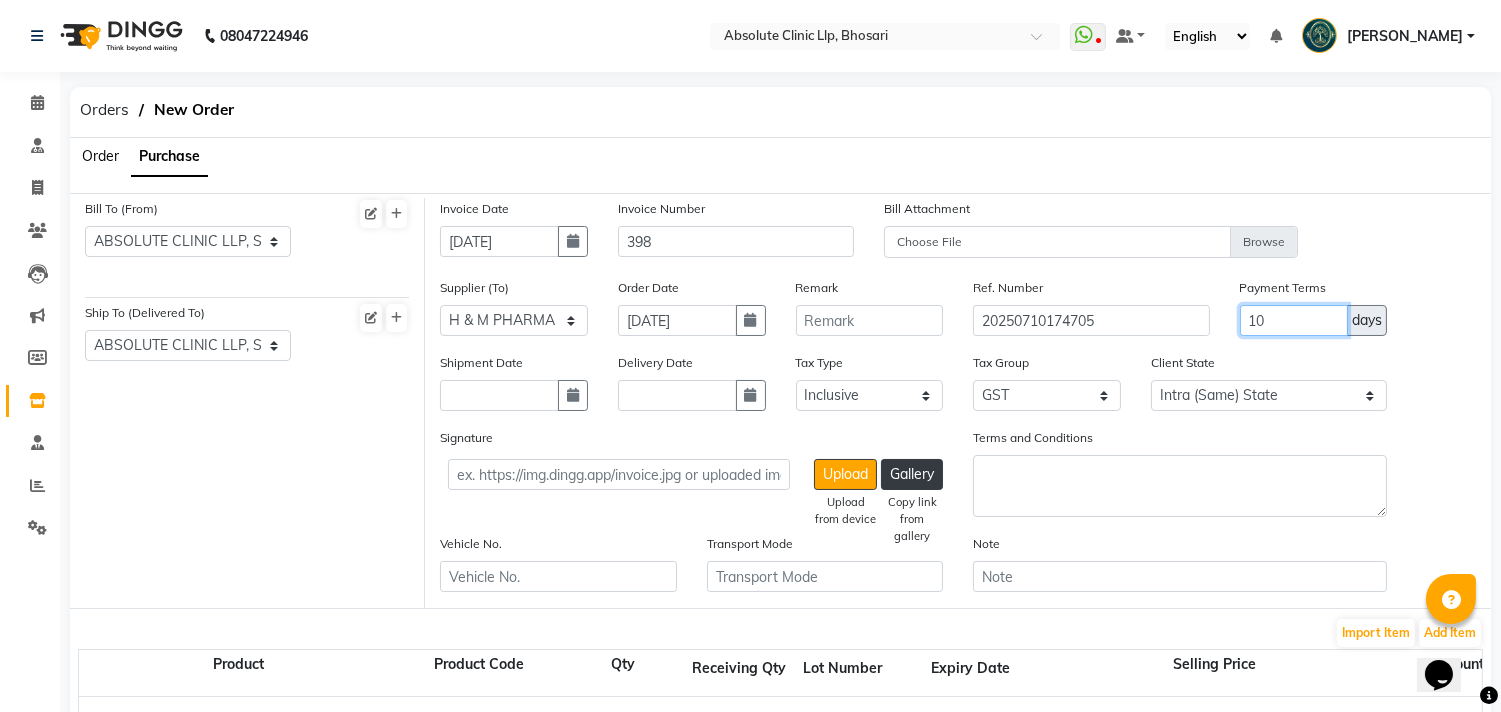 drag, startPoint x: 1250, startPoint y: 311, endPoint x: 1224, endPoint y: 316, distance: 26.476404 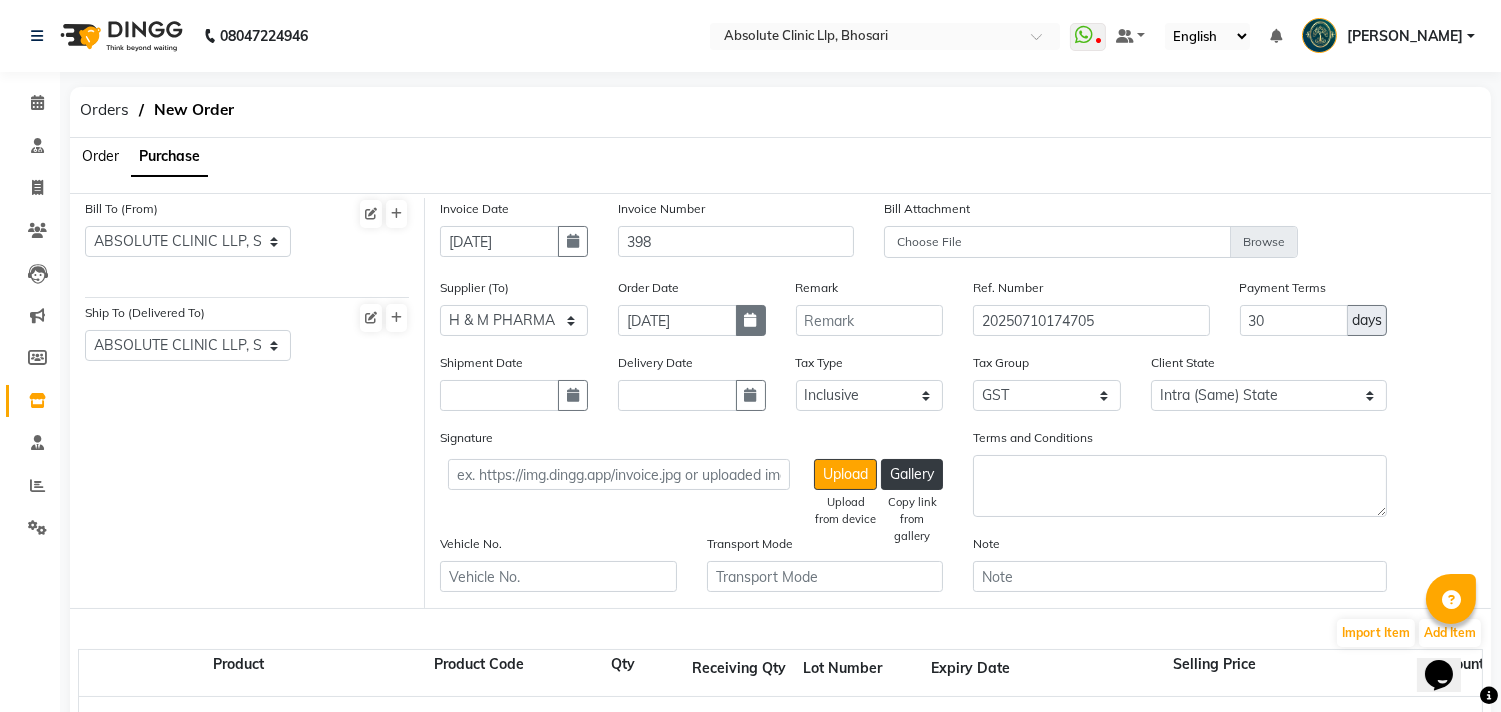 click 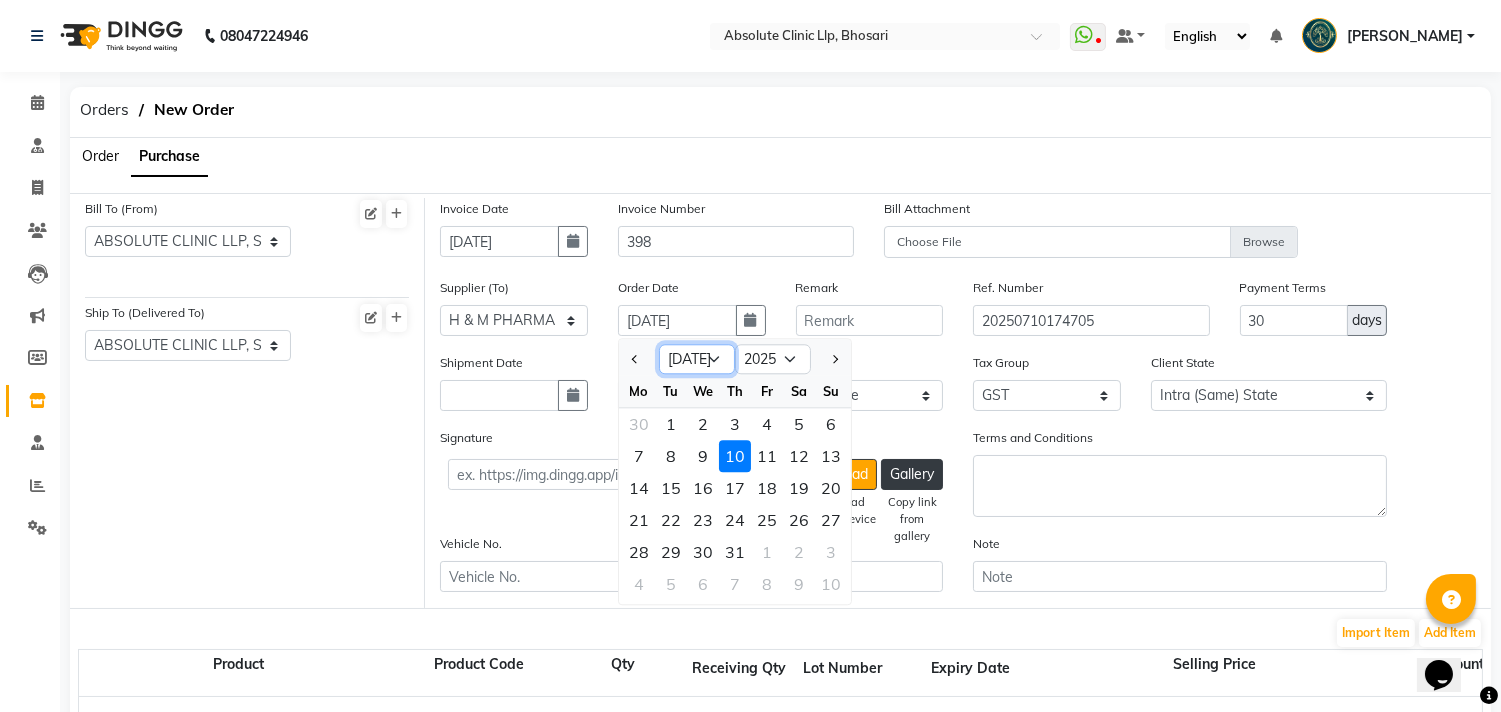 click on "Jan Feb Mar Apr May Jun [DATE] Aug Sep Oct Nov Dec" 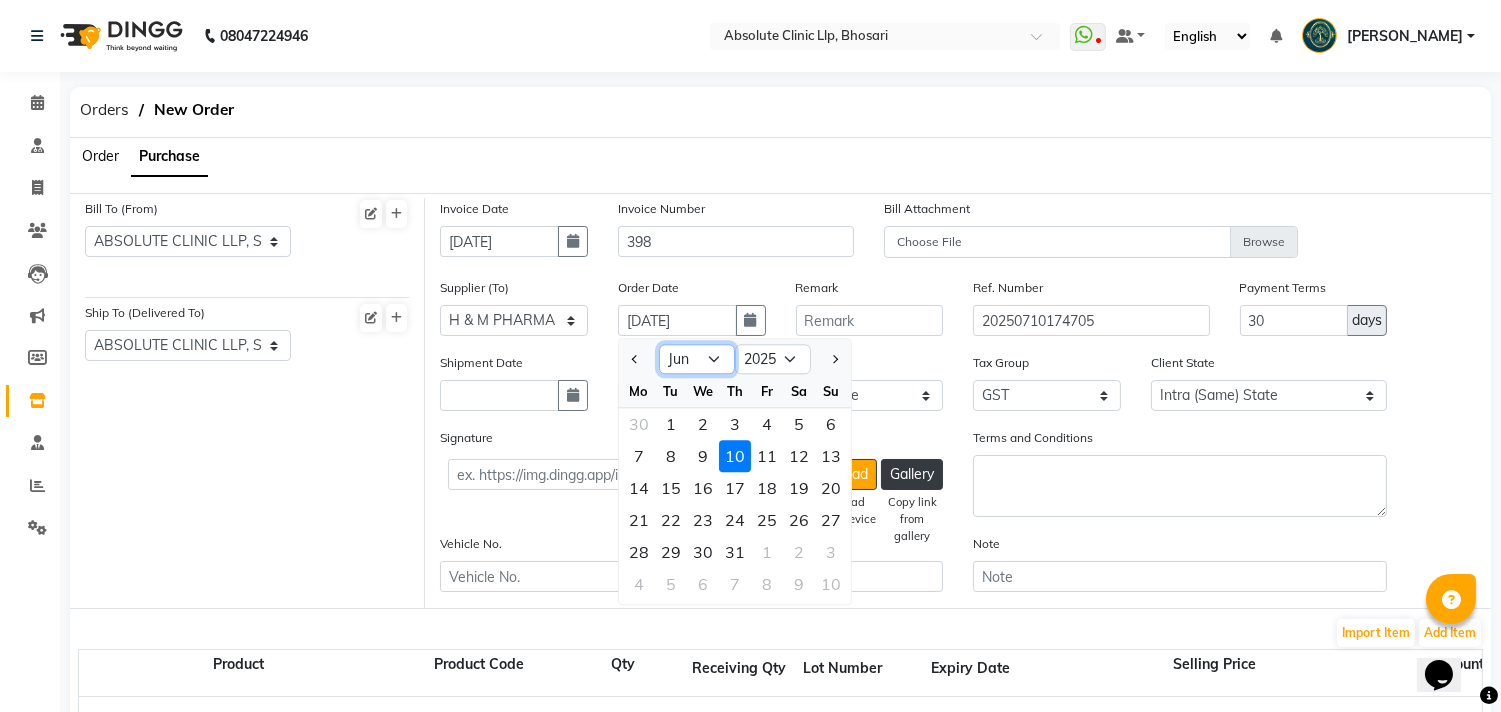 click on "Jan Feb Mar Apr May Jun [DATE] Aug Sep Oct Nov Dec" 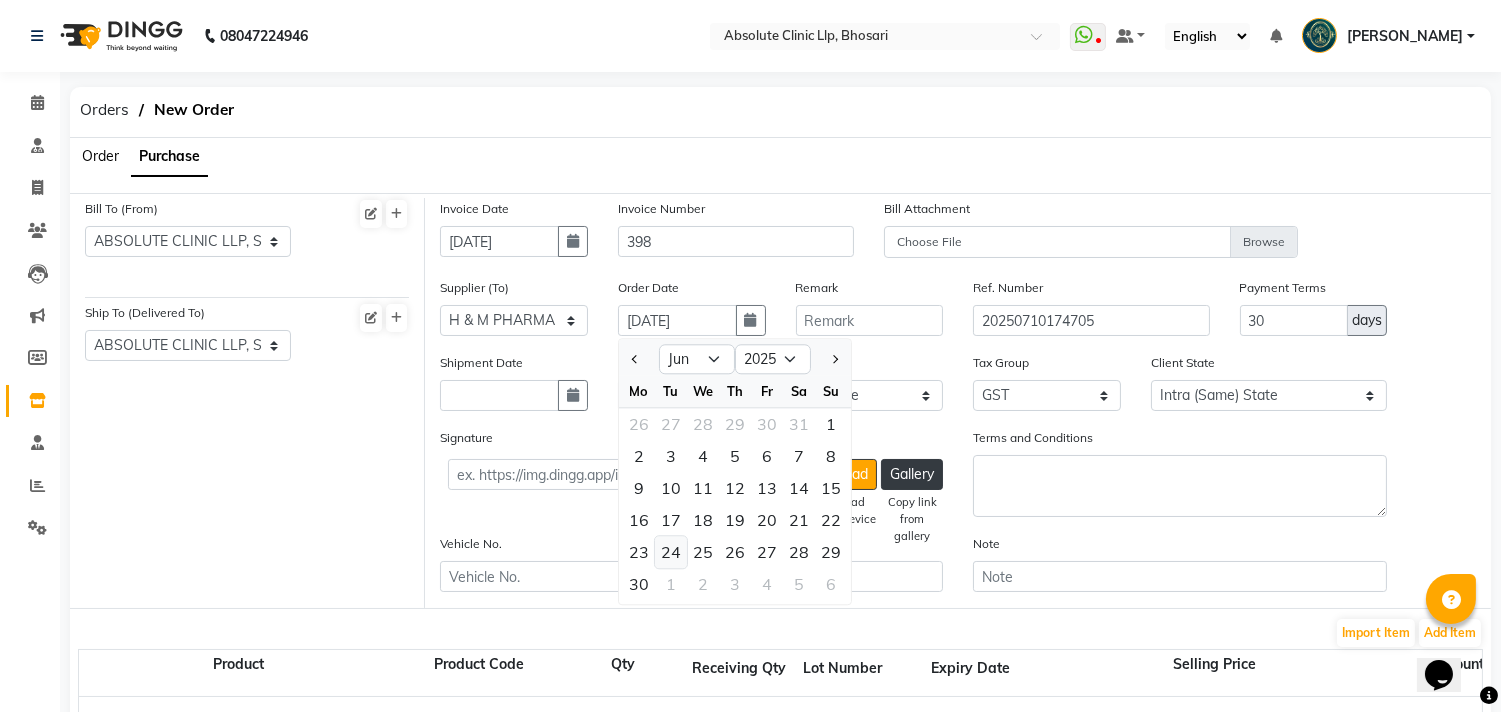 click on "24" 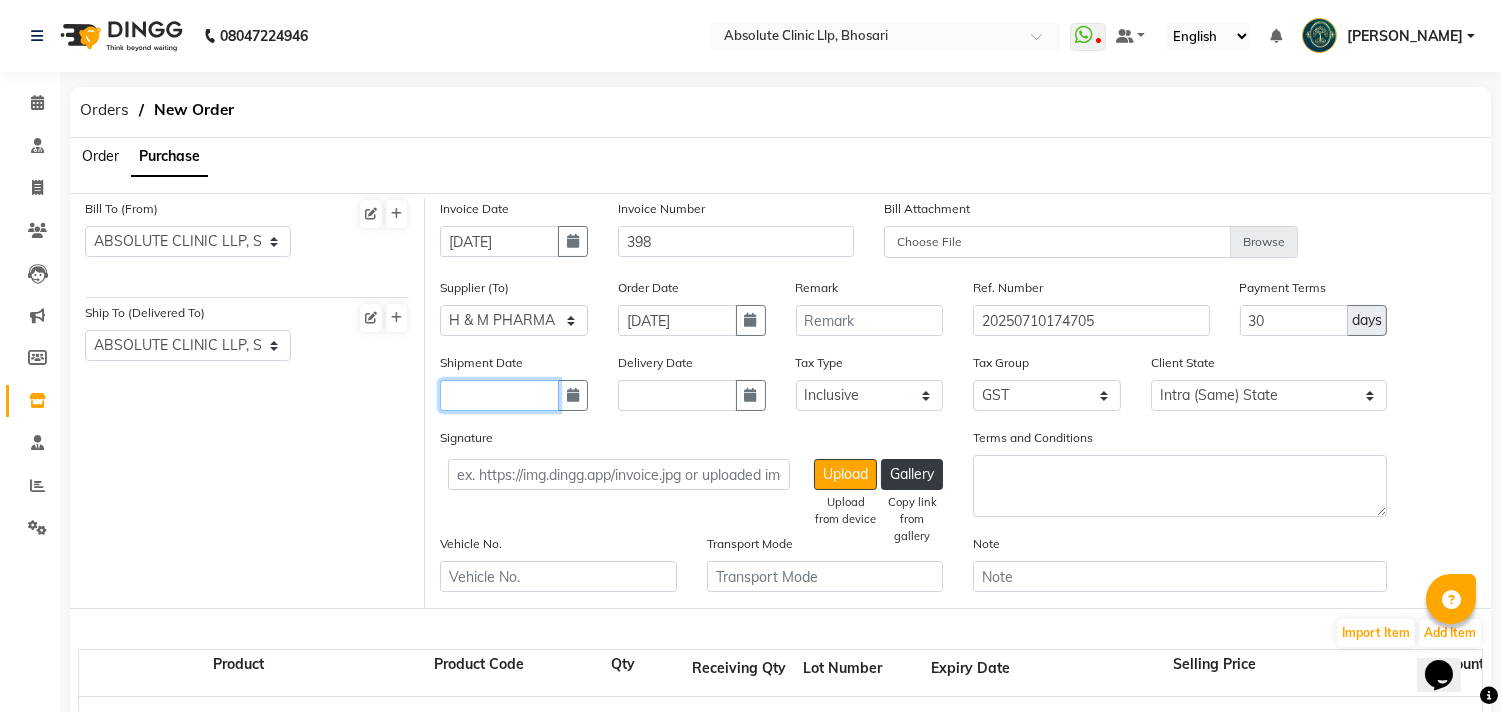 click 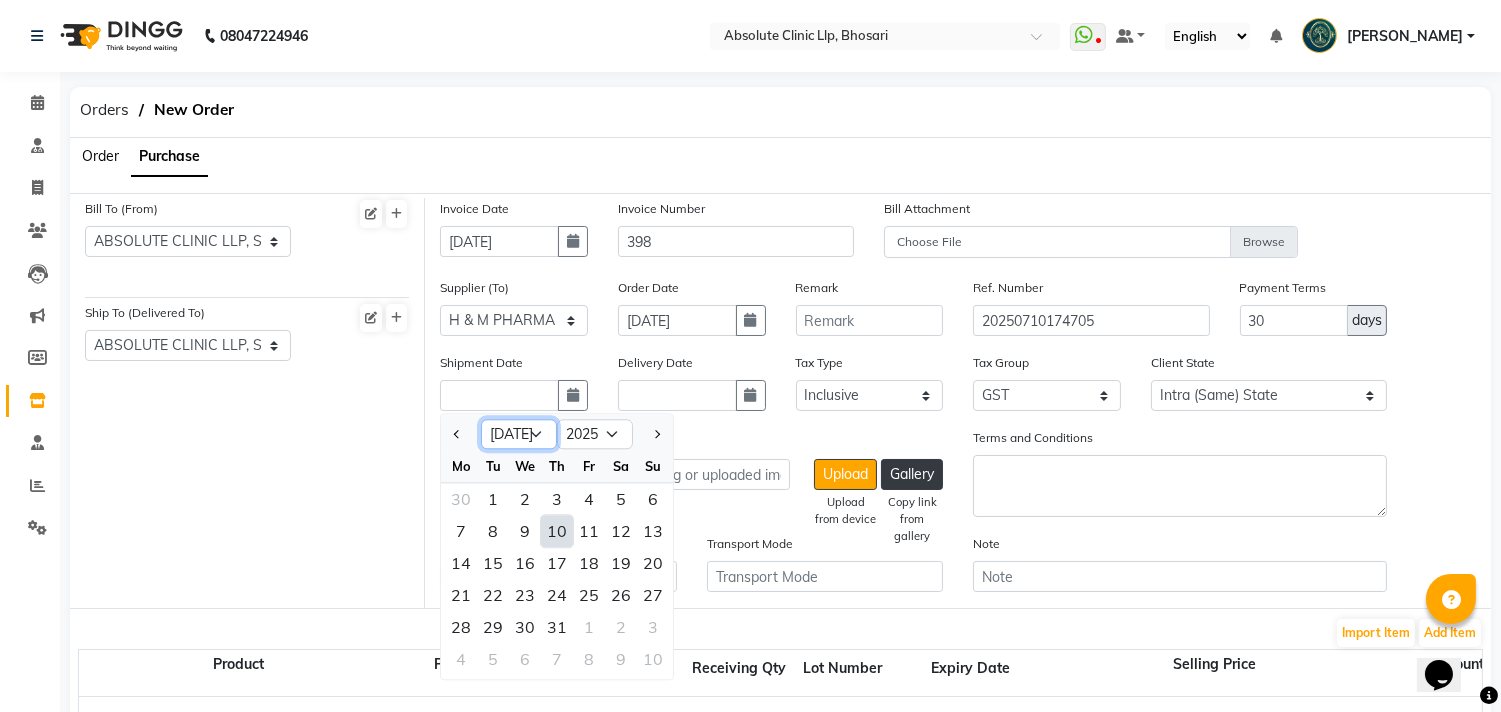 click on "Jan Feb Mar Apr May Jun [DATE] Aug Sep Oct Nov Dec" 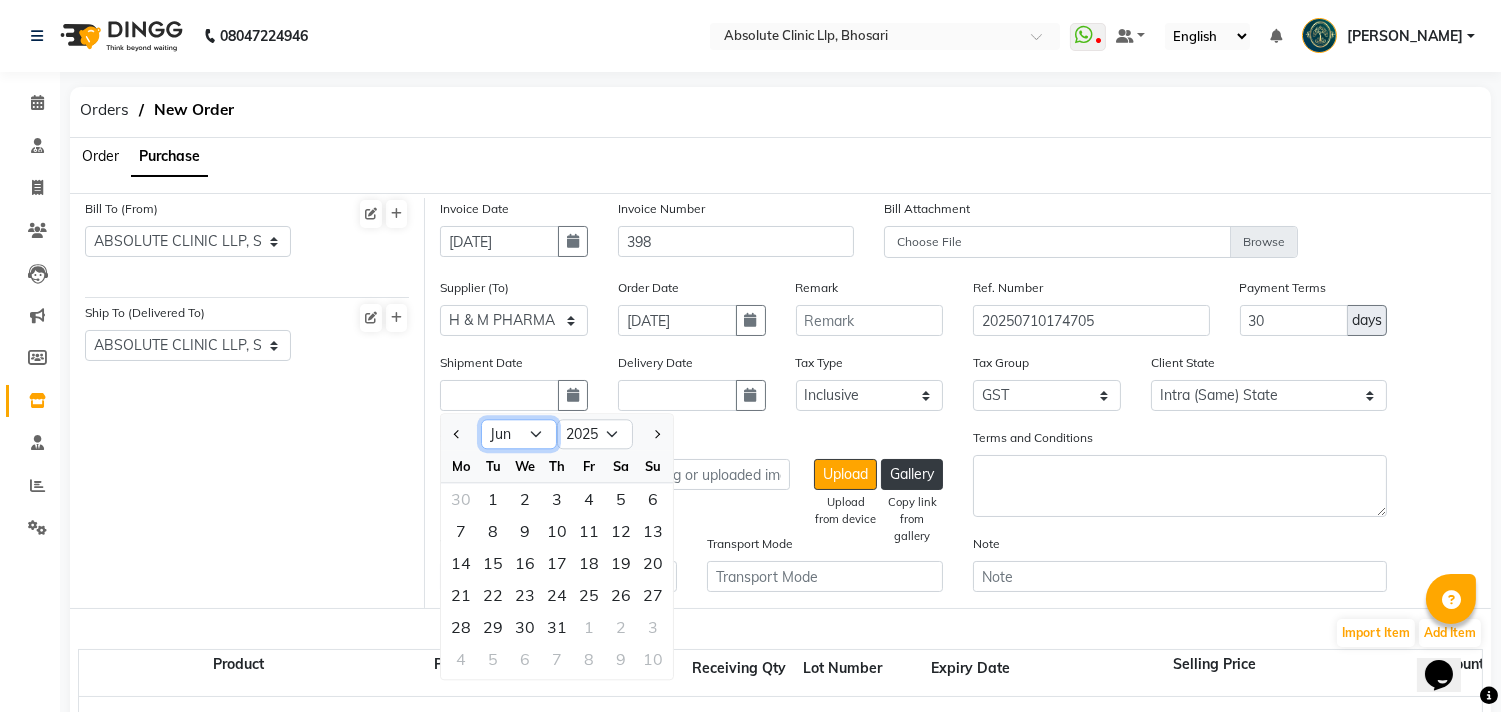 click on "Jan Feb Mar Apr May Jun [DATE] Aug Sep Oct Nov Dec" 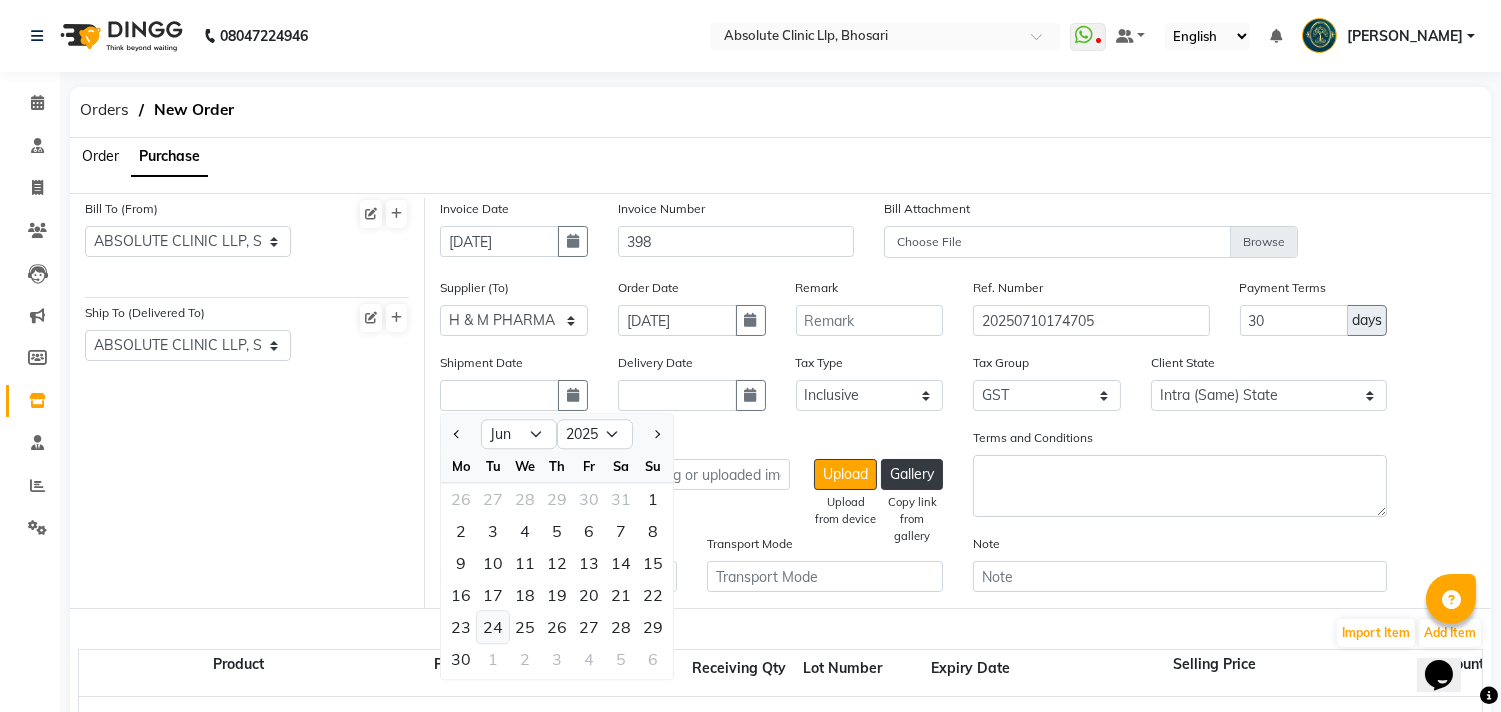 click on "24" 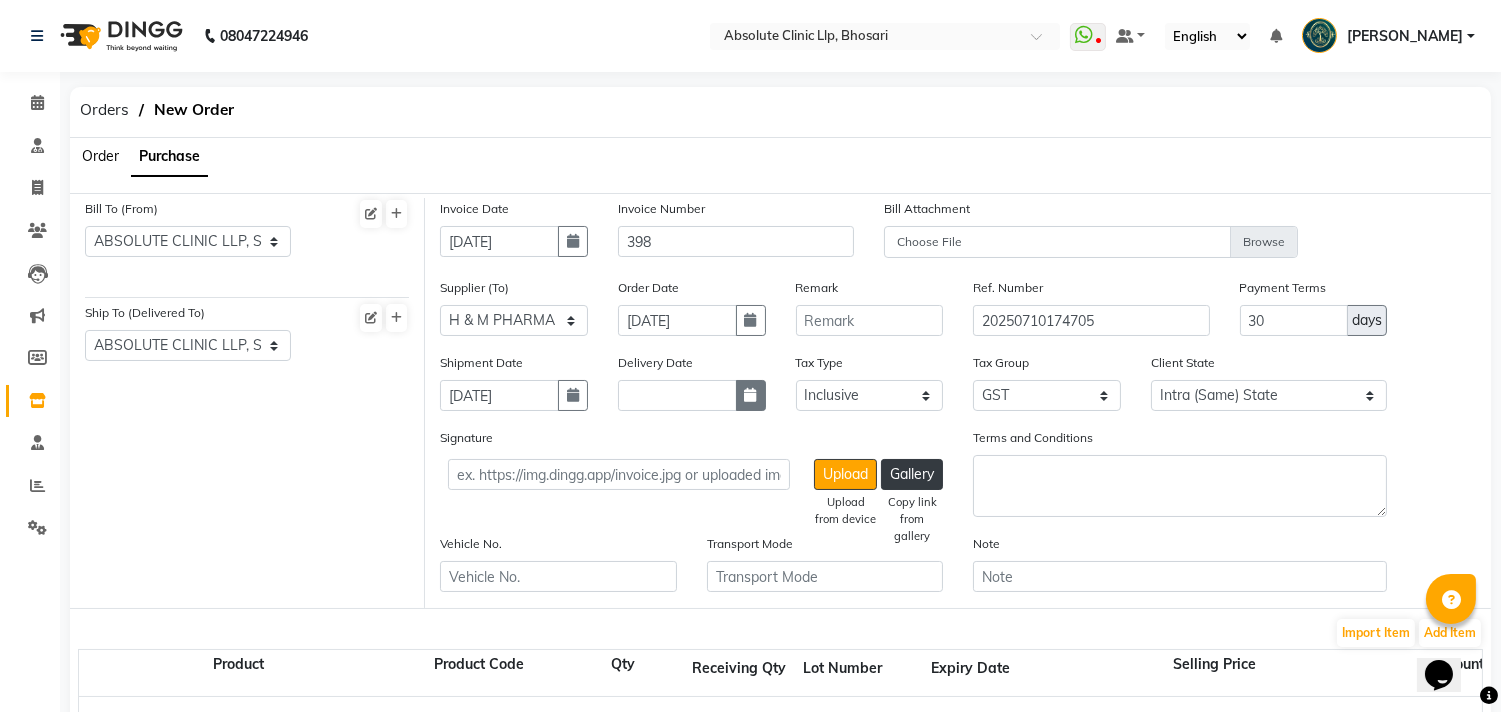 click 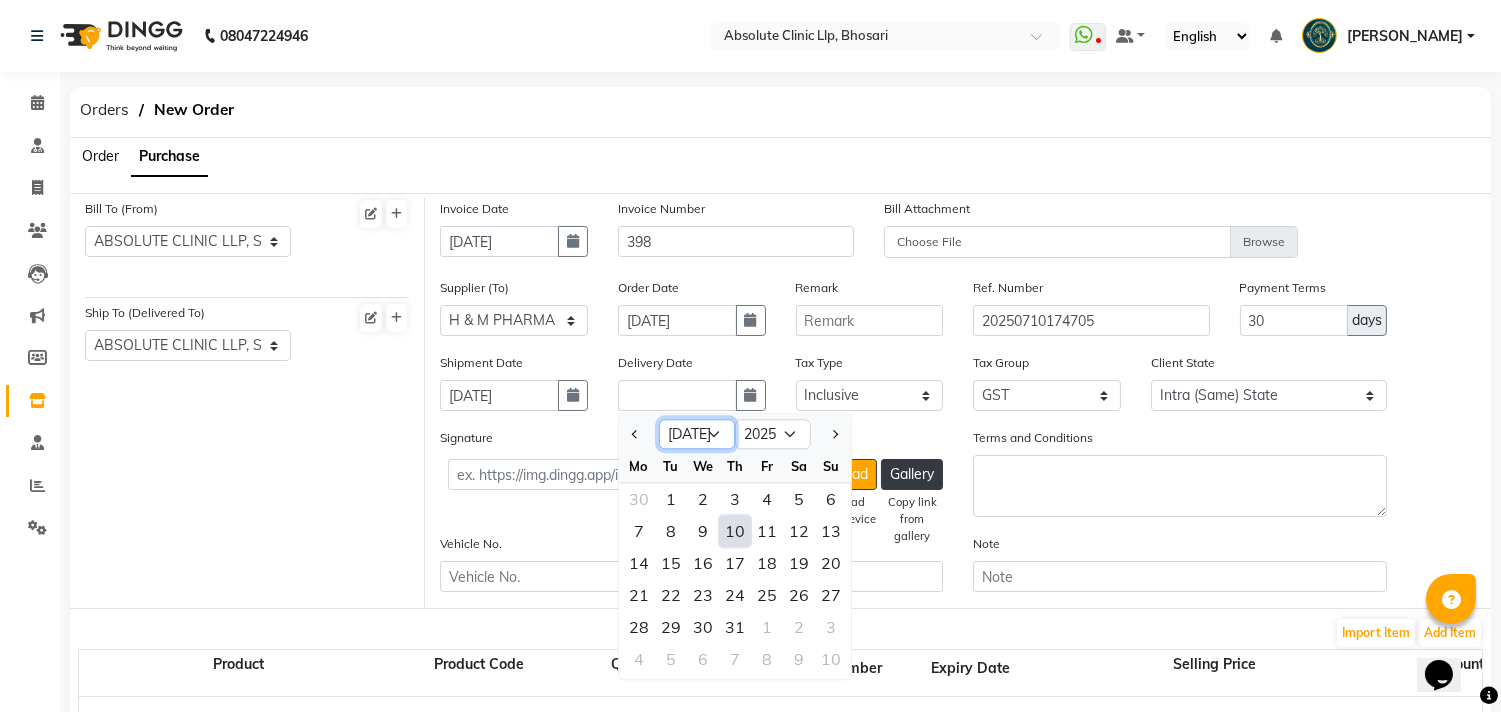 click on "Jan Feb Mar Apr May Jun [DATE] Aug Sep Oct Nov Dec" 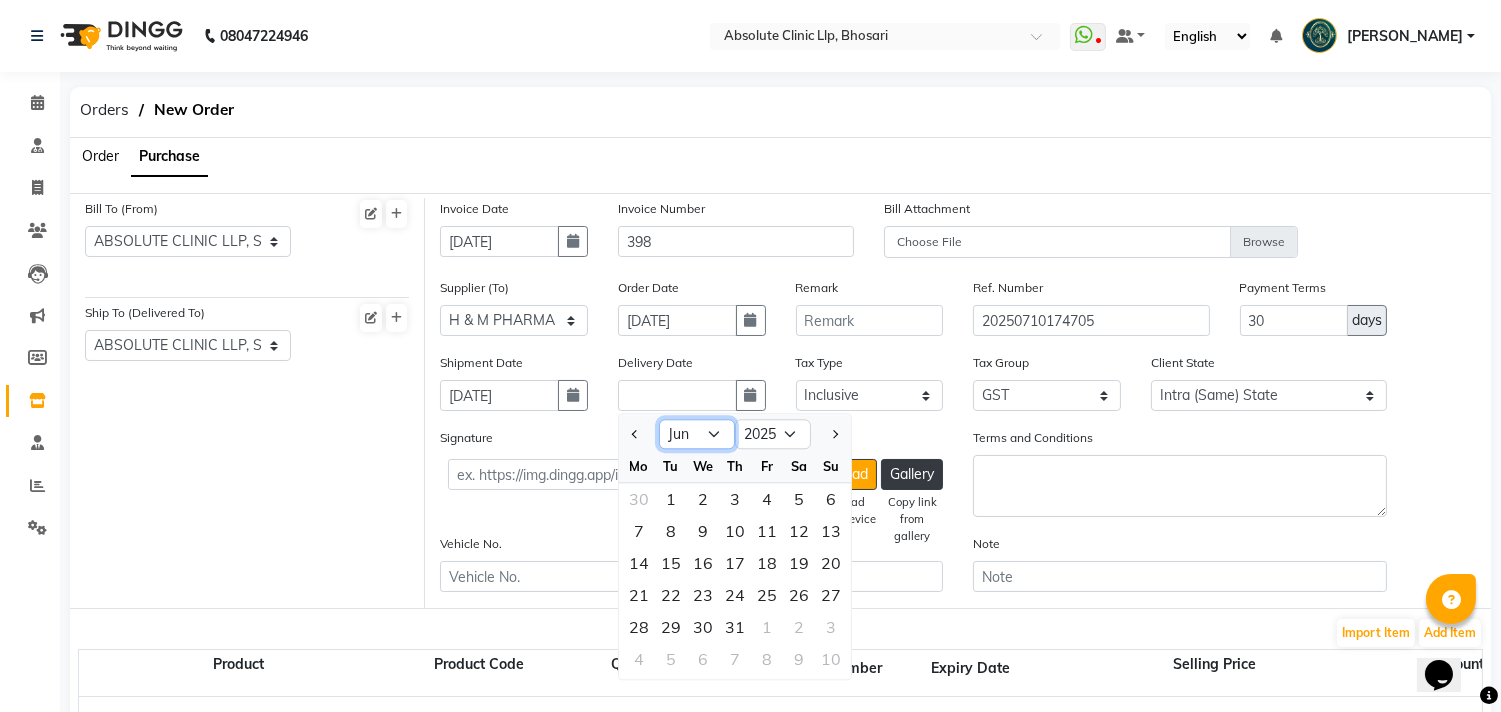 click on "Jan Feb Mar Apr May Jun [DATE] Aug Sep Oct Nov Dec" 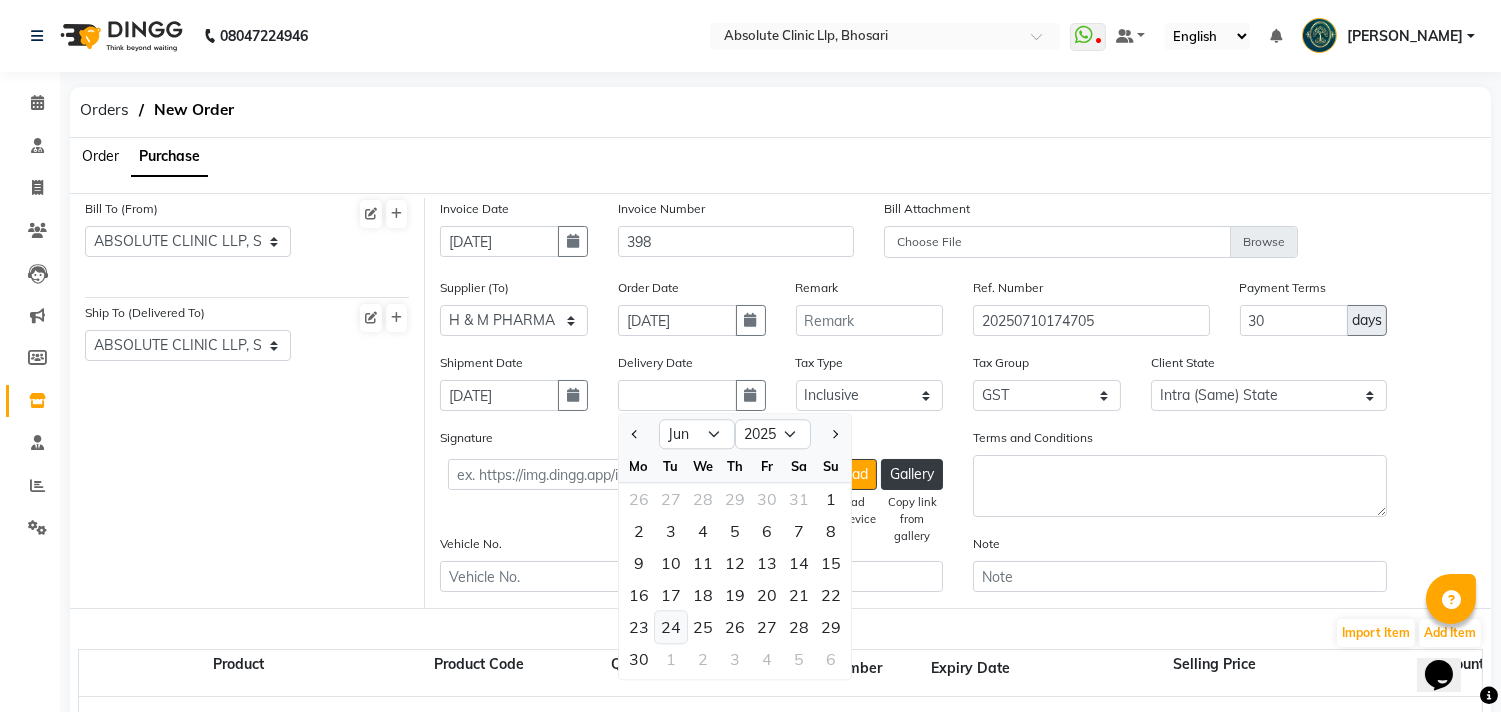 click on "24" 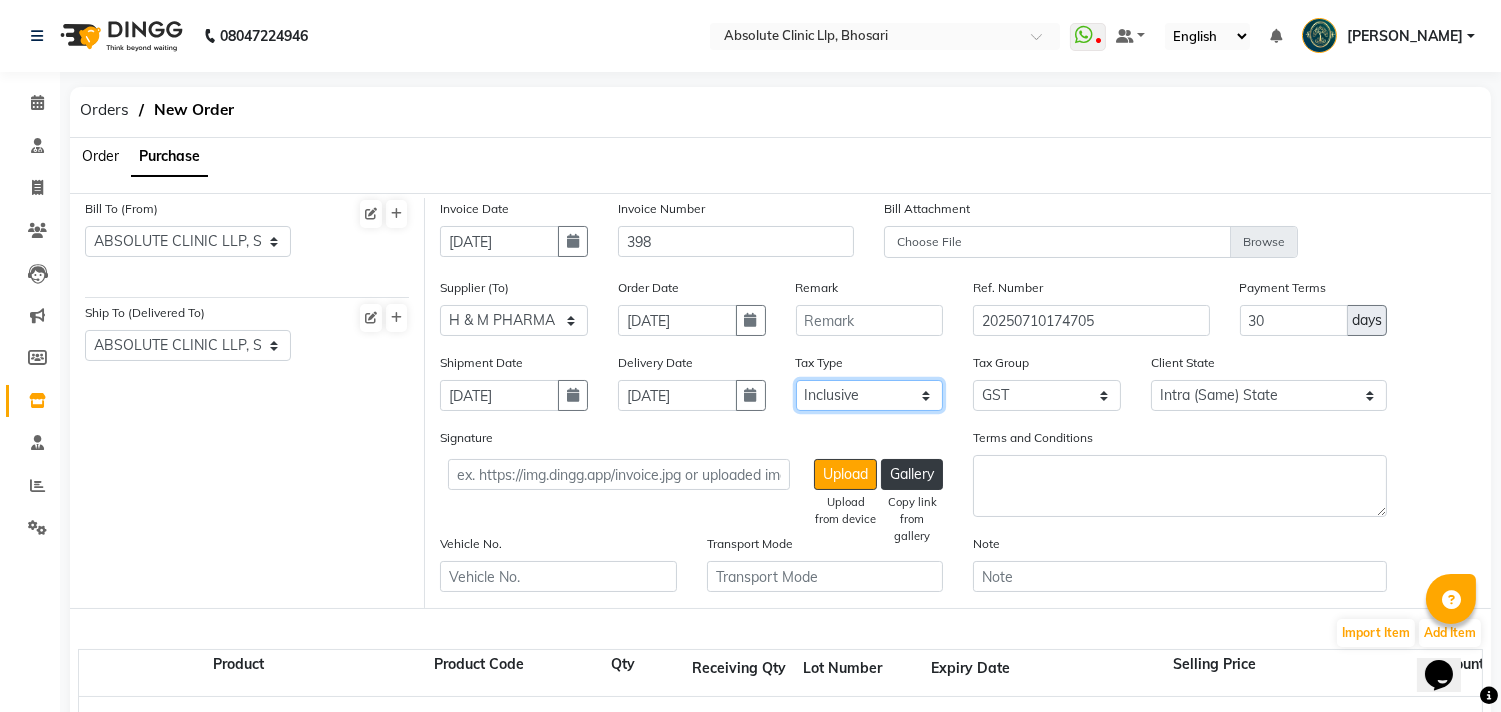 click on "Select Inclusive Exclusive" 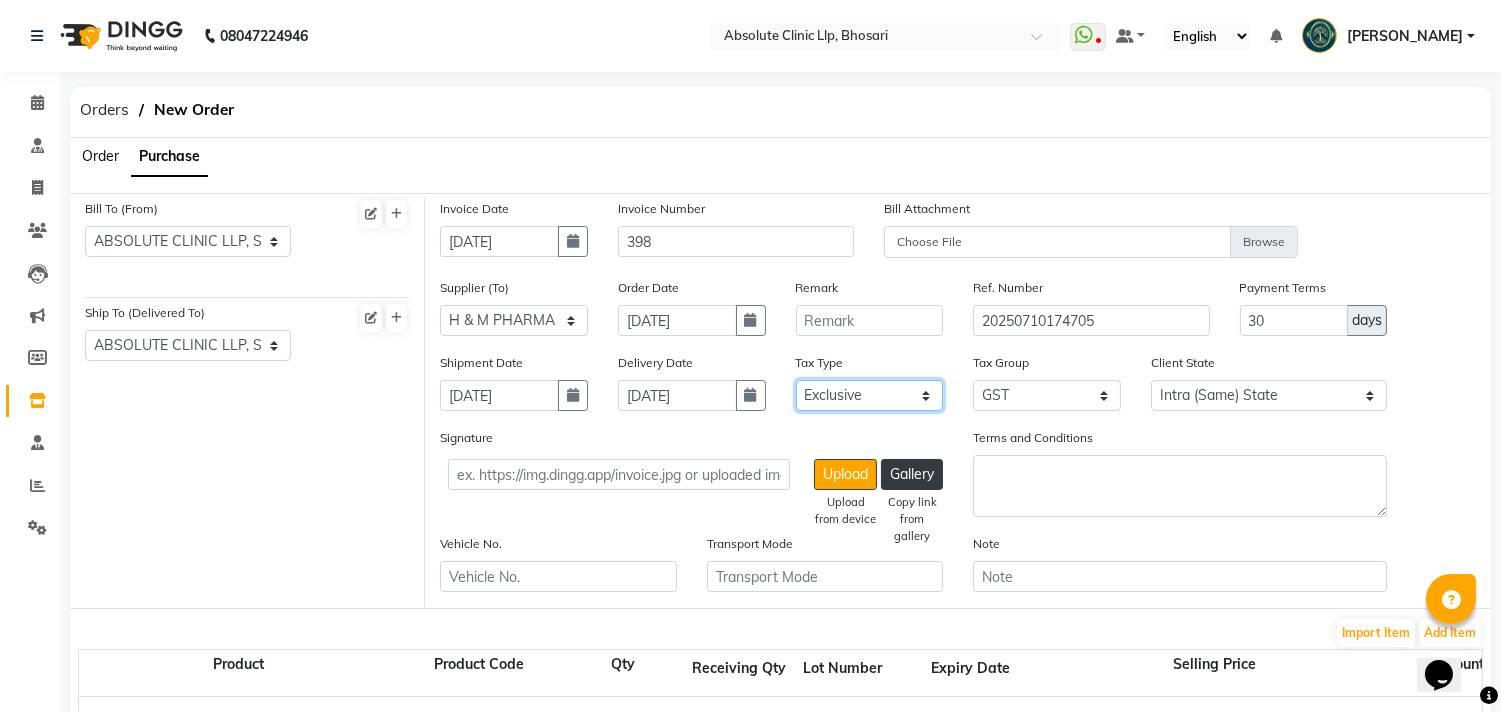 click on "Select Inclusive Exclusive" 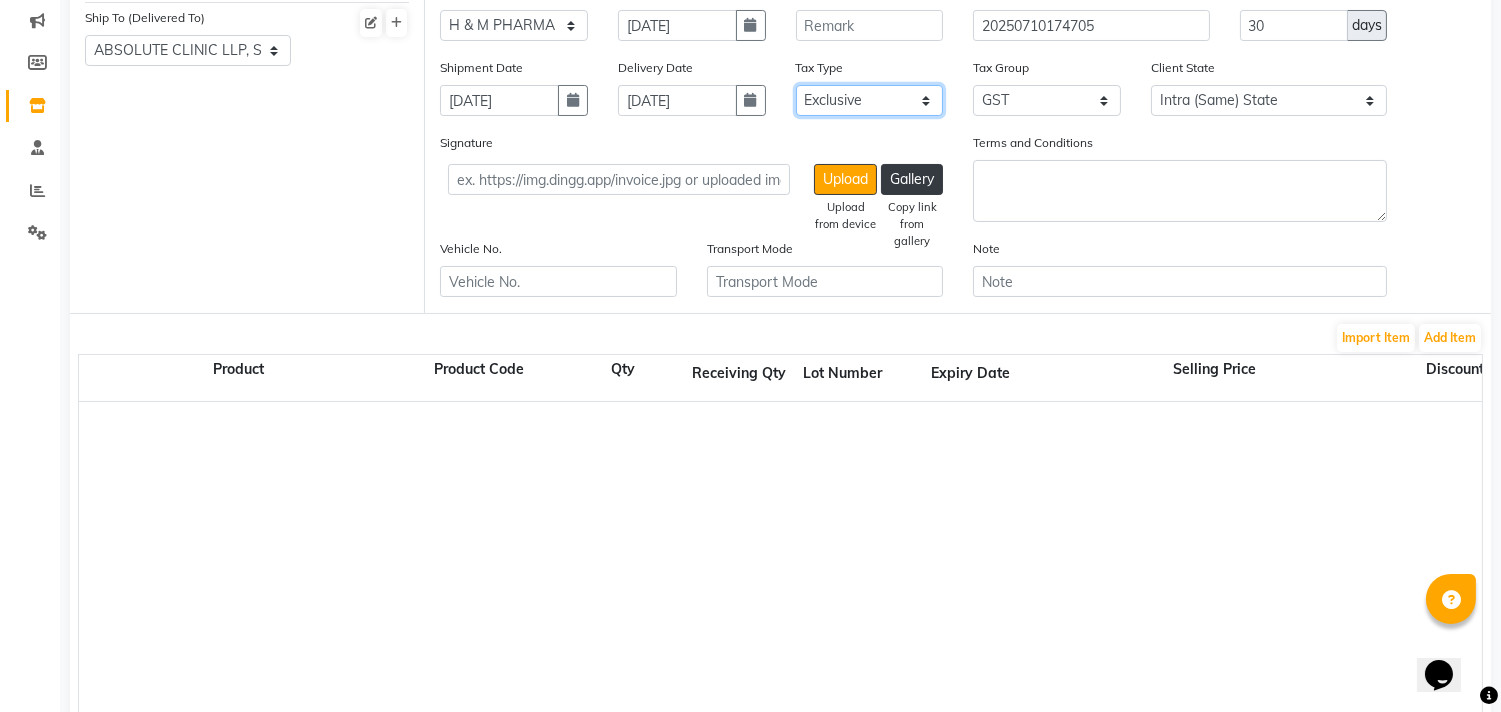 scroll, scrollTop: 326, scrollLeft: 0, axis: vertical 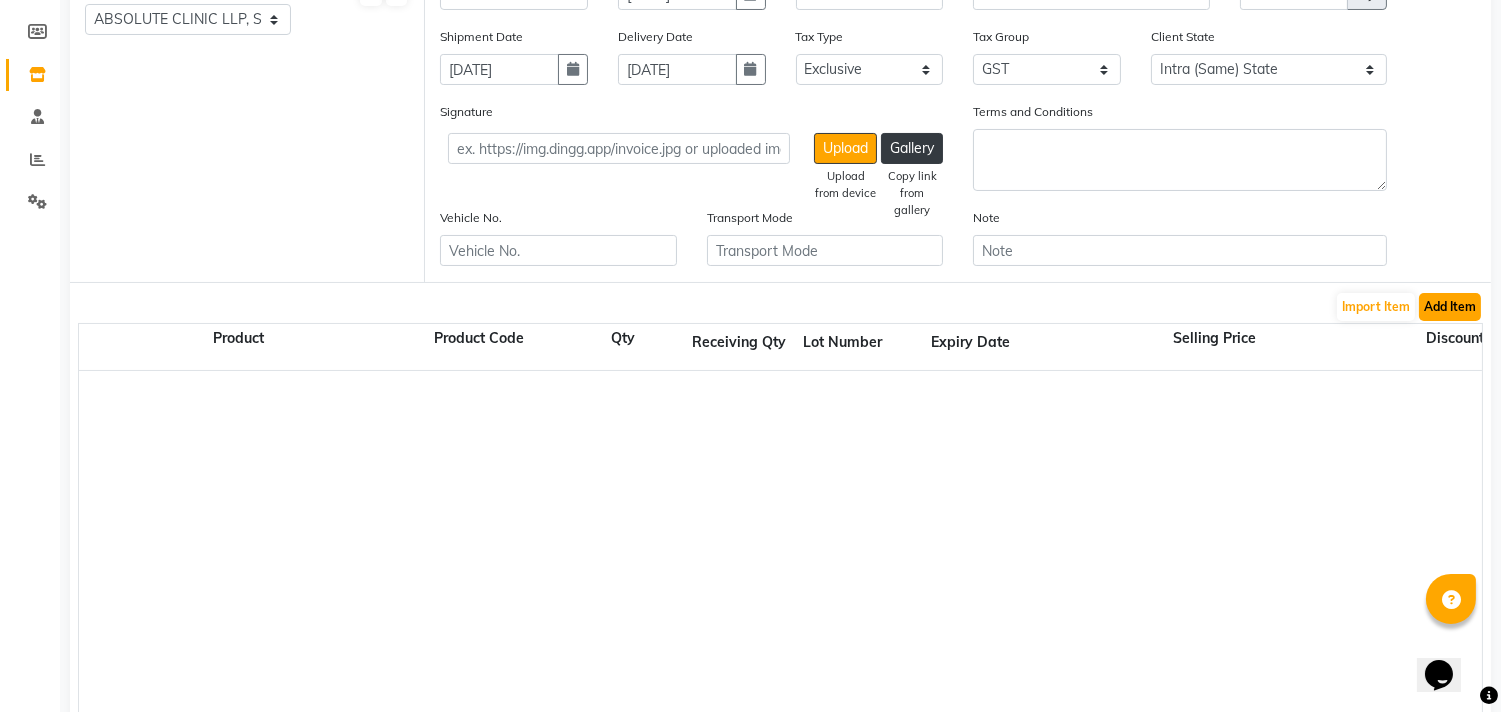click on "Add Item" 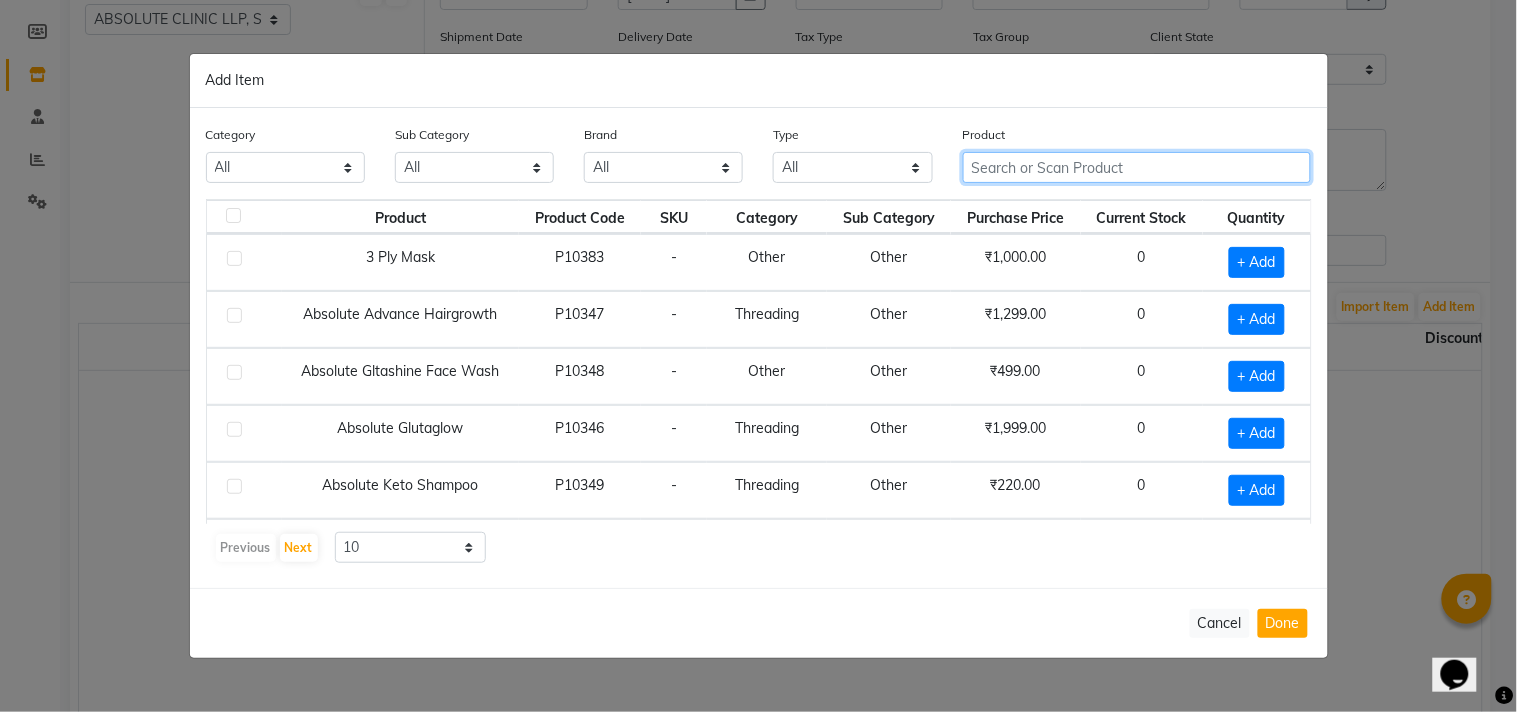 click 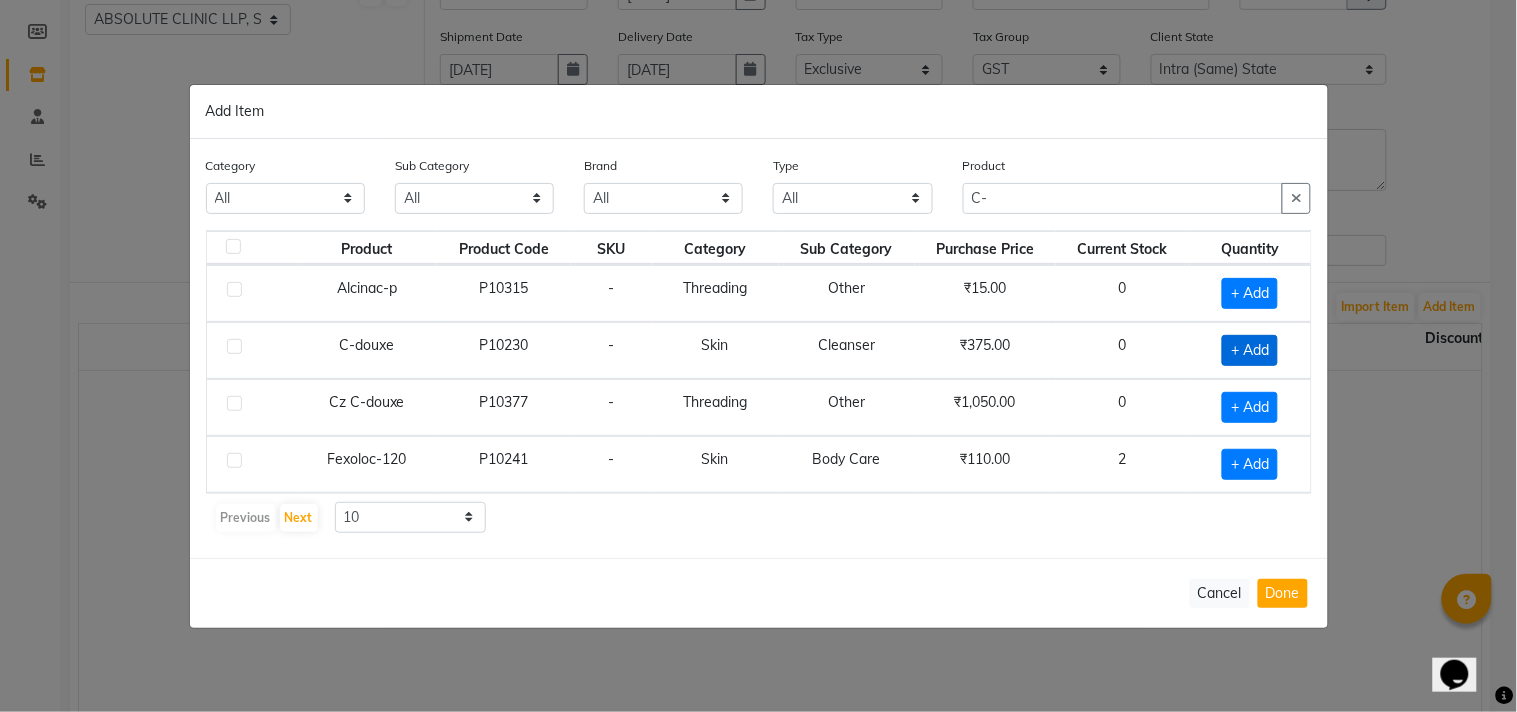 click on "+ Add" 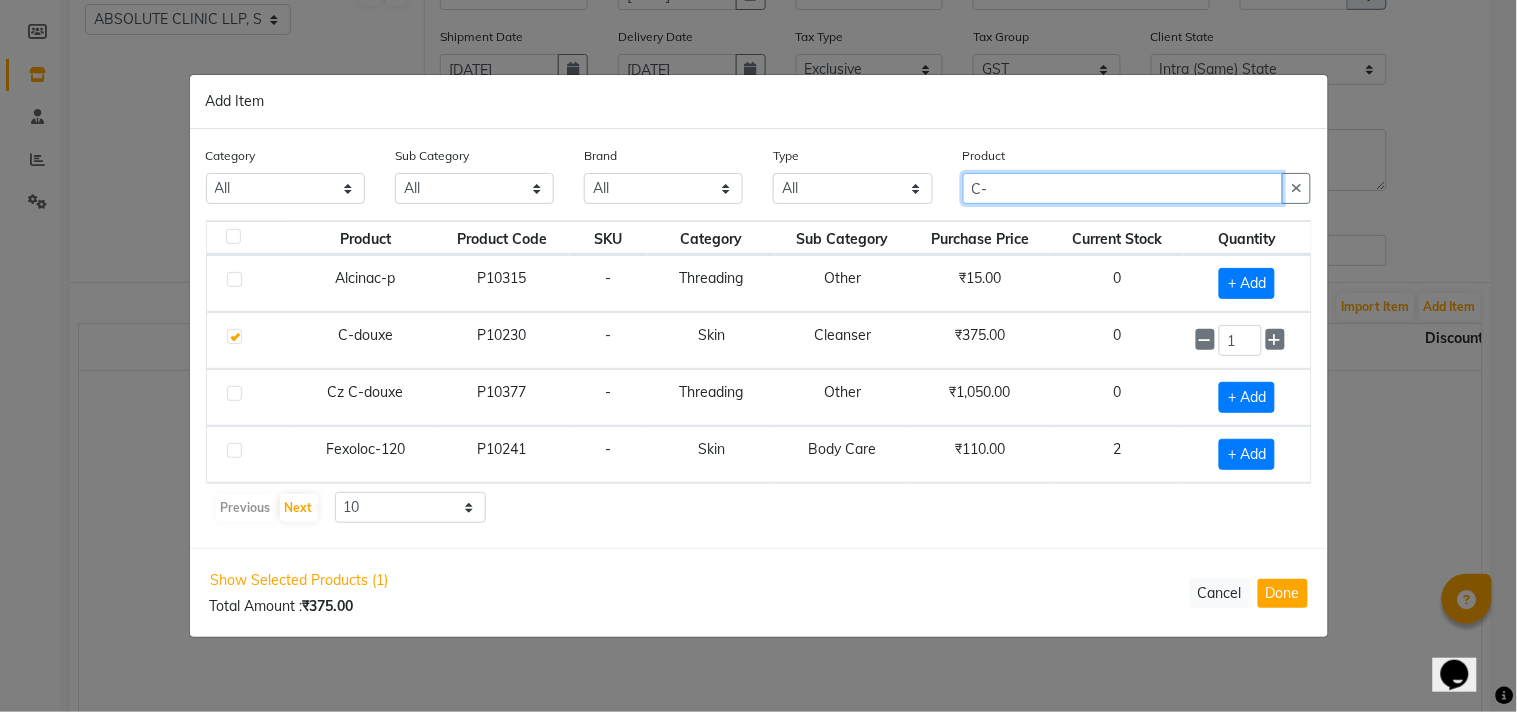 drag, startPoint x: 996, startPoint y: 192, endPoint x: 903, endPoint y: 191, distance: 93.00538 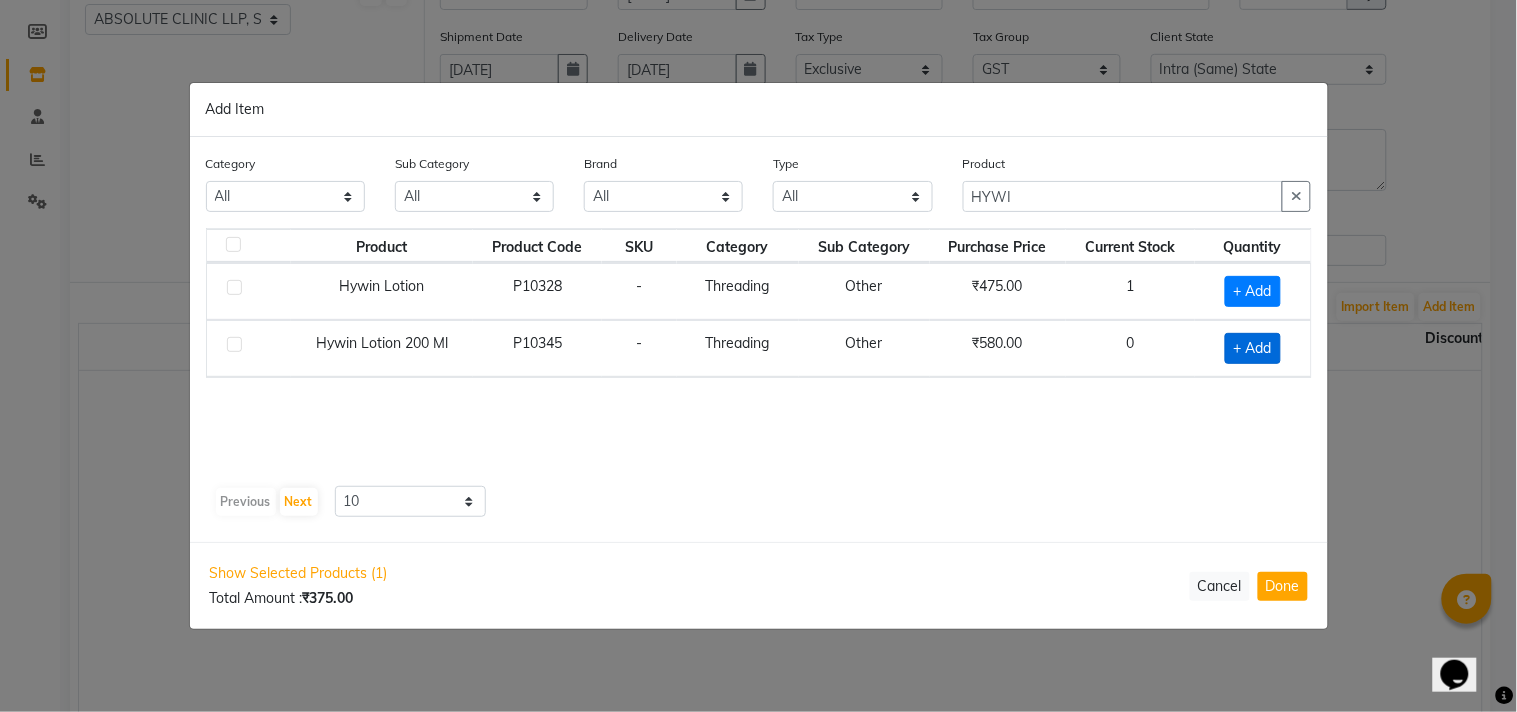 click on "+ Add" 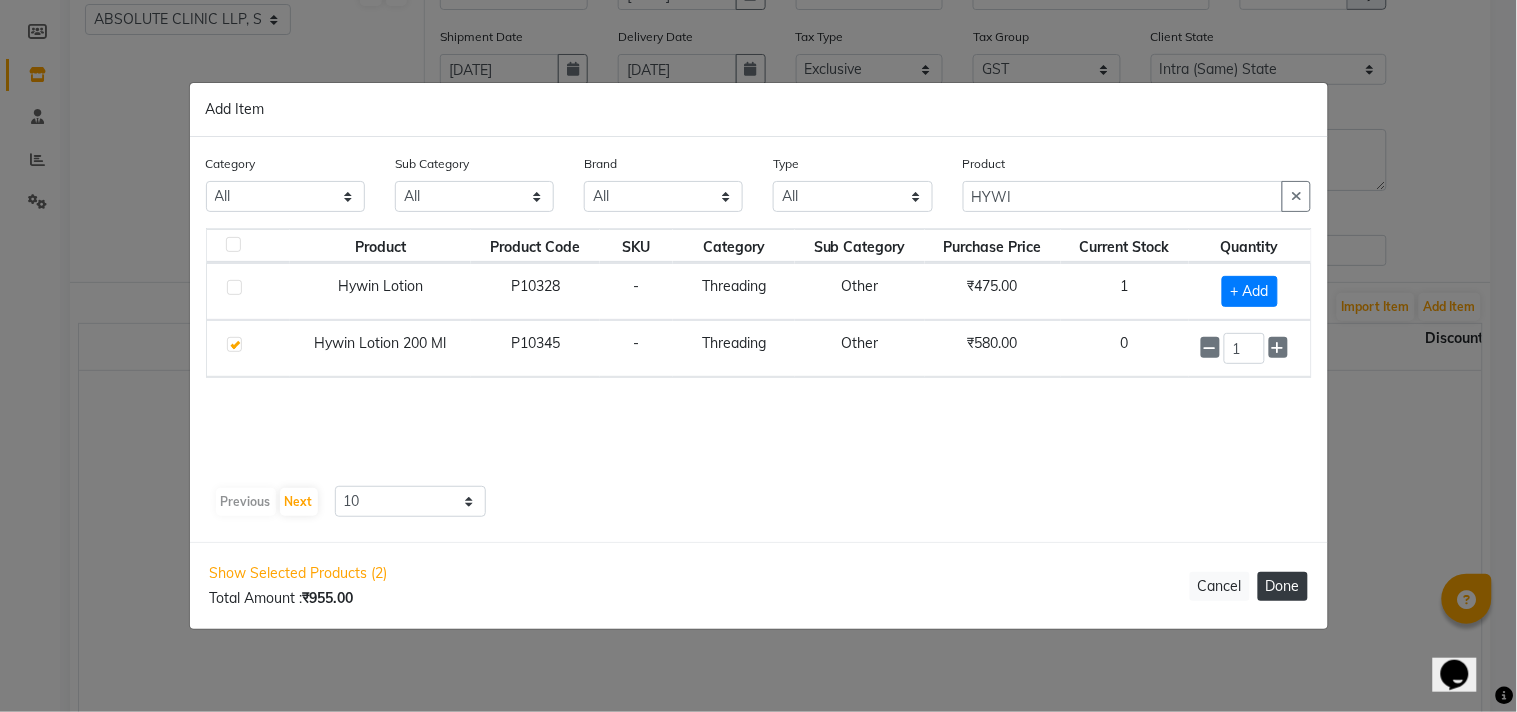 click on "Done" 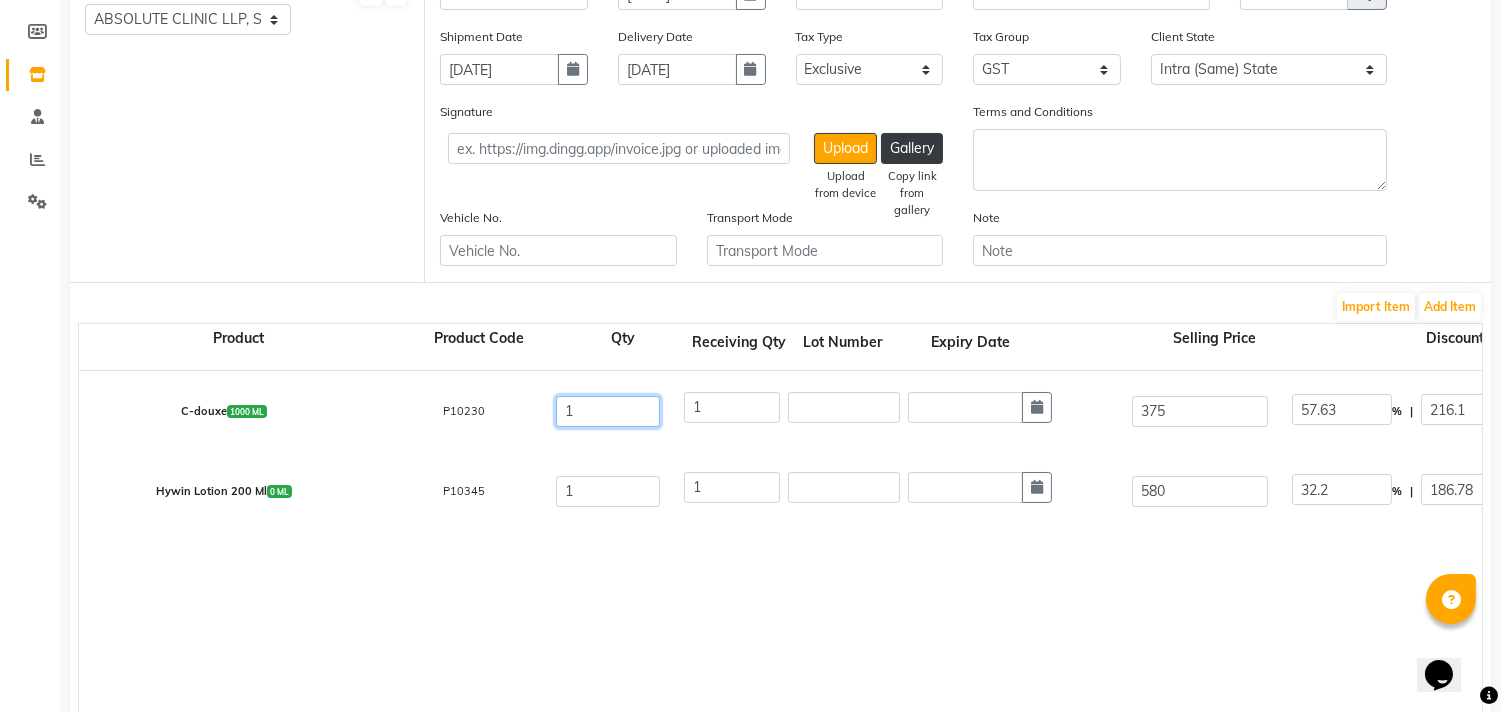 drag, startPoint x: 590, startPoint y: 405, endPoint x: 514, endPoint y: 402, distance: 76.05919 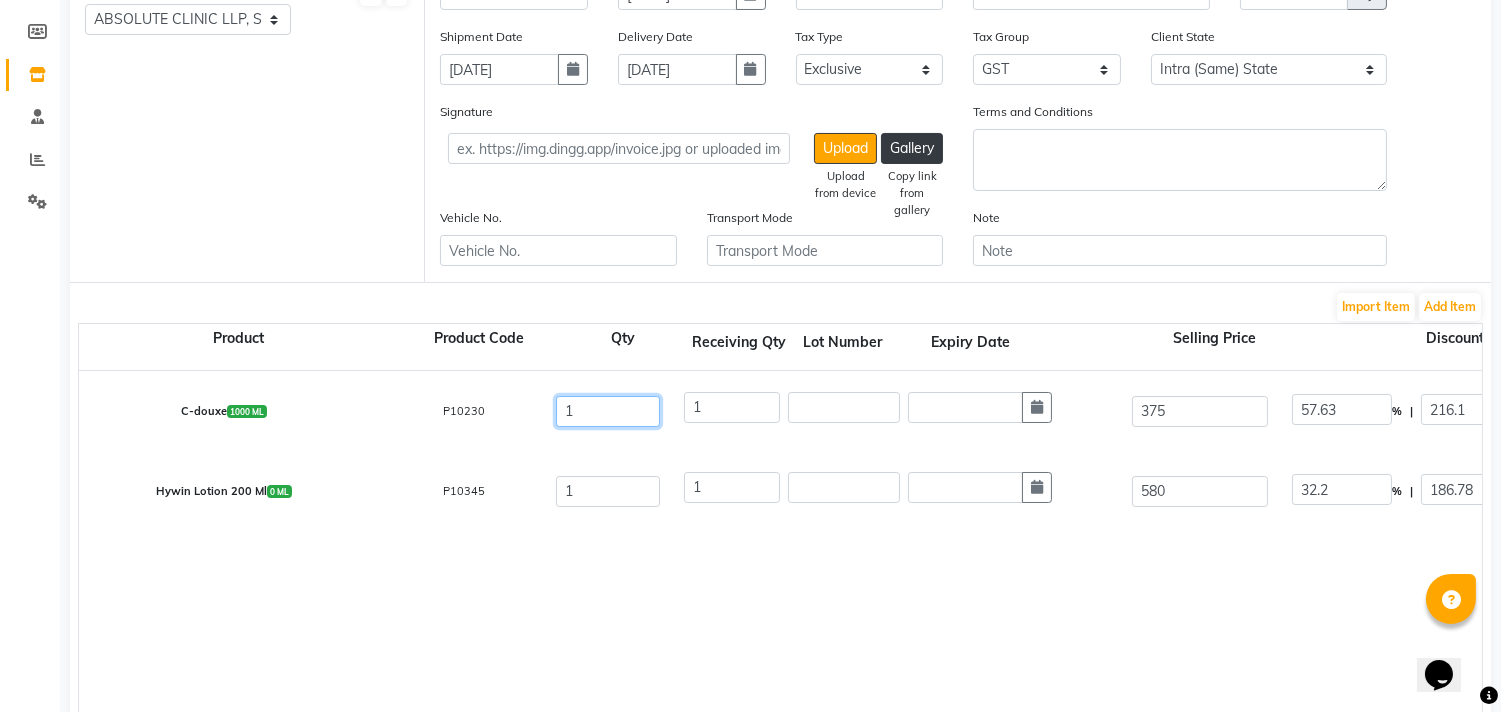click on "C-douxe  1000 ML  P10230  1 1 375 57.63 % | 216.1 F 158.9 158.9 158.9 None 12%Tax 5% Tax GST  (18%)  28.6 187.5" 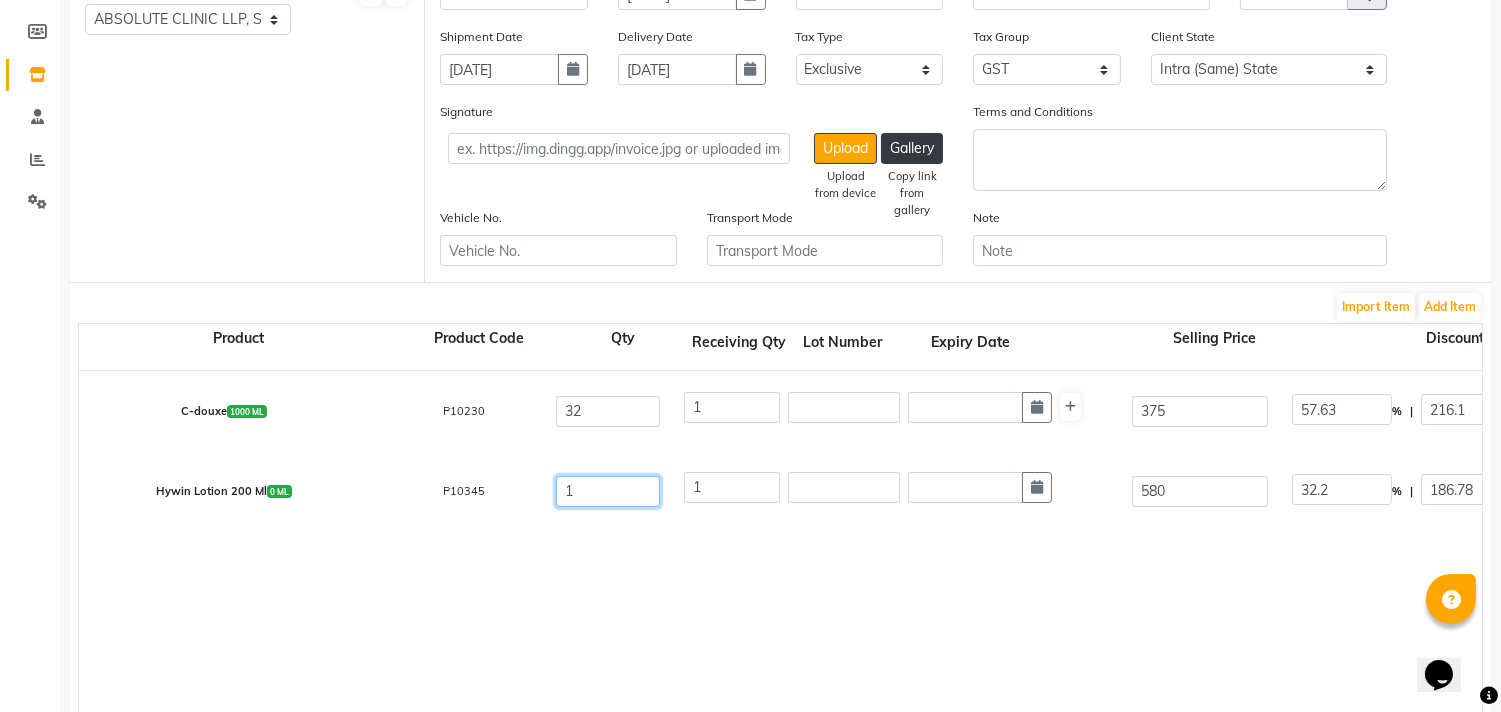 drag, startPoint x: 588, startPoint y: 492, endPoint x: 516, endPoint y: 512, distance: 74.726166 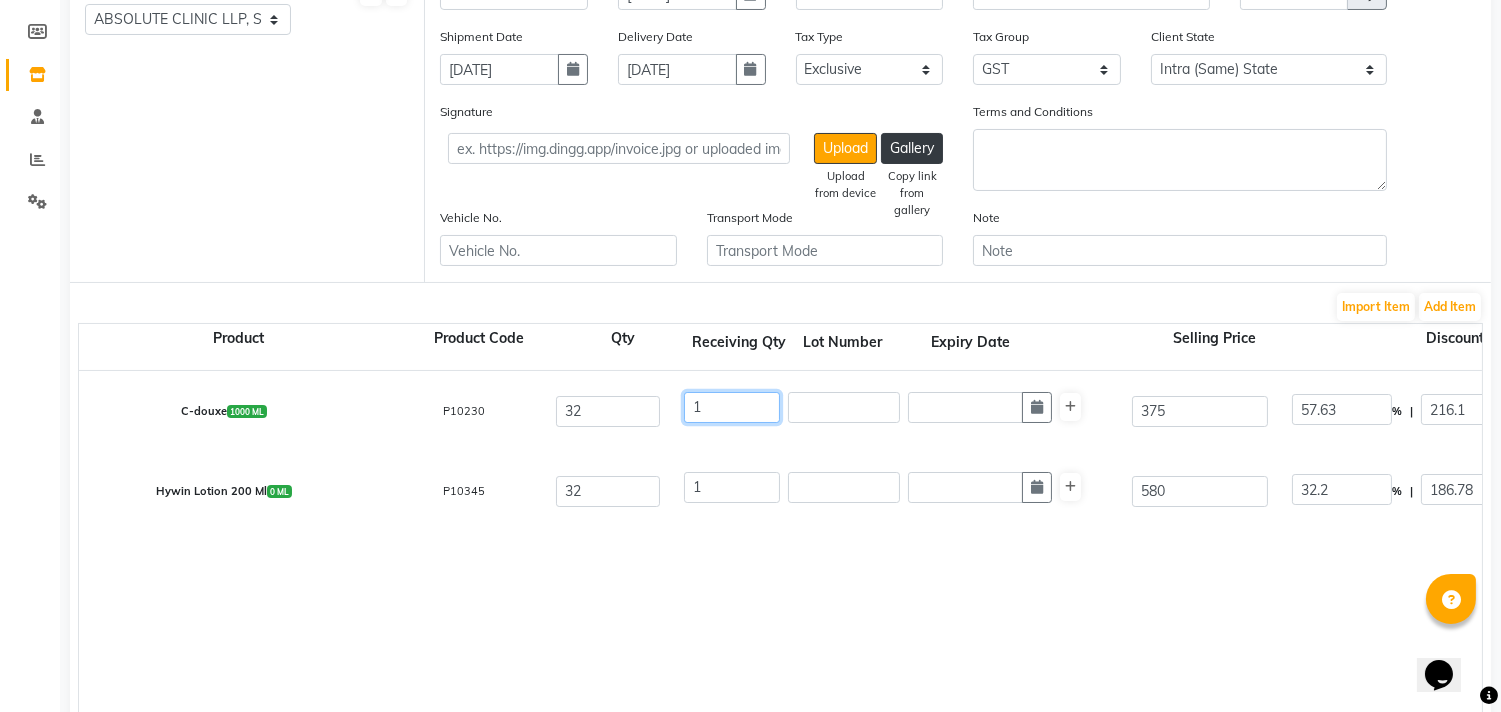 drag, startPoint x: 712, startPoint y: 401, endPoint x: 674, endPoint y: 407, distance: 38.470768 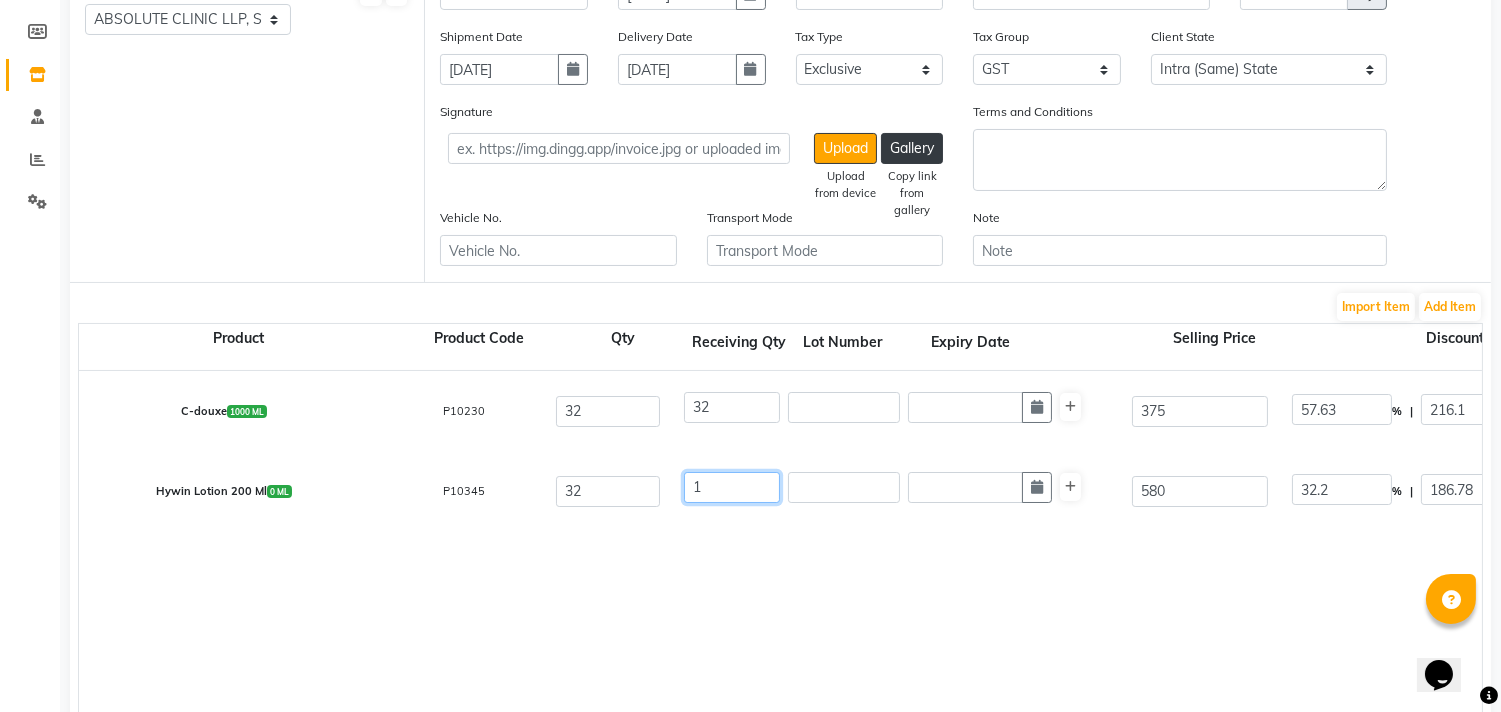 drag, startPoint x: 670, startPoint y: 487, endPoint x: 660, endPoint y: 492, distance: 11.18034 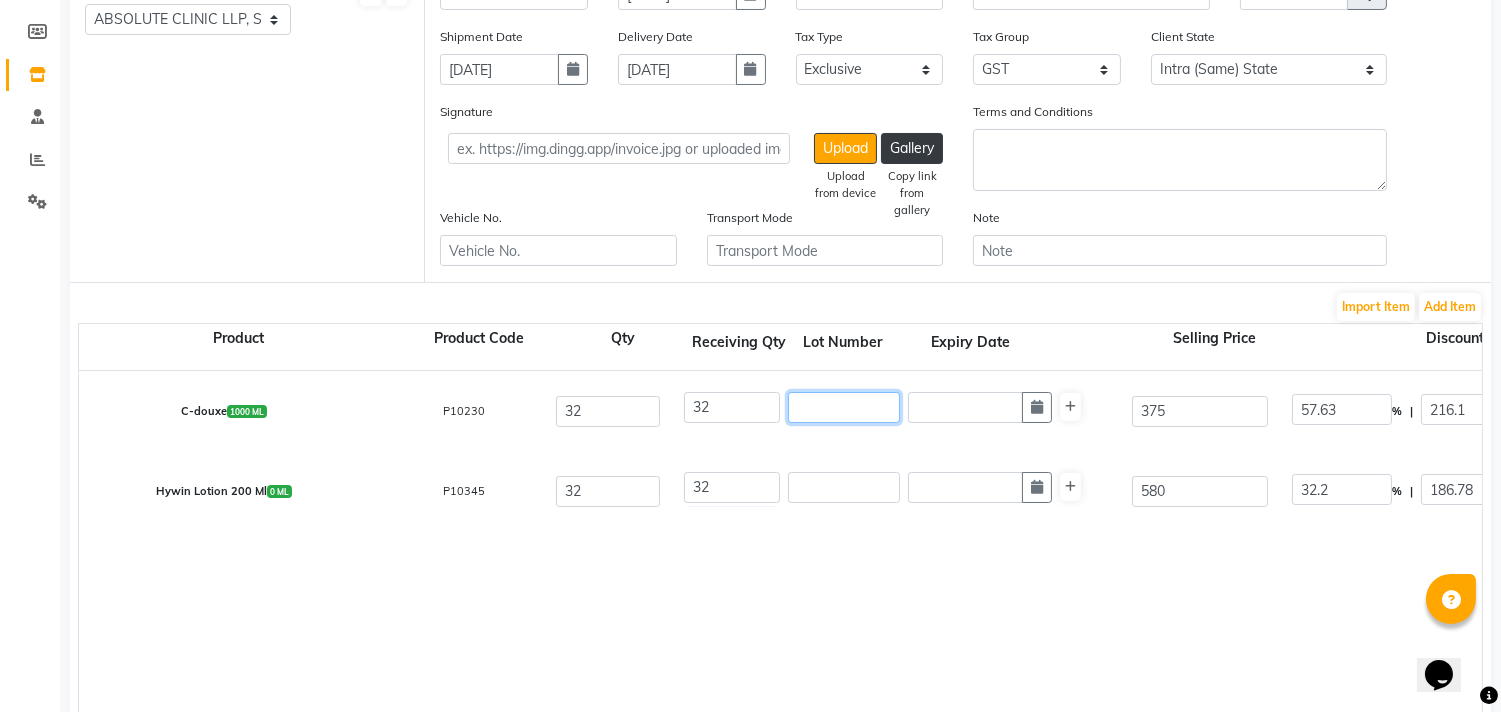 click 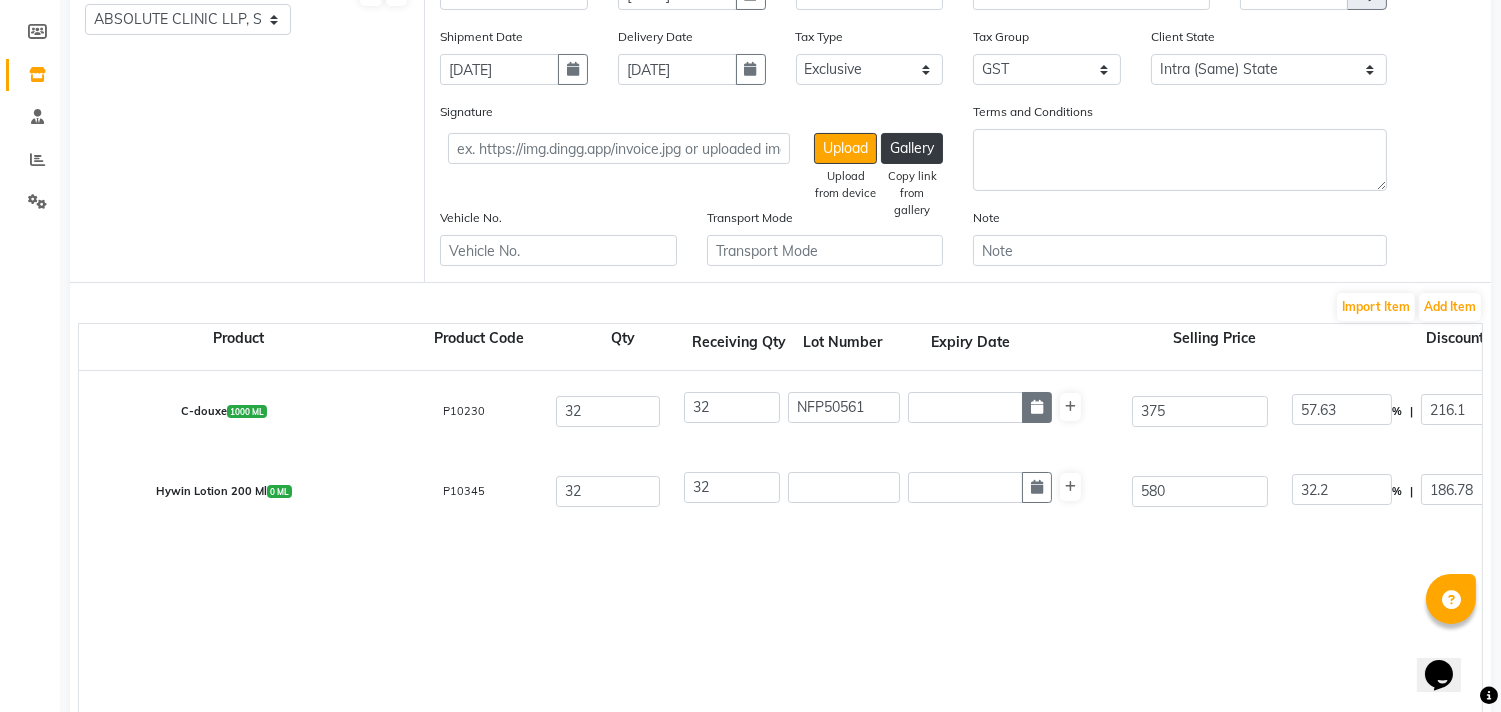 click 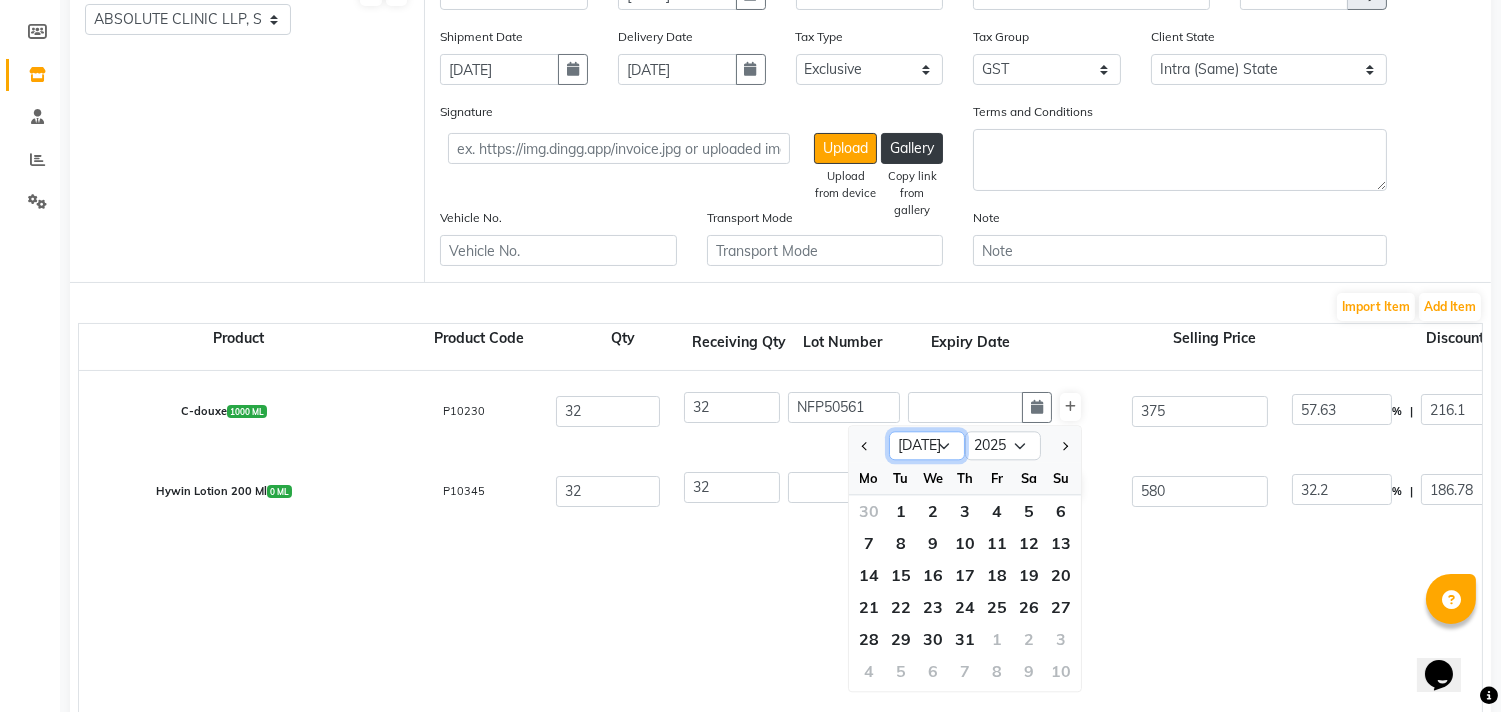 click on "Jan Feb Mar Apr May Jun [DATE] Aug Sep Oct Nov Dec" 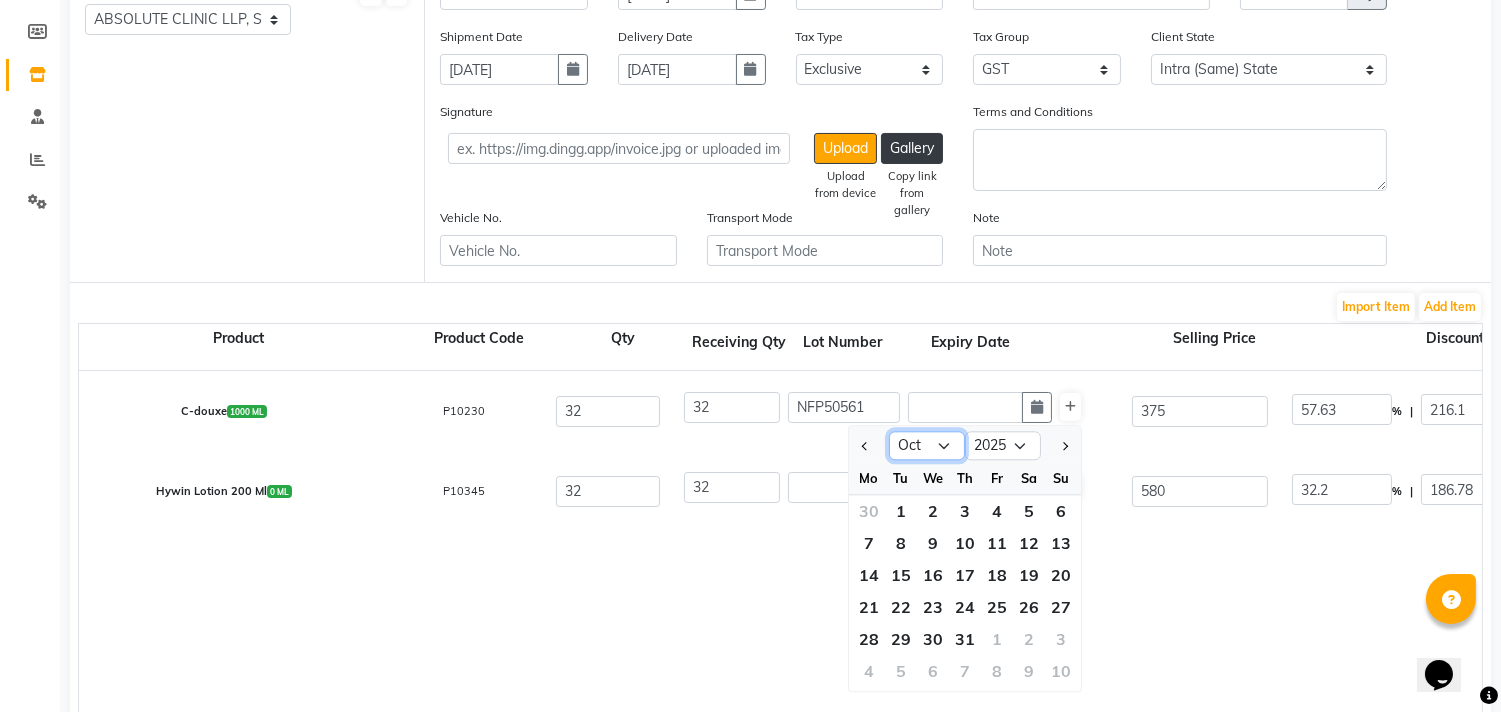click on "Jan Feb Mar Apr May Jun [DATE] Aug Sep Oct Nov Dec" 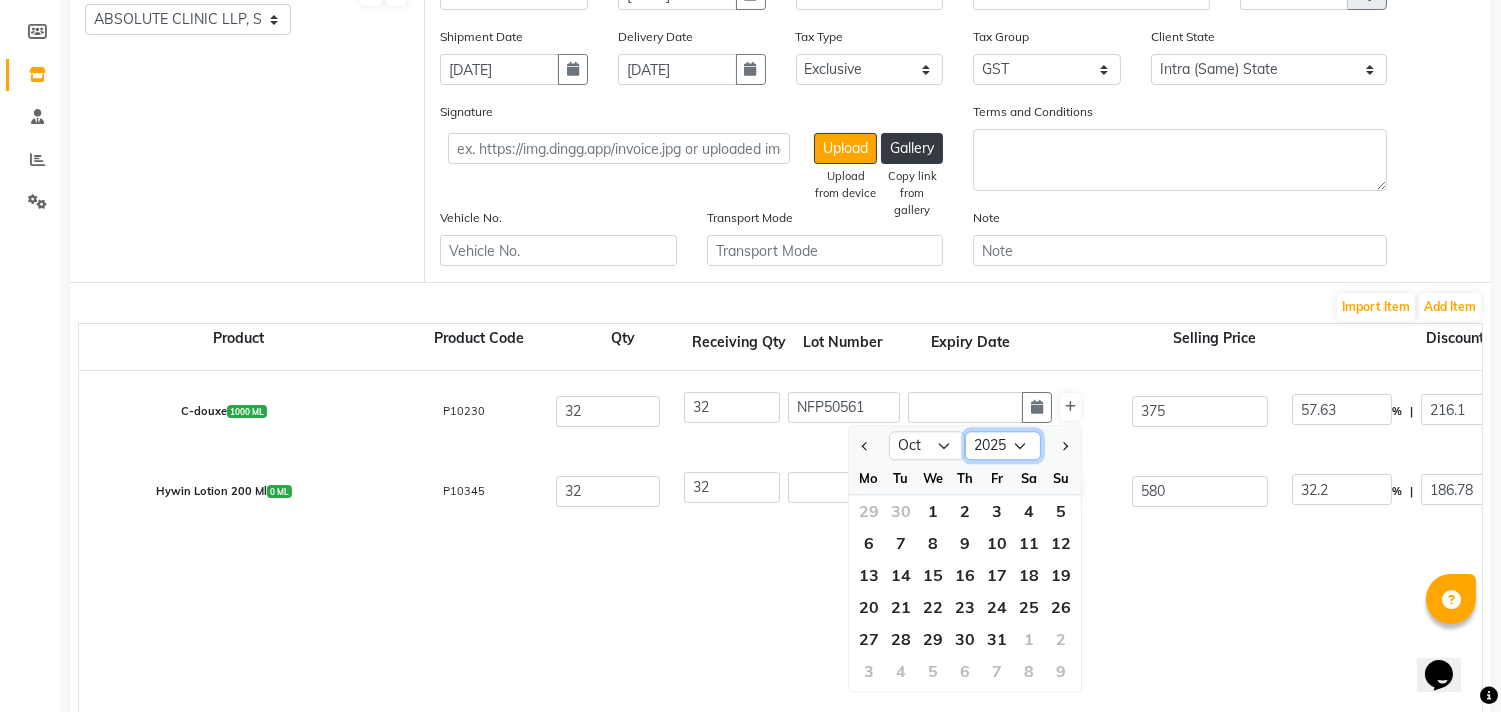 click on "2015 2016 2017 2018 2019 2020 2021 2022 2023 2024 2025 2026 2027 2028 2029 2030 2031 2032 2033 2034 2035" 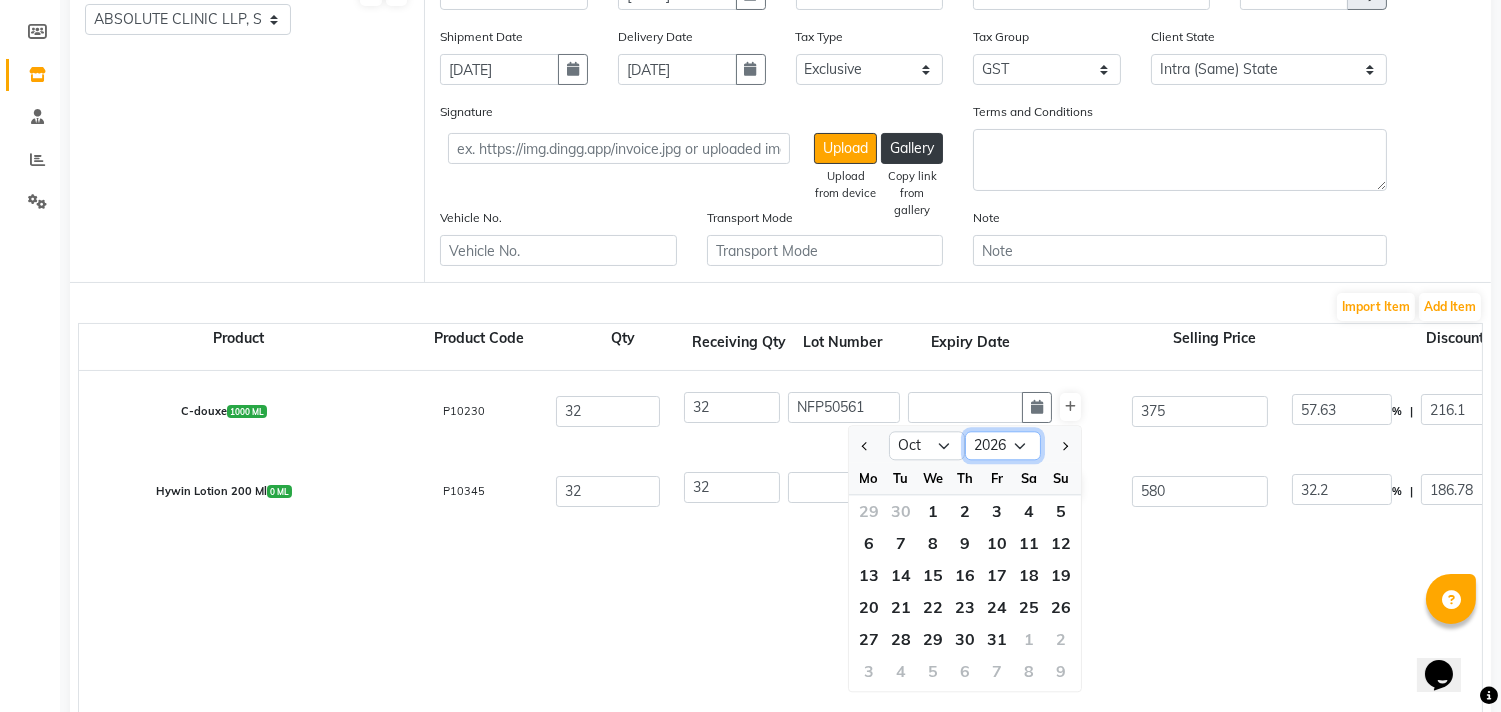 click on "2015 2016 2017 2018 2019 2020 2021 2022 2023 2024 2025 2026 2027 2028 2029 2030 2031 2032 2033 2034 2035" 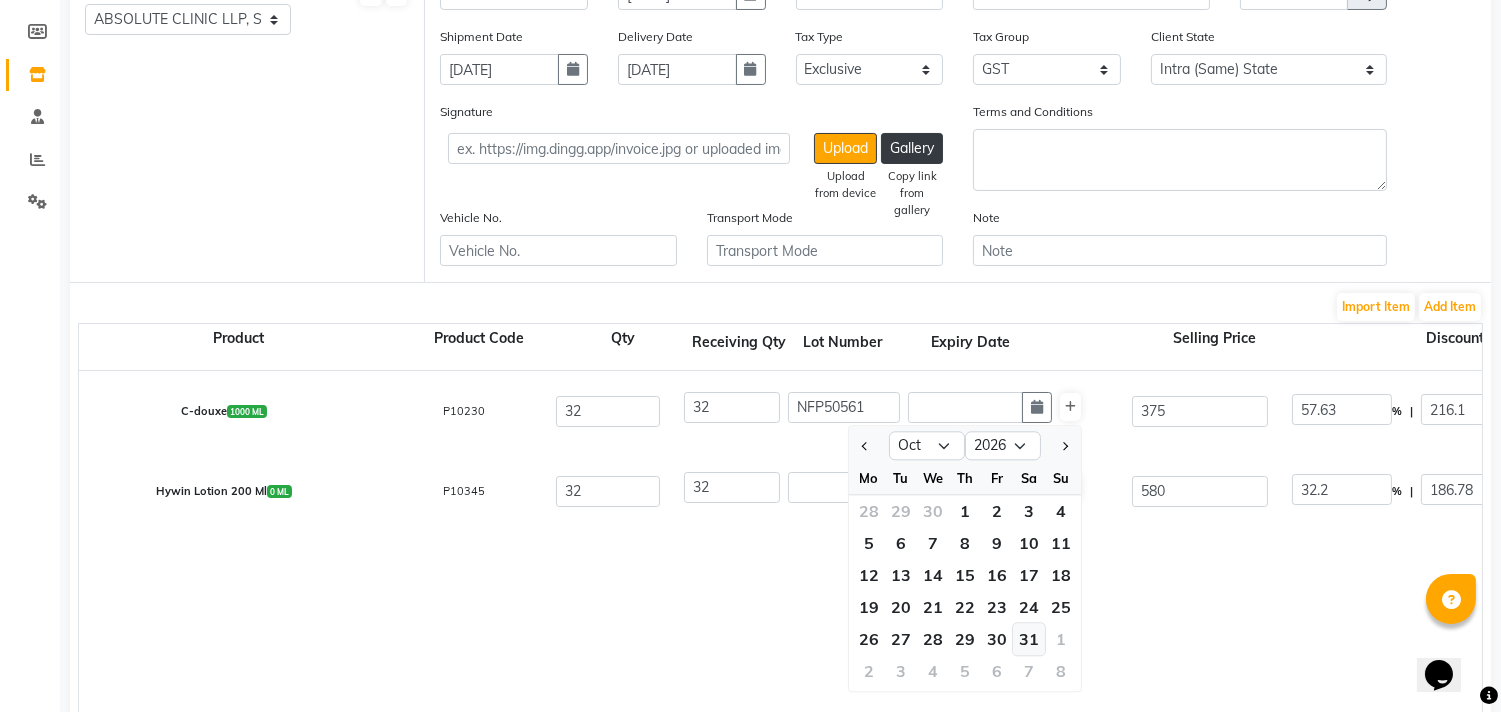 click on "31" 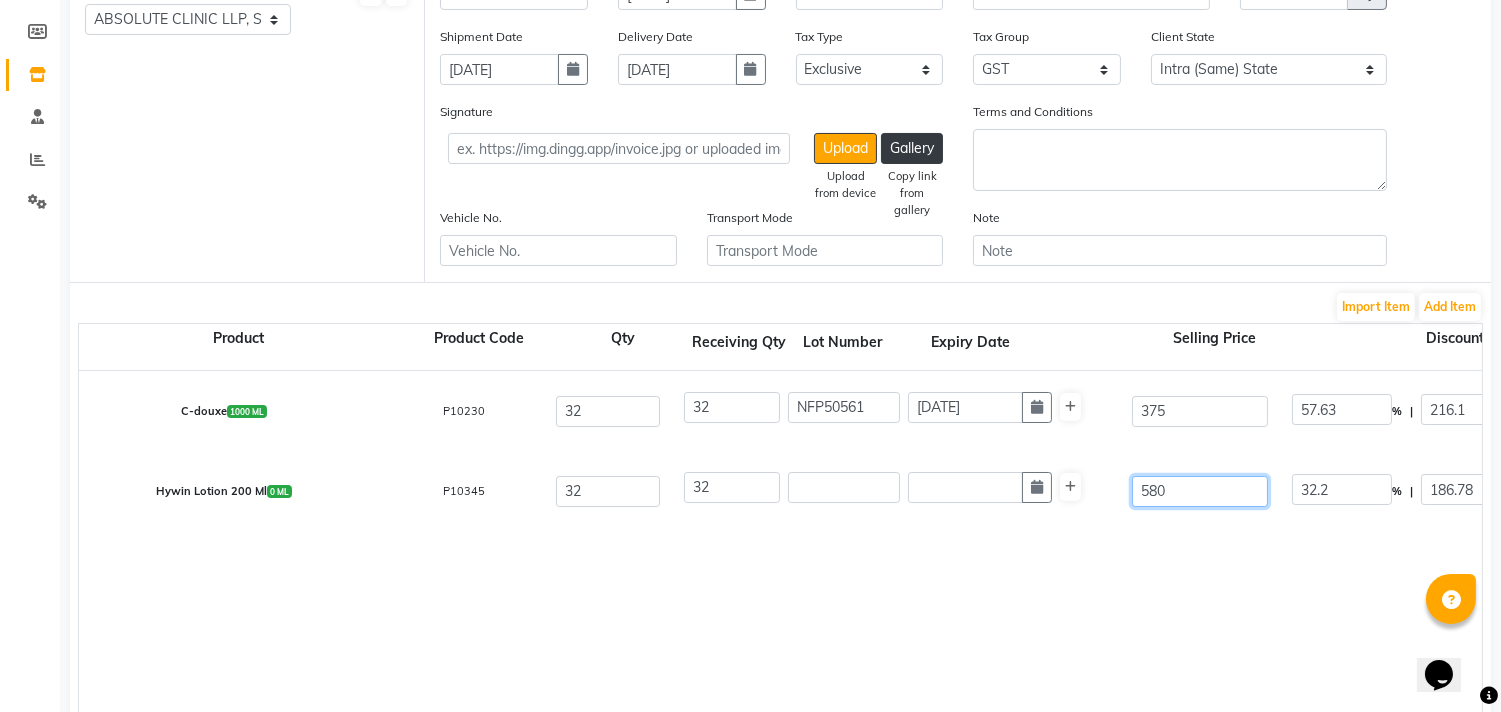 drag, startPoint x: 1183, startPoint y: 492, endPoint x: 1108, endPoint y: 492, distance: 75 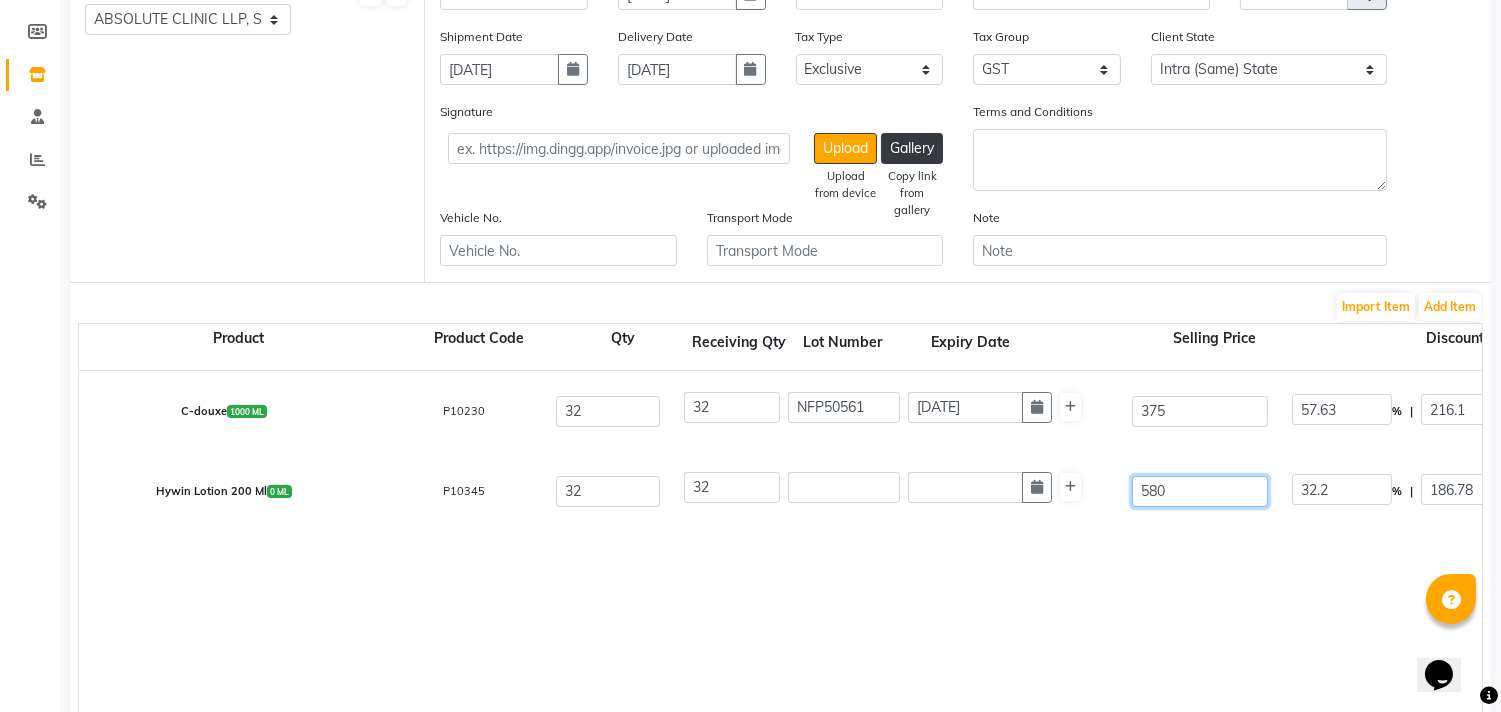 click on "Hywin Lotion 200 Ml  0 ML  P10345  32 32 580 32.2 % | 186.78 F 393.22 393.22 12583.04 None 12%Tax 5% Tax GST  (18%)  2264.95 14847.99" 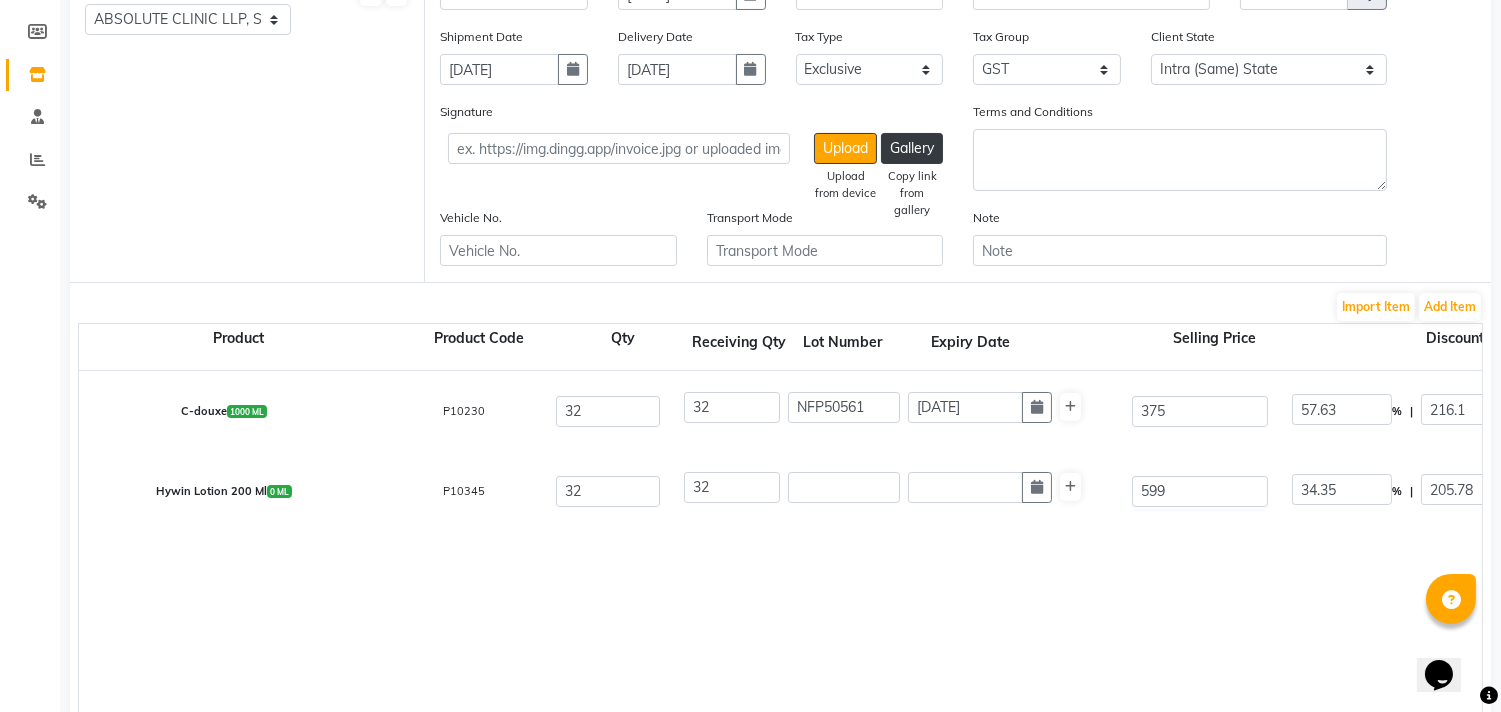 click on "C-douxe  1000 ML  P10230  32 32 NFP50561 [DATE] 375 57.63 % | 216.1 F 158.9 158.9 5084.8 None 12%Tax 5% Tax GST  (18%)  915.26 6000.06  Hywin Lotion 200 Ml  0 ML  P10345  32 32 599 34.35 % | 205.78 F 393.22 393.22 12583.04 None 12%Tax 5% Tax GST  (18%)  2264.95 14847.99" 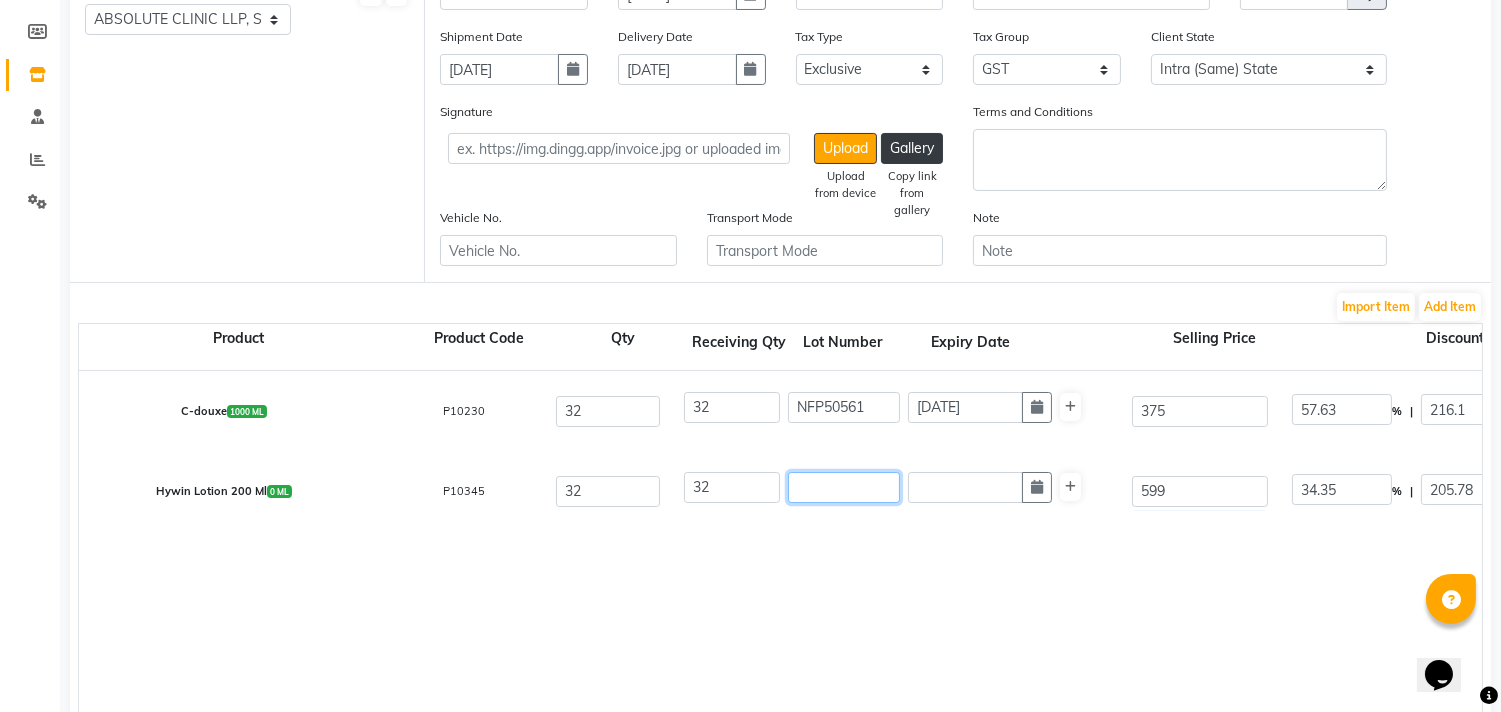 click 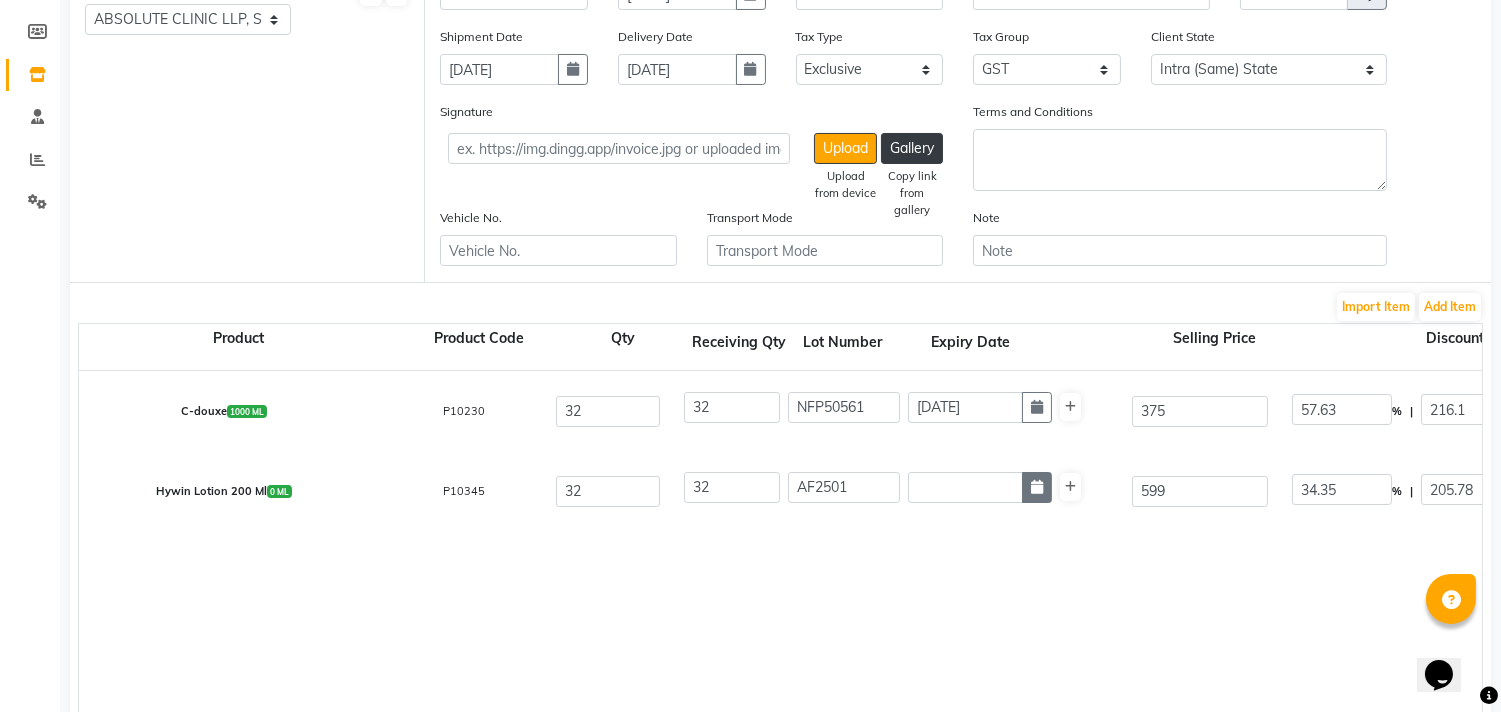 click 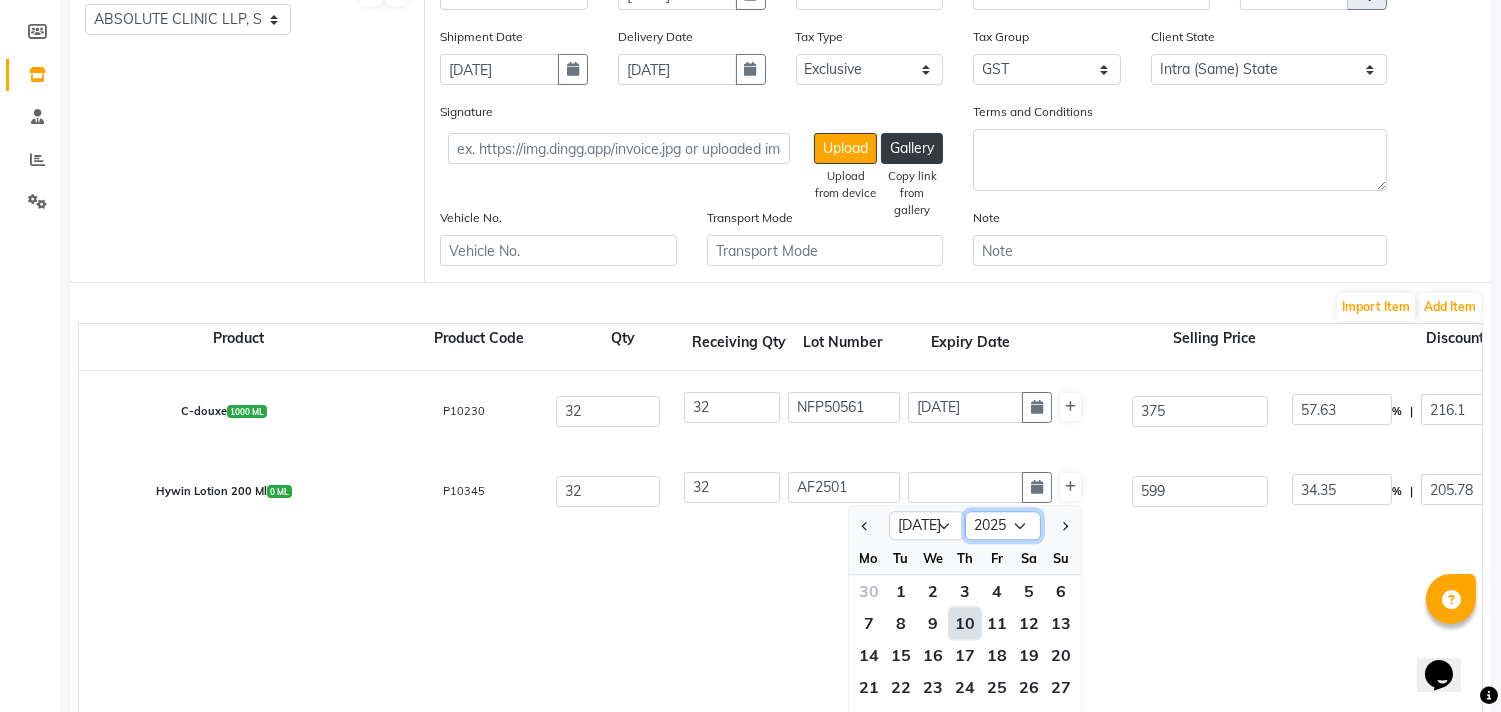 click on "2015 2016 2017 2018 2019 2020 2021 2022 2023 2024 2025 2026 2027 2028 2029 2030 2031 2032 2033 2034 2035" 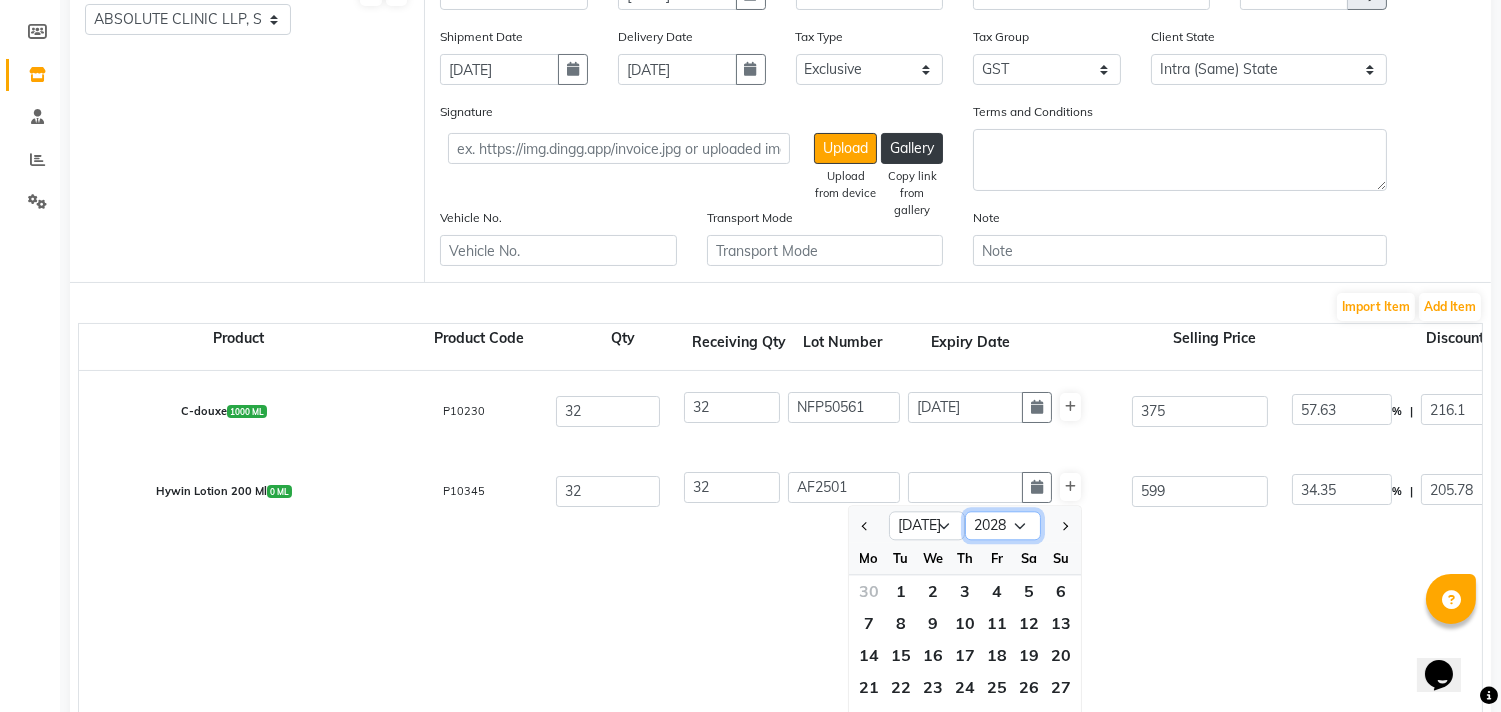 click on "2015 2016 2017 2018 2019 2020 2021 2022 2023 2024 2025 2026 2027 2028 2029 2030 2031 2032 2033 2034 2035" 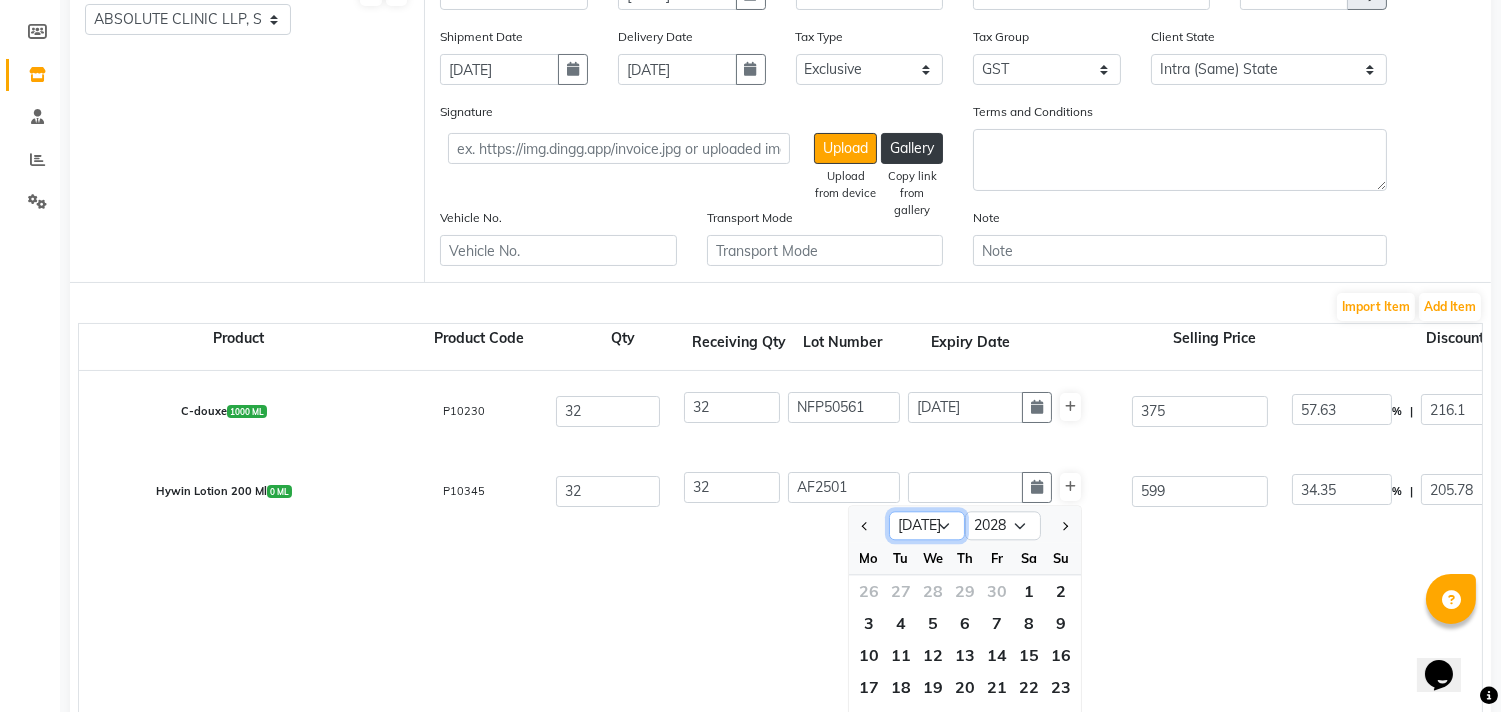 click on "Jan Feb Mar Apr May Jun [DATE] Aug Sep Oct Nov Dec" 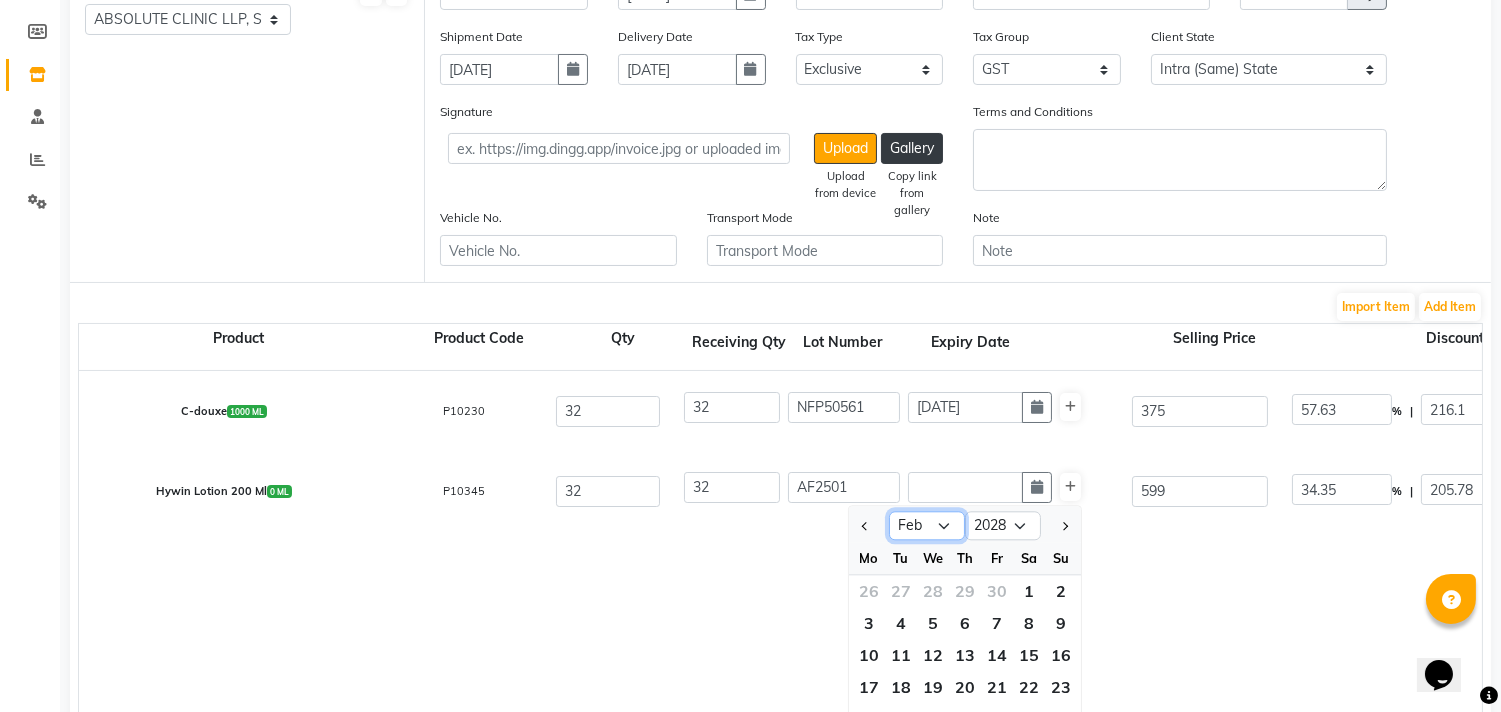 click on "Jan Feb Mar Apr May Jun [DATE] Aug Sep Oct Nov Dec" 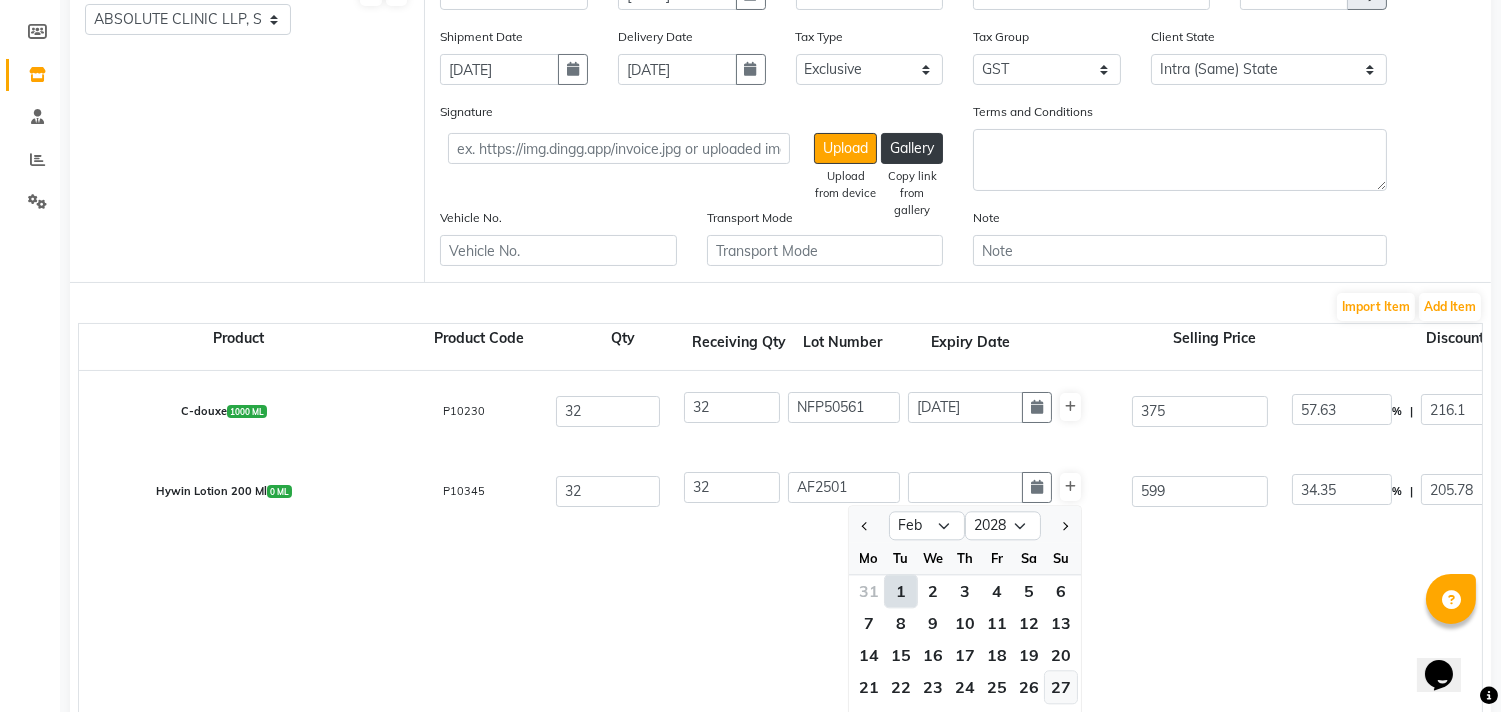 click on "27" 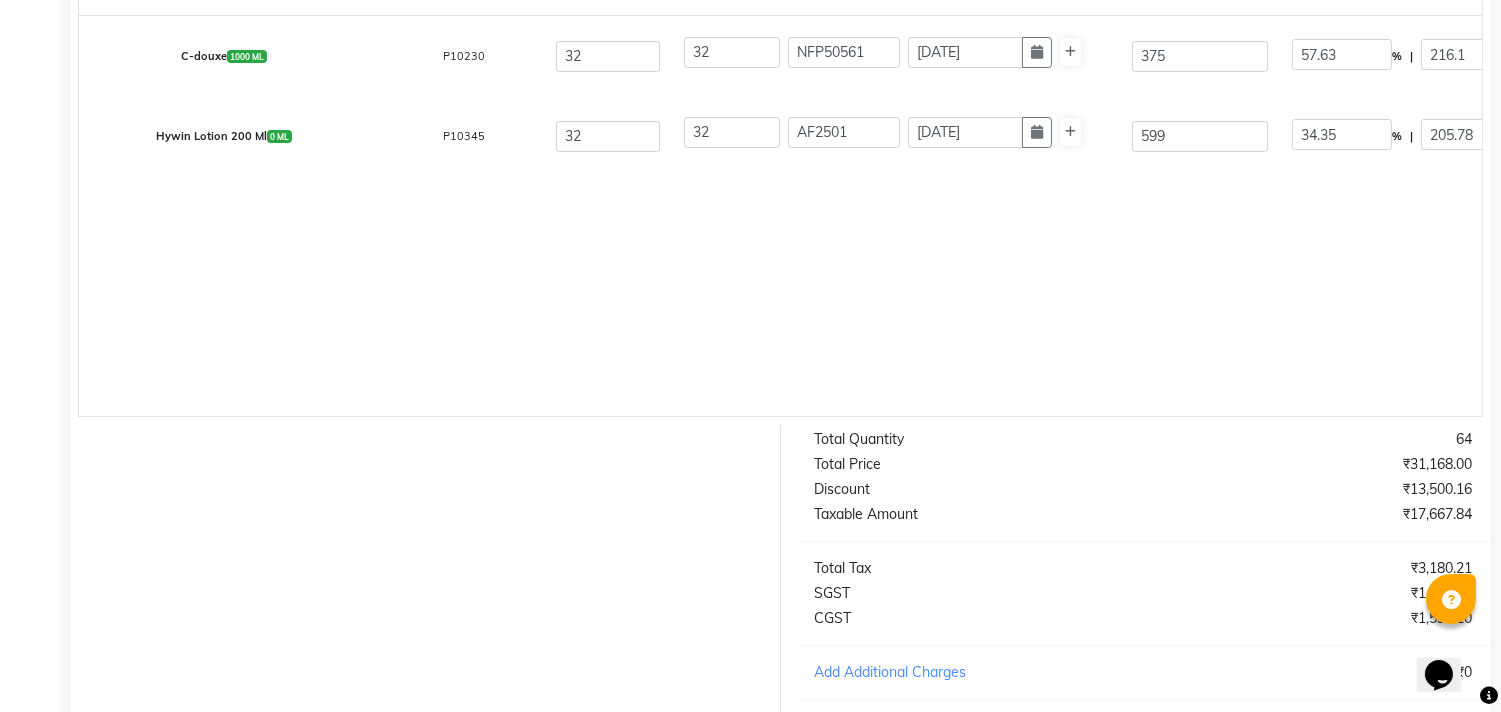 scroll, scrollTop: 548, scrollLeft: 0, axis: vertical 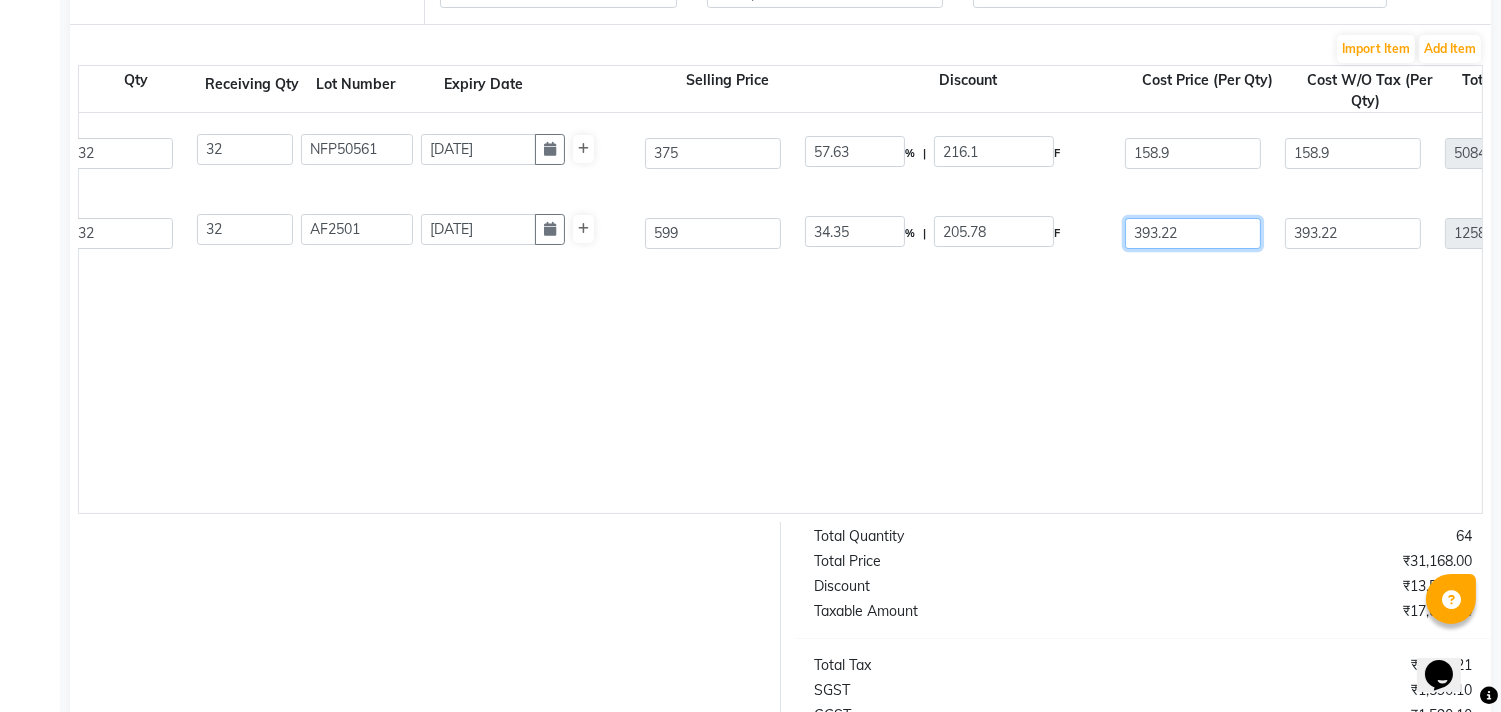 drag, startPoint x: 1191, startPoint y: 242, endPoint x: 1067, endPoint y: 255, distance: 124.67959 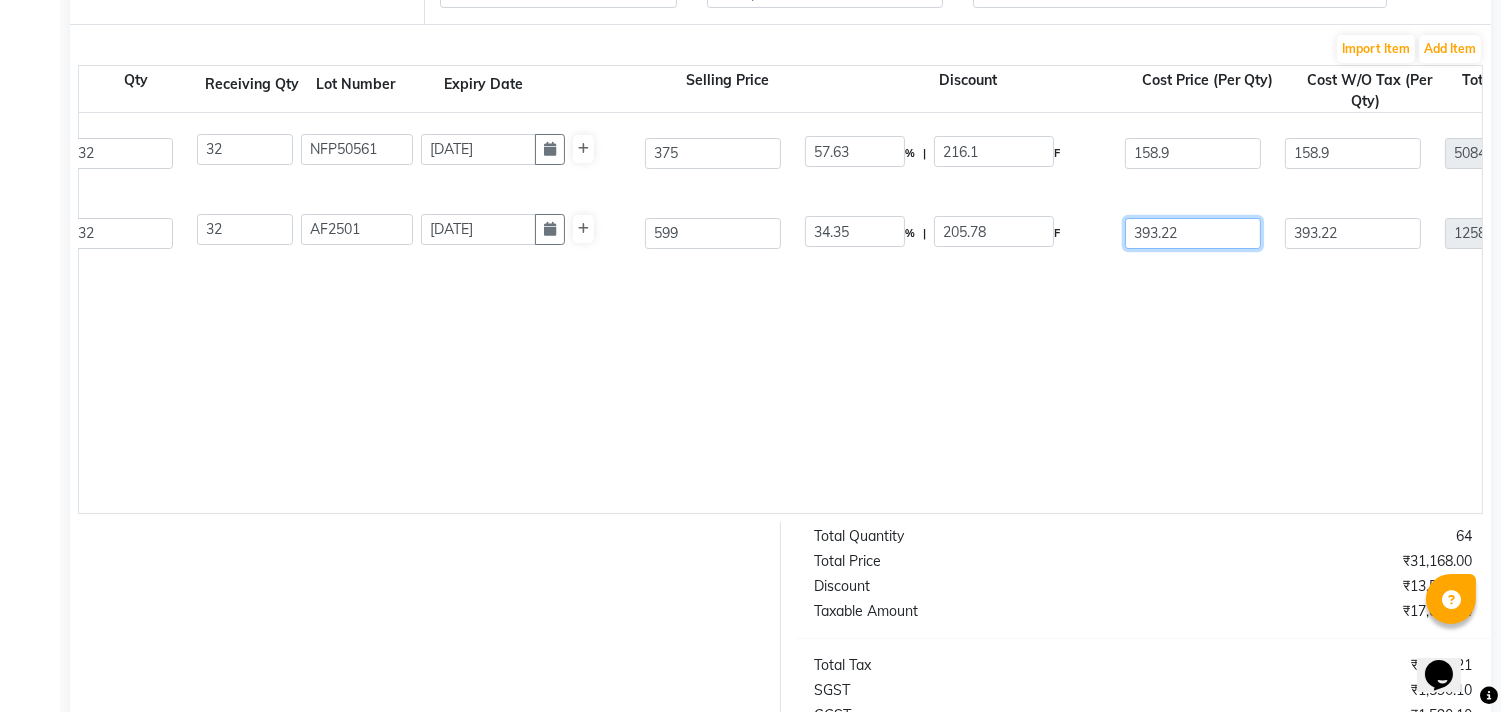 click on "Hywin Lotion 200 Ml  0 ML  P10345  32 32 AF2501 [DATE] 599 34.35 % | 205.78 F 393.22 393.22 12583.04 None 12%Tax 5% Tax GST  (18%)  2264.95 14847.99" 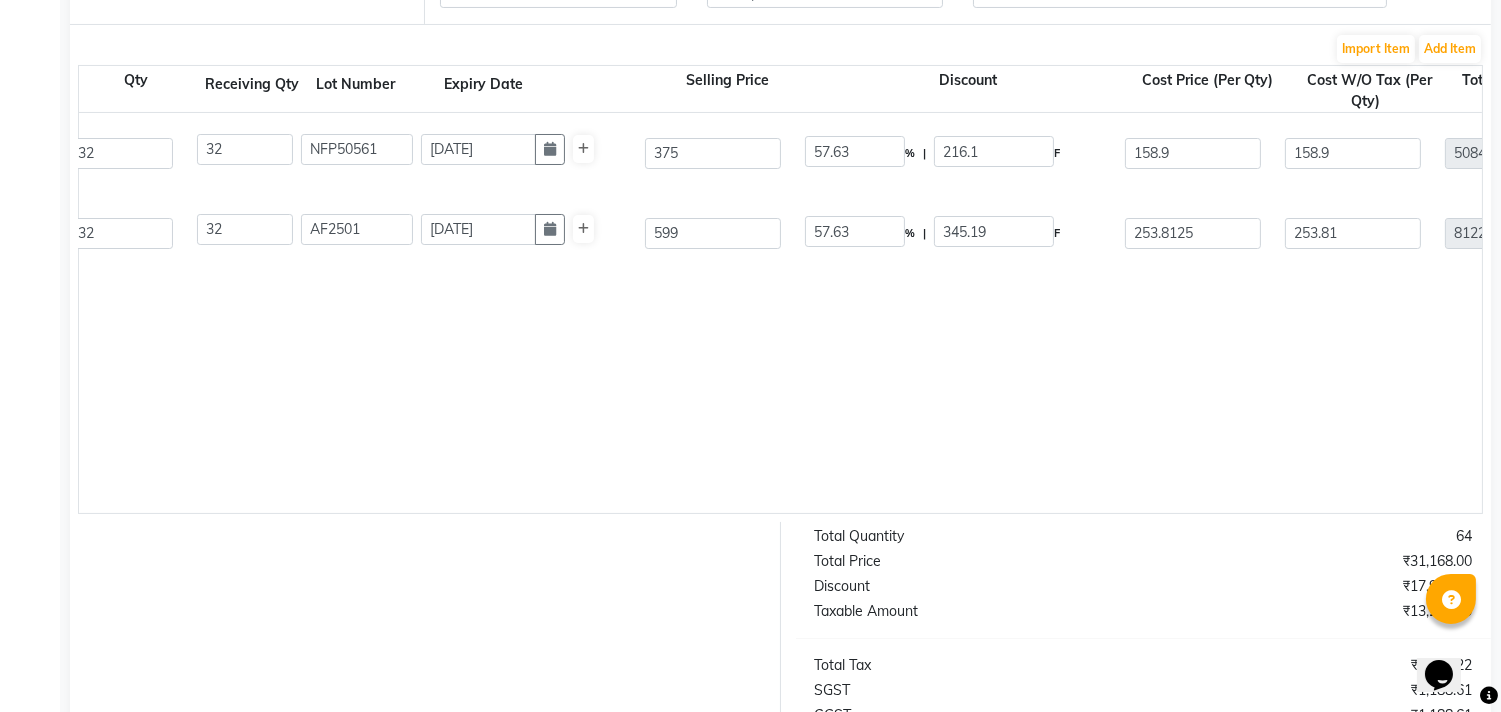 click on "C-douxe  1000 ML  P10230  32 32 NFP50561 [DATE] 375 57.63 % | 216.1 F 158.9 158.9 5084.8 None 12%Tax 5% Tax GST  (18%)  915.26 6000.06  Hywin Lotion 200 Ml  0 ML  P10345  32 32 AF2501 [DATE] 599 57.63 % | 345.19 F 253.8125 253.81 8122 None 12%Tax 5% Tax GST  (18%)  1461.96 9583.96" 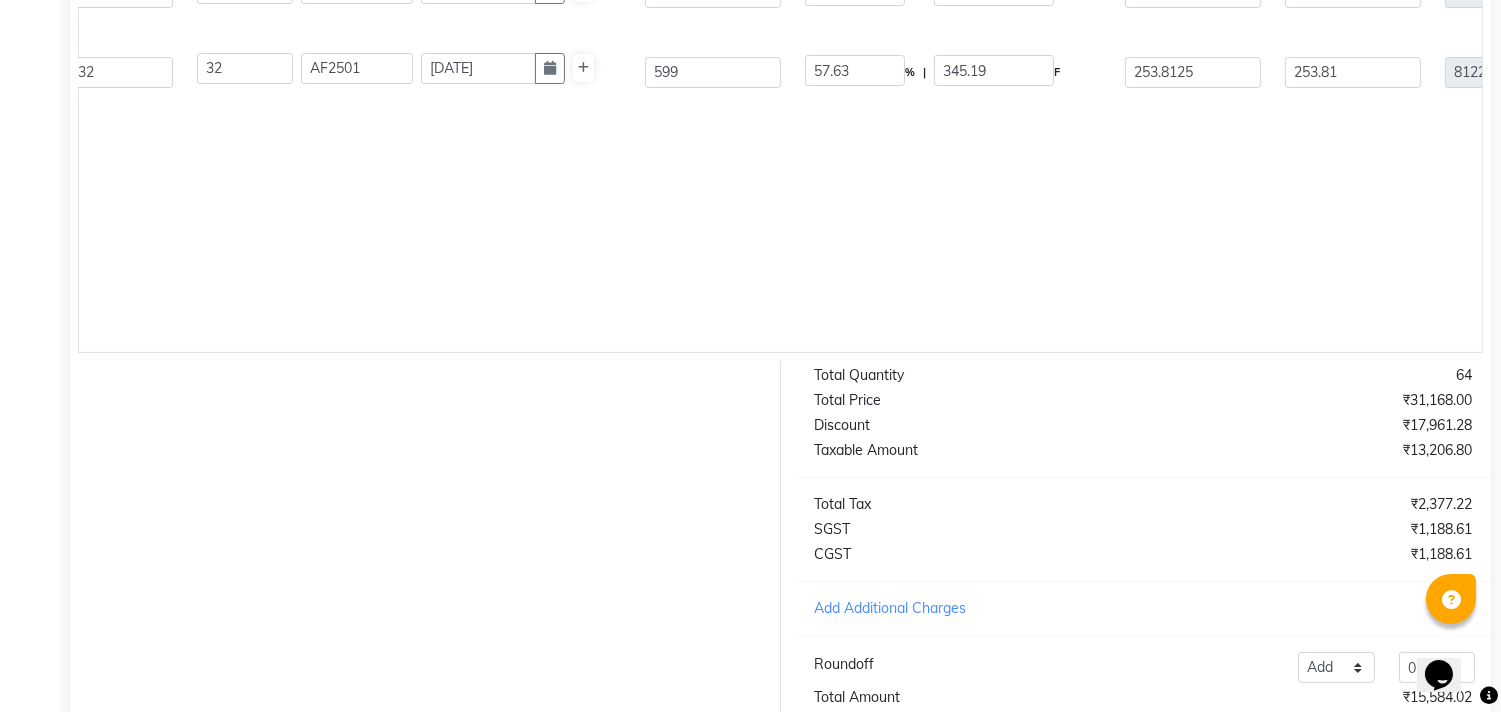 scroll, scrollTop: 894, scrollLeft: 0, axis: vertical 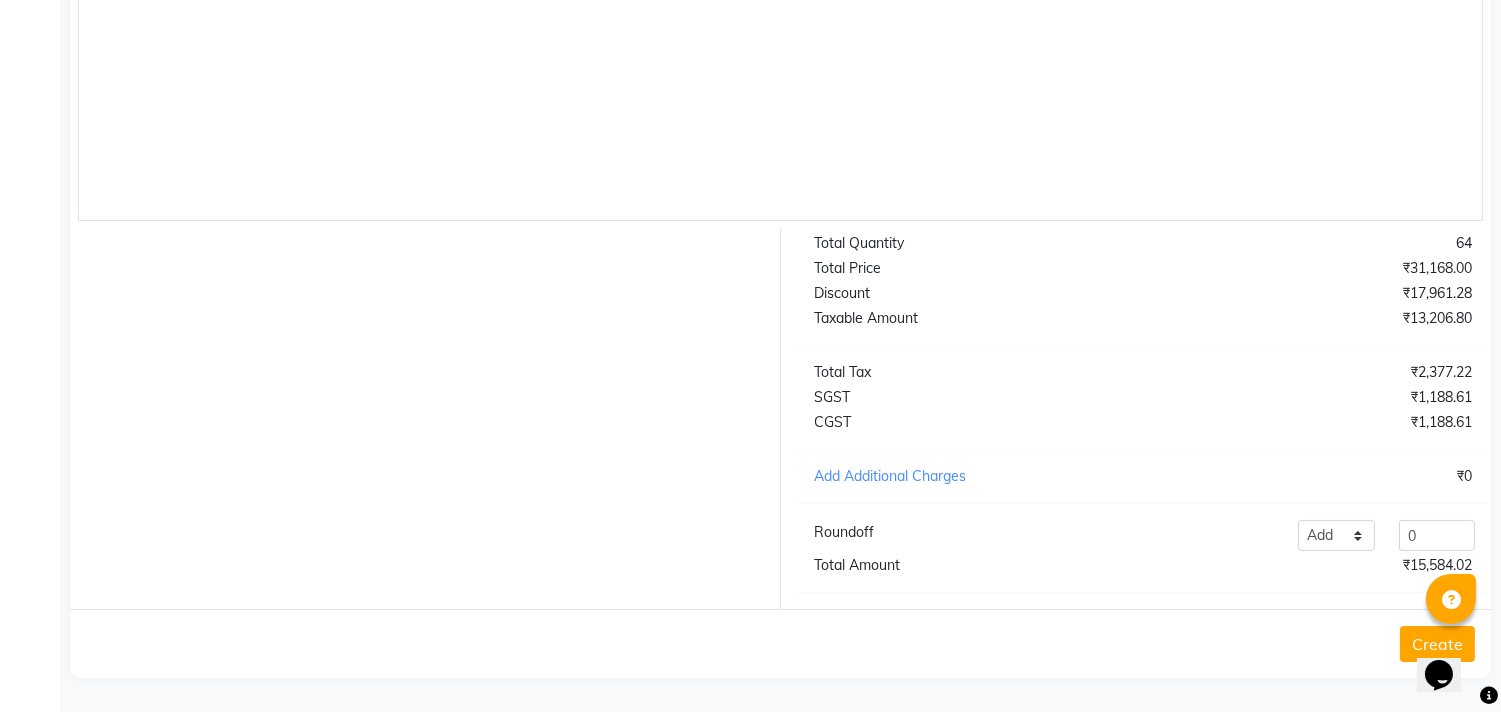 click on "Create" 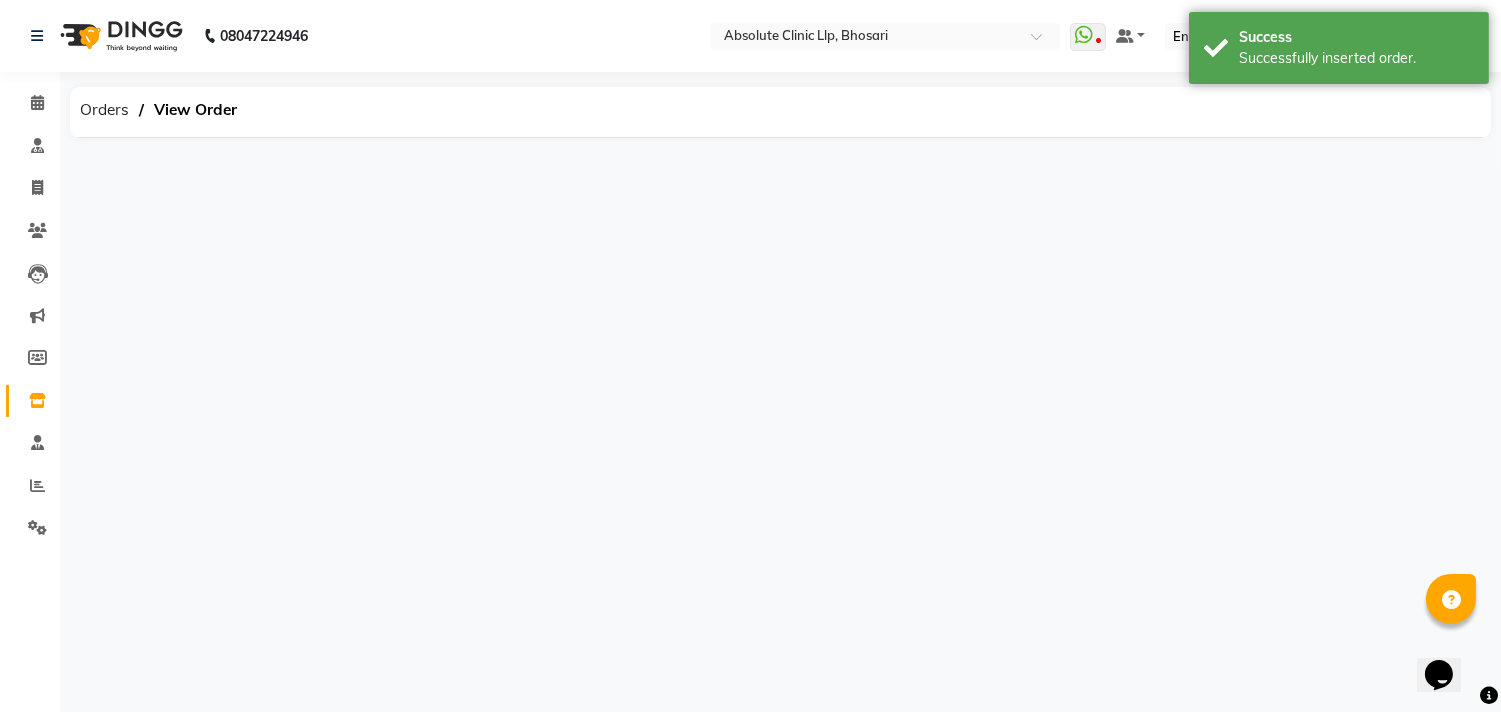 scroll, scrollTop: 0, scrollLeft: 0, axis: both 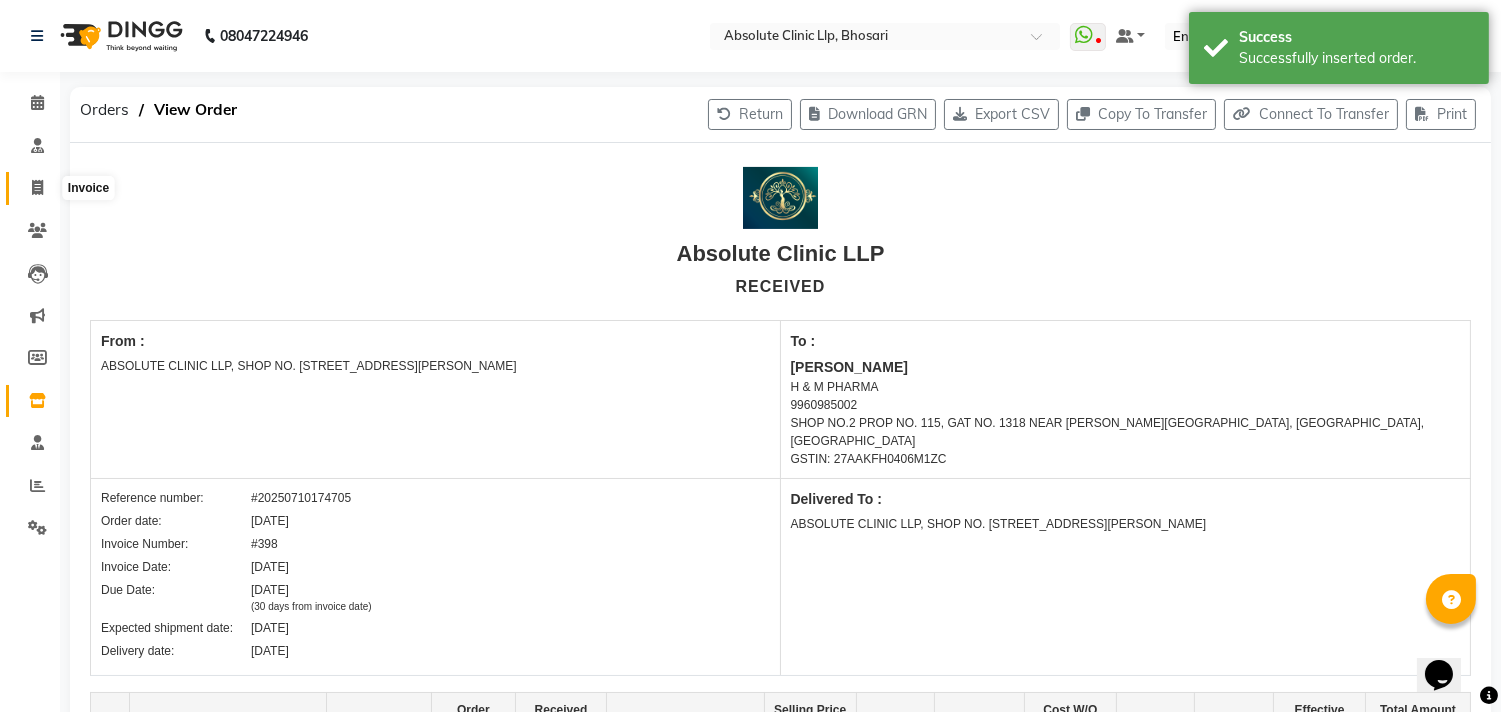 click 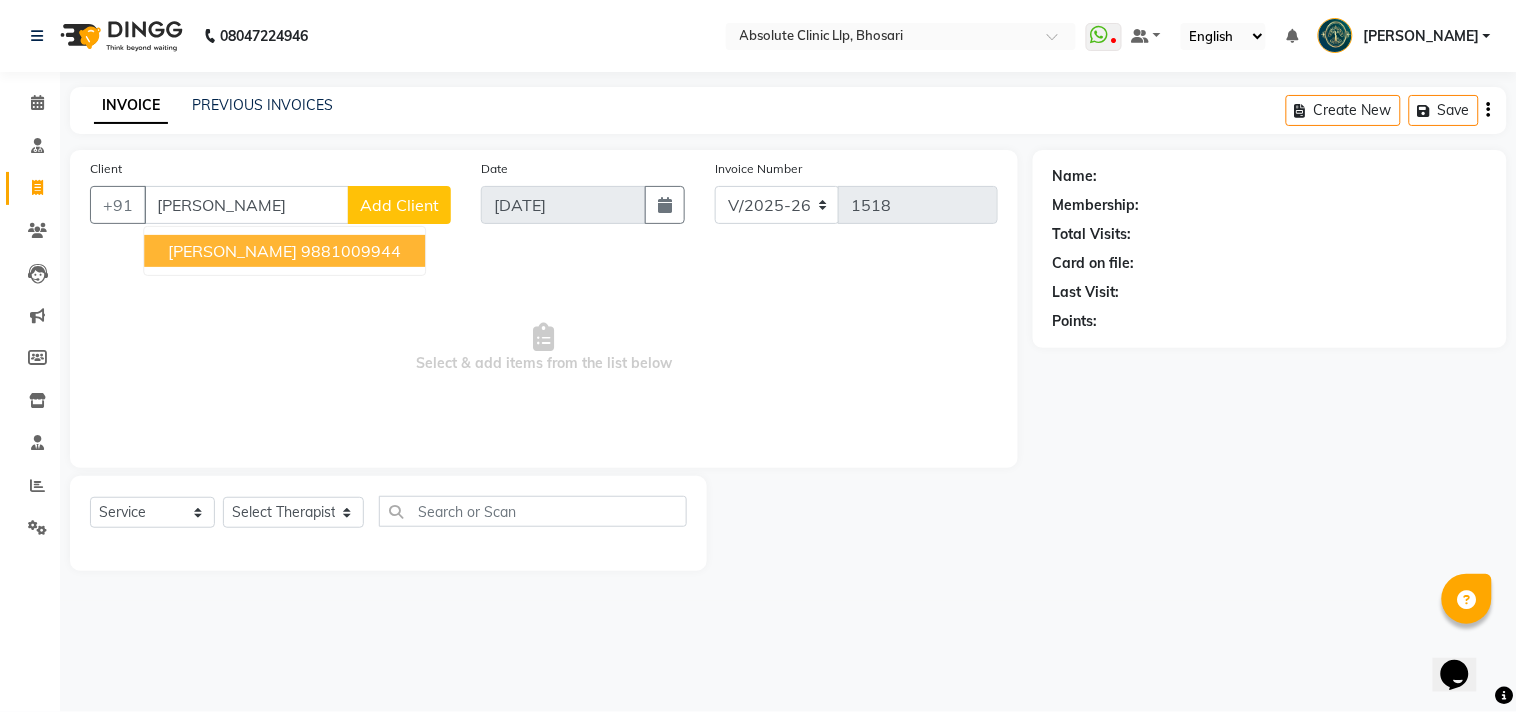 click on "[PERSON_NAME]  9881009944" at bounding box center (284, 251) 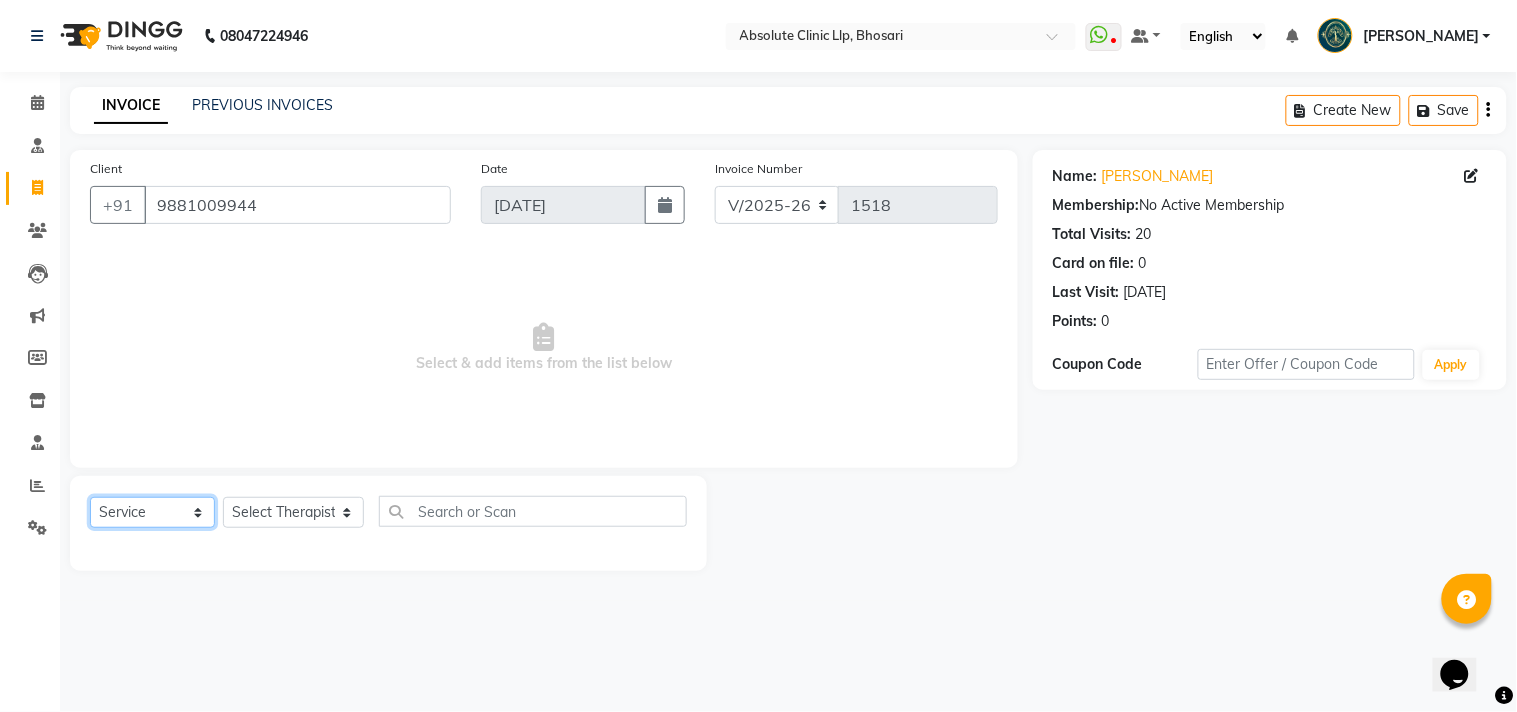 click on "Select  Service  Product  Membership  Package Voucher Prepaid Gift Card" 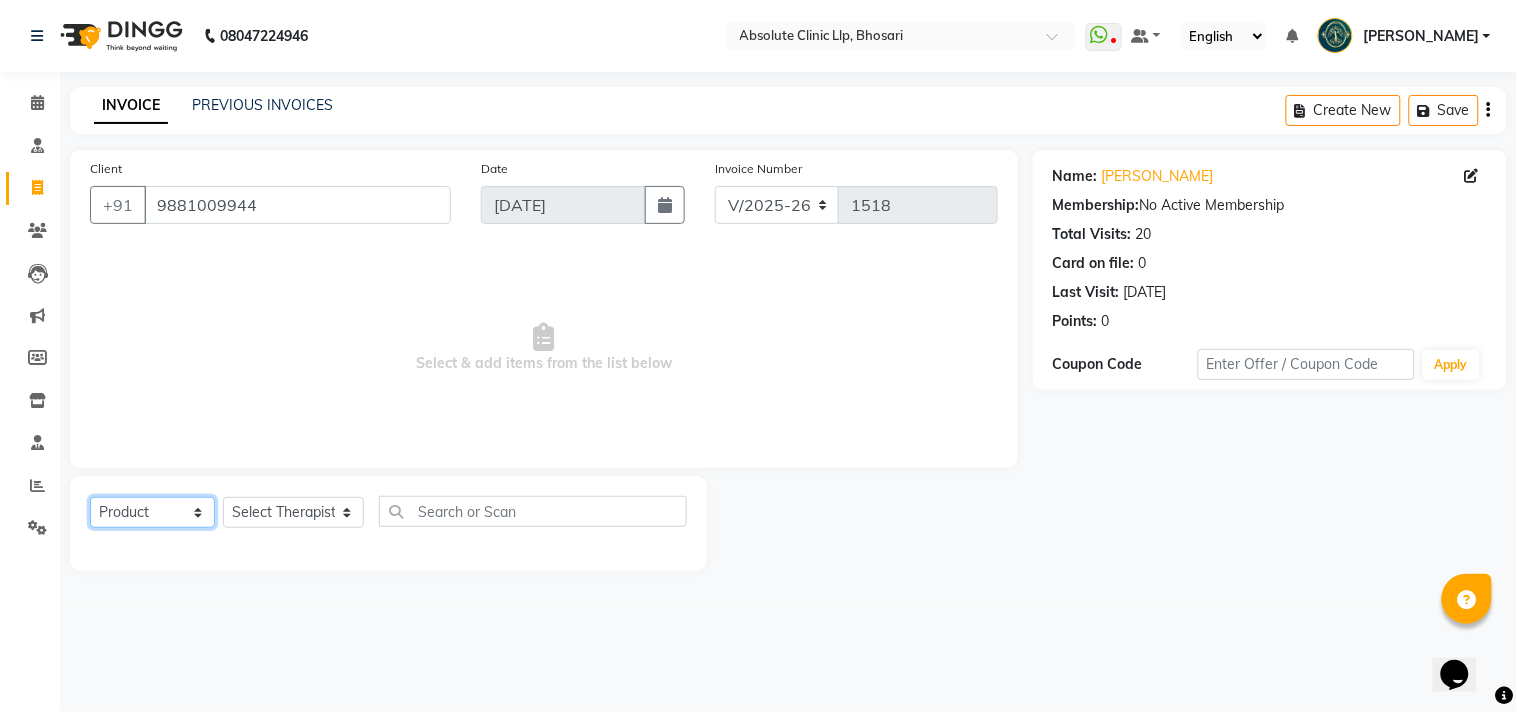 click on "Select  Service  Product  Membership  Package Voucher Prepaid Gift Card" 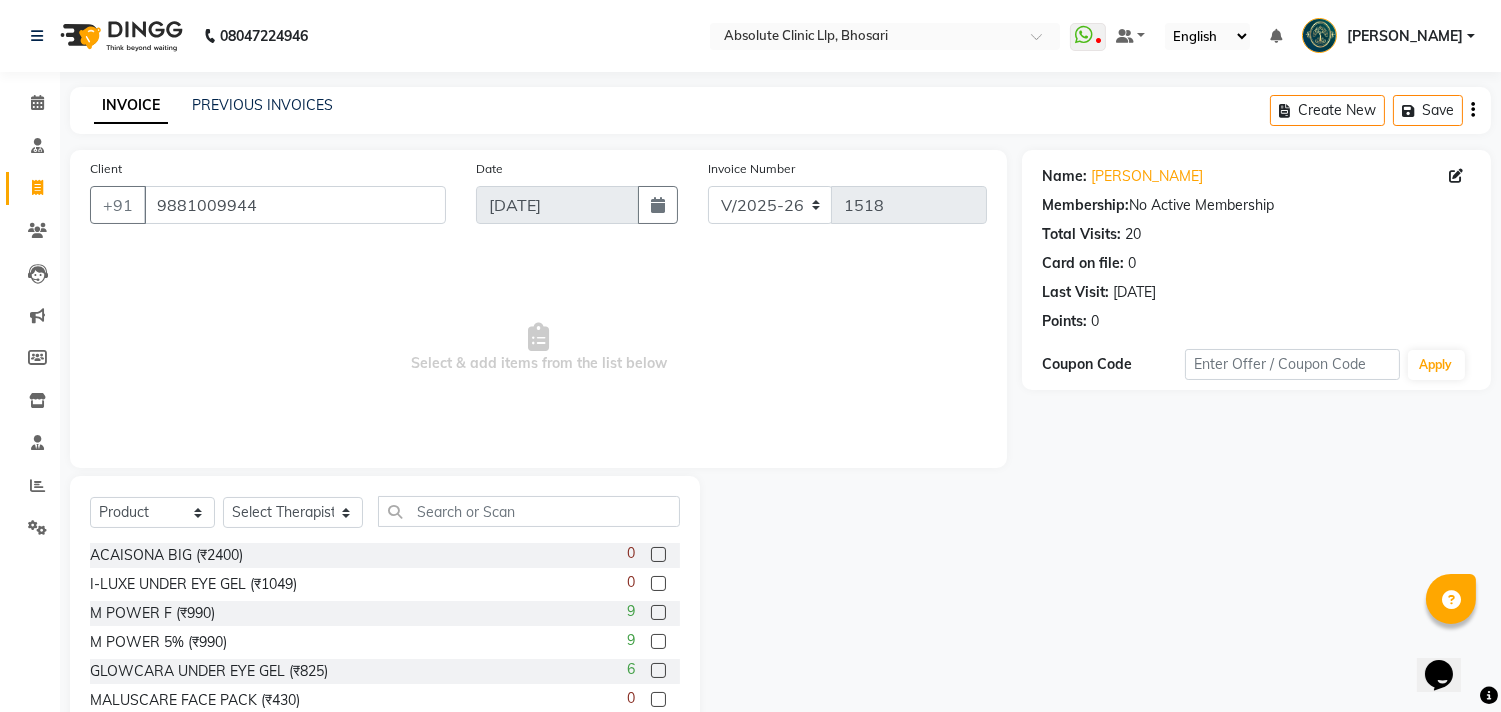 click on "Select  Service  Product  Membership  Package Voucher Prepaid Gift Card  Select Therapist [PERSON_NAME]	 [PERSON_NAME] [PERSON_NAME] [PERSON_NAME] [PERSON_NAME] [PERSON_NAME] Priyanka  More RECEPTION-[PERSON_NAME] prima [PERSON_NAME]	 [PERSON_NAME]	 Shekhar [PERSON_NAME] Naikre	 [PERSON_NAME]" 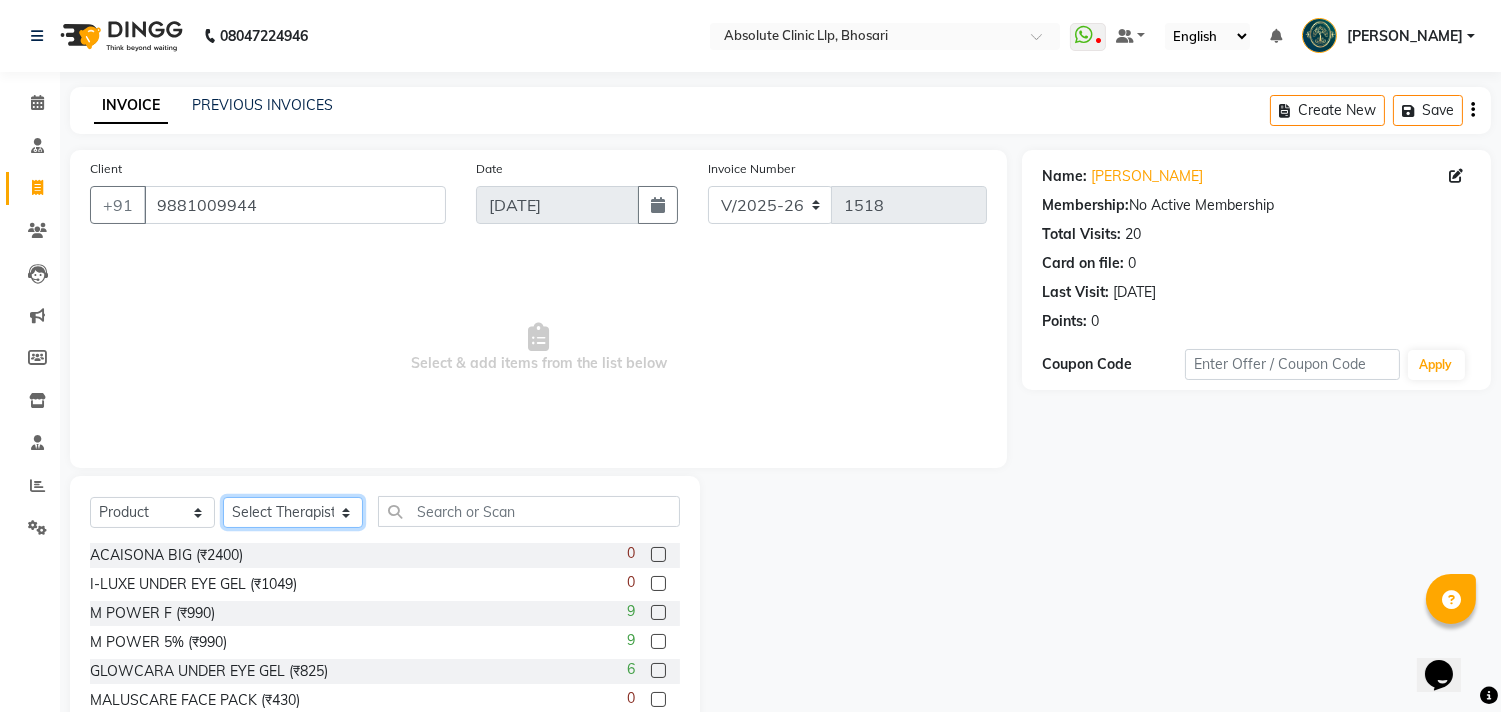 click on "Select Therapist [PERSON_NAME]	 [PERSON_NAME] [PERSON_NAME] [PERSON_NAME] [PERSON_NAME] [PERSON_NAME] Priyanka  More RECEPTION-[PERSON_NAME] prima [PERSON_NAME]	 [PERSON_NAME]	 Shekhar [PERSON_NAME] Naikre	 [PERSON_NAME]" 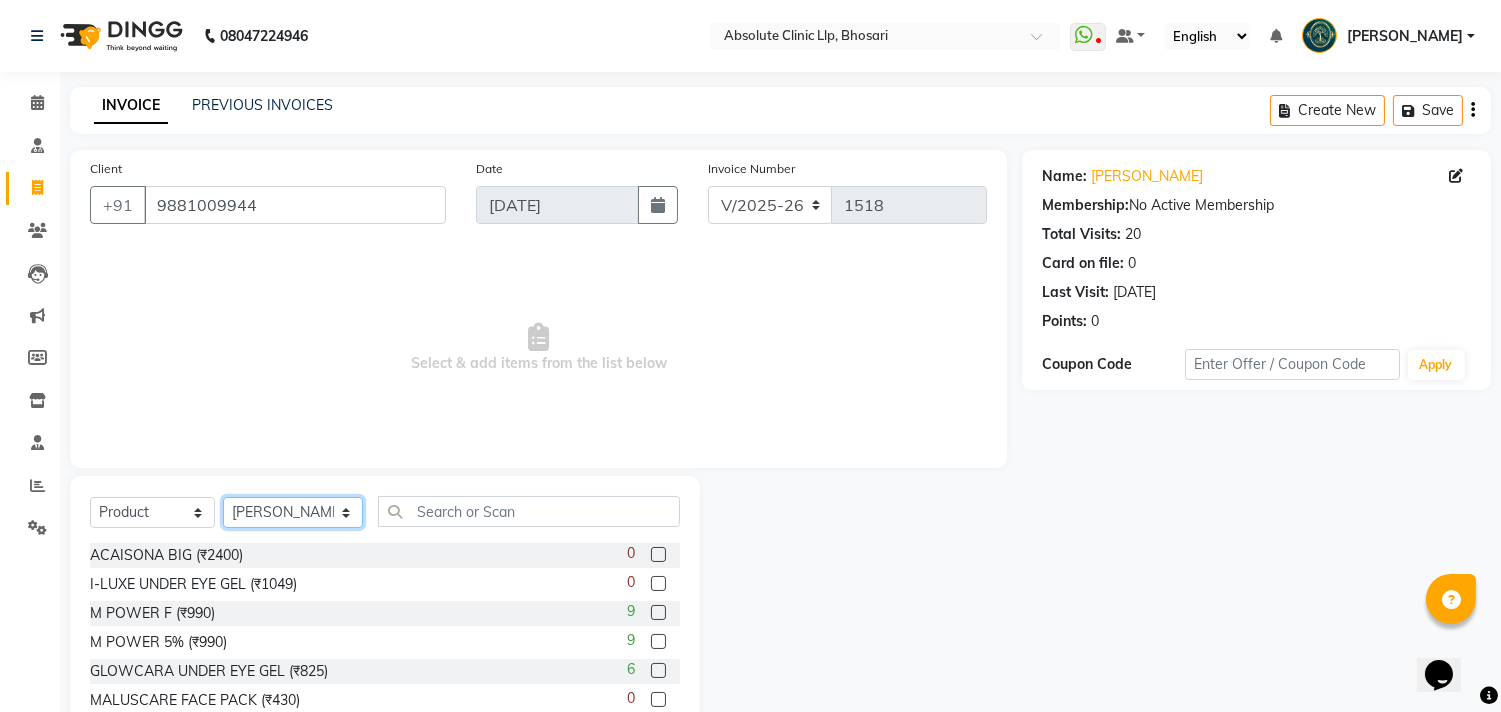 click on "Select Therapist [PERSON_NAME]	 [PERSON_NAME] [PERSON_NAME] [PERSON_NAME] [PERSON_NAME] [PERSON_NAME] Priyanka  More RECEPTION-[PERSON_NAME] prima [PERSON_NAME]	 [PERSON_NAME]	 Shekhar [PERSON_NAME] Naikre	 [PERSON_NAME]" 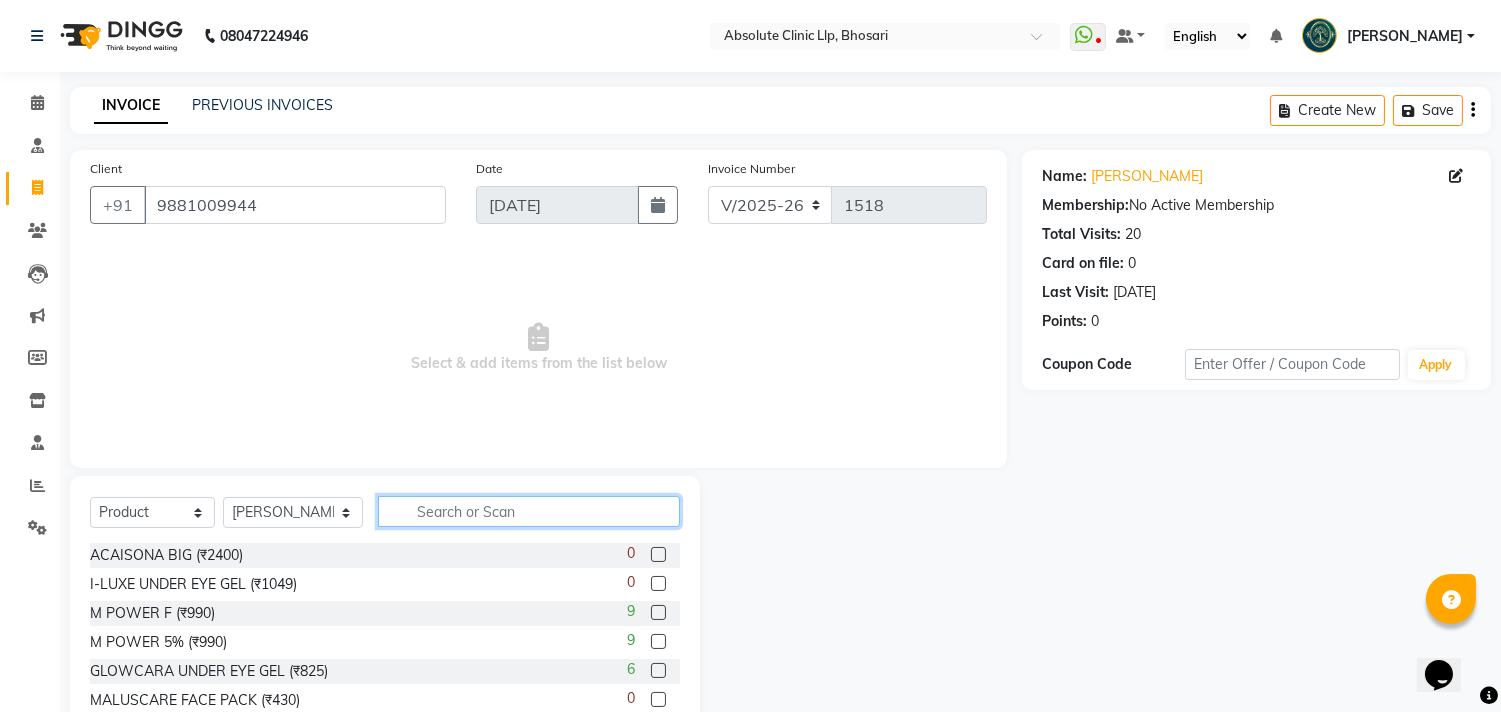 click 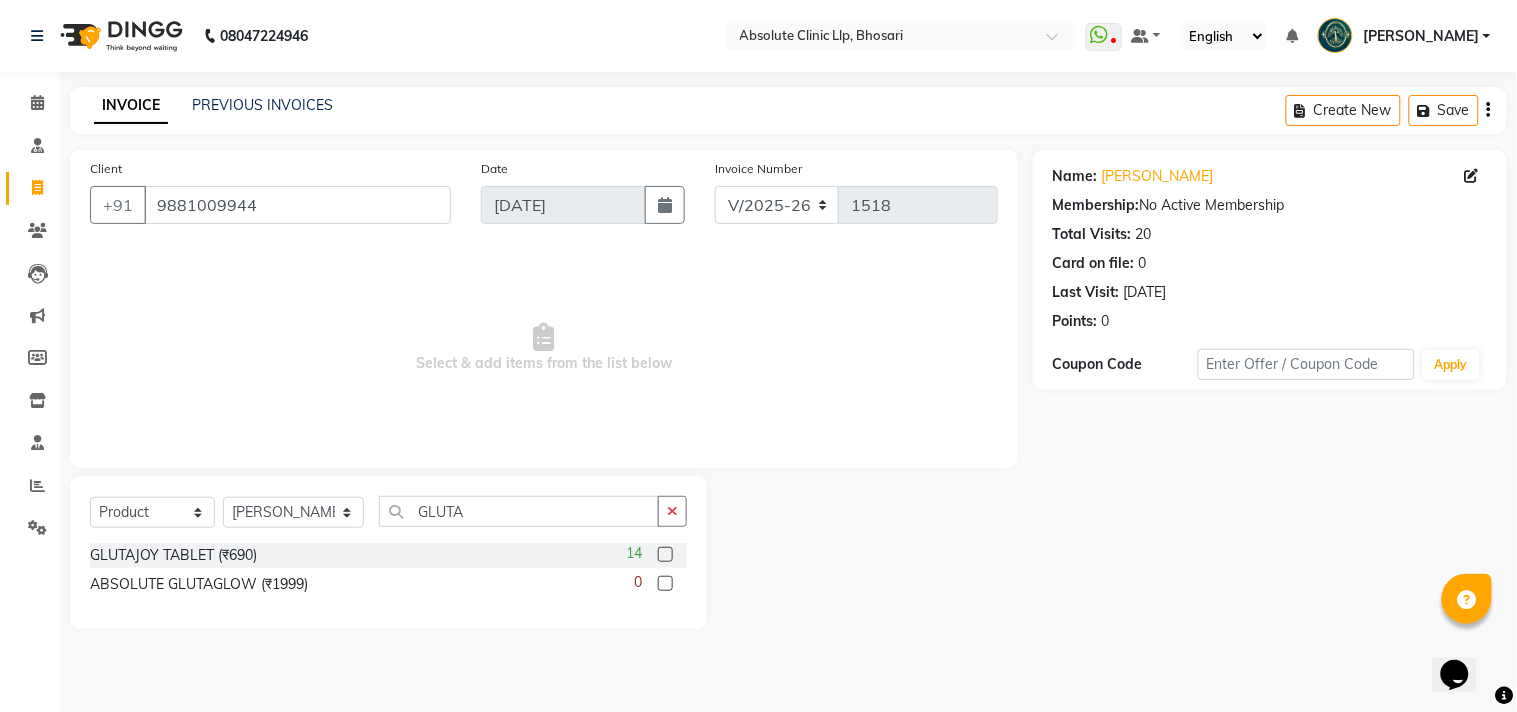 click 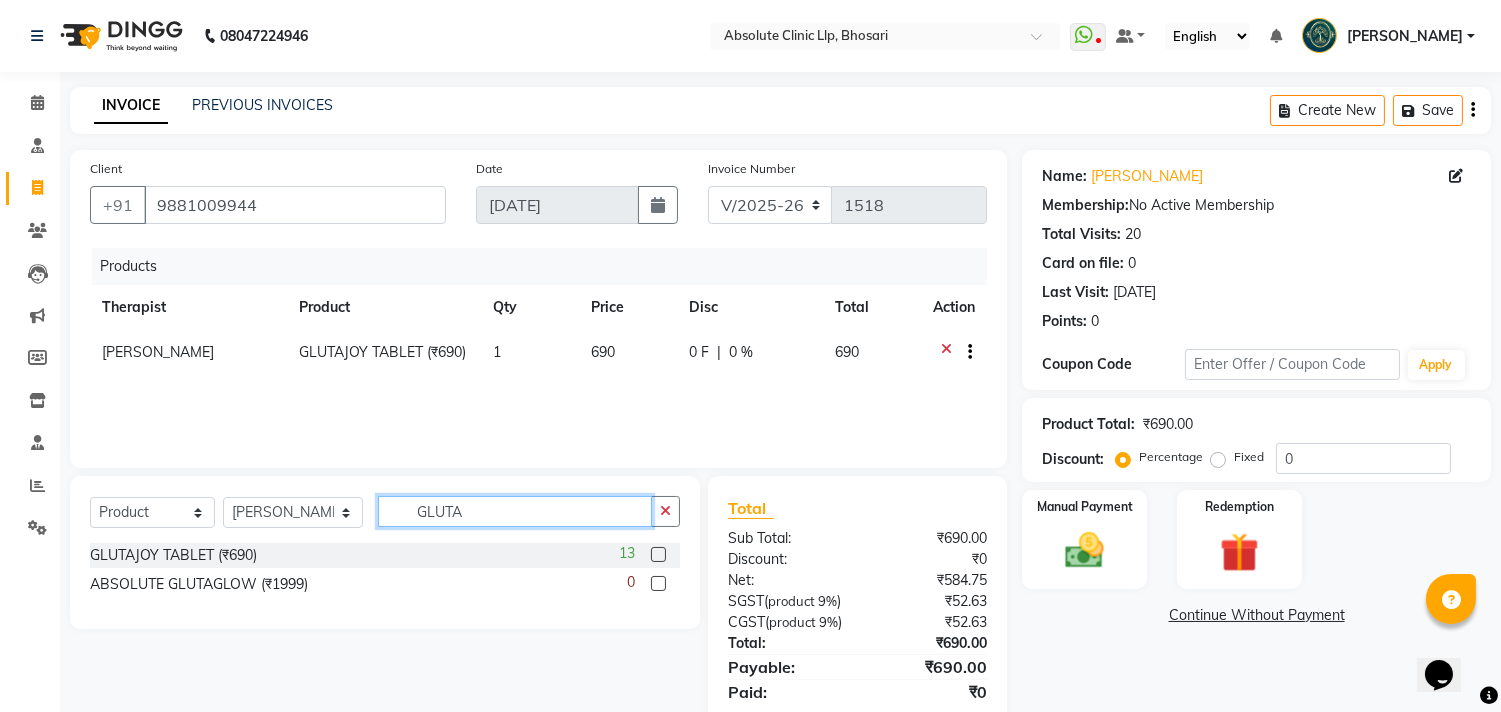 drag, startPoint x: 424, startPoint y: 513, endPoint x: 395, endPoint y: 514, distance: 29.017237 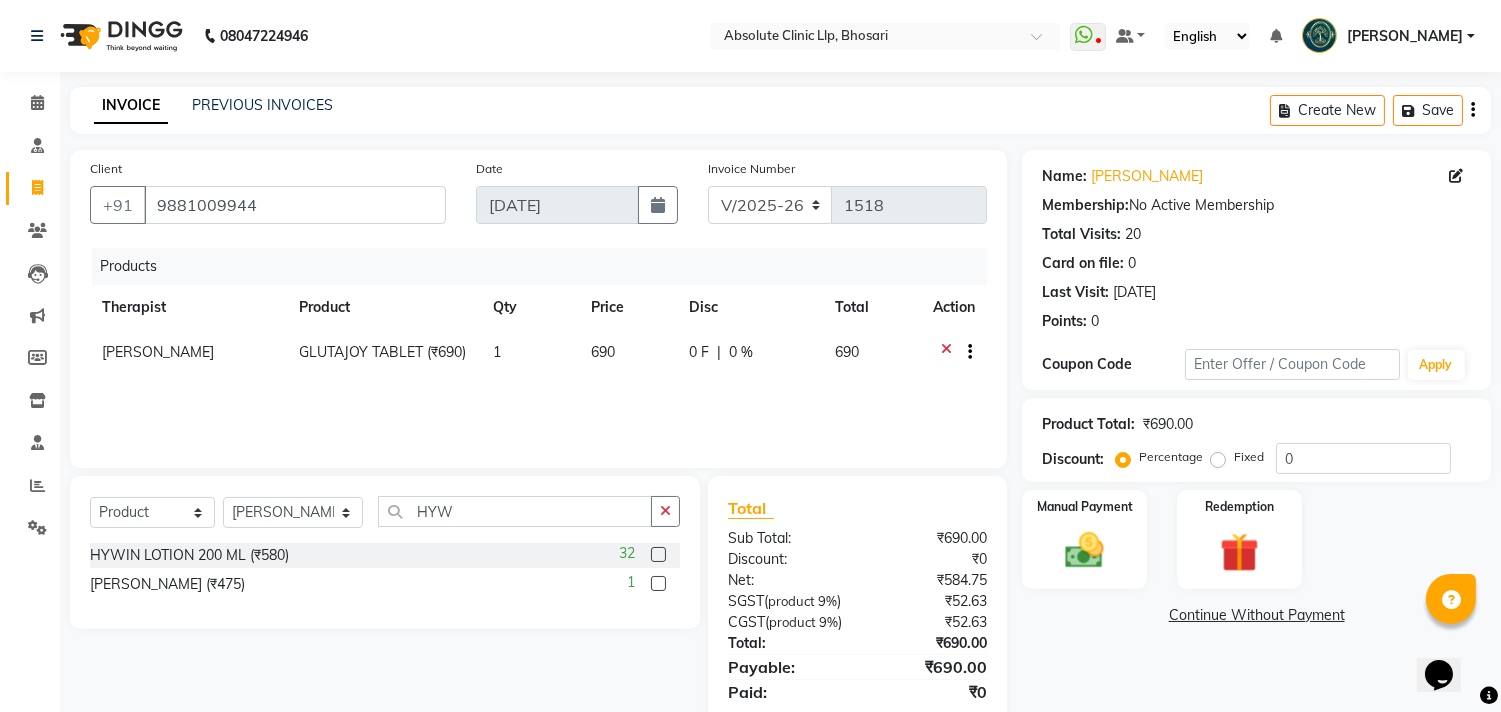 click 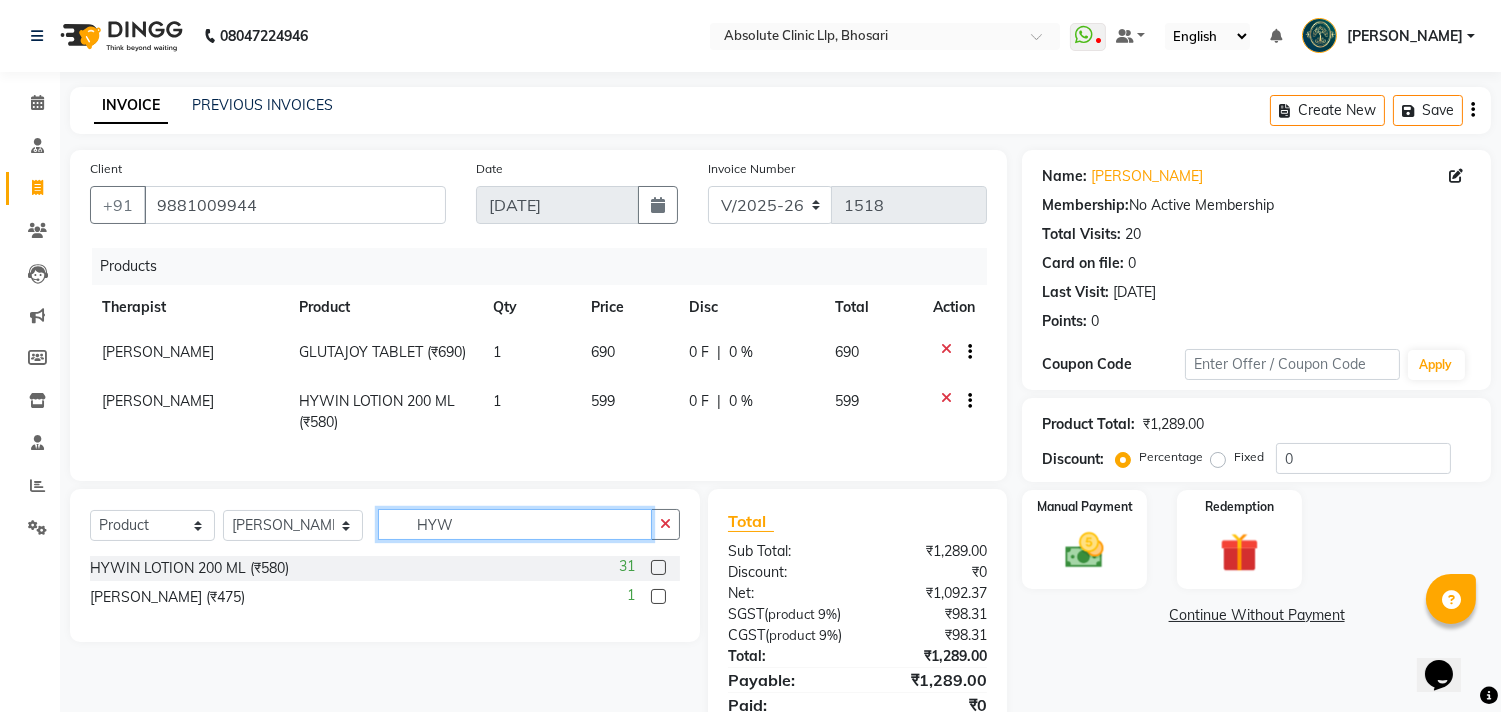 drag, startPoint x: 463, startPoint y: 534, endPoint x: 355, endPoint y: 538, distance: 108.07405 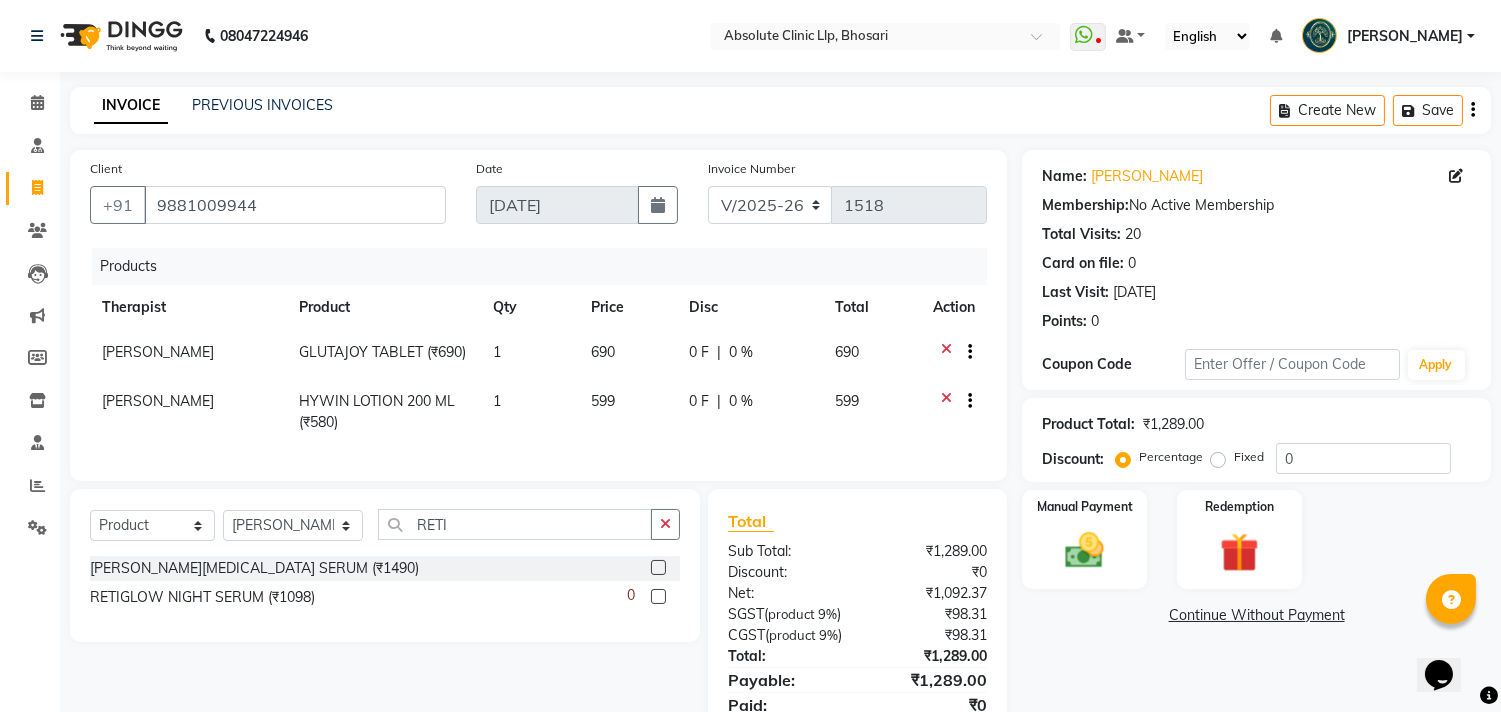 click 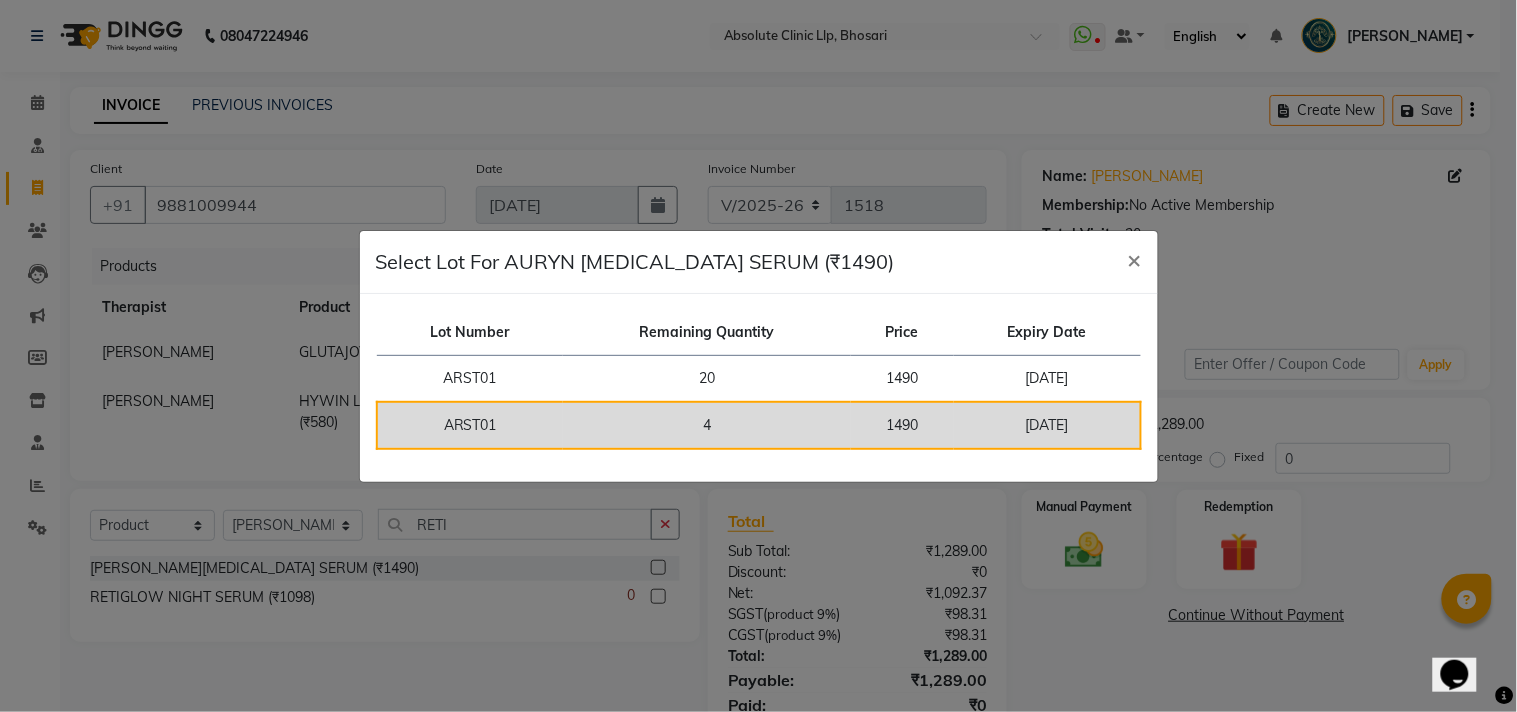 click on "4" 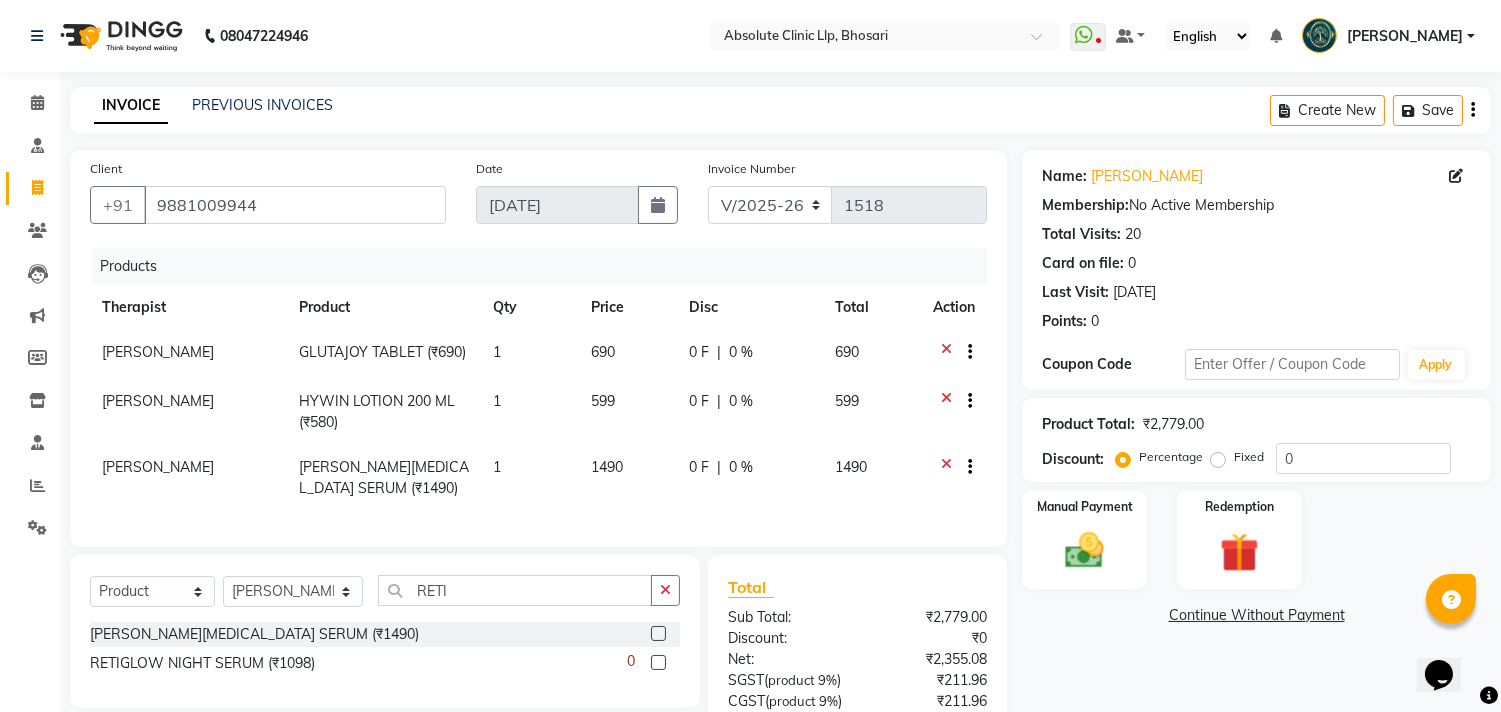 click on "1" 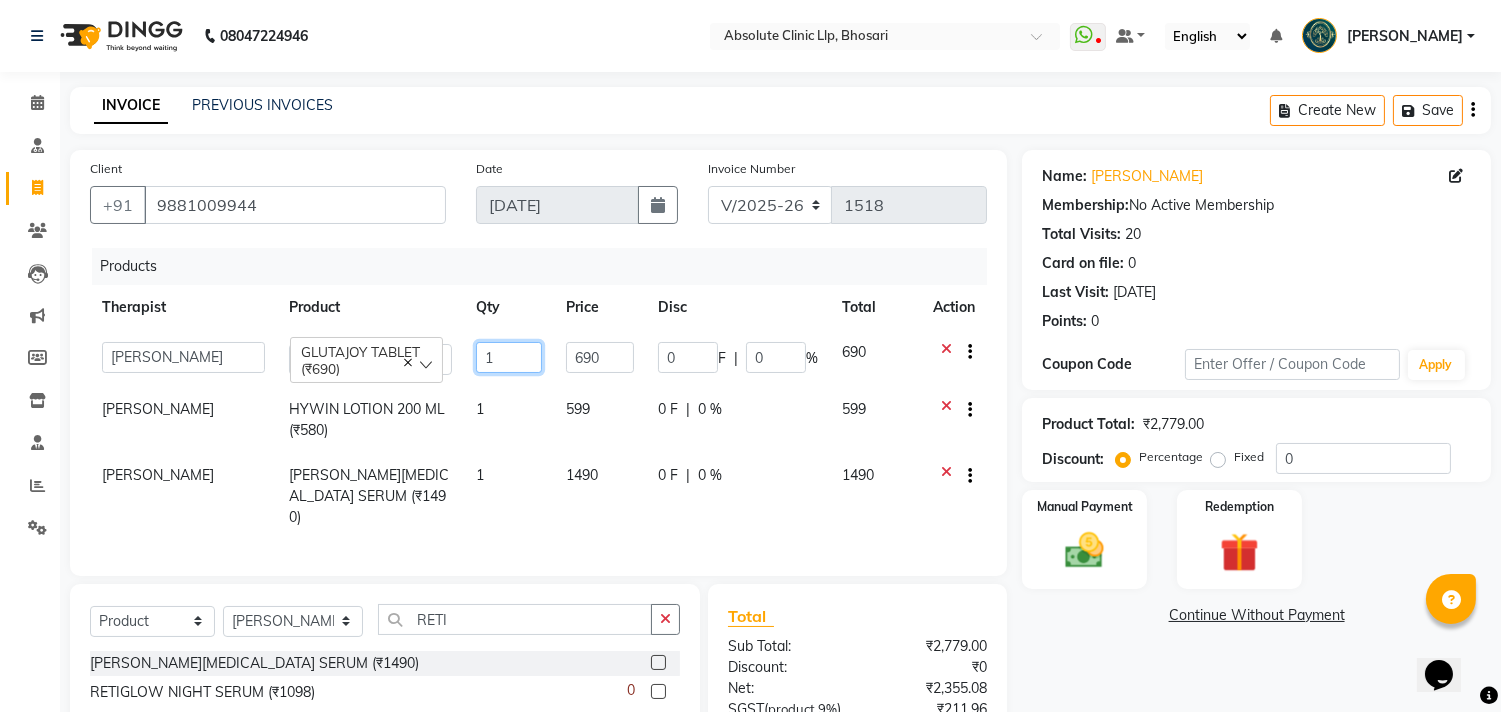 drag, startPoint x: 481, startPoint y: 358, endPoint x: 465, endPoint y: 363, distance: 16.763054 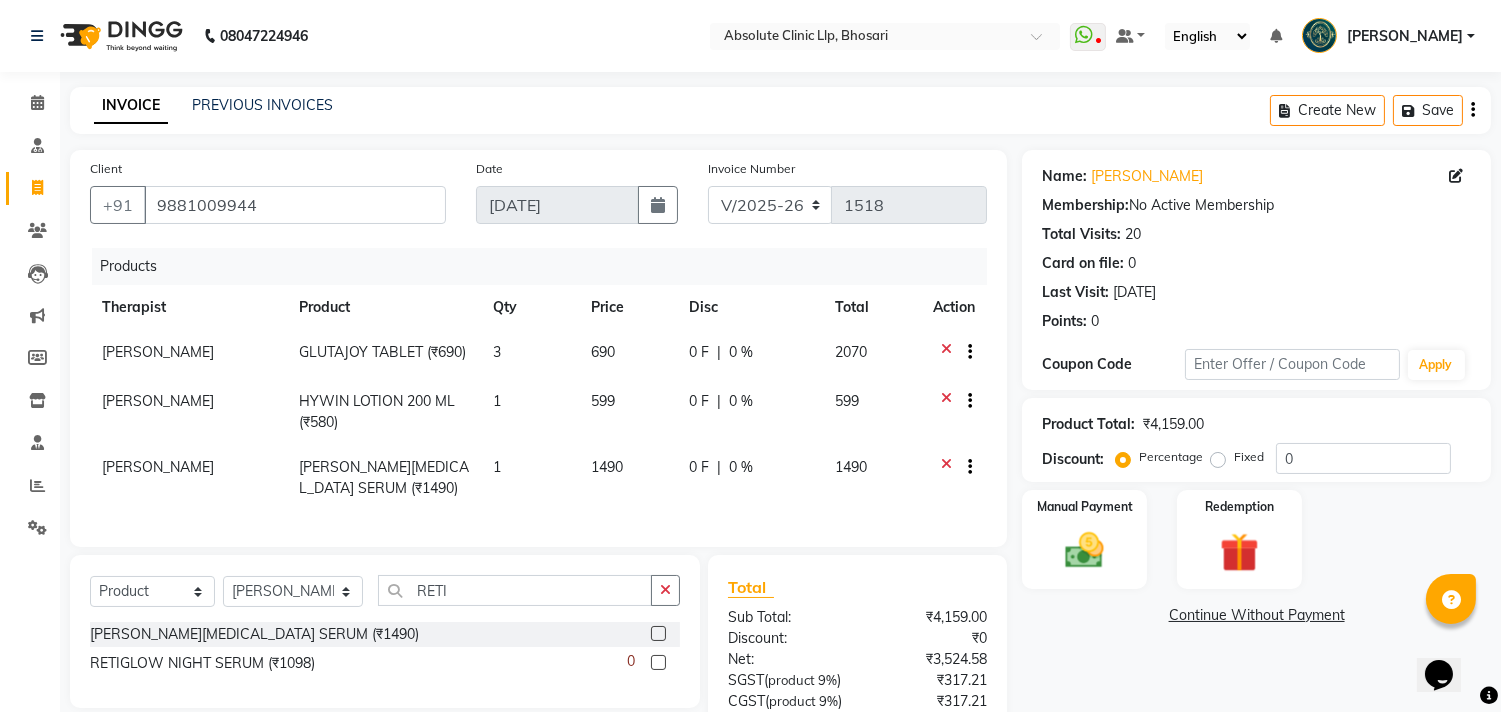 click on "Products Therapist Product Qty Price Disc Total Action [PERSON_NAME]	 GLUTAJOY TABLET (₹690) 3 690 0 F | 0 % 2070 [PERSON_NAME]	 HYWIN LOTION 200 ML (₹580) 1 599 0 F | 0 % 599 [PERSON_NAME]	 AURYN [MEDICAL_DATA] SERUM (₹1490) 1 1490 0 F | 0 % 1490" 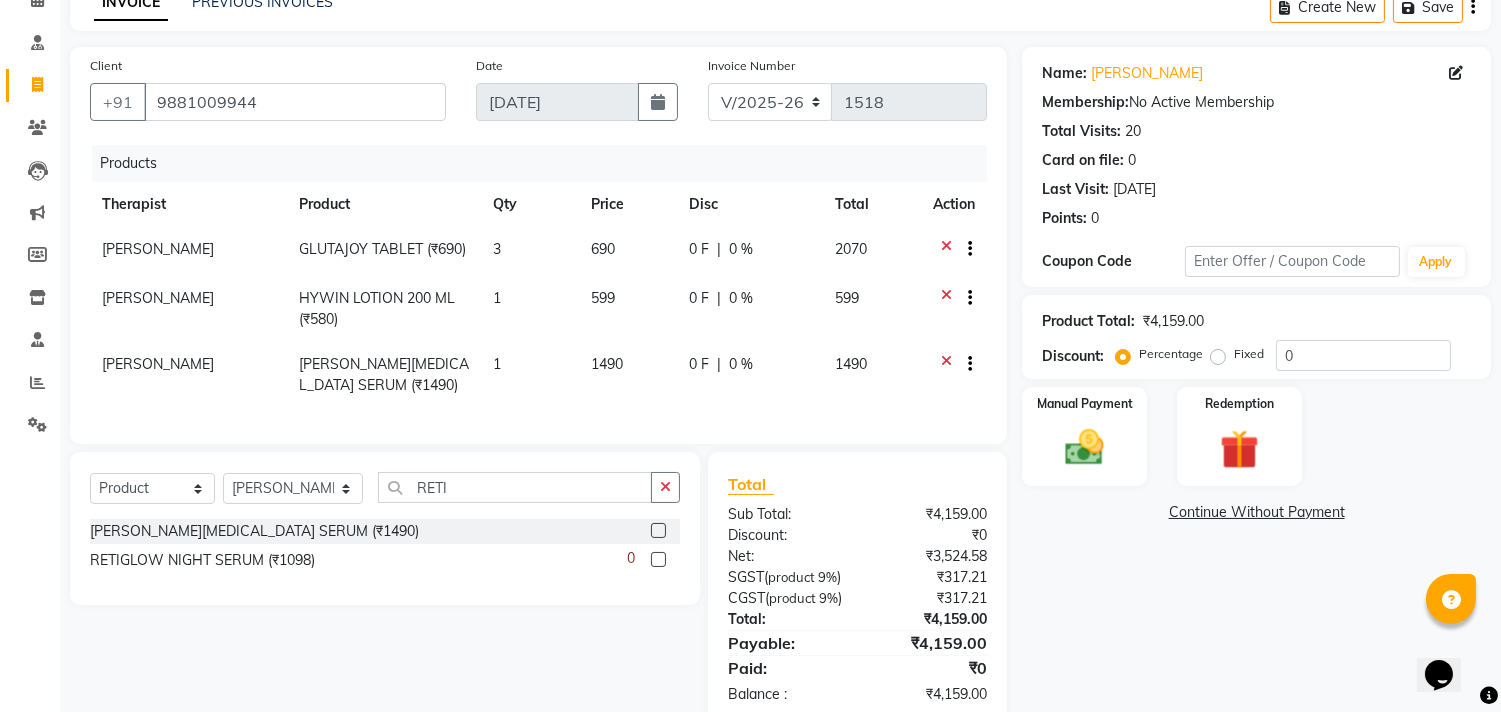 scroll, scrollTop: 204, scrollLeft: 0, axis: vertical 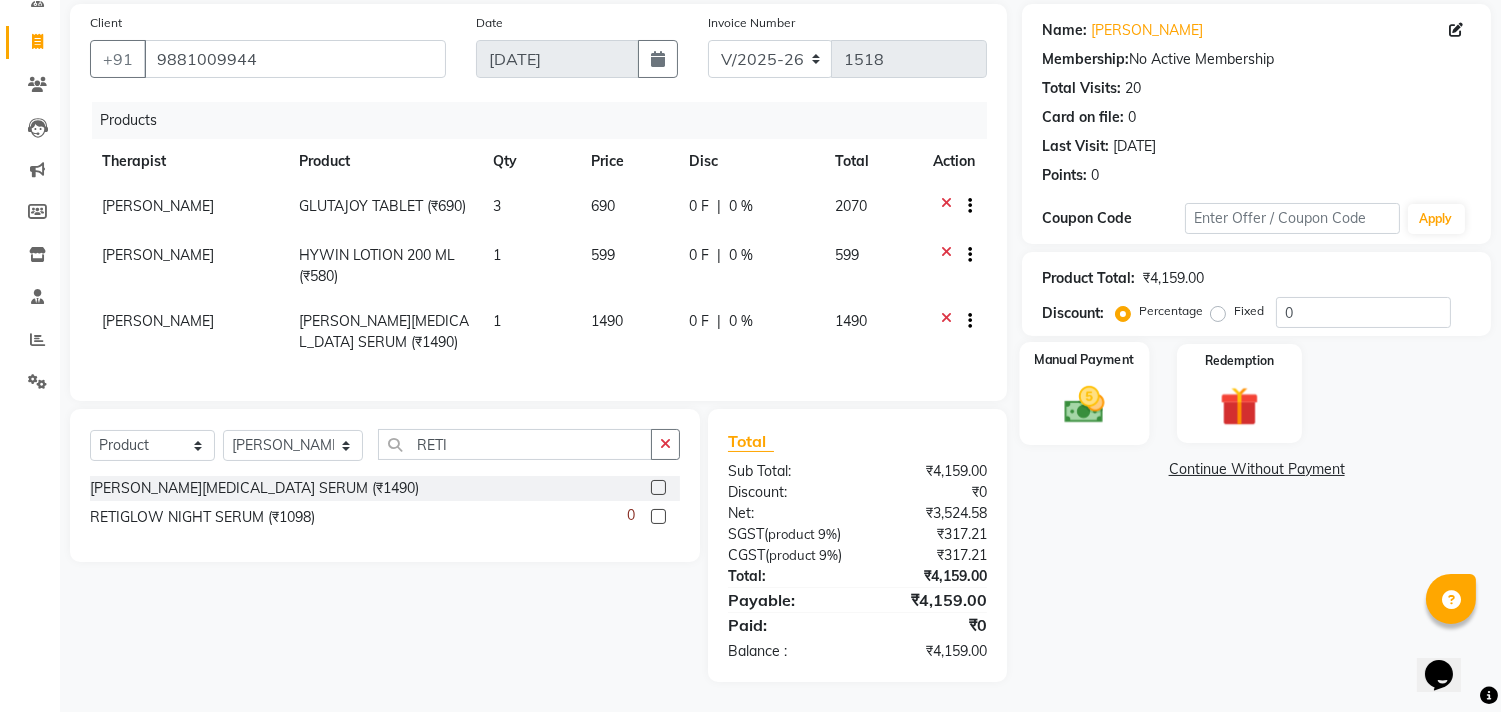 click 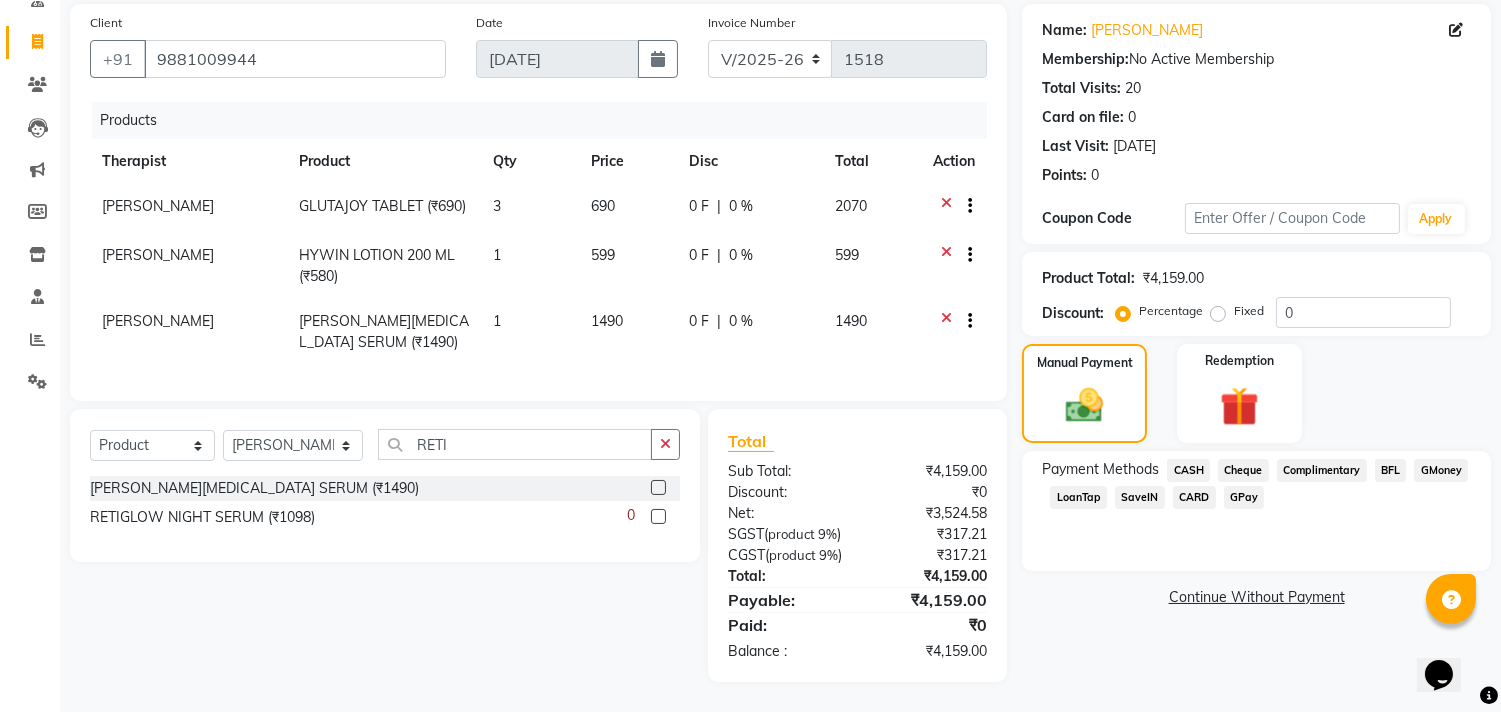 click on "GPay" 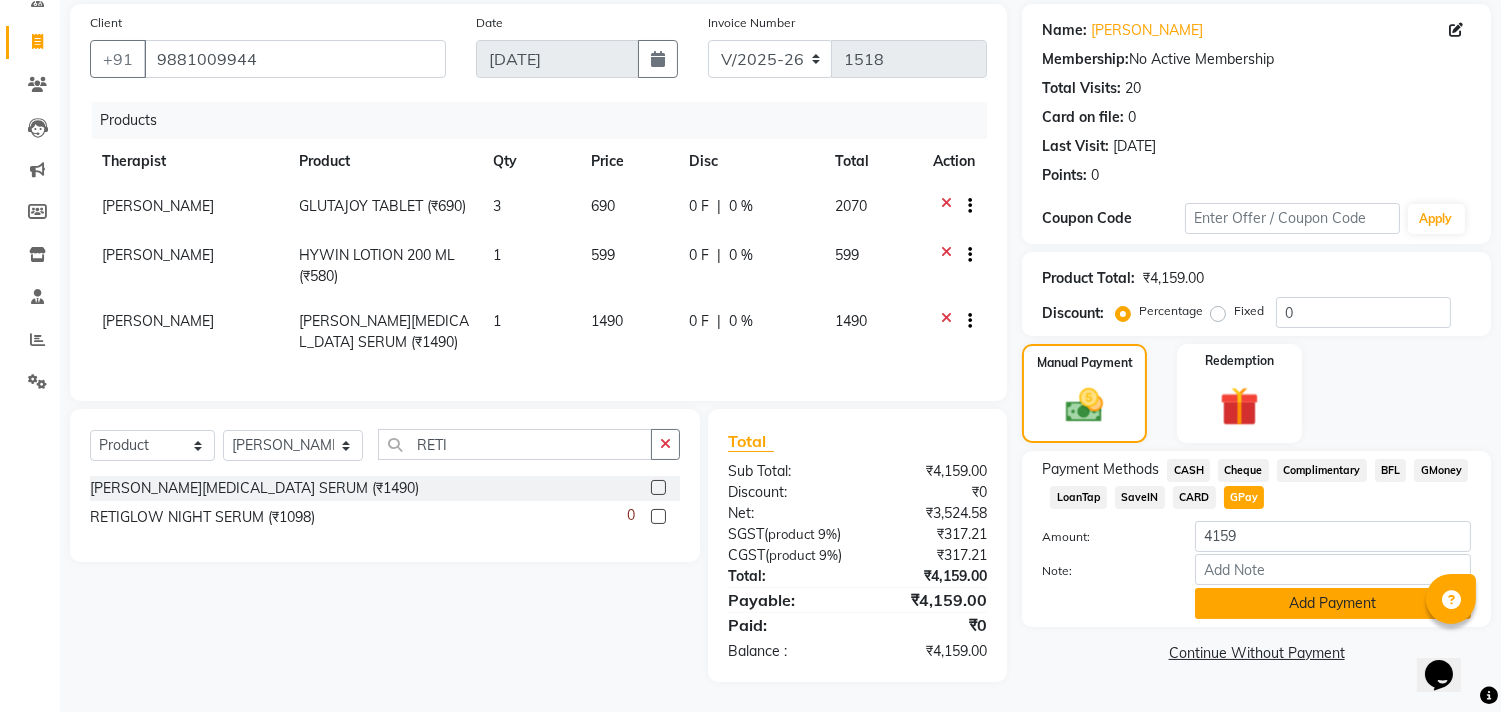 click on "Add Payment" 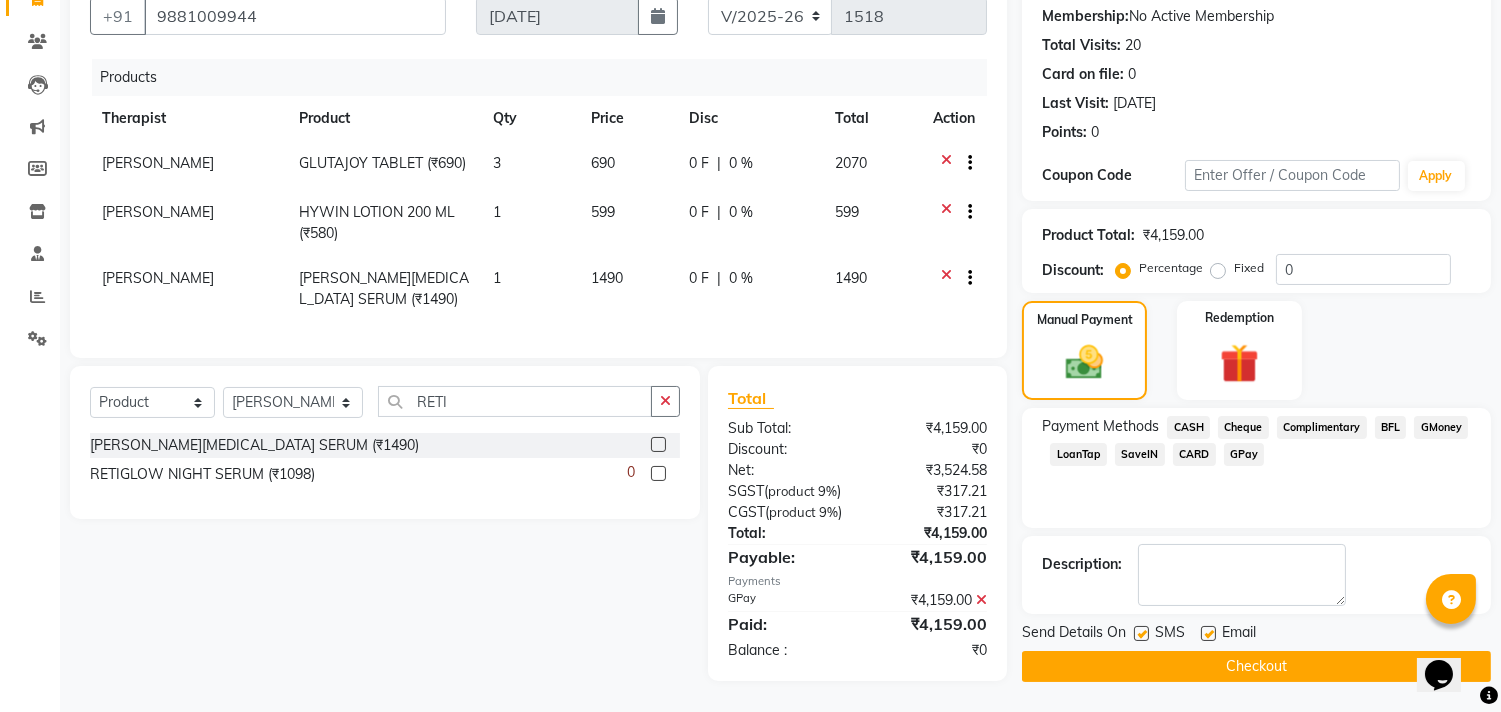 click 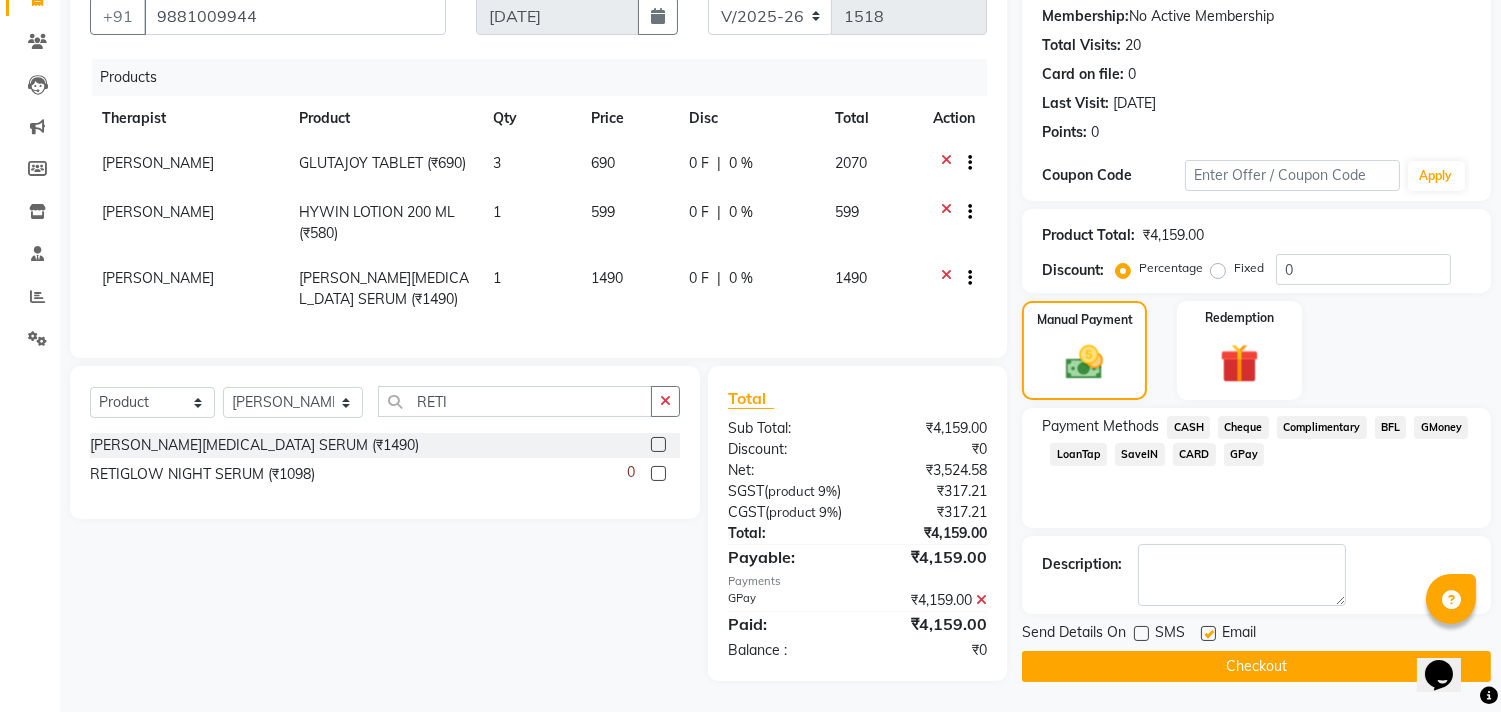 click 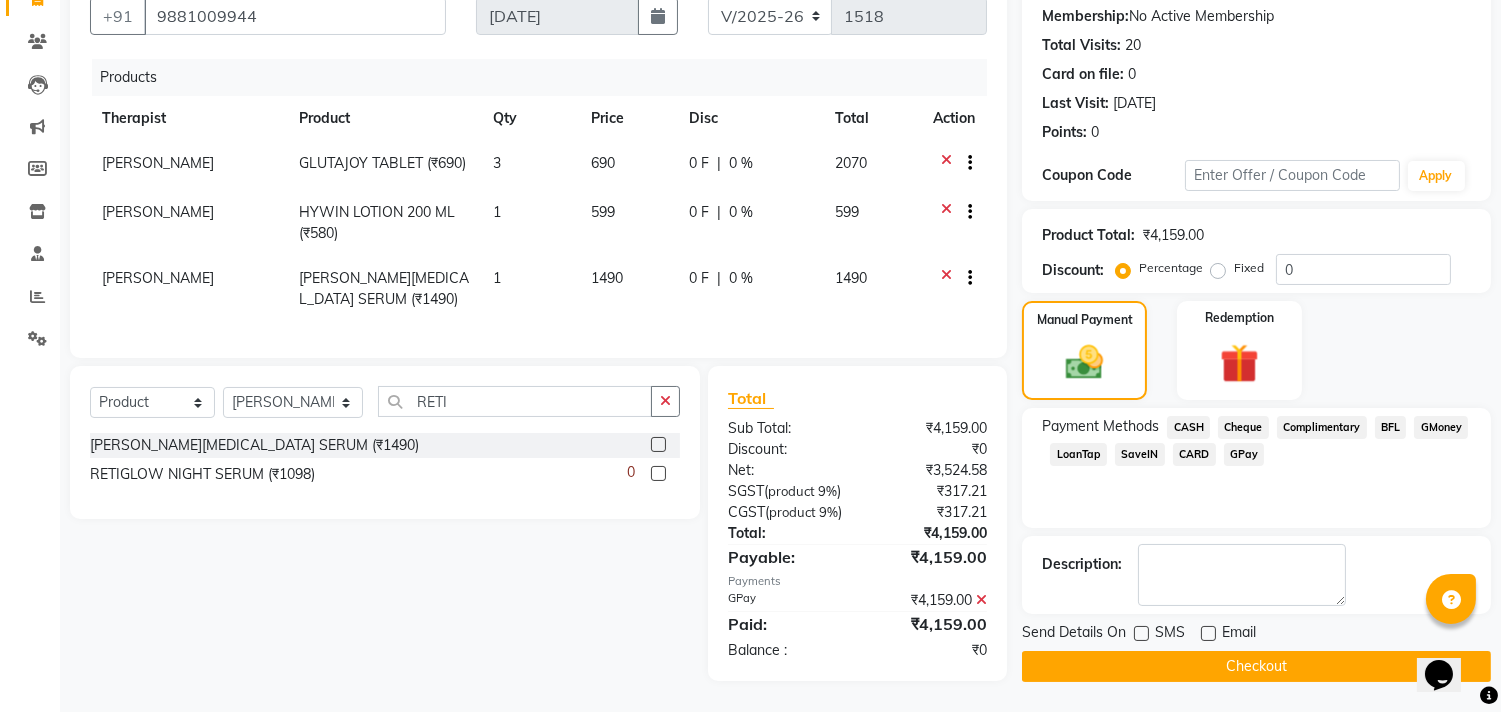 scroll, scrollTop: 246, scrollLeft: 0, axis: vertical 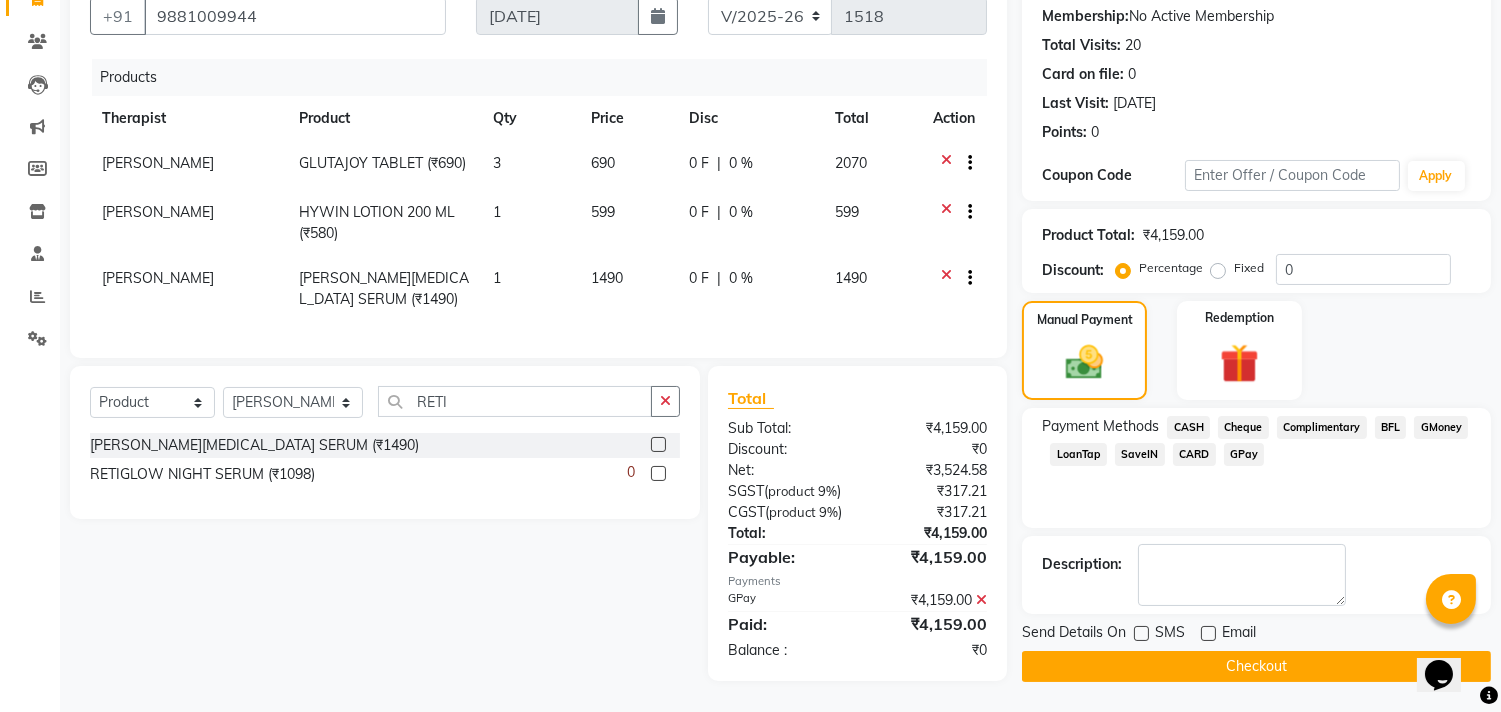 click on "Checkout" 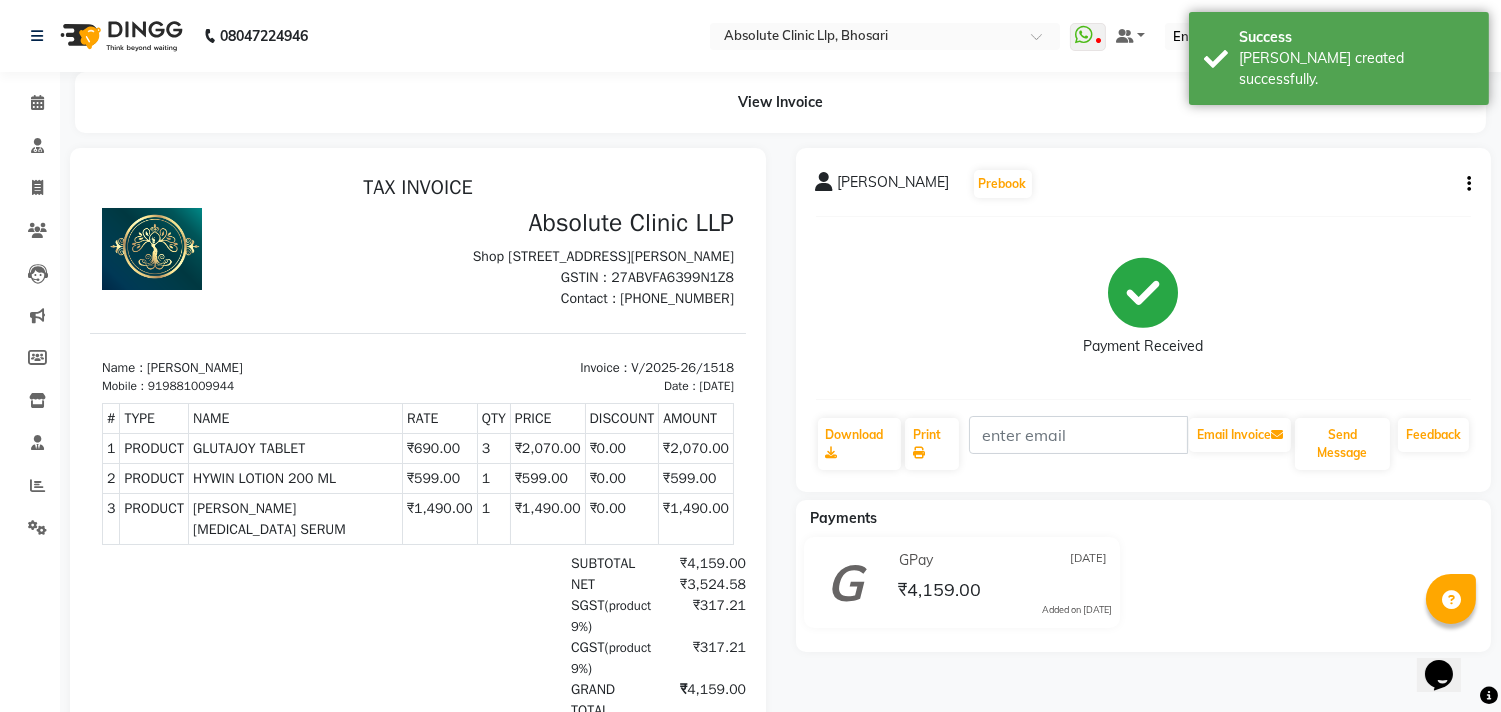 scroll, scrollTop: 0, scrollLeft: 0, axis: both 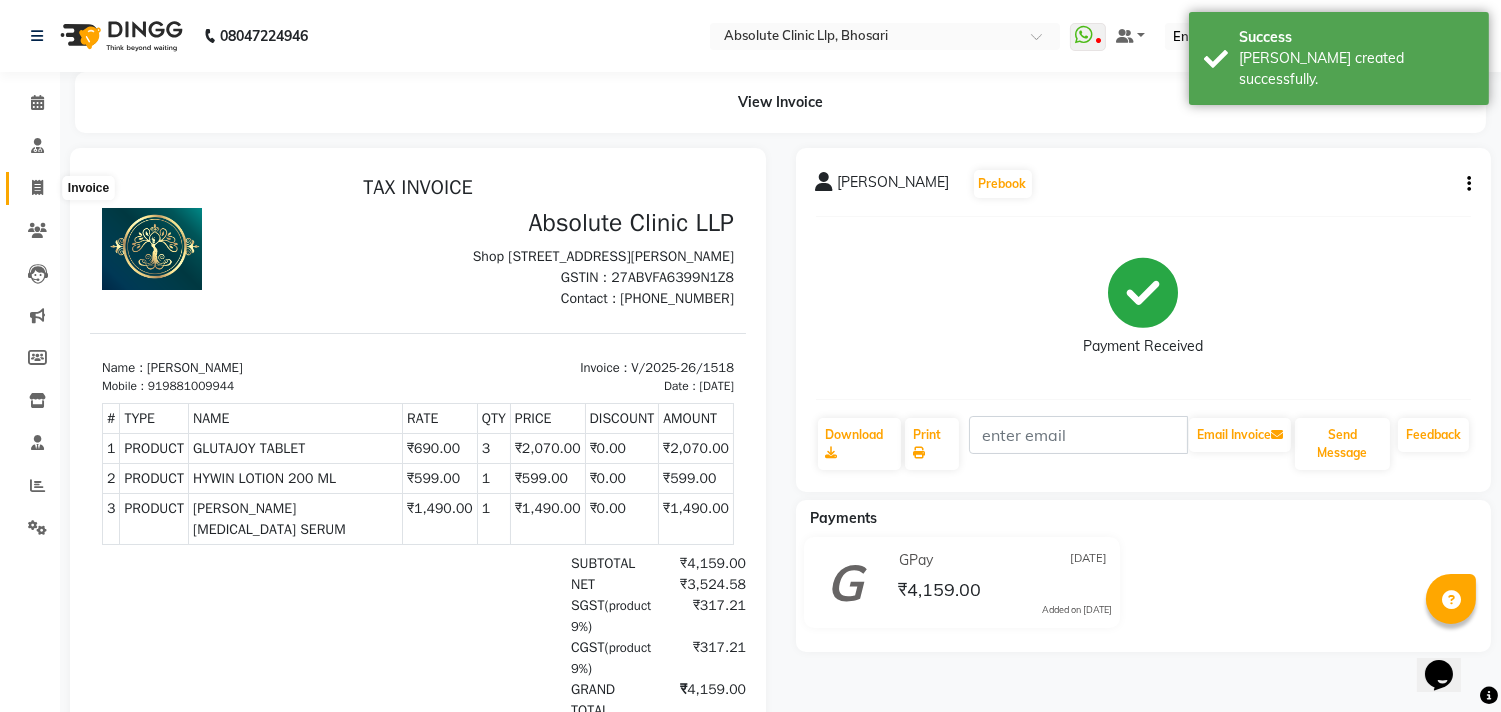 click 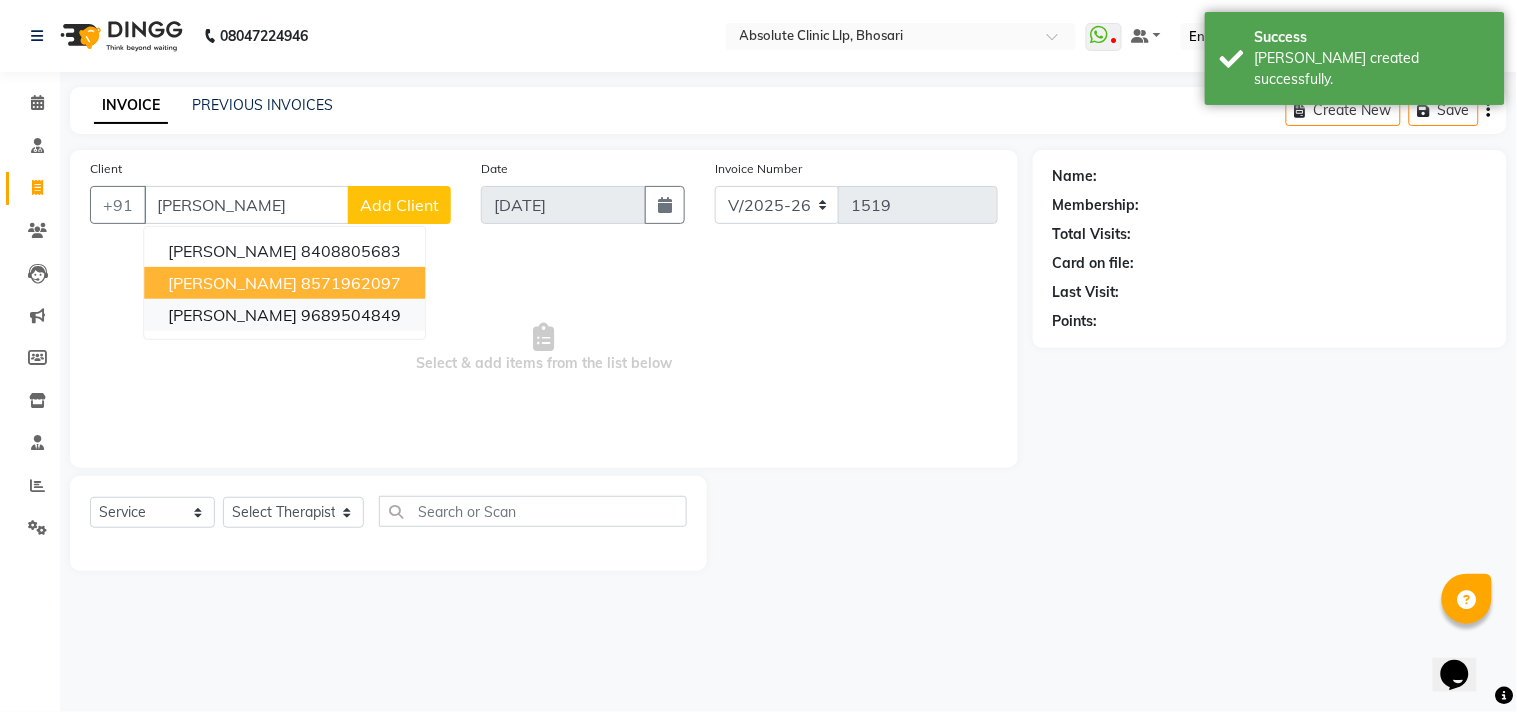 click on "[PERSON_NAME]" at bounding box center (232, 315) 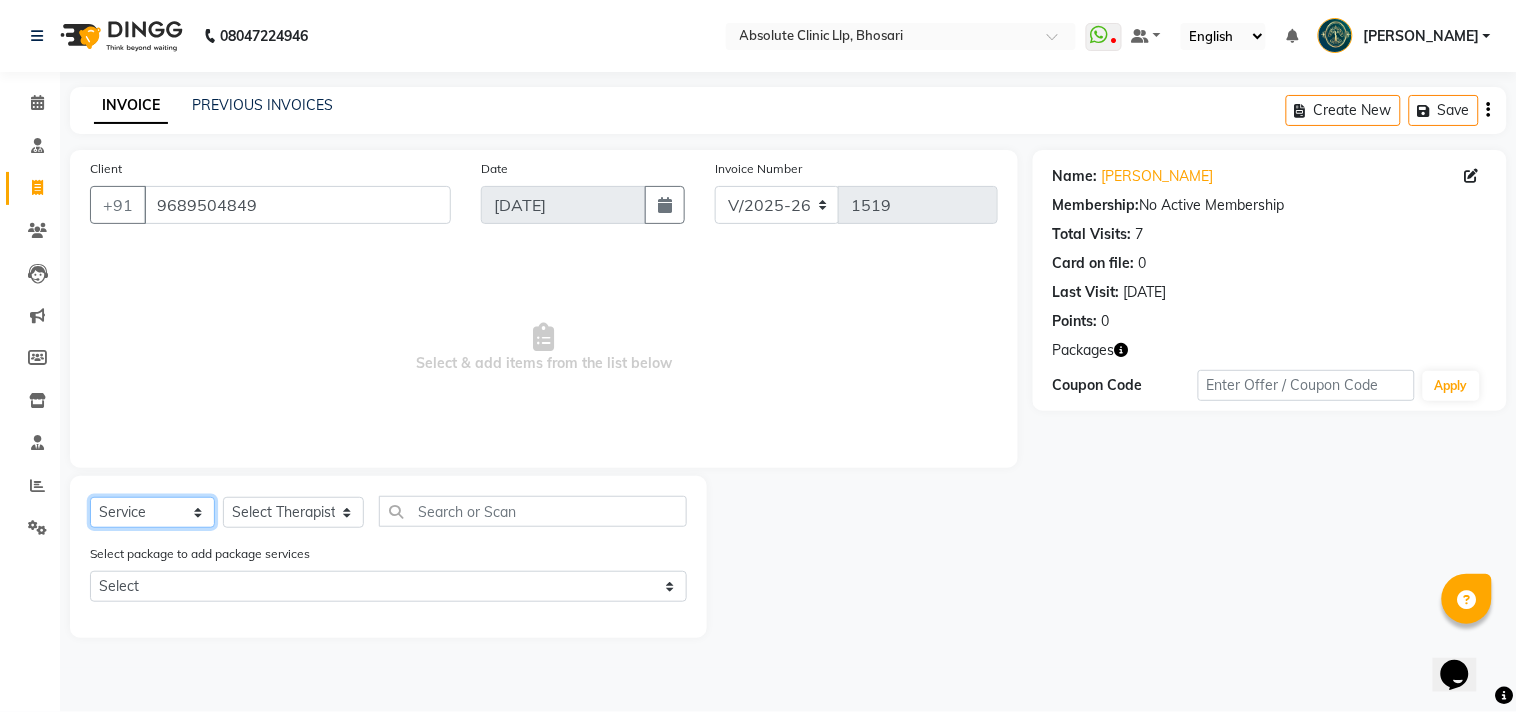 click on "Select  Service  Product  Membership  Package Voucher Prepaid Gift Card" 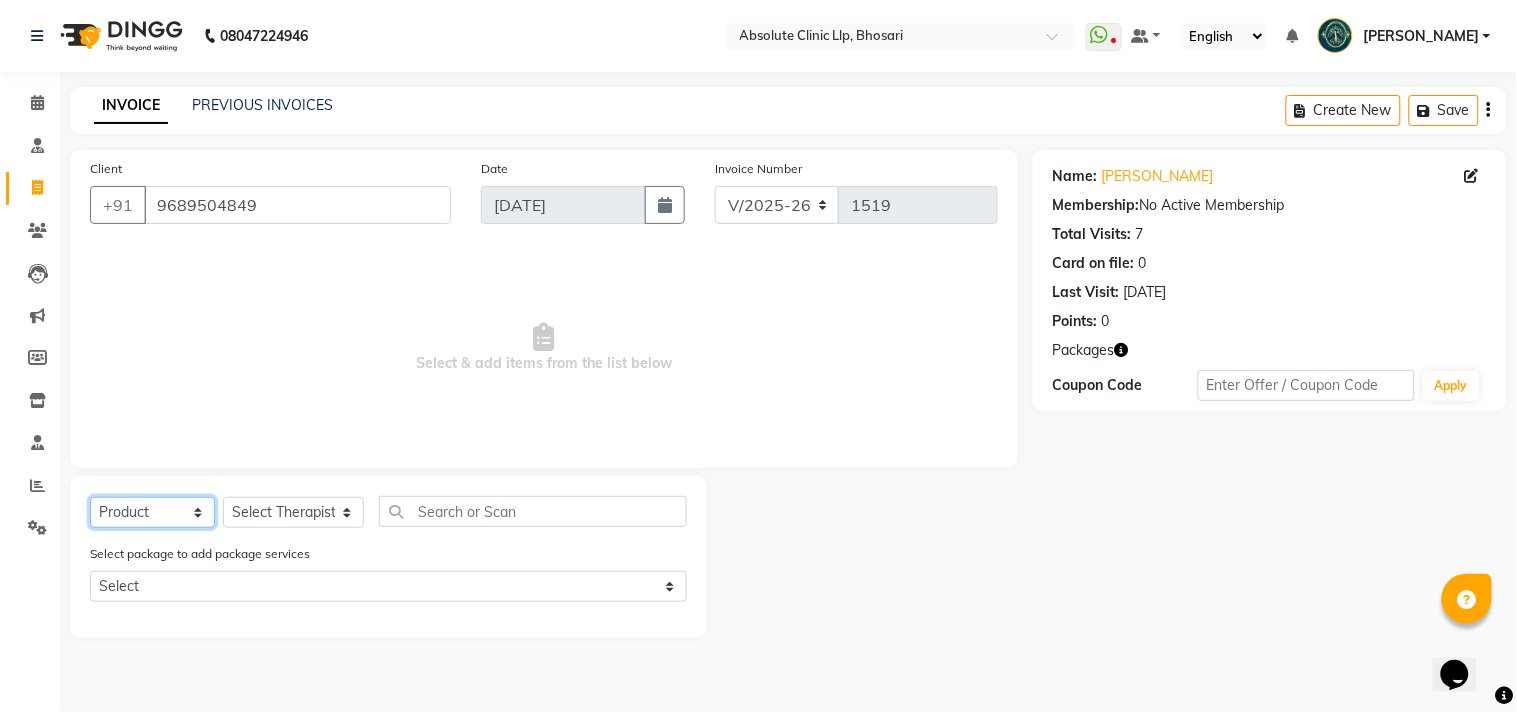 click on "Select  Service  Product  Membership  Package Voucher Prepaid Gift Card" 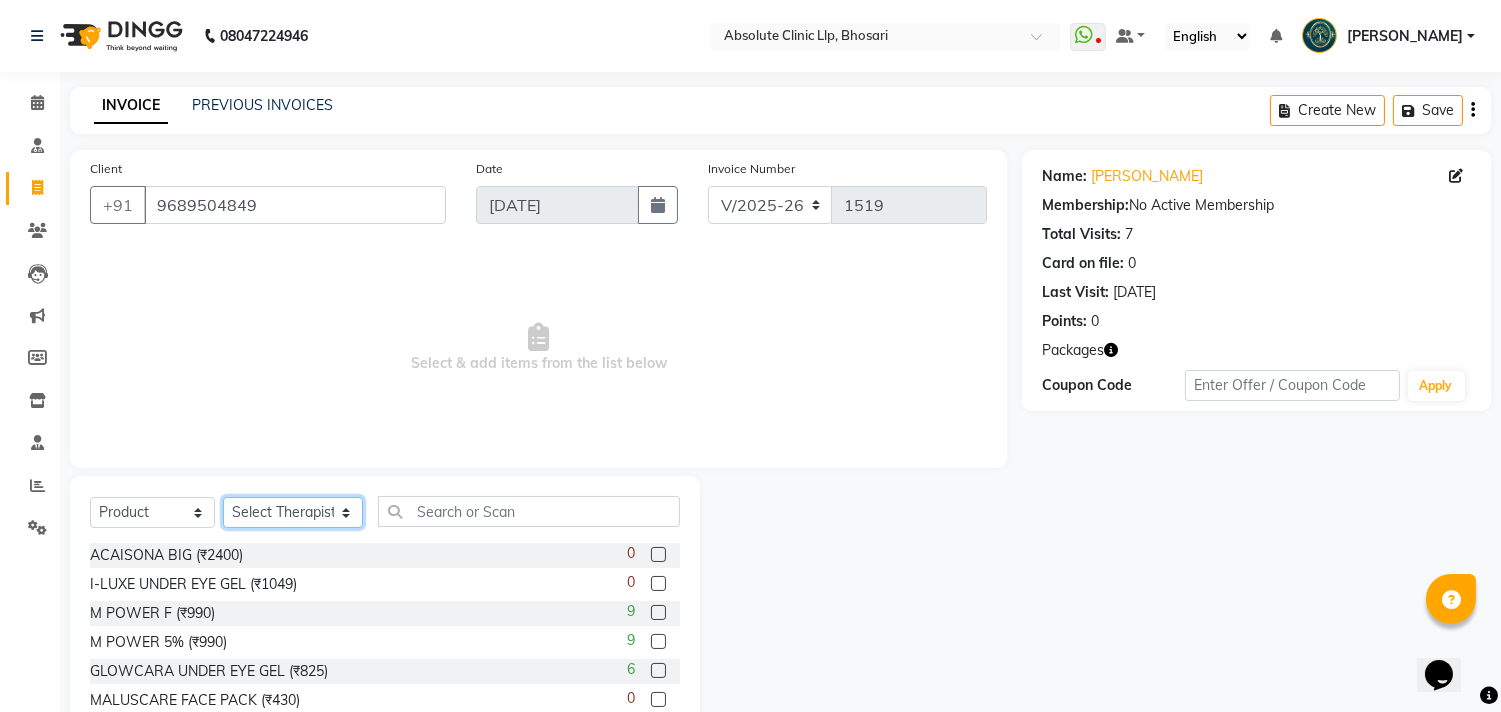 click on "Select Therapist [PERSON_NAME]	 [PERSON_NAME] [PERSON_NAME] [PERSON_NAME] [PERSON_NAME] [PERSON_NAME] Priyanka  More RECEPTION-[PERSON_NAME] prima [PERSON_NAME]	 [PERSON_NAME]	 Shekhar [PERSON_NAME] Naikre	 [PERSON_NAME]" 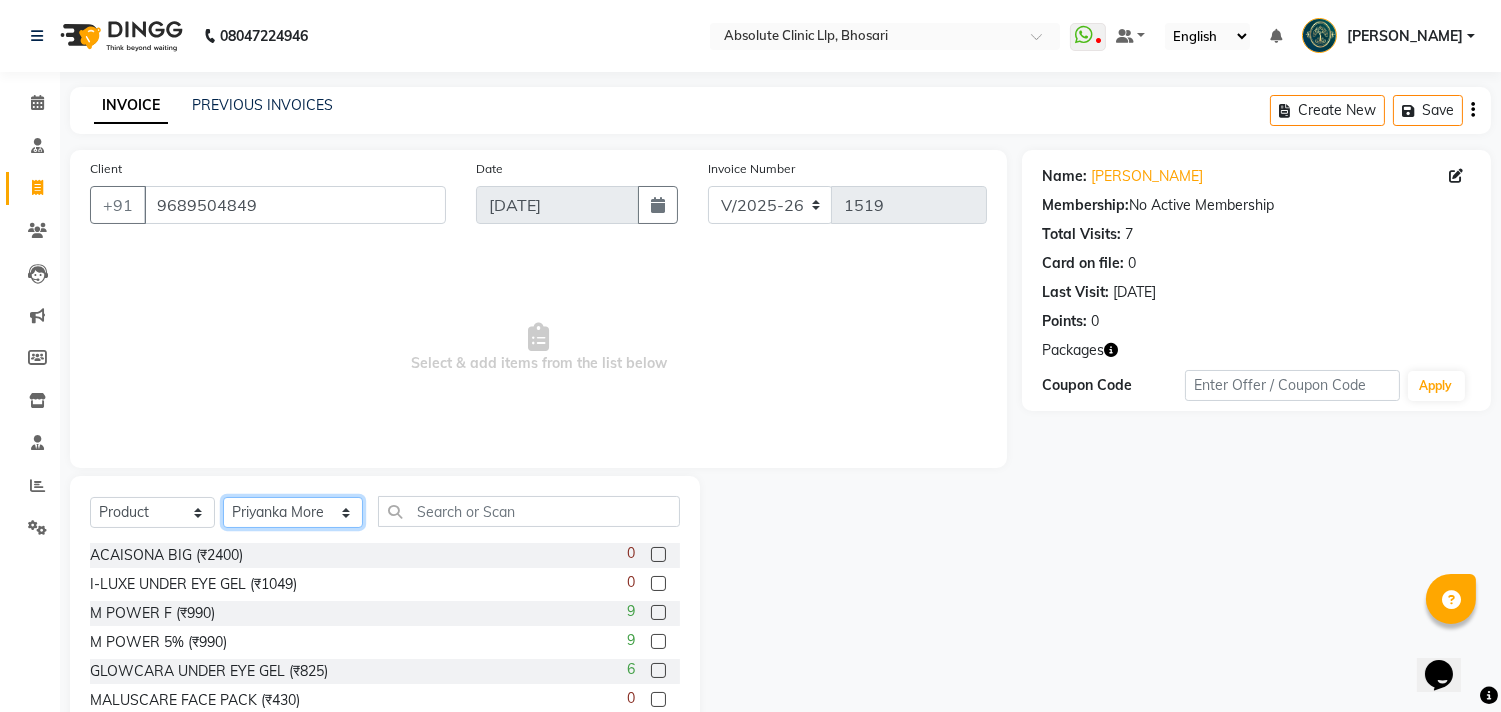 click on "Select Therapist [PERSON_NAME]	 [PERSON_NAME] [PERSON_NAME] [PERSON_NAME] [PERSON_NAME] [PERSON_NAME] Priyanka  More RECEPTION-[PERSON_NAME] prima [PERSON_NAME]	 [PERSON_NAME]	 Shekhar [PERSON_NAME] Naikre	 [PERSON_NAME]" 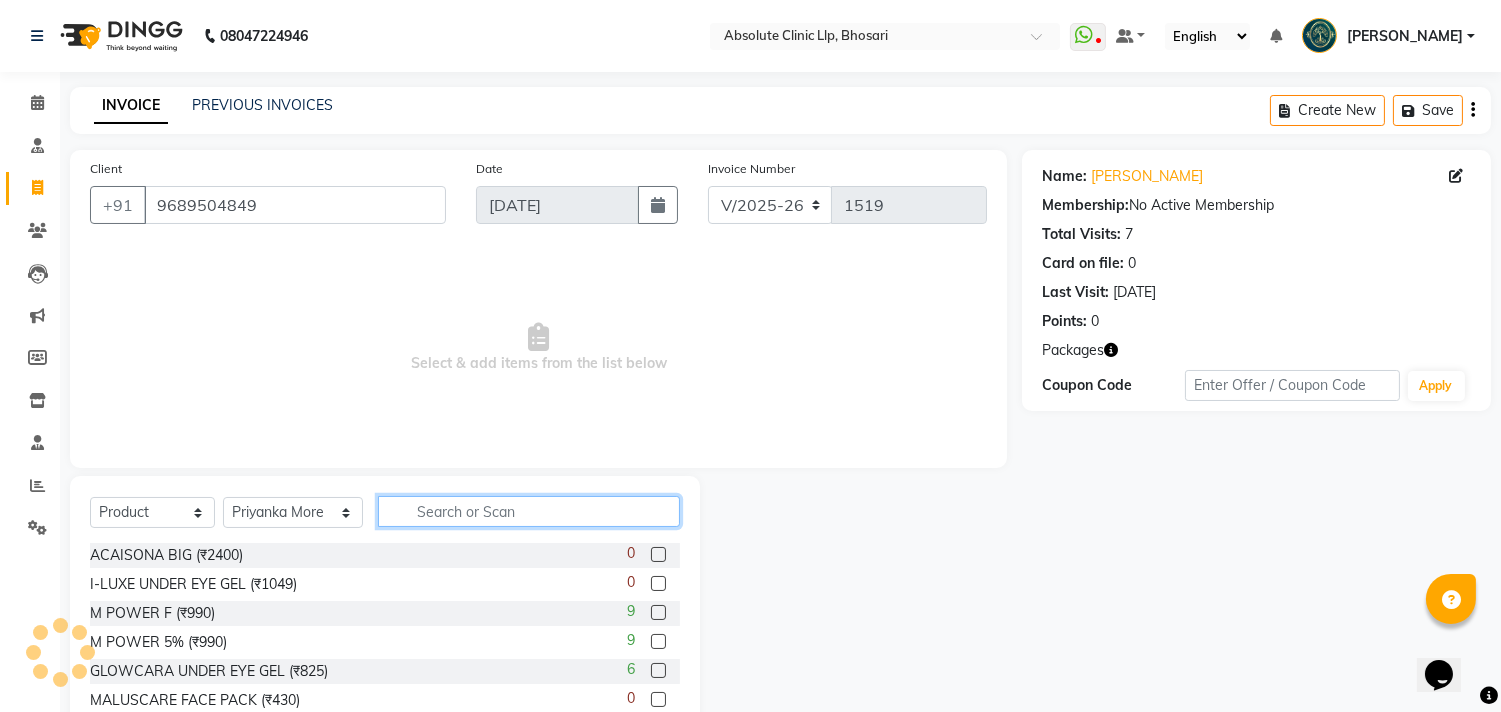 click 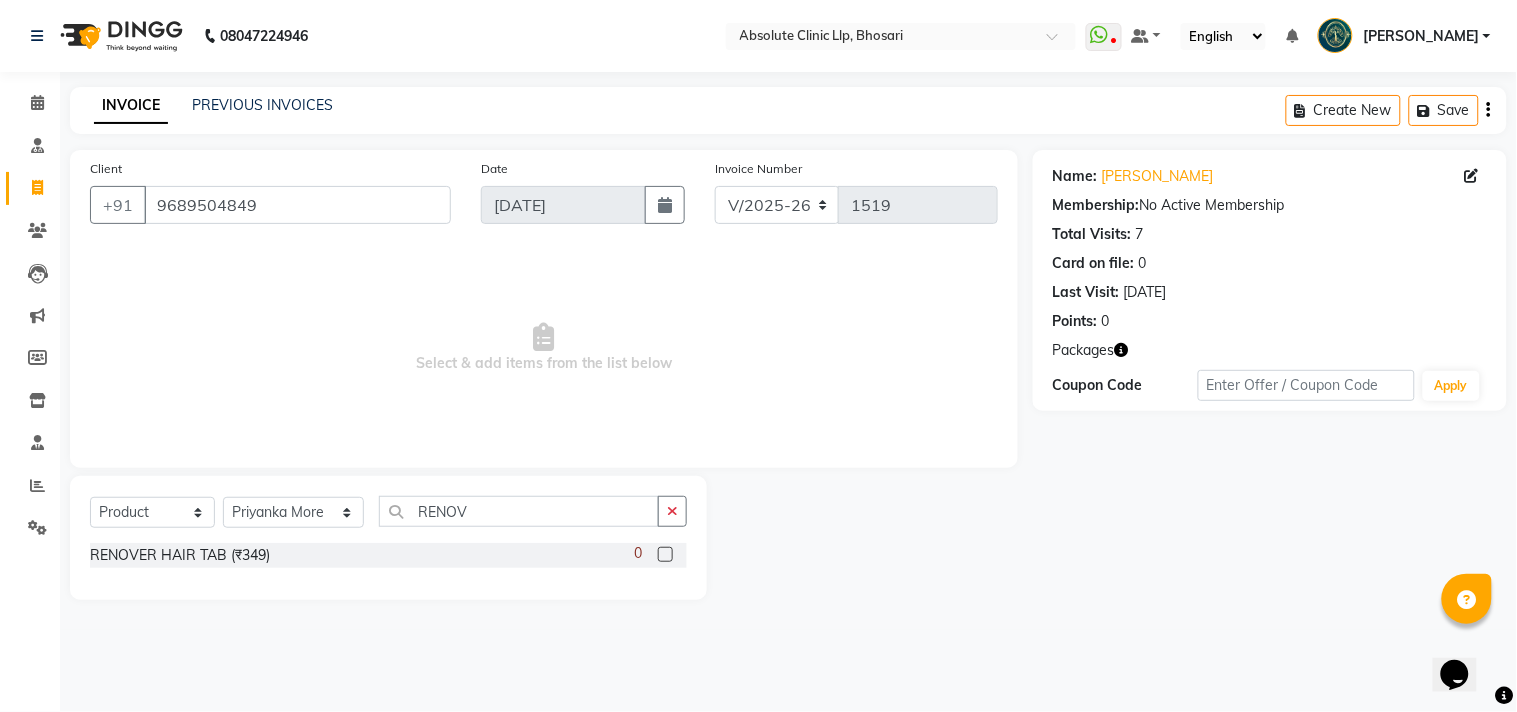 click 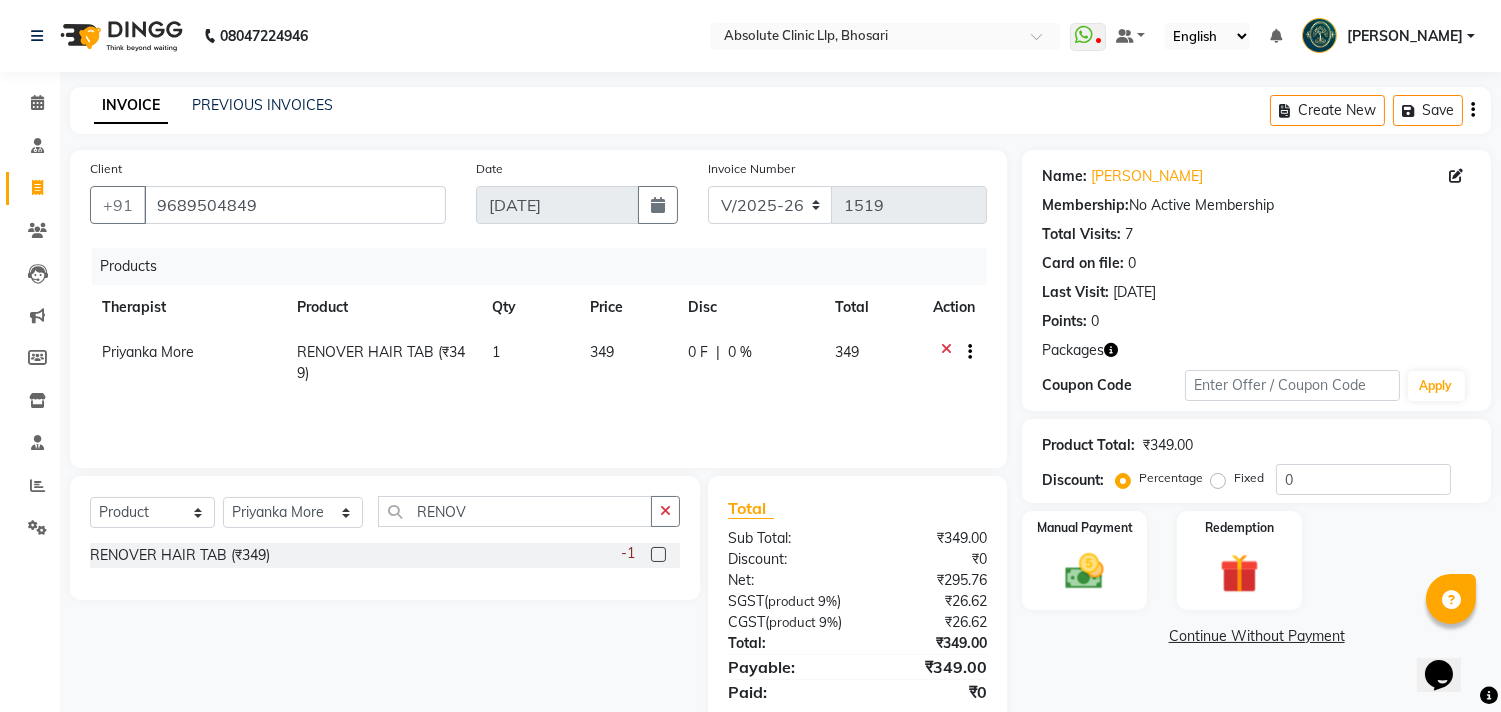 click on "1" 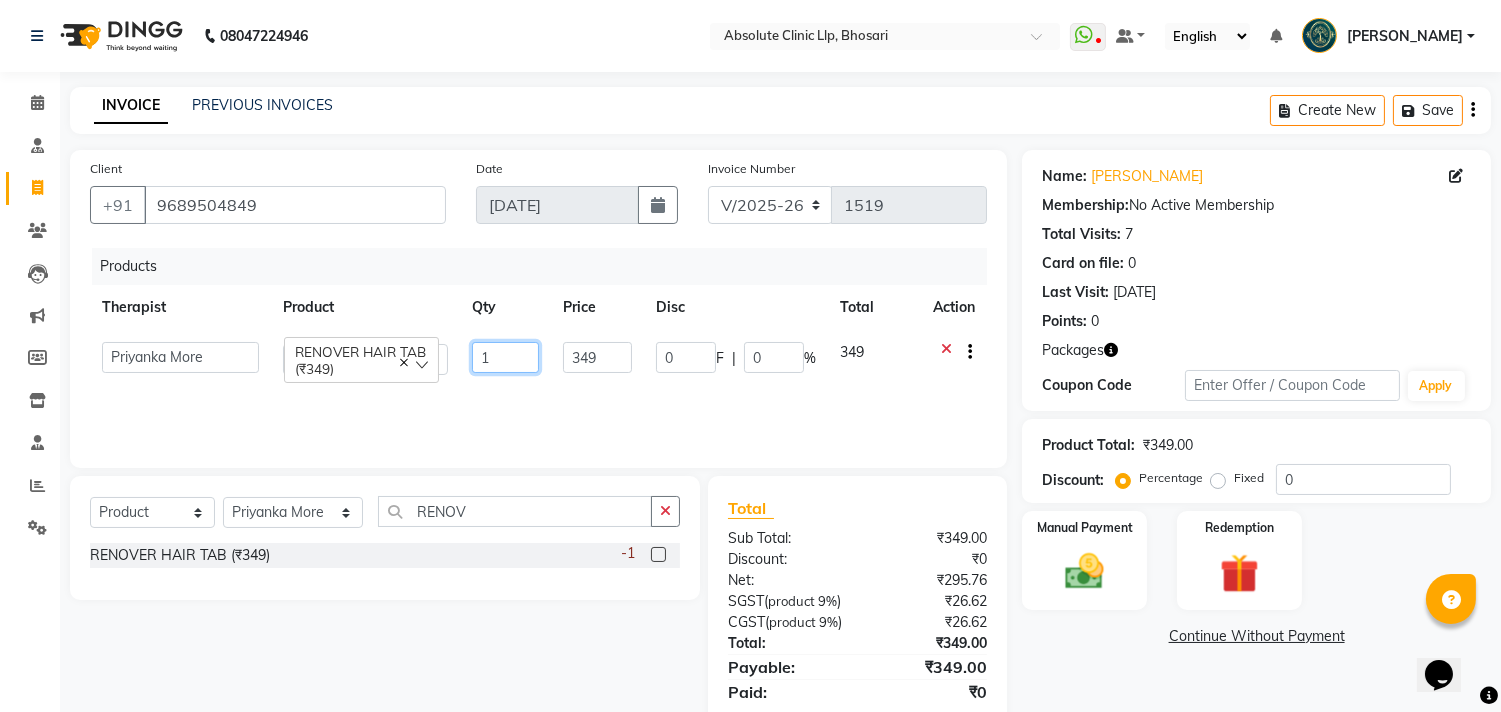 drag, startPoint x: 477, startPoint y: 357, endPoint x: 467, endPoint y: 360, distance: 10.440307 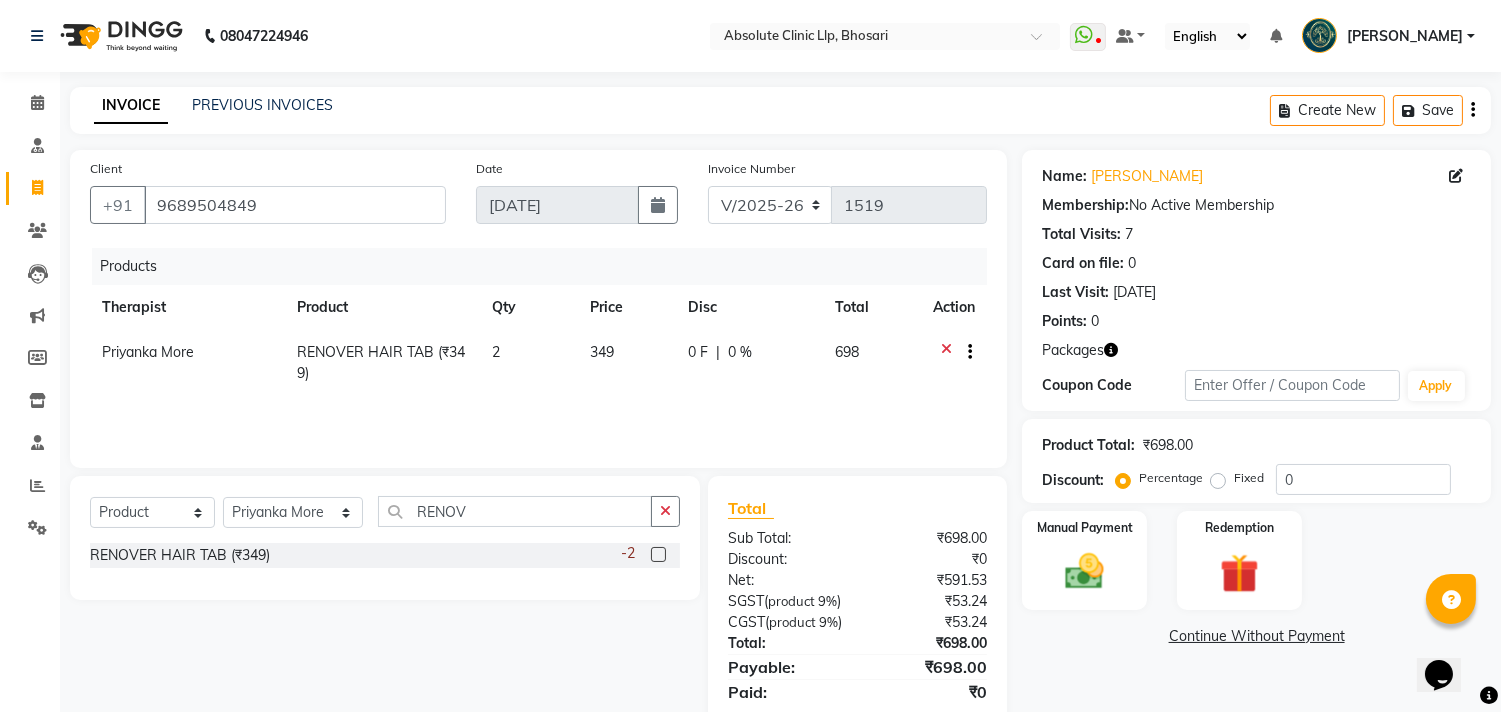click on "Products Therapist Product Qty Price Disc Total Action Priyanka  More RENOVER HAIR TAB (₹349) 2 349 0 F | 0 % 698" 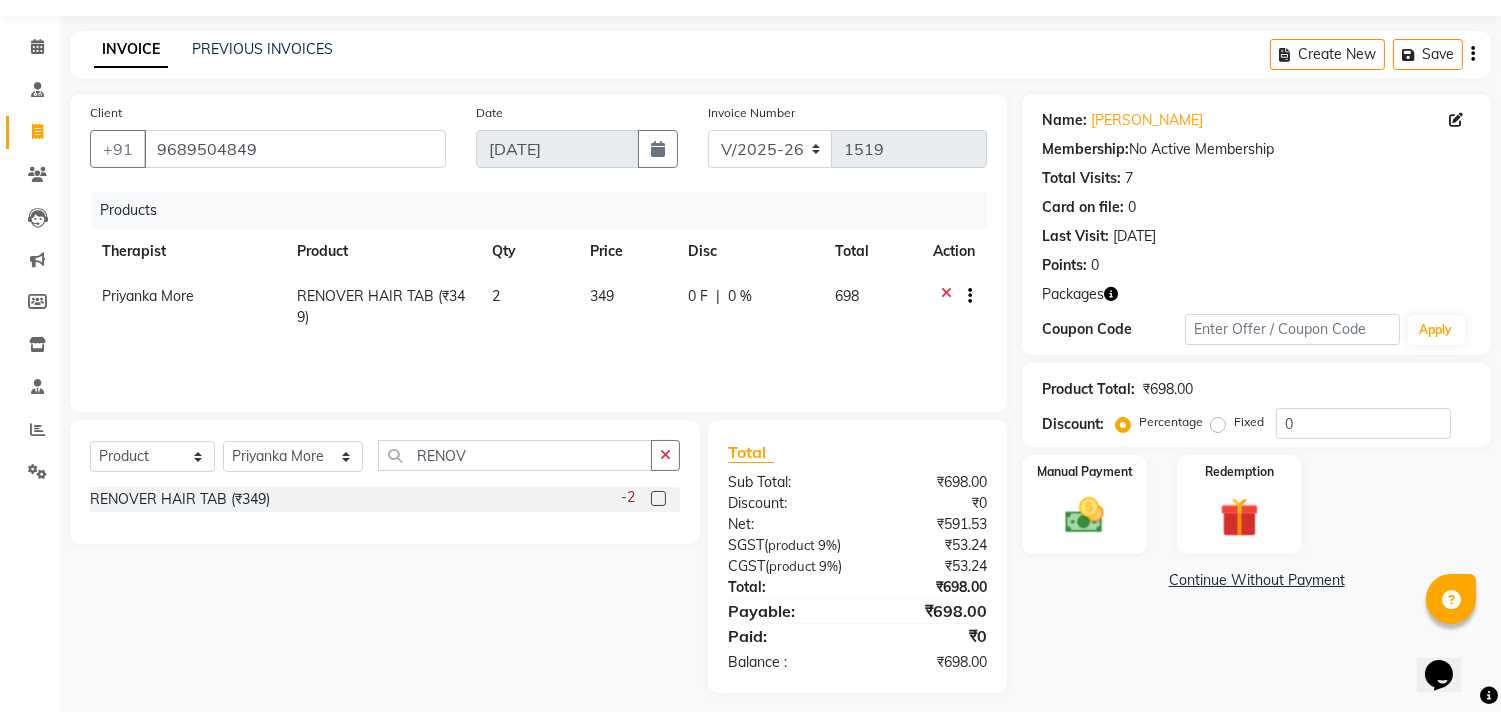 scroll, scrollTop: 108, scrollLeft: 0, axis: vertical 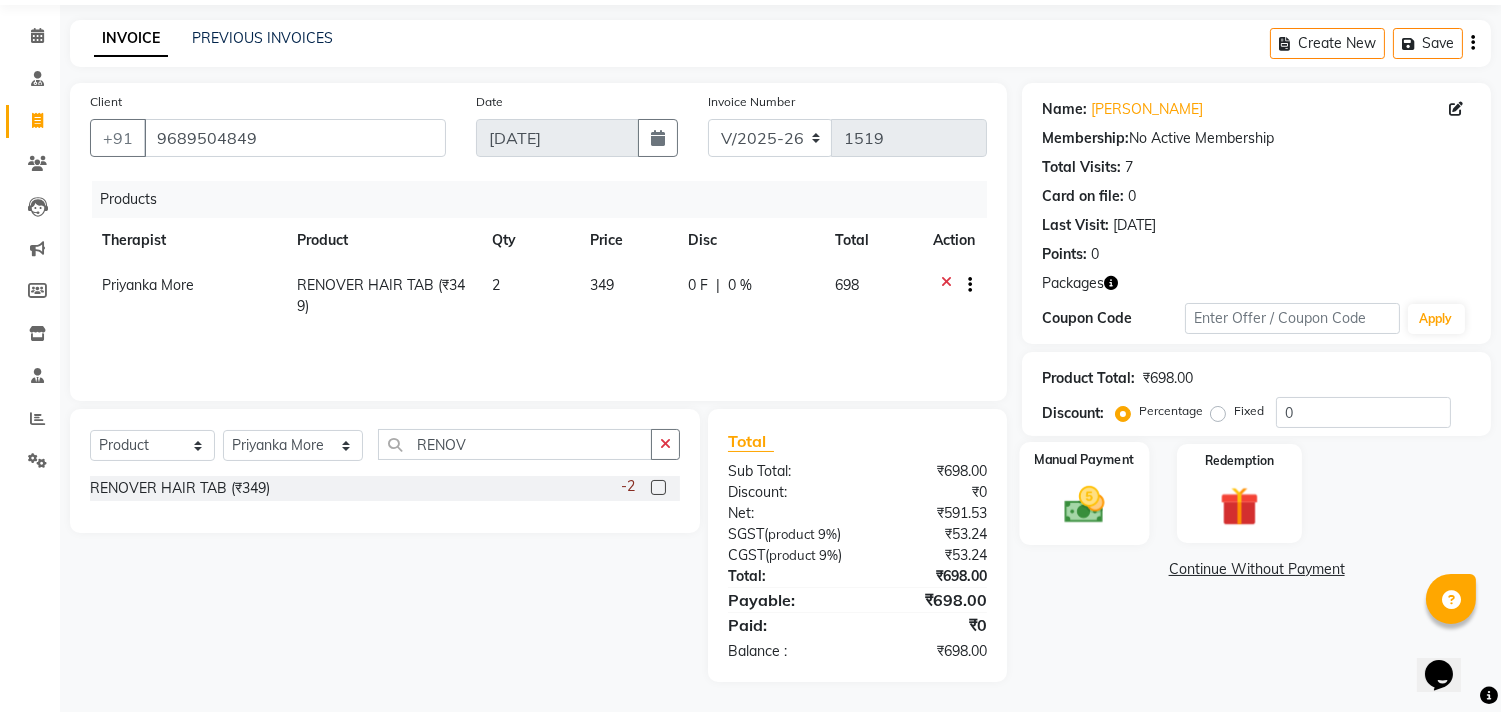 click 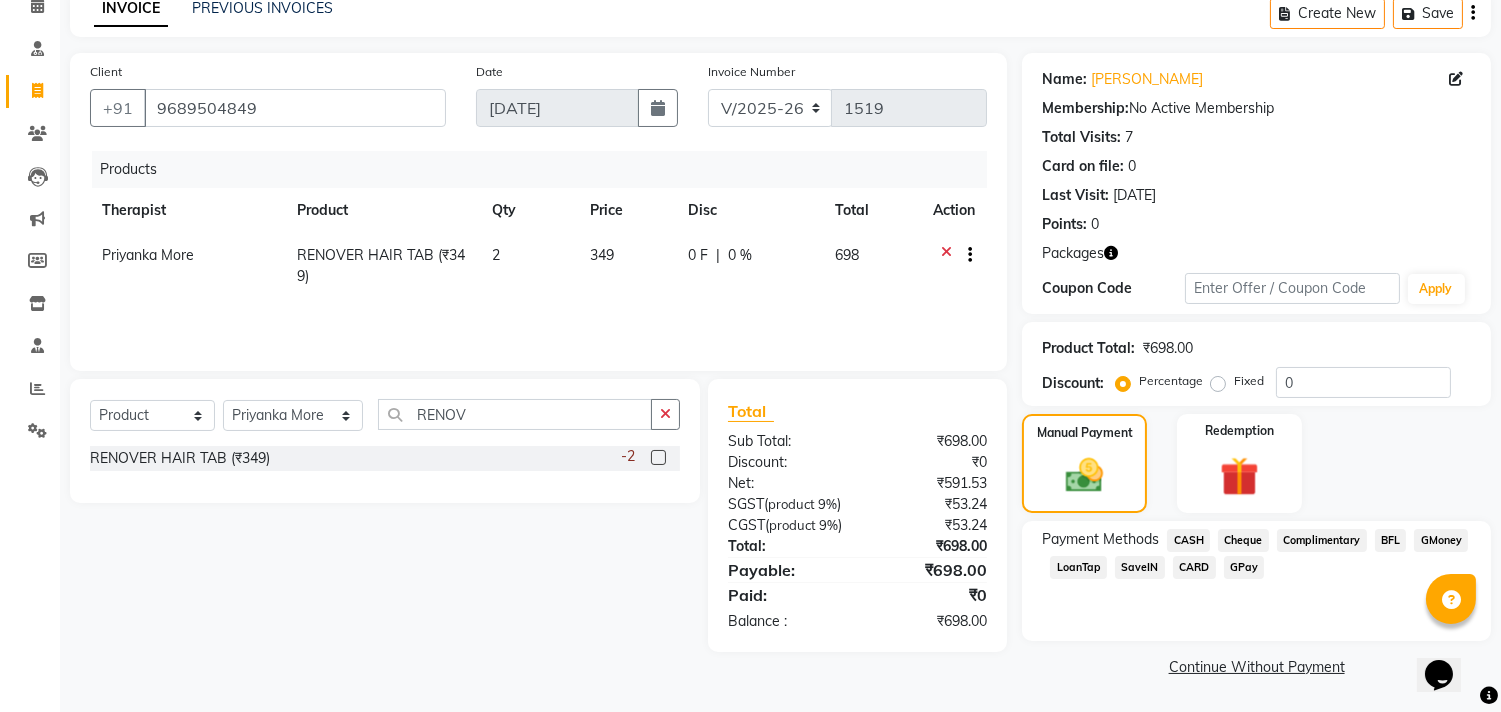 click on "GPay" 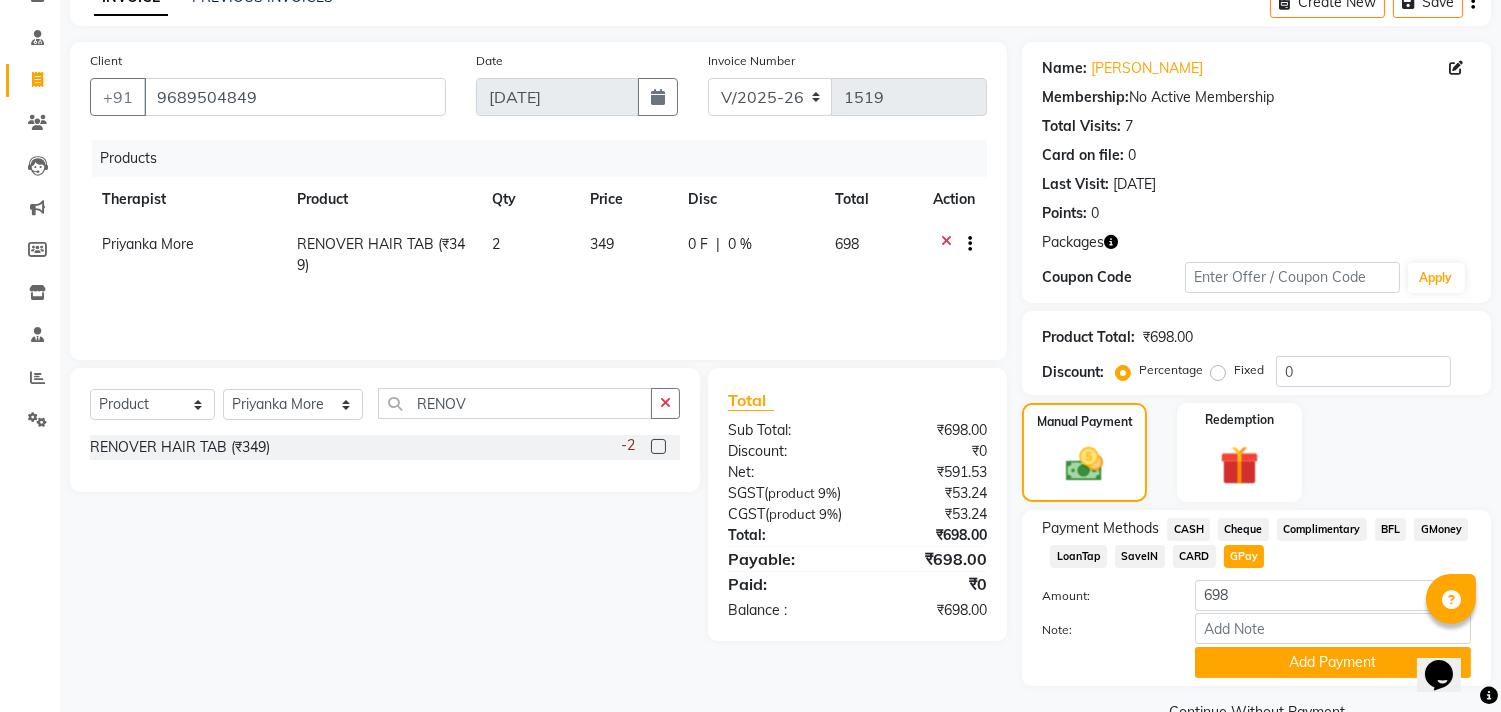 scroll, scrollTop: 153, scrollLeft: 0, axis: vertical 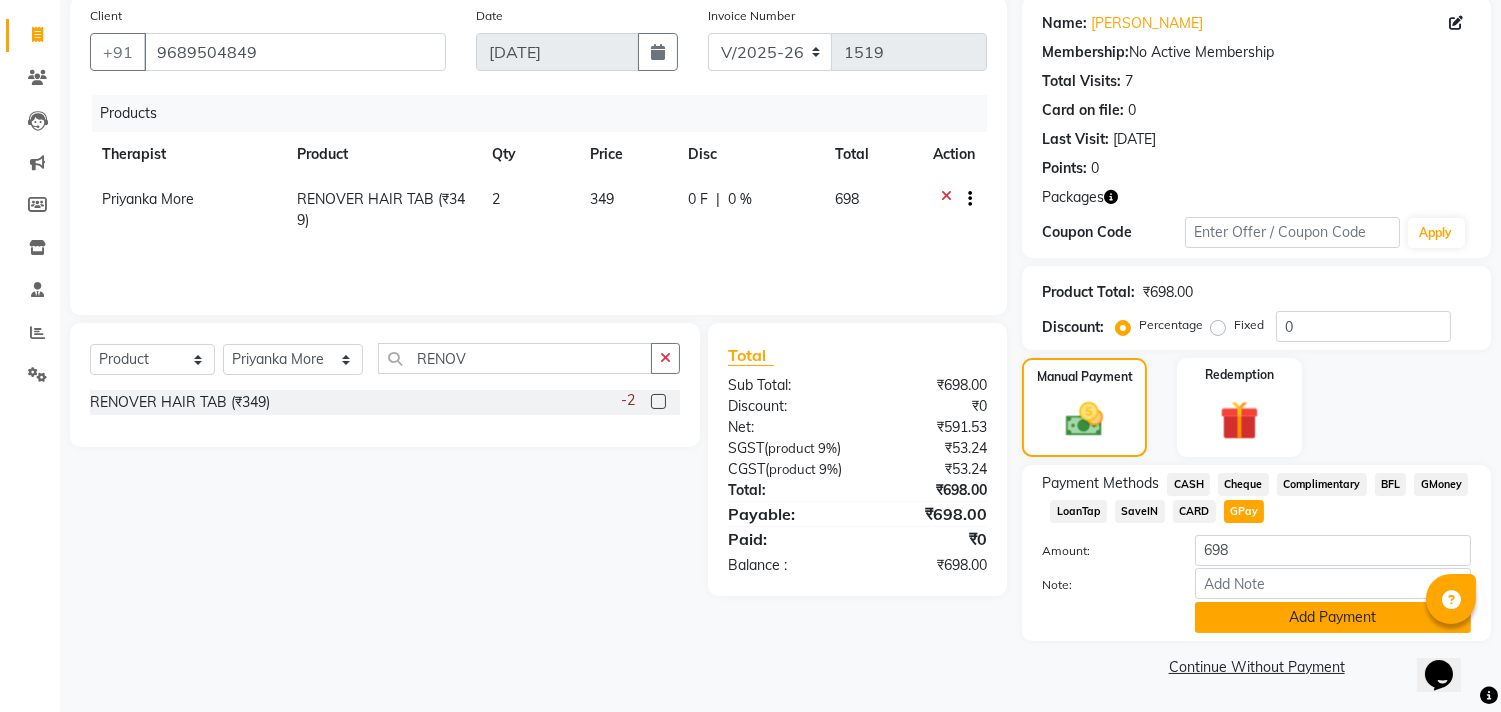 click on "Add Payment" 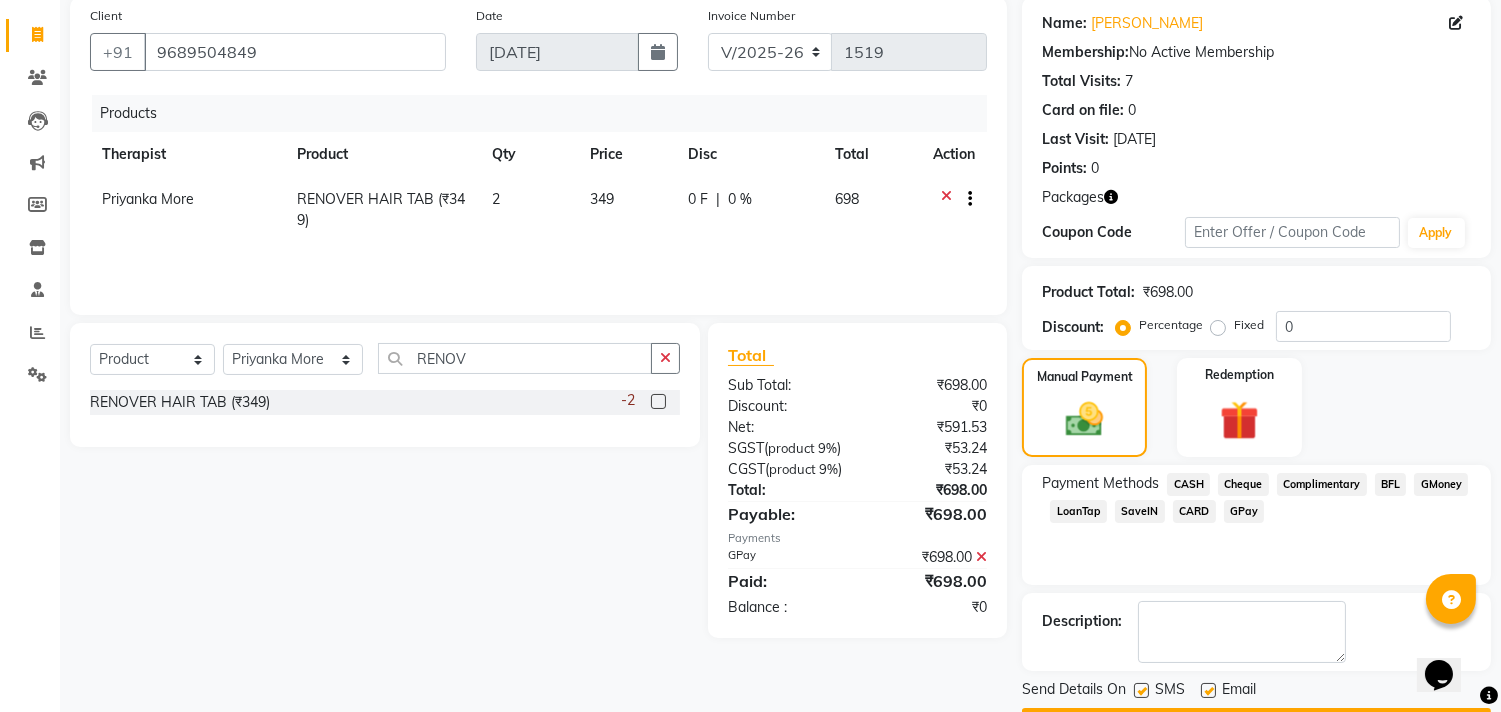 scroll, scrollTop: 208, scrollLeft: 0, axis: vertical 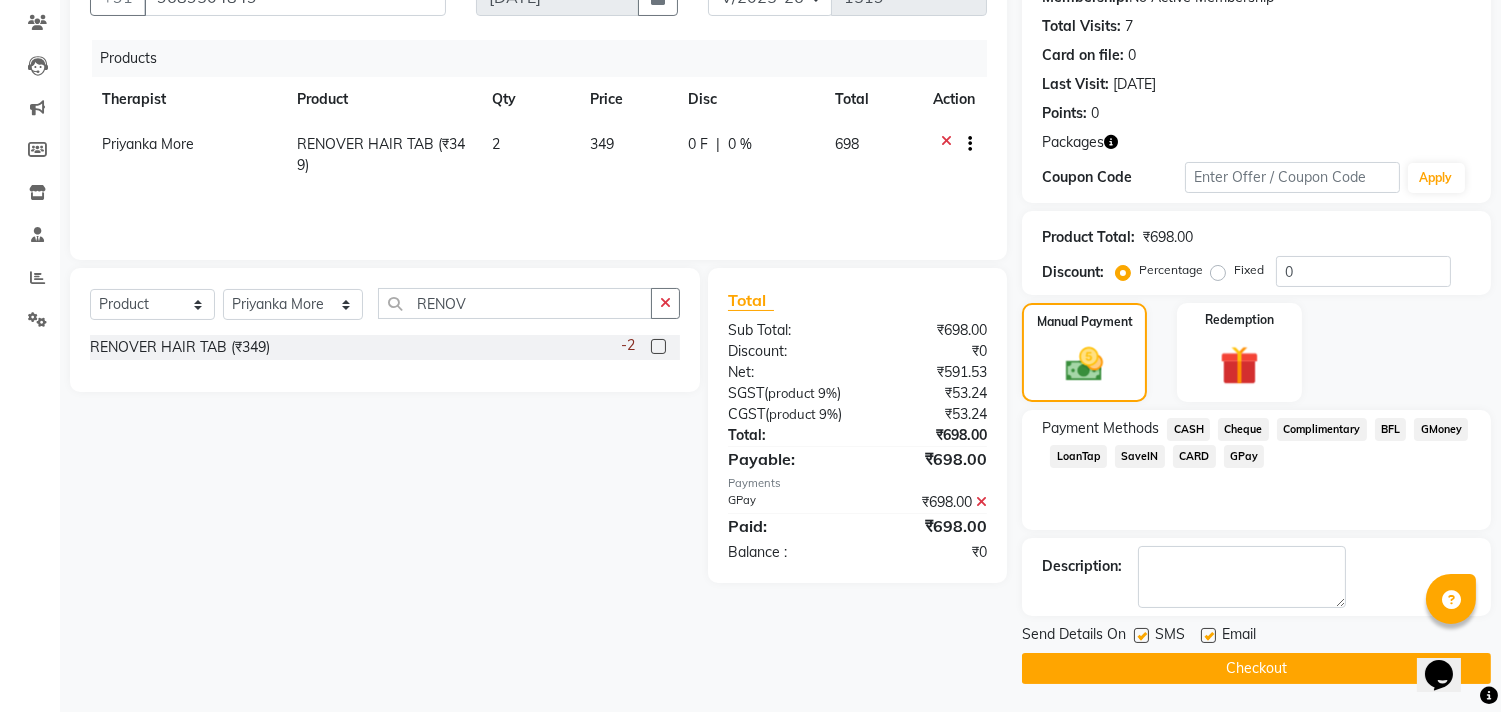 click 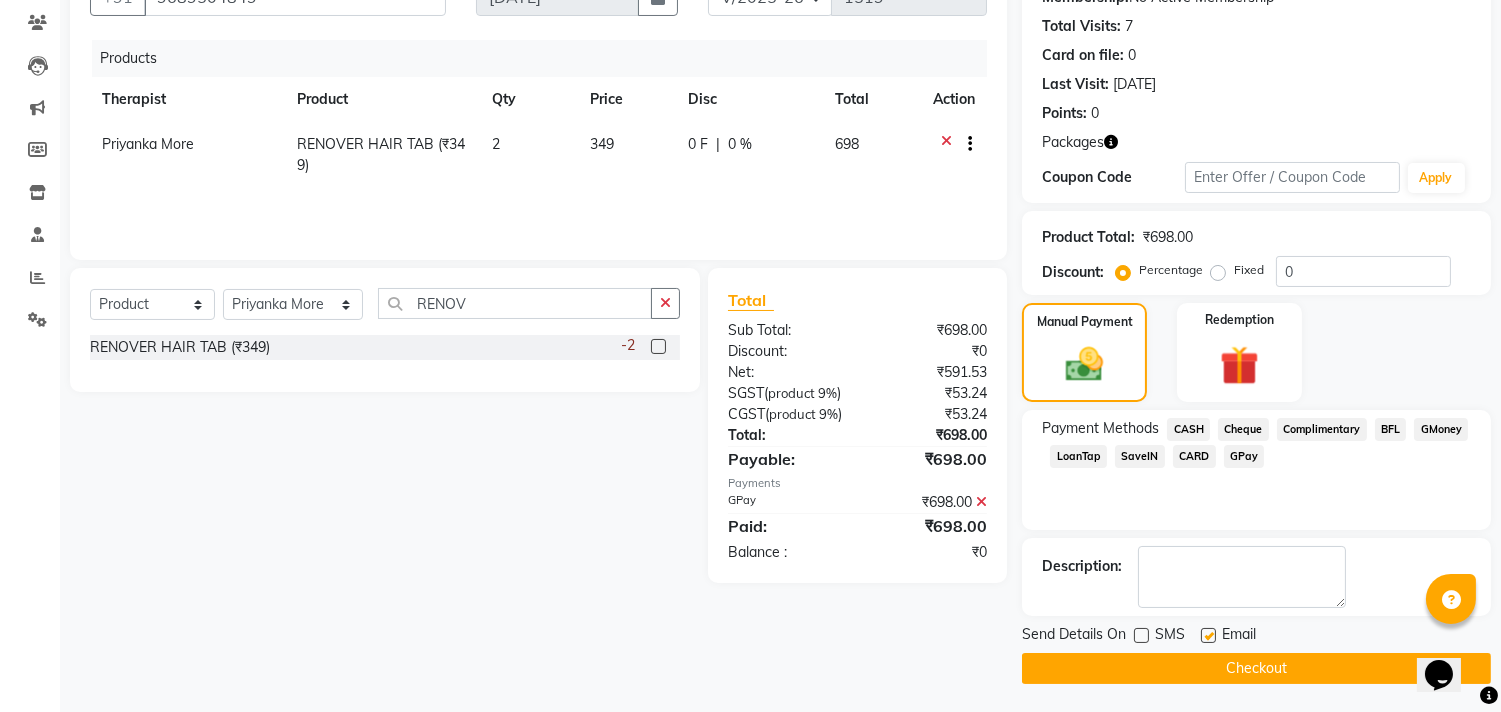 click 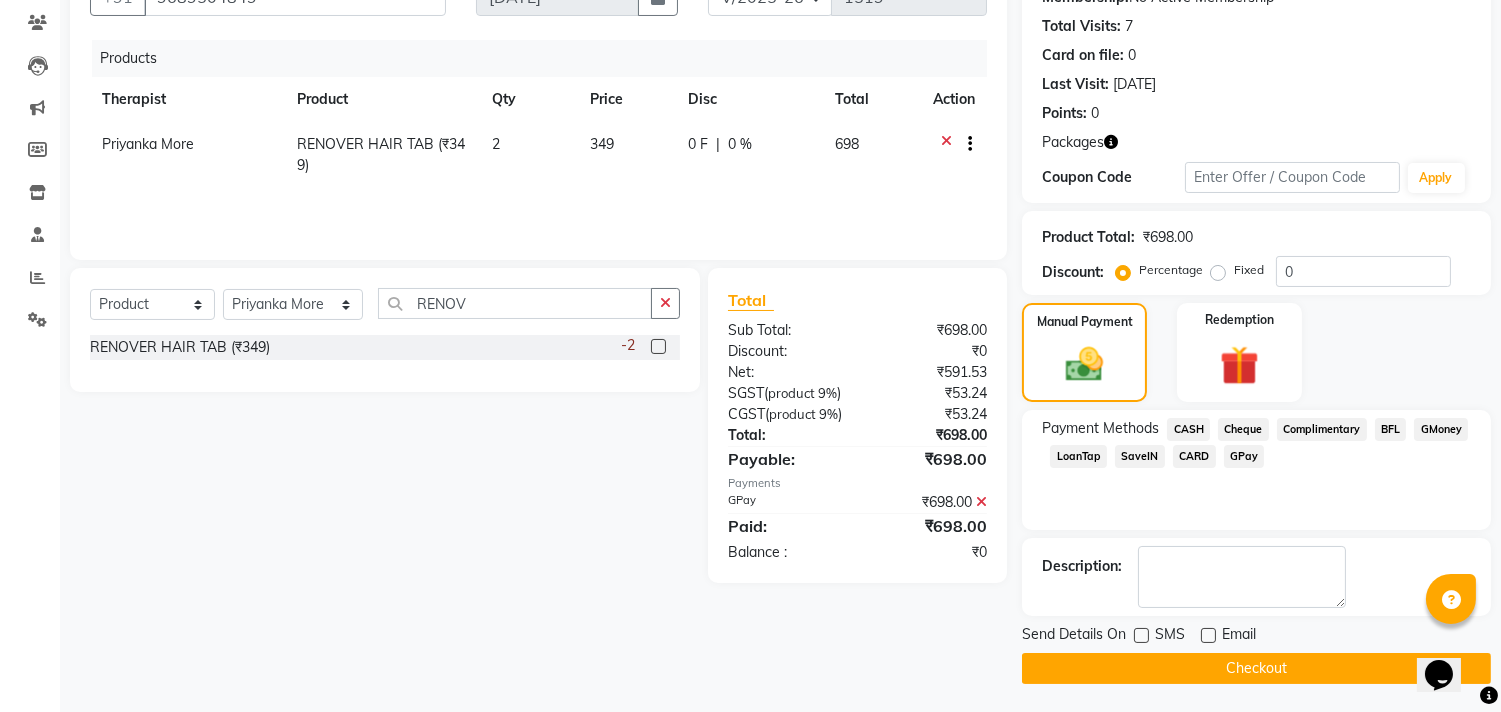 click on "Checkout" 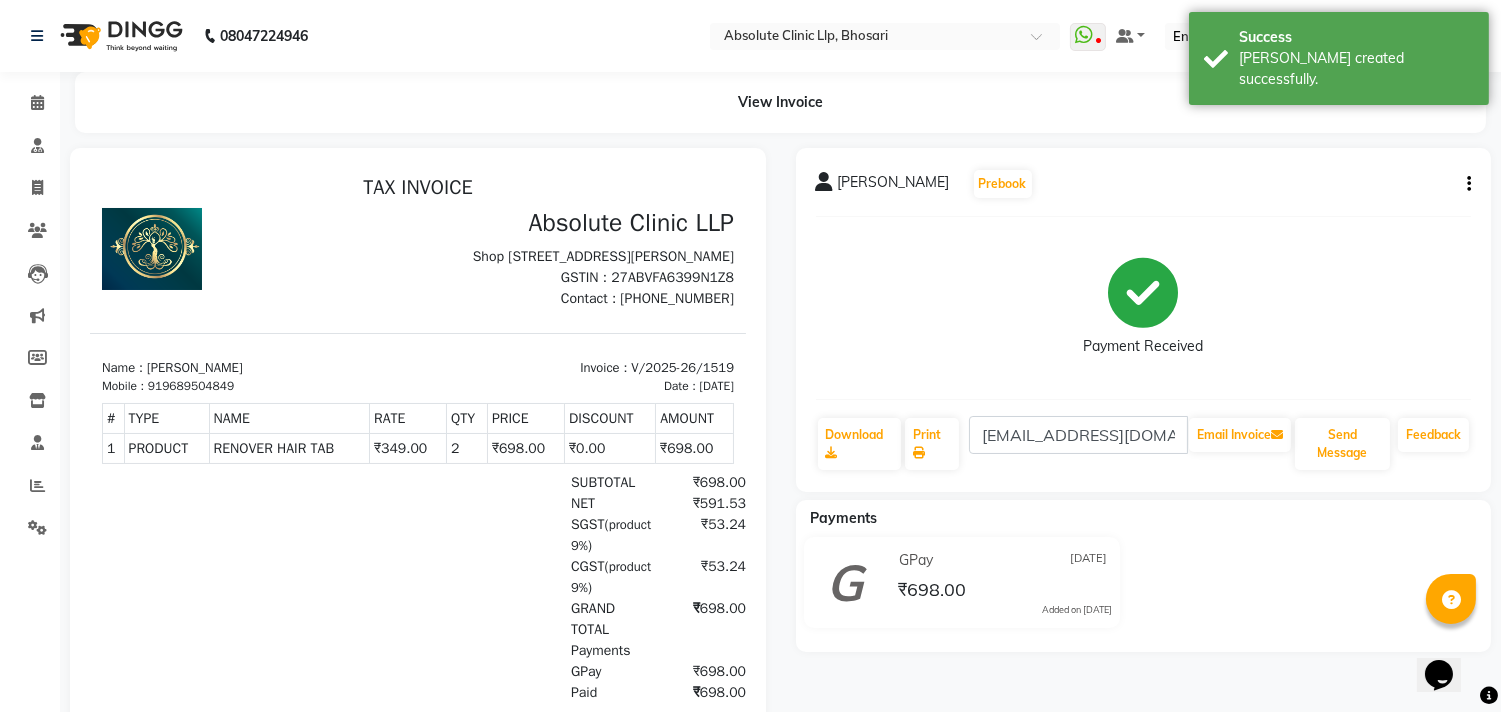 scroll, scrollTop: 0, scrollLeft: 0, axis: both 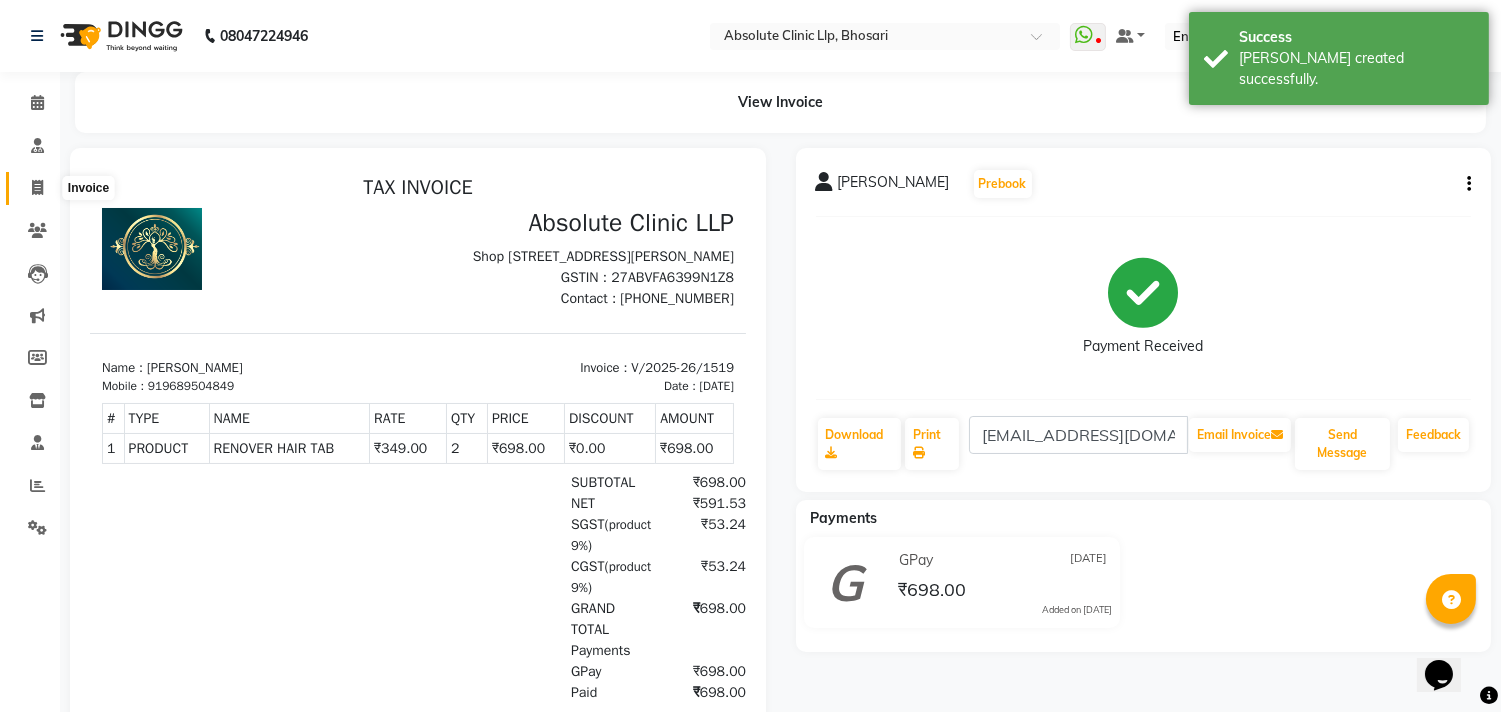 click 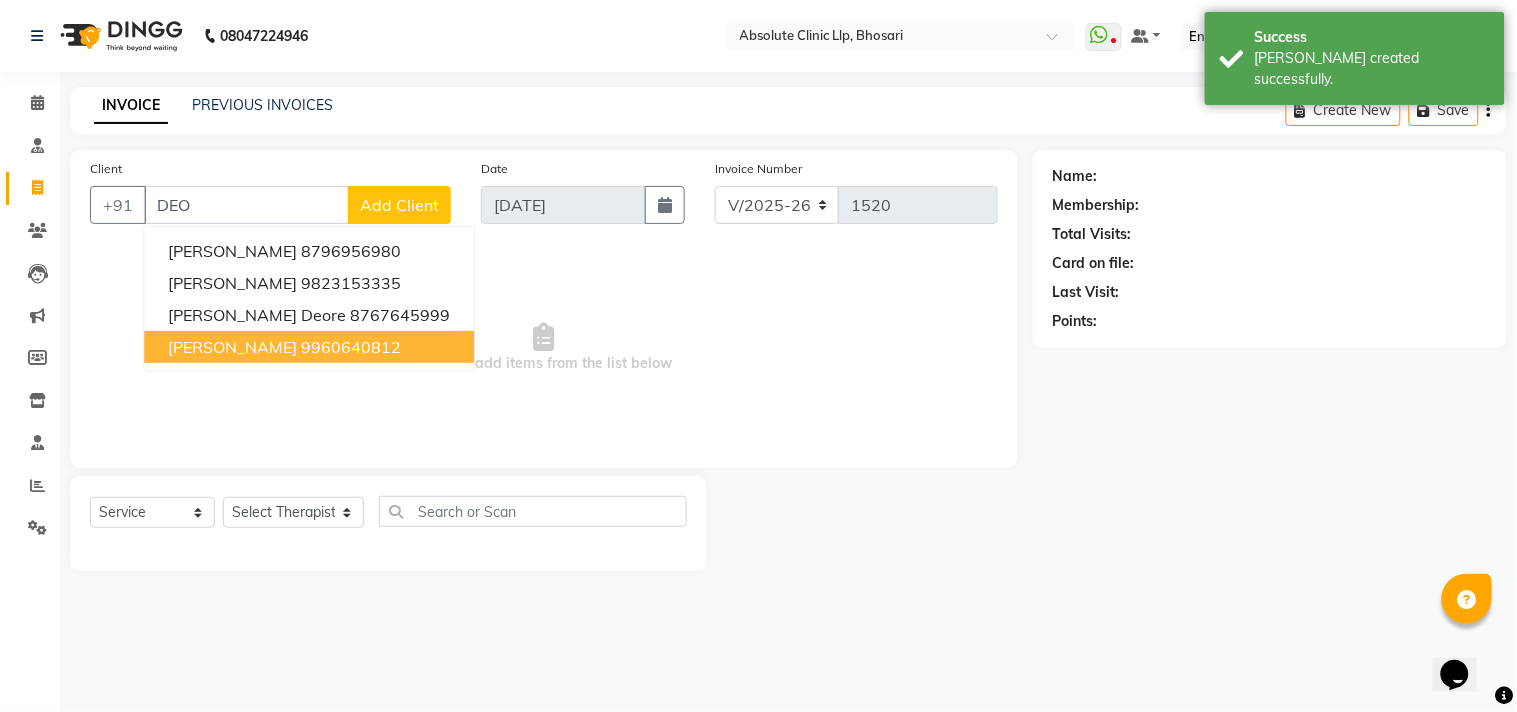 click on "Deoo Dhuri  9960640812" at bounding box center [309, 347] 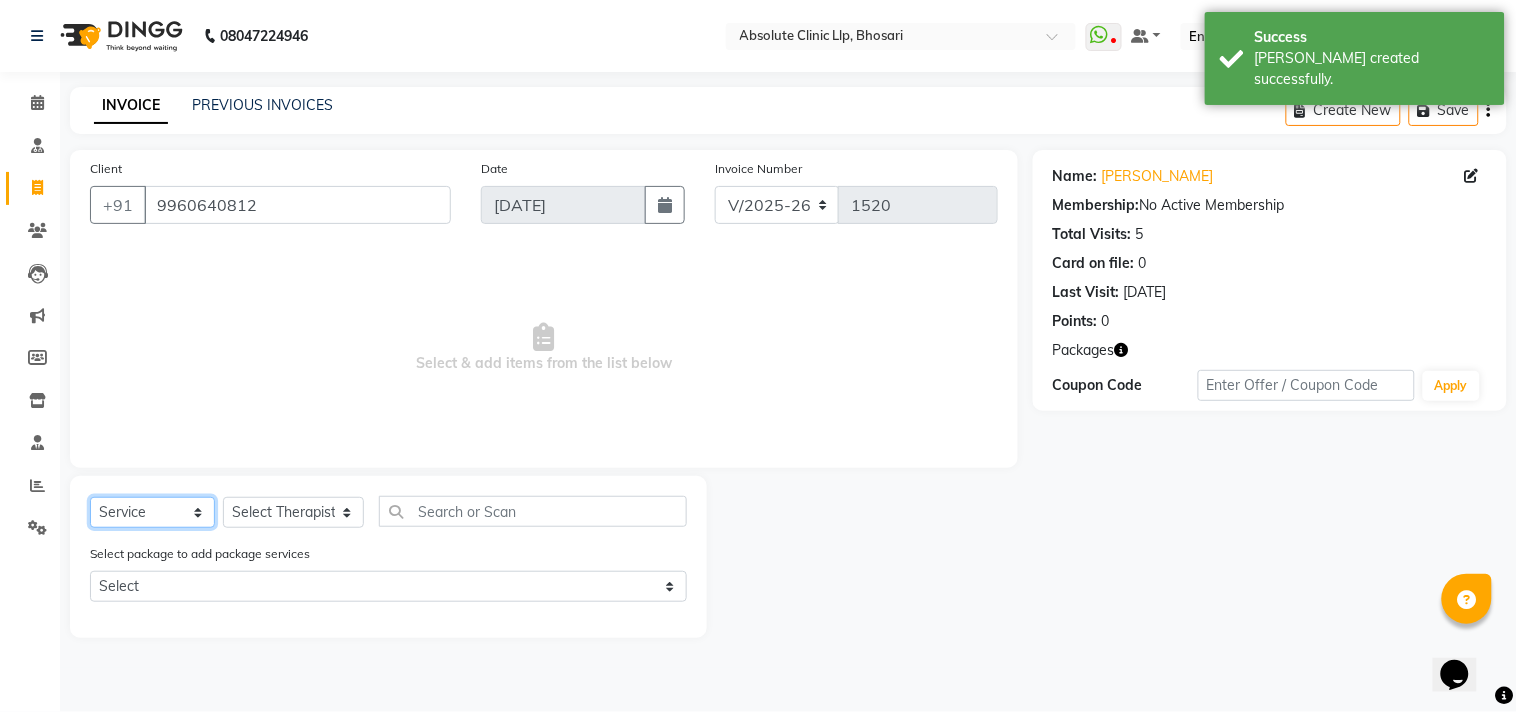 click on "Select  Service  Product  Membership  Package Voucher Prepaid Gift Card" 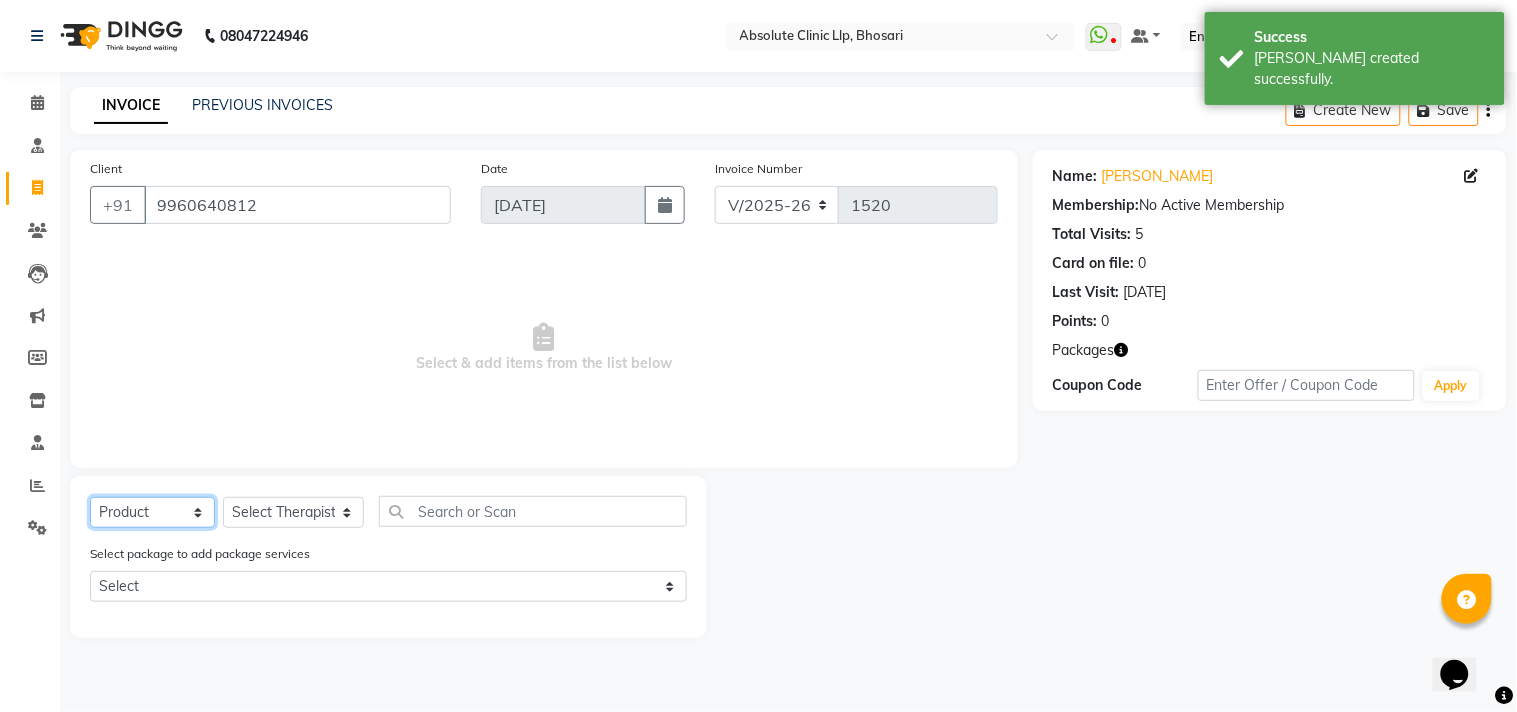 click on "Select  Service  Product  Membership  Package Voucher Prepaid Gift Card" 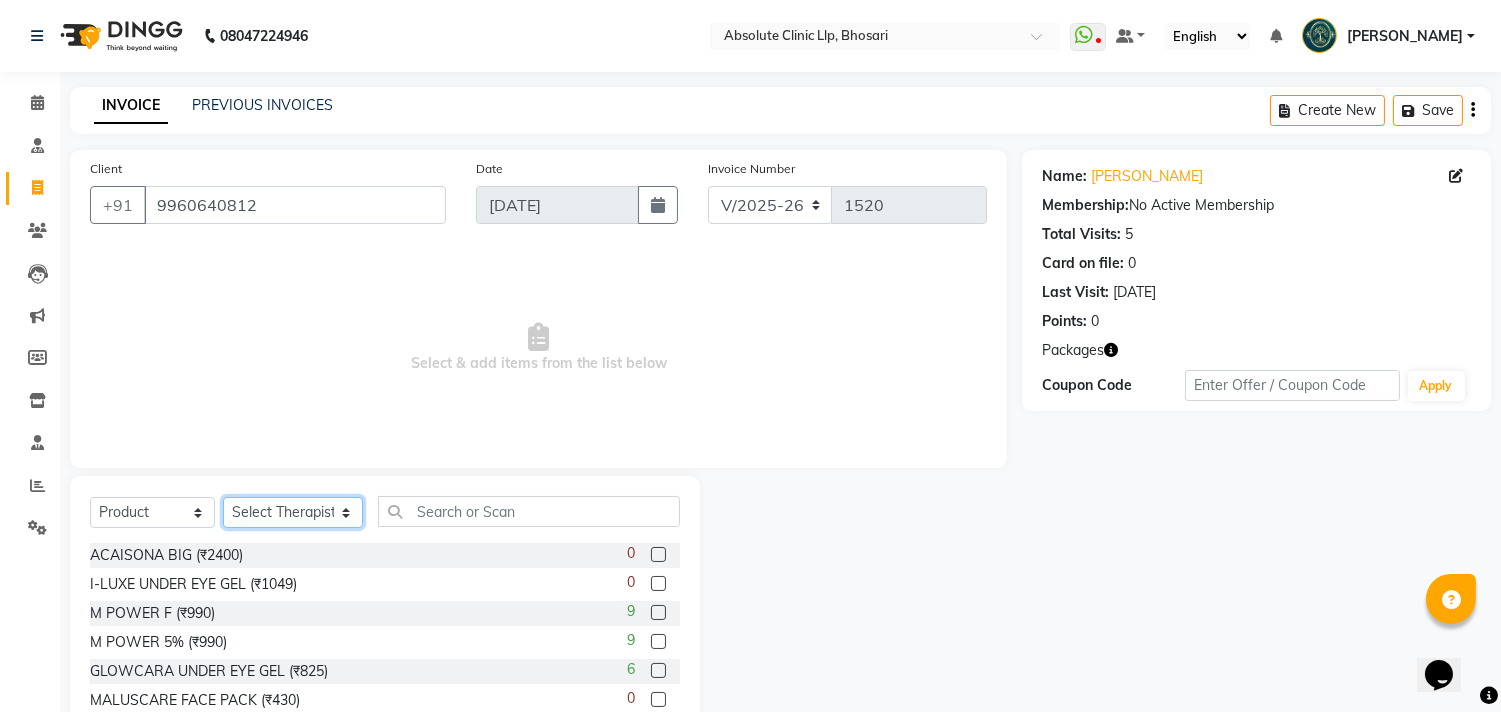 click on "Select Therapist [PERSON_NAME]	 [PERSON_NAME] [PERSON_NAME] [PERSON_NAME] [PERSON_NAME] [PERSON_NAME] Priyanka  More RECEPTION-[PERSON_NAME] prima [PERSON_NAME]	 [PERSON_NAME]	 Shekhar [PERSON_NAME] Naikre	 [PERSON_NAME]" 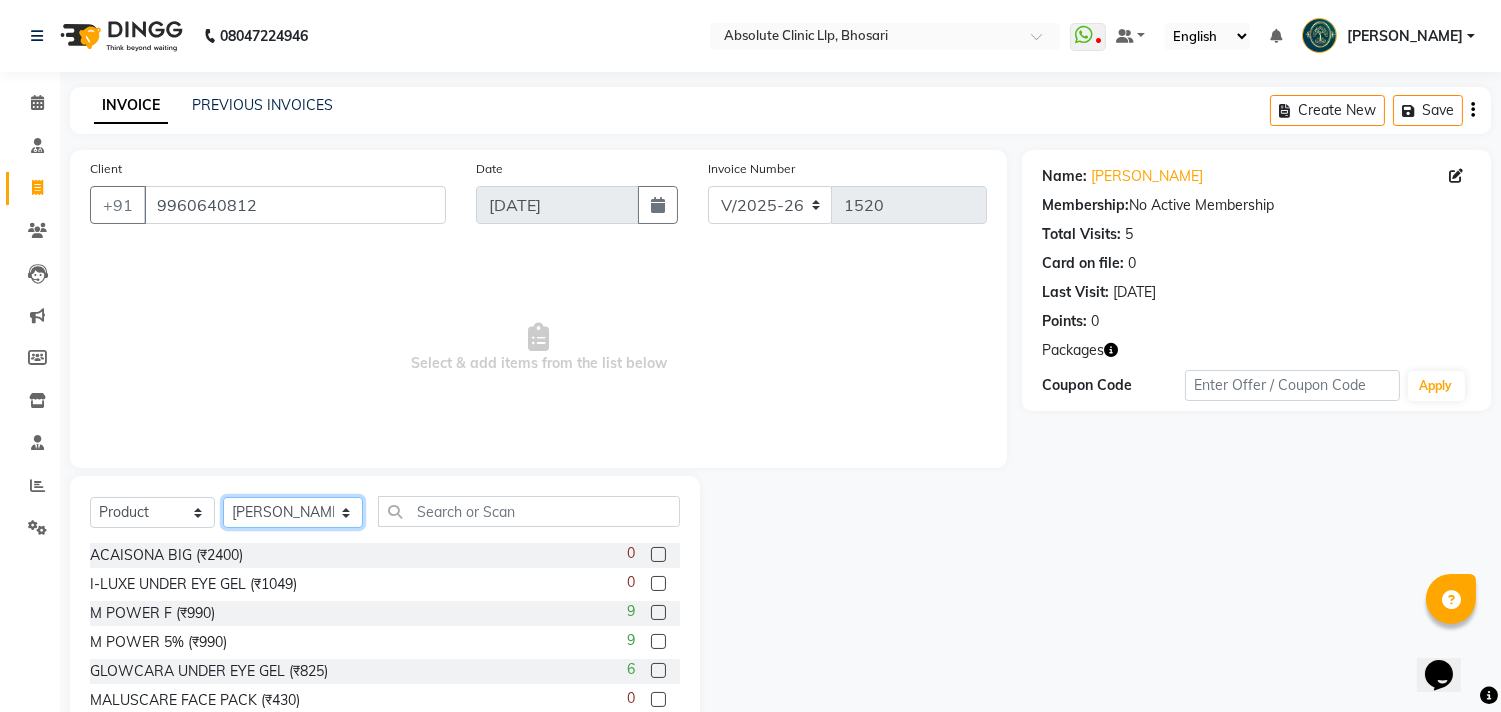 click on "Select Therapist [PERSON_NAME]	 [PERSON_NAME] [PERSON_NAME] [PERSON_NAME] [PERSON_NAME] [PERSON_NAME] Priyanka  More RECEPTION-[PERSON_NAME] prima [PERSON_NAME]	 [PERSON_NAME]	 Shekhar [PERSON_NAME] Naikre	 [PERSON_NAME]" 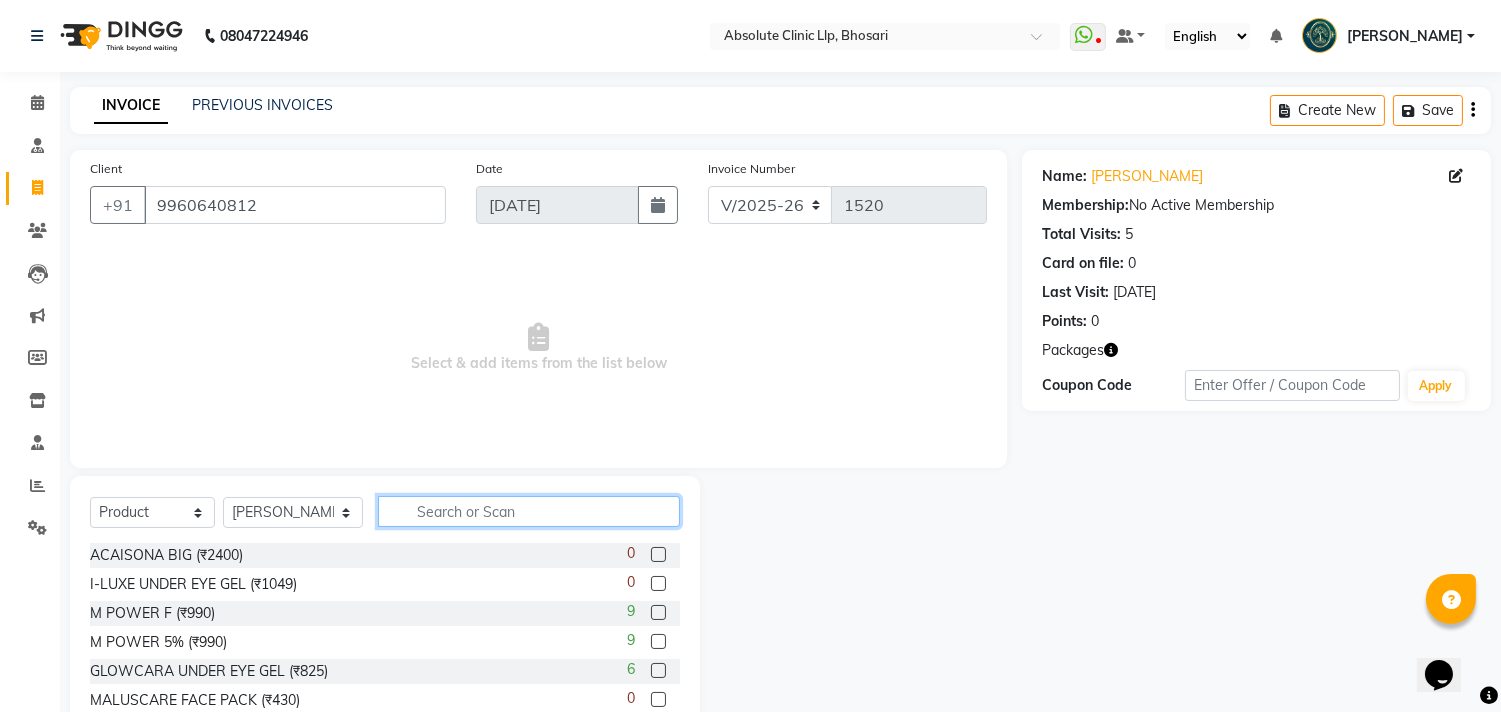 click 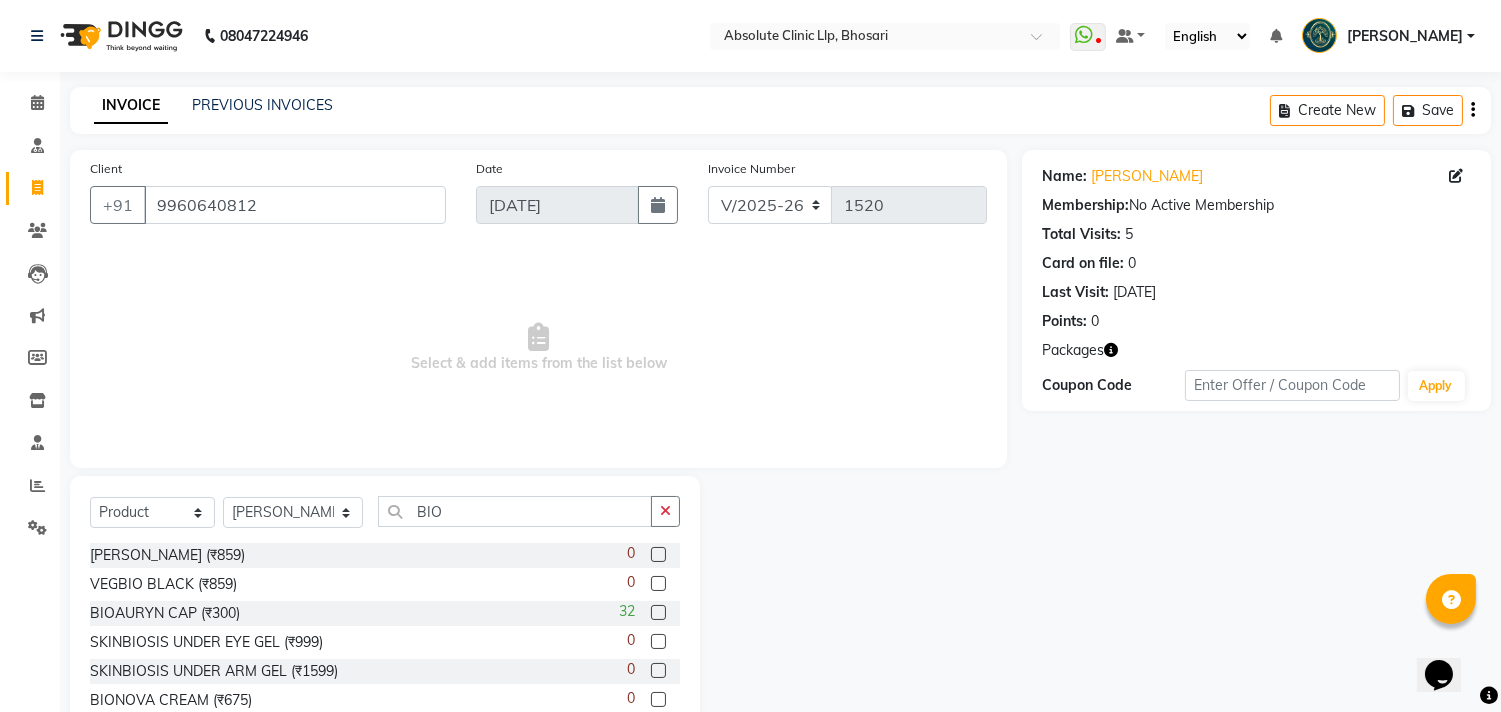 click 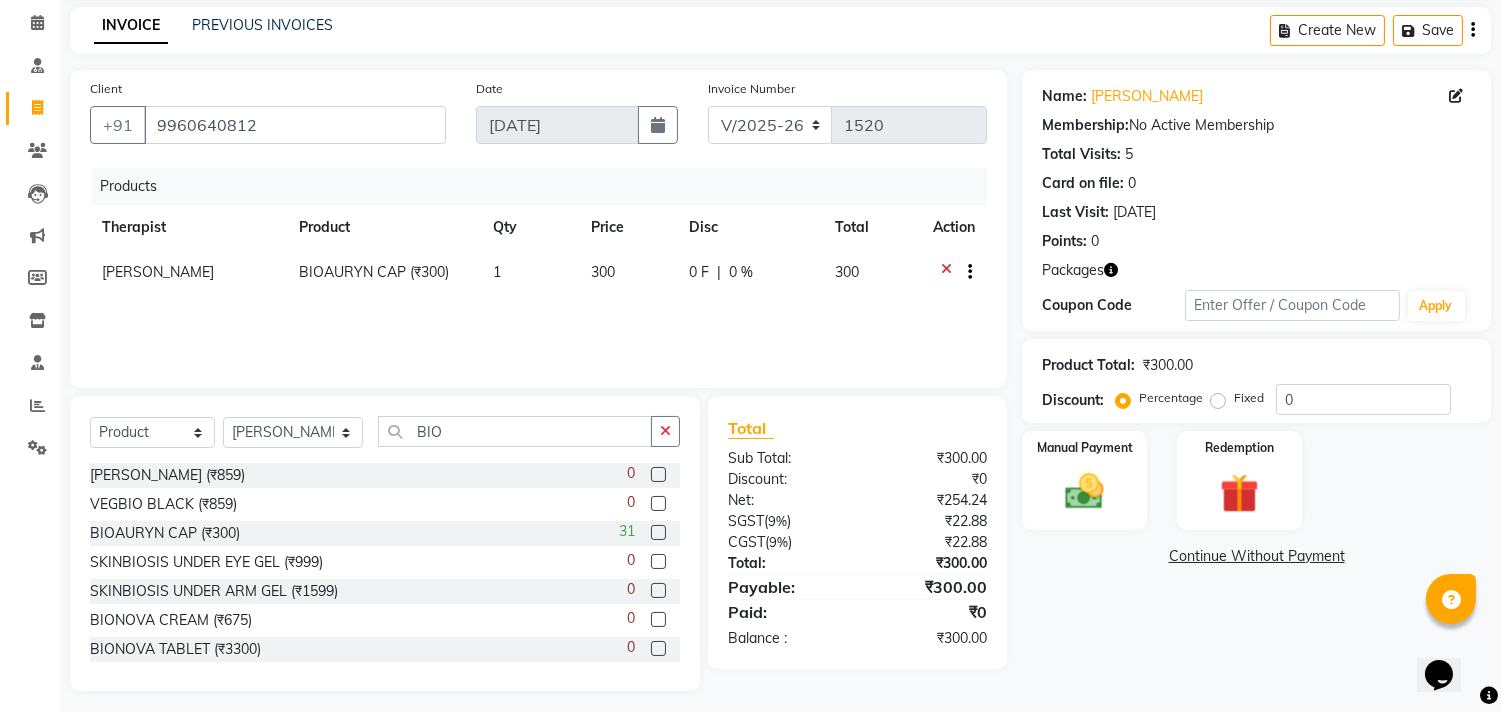 scroll, scrollTop: 88, scrollLeft: 0, axis: vertical 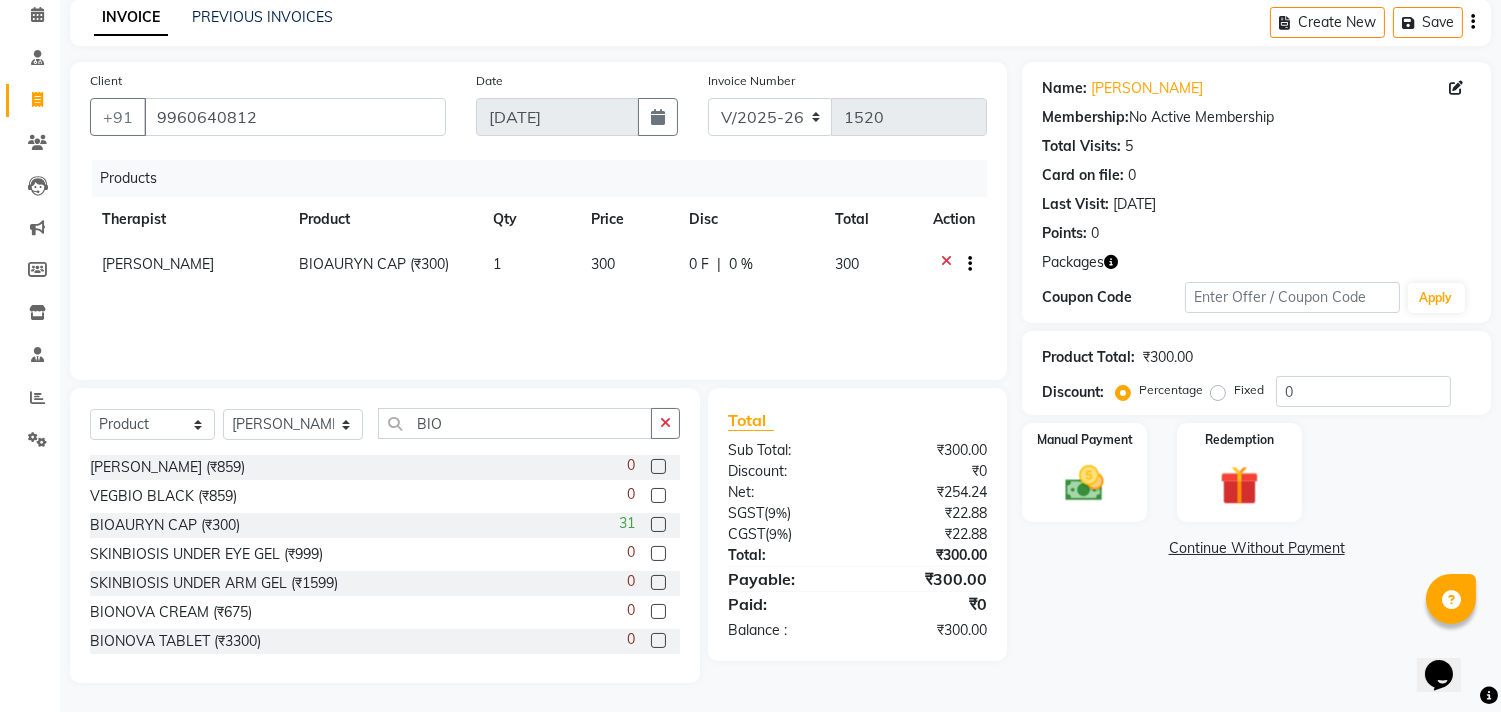 click on "1" 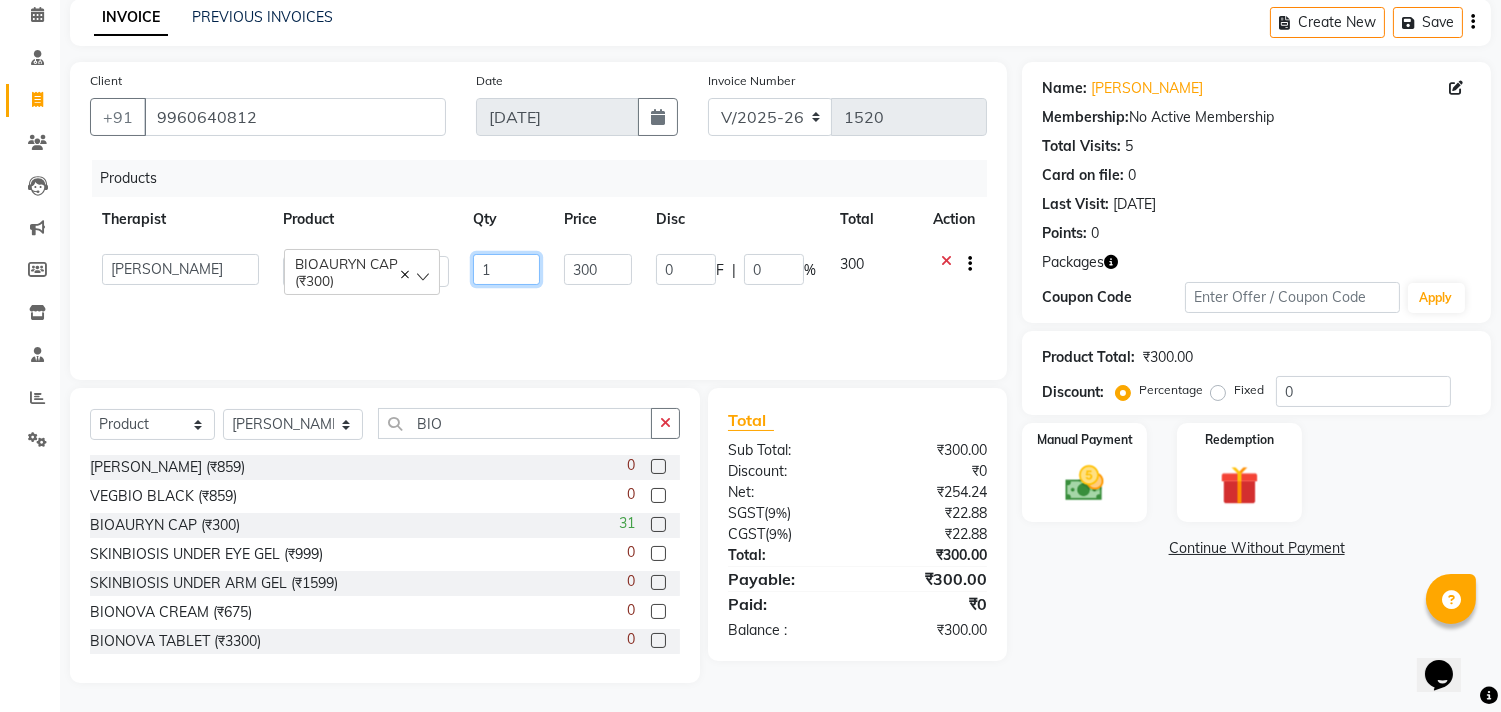 click on "1" 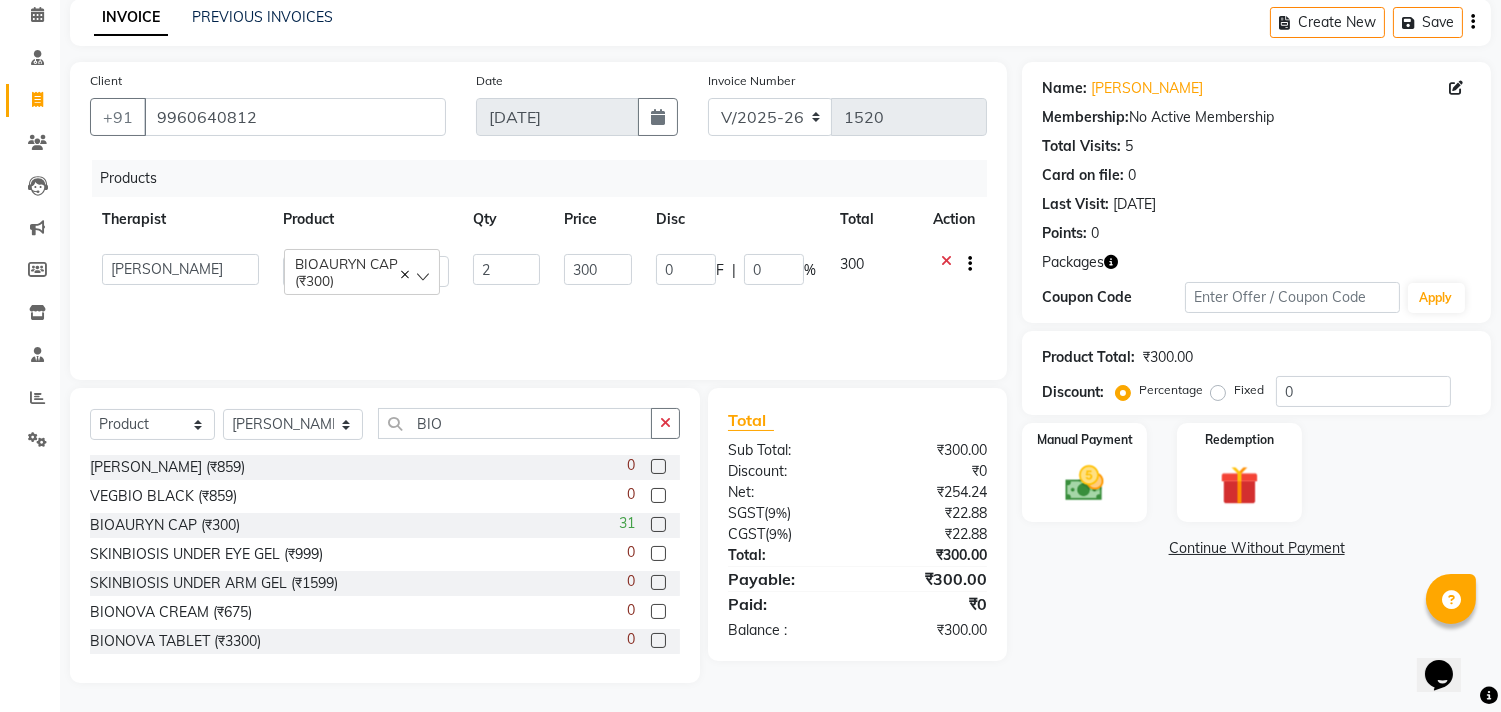 click on "Products Therapist Product Qty Price Disc Total Action  [PERSON_NAME]	   [PERSON_NAME]   [PERSON_NAME]   [PERSON_NAME]   [PERSON_NAME]   [PERSON_NAME]   Priyanka  More   RECEPTION-[PERSON_NAME] prima   [PERSON_NAME]	   [PERSON_NAME]	   Shekhar [PERSON_NAME] Naikre	   [PERSON_NAME]   BIOAURYN CAP (₹300)  2 300 0 F | 0 % 300" 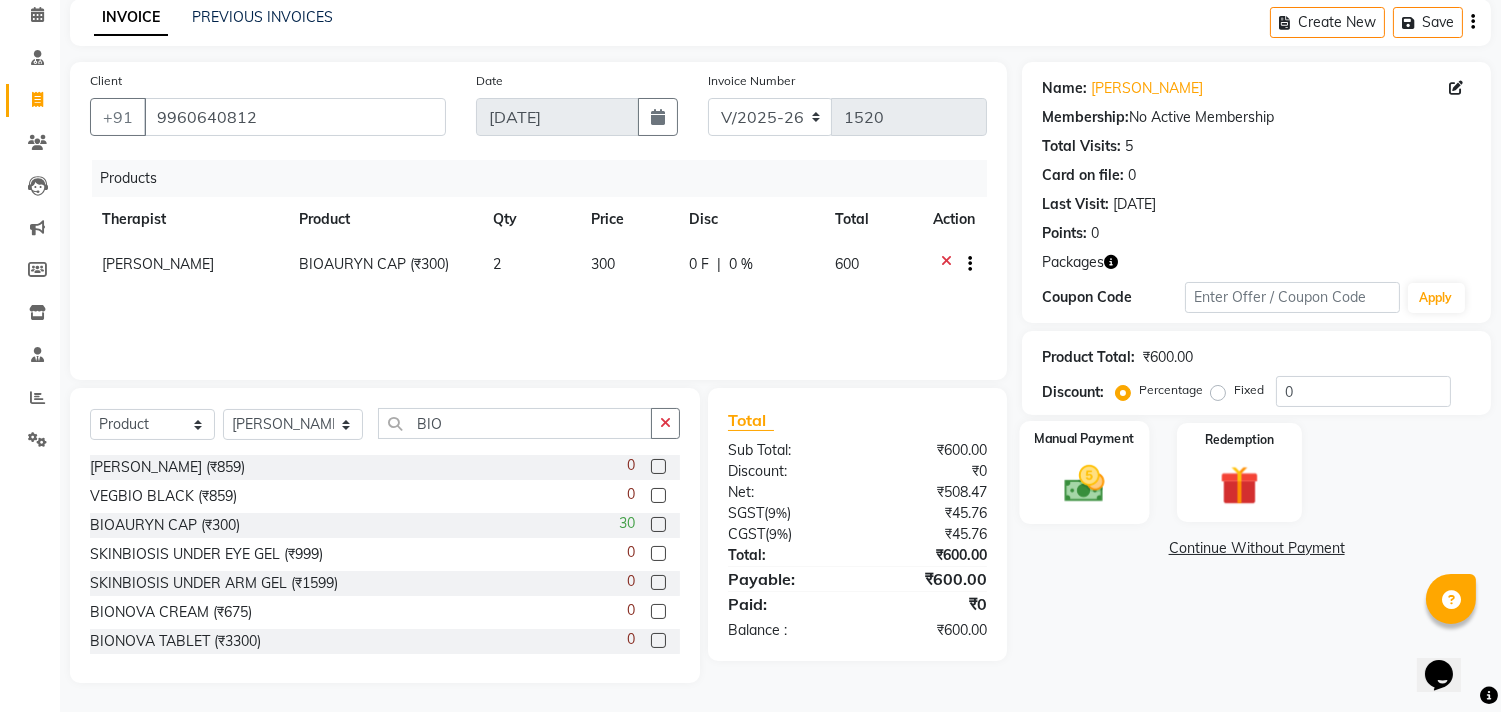 click on "Manual Payment" 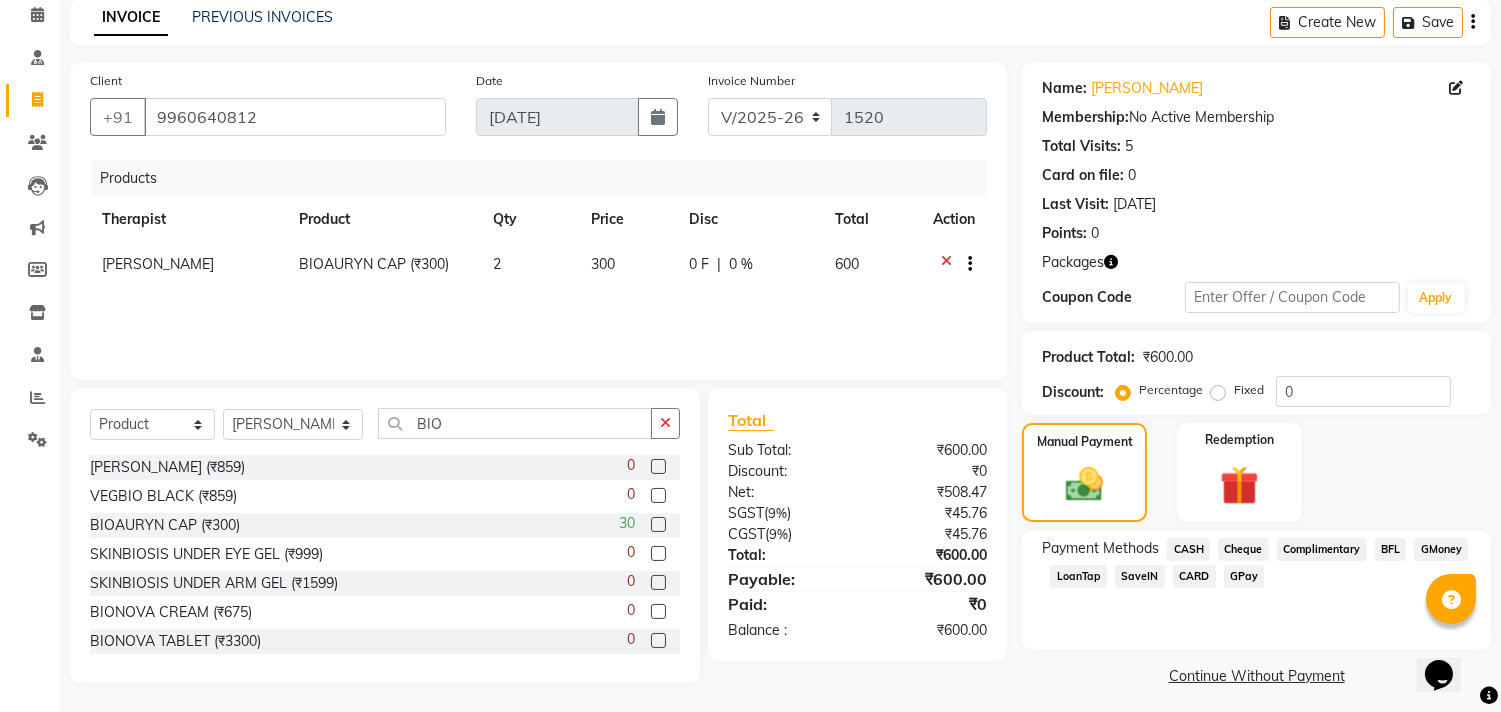 click on "GPay" 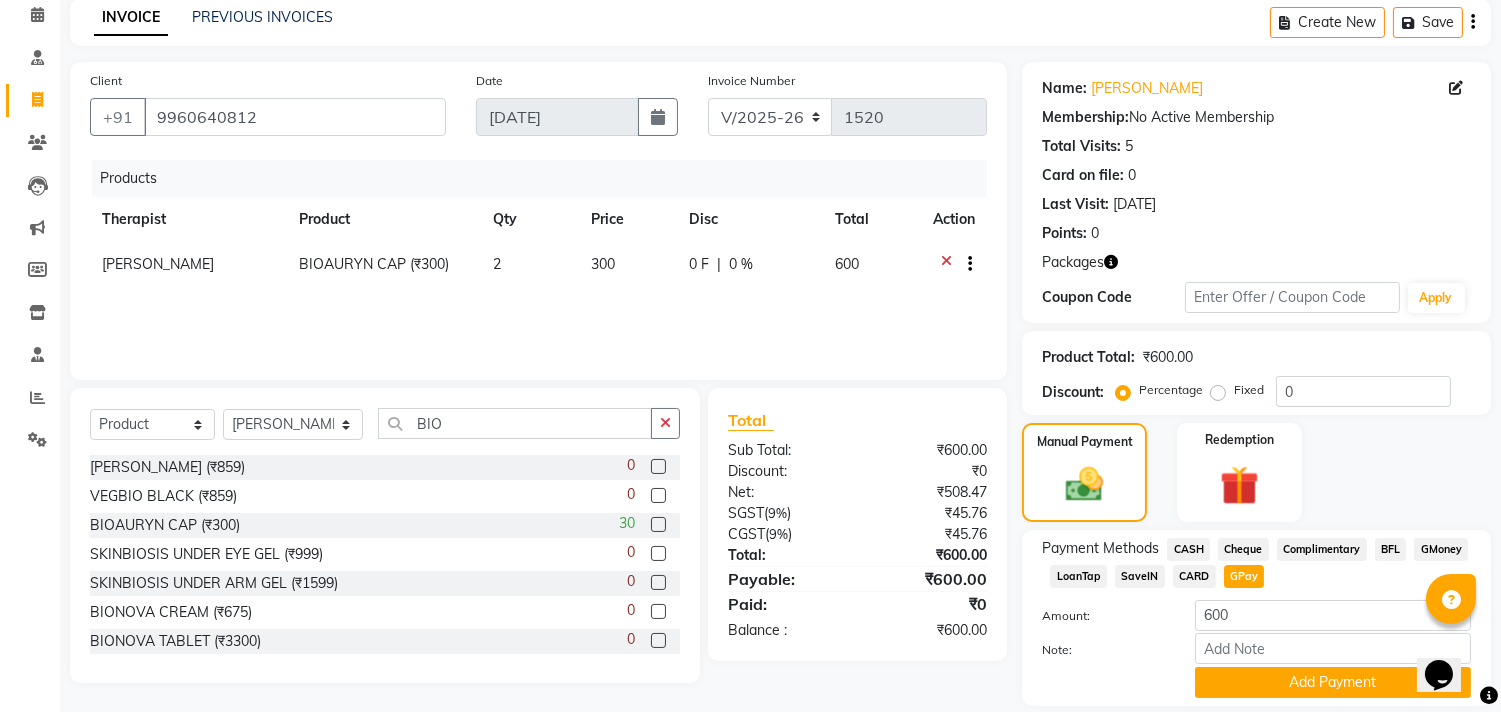 scroll, scrollTop: 153, scrollLeft: 0, axis: vertical 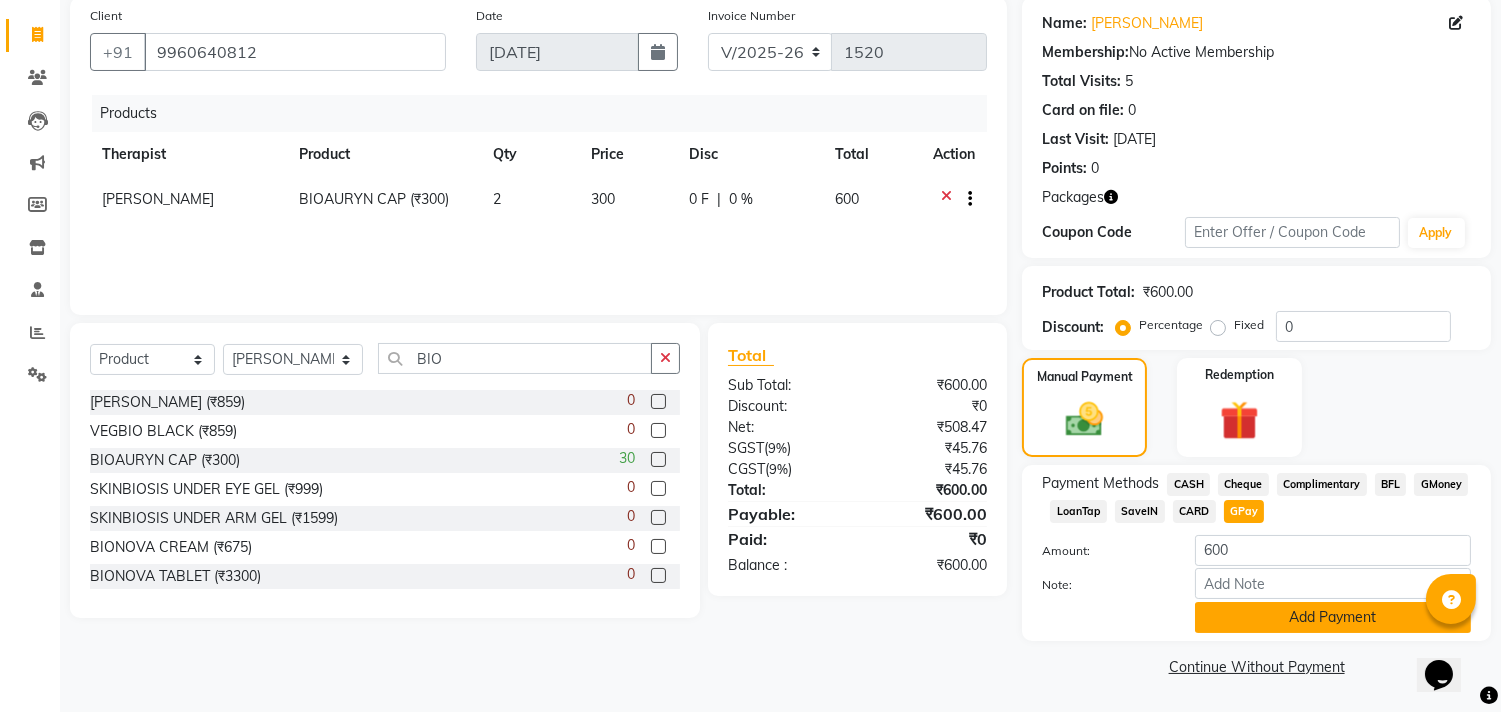 click on "Add Payment" 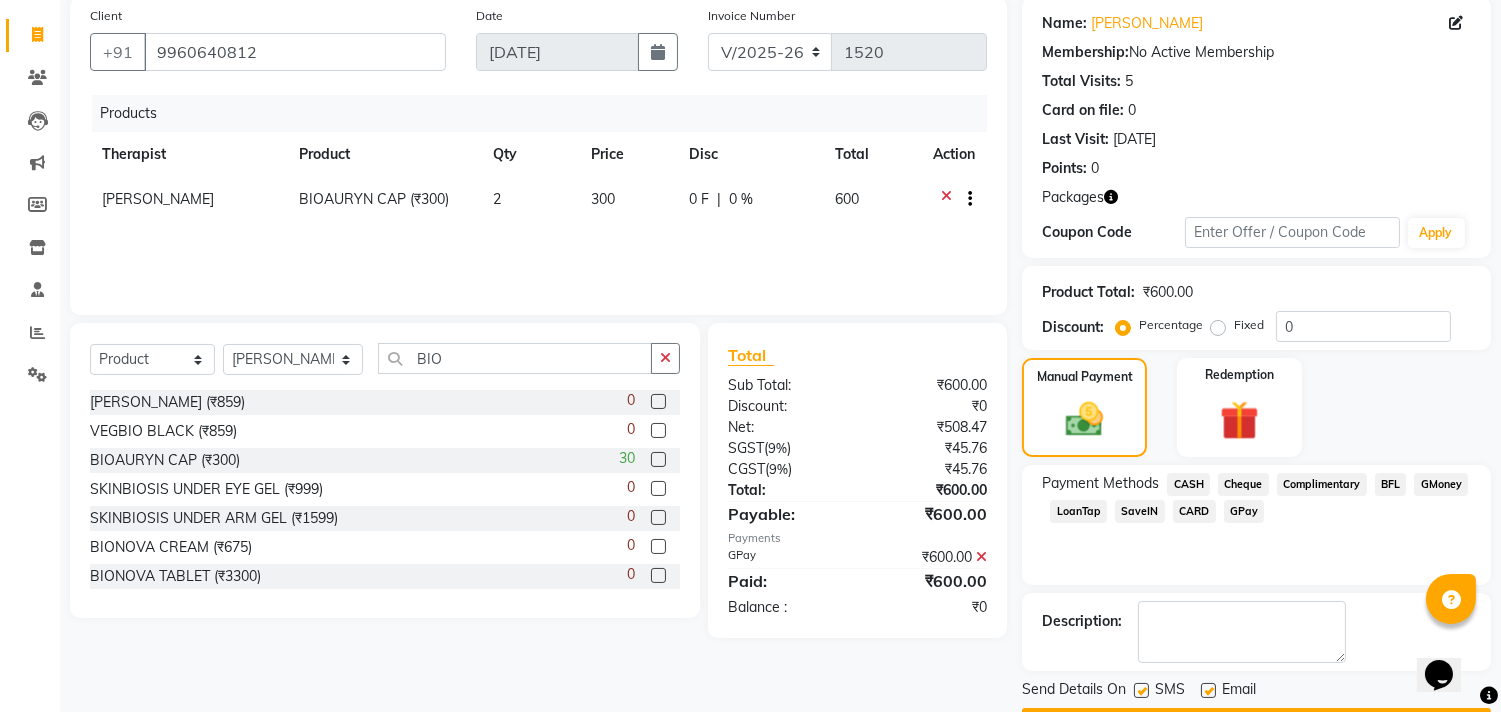scroll, scrollTop: 208, scrollLeft: 0, axis: vertical 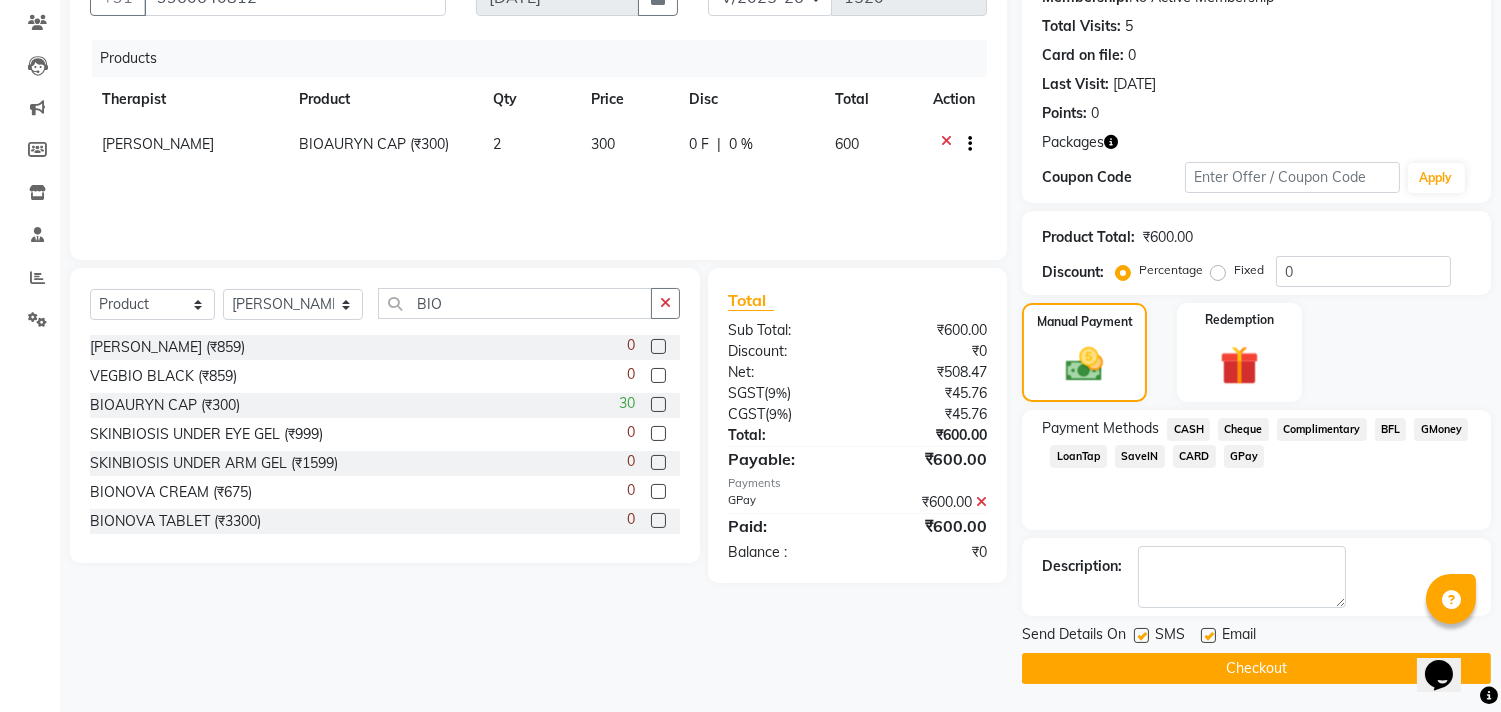 click on "SMS" 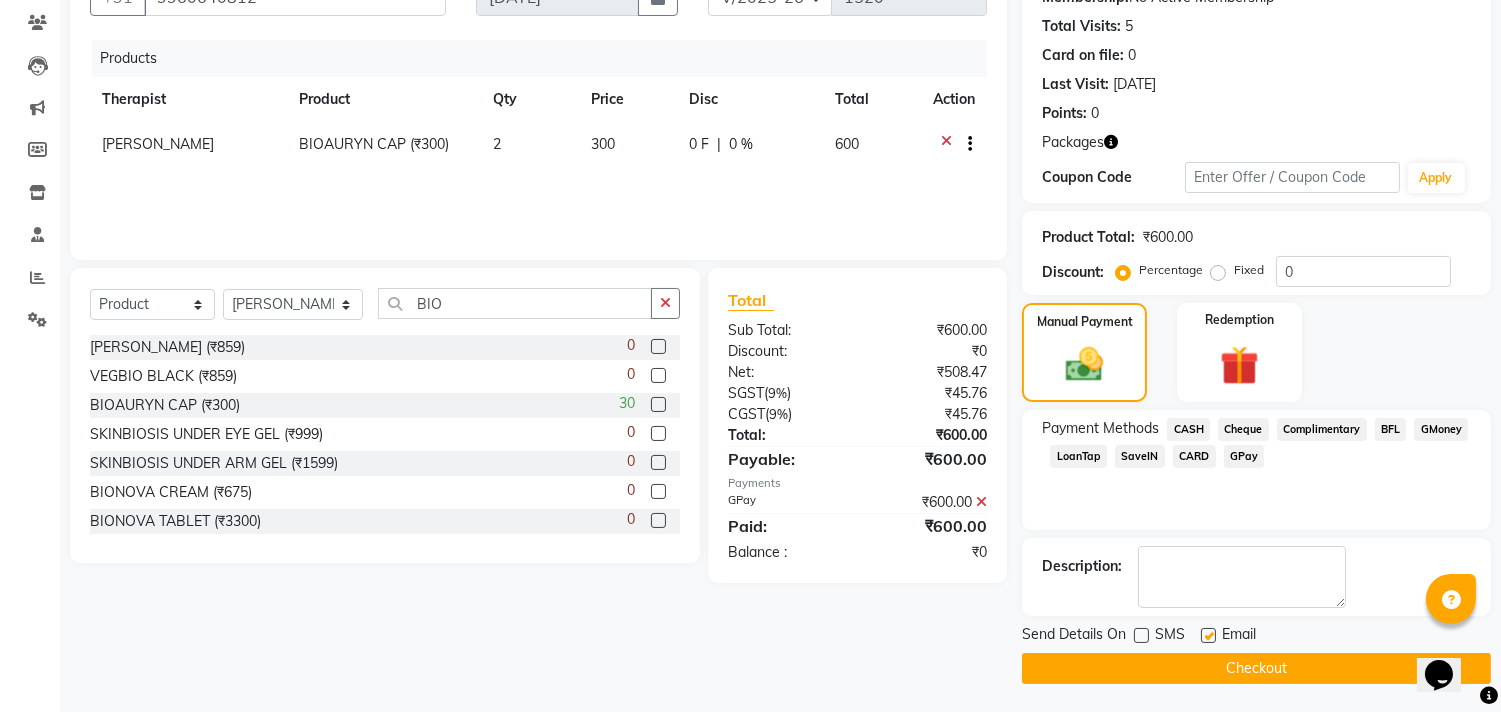 click 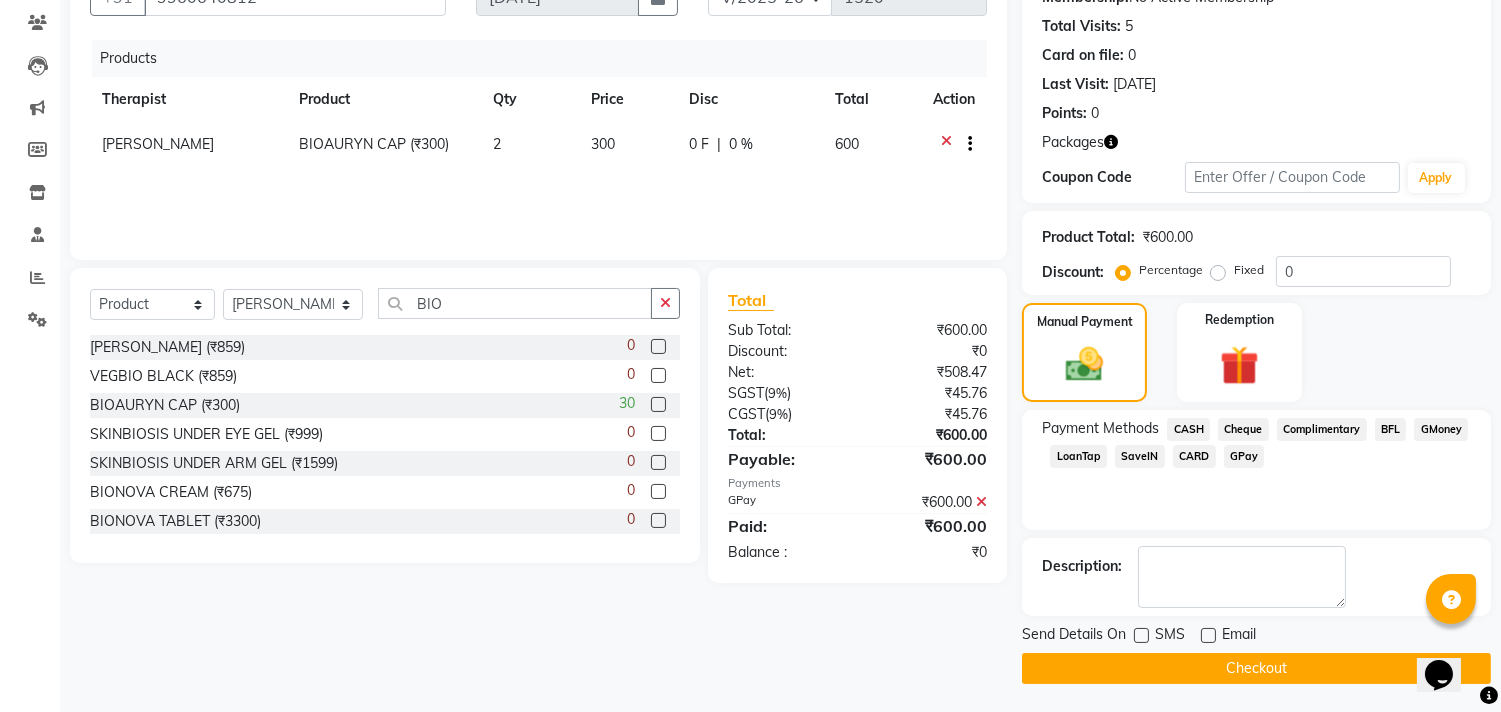 click on "Checkout" 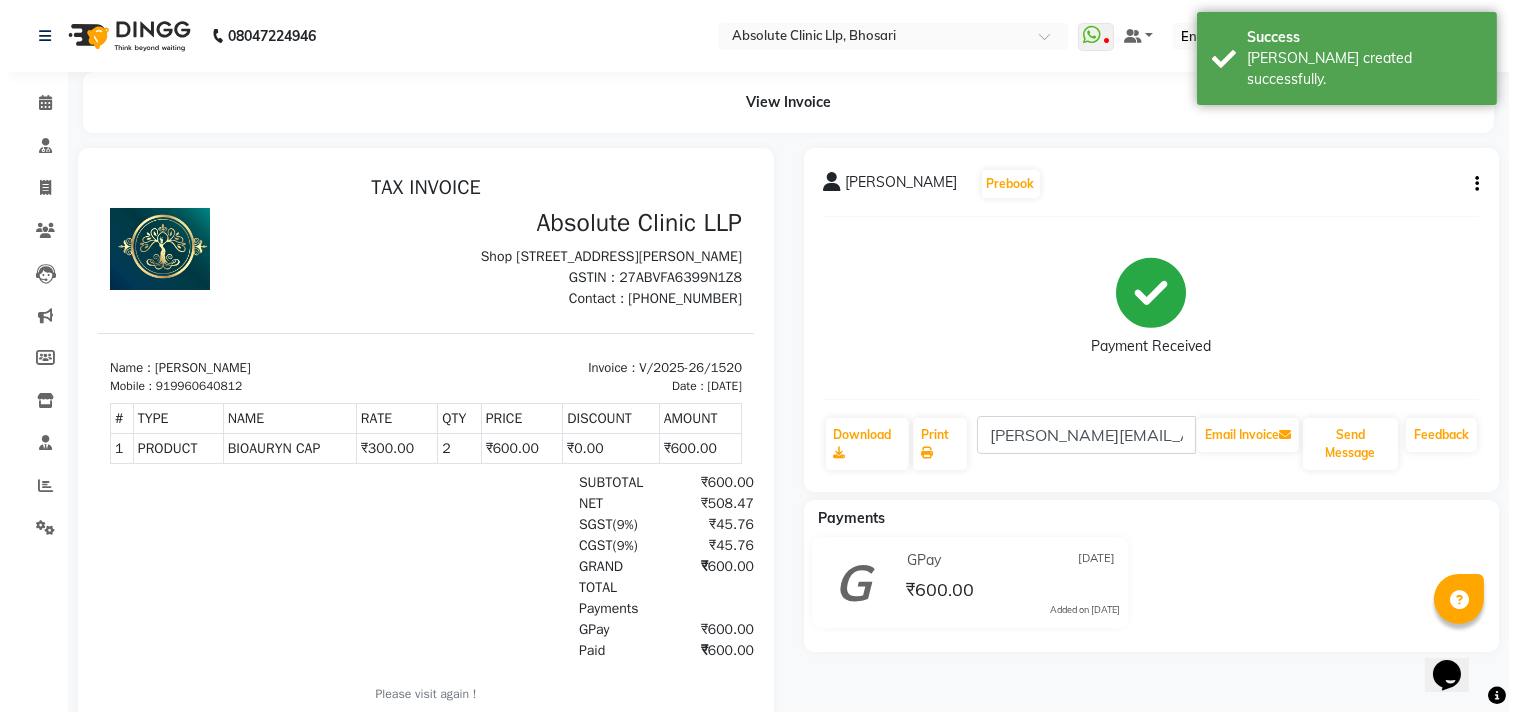 scroll, scrollTop: 0, scrollLeft: 0, axis: both 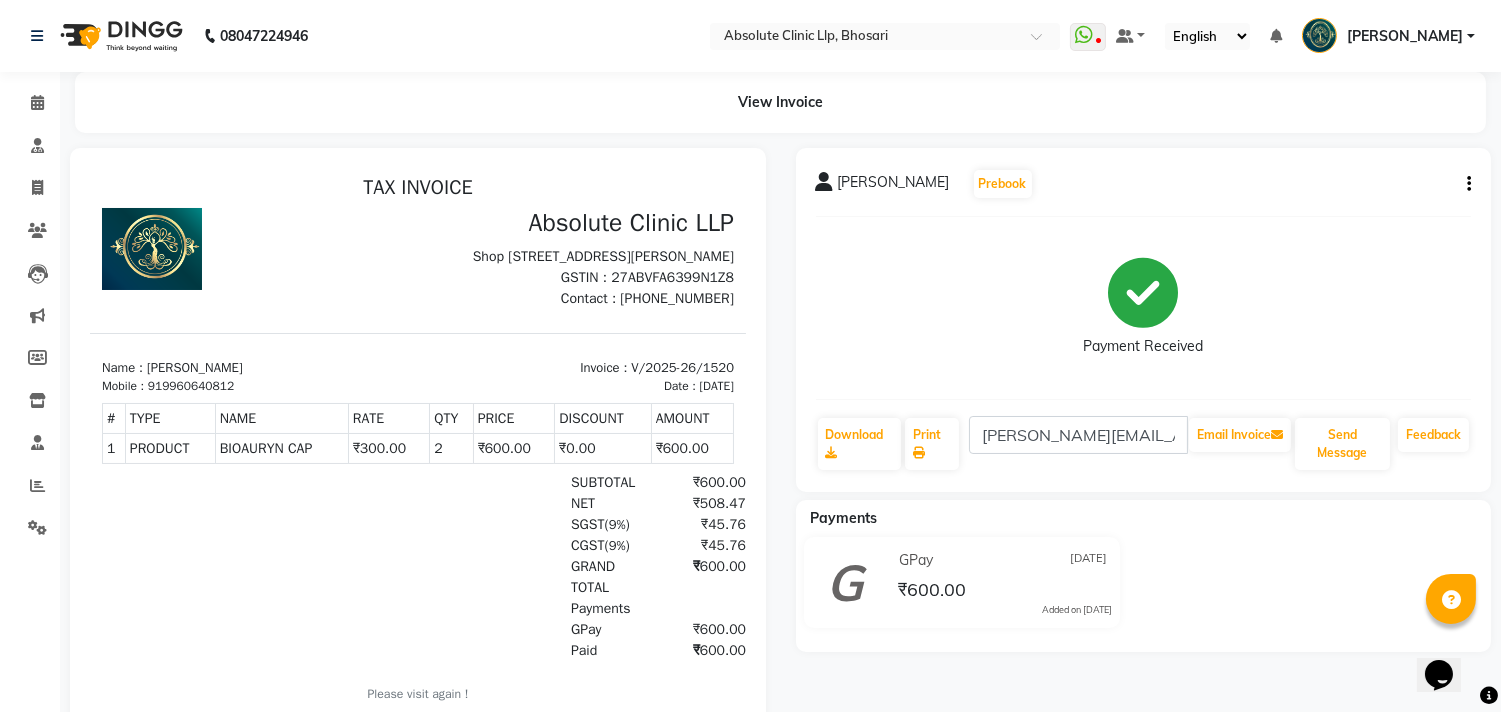click 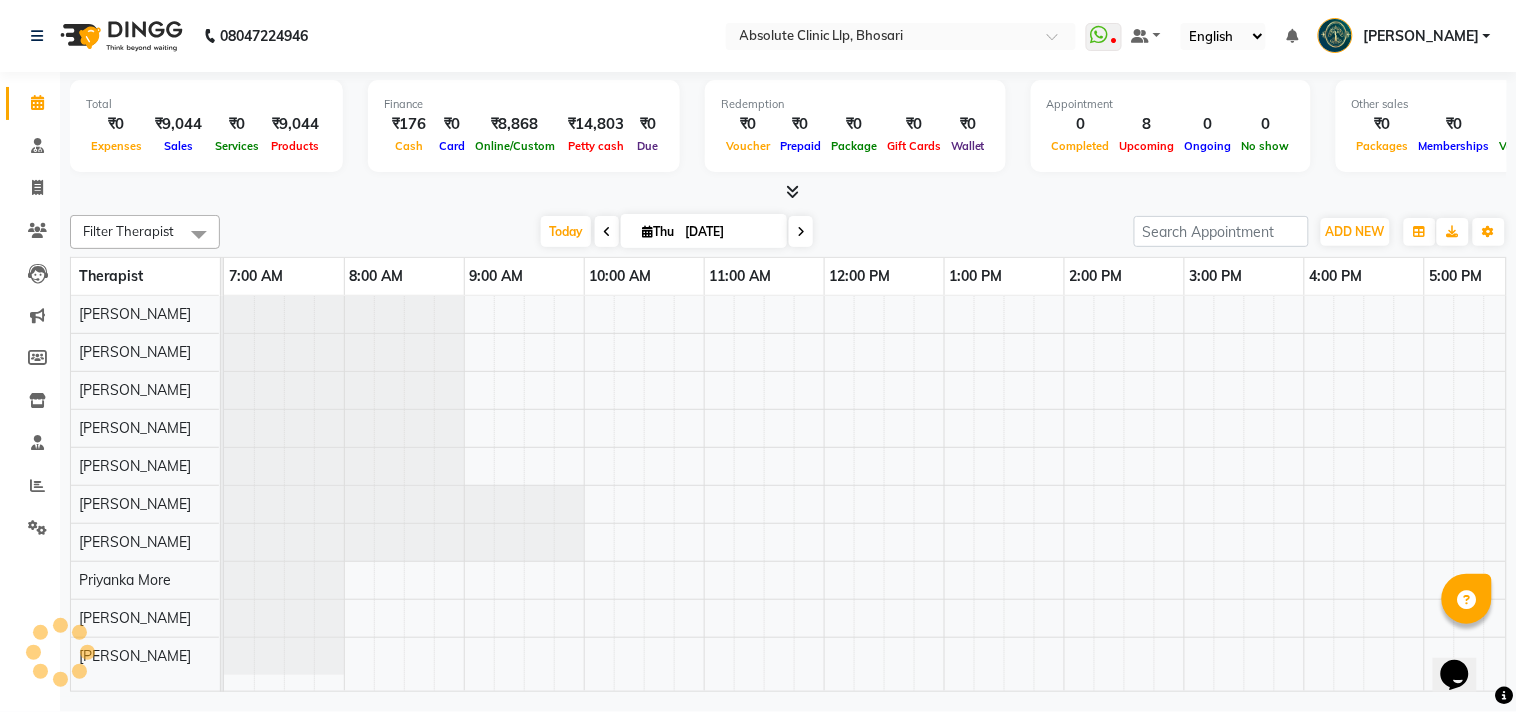 scroll, scrollTop: 0, scrollLeft: 0, axis: both 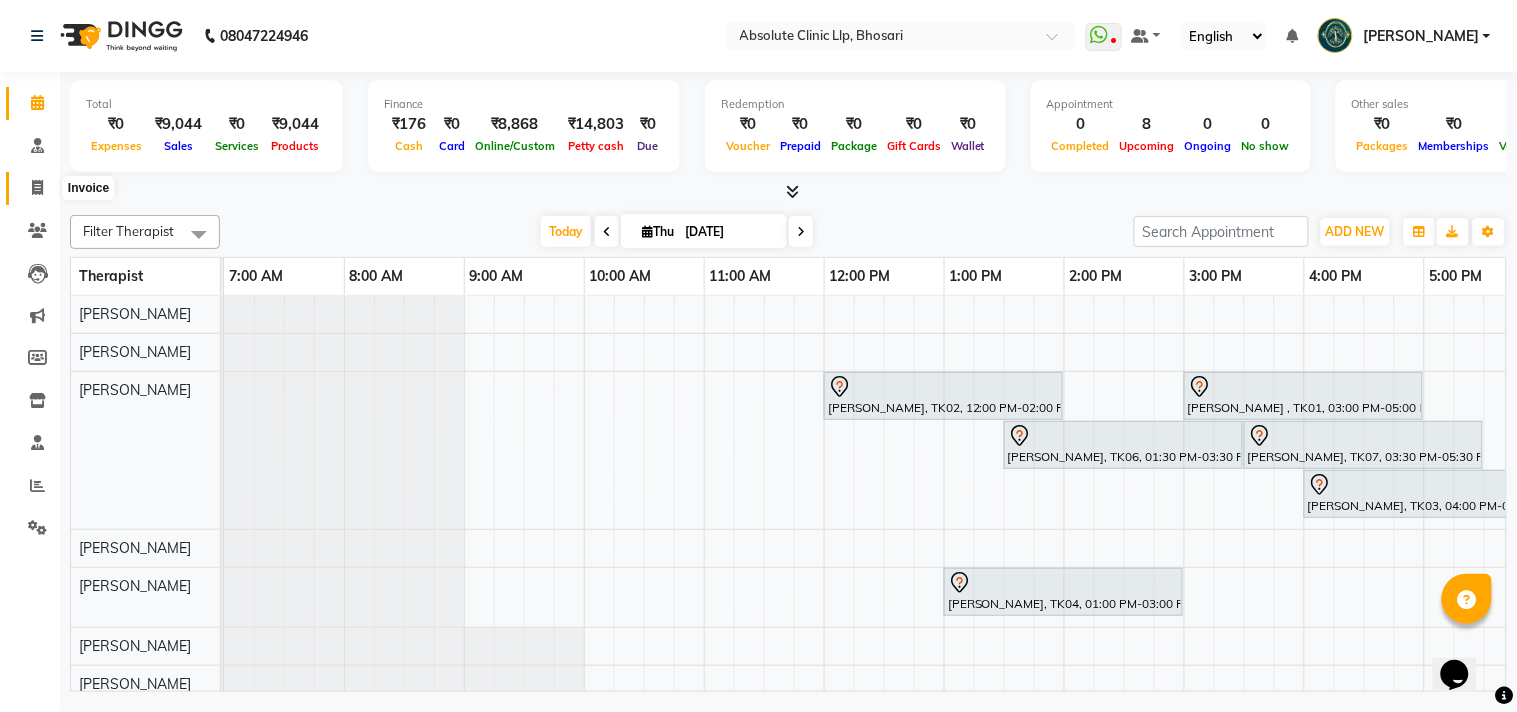 click 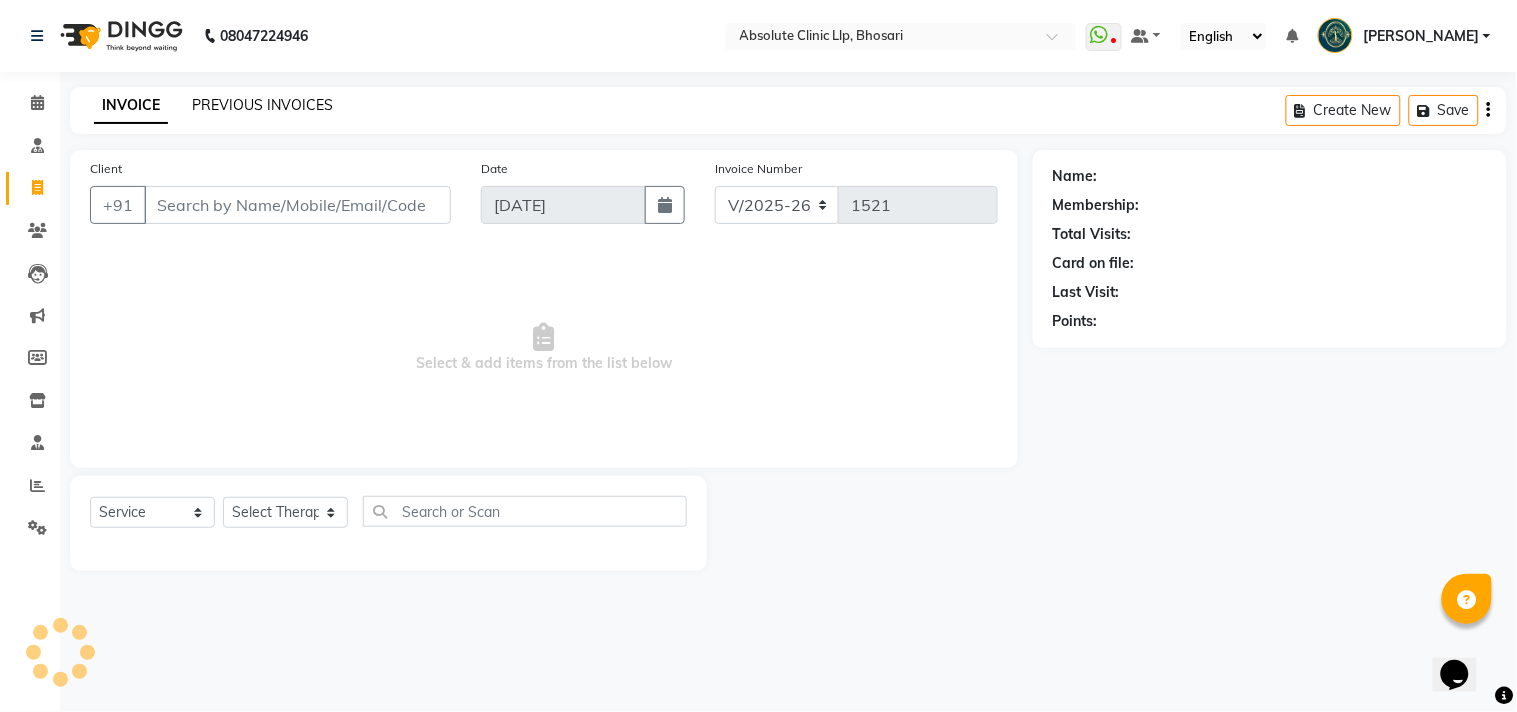 click on "PREVIOUS INVOICES" 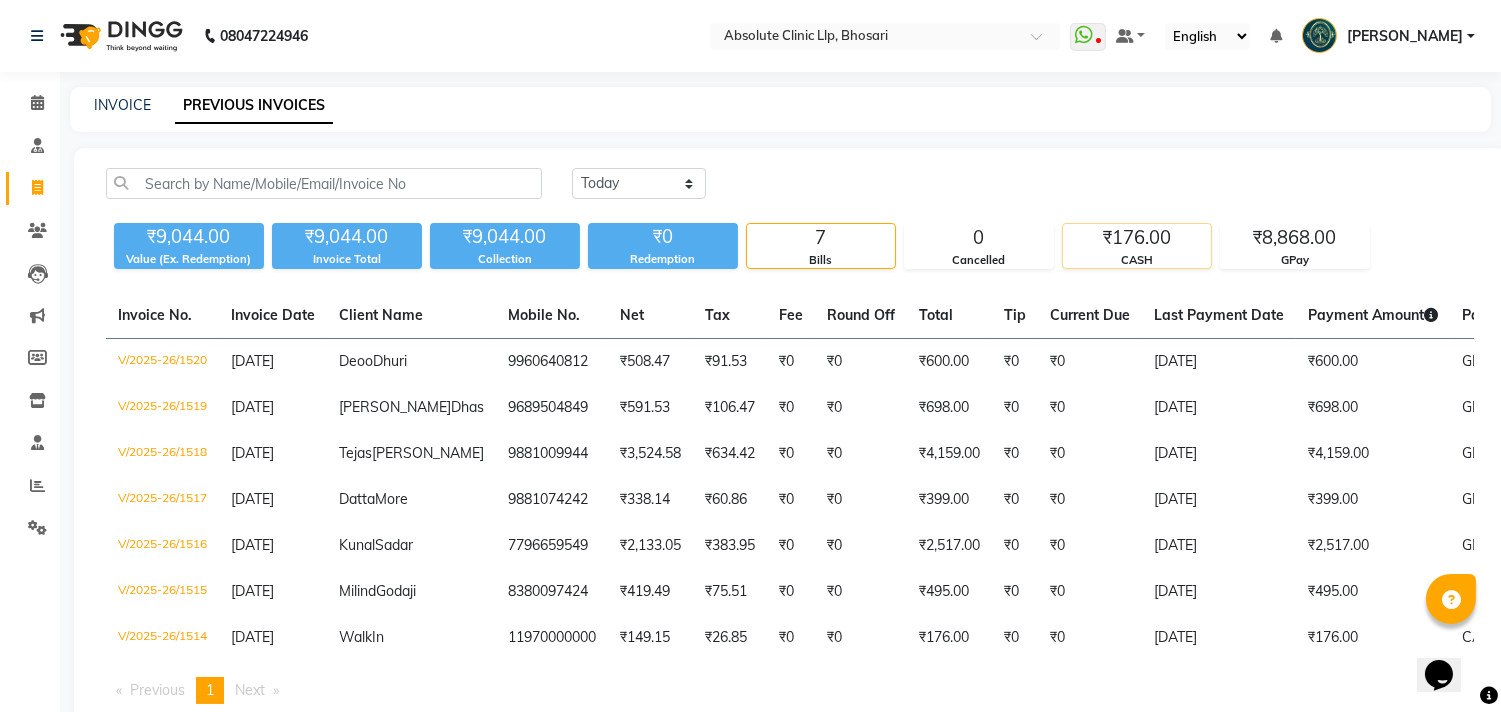 click on "₹176.00" 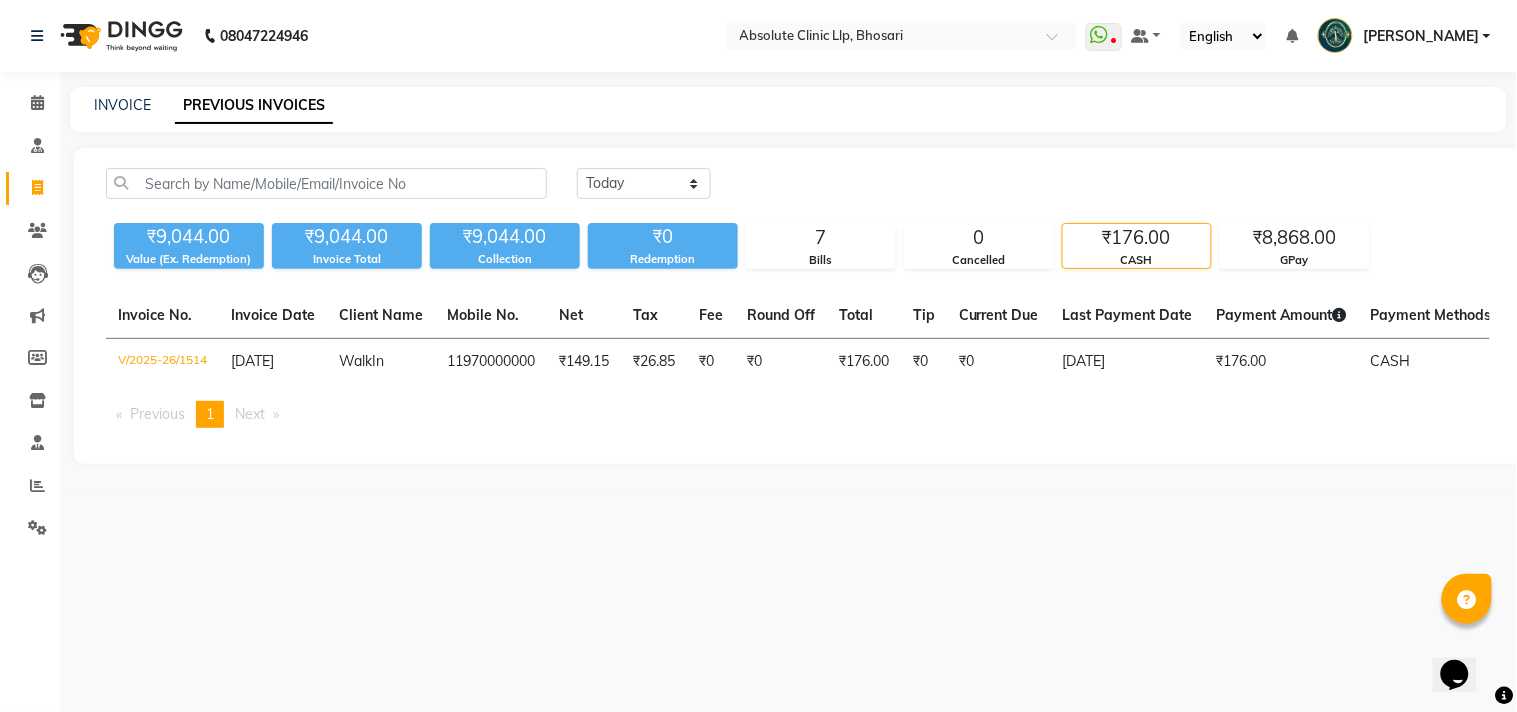 click 